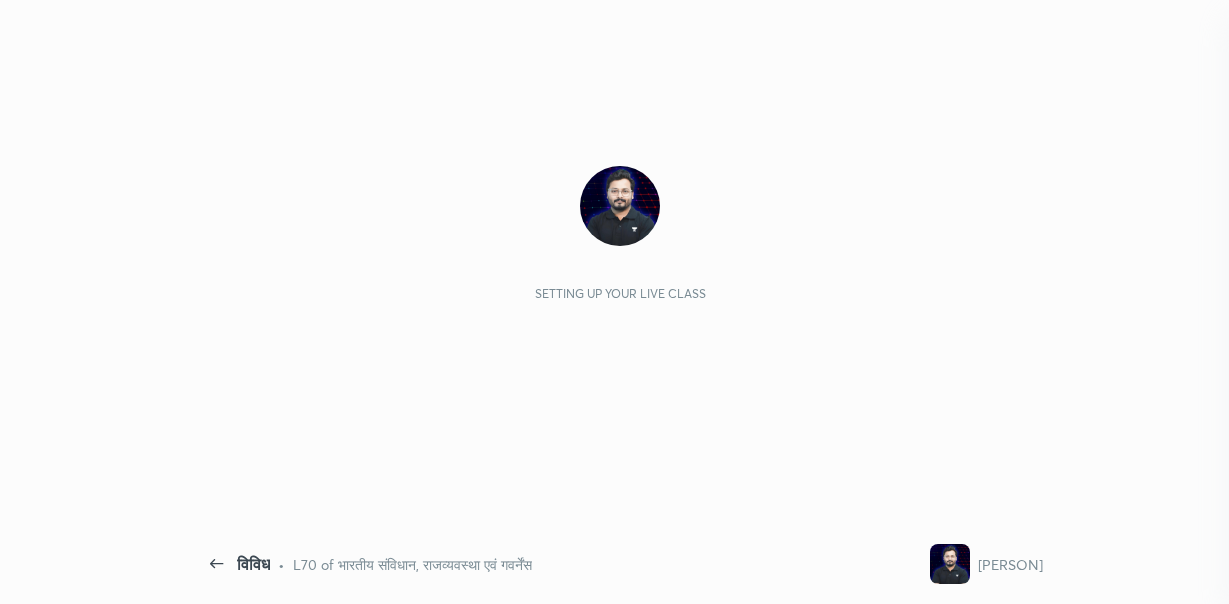 scroll, scrollTop: 0, scrollLeft: 0, axis: both 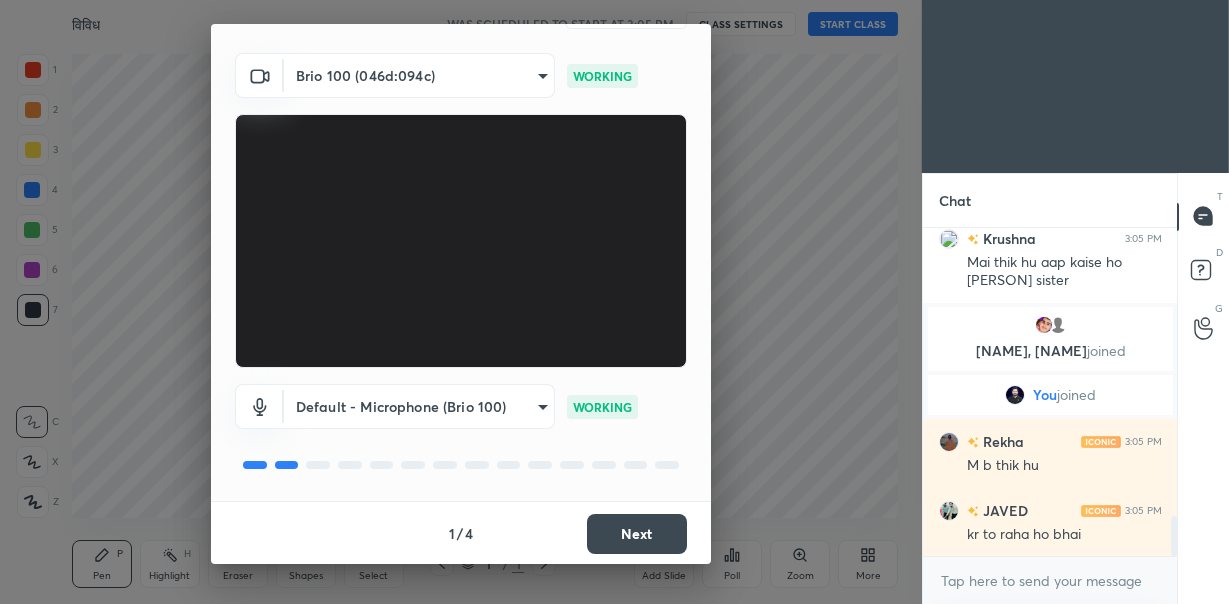 click on "Next" at bounding box center (637, 534) 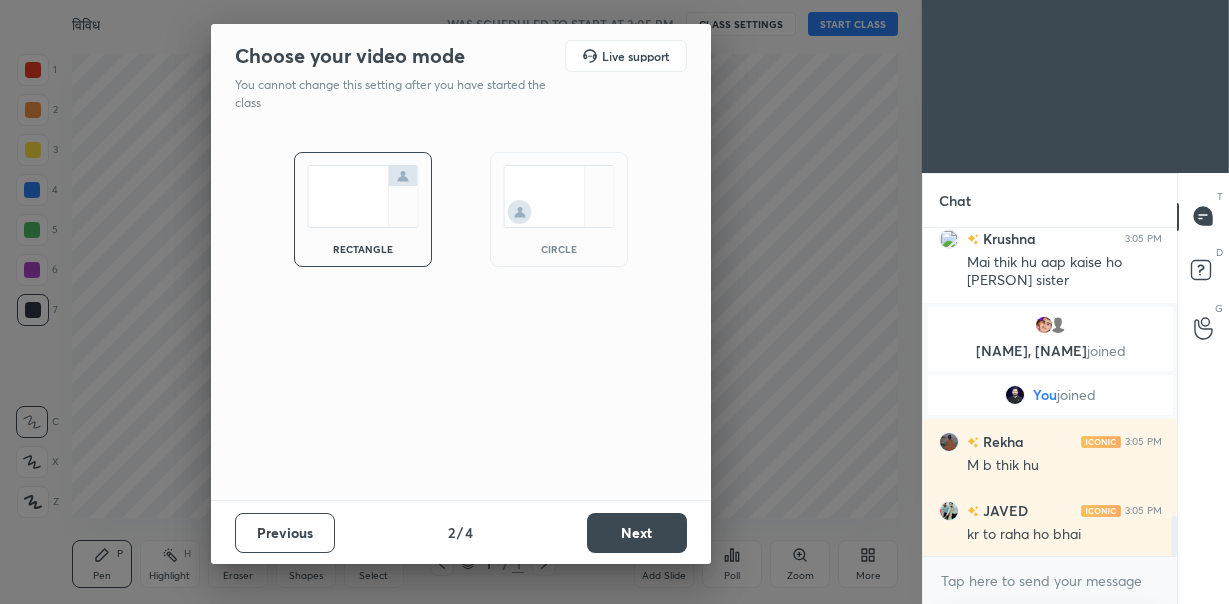 drag, startPoint x: 564, startPoint y: 213, endPoint x: 579, endPoint y: 358, distance: 145.7738 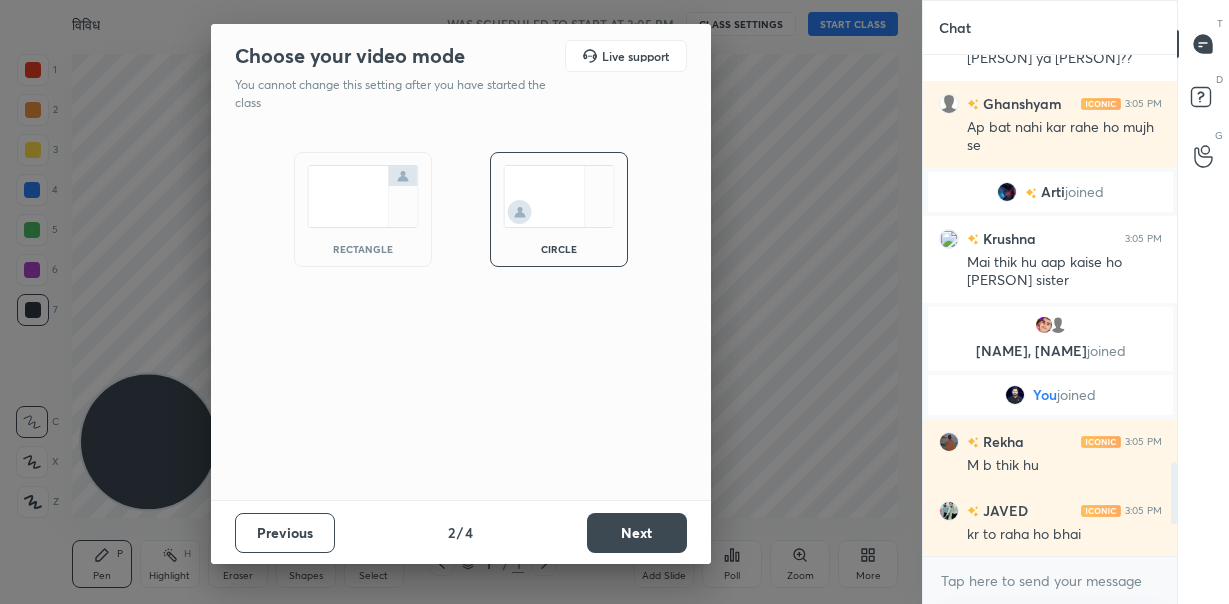 click on "Next" at bounding box center [637, 533] 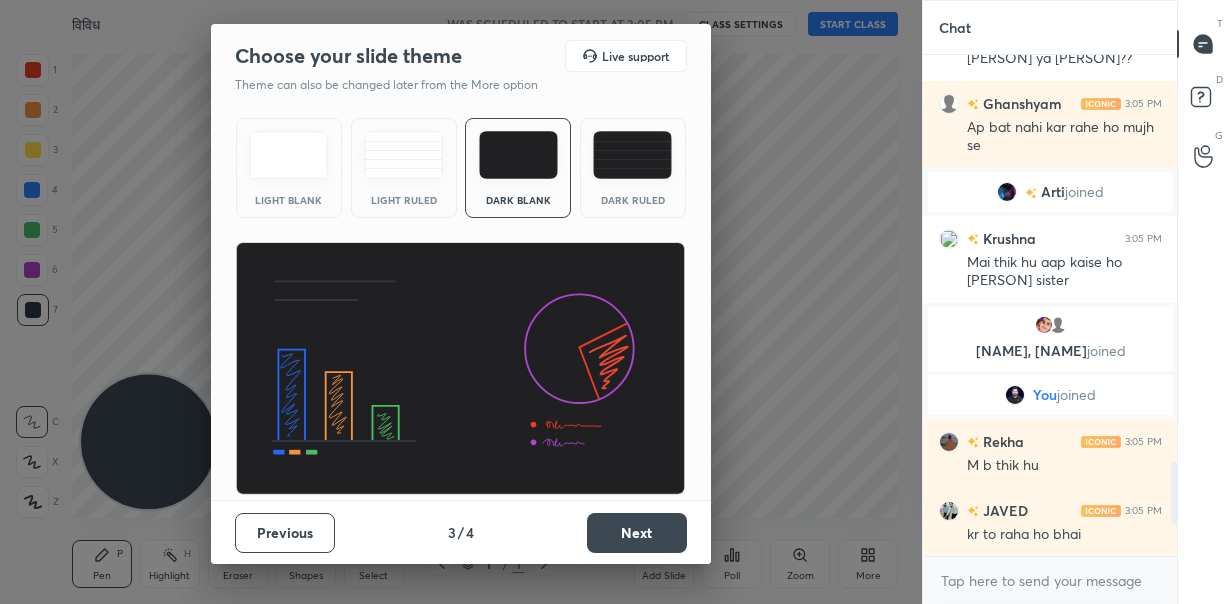 click on "Next" at bounding box center (637, 533) 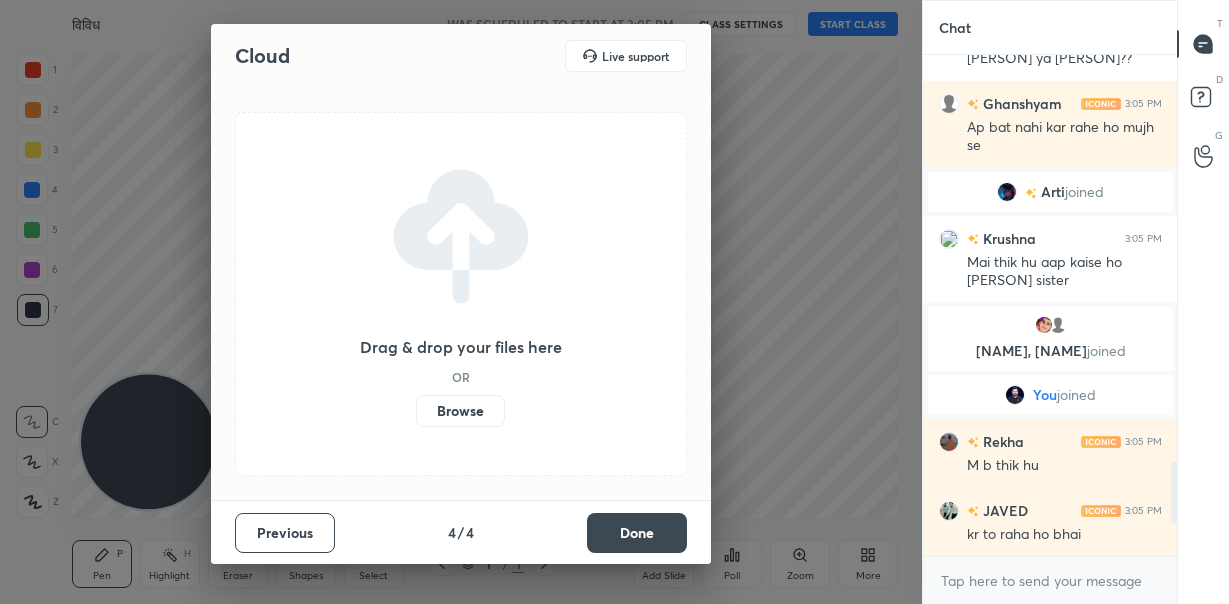 click on "Browse" at bounding box center (460, 411) 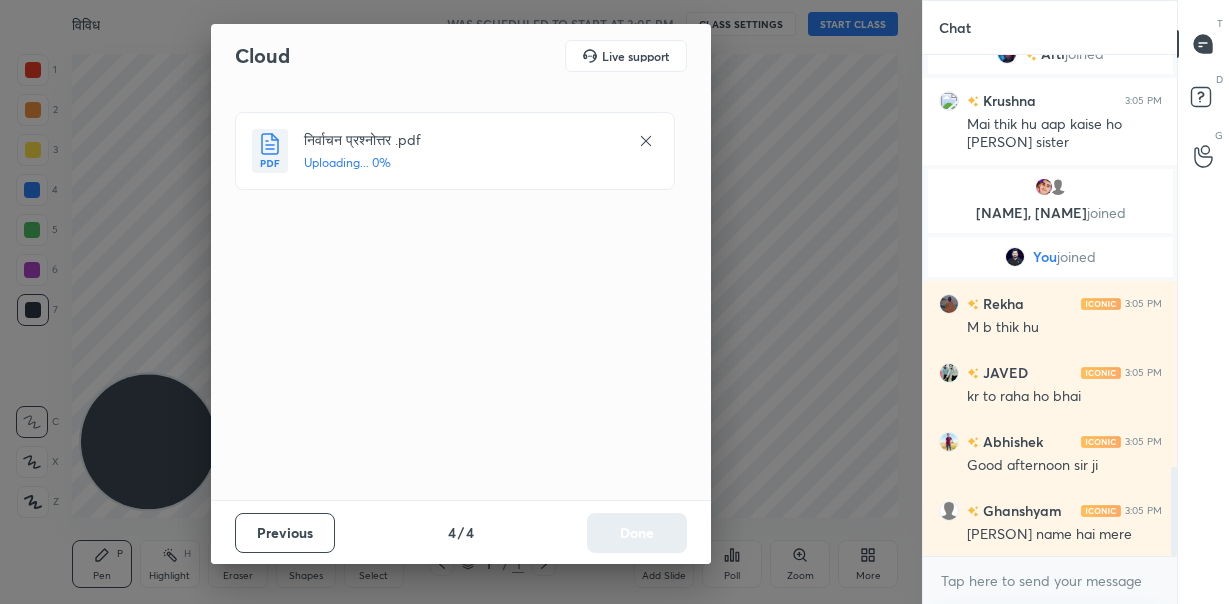 scroll, scrollTop: 2380, scrollLeft: 0, axis: vertical 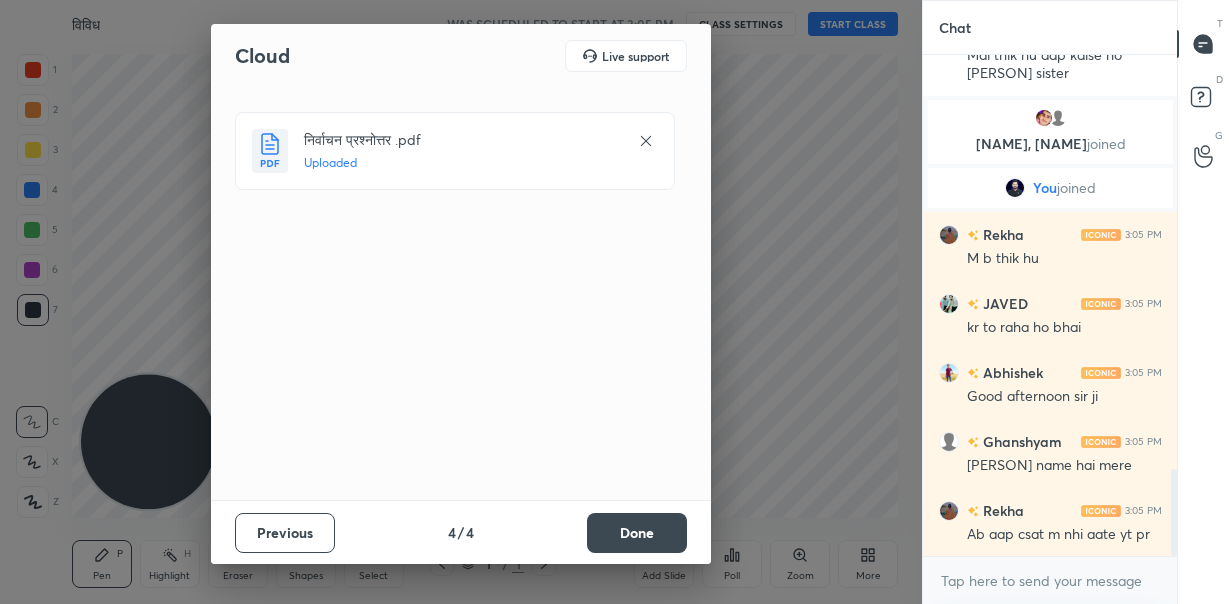 click on "Done" at bounding box center [637, 533] 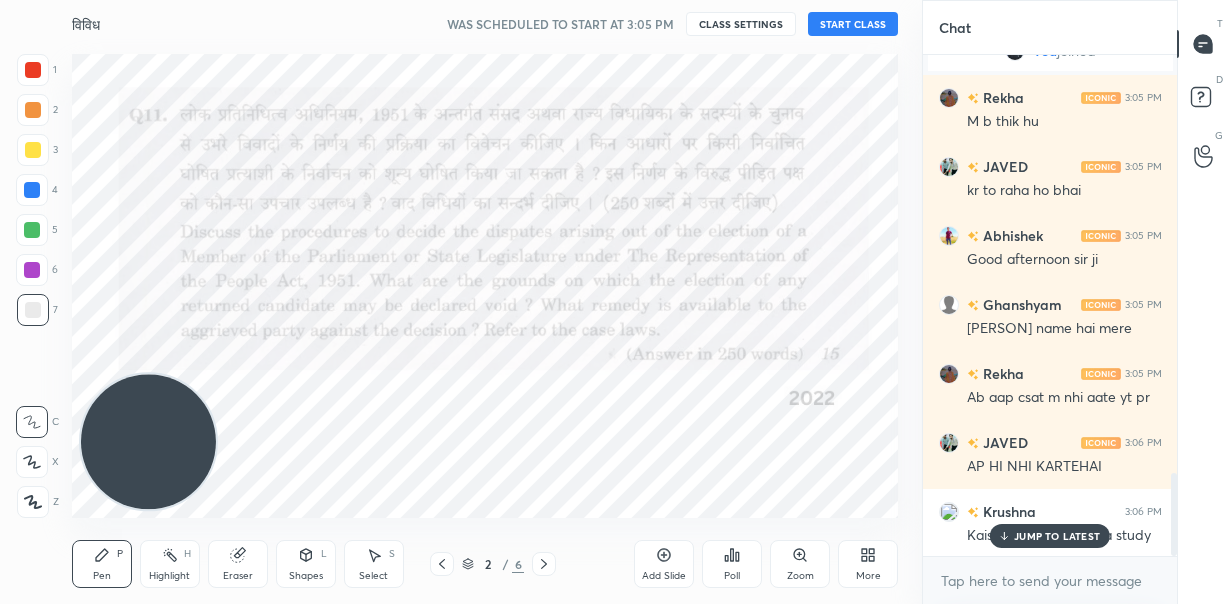click 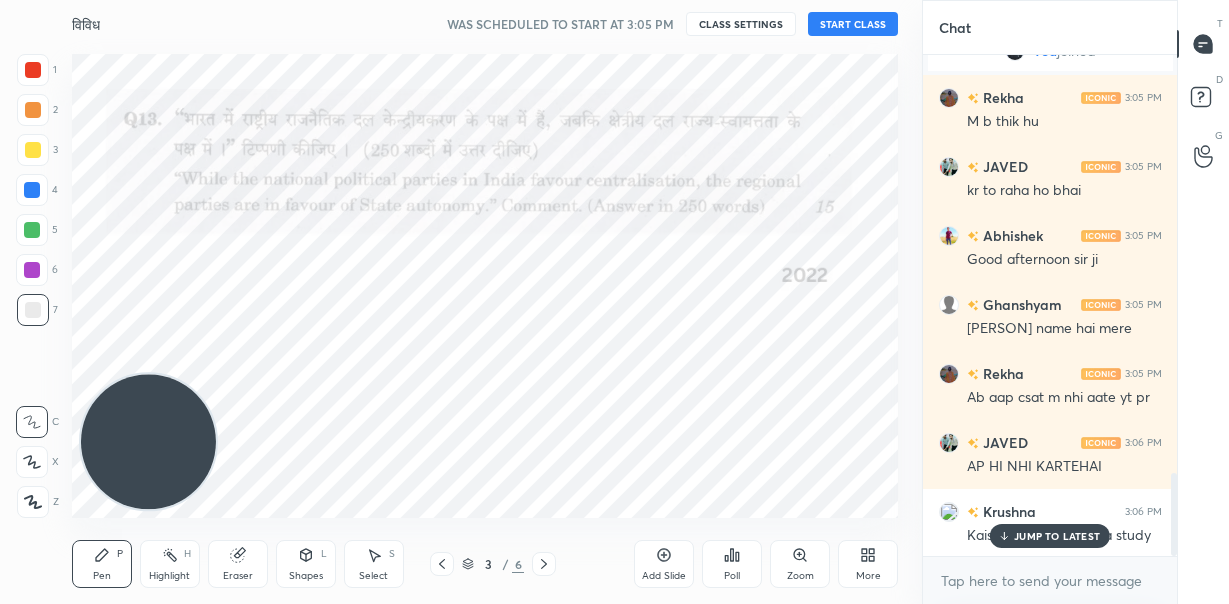 scroll, scrollTop: 2604, scrollLeft: 0, axis: vertical 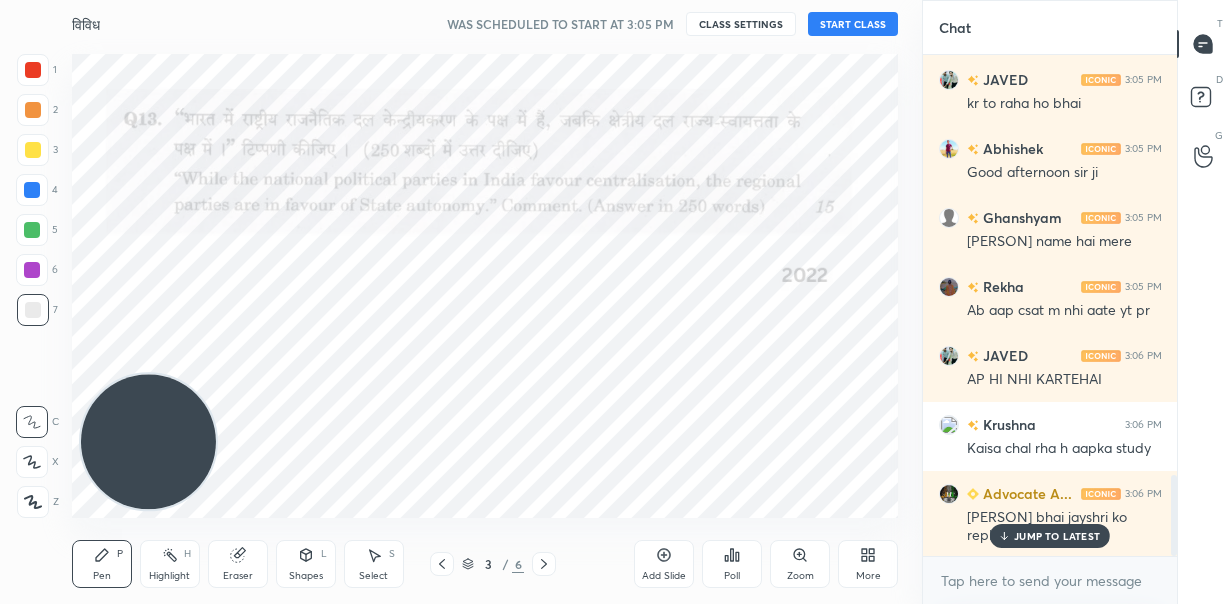 click on "3 / 6" at bounding box center [493, 564] 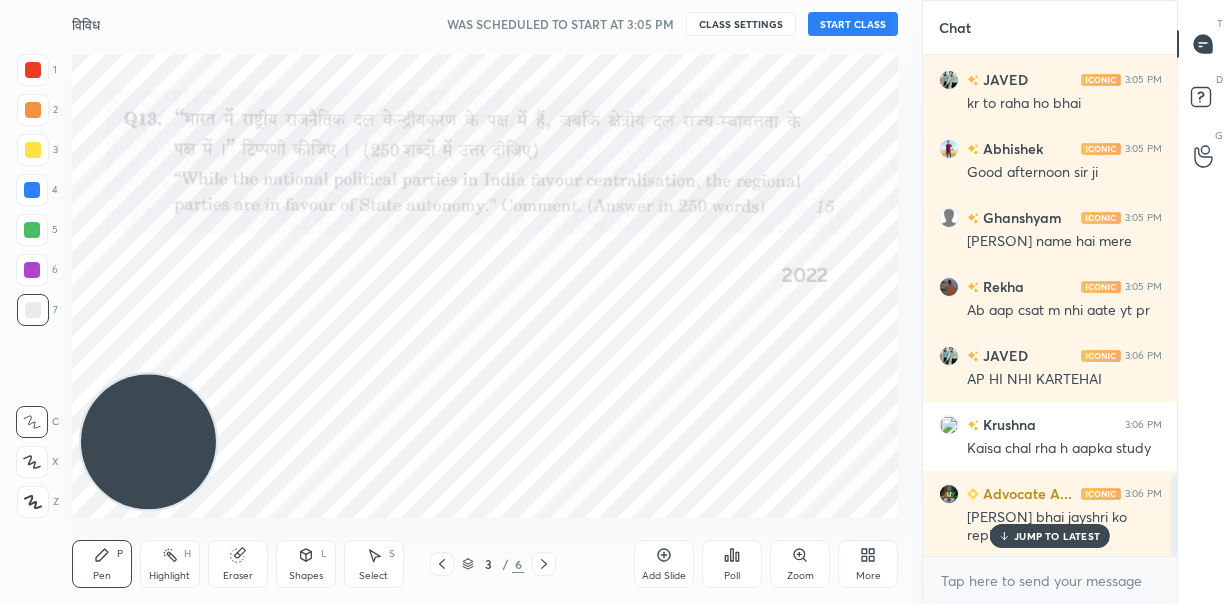click 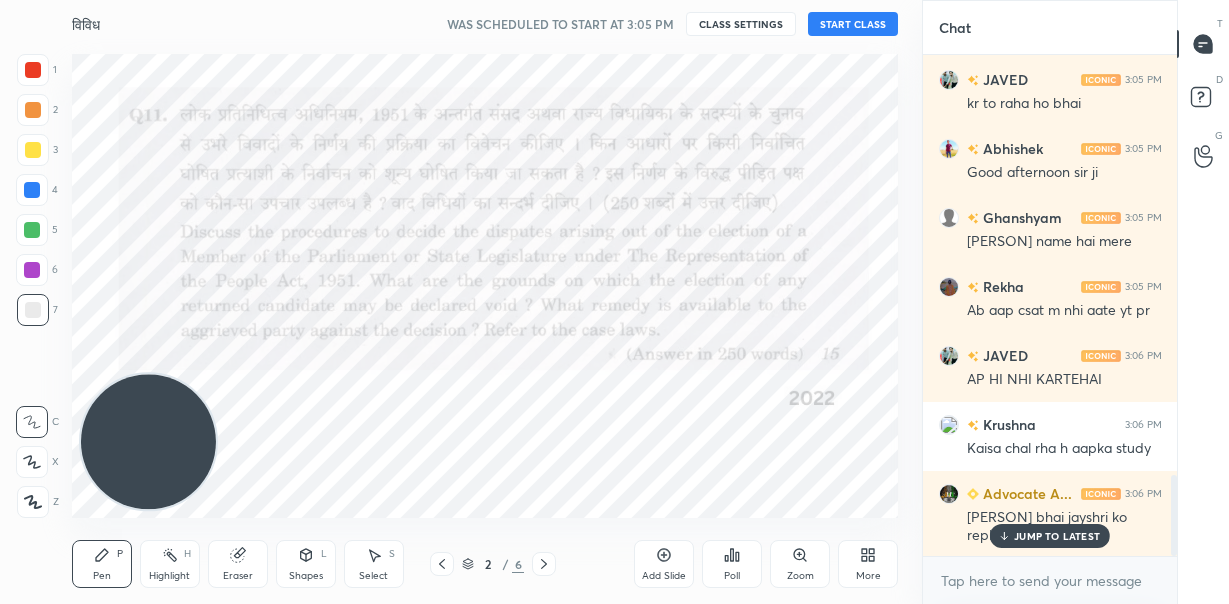 click on "Add Slide" at bounding box center [664, 564] 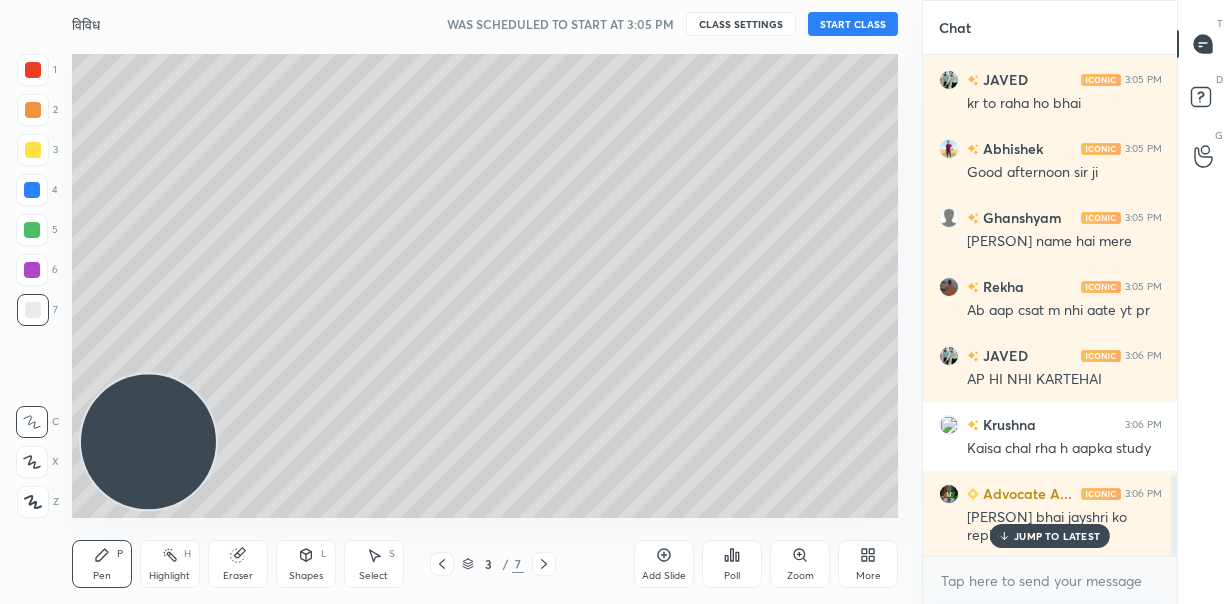 click 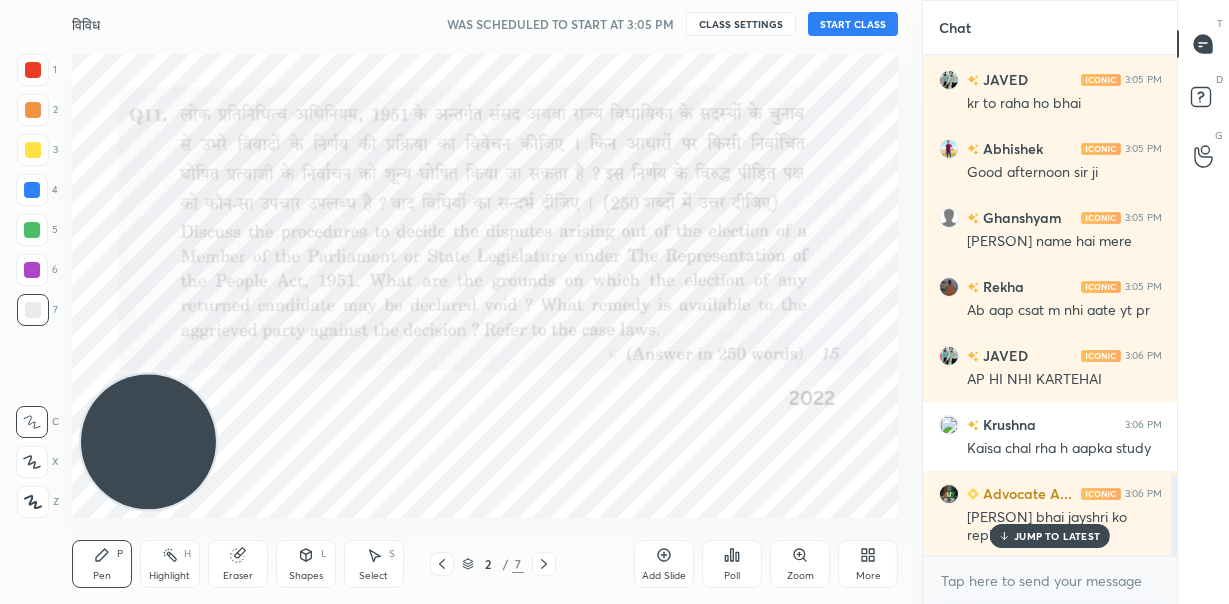 click 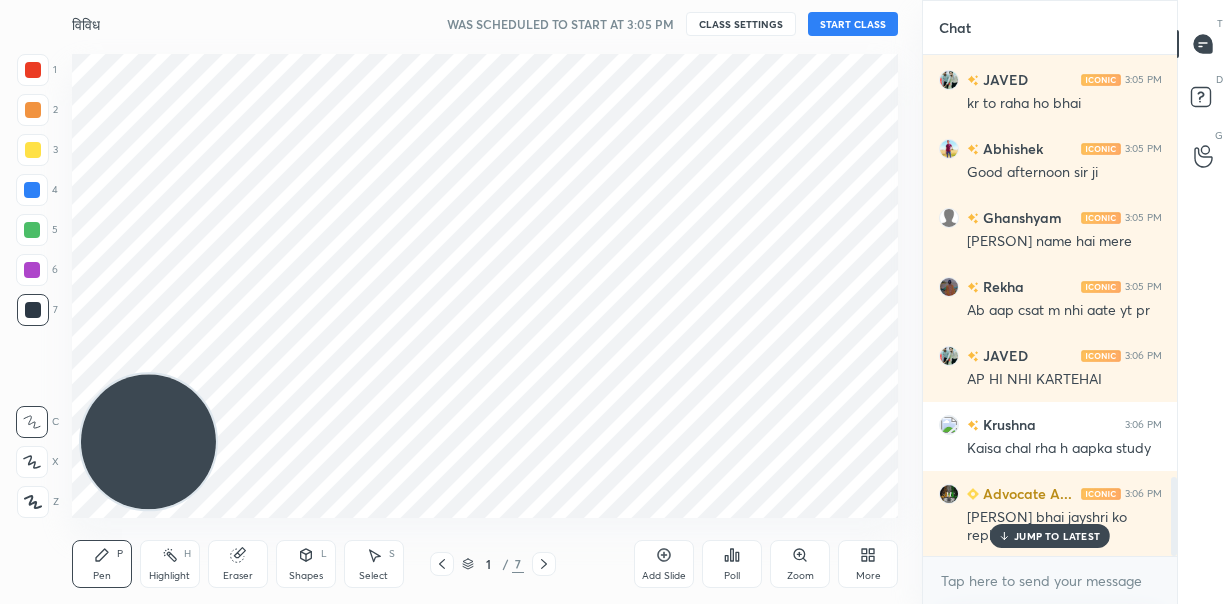 scroll 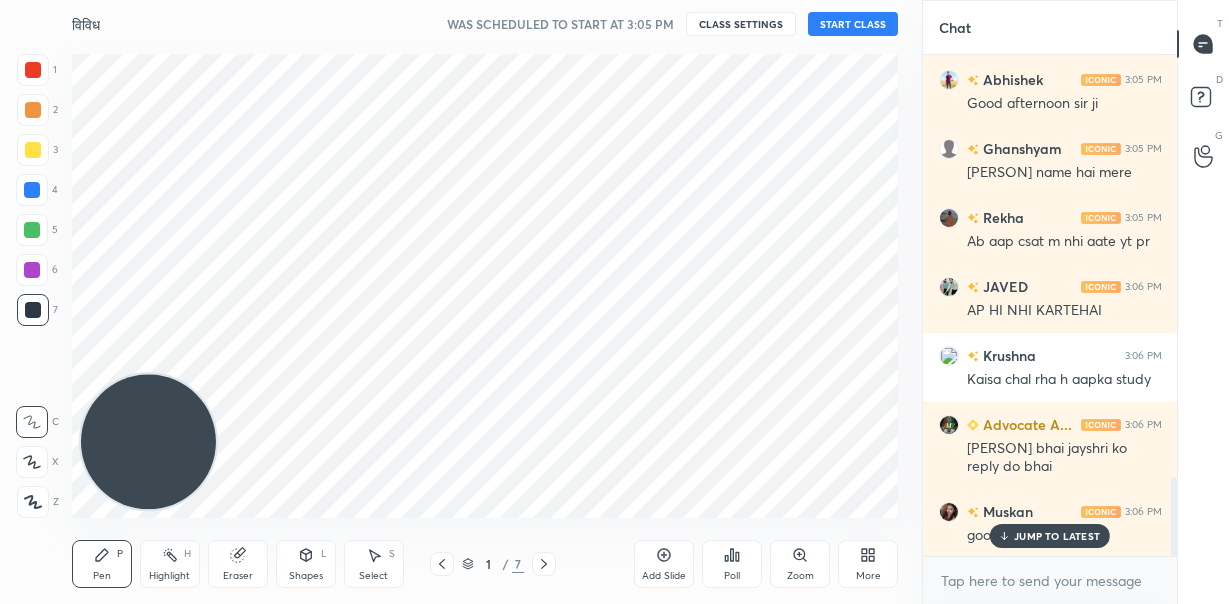 click on "Add Slide" at bounding box center [664, 564] 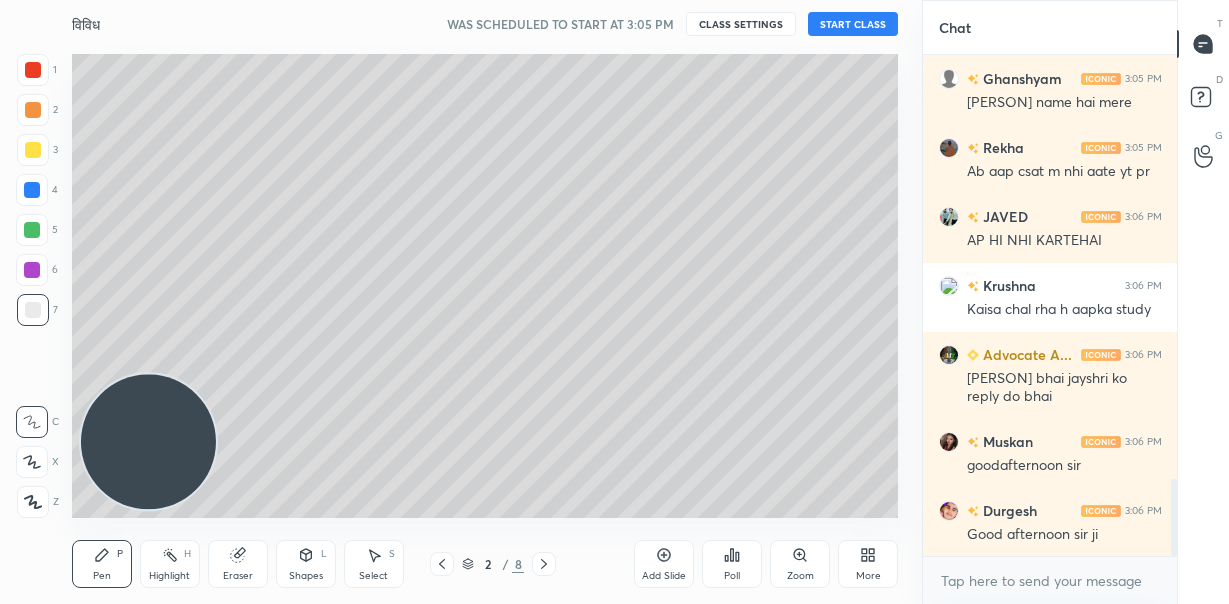 click 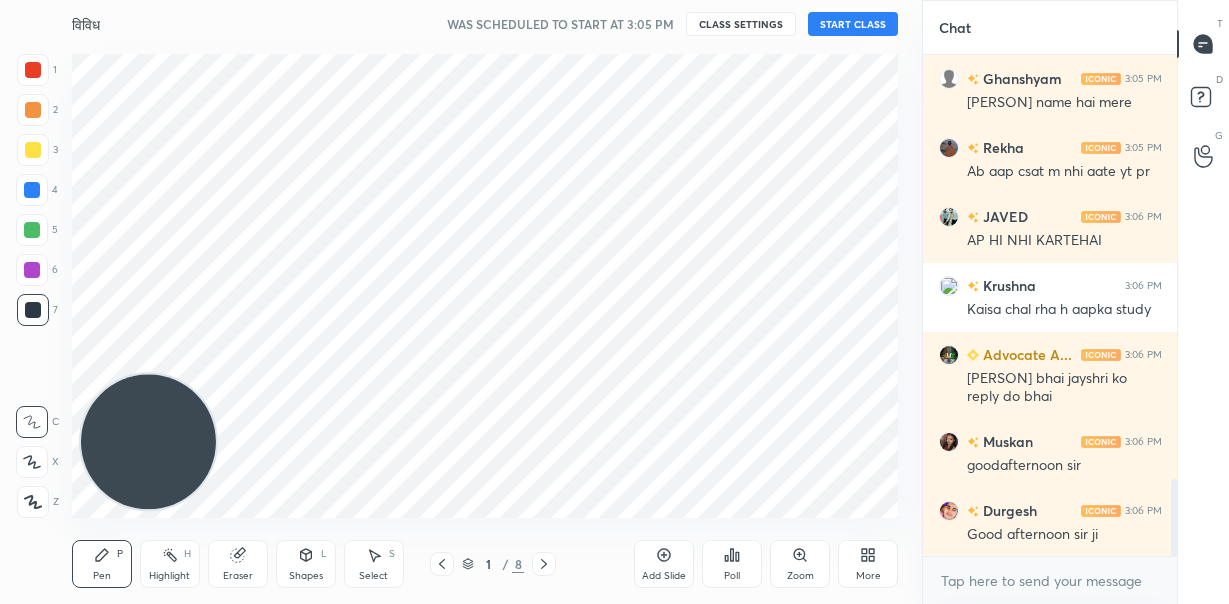 click 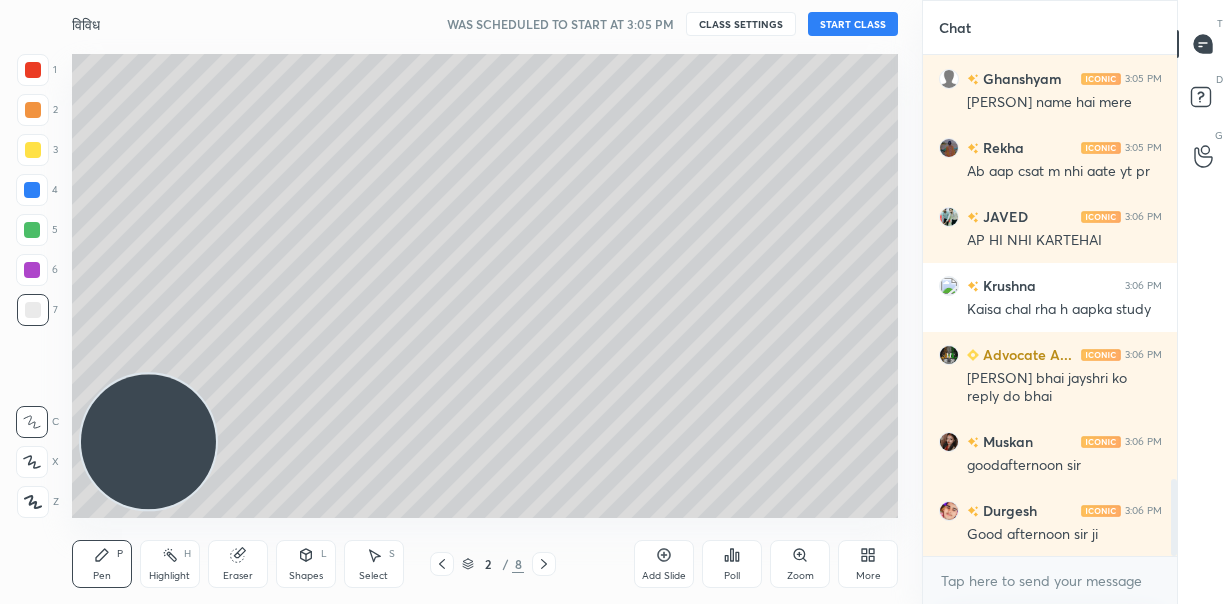click on "START CLASS" at bounding box center (853, 24) 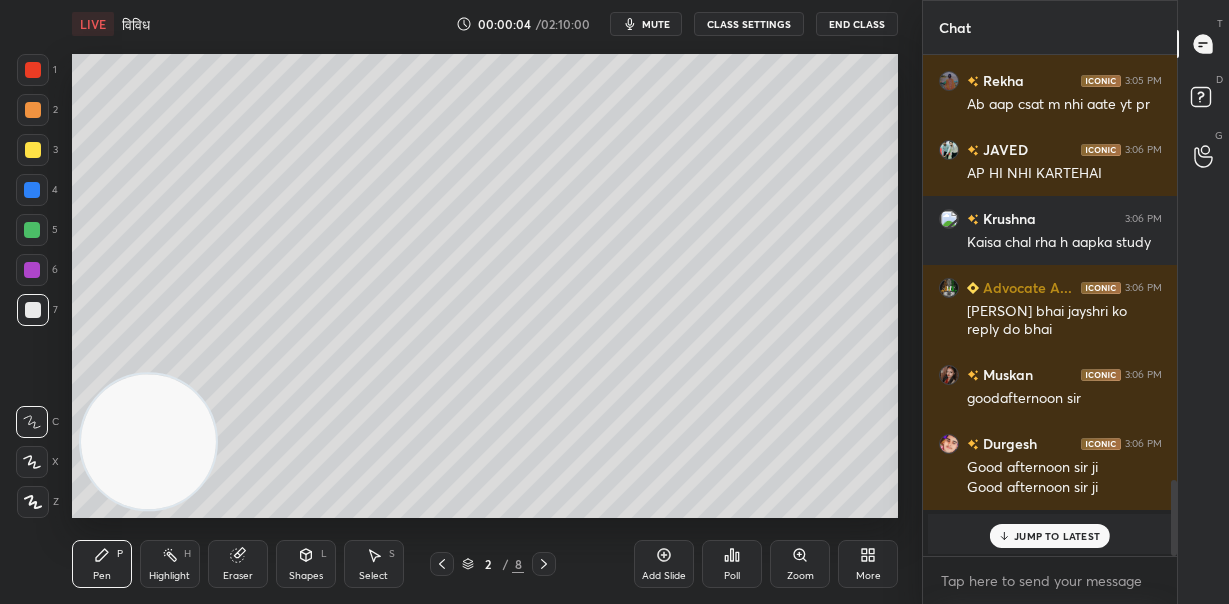 click on "mute" at bounding box center [656, 24] 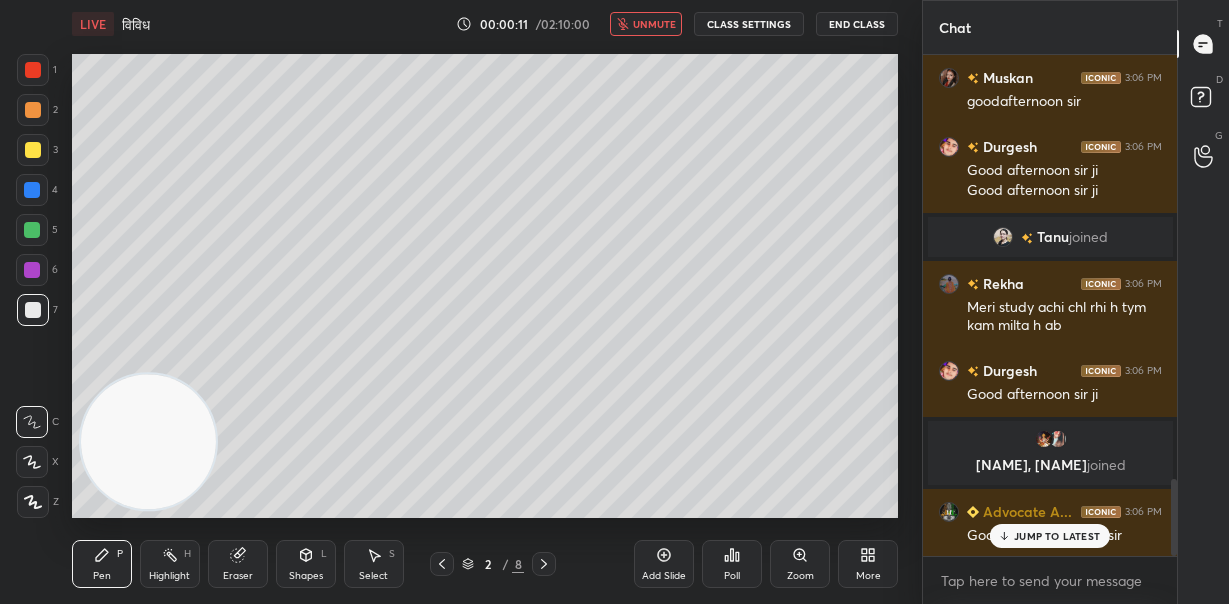 click on "unmute" at bounding box center (654, 24) 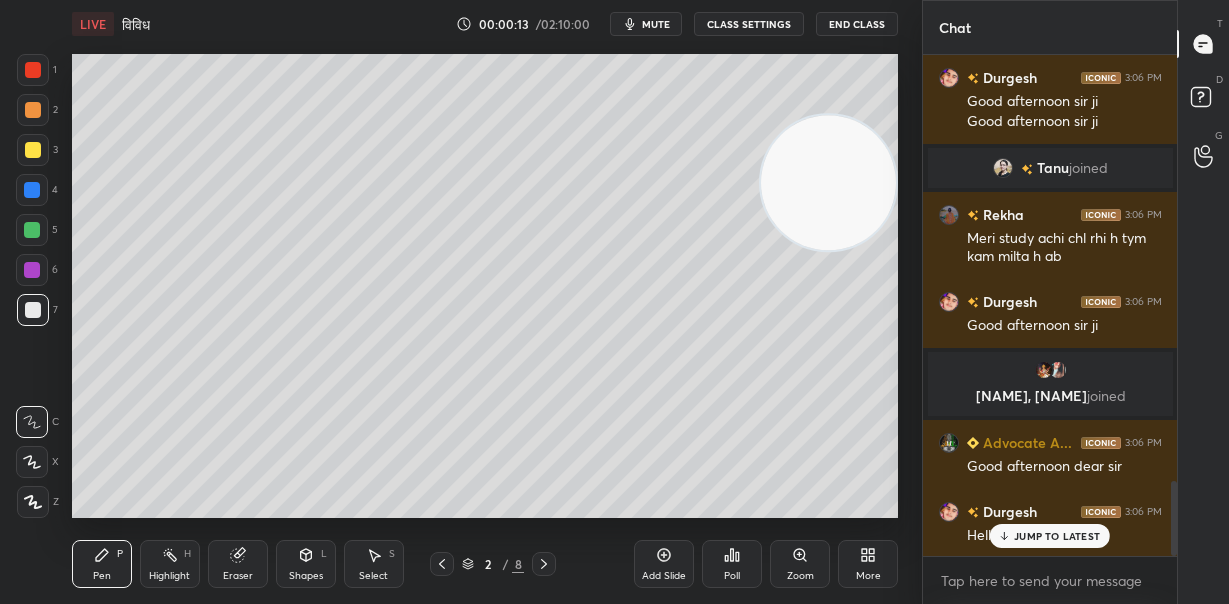 drag, startPoint x: 185, startPoint y: 439, endPoint x: 906, endPoint y: 144, distance: 779.01605 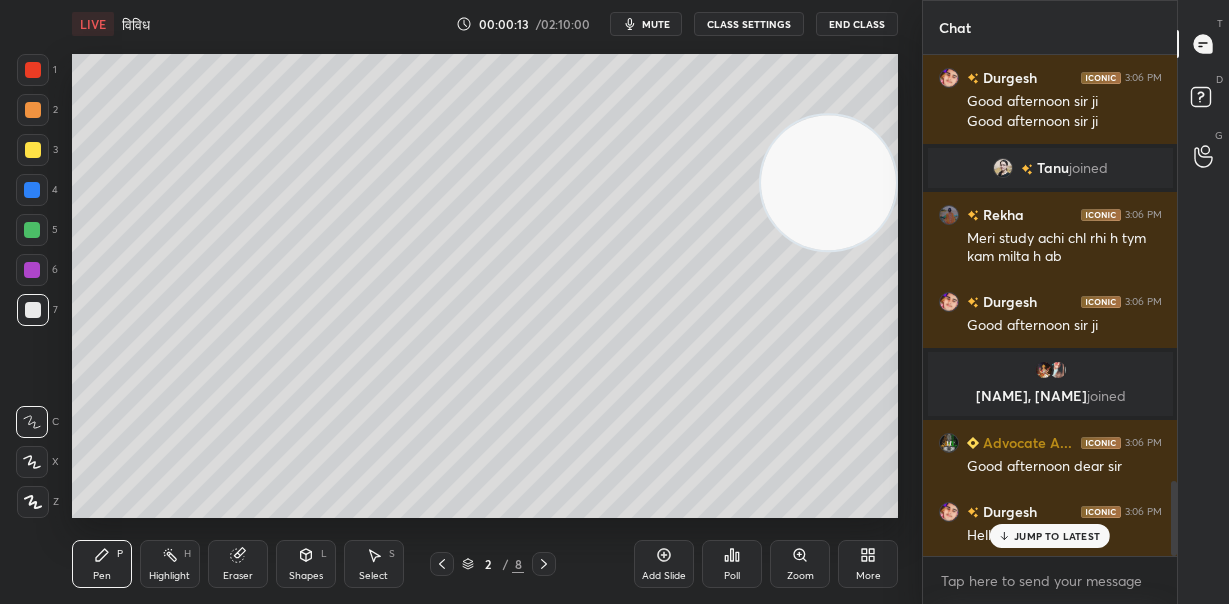 click on "[NUMBER] [NUMBER] [NUMBER] [NUMBER] [NUMBER] [NUMBER] [NUMBER] C X Z C X Z E E Erase all   H H LIVE विविध [TIME] /  [TIME] mute CLASS SETTINGS End Class Setting up your live class Poll for   secs No correct answer Start poll Back विविध • L70 of भारतीय संविधान, राजव्यवस्था एवं गवर्नेंस [PERSON] Pen P Highlight H Eraser Shapes L Select S [NUMBER] / [NUMBER] Add Slide Poll Zoom More" at bounding box center [461, 302] 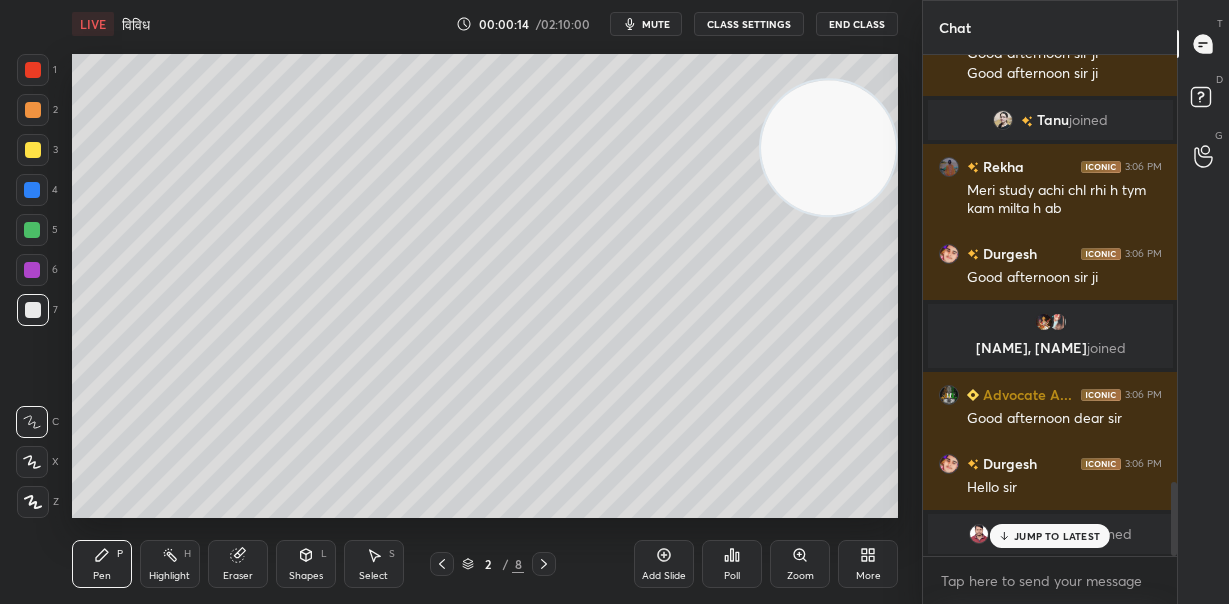click on "mute" at bounding box center [656, 24] 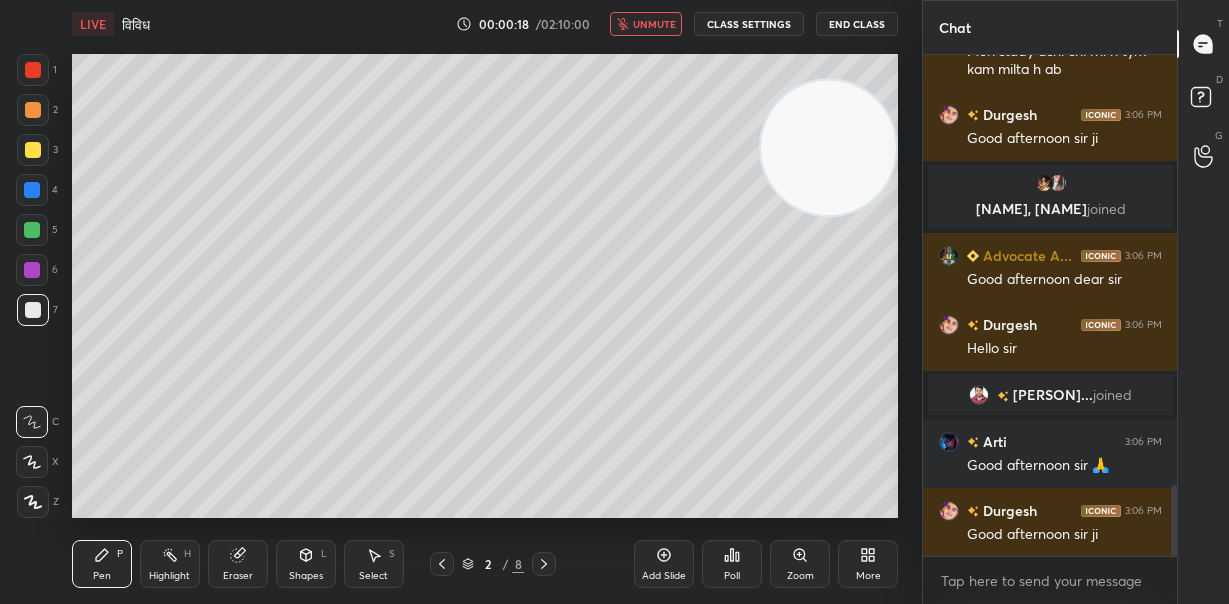 click on "unmute" at bounding box center (654, 24) 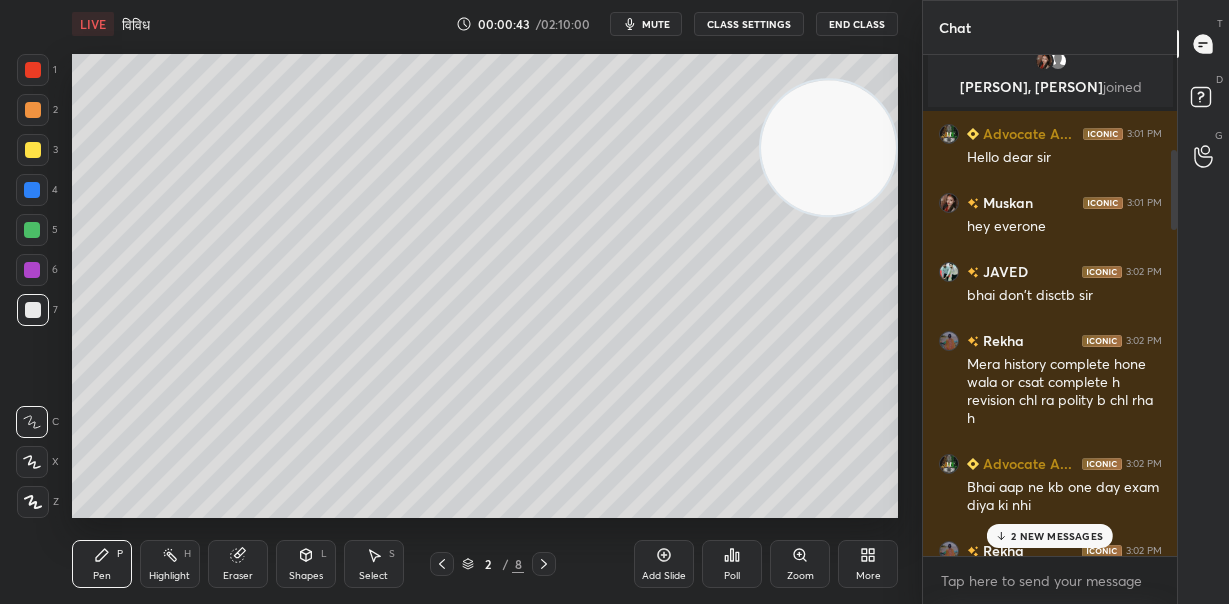 scroll, scrollTop: 1283, scrollLeft: 0, axis: vertical 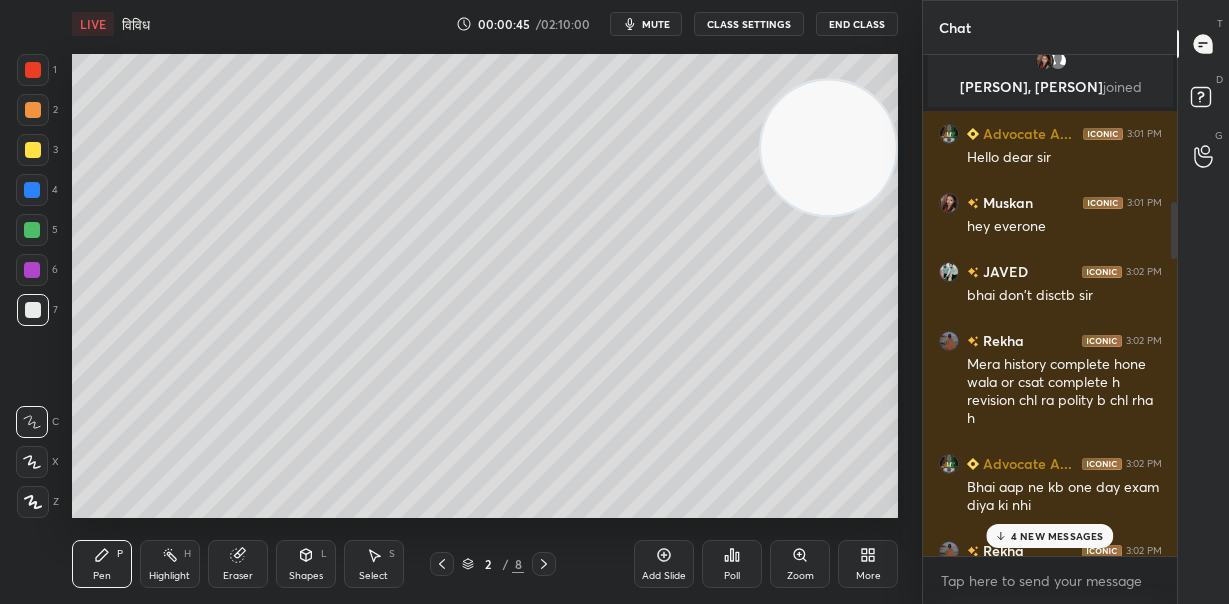 click on "4 NEW MESSAGES" at bounding box center [1057, 536] 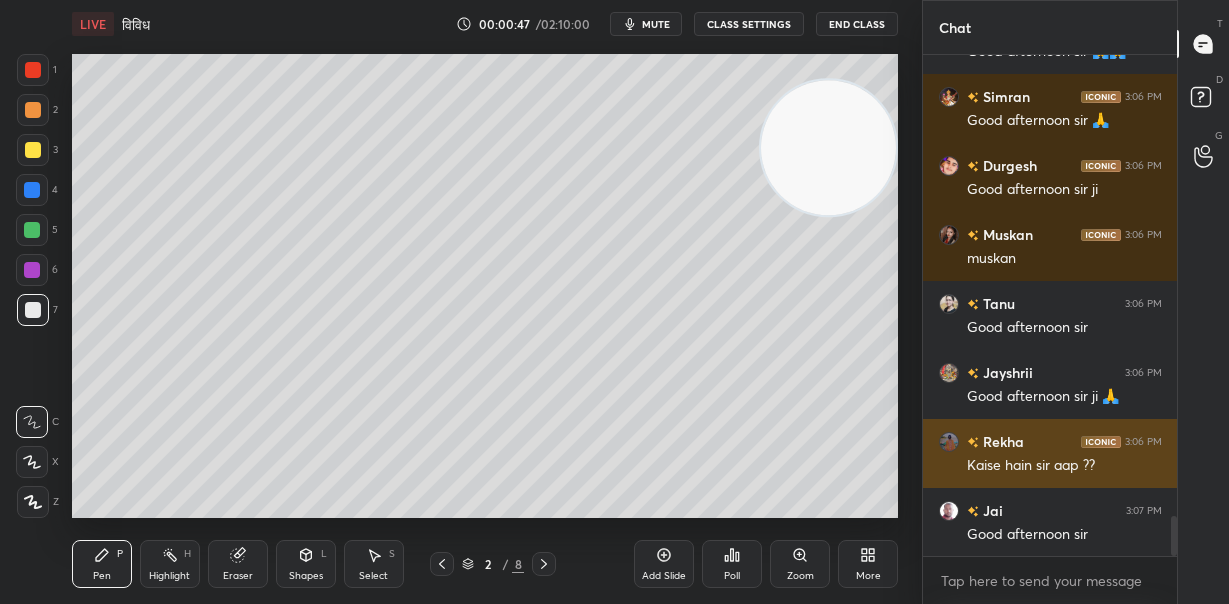 scroll, scrollTop: 5836, scrollLeft: 0, axis: vertical 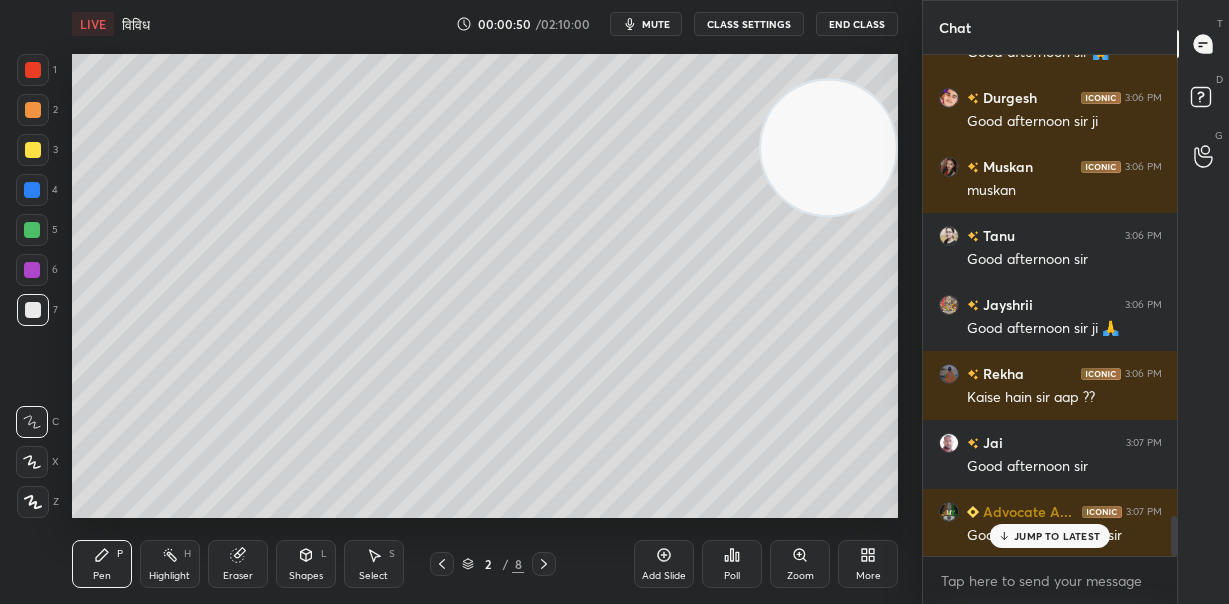 click 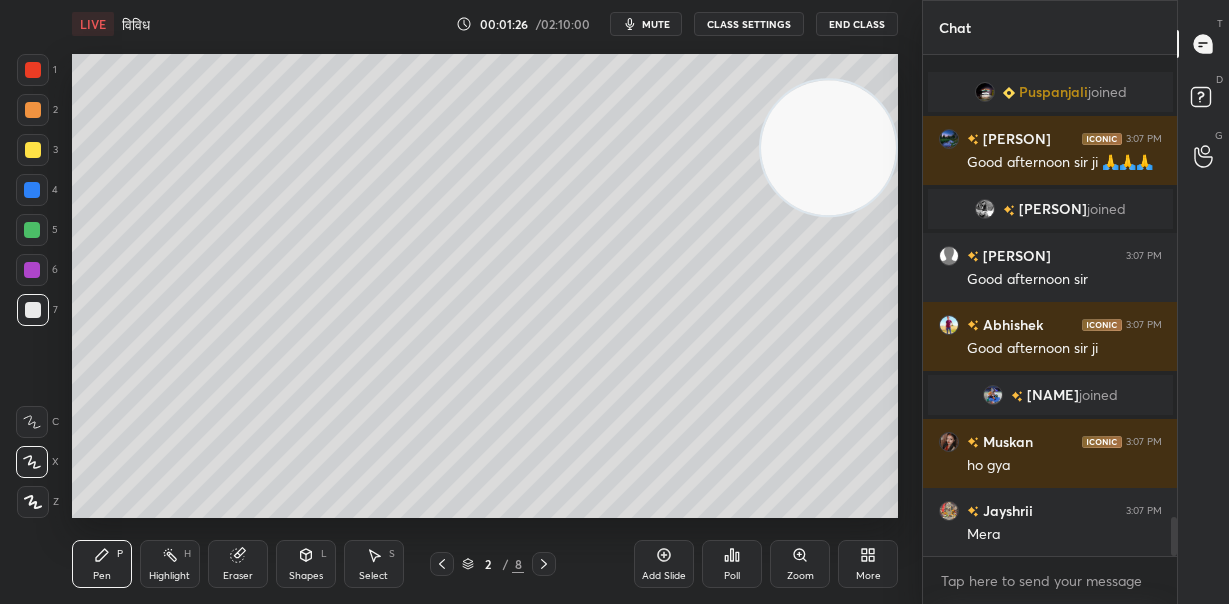 scroll, scrollTop: 5928, scrollLeft: 0, axis: vertical 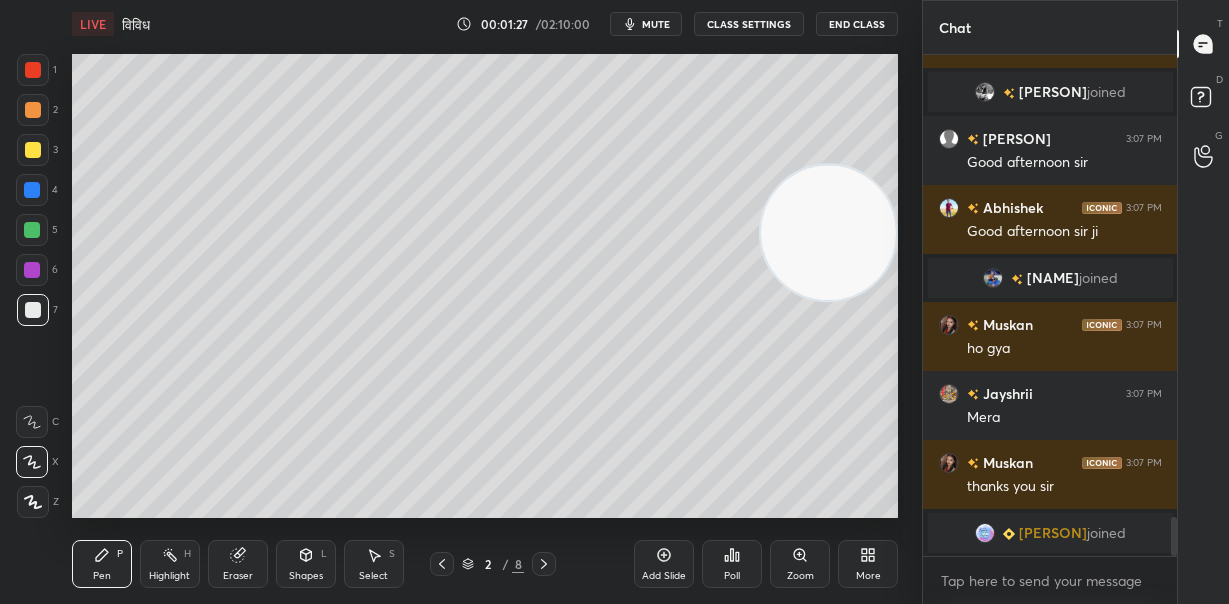drag, startPoint x: 840, startPoint y: 153, endPoint x: 814, endPoint y: 295, distance: 144.36066 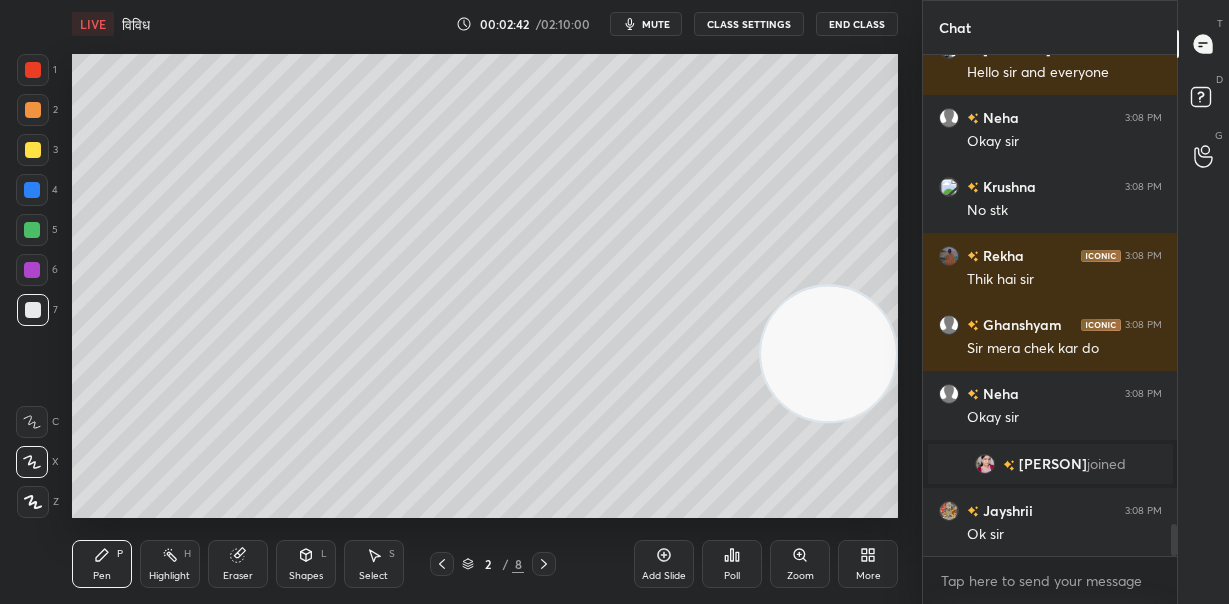 scroll, scrollTop: 7436, scrollLeft: 0, axis: vertical 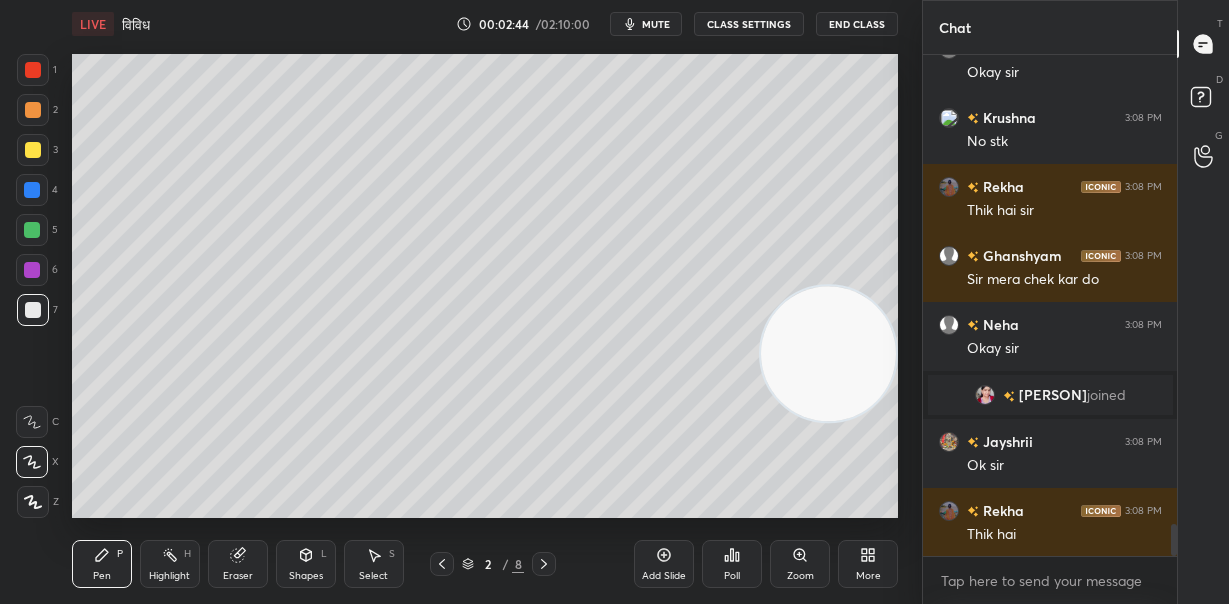 click on "Eraser" at bounding box center [238, 564] 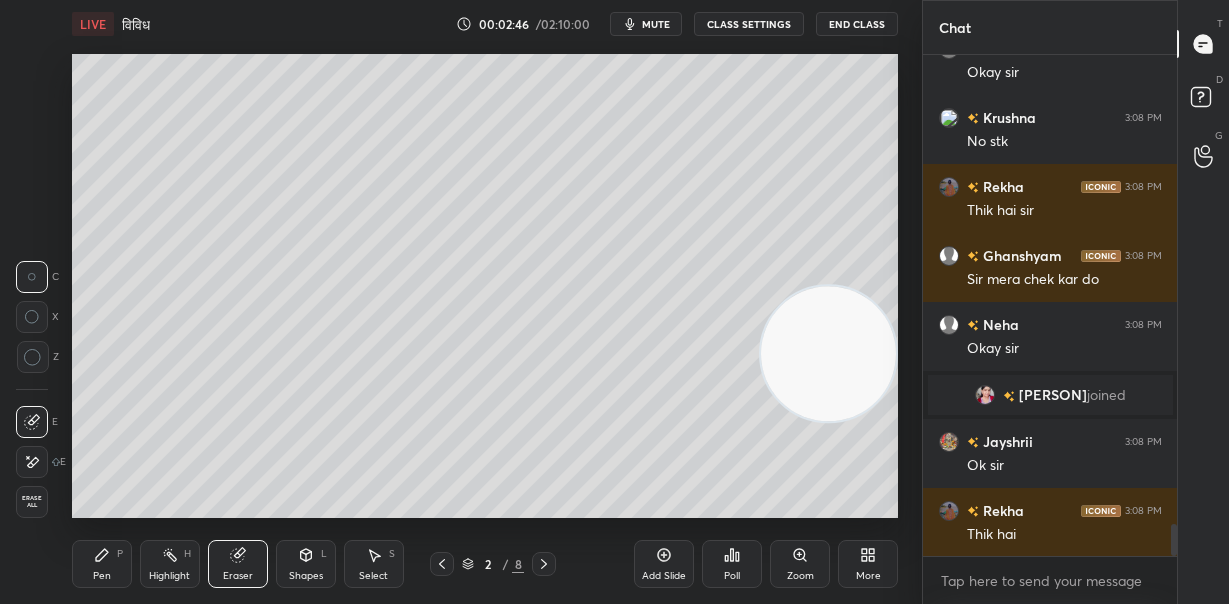 click at bounding box center (32, 462) 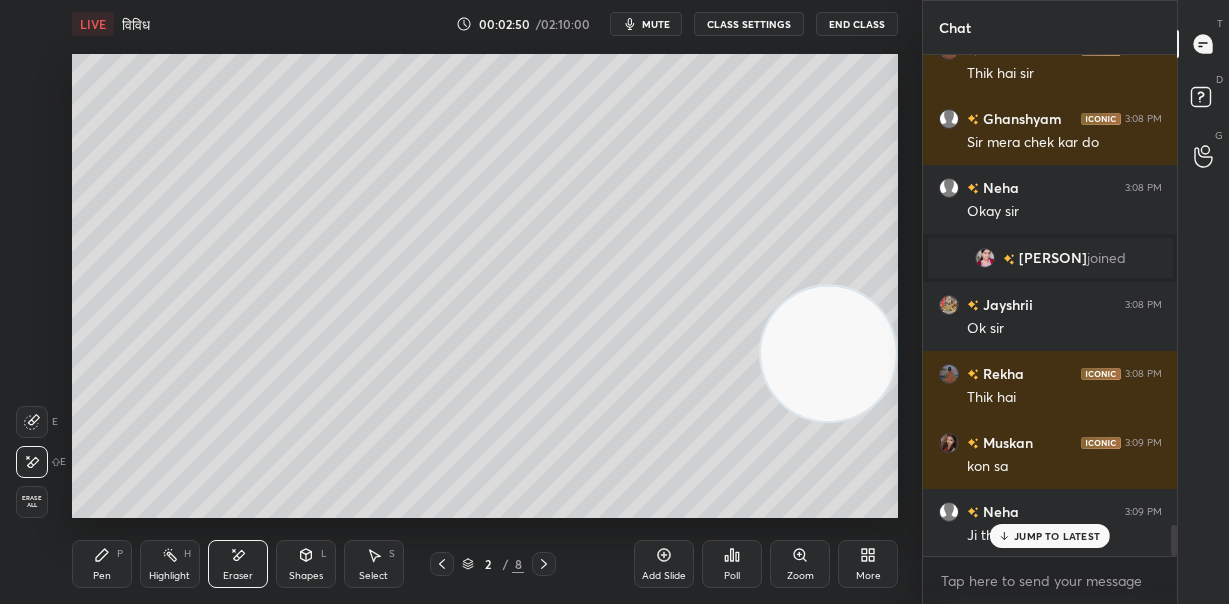 scroll, scrollTop: 7712, scrollLeft: 0, axis: vertical 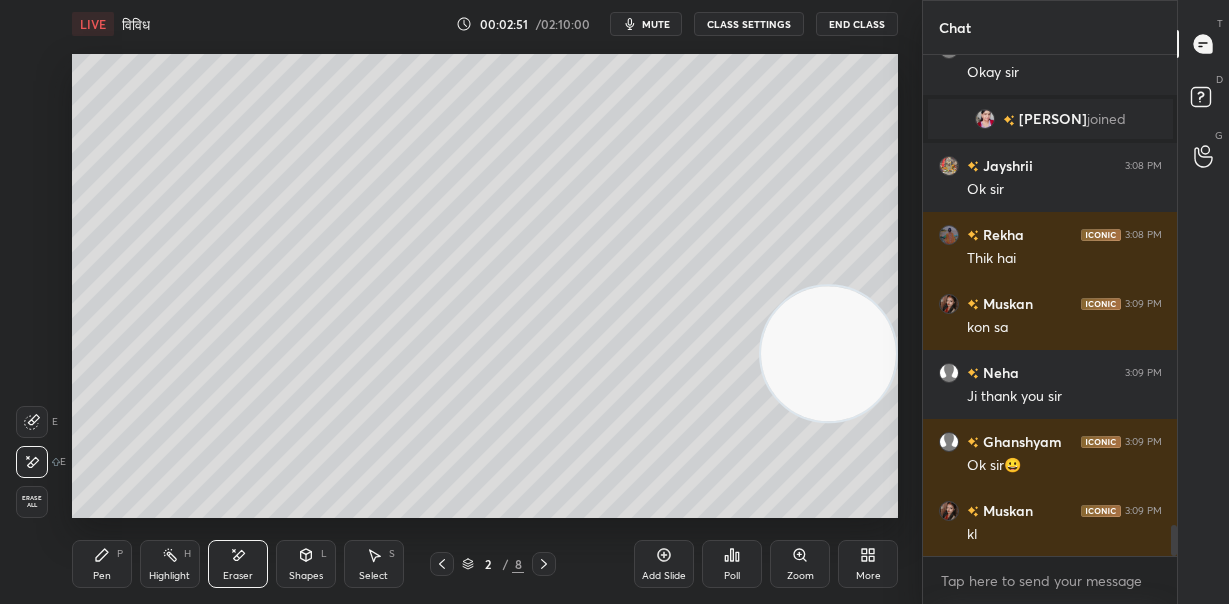 click 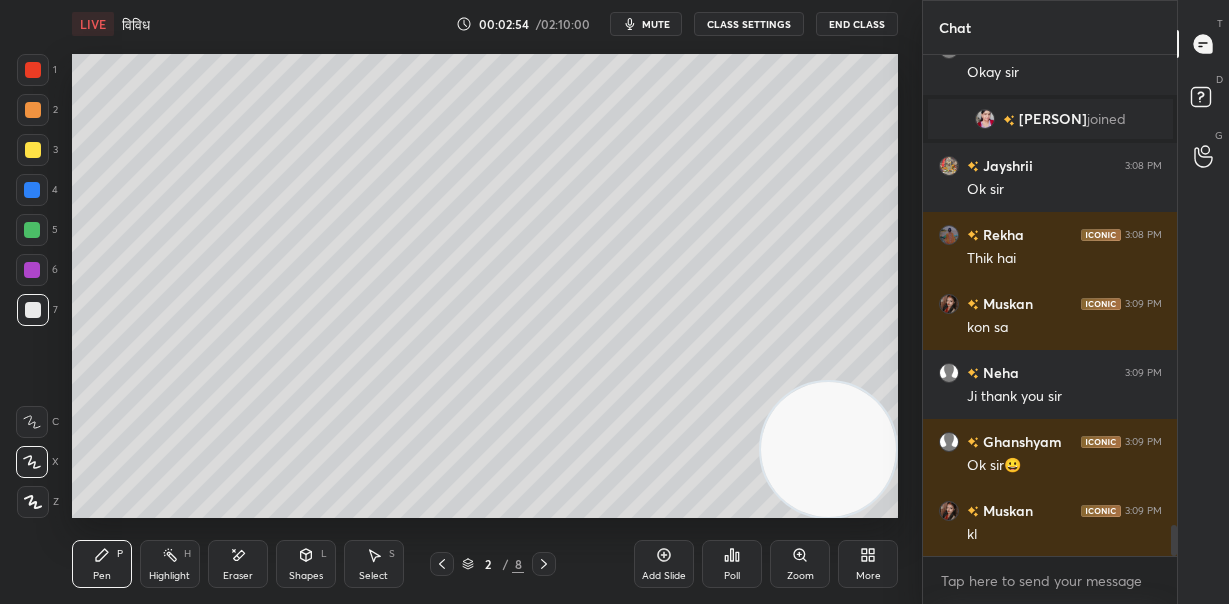 drag, startPoint x: 855, startPoint y: 377, endPoint x: 884, endPoint y: 481, distance: 107.96759 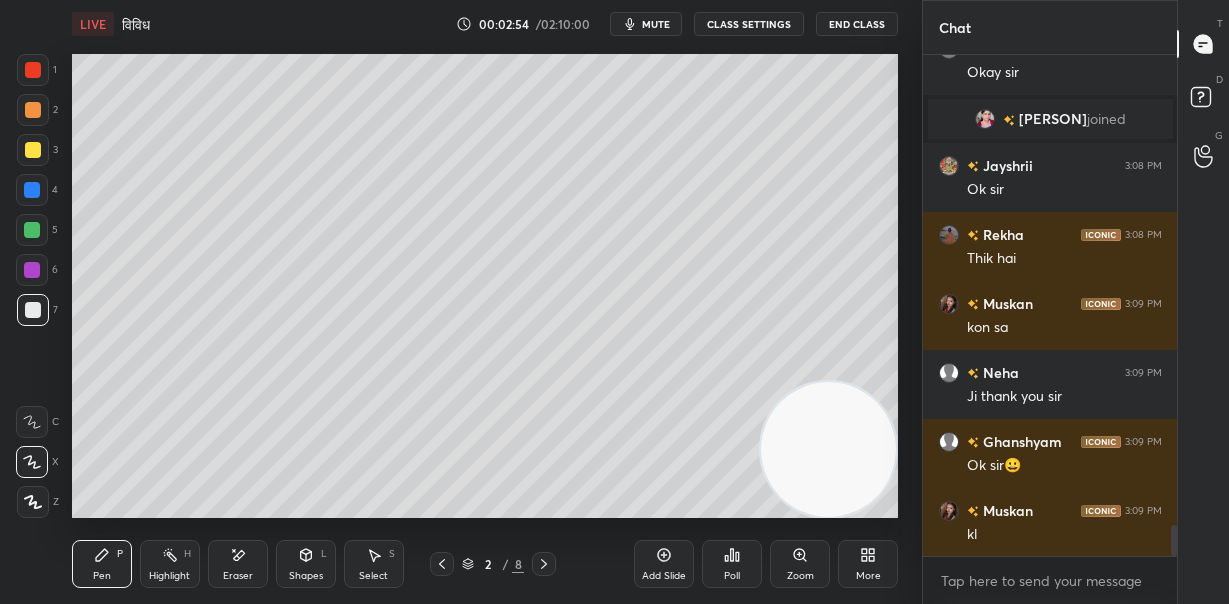 click at bounding box center [828, 449] 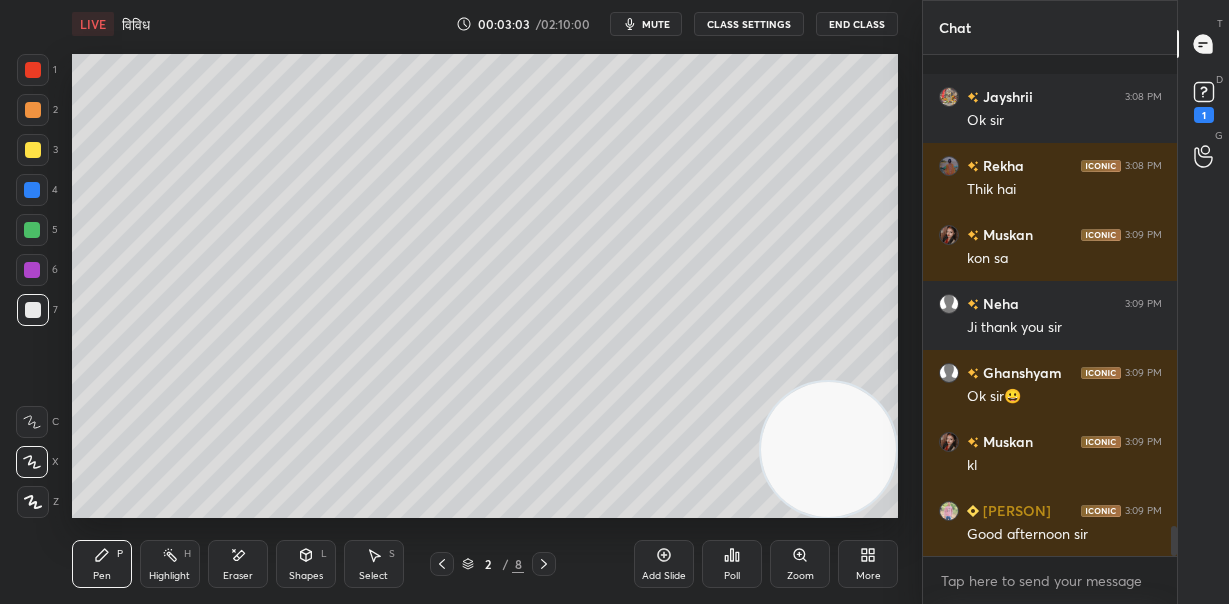 scroll, scrollTop: 7882, scrollLeft: 0, axis: vertical 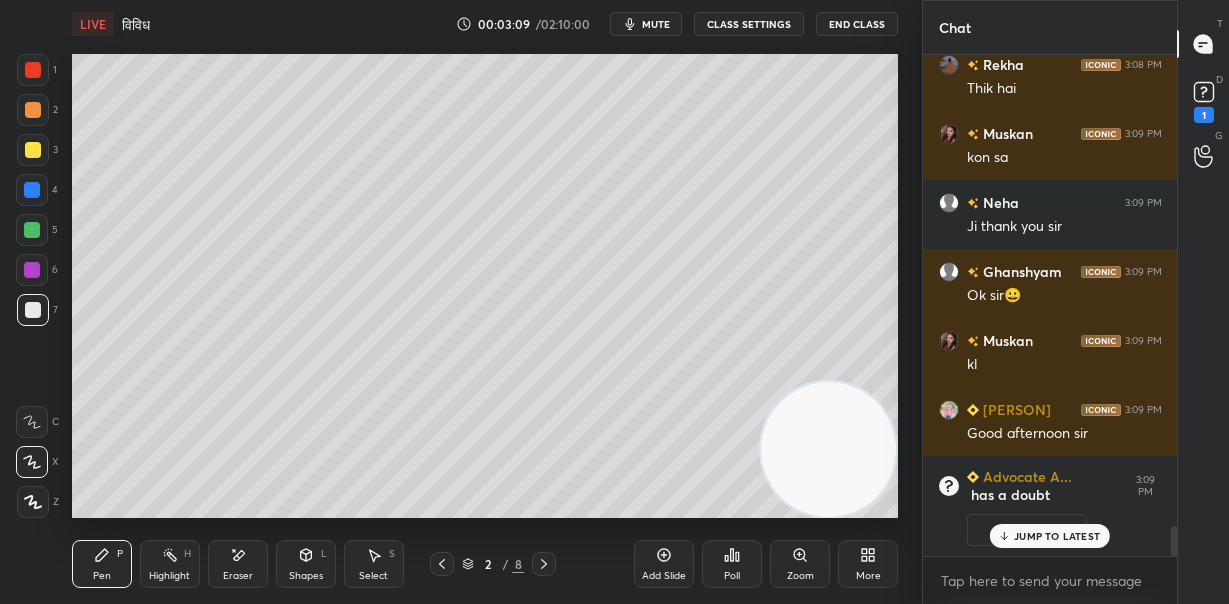 click at bounding box center (33, 110) 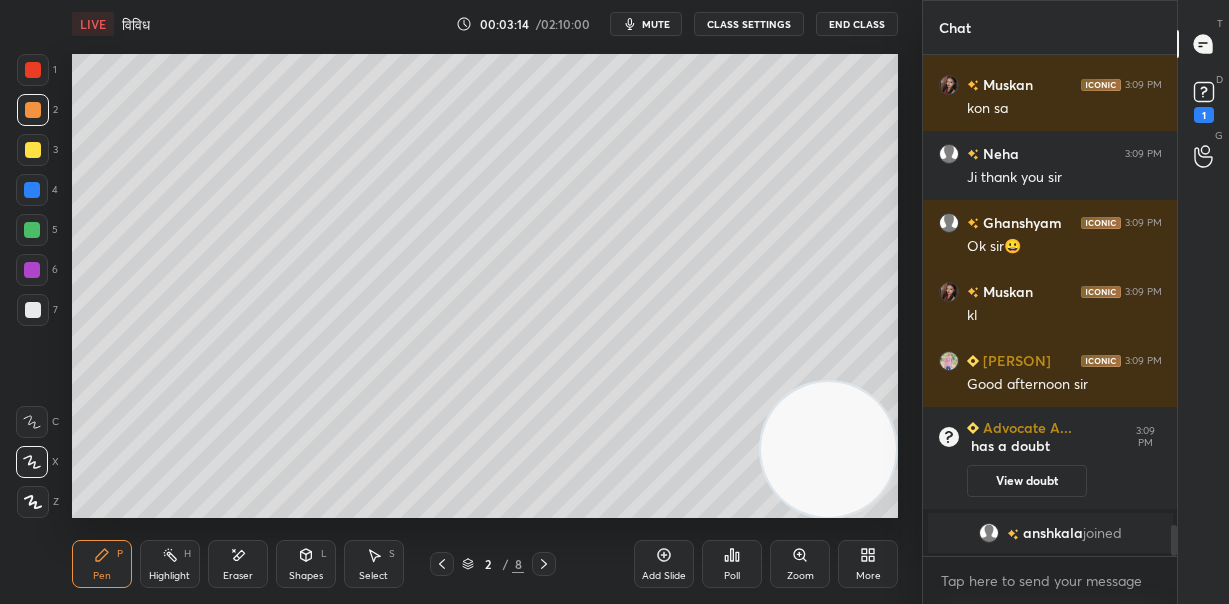 scroll, scrollTop: 7724, scrollLeft: 0, axis: vertical 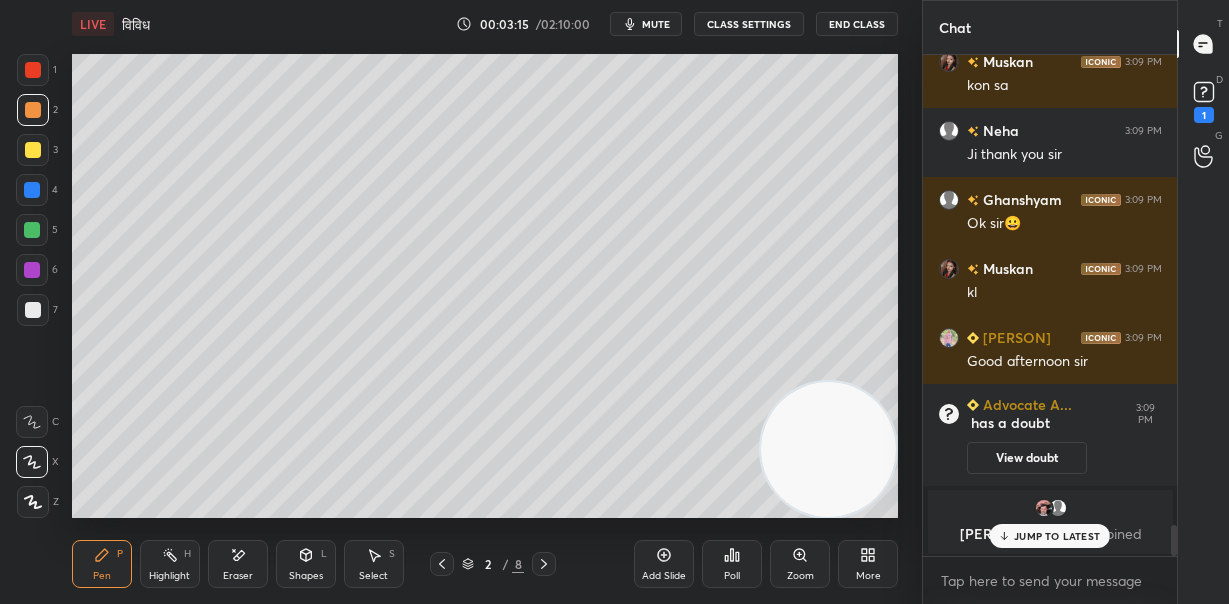 click at bounding box center [32, 230] 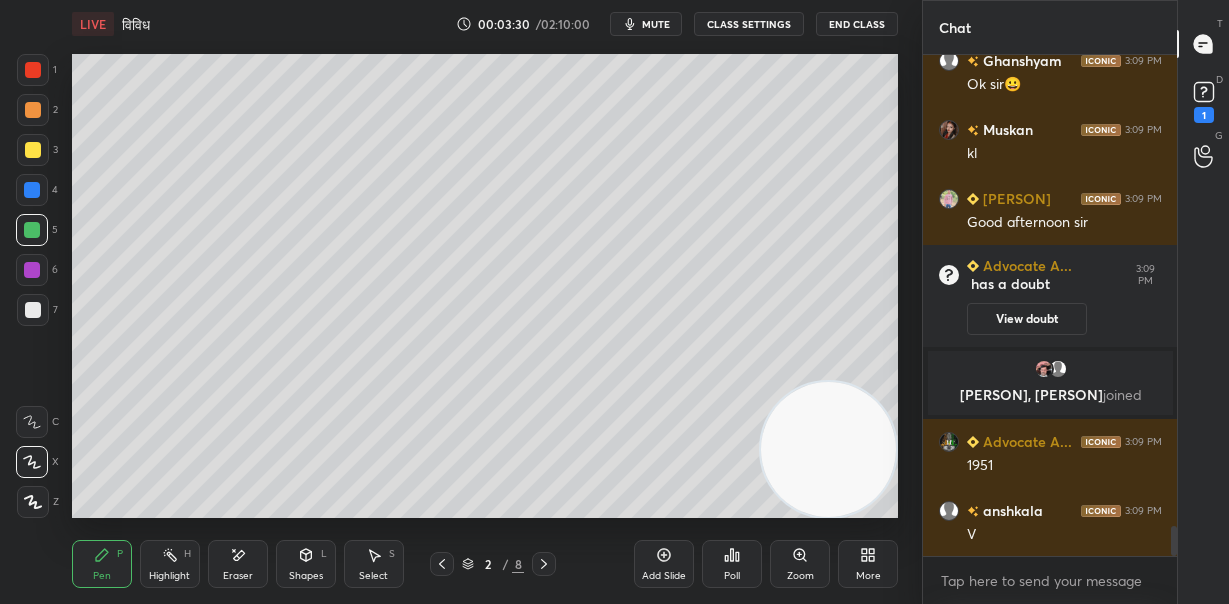scroll, scrollTop: 7882, scrollLeft: 0, axis: vertical 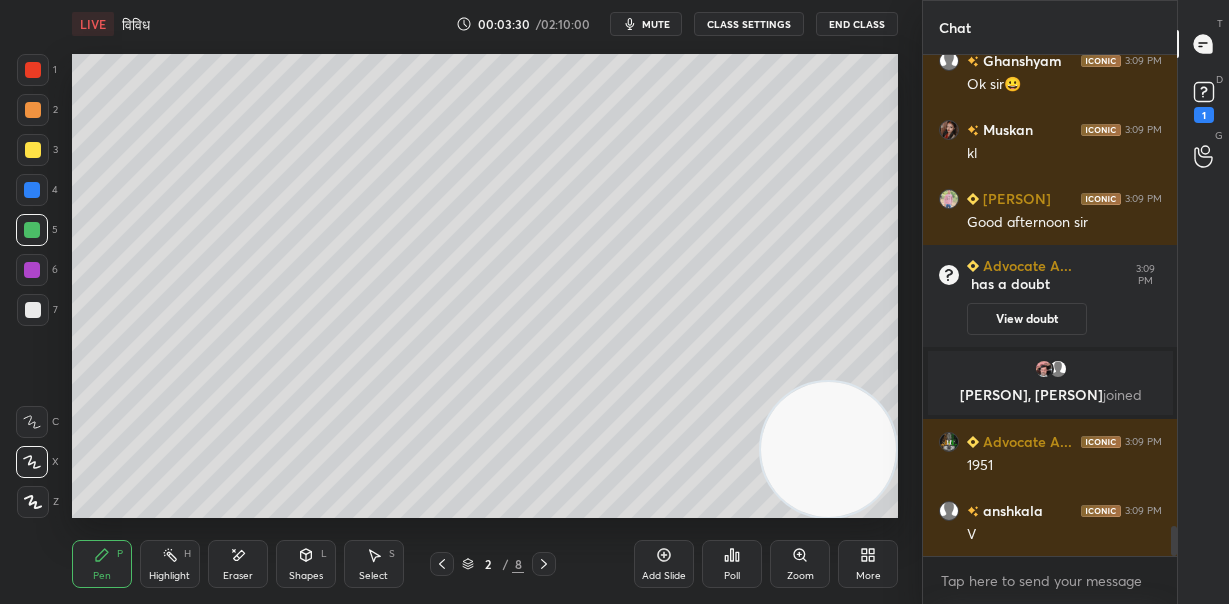 click 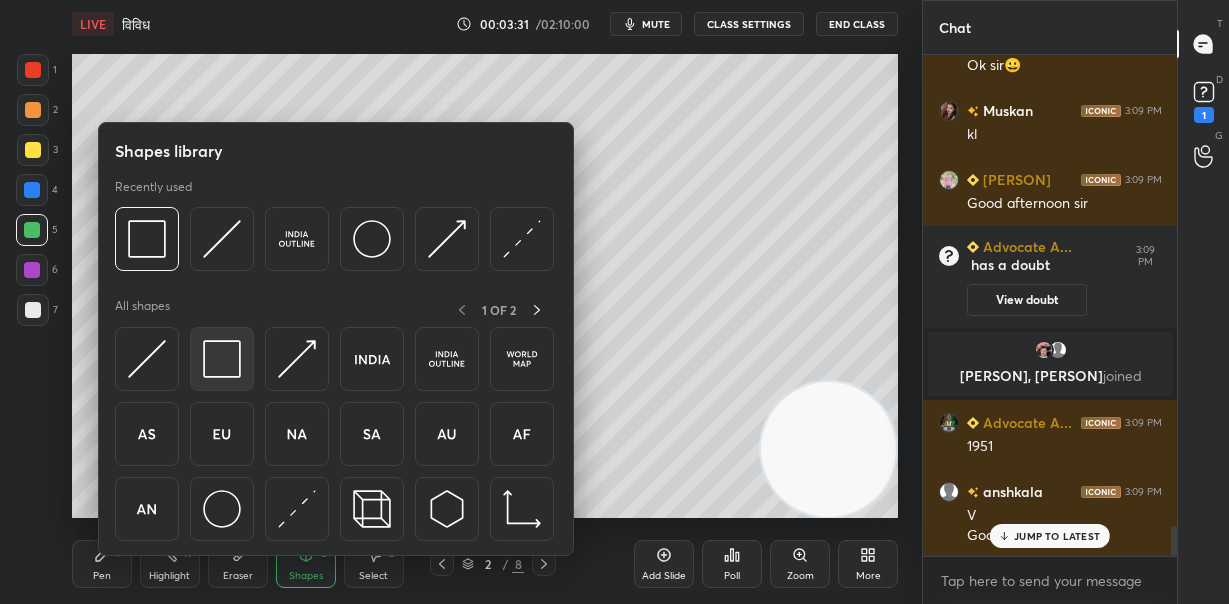 click at bounding box center [222, 359] 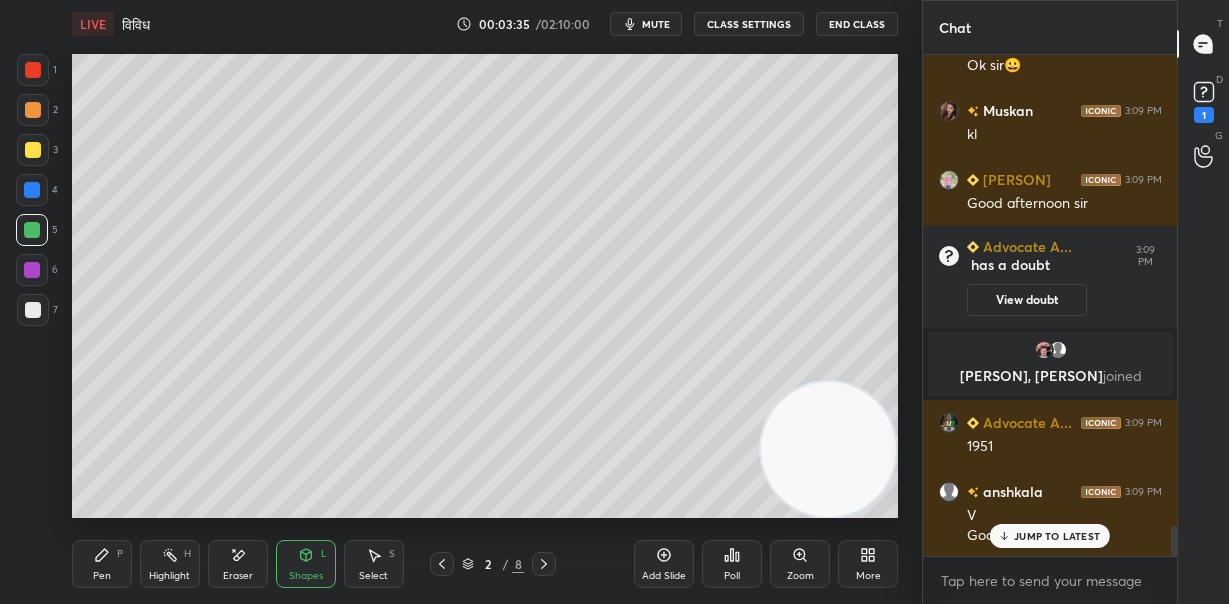 click at bounding box center [33, 310] 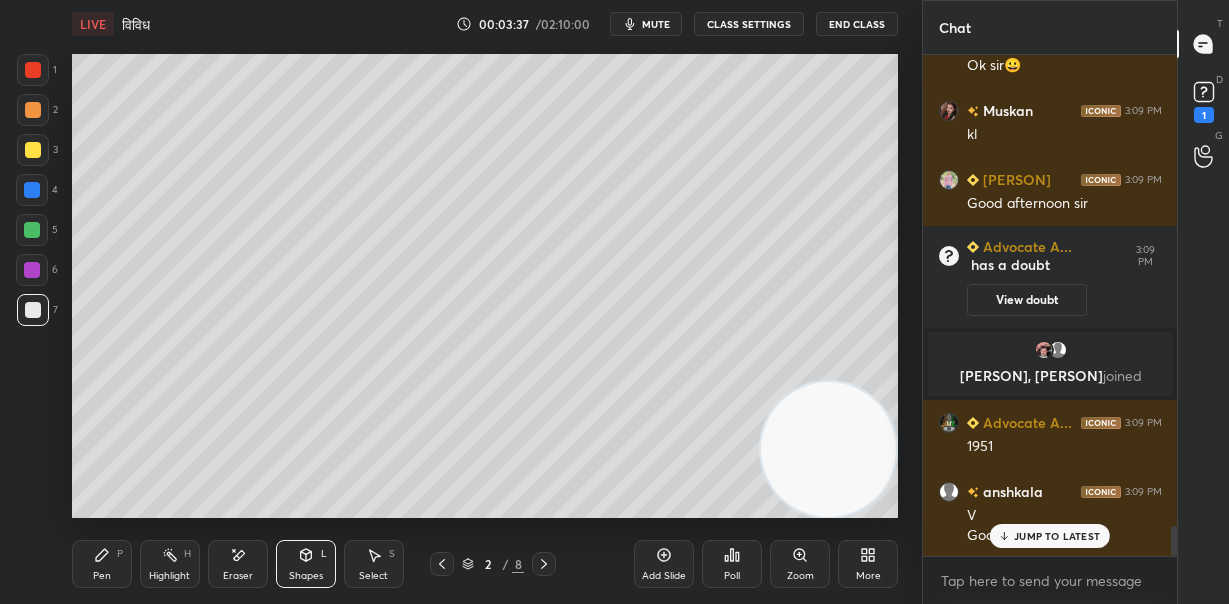 click on "Pen P" at bounding box center (102, 564) 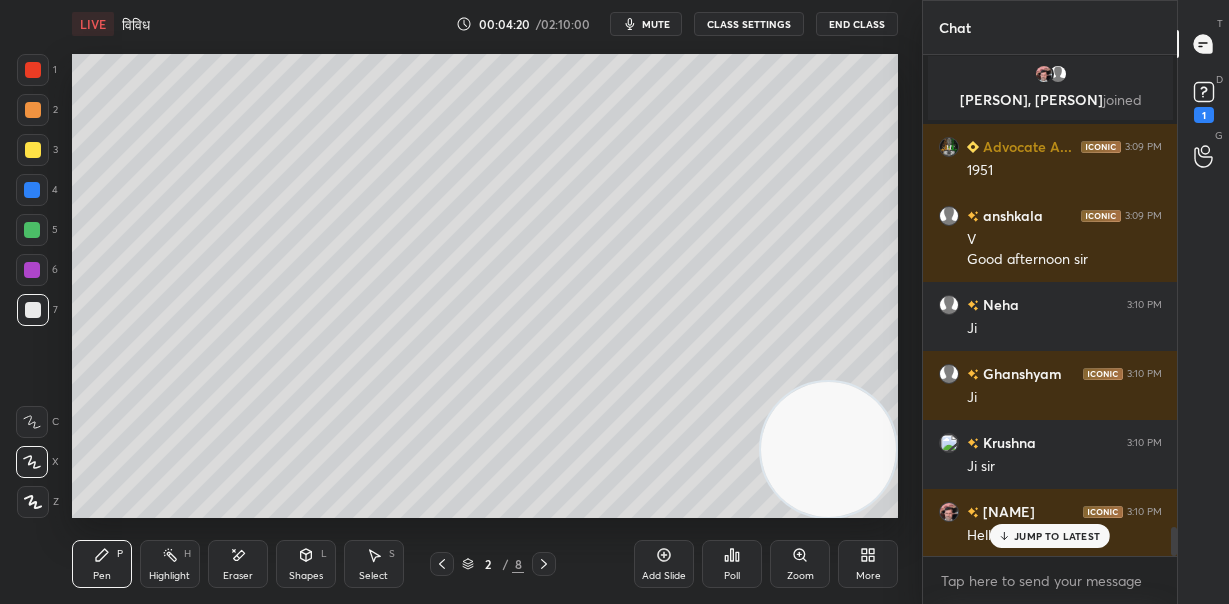 scroll, scrollTop: 8227, scrollLeft: 0, axis: vertical 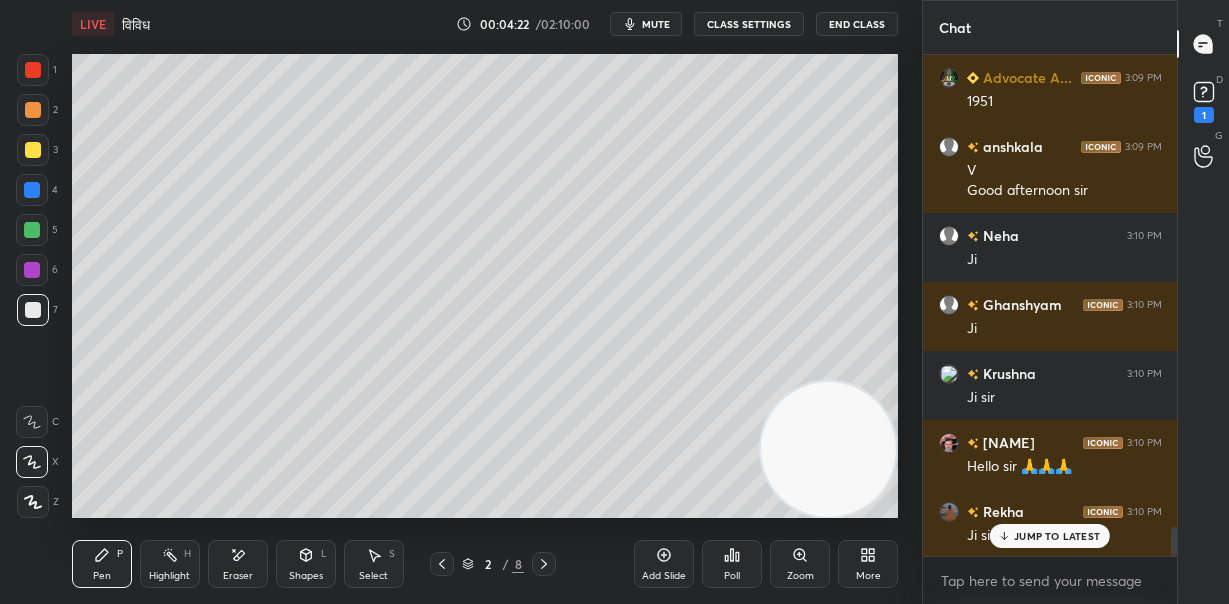 drag, startPoint x: 830, startPoint y: 444, endPoint x: 847, endPoint y: 142, distance: 302.4781 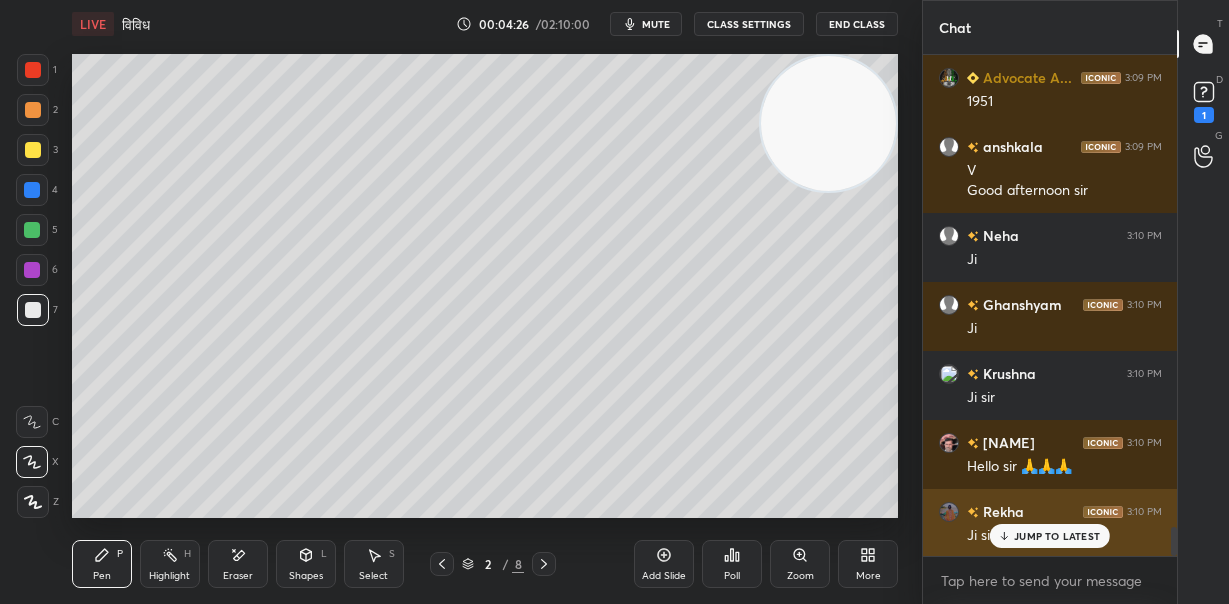 click on "JUMP TO LATEST" at bounding box center (1057, 536) 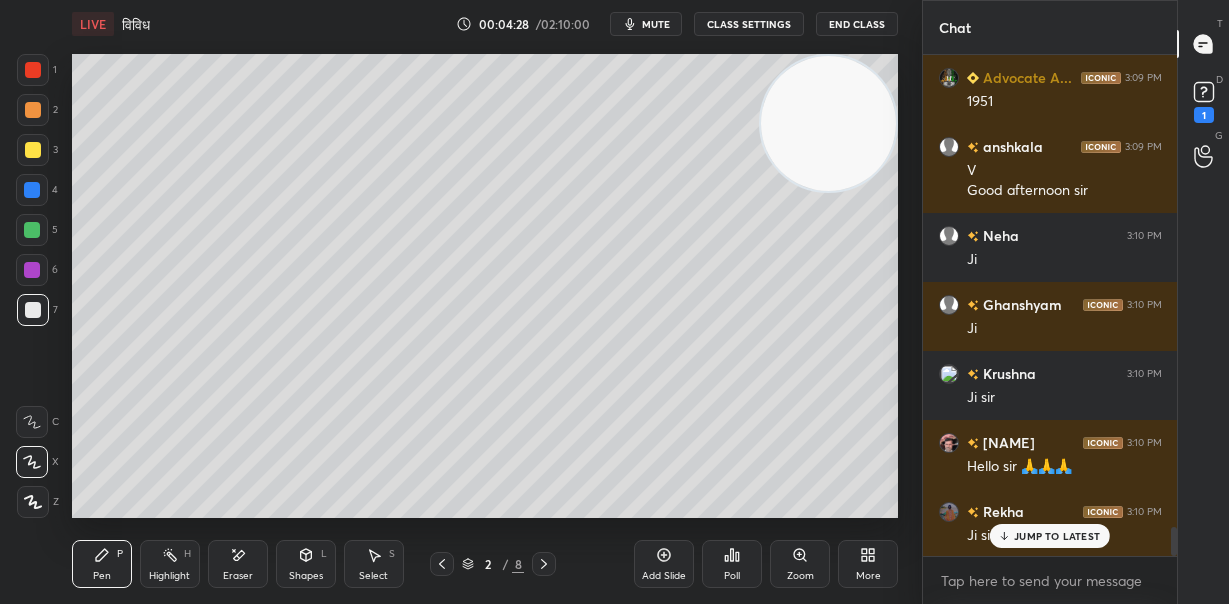 scroll, scrollTop: 8275, scrollLeft: 0, axis: vertical 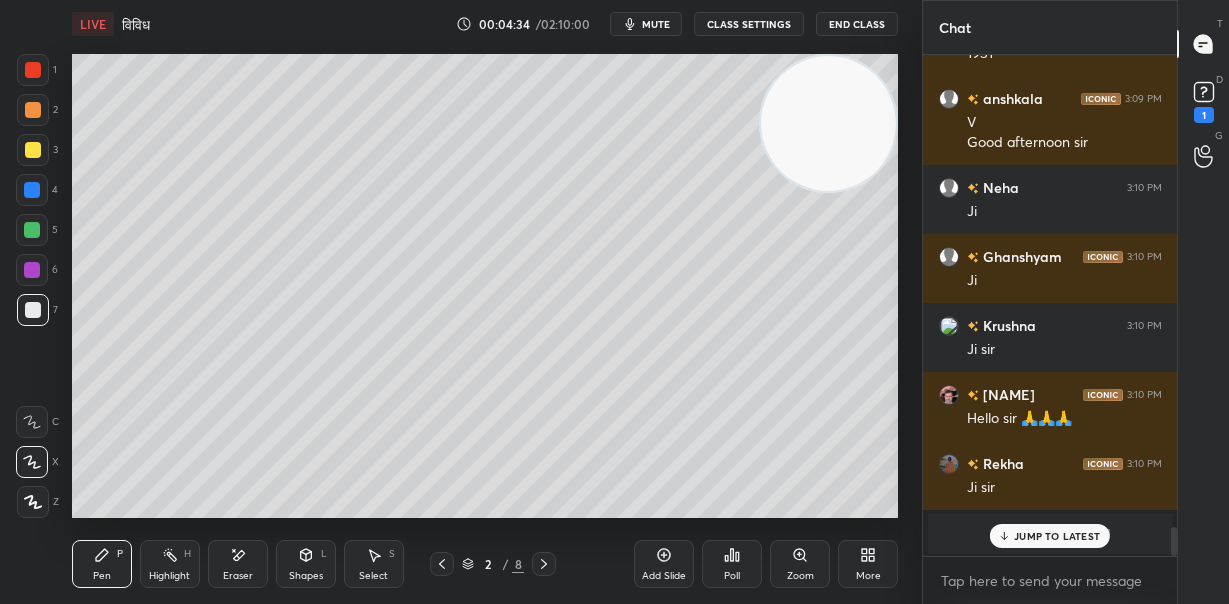 click on "Eraser" at bounding box center (238, 564) 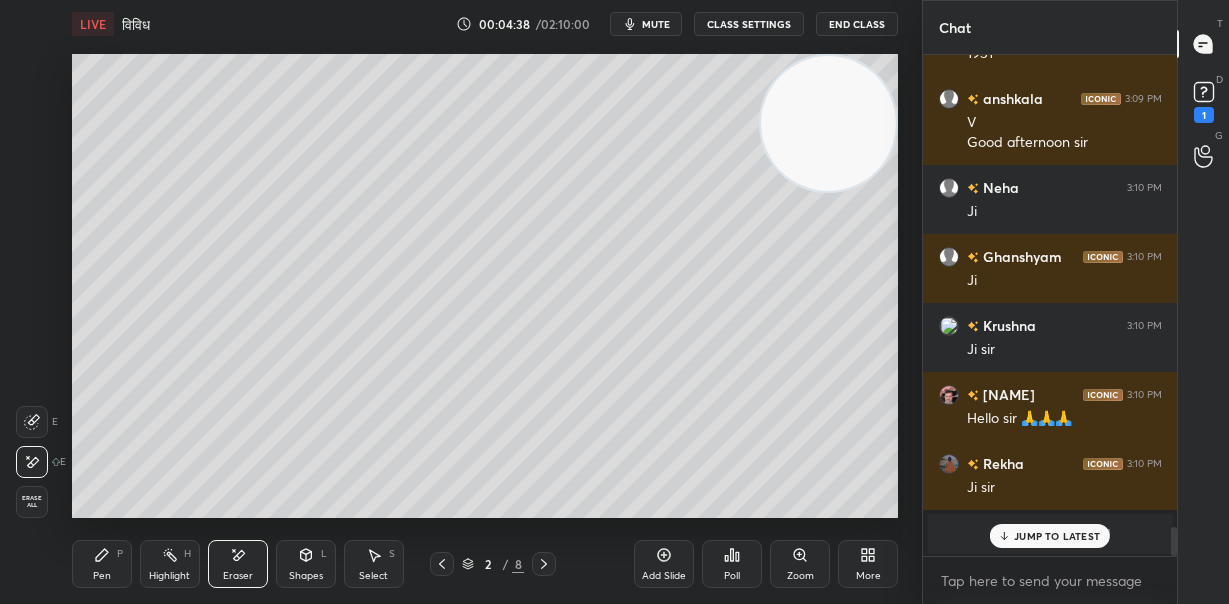 click on "Pen P" at bounding box center (102, 564) 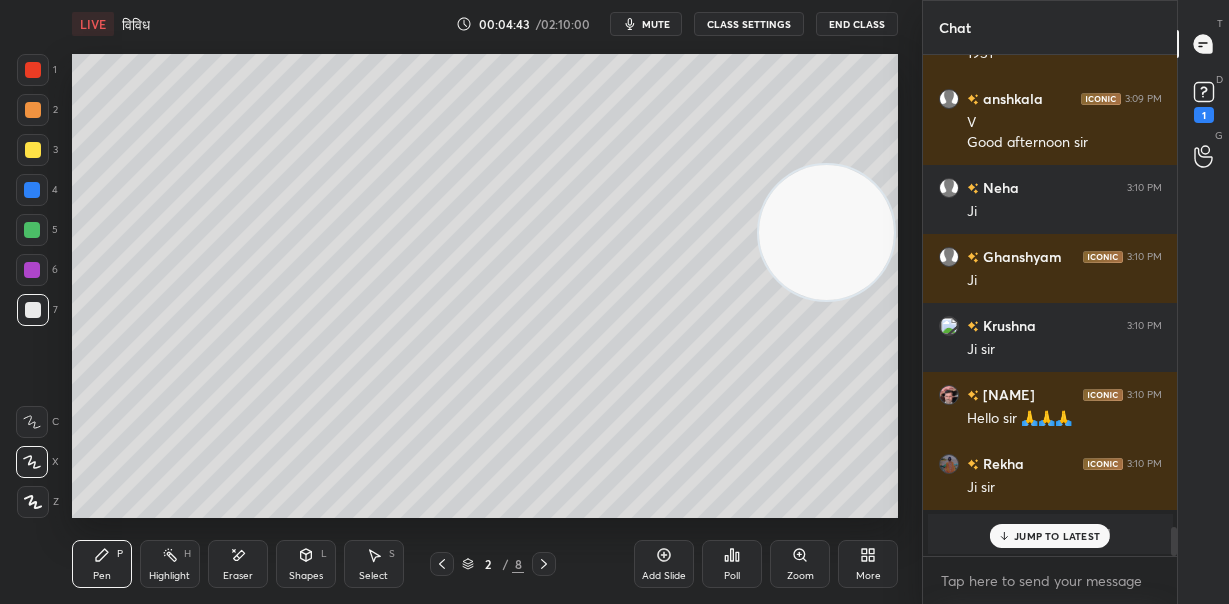drag, startPoint x: 819, startPoint y: 244, endPoint x: 800, endPoint y: 426, distance: 182.98907 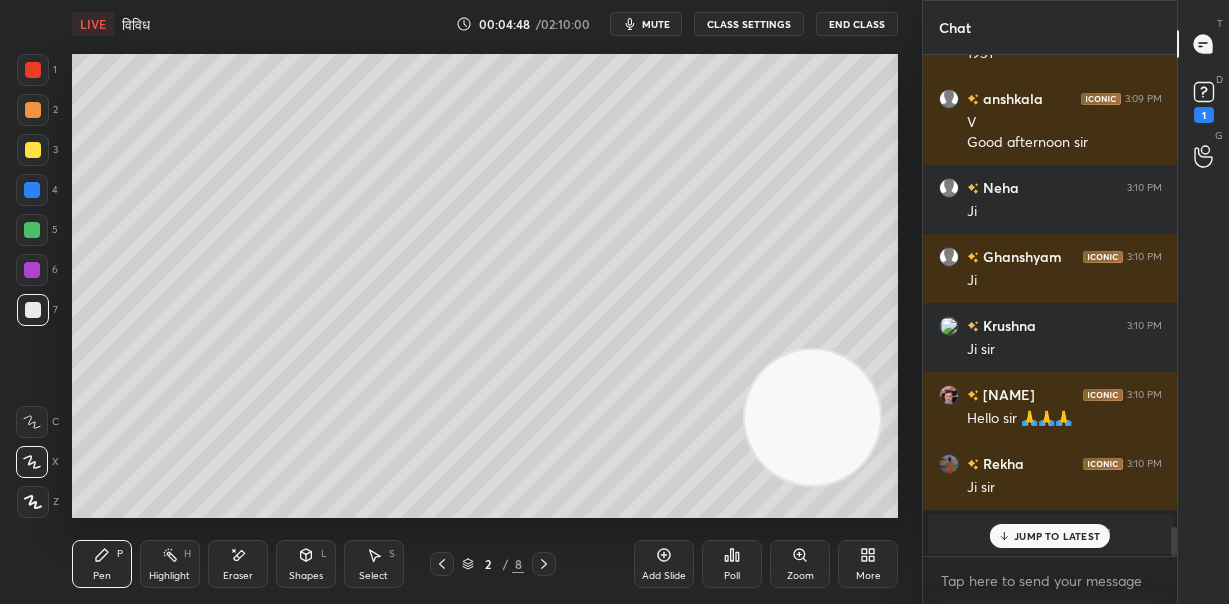 drag, startPoint x: 679, startPoint y: 433, endPoint x: 405, endPoint y: 457, distance: 275.04907 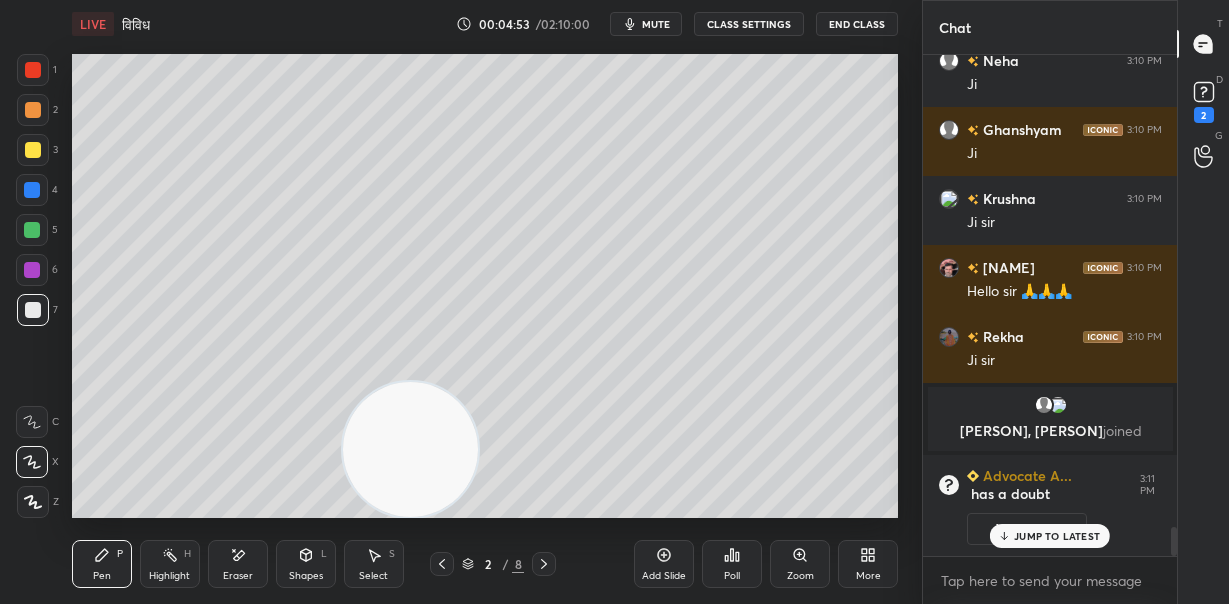 scroll, scrollTop: 8229, scrollLeft: 0, axis: vertical 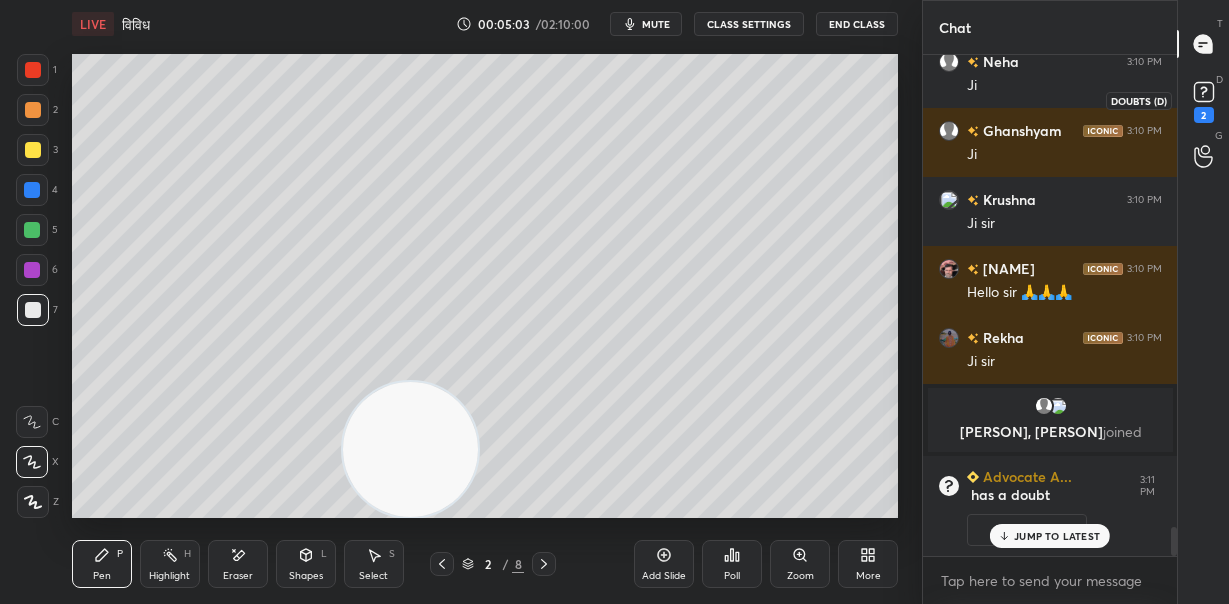 click 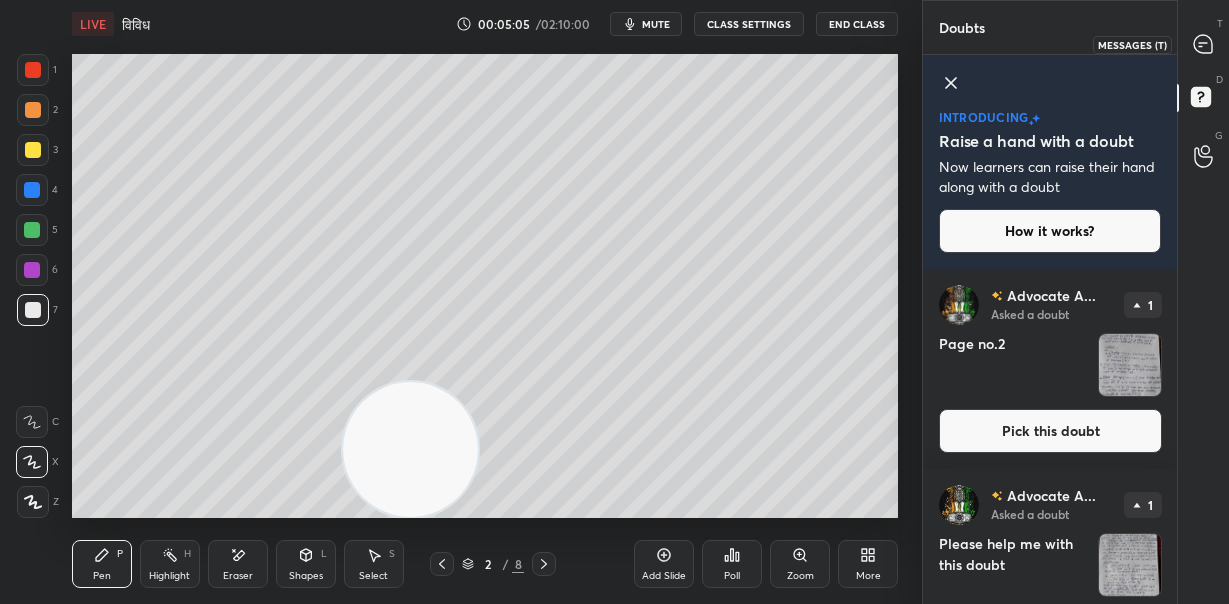 click 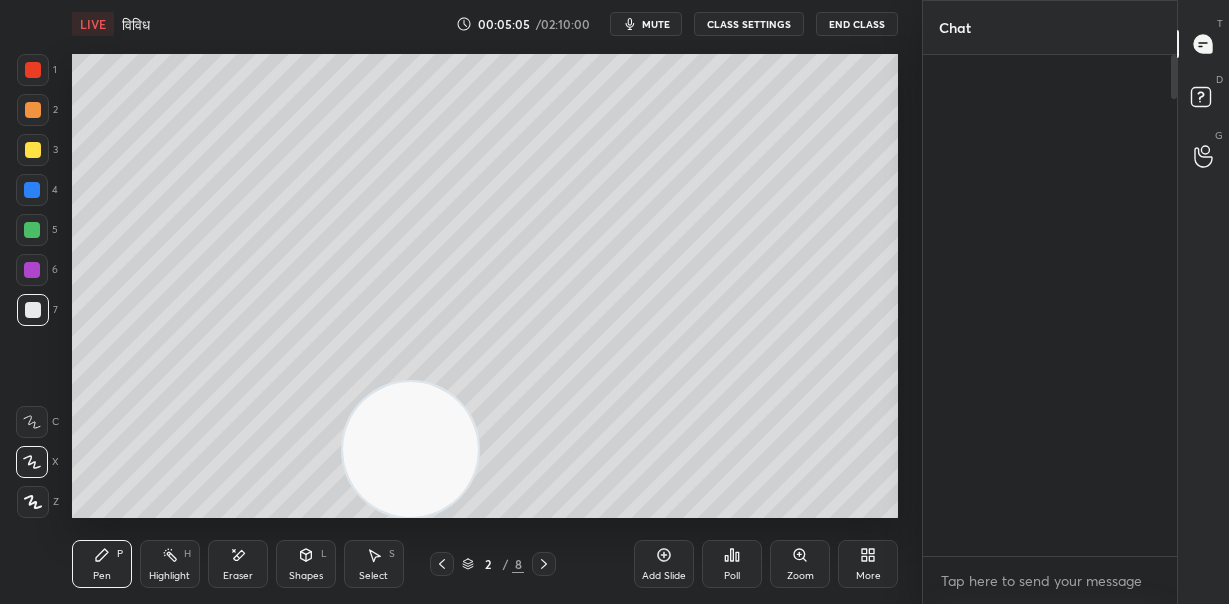 scroll, scrollTop: 8709, scrollLeft: 0, axis: vertical 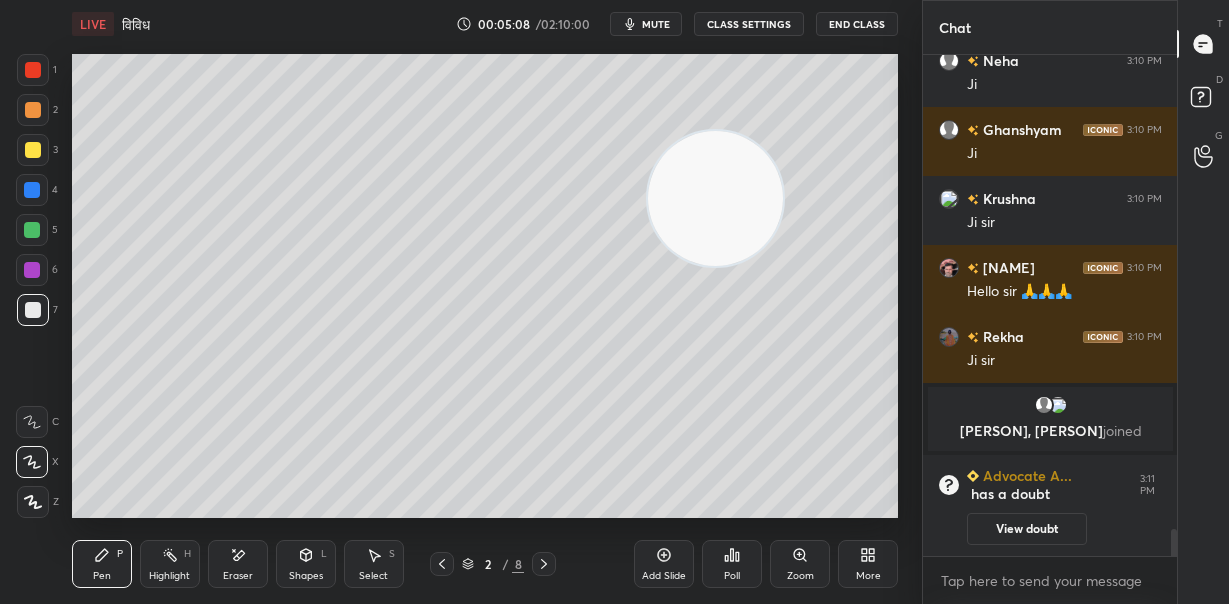 drag, startPoint x: 404, startPoint y: 449, endPoint x: 726, endPoint y: 183, distance: 417.66016 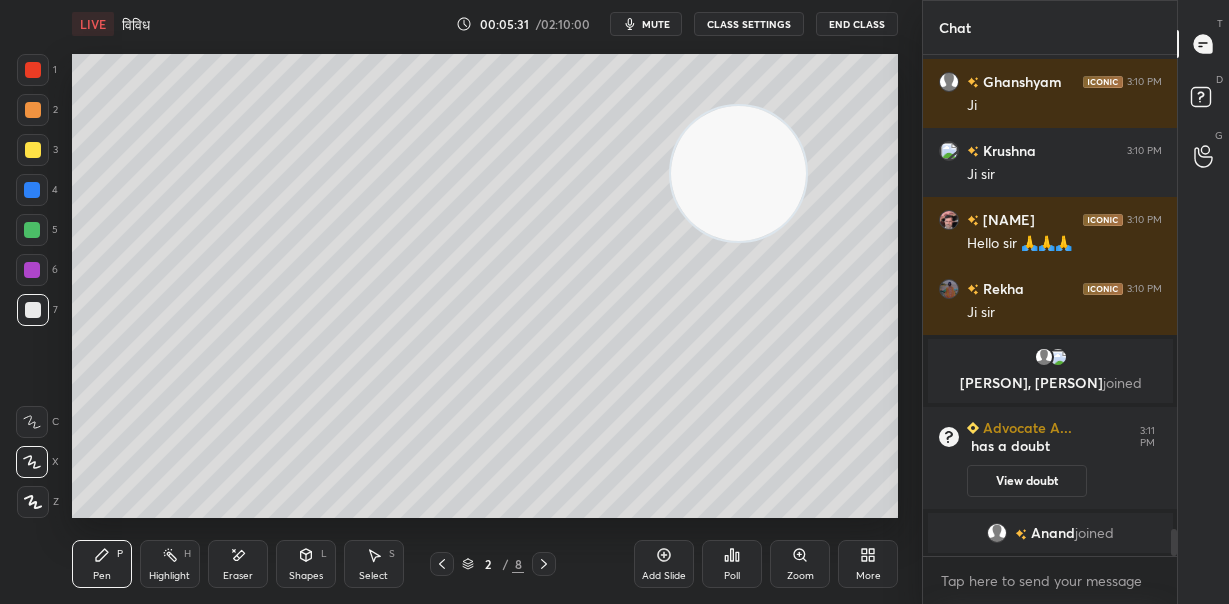 scroll, scrollTop: 8780, scrollLeft: 0, axis: vertical 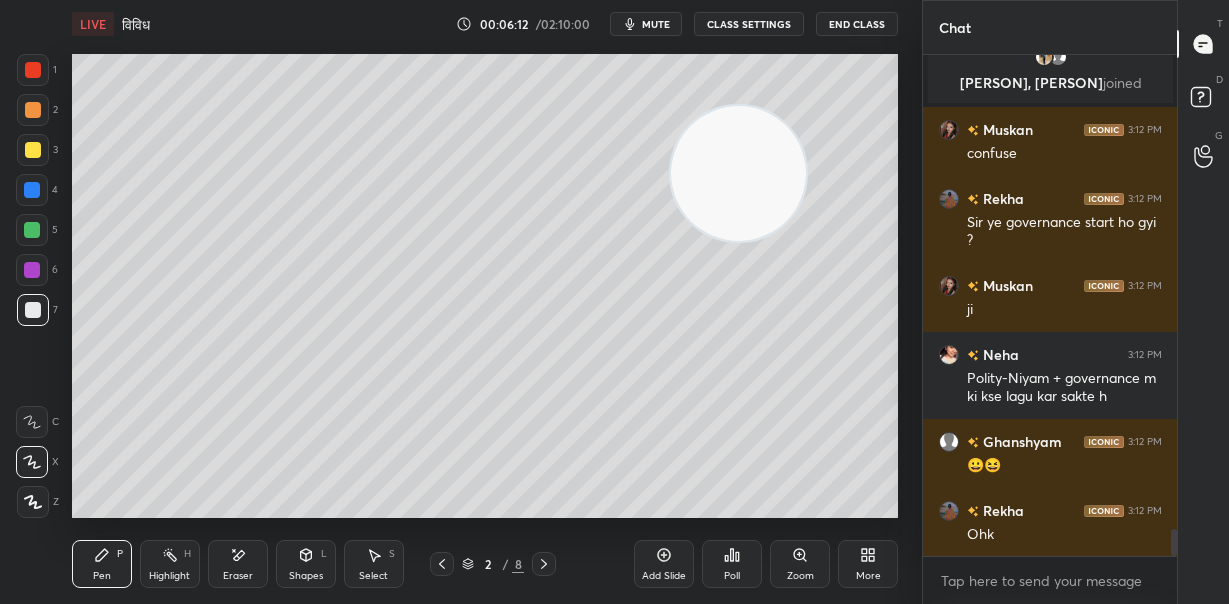 click 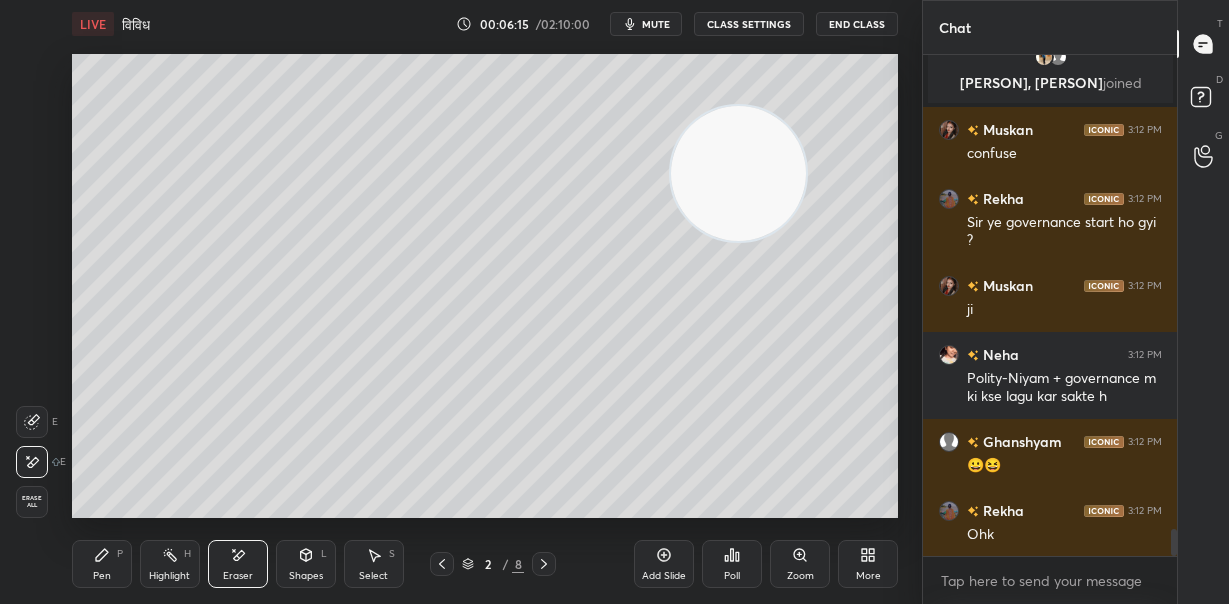 scroll, scrollTop: 8785, scrollLeft: 0, axis: vertical 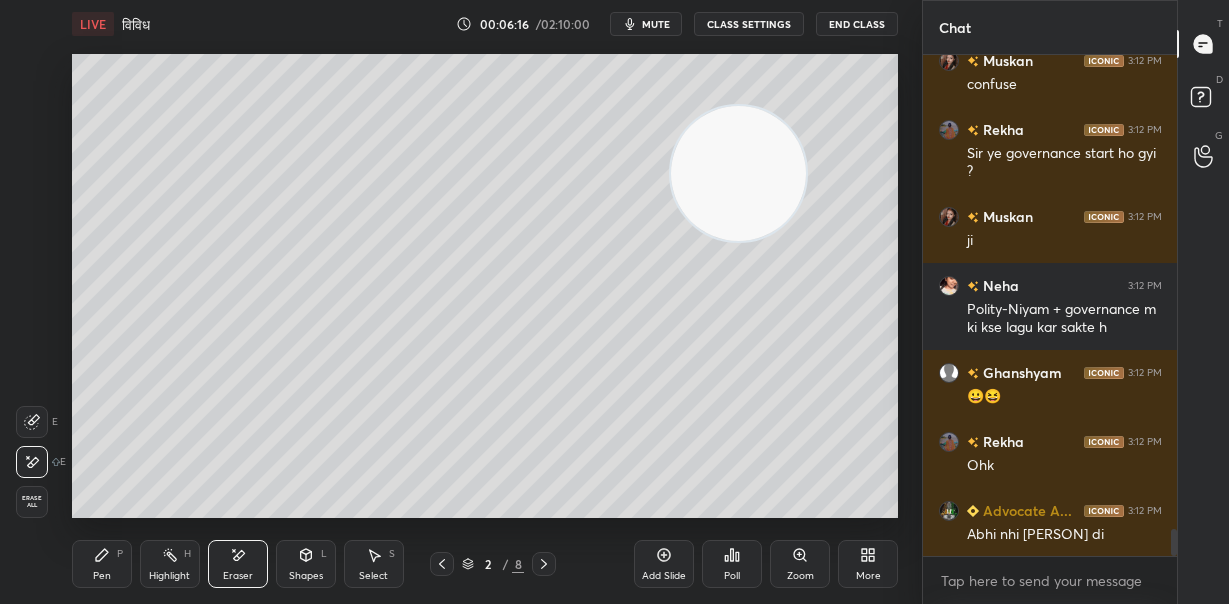 click on "Pen P" at bounding box center (102, 564) 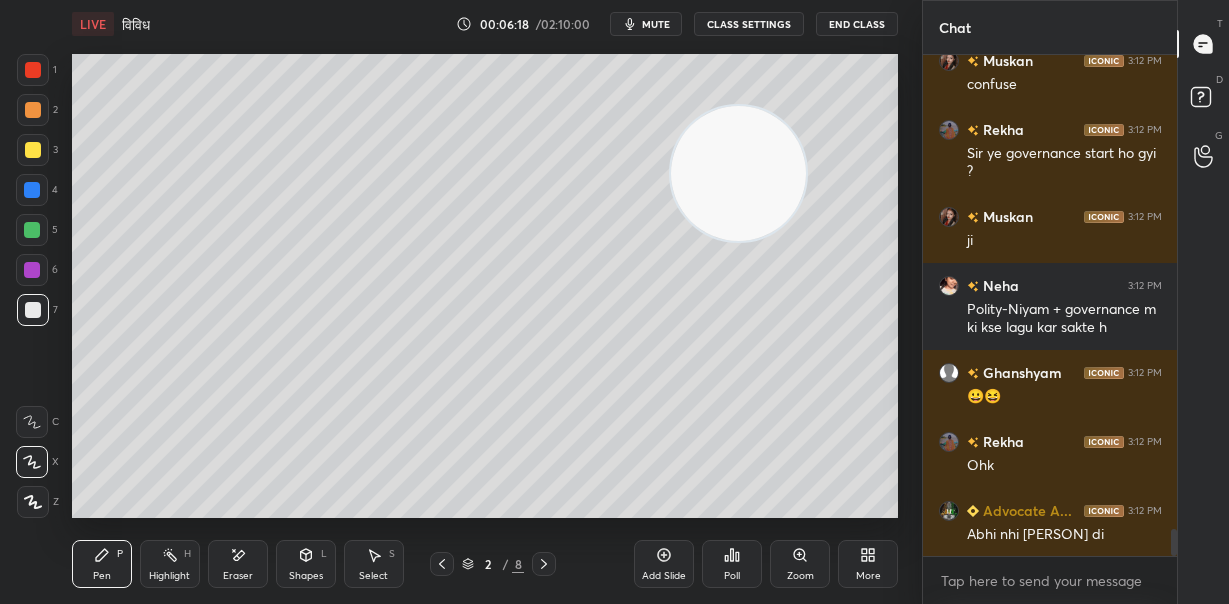 click on "Eraser" at bounding box center (238, 564) 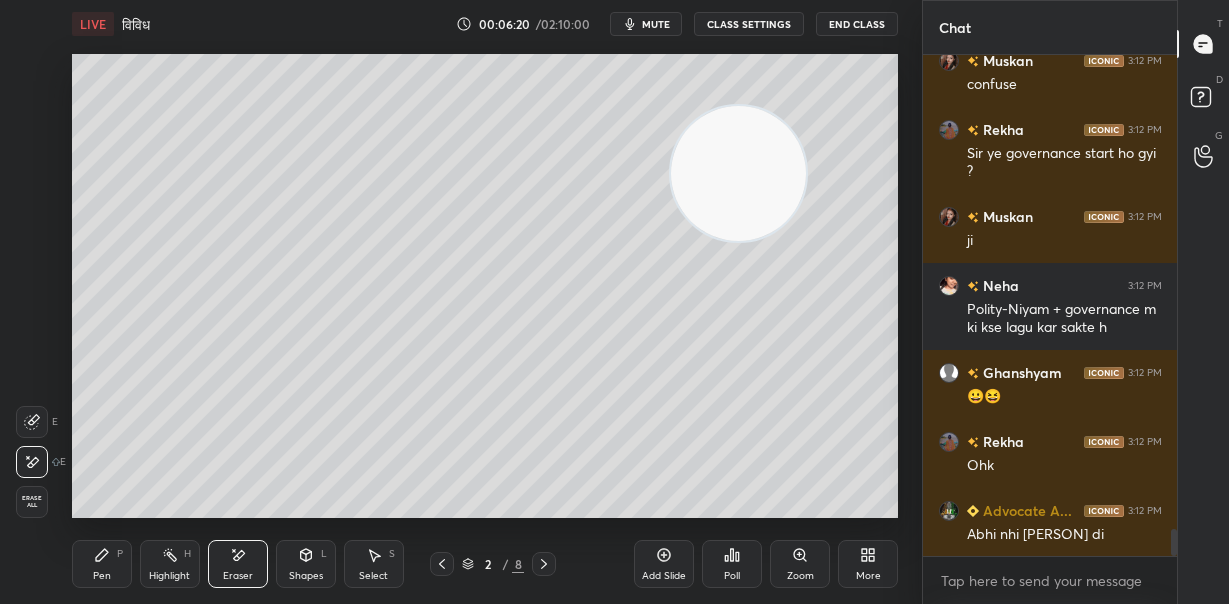 scroll, scrollTop: 8853, scrollLeft: 0, axis: vertical 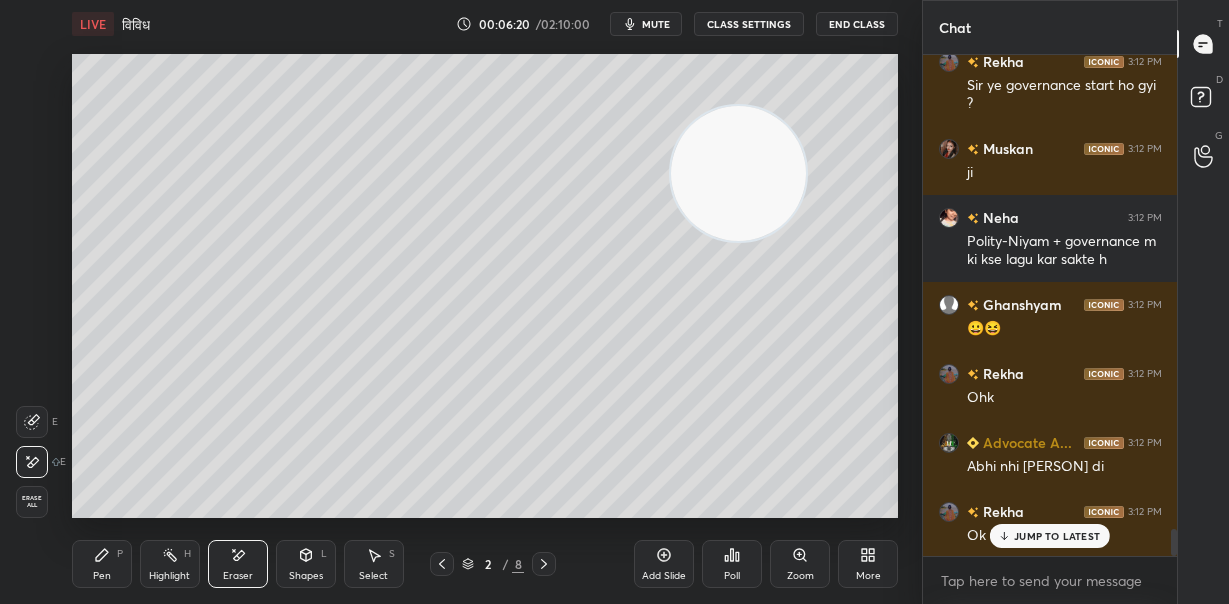 click on "Pen P" at bounding box center (102, 564) 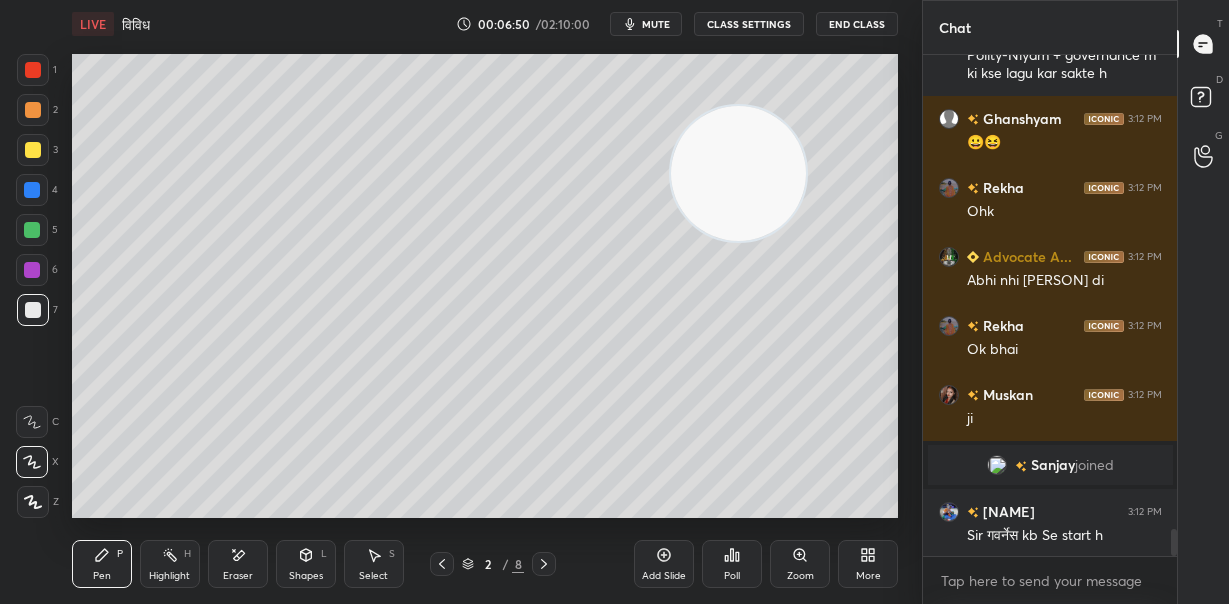 scroll, scrollTop: 8881, scrollLeft: 0, axis: vertical 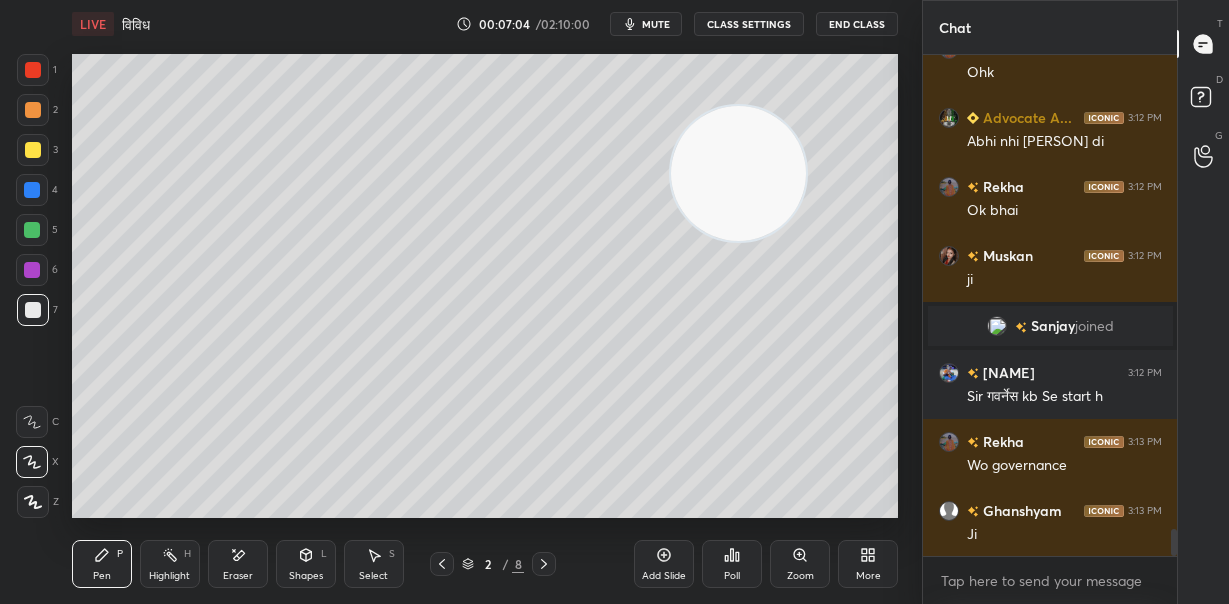 click on "Eraser" at bounding box center (238, 576) 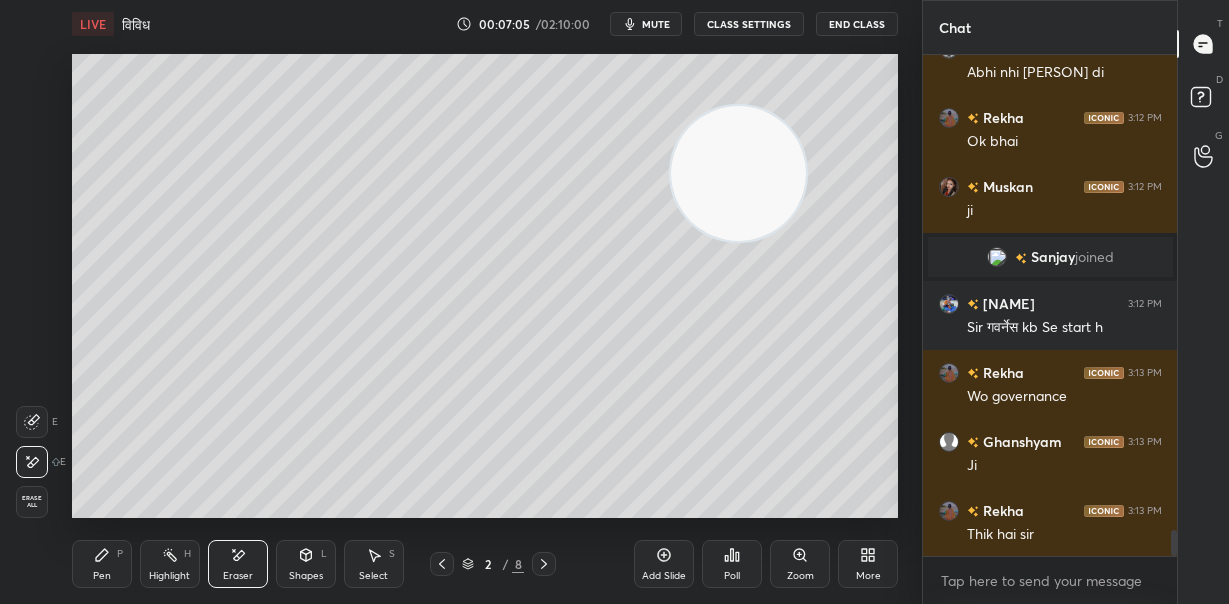 scroll, scrollTop: 9089, scrollLeft: 0, axis: vertical 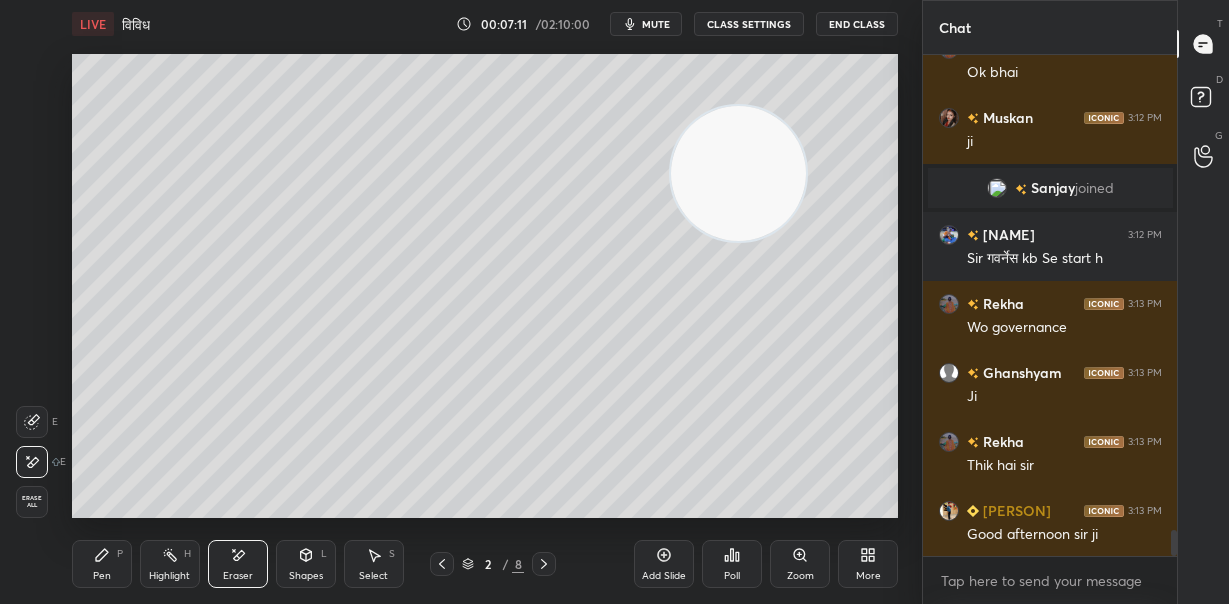 click on "Setting up your live class Poll for   secs No correct answer Start poll" at bounding box center [485, 286] 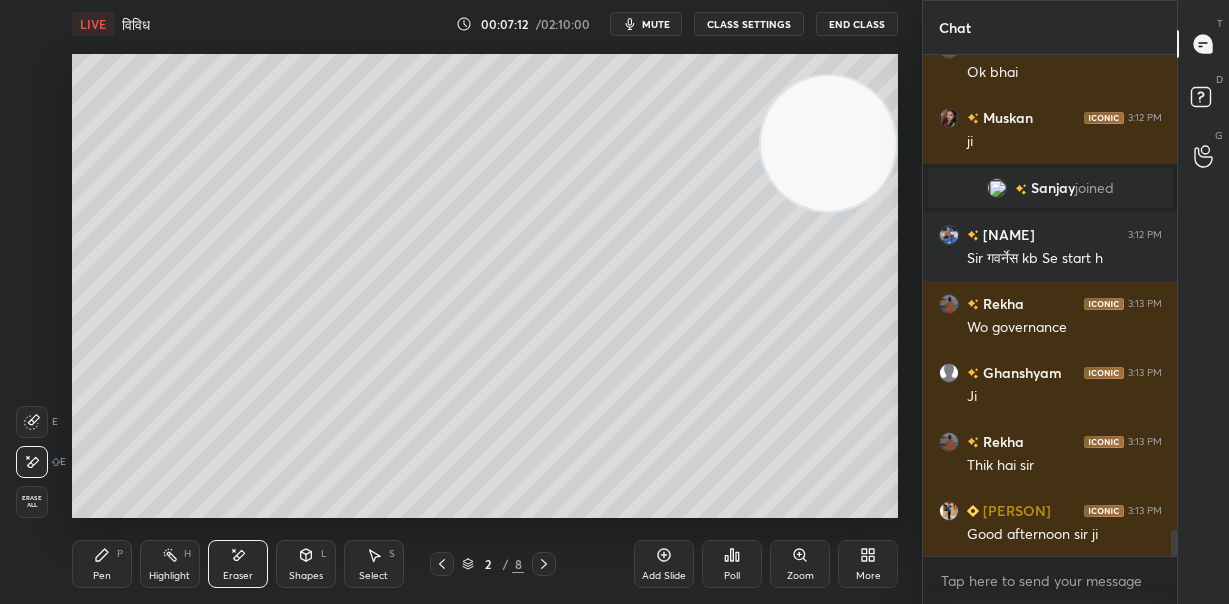drag, startPoint x: 725, startPoint y: 191, endPoint x: 860, endPoint y: 94, distance: 166.23477 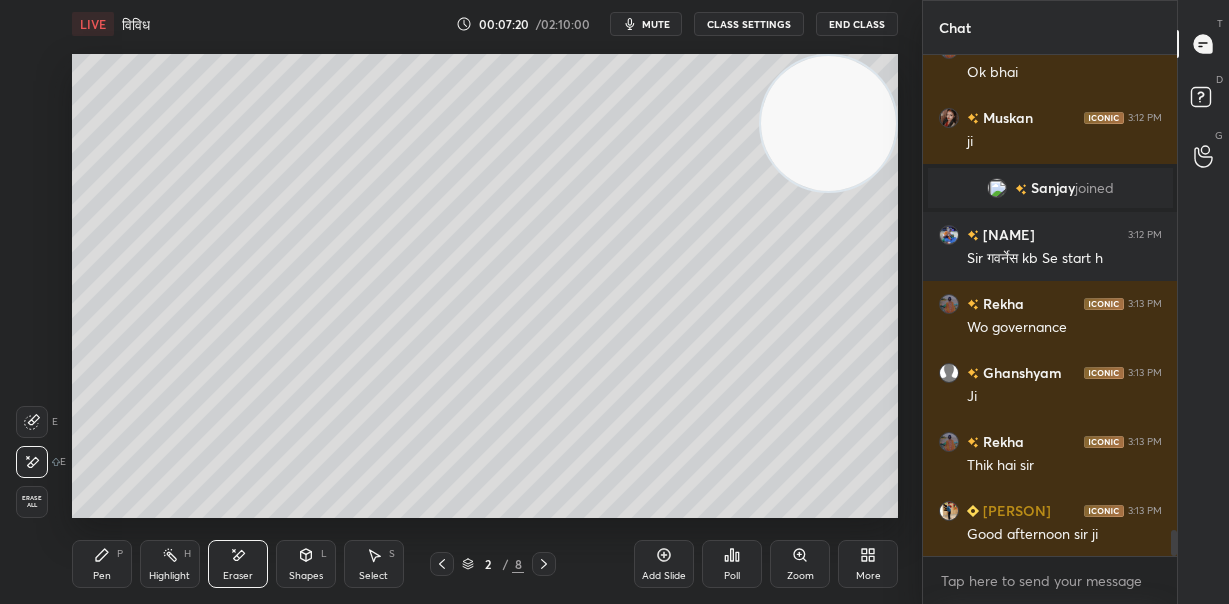 scroll, scrollTop: 9157, scrollLeft: 0, axis: vertical 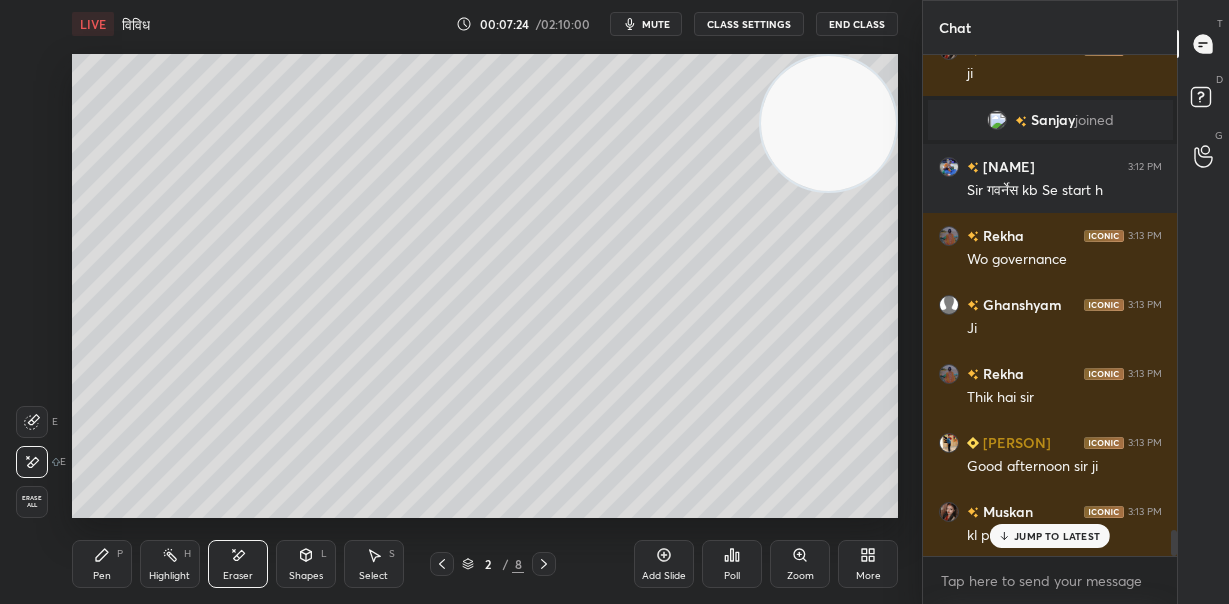 click on "Pen P" at bounding box center [102, 564] 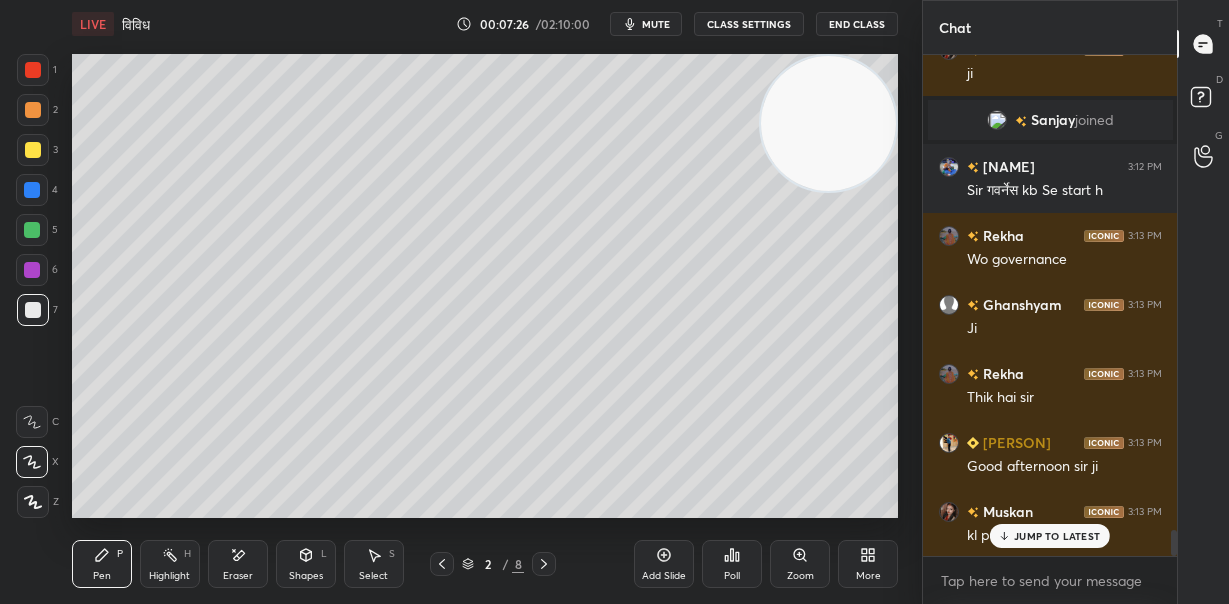 scroll, scrollTop: 9205, scrollLeft: 0, axis: vertical 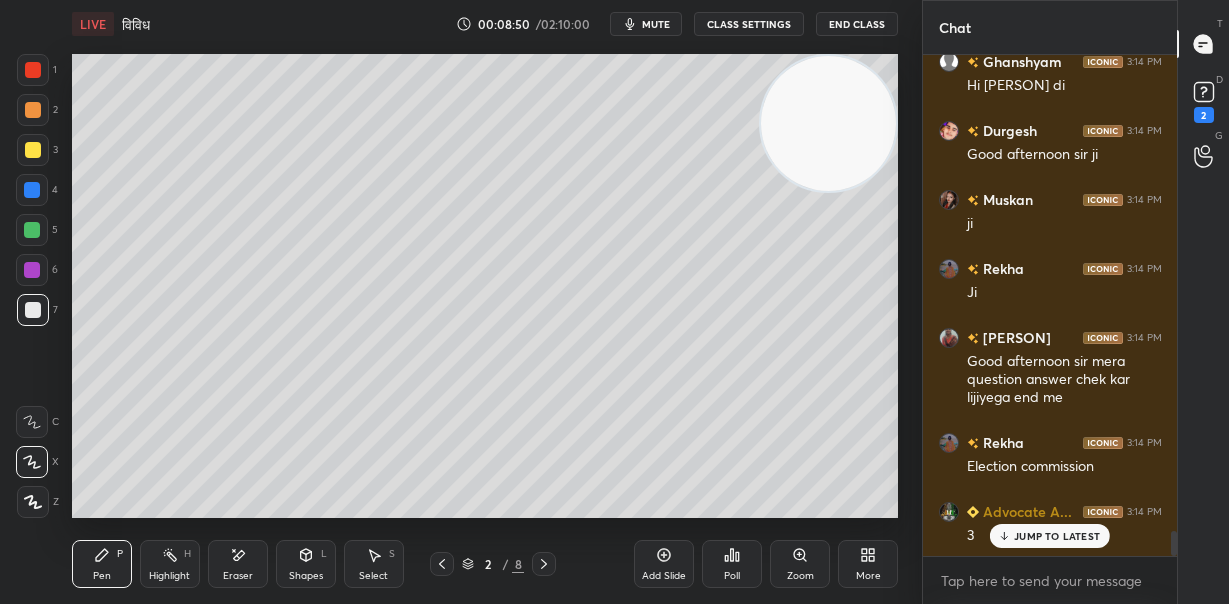 drag, startPoint x: 241, startPoint y: 567, endPoint x: 378, endPoint y: 544, distance: 138.91724 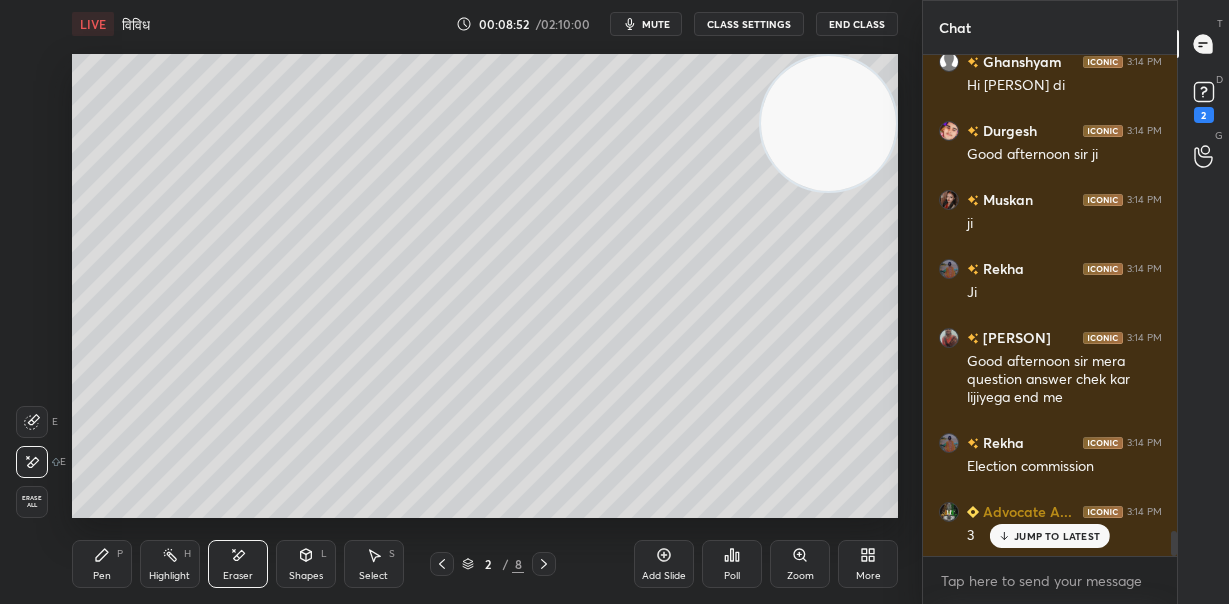 click on "Pen P" at bounding box center (102, 564) 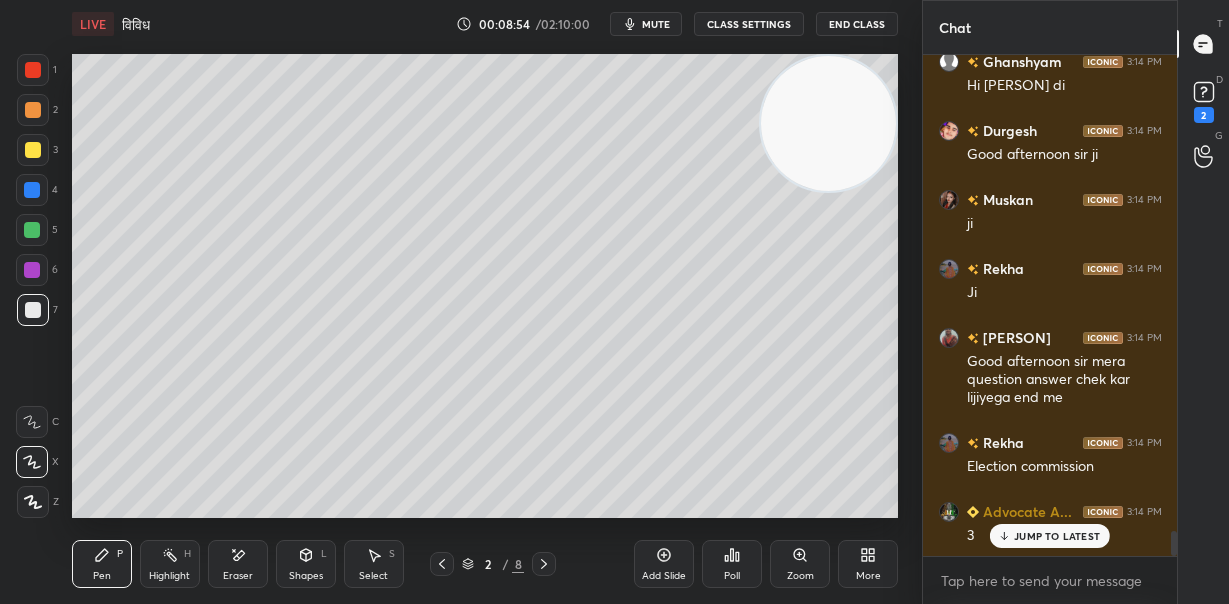 click on "Add Slide" at bounding box center (664, 564) 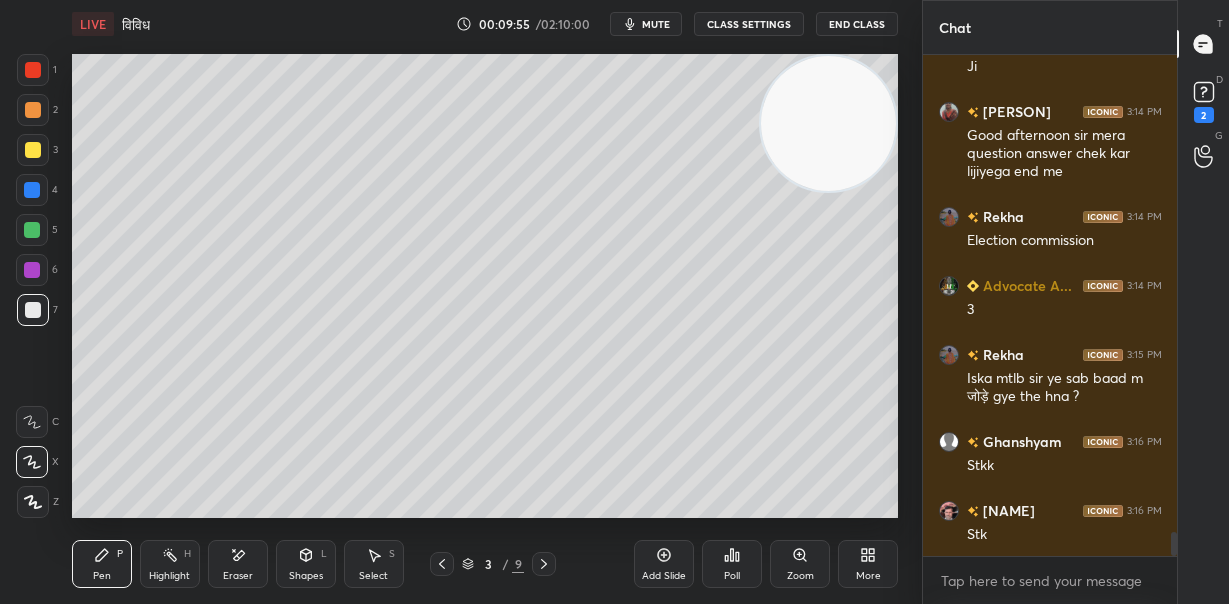 scroll, scrollTop: 10037, scrollLeft: 0, axis: vertical 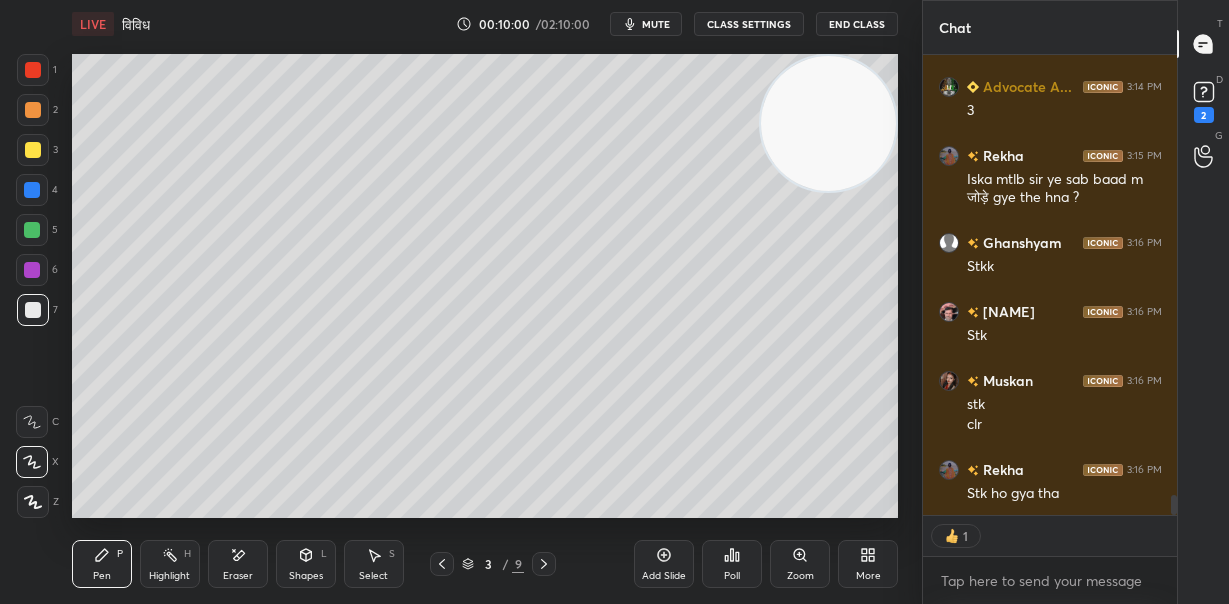 click at bounding box center (32, 230) 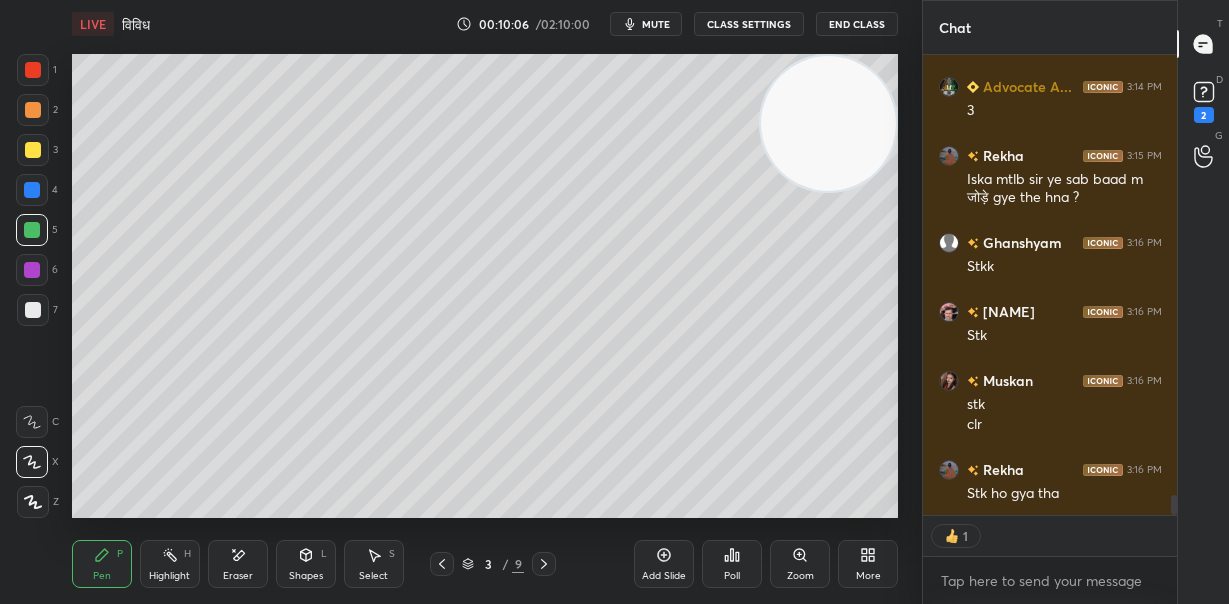 scroll, scrollTop: 7, scrollLeft: 7, axis: both 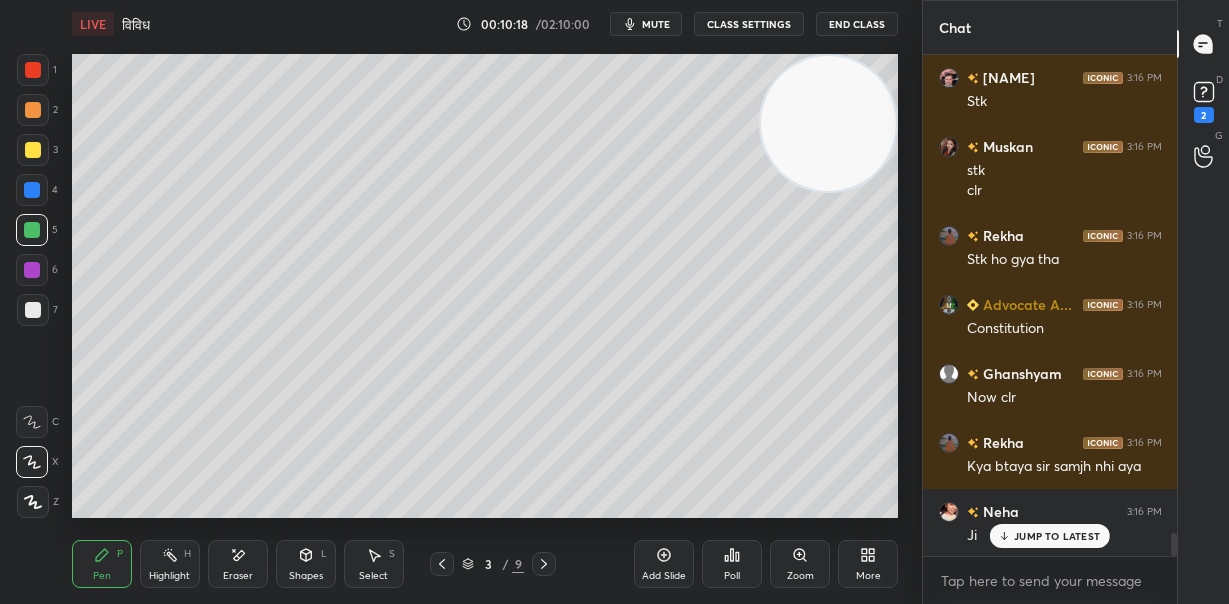 click at bounding box center [33, 310] 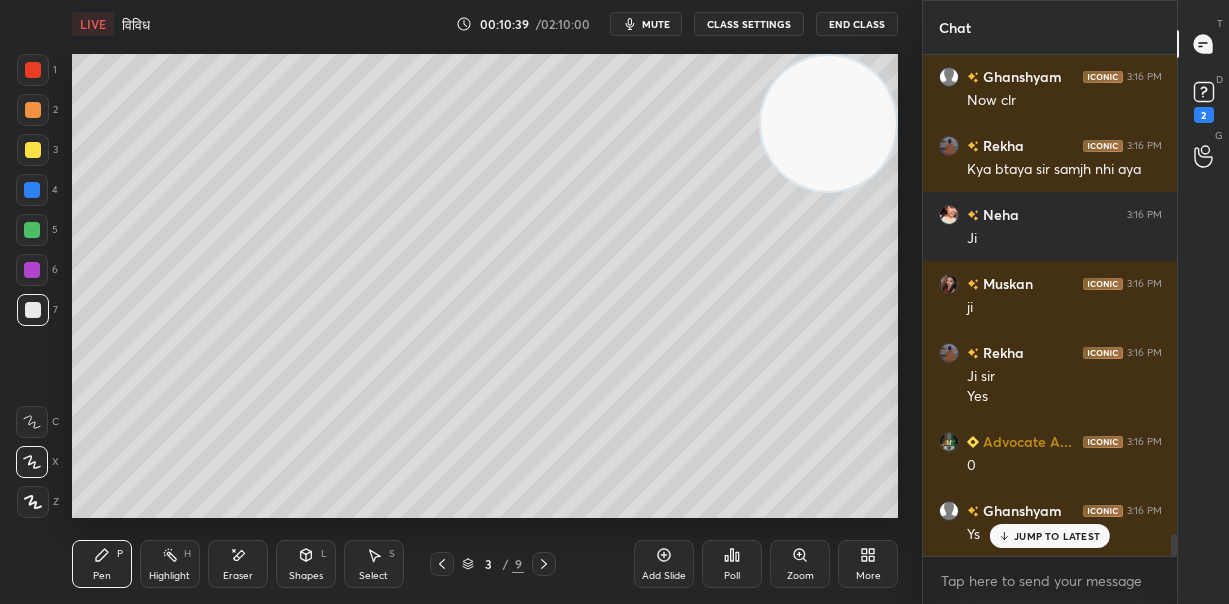 scroll, scrollTop: 10766, scrollLeft: 0, axis: vertical 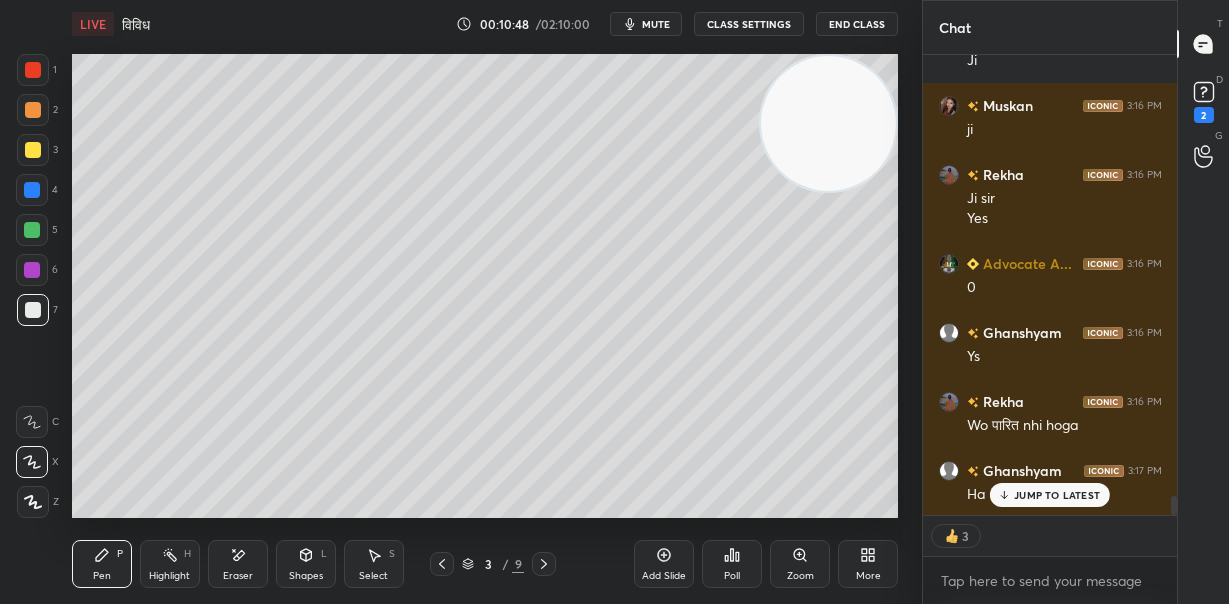 click on "Eraser" at bounding box center [238, 564] 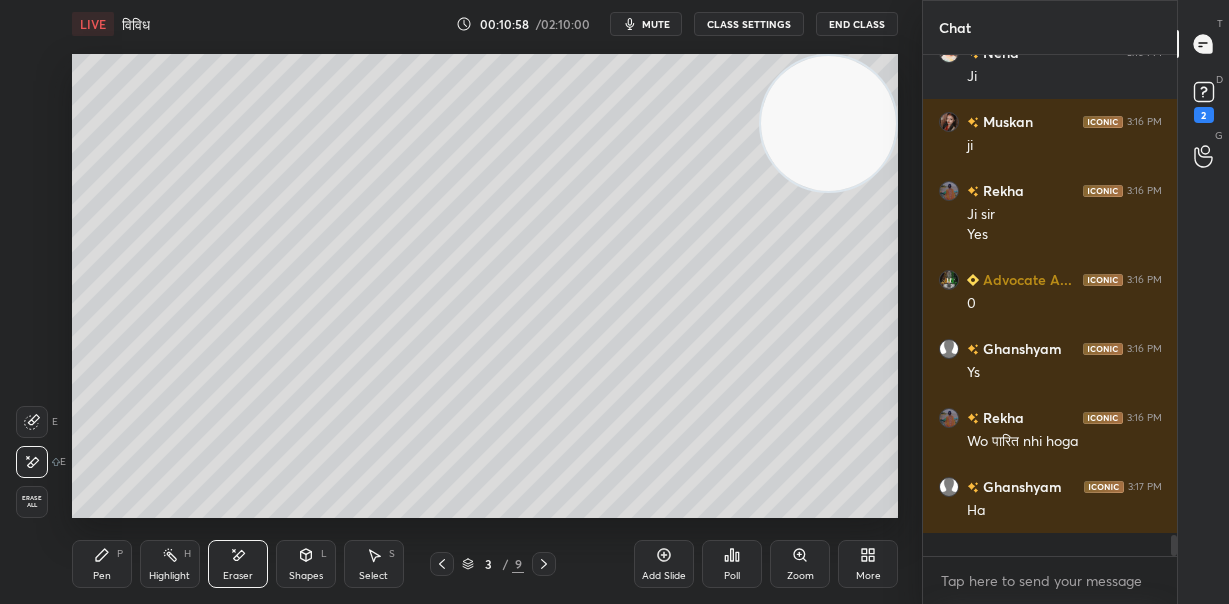 scroll, scrollTop: 7, scrollLeft: 7, axis: both 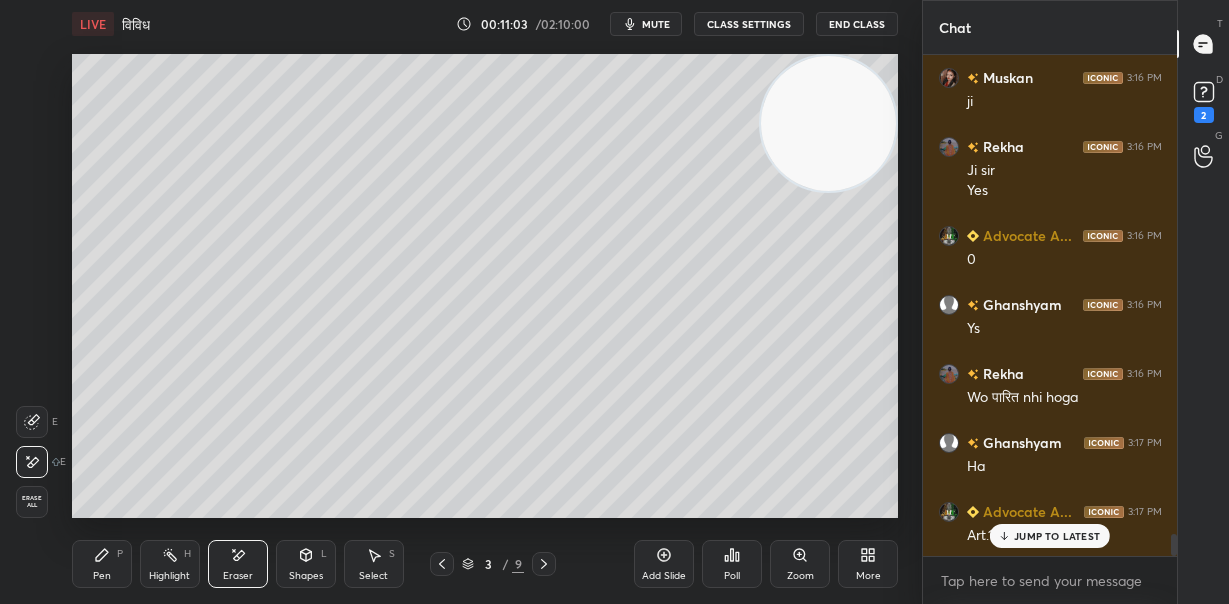 click on "Pen P" at bounding box center (102, 564) 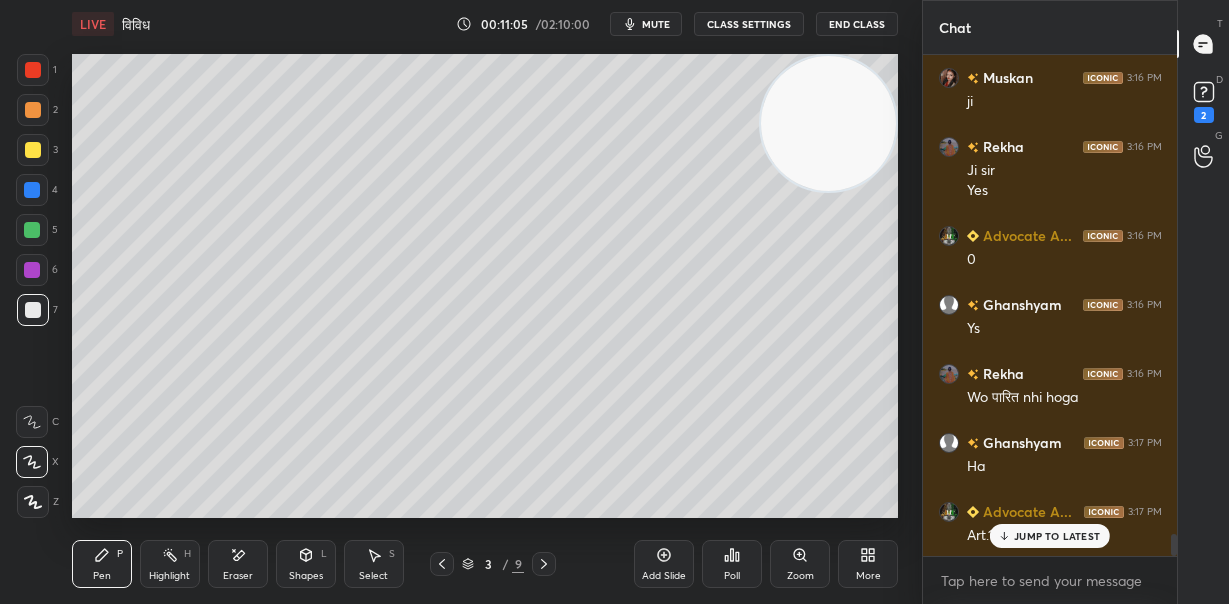 click at bounding box center (33, 150) 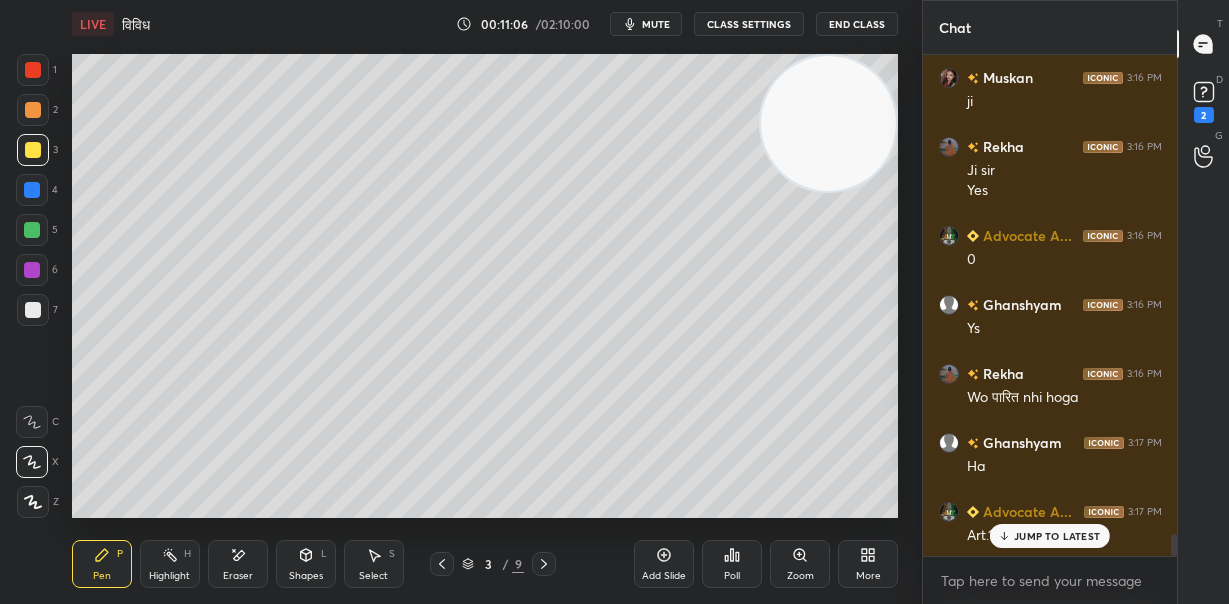 scroll, scrollTop: 465, scrollLeft: 248, axis: both 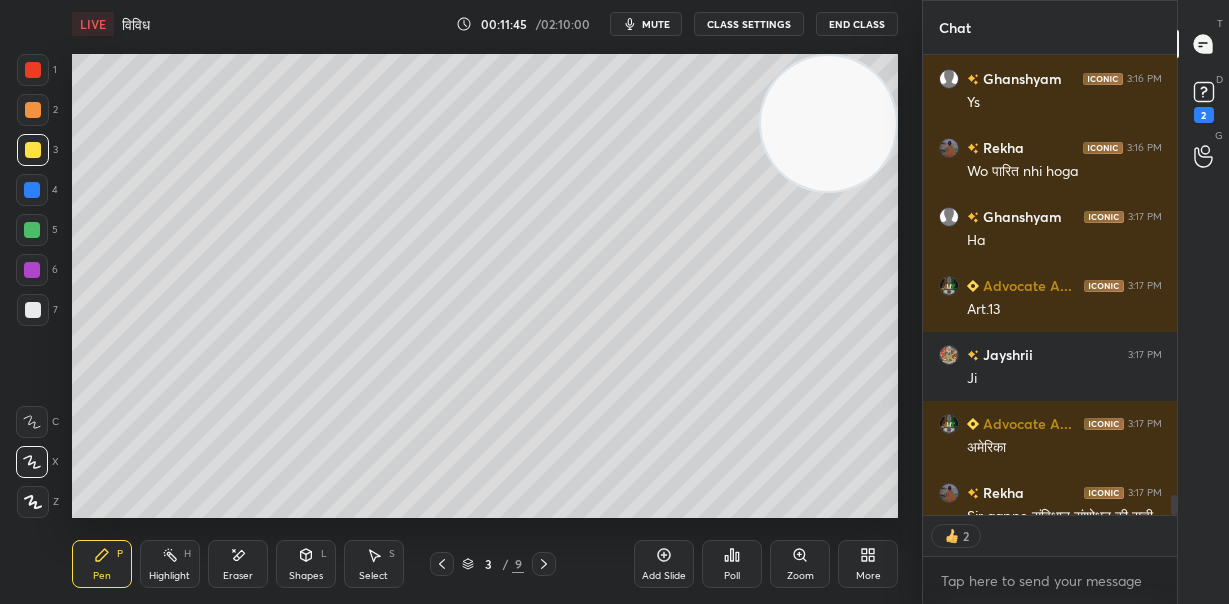 click on "Eraser" at bounding box center [238, 564] 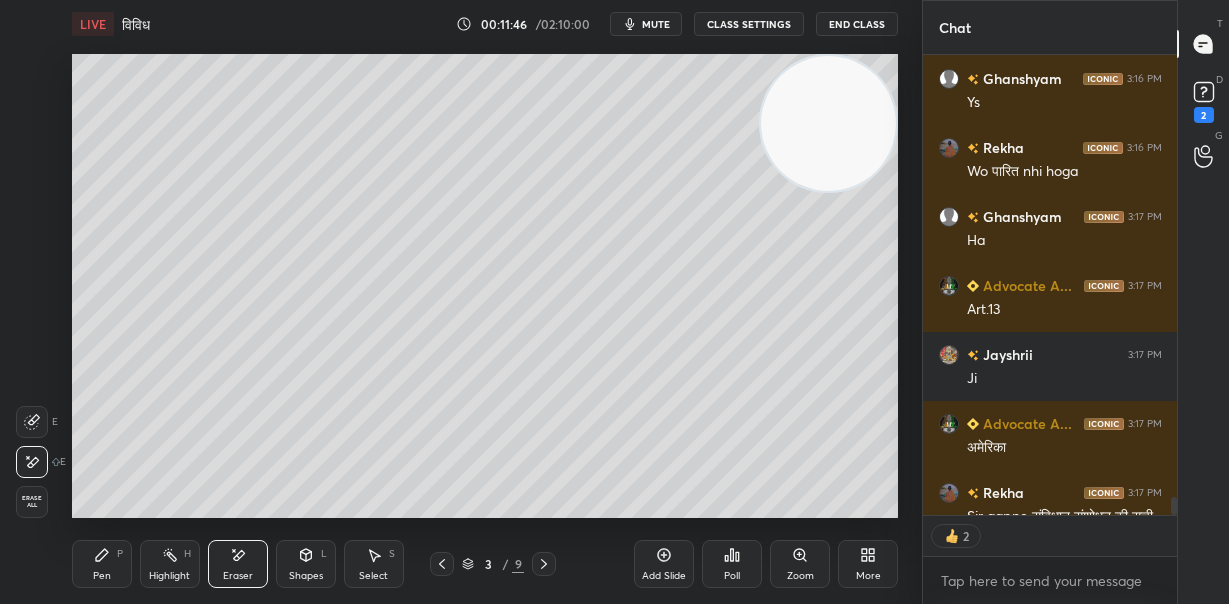 scroll, scrollTop: 11240, scrollLeft: 0, axis: vertical 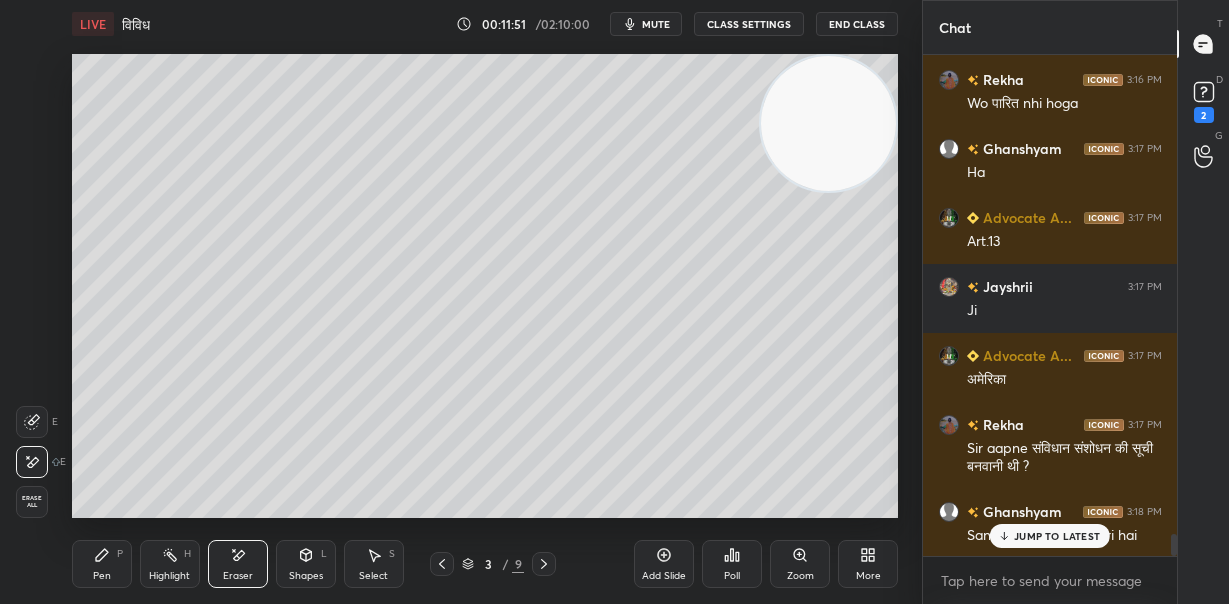 click on "JUMP TO LATEST" at bounding box center [1057, 536] 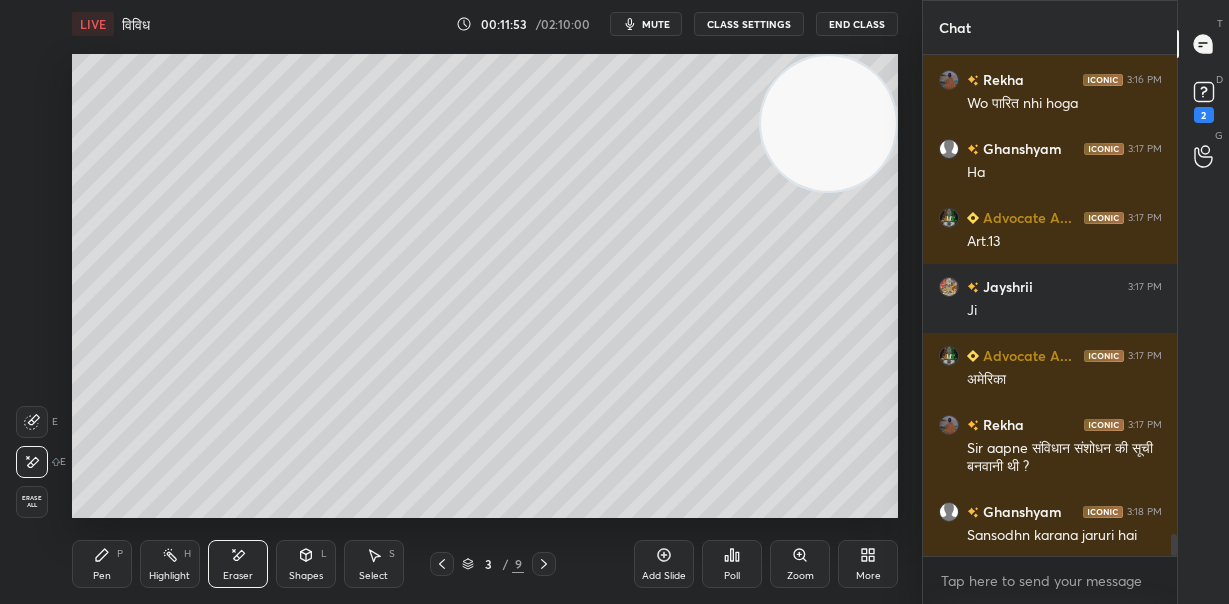 click on "Pen P" at bounding box center [102, 564] 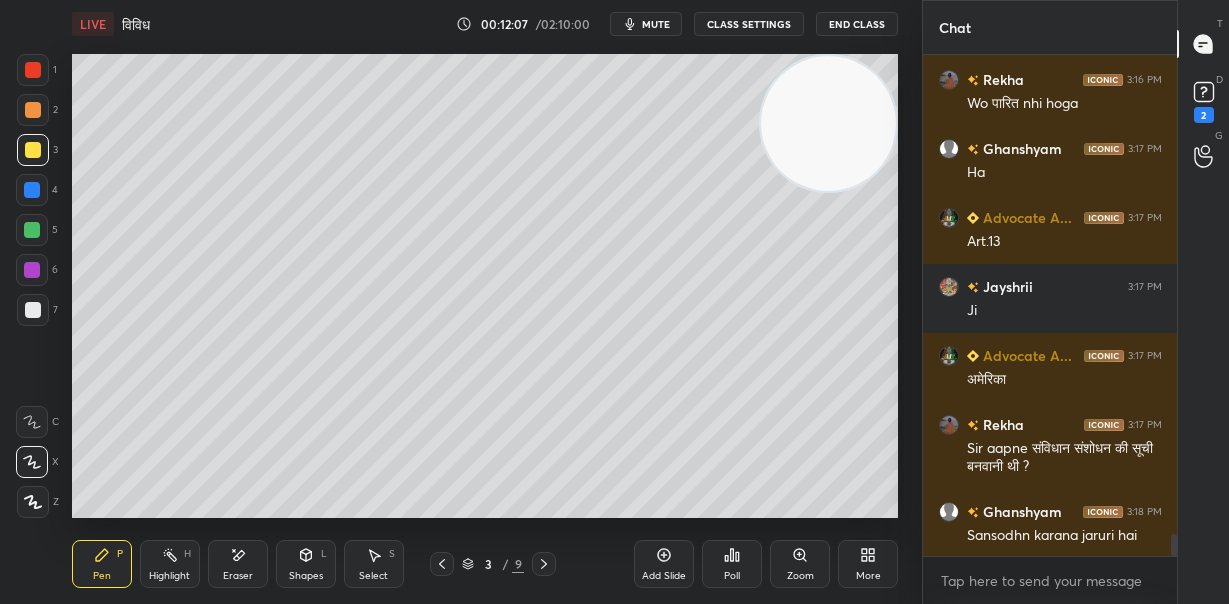 click at bounding box center (33, 310) 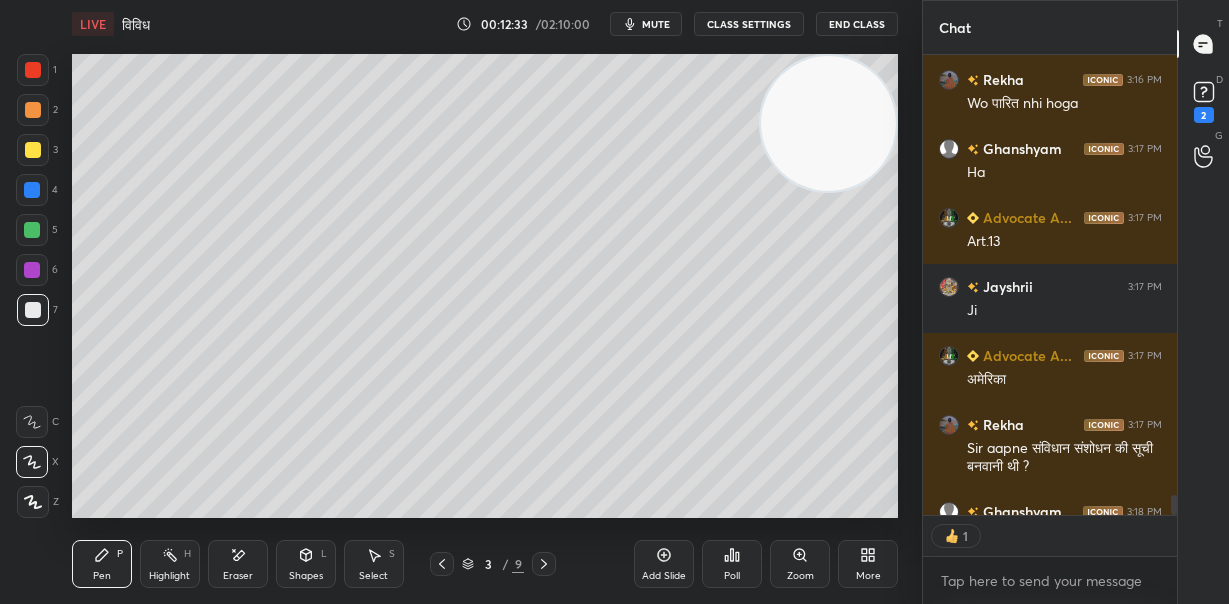 scroll, scrollTop: 454, scrollLeft: 248, axis: both 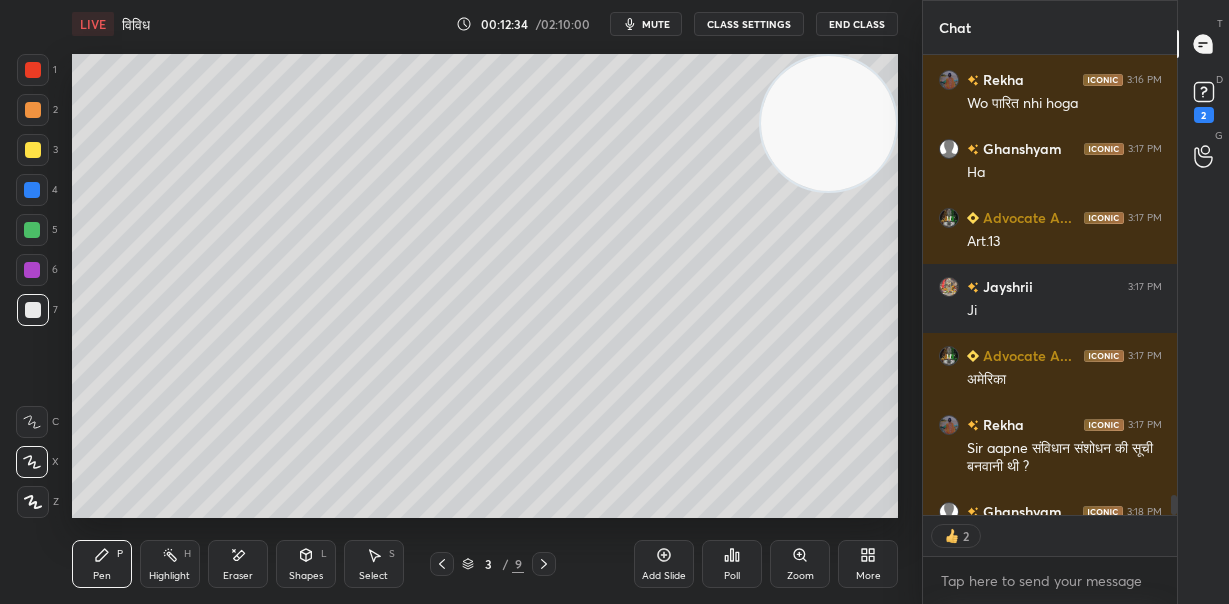 click at bounding box center (32, 230) 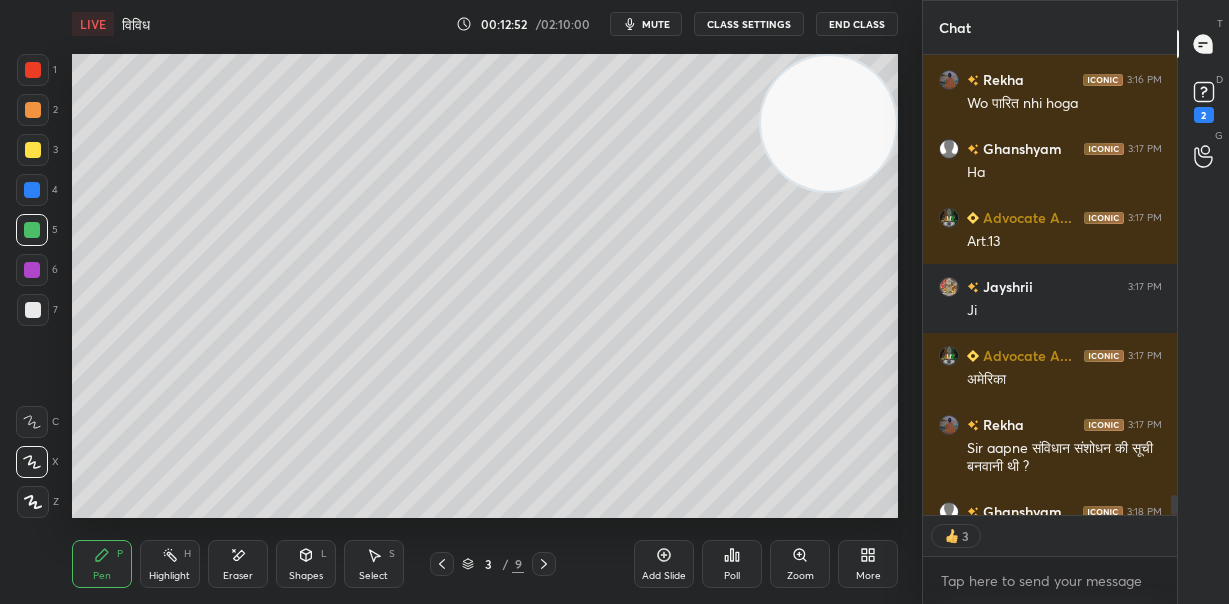 scroll, scrollTop: 7, scrollLeft: 7, axis: both 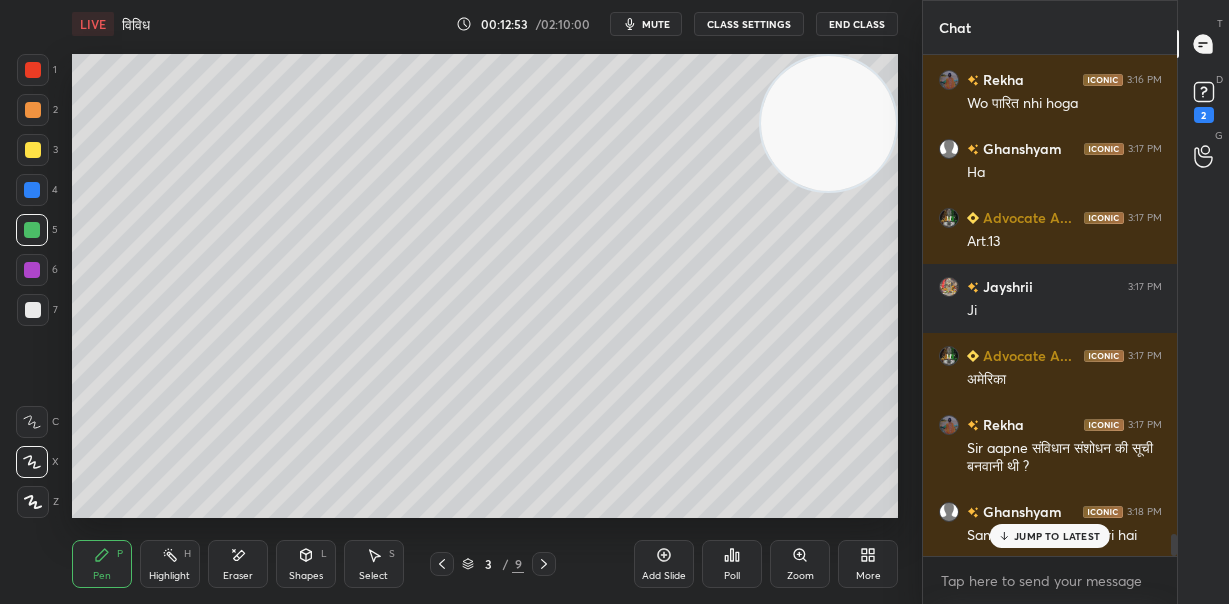 click at bounding box center [33, 310] 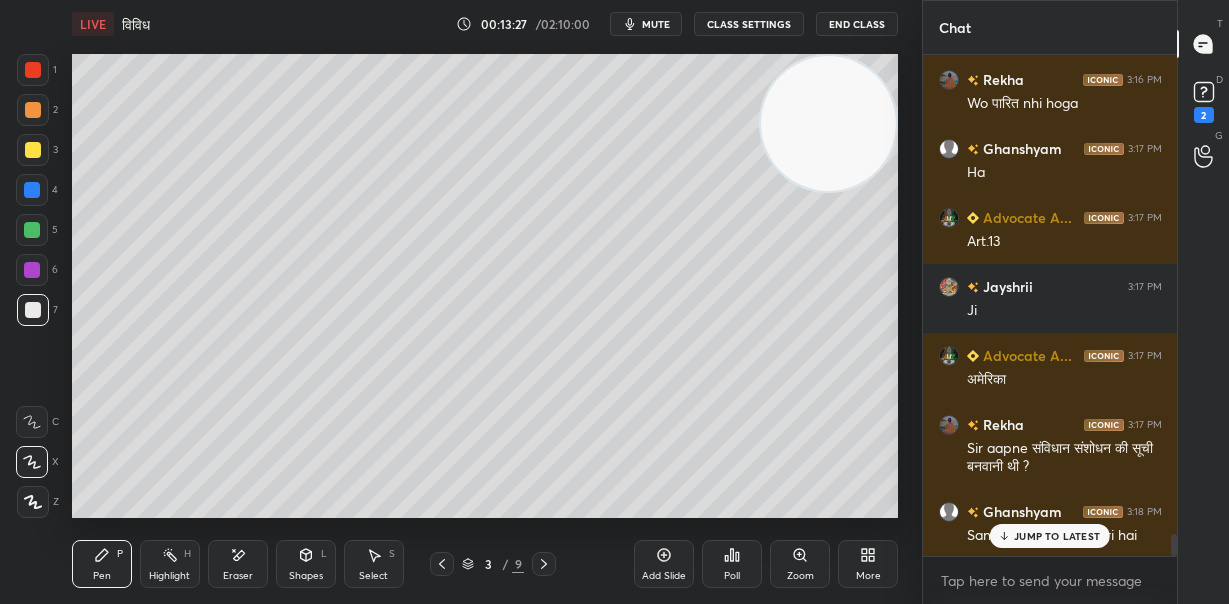 click on "JUMP TO LATEST" at bounding box center (1057, 536) 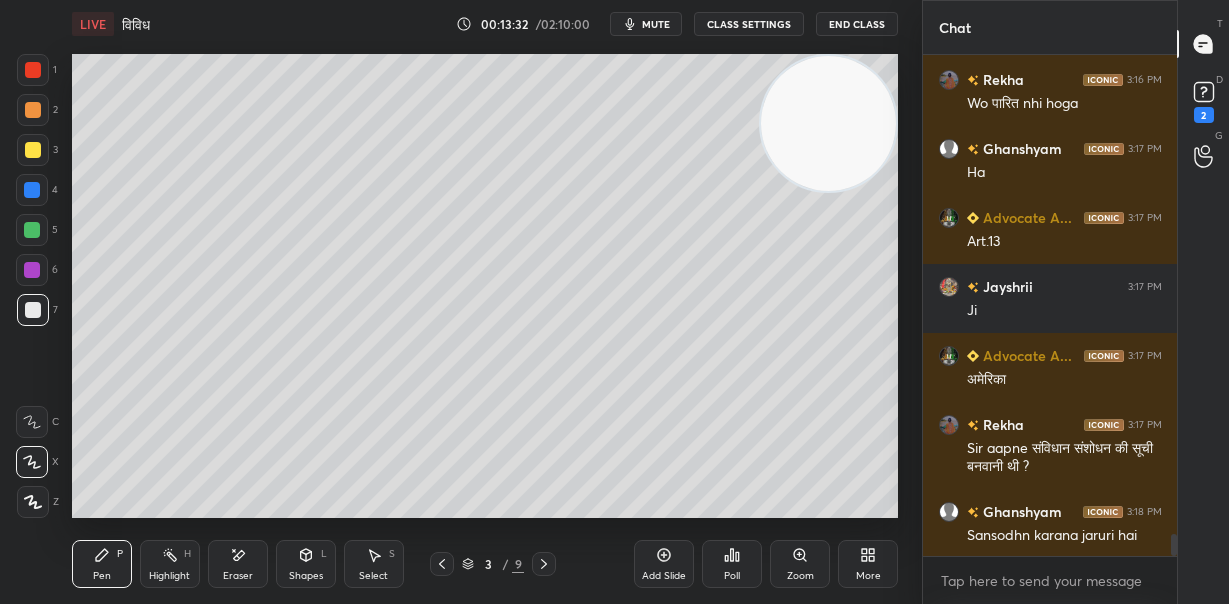 click 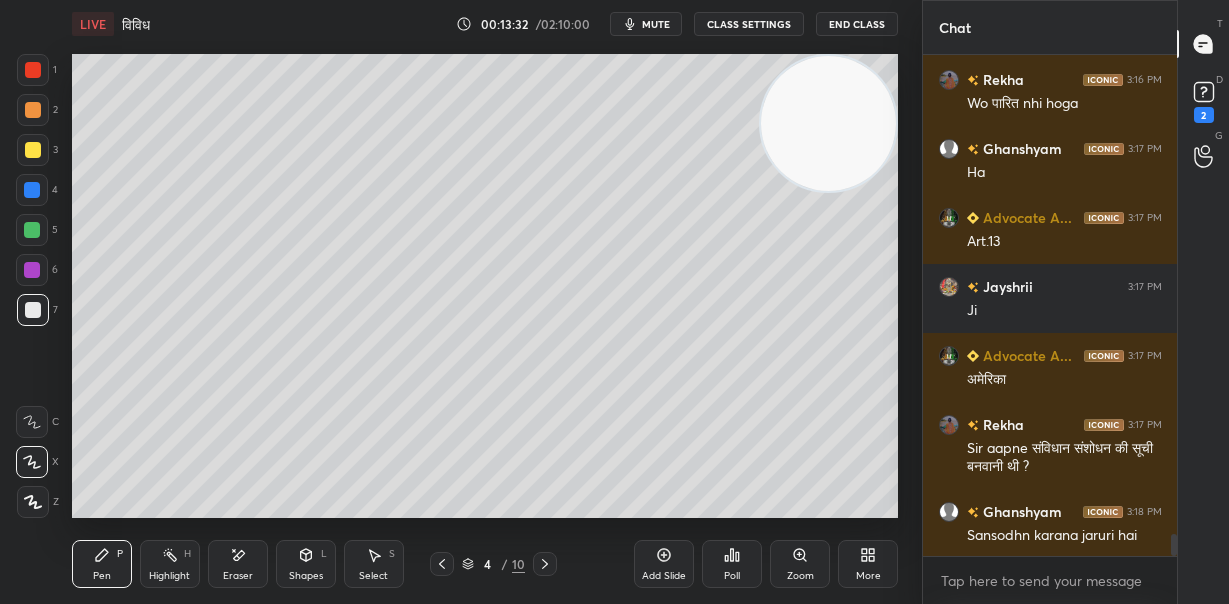 drag, startPoint x: 825, startPoint y: 142, endPoint x: 862, endPoint y: 389, distance: 249.75587 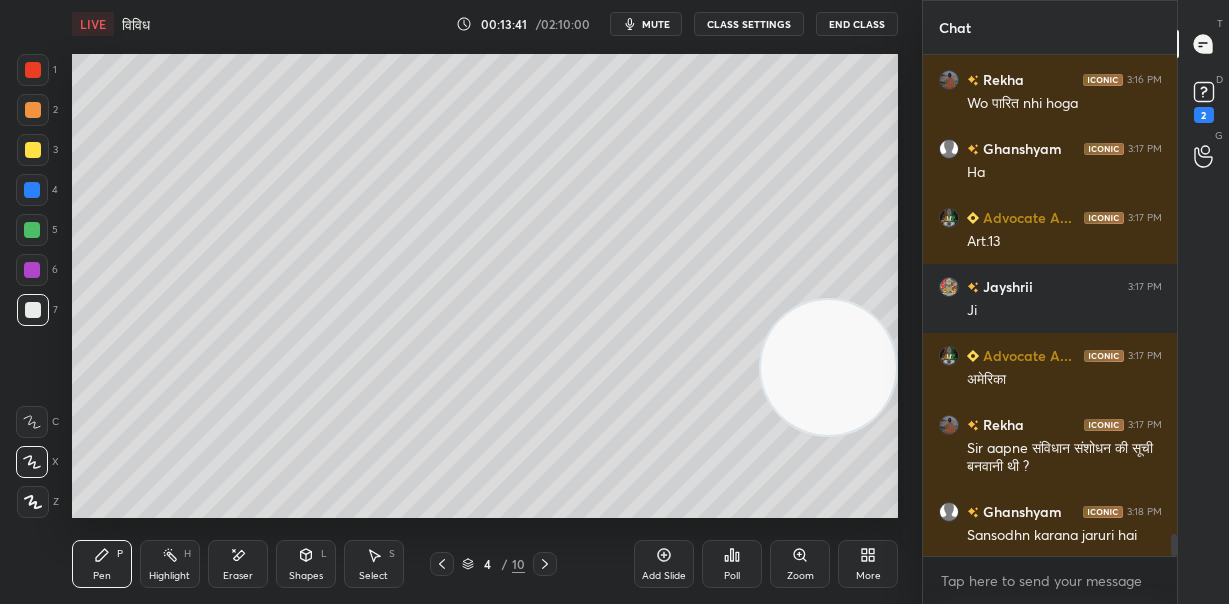 scroll, scrollTop: 11267, scrollLeft: 0, axis: vertical 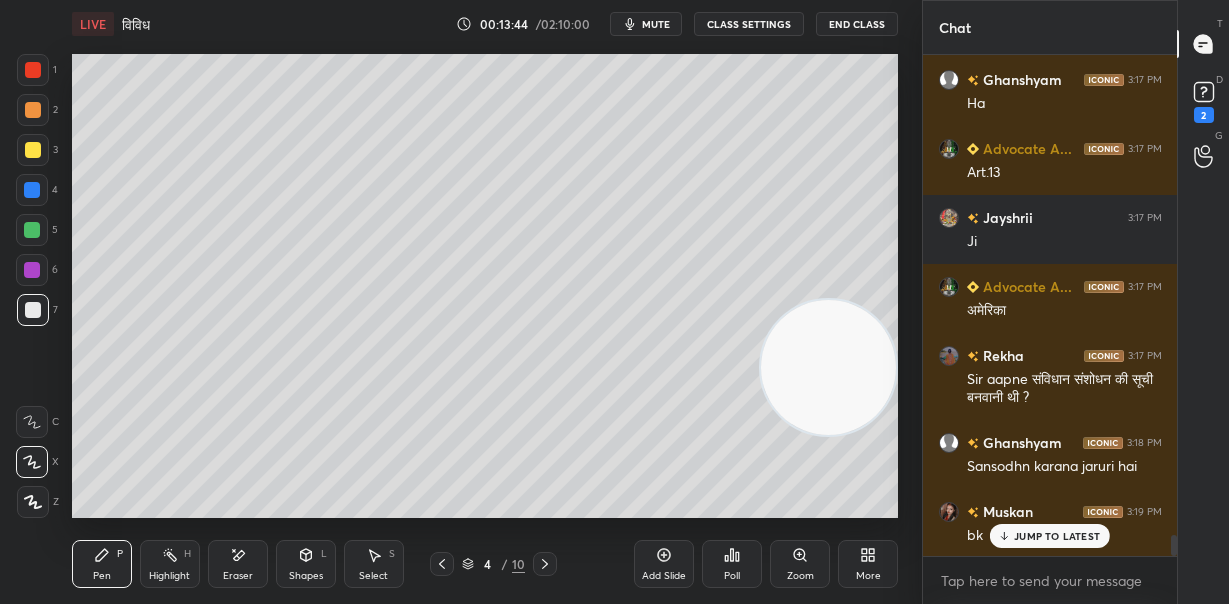 click on "Eraser" at bounding box center [238, 564] 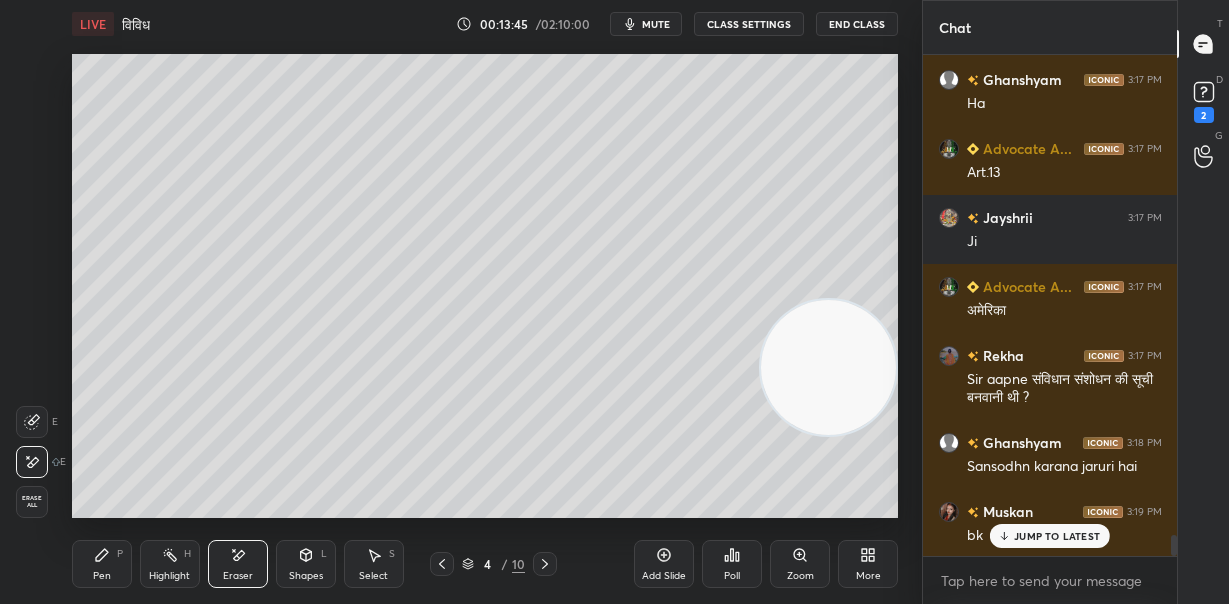 click 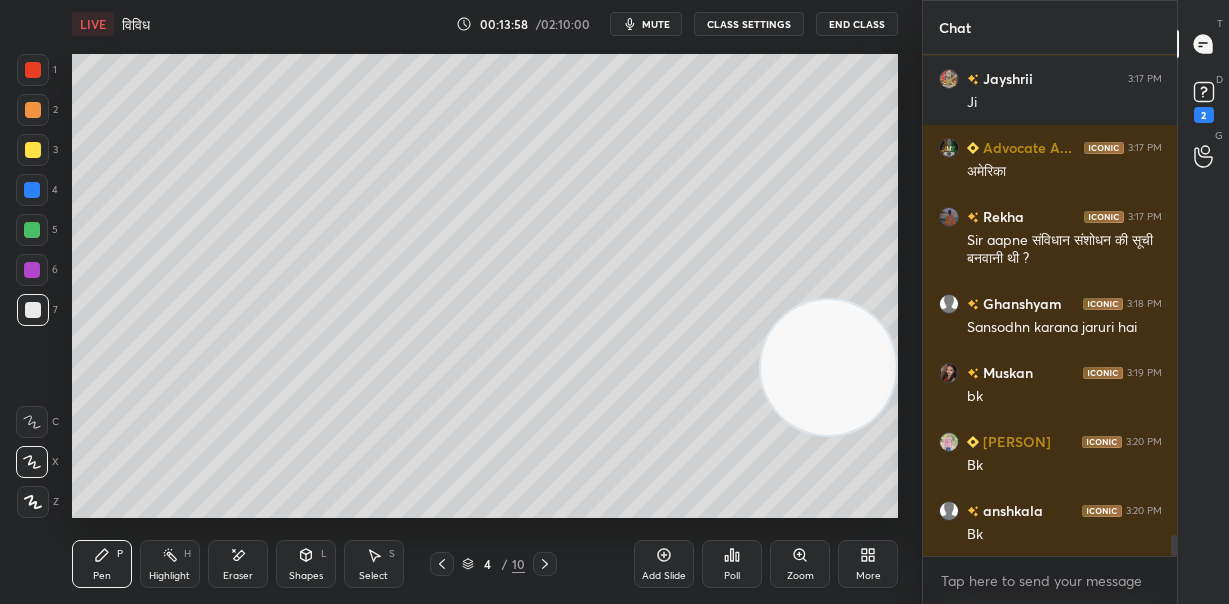 scroll, scrollTop: 11475, scrollLeft: 0, axis: vertical 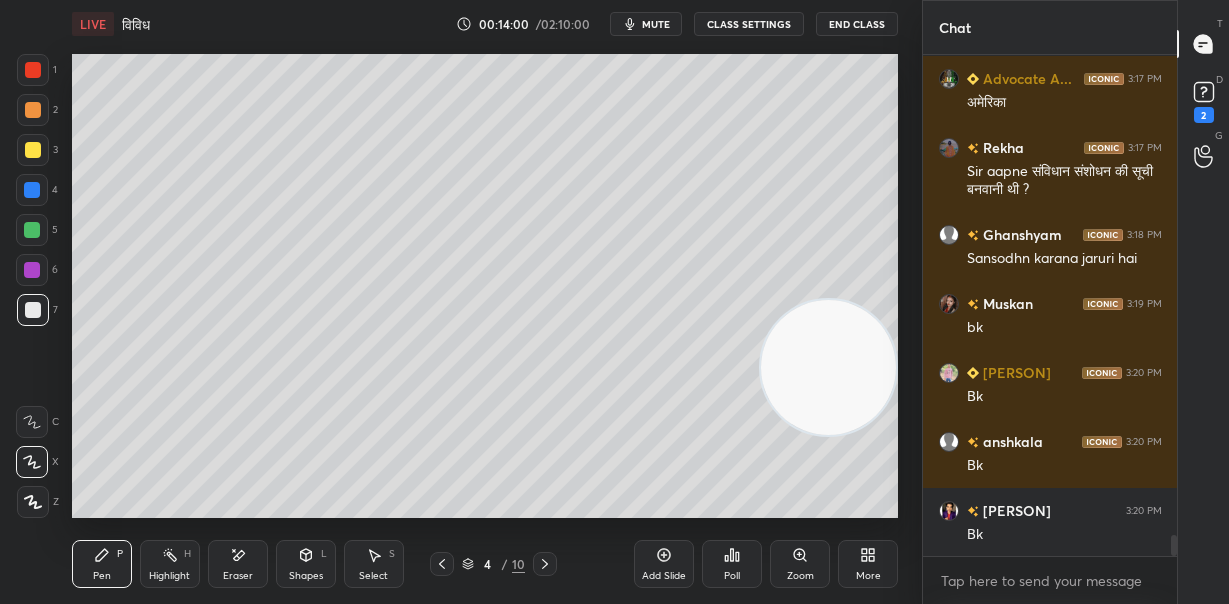 click 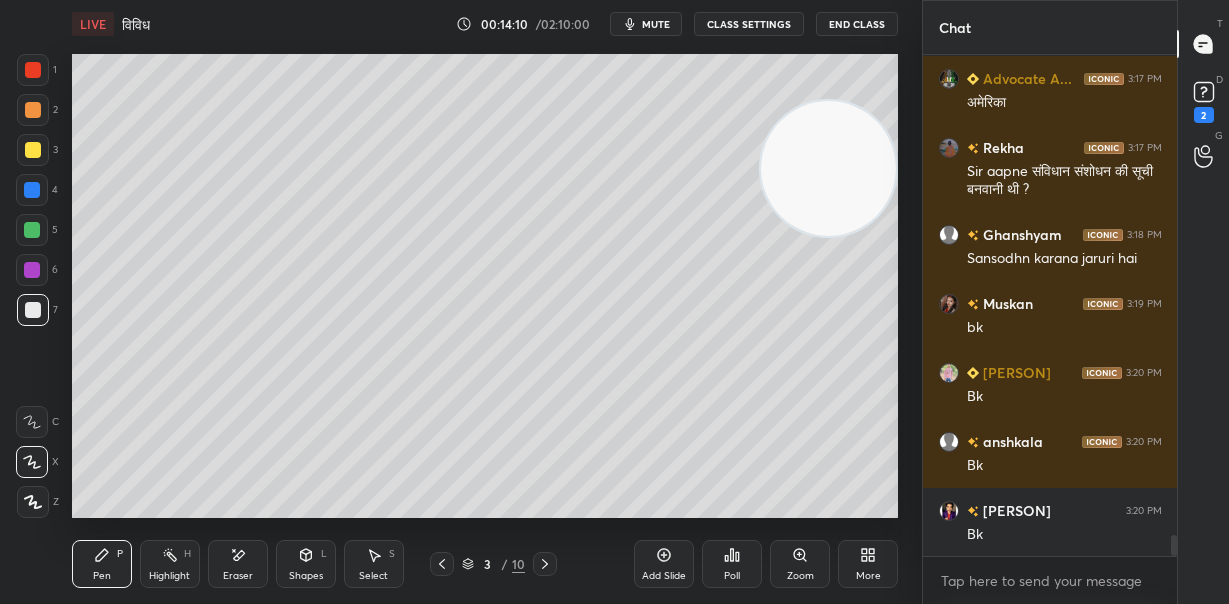 drag, startPoint x: 813, startPoint y: 391, endPoint x: 849, endPoint y: 192, distance: 202.23007 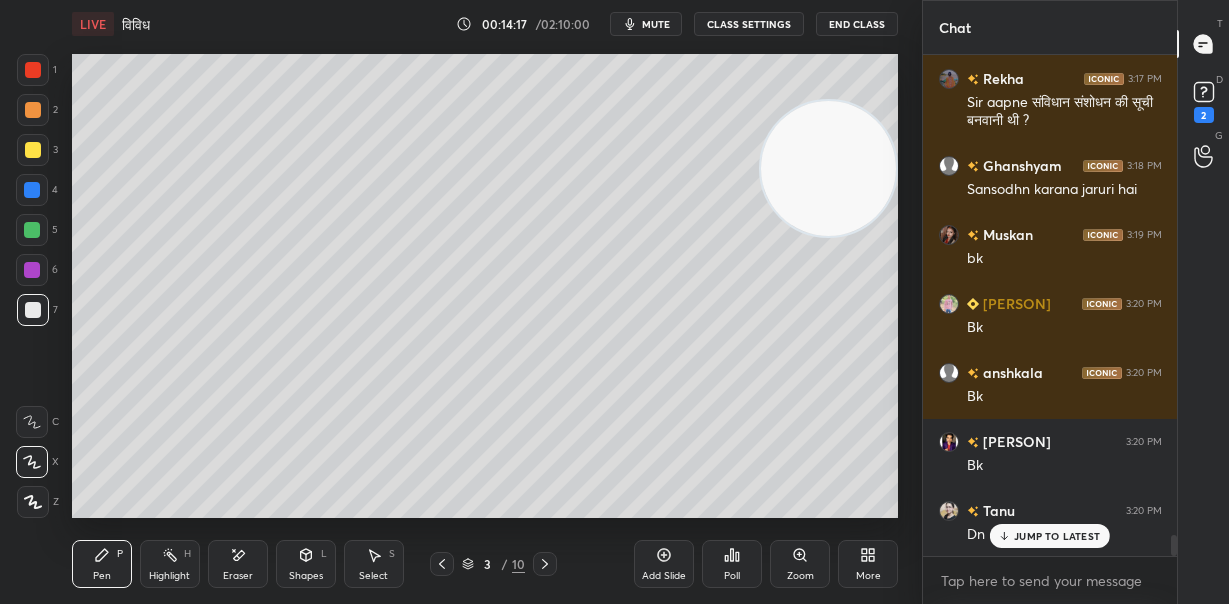scroll, scrollTop: 11612, scrollLeft: 0, axis: vertical 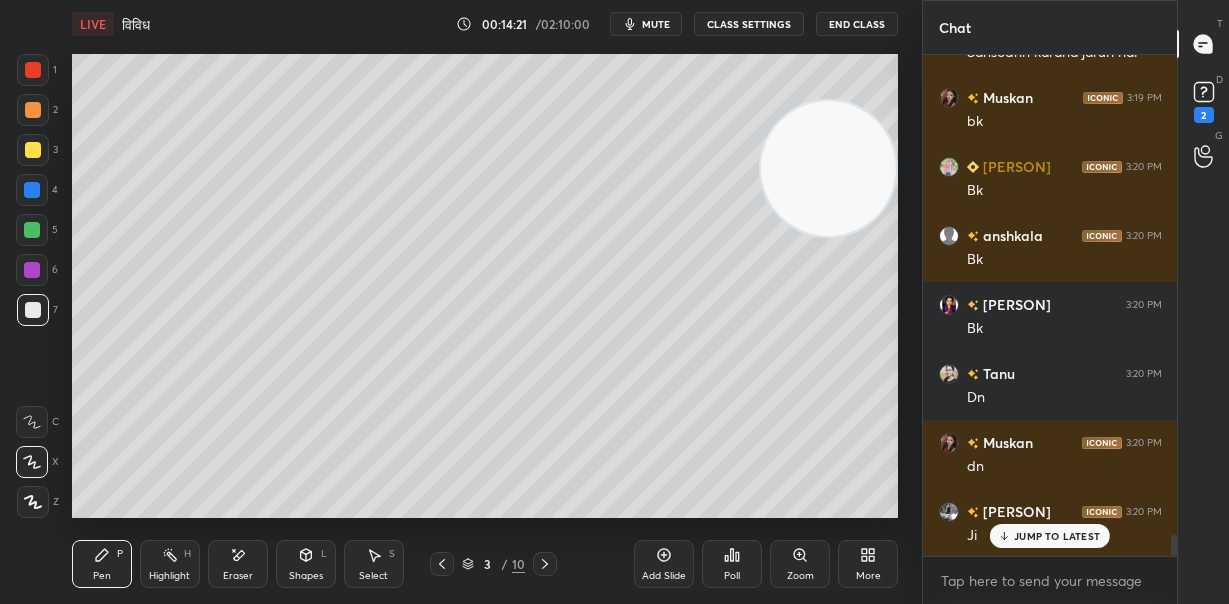 click on "JUMP TO LATEST" at bounding box center (1057, 536) 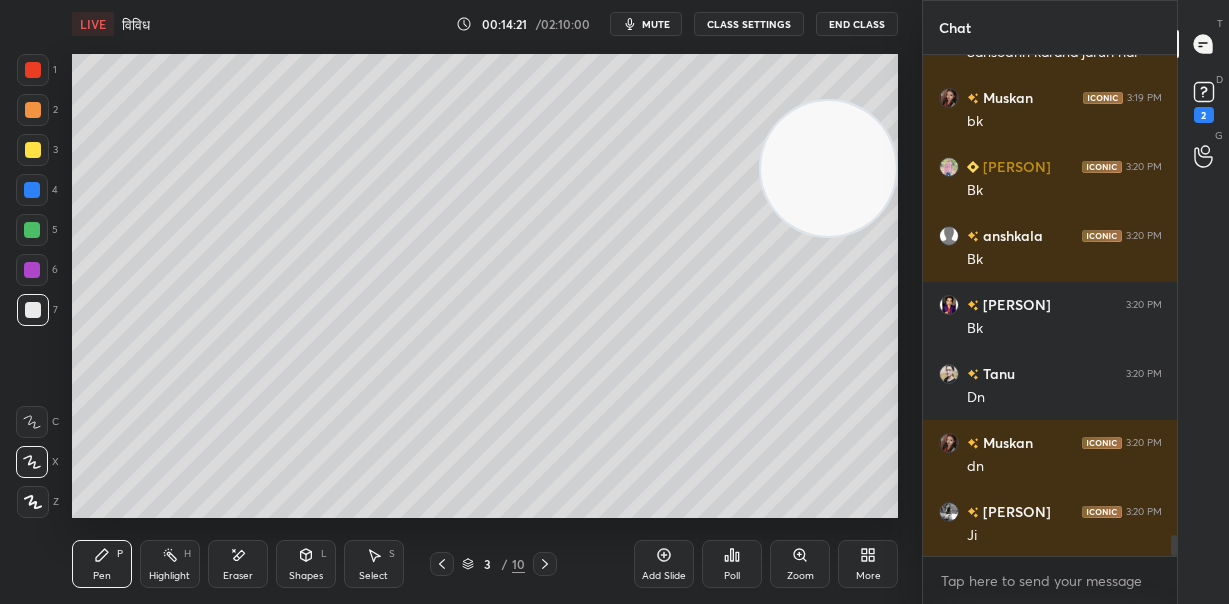 scroll, scrollTop: 11751, scrollLeft: 0, axis: vertical 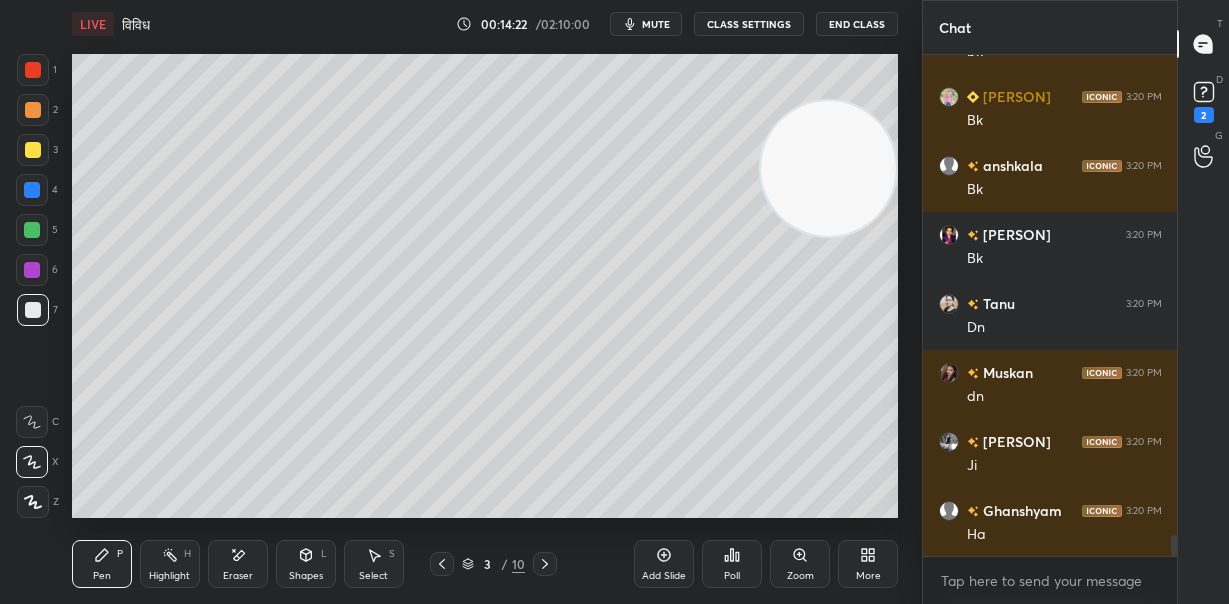 click 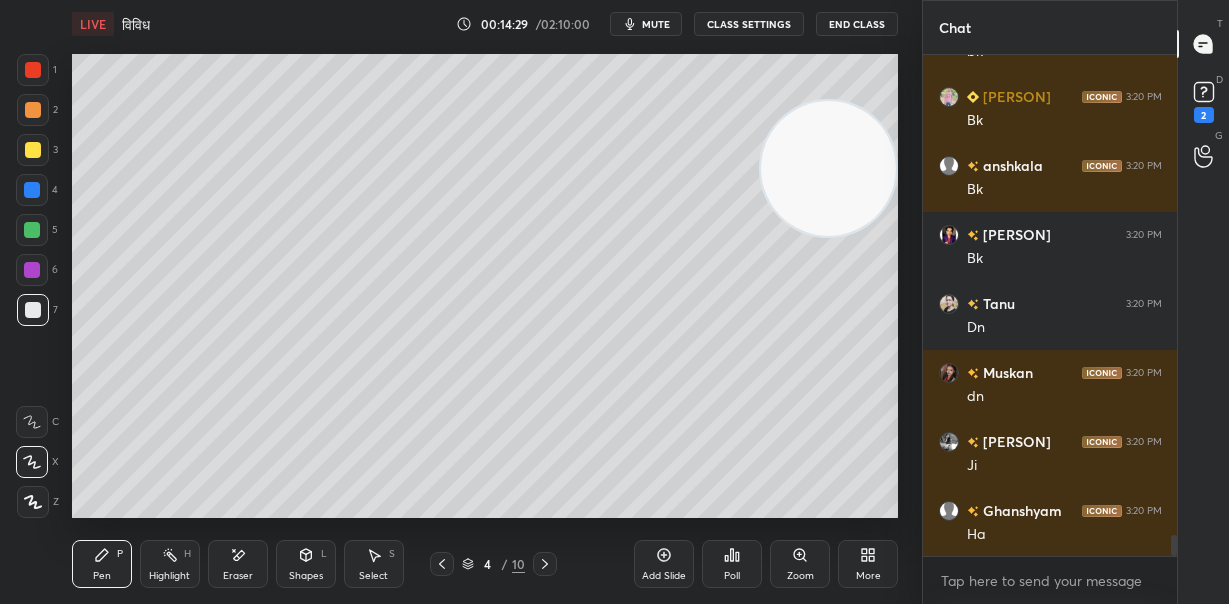 scroll, scrollTop: 11889, scrollLeft: 0, axis: vertical 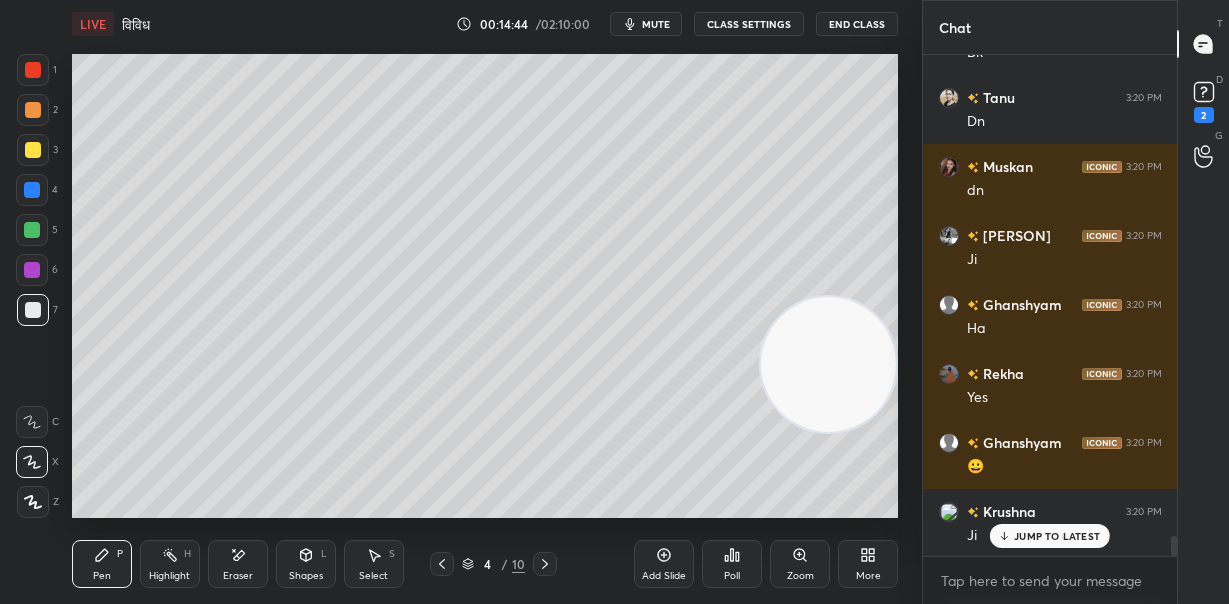 drag, startPoint x: 864, startPoint y: 384, endPoint x: 872, endPoint y: 487, distance: 103.31021 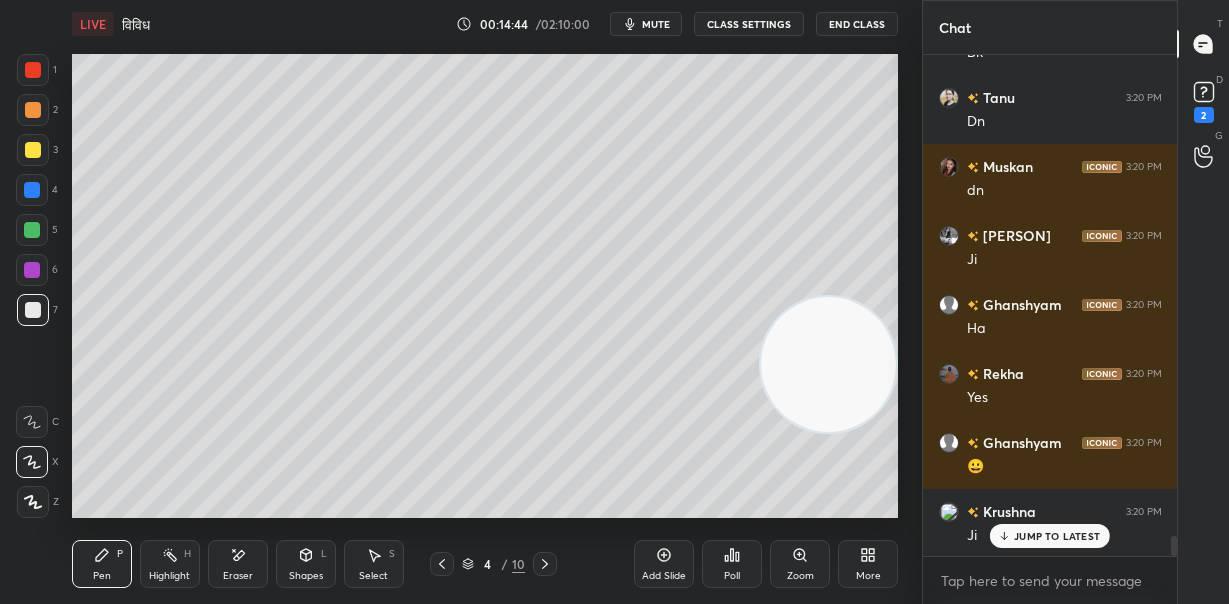 click at bounding box center [828, 364] 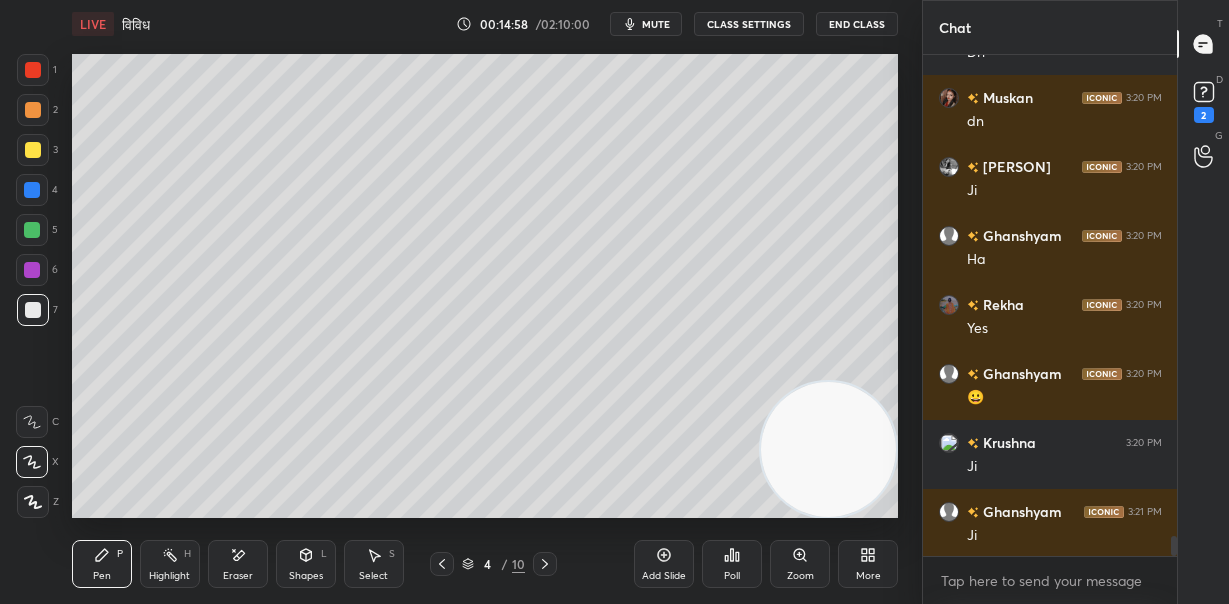 scroll, scrollTop: 12096, scrollLeft: 0, axis: vertical 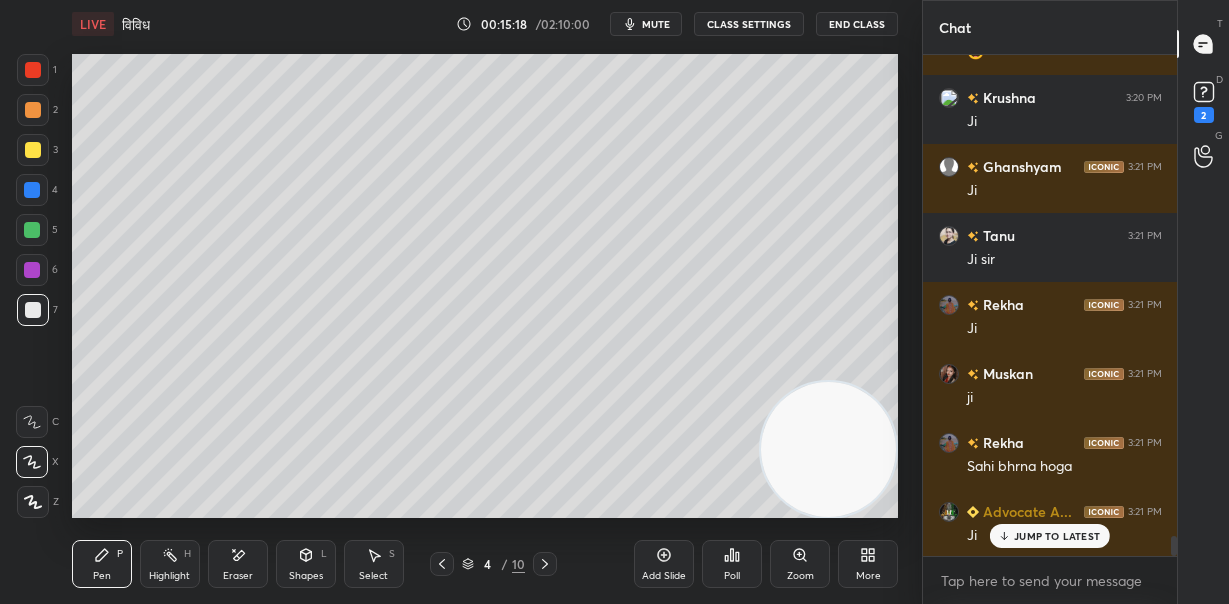 click on "JUMP TO LATEST" at bounding box center [1057, 536] 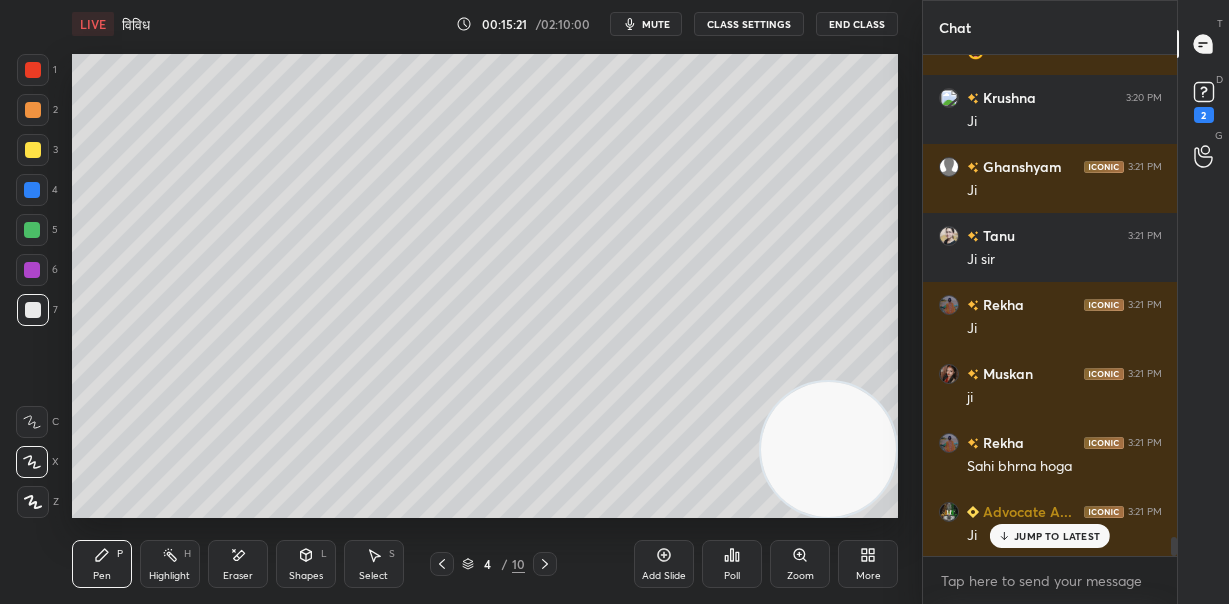 scroll, scrollTop: 12440, scrollLeft: 0, axis: vertical 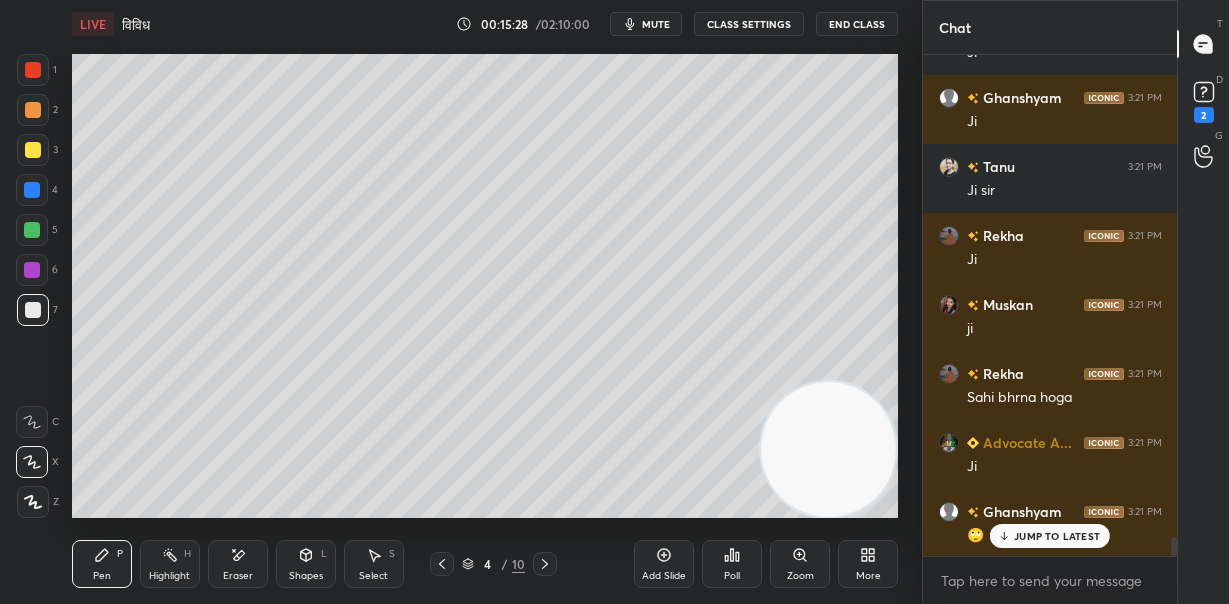 click at bounding box center [828, 449] 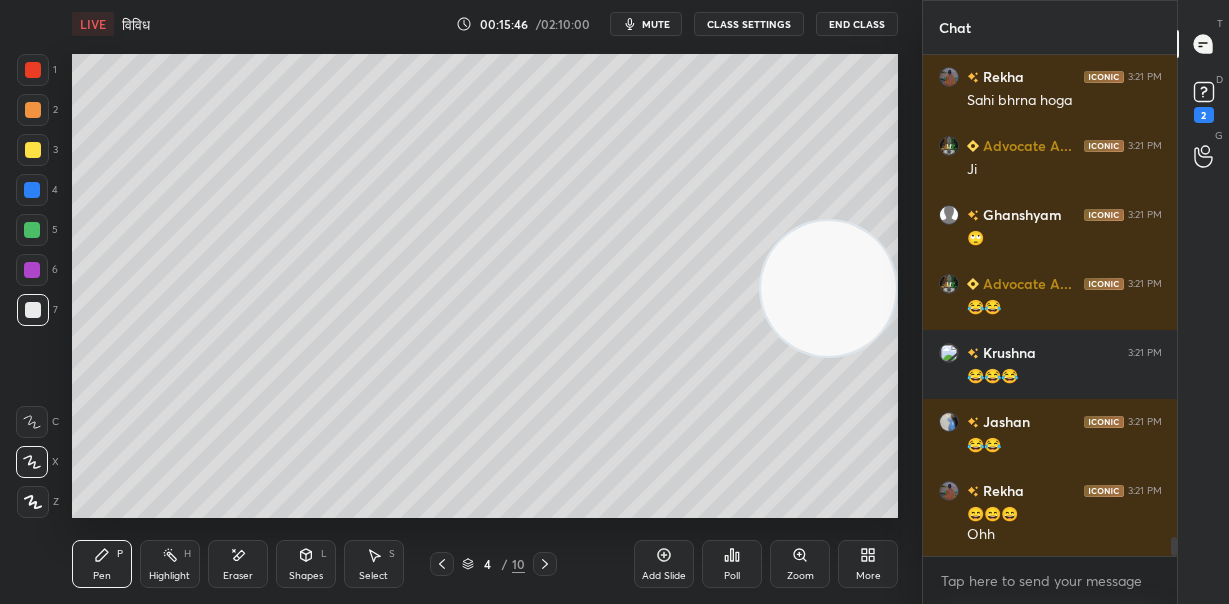 scroll, scrollTop: 12805, scrollLeft: 0, axis: vertical 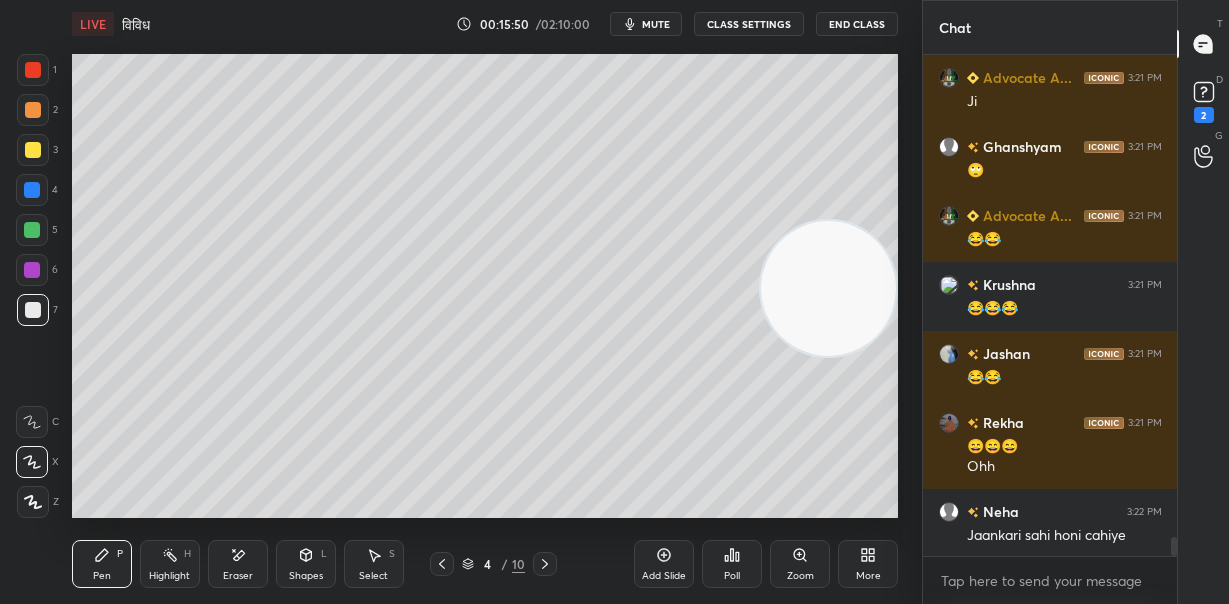 click on "Eraser" at bounding box center [238, 564] 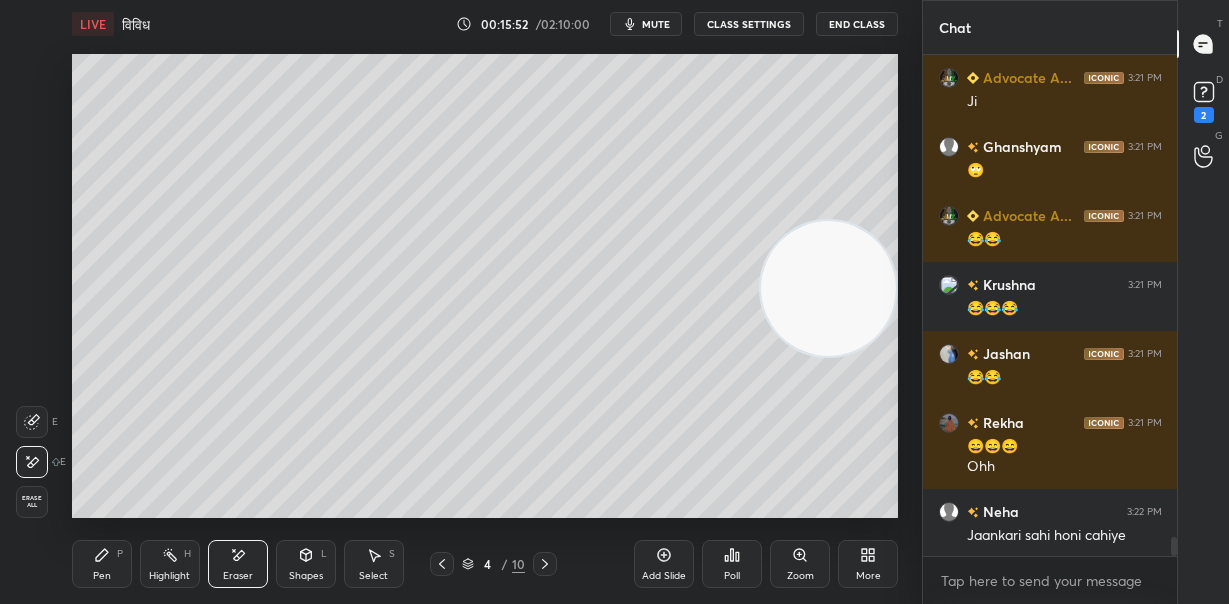 scroll, scrollTop: 12874, scrollLeft: 0, axis: vertical 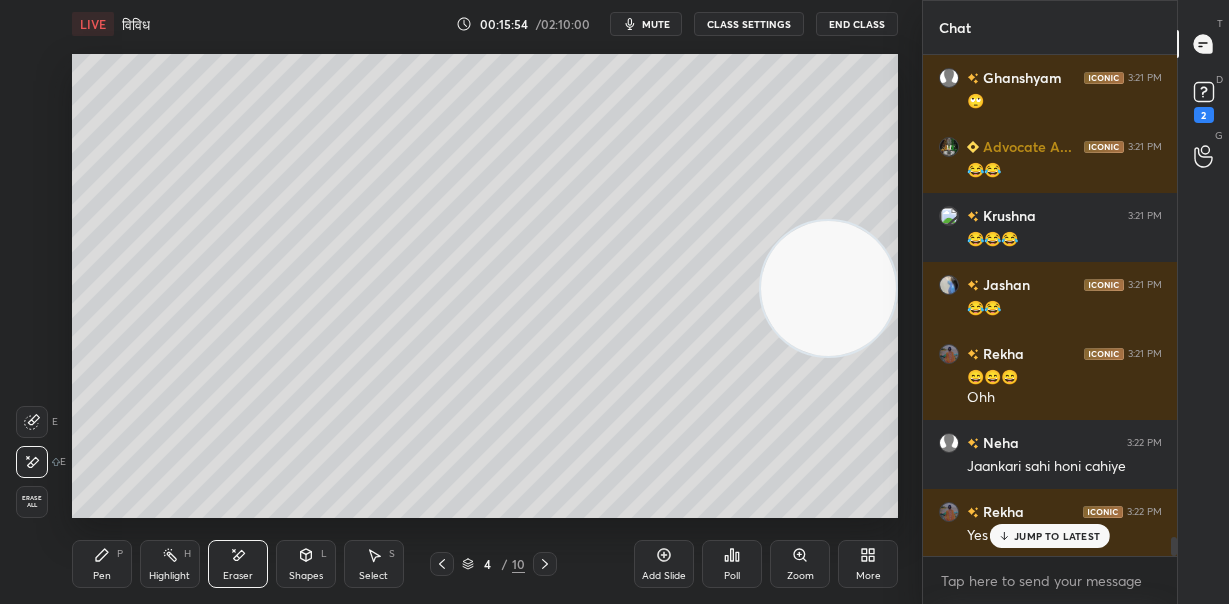 drag, startPoint x: 114, startPoint y: 563, endPoint x: 128, endPoint y: 553, distance: 17.20465 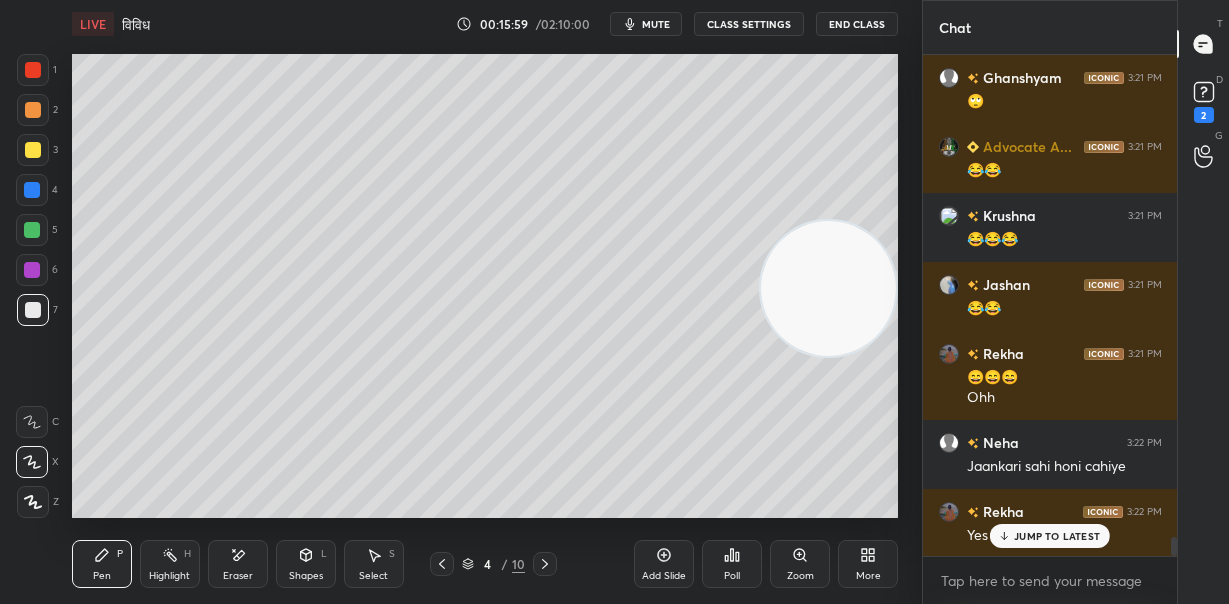 scroll, scrollTop: 12922, scrollLeft: 0, axis: vertical 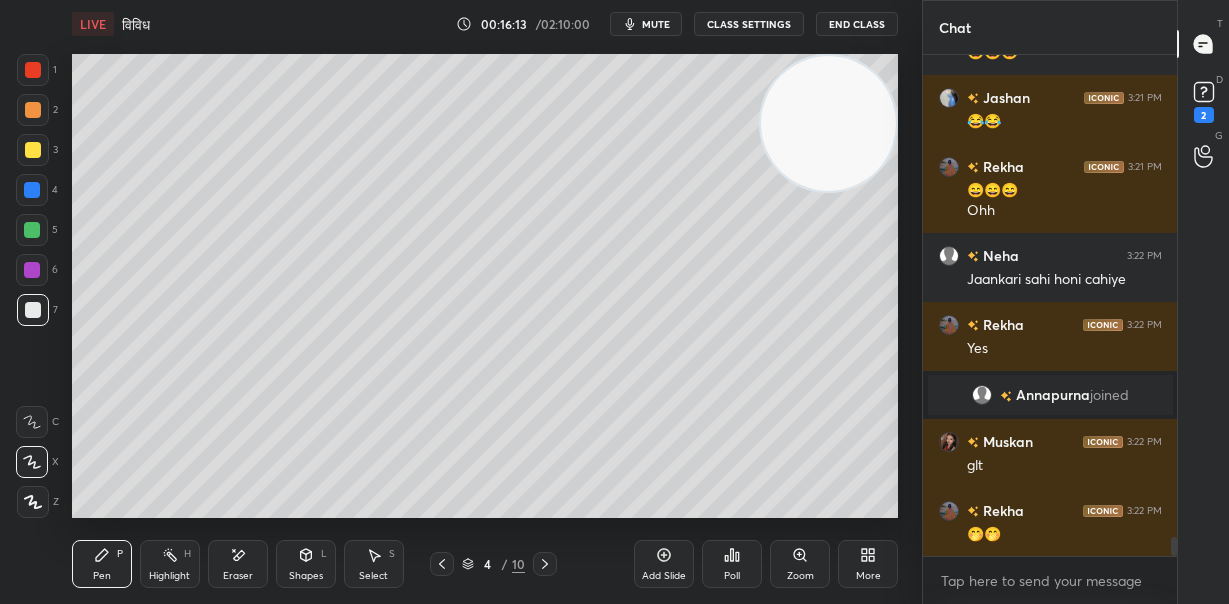 drag, startPoint x: 881, startPoint y: 97, endPoint x: 774, endPoint y: 177, distance: 133.60014 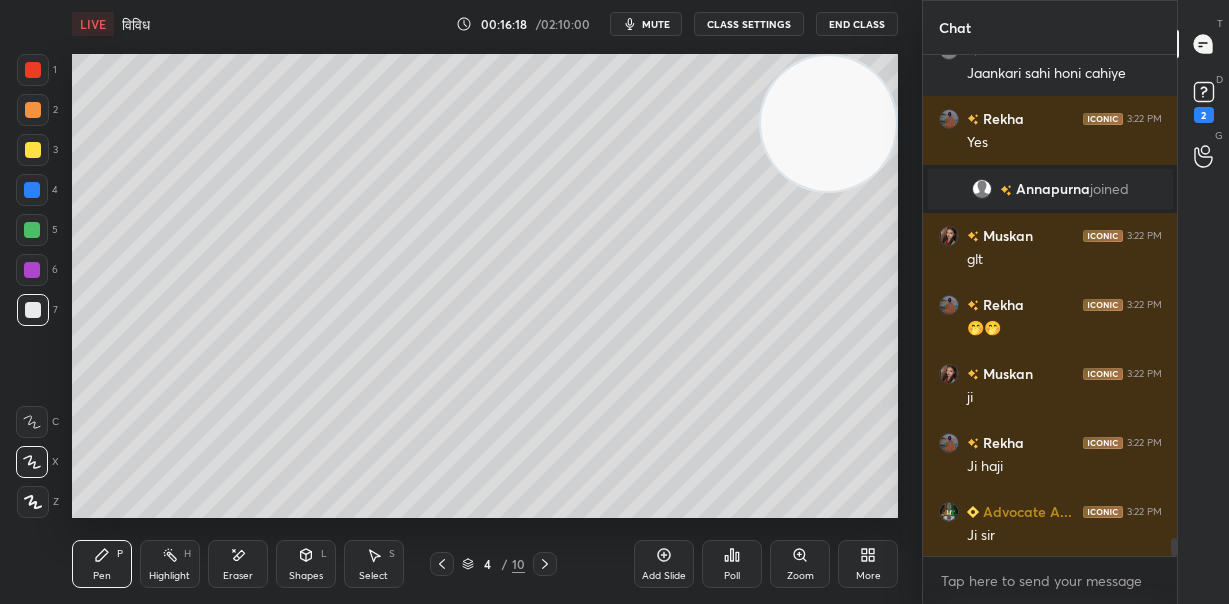 scroll, scrollTop: 13336, scrollLeft: 0, axis: vertical 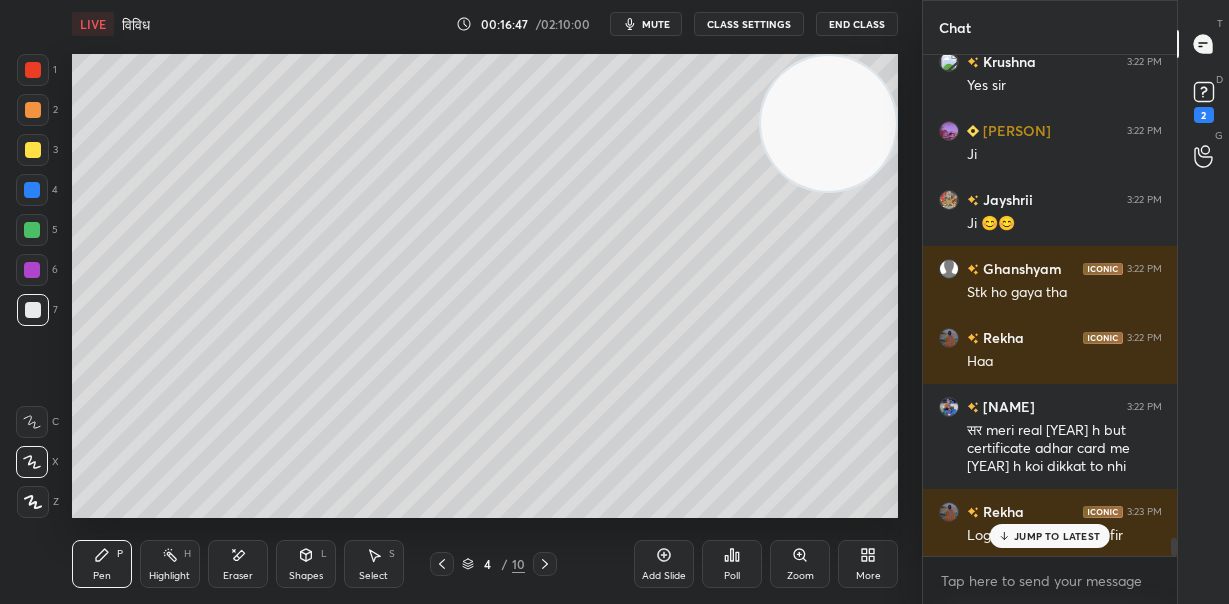 click 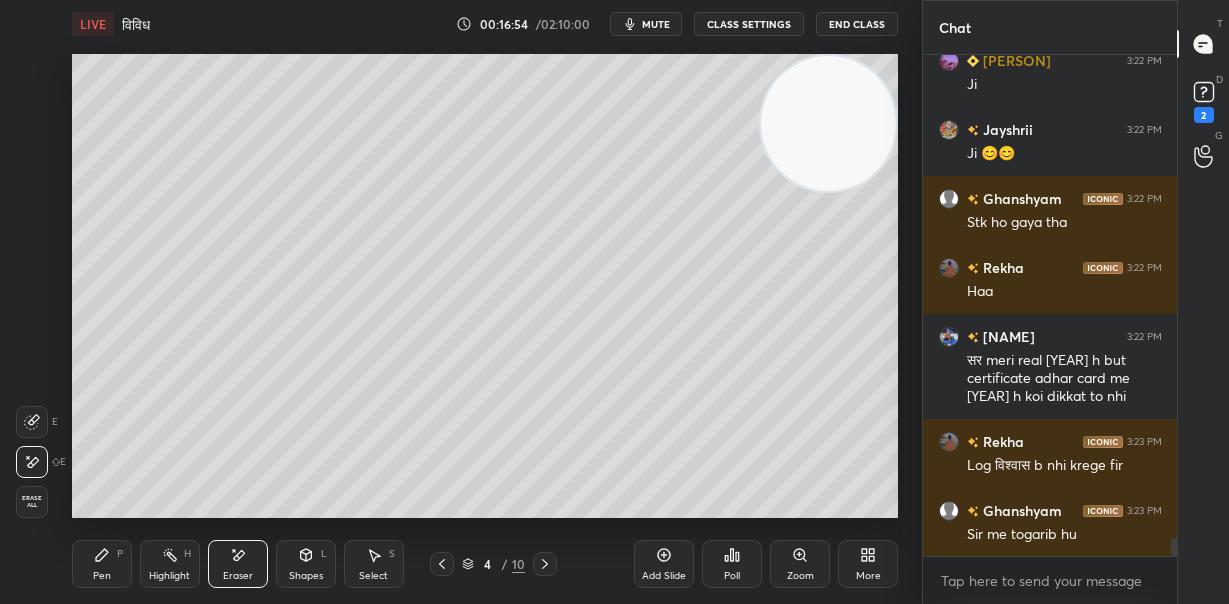 click on "Pen P" at bounding box center [102, 564] 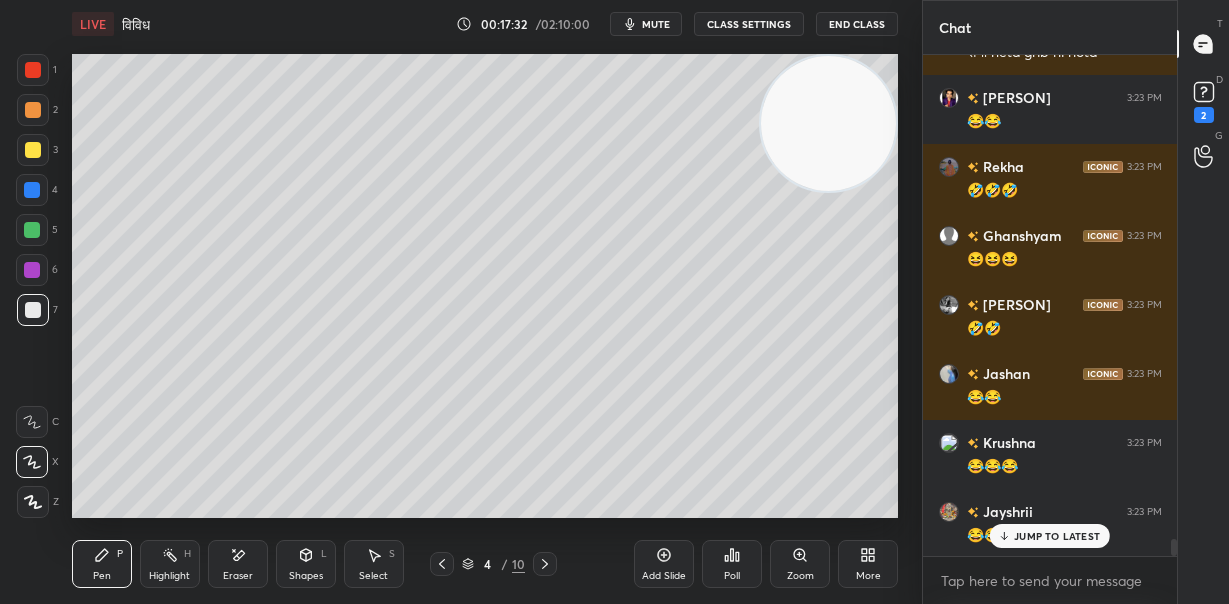scroll, scrollTop: 14632, scrollLeft: 0, axis: vertical 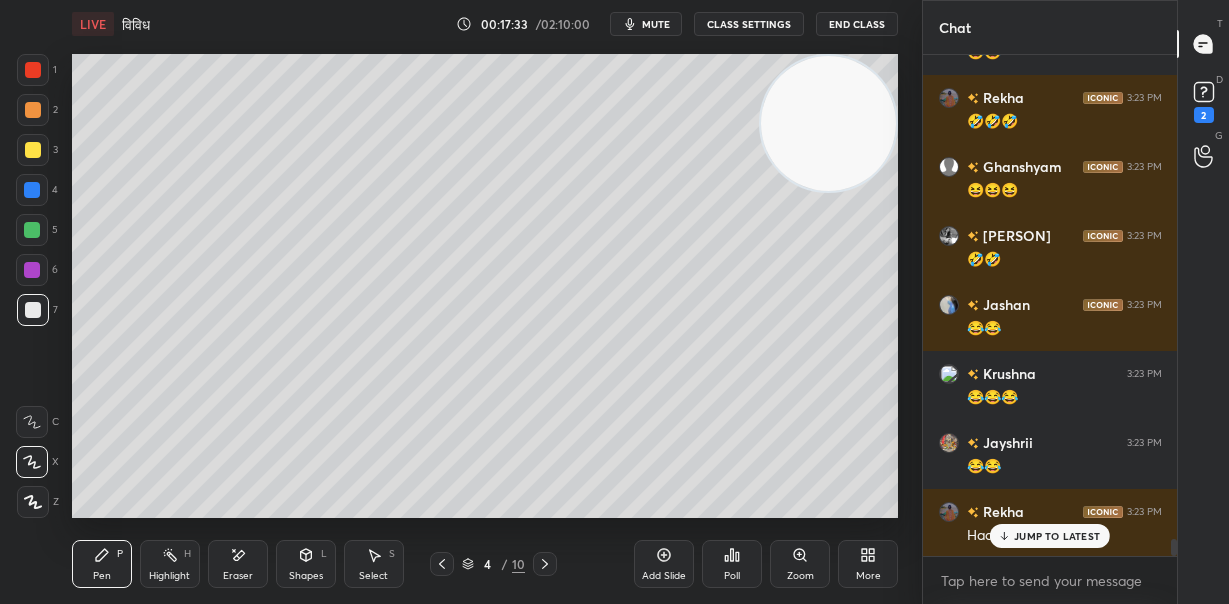 click on "JUMP TO LATEST" at bounding box center [1057, 536] 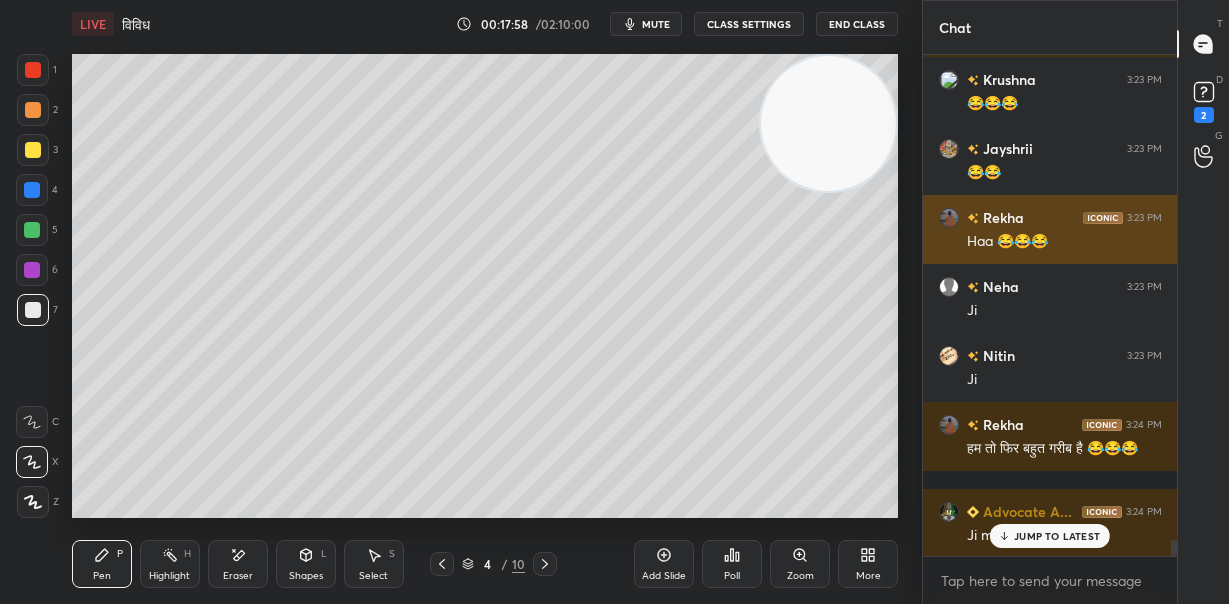 scroll, scrollTop: 15013, scrollLeft: 0, axis: vertical 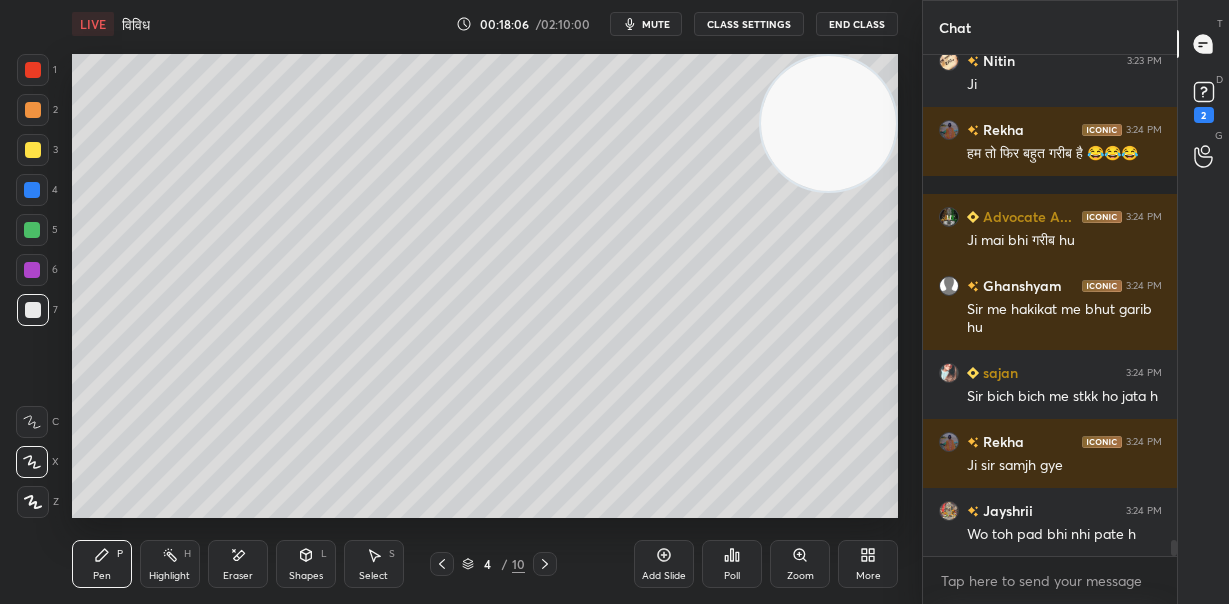 click at bounding box center (33, 110) 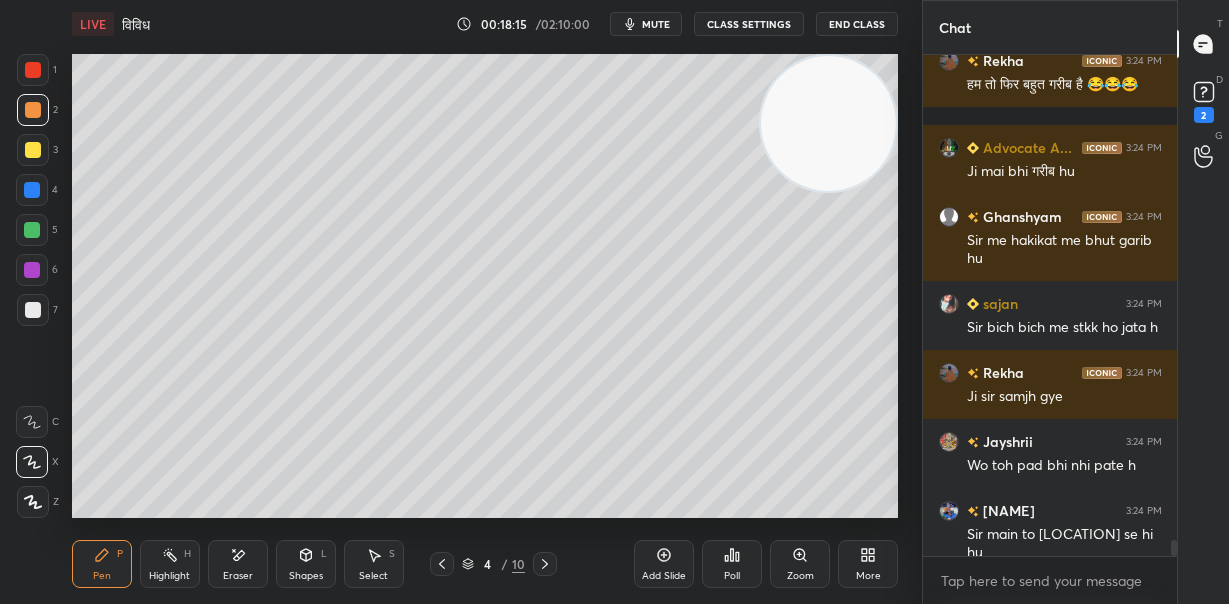 scroll, scrollTop: 15377, scrollLeft: 0, axis: vertical 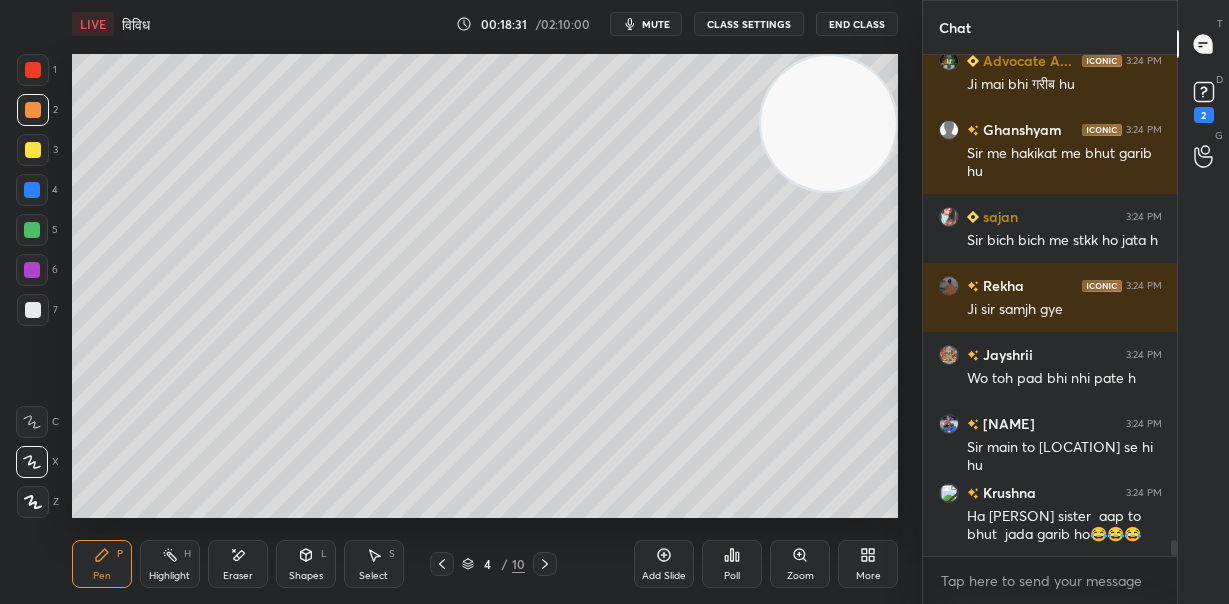 click at bounding box center (33, 310) 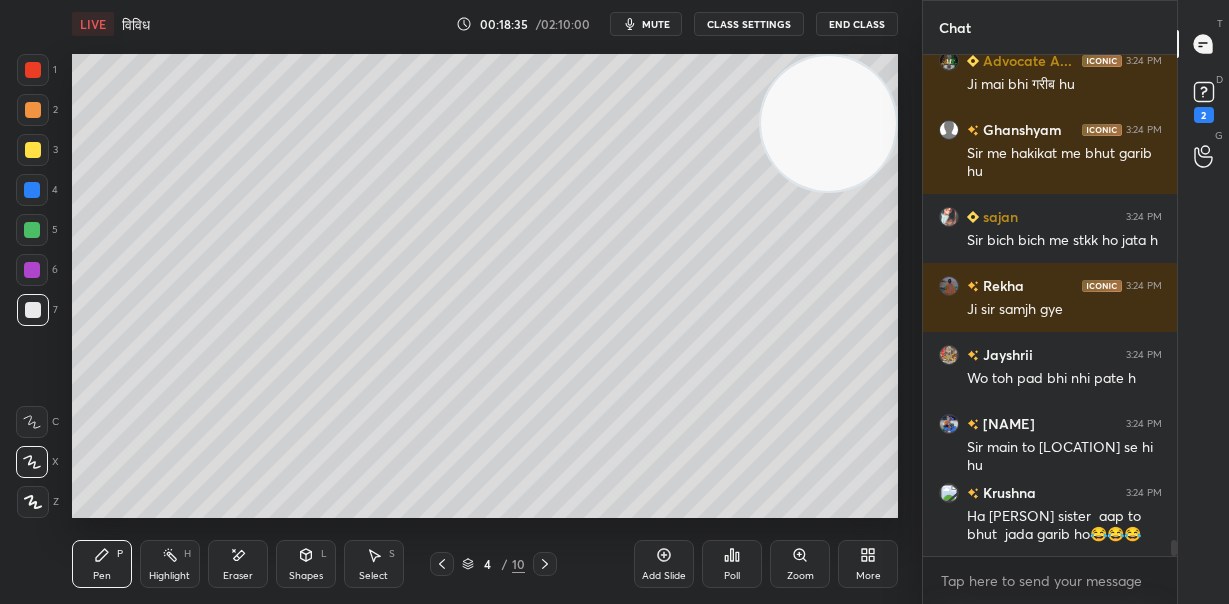 scroll, scrollTop: 15445, scrollLeft: 0, axis: vertical 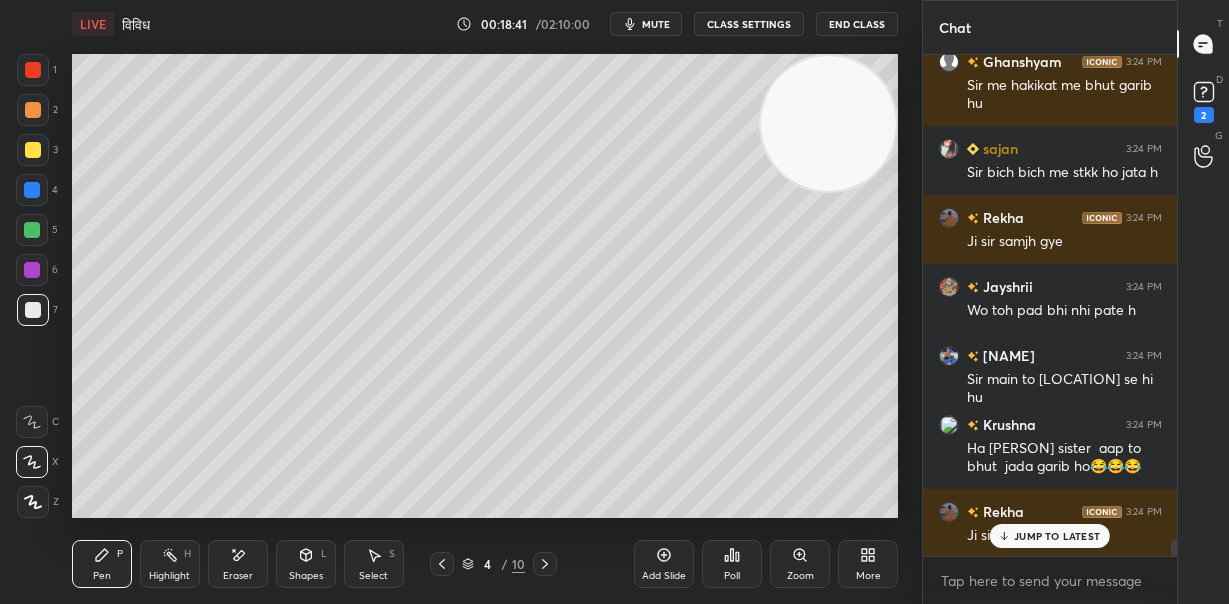click on "JUMP TO LATEST" at bounding box center [1050, 536] 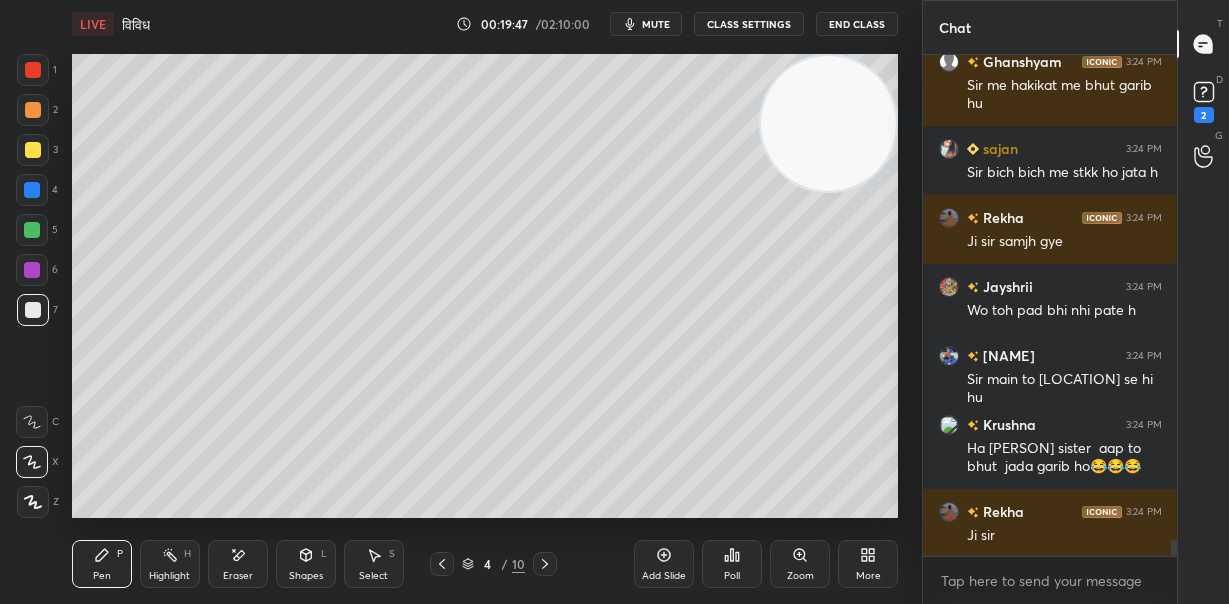 scroll, scrollTop: 15514, scrollLeft: 0, axis: vertical 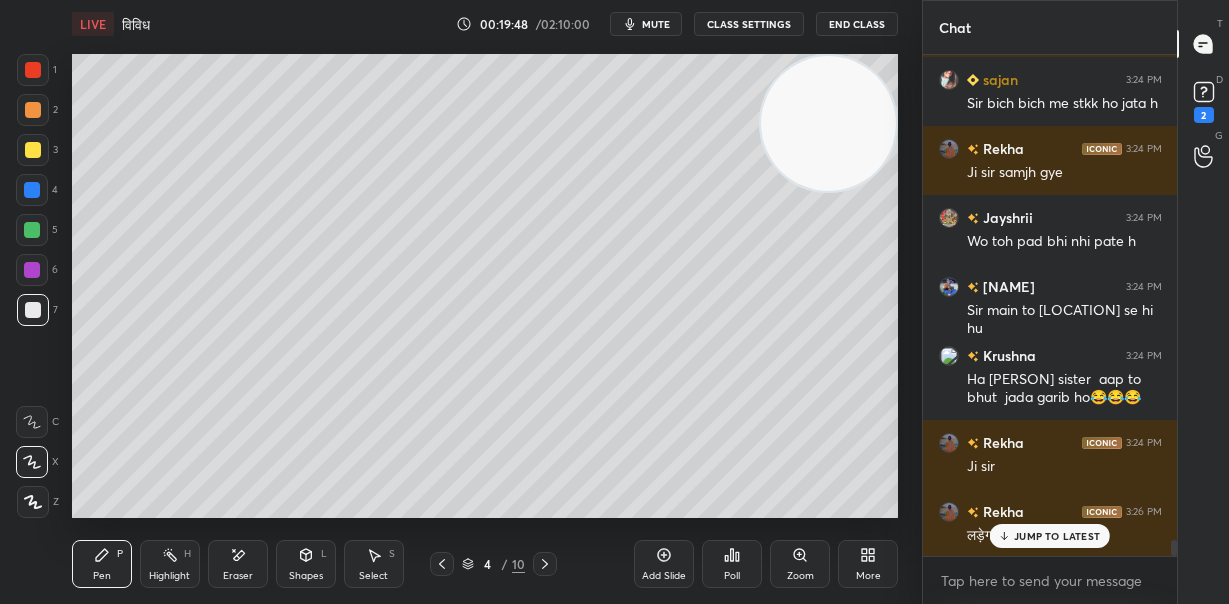 click on "JUMP TO LATEST" at bounding box center (1050, 536) 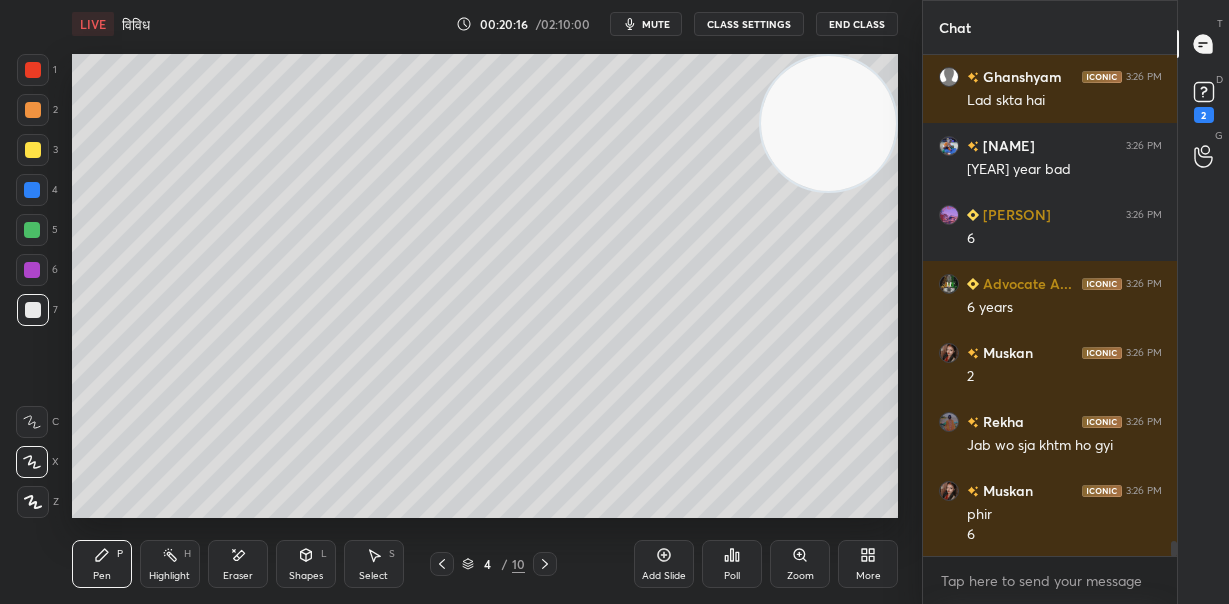 scroll, scrollTop: 16156, scrollLeft: 0, axis: vertical 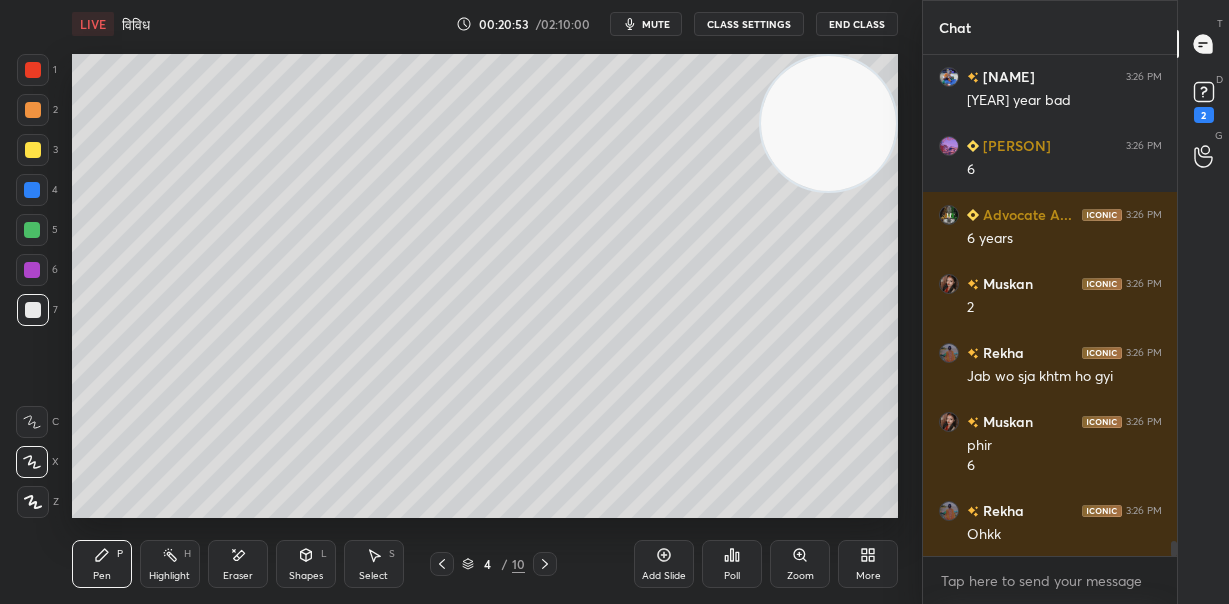 click on "mute" at bounding box center (656, 24) 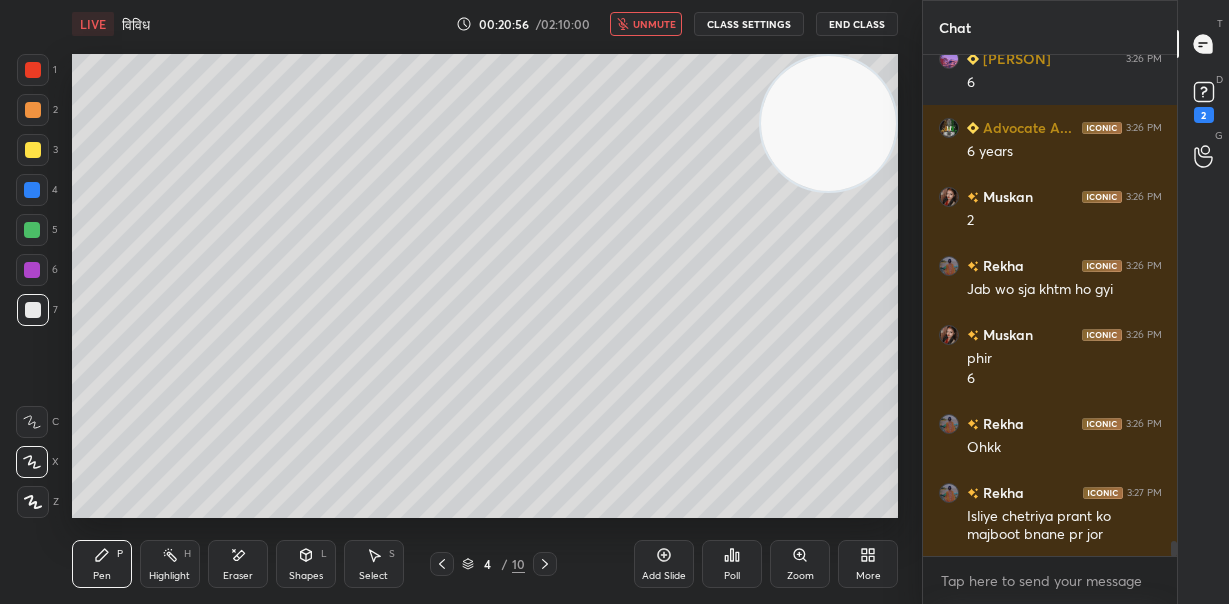 scroll, scrollTop: 16312, scrollLeft: 0, axis: vertical 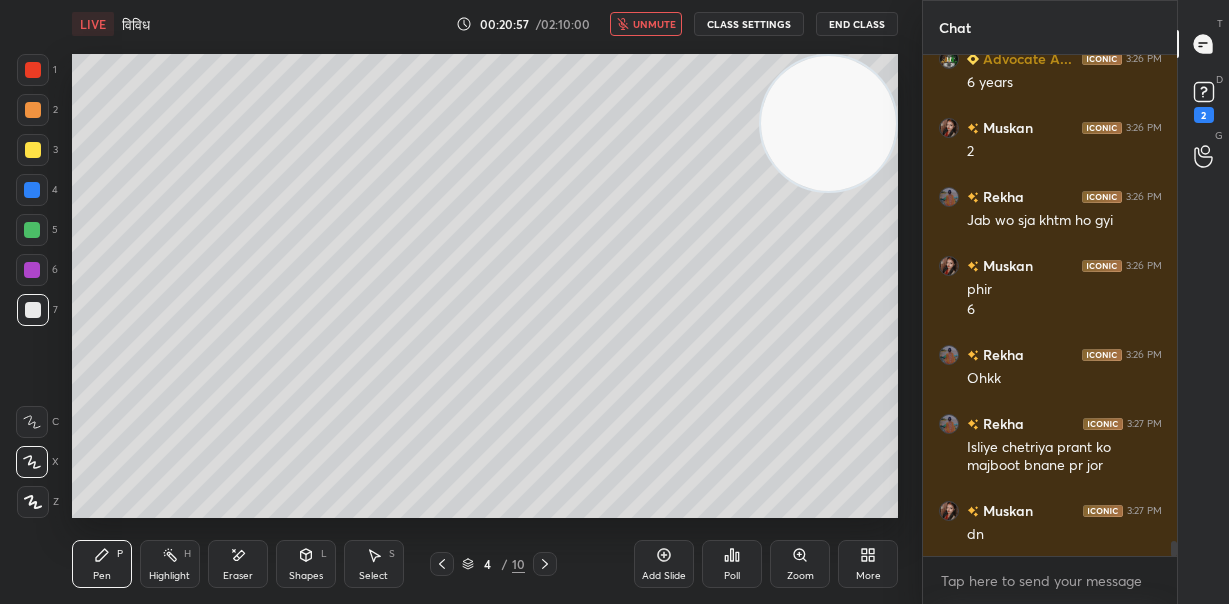 click on "unmute" at bounding box center [646, 24] 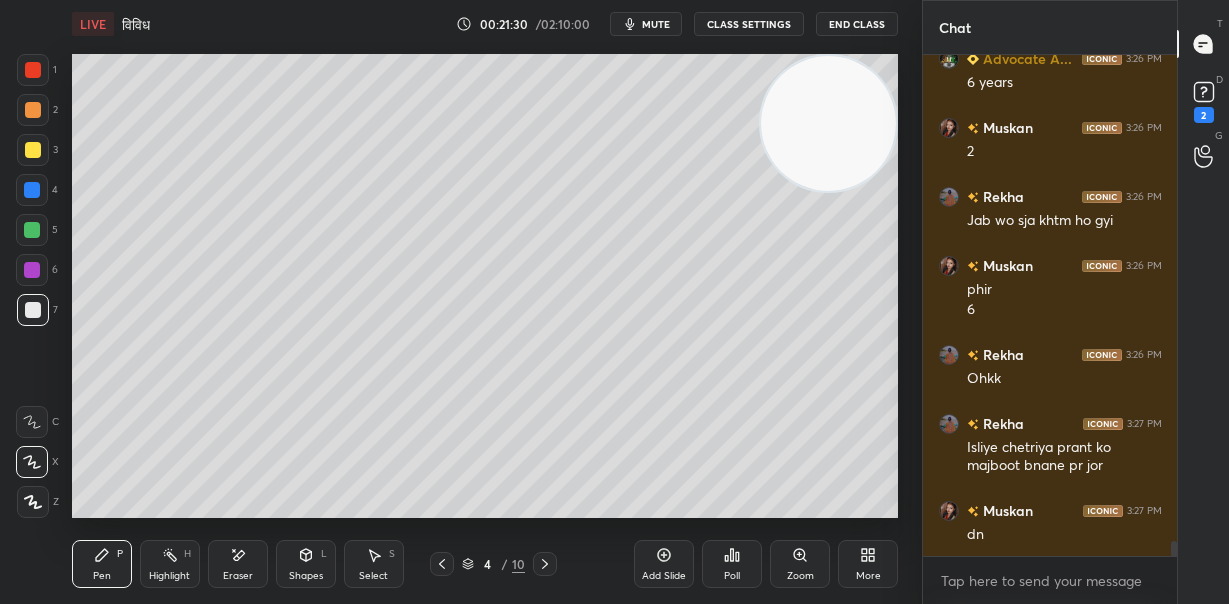 scroll, scrollTop: 16380, scrollLeft: 0, axis: vertical 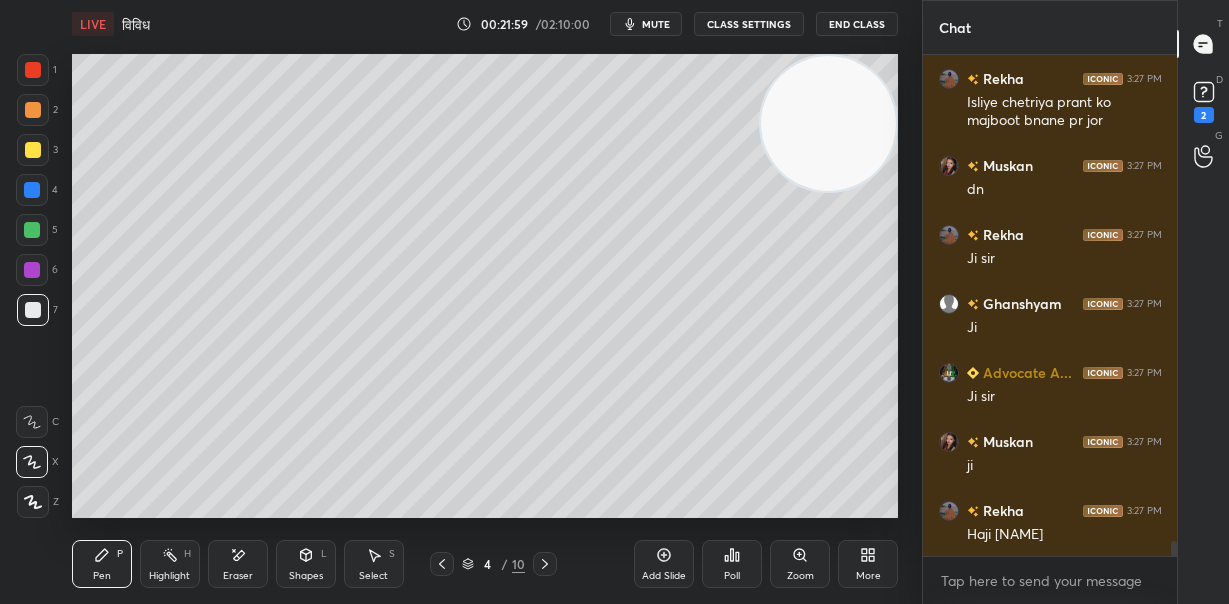click 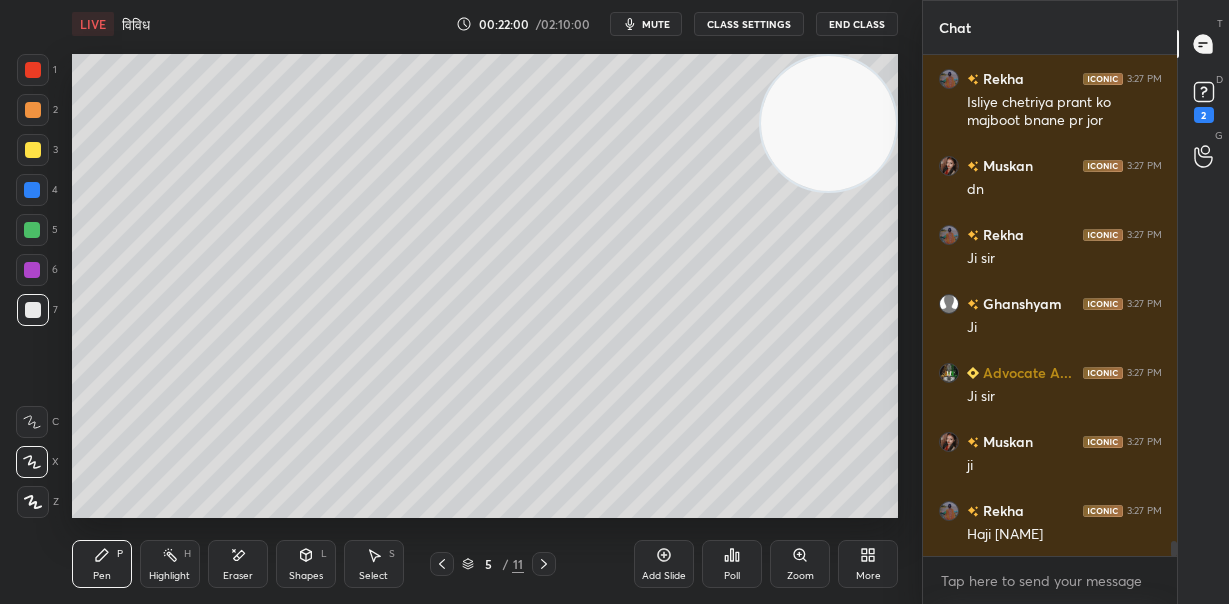 scroll, scrollTop: 16744, scrollLeft: 0, axis: vertical 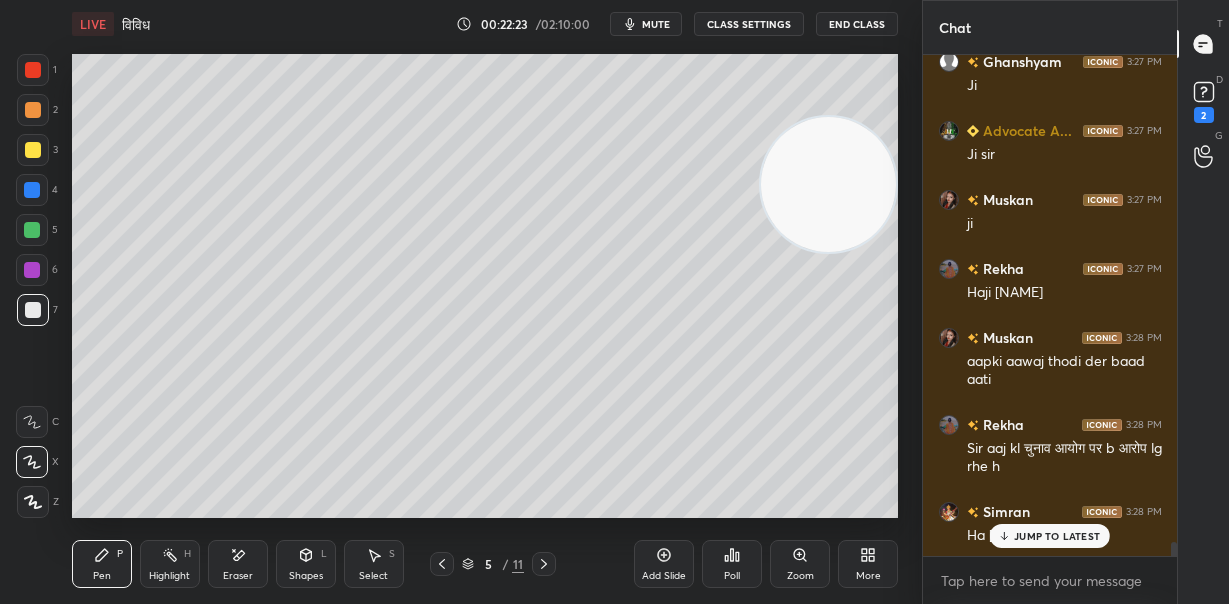 drag, startPoint x: 833, startPoint y: 183, endPoint x: 812, endPoint y: 234, distance: 55.154327 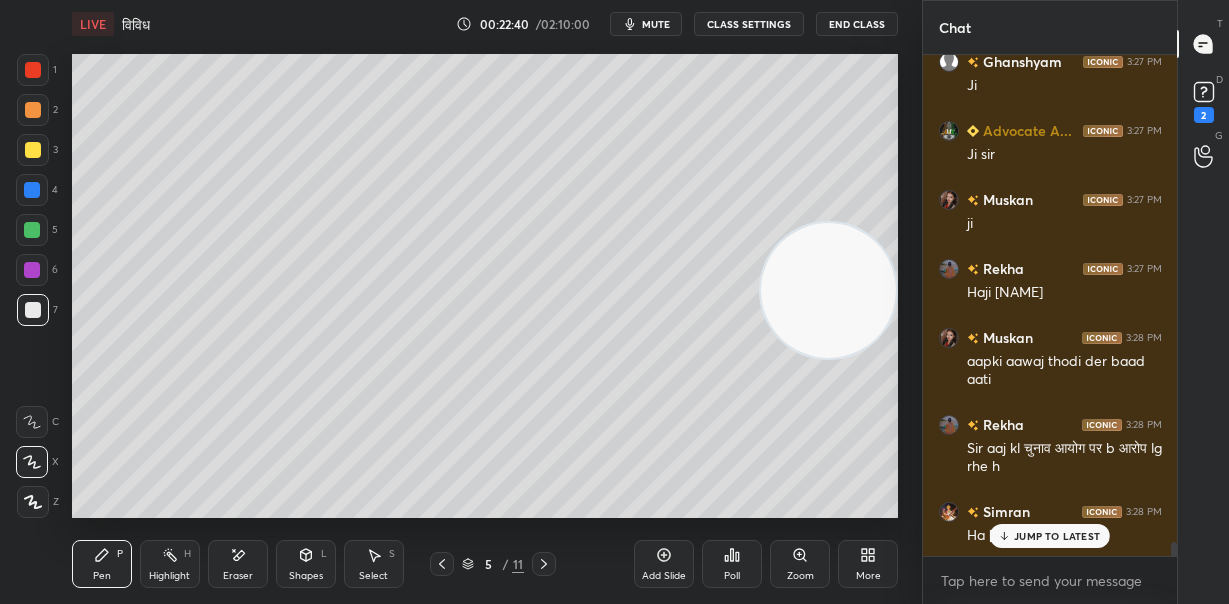 drag, startPoint x: 762, startPoint y: 370, endPoint x: 721, endPoint y: 387, distance: 44.38468 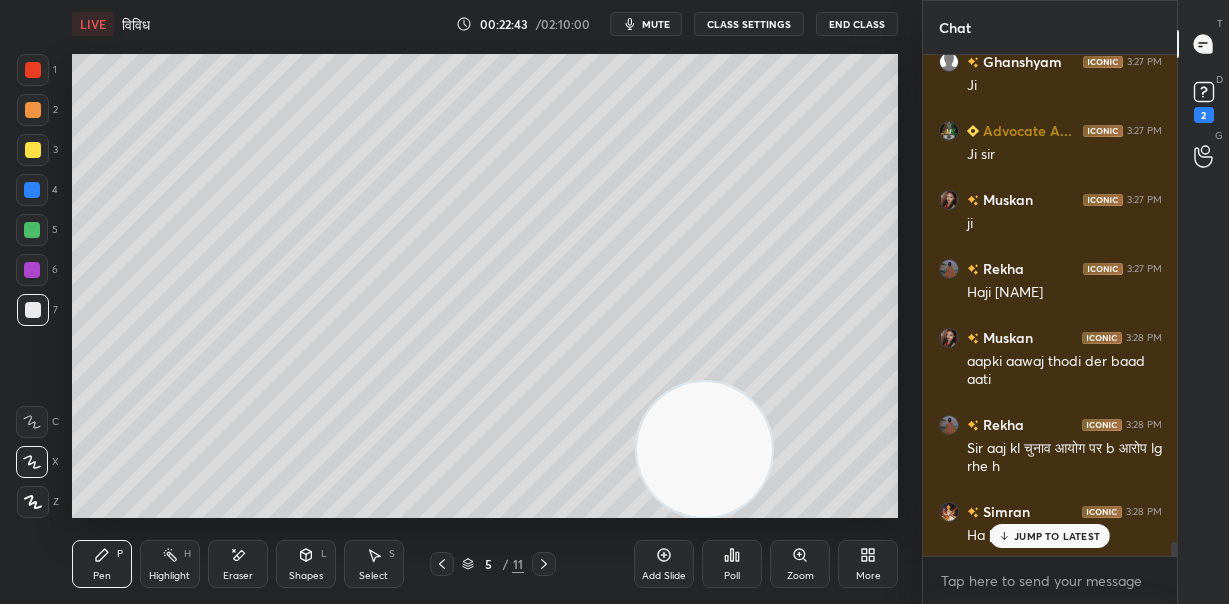 scroll, scrollTop: 465, scrollLeft: 248, axis: both 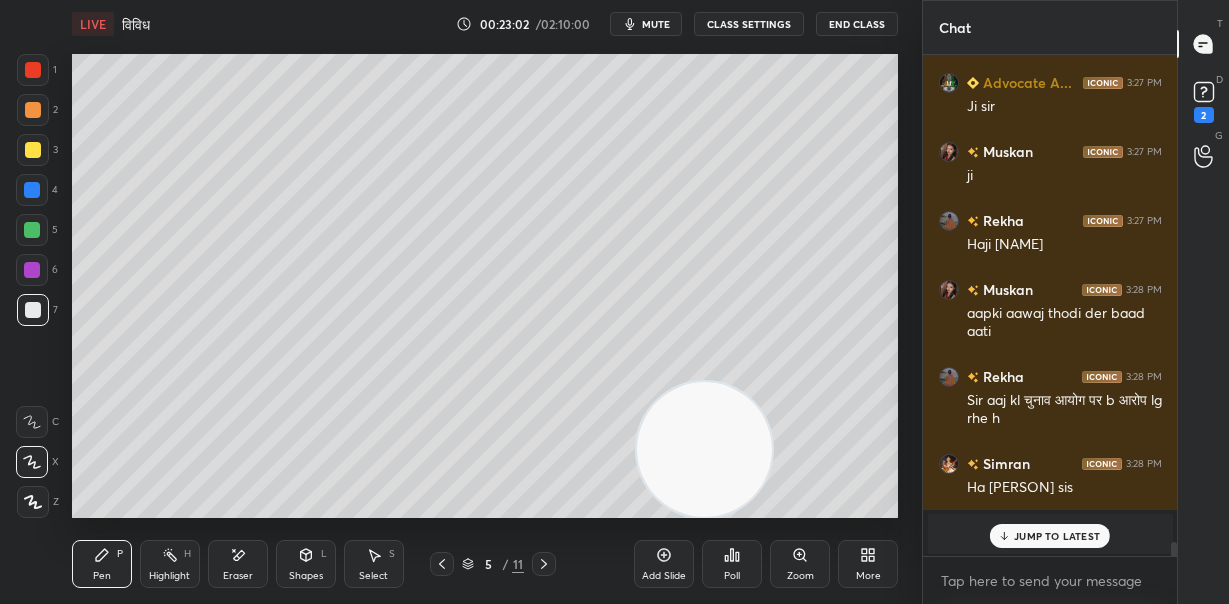 click on "JUMP TO LATEST" at bounding box center [1050, 536] 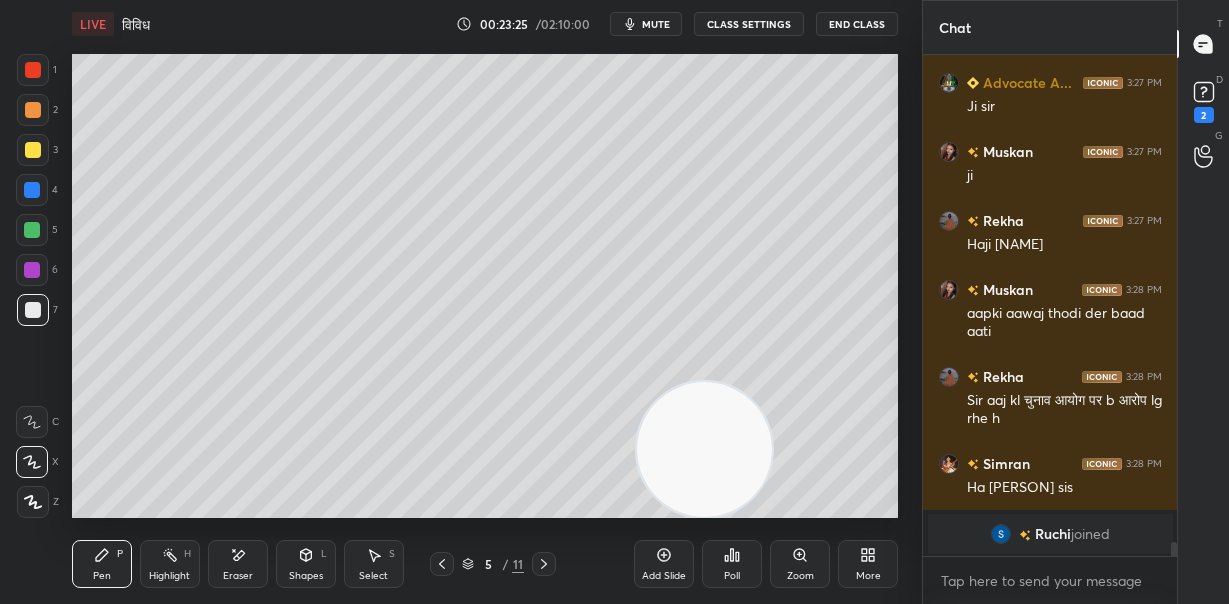 scroll, scrollTop: 17034, scrollLeft: 0, axis: vertical 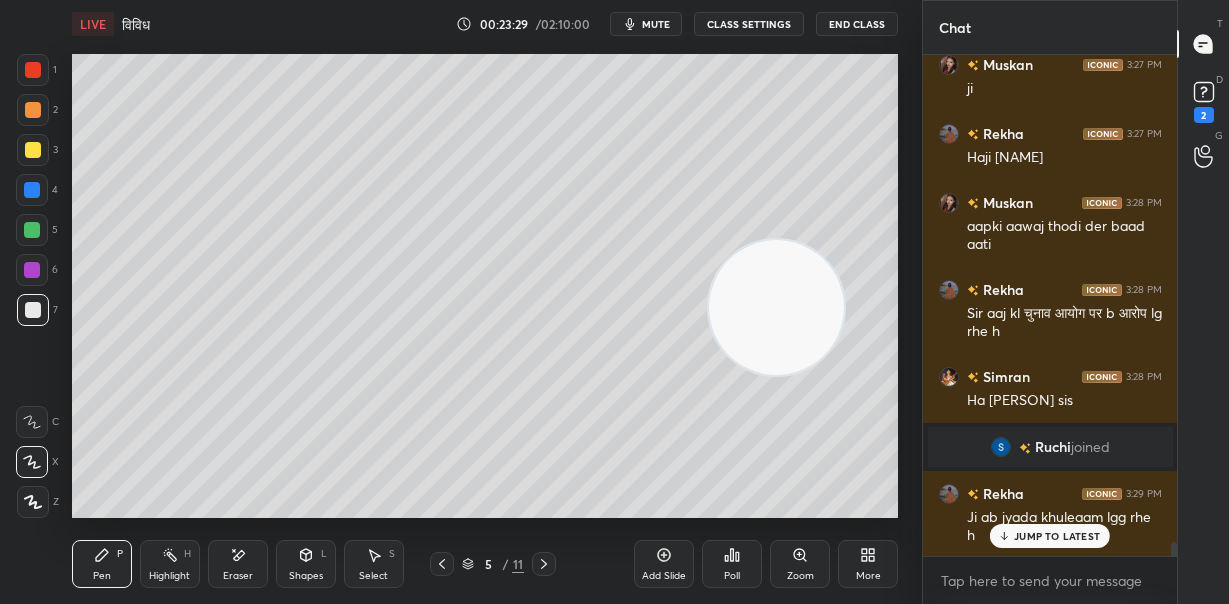 drag, startPoint x: 725, startPoint y: 408, endPoint x: 874, endPoint y: 161, distance: 288.46143 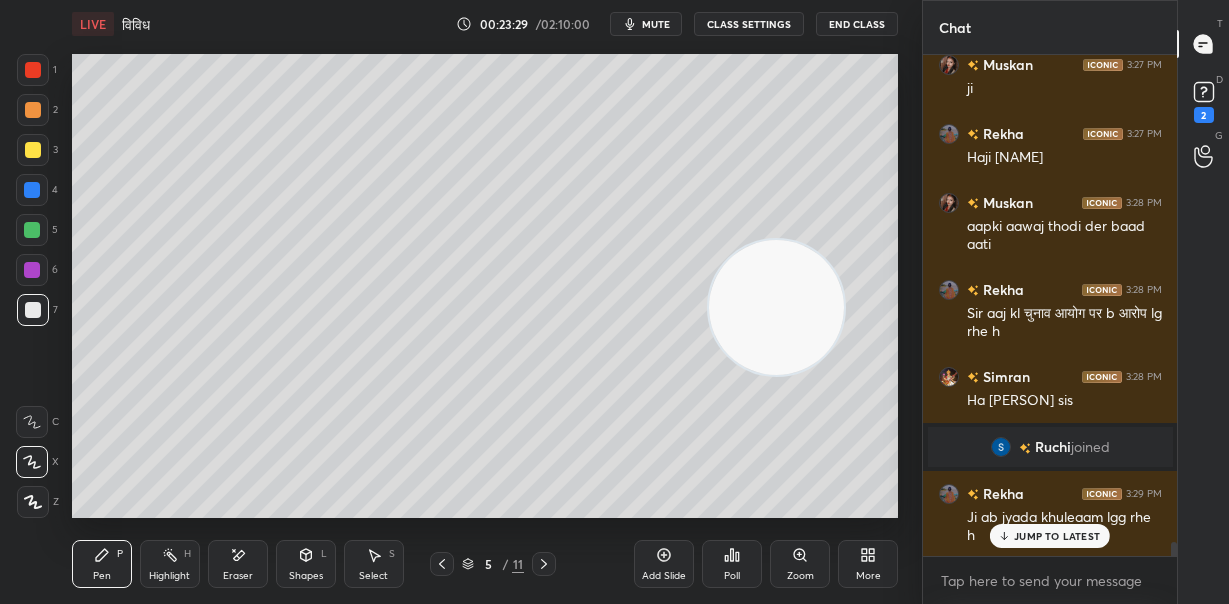 click at bounding box center [776, 307] 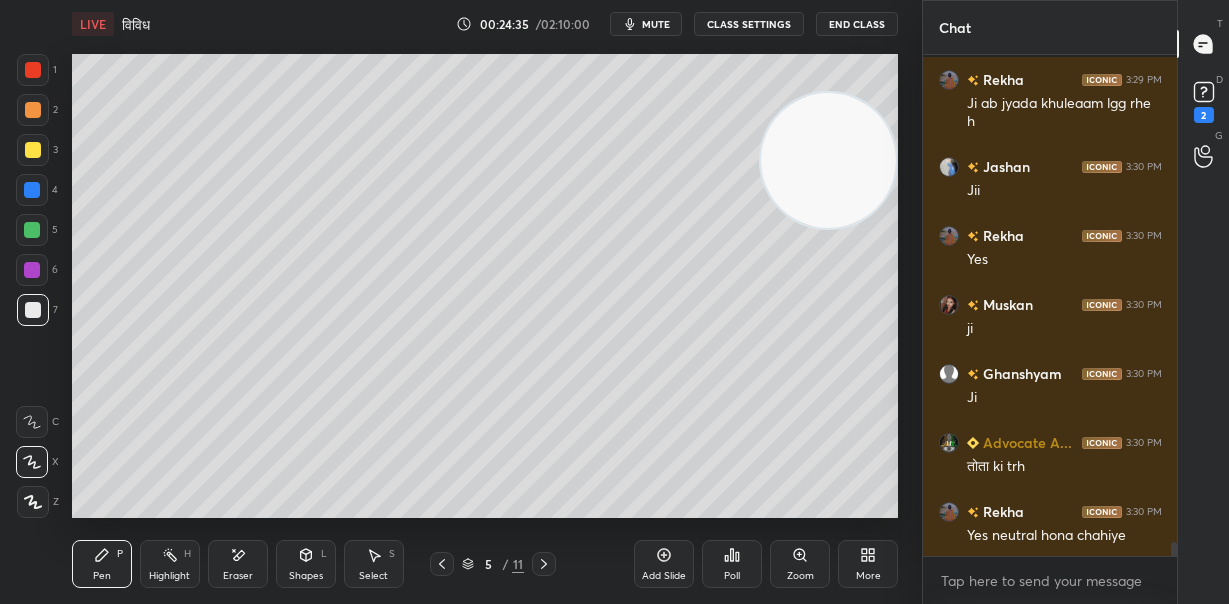 scroll, scrollTop: 17518, scrollLeft: 0, axis: vertical 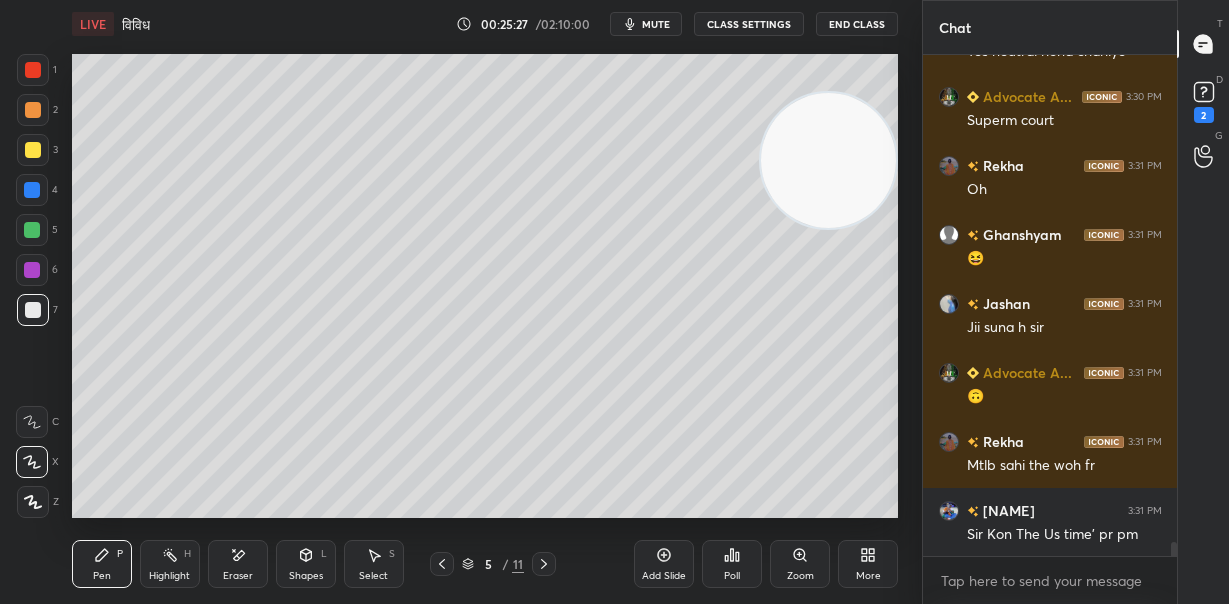 click on "Eraser" at bounding box center [238, 564] 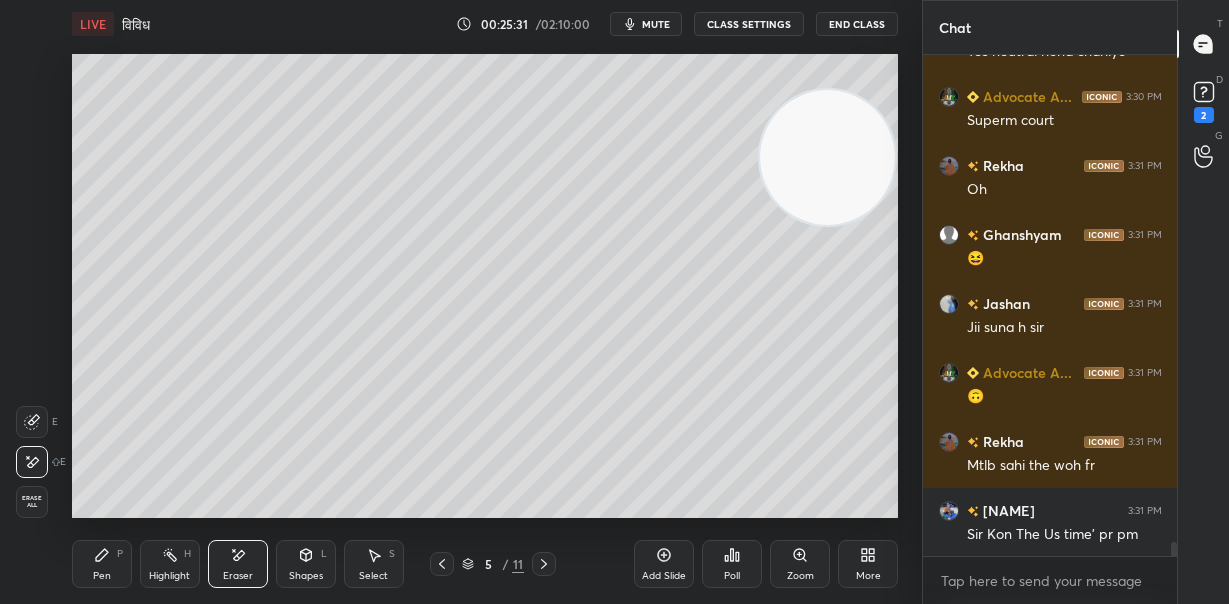 drag, startPoint x: 823, startPoint y: 154, endPoint x: 839, endPoint y: 86, distance: 69.856995 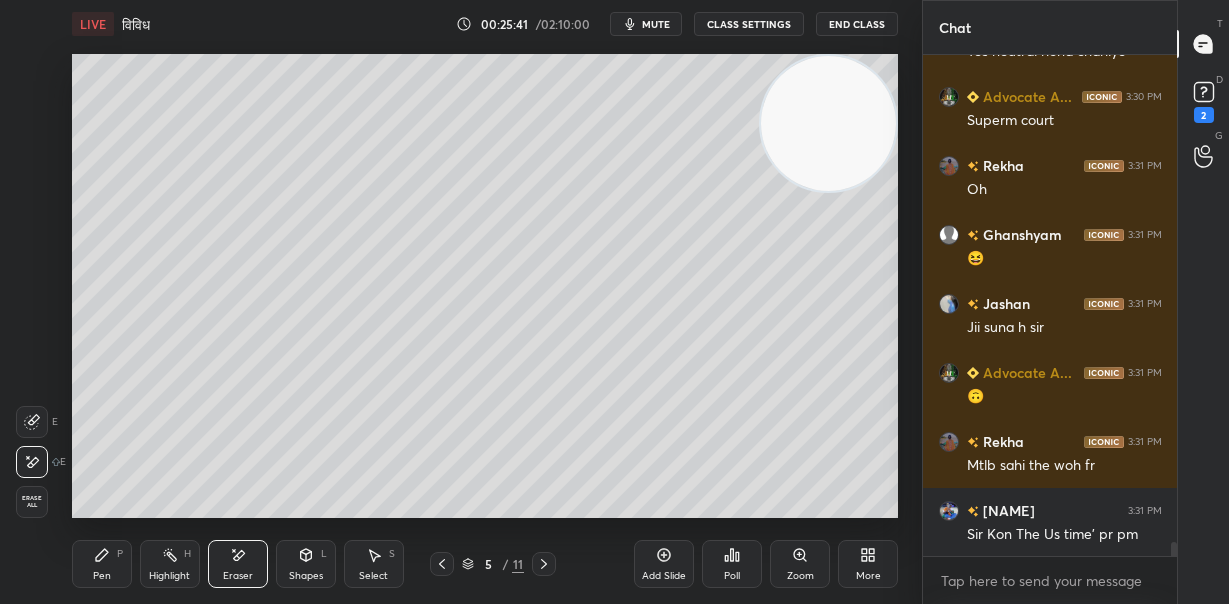 click 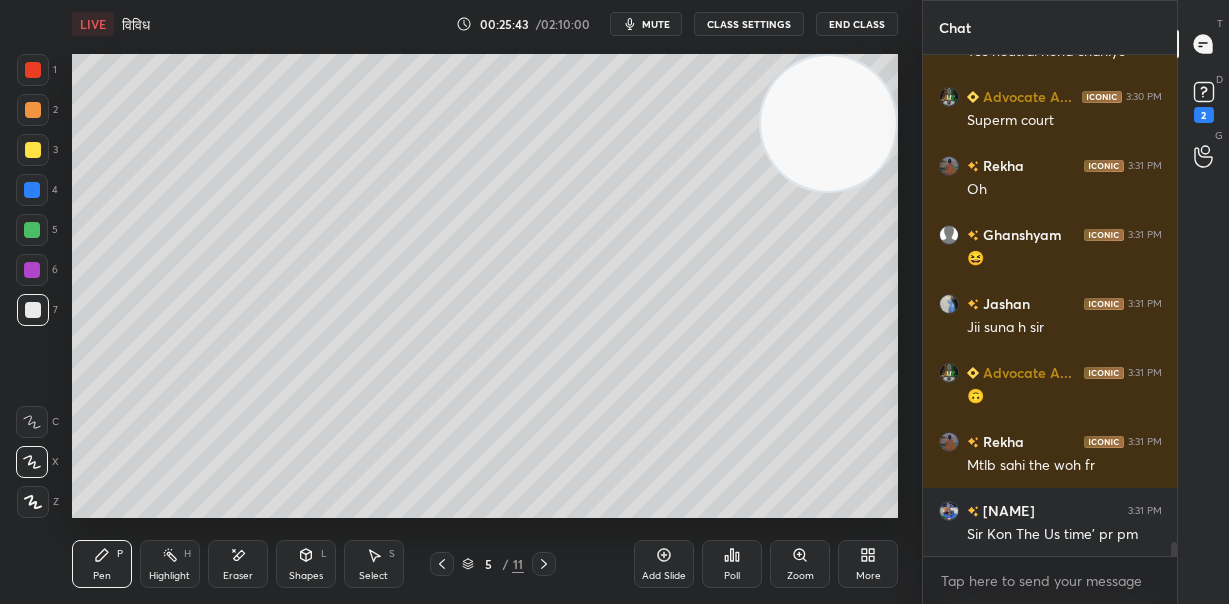 click at bounding box center [33, 110] 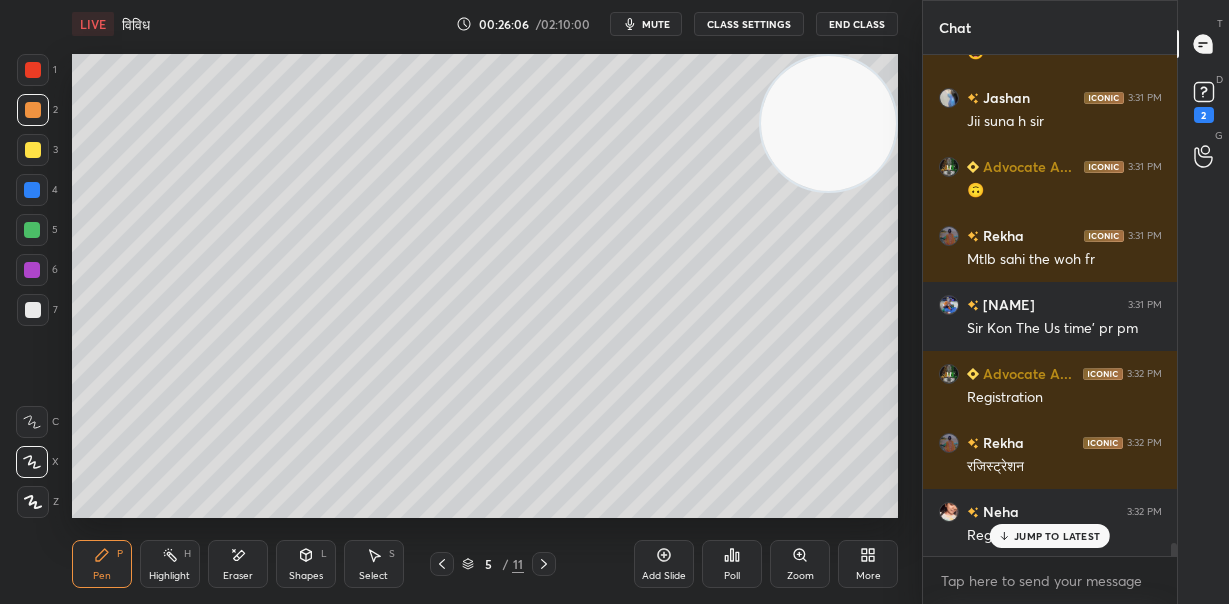 scroll, scrollTop: 18208, scrollLeft: 0, axis: vertical 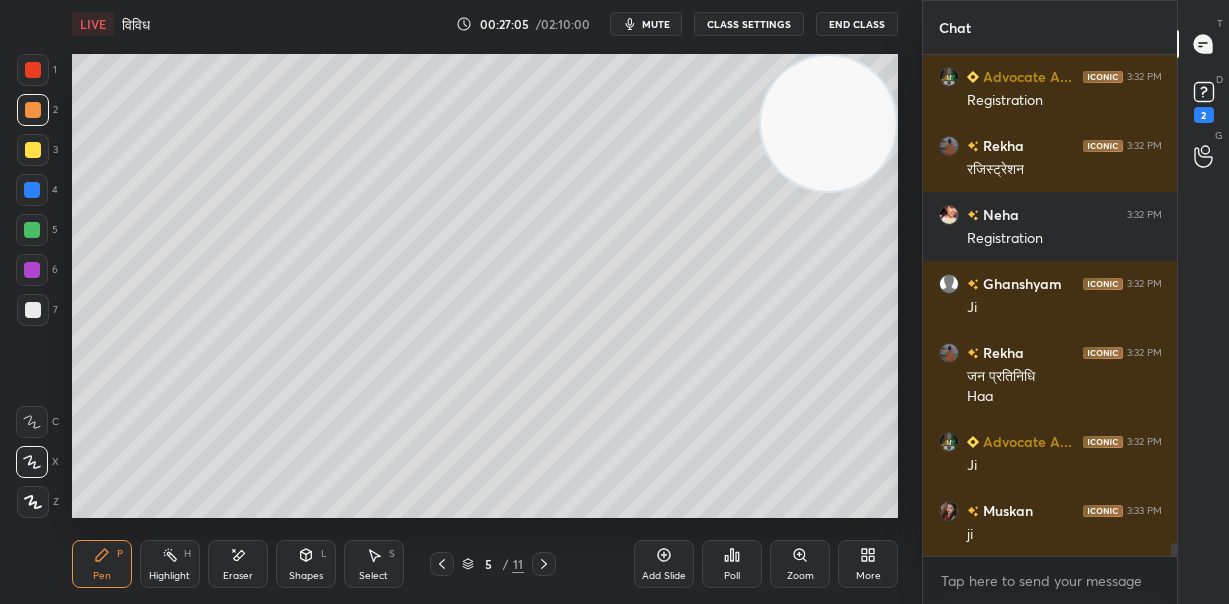 drag, startPoint x: 233, startPoint y: 560, endPoint x: 302, endPoint y: 521, distance: 79.25907 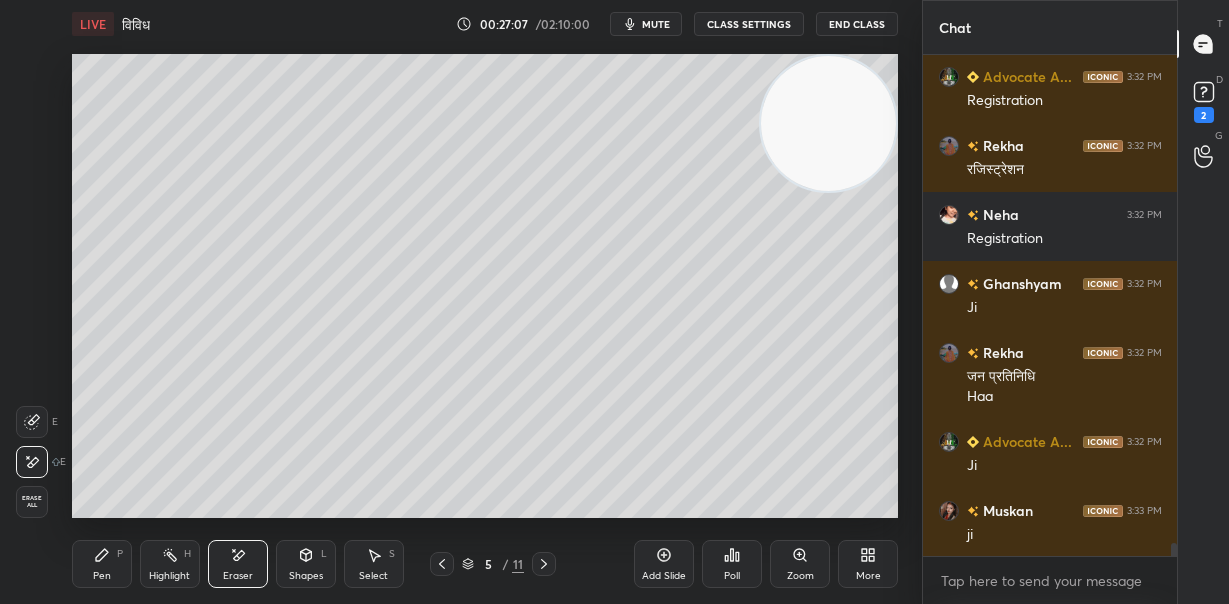 drag, startPoint x: 114, startPoint y: 558, endPoint x: 158, endPoint y: 526, distance: 54.405884 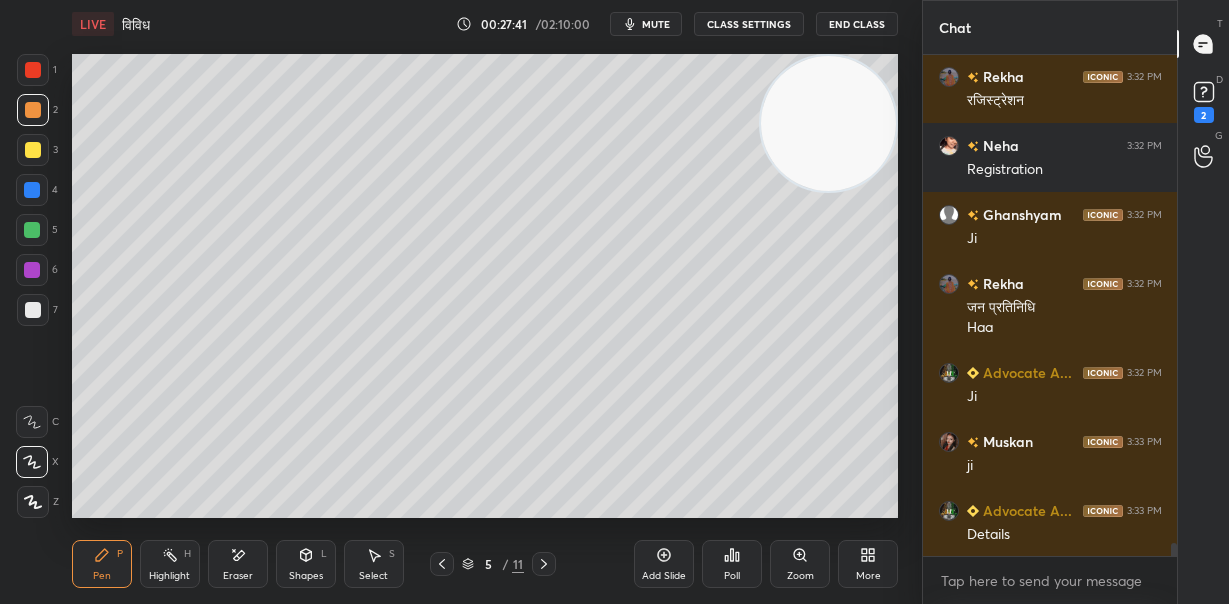 scroll, scrollTop: 18552, scrollLeft: 0, axis: vertical 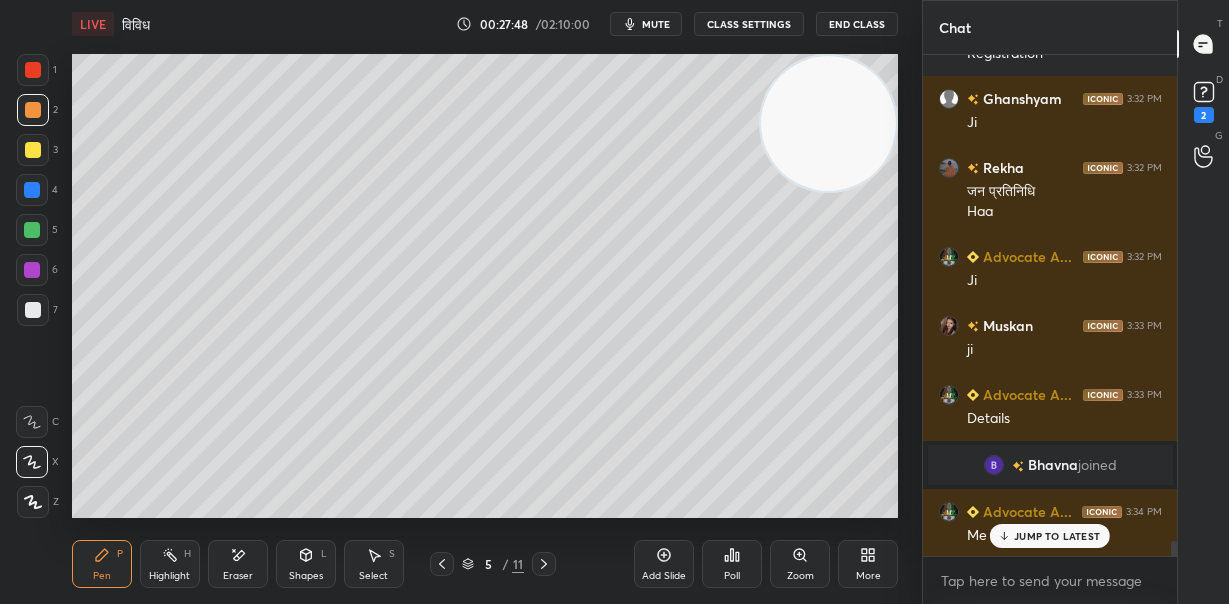 click at bounding box center (33, 150) 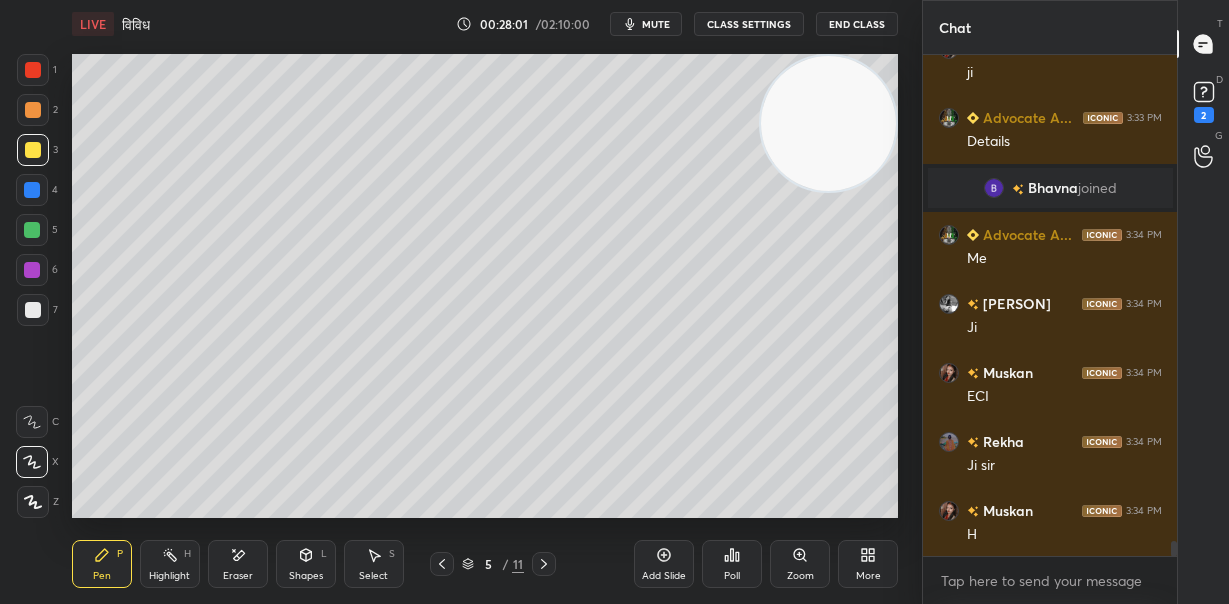 scroll, scrollTop: 16190, scrollLeft: 0, axis: vertical 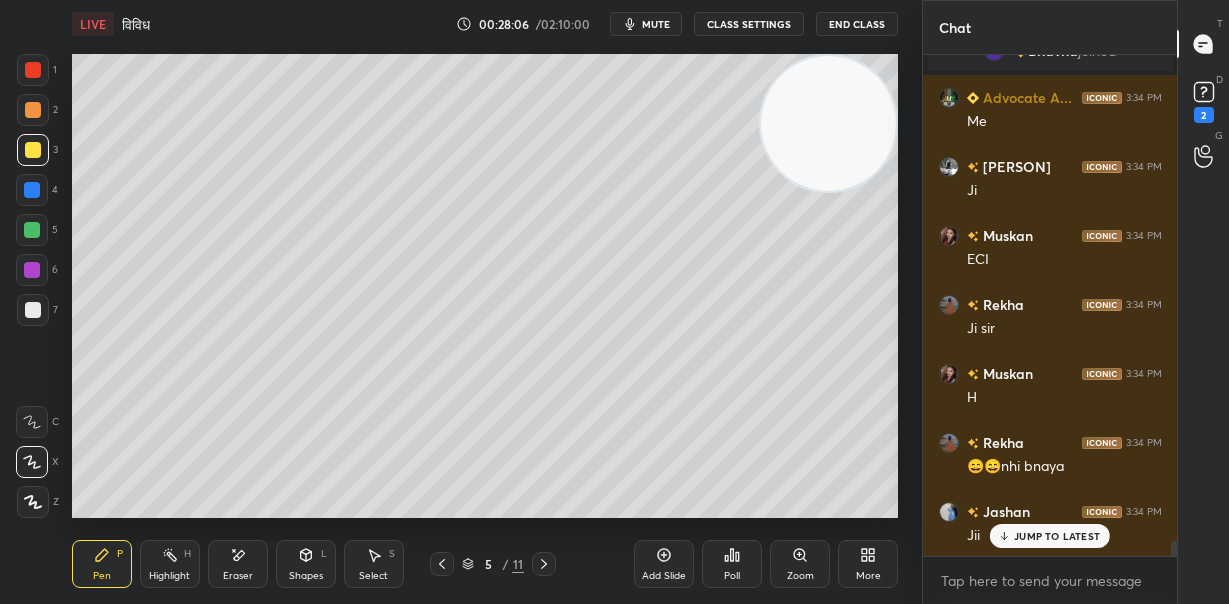 click on "JUMP TO LATEST" at bounding box center [1057, 536] 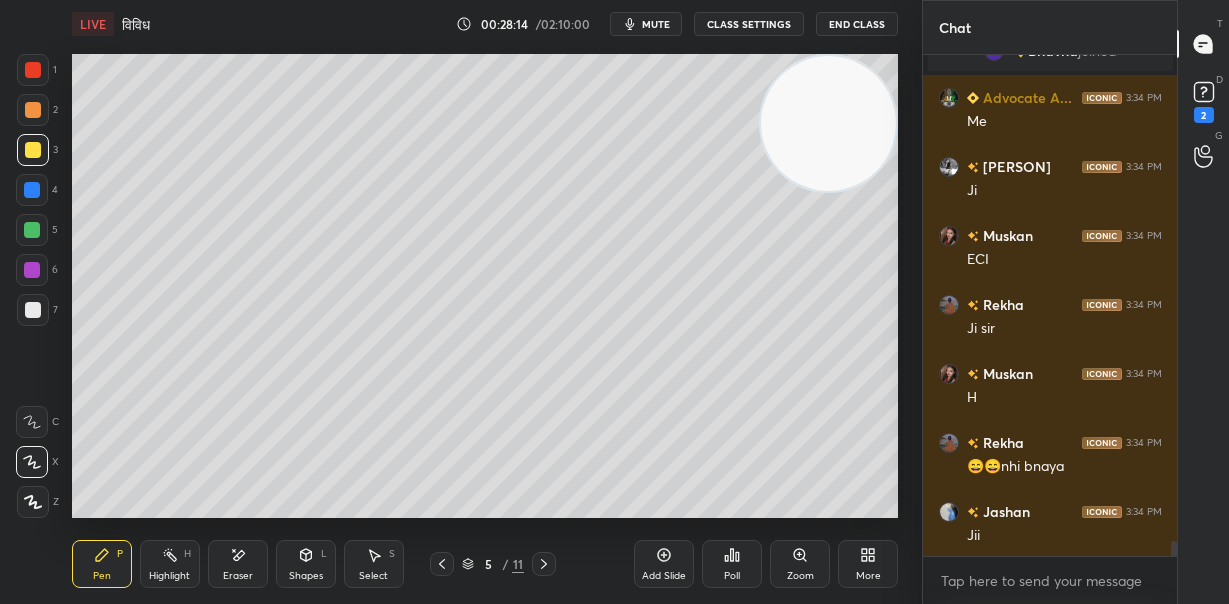 click 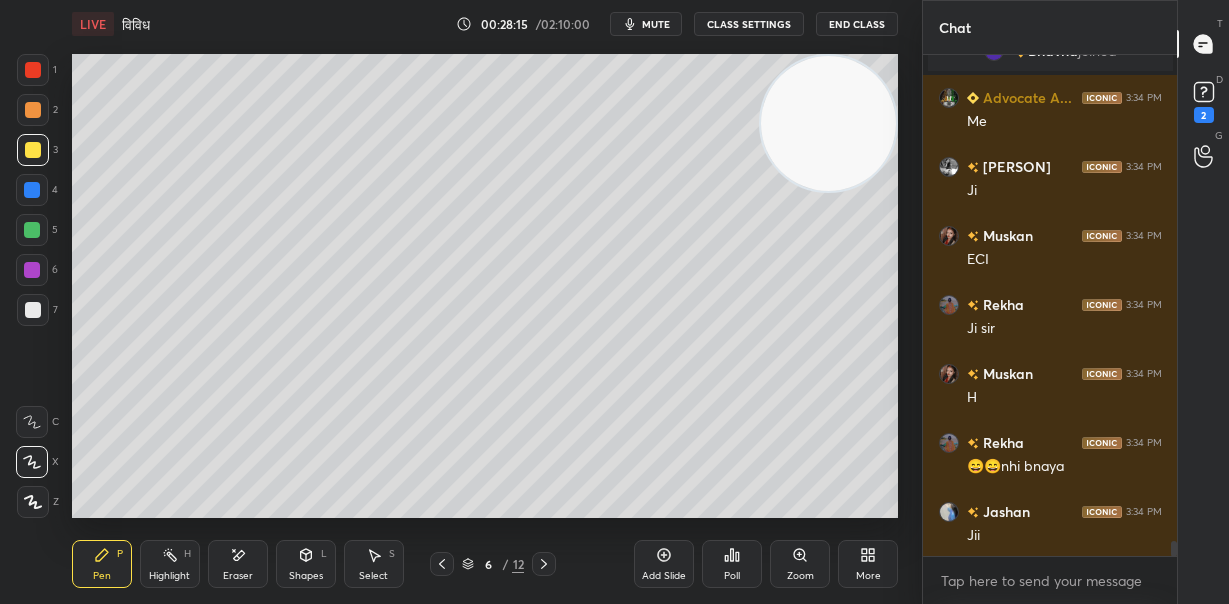 drag, startPoint x: 32, startPoint y: 106, endPoint x: 47, endPoint y: 112, distance: 16.155495 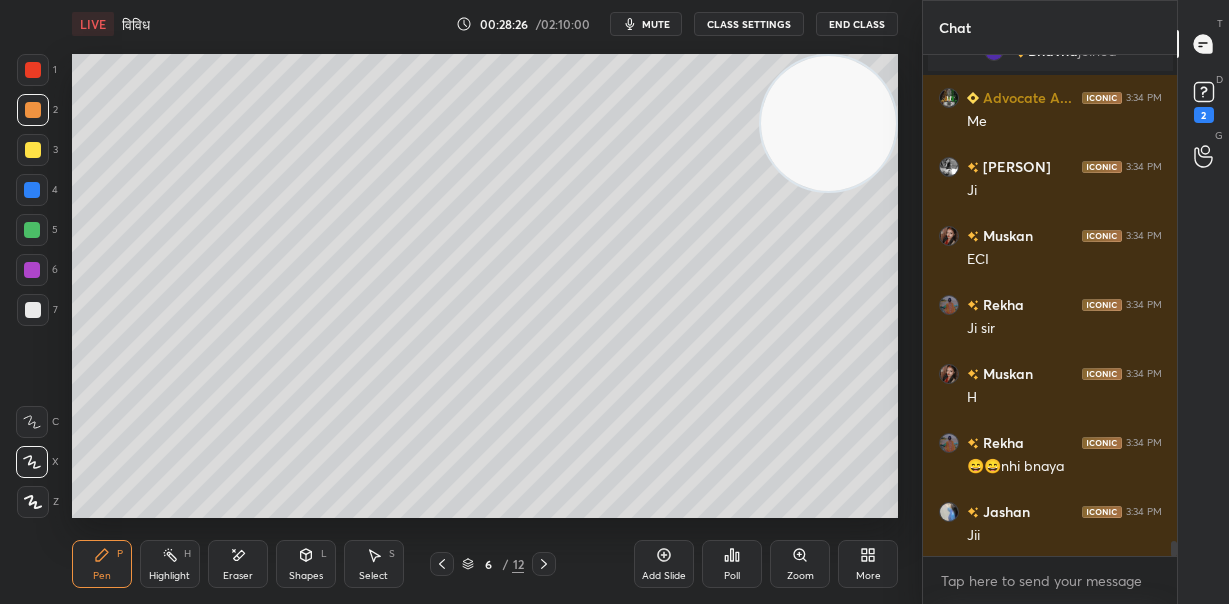 click at bounding box center (33, 310) 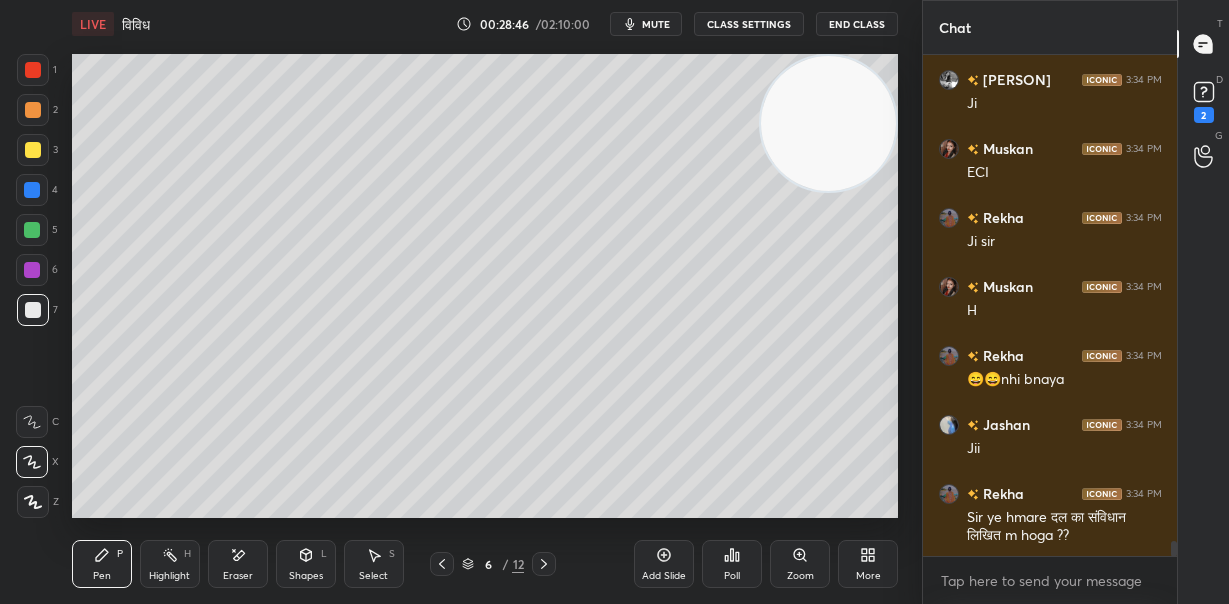 scroll, scrollTop: 16416, scrollLeft: 0, axis: vertical 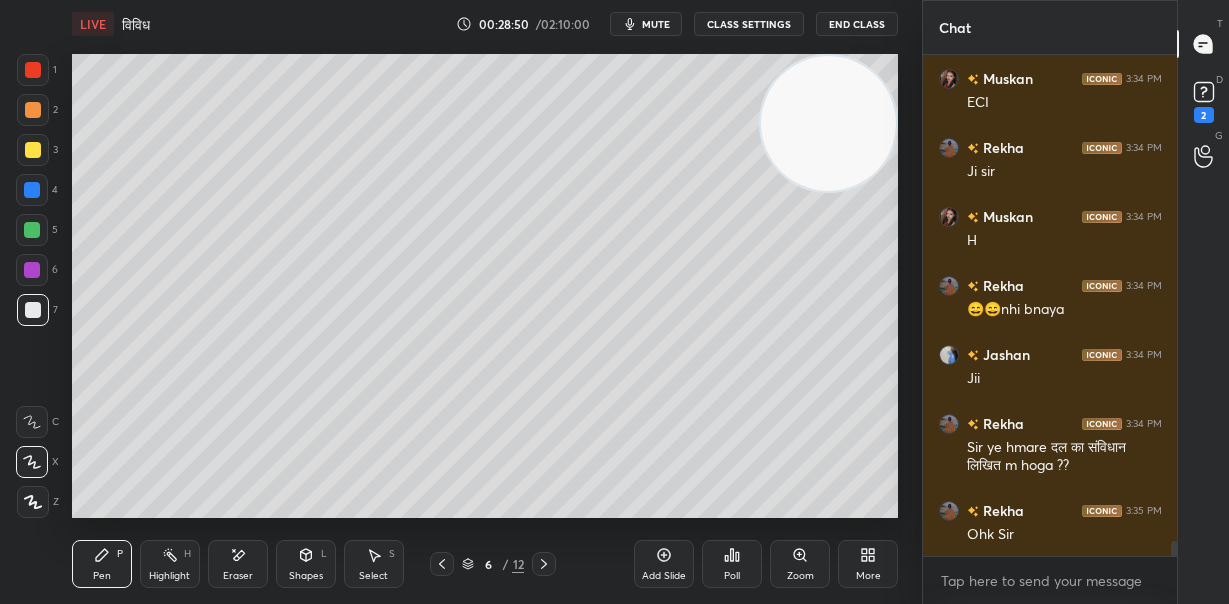 click 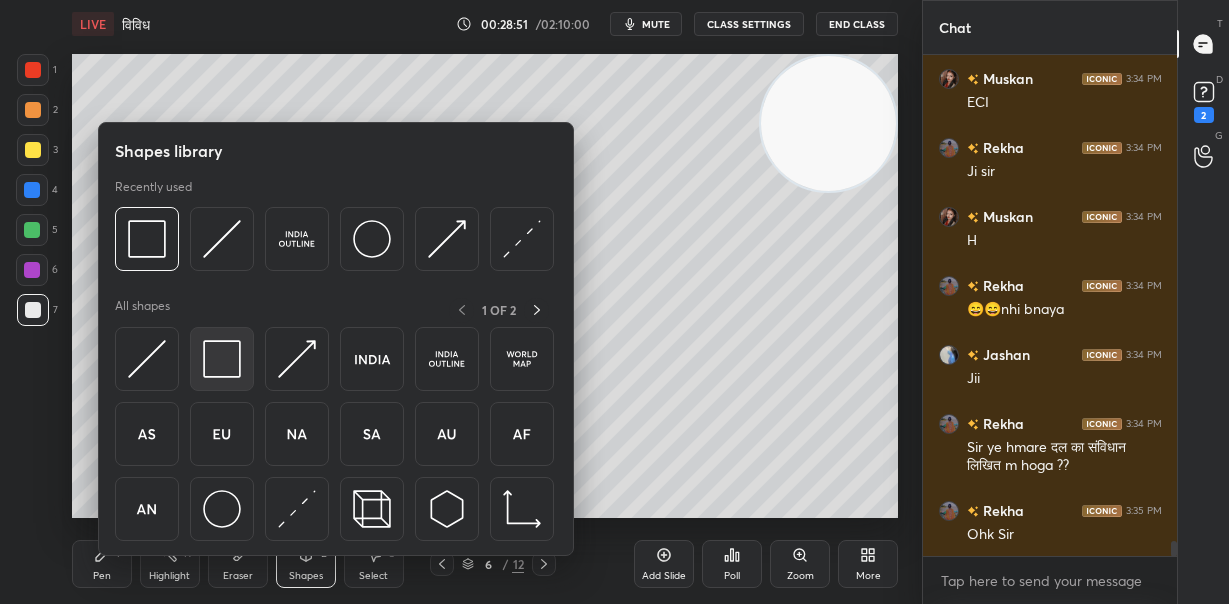 click at bounding box center [222, 359] 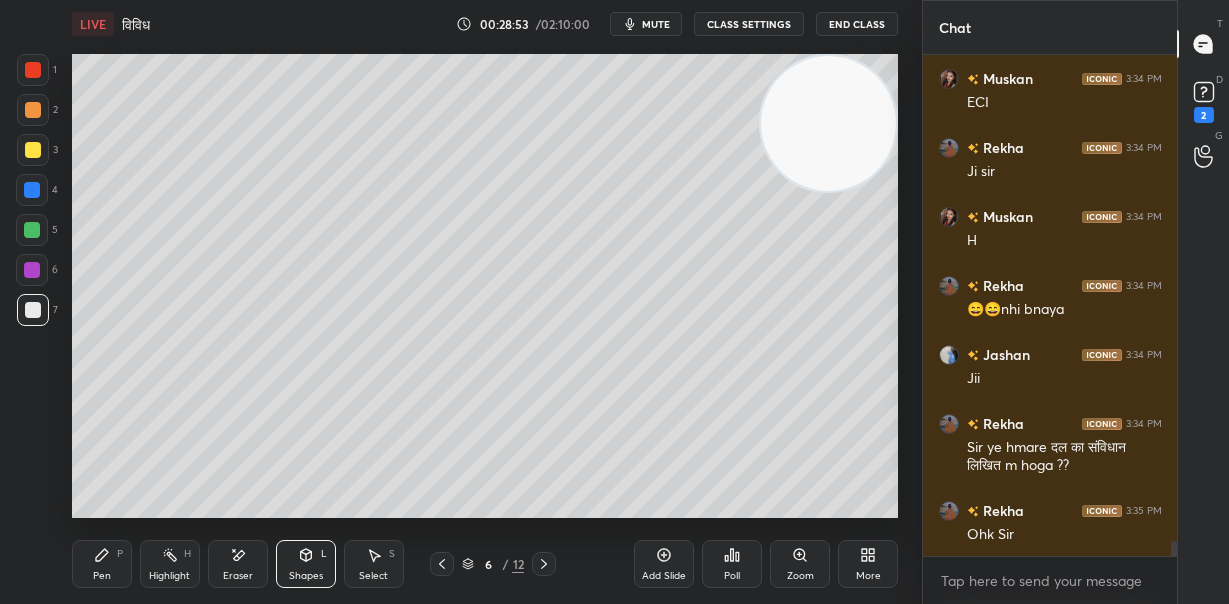 scroll, scrollTop: 16485, scrollLeft: 0, axis: vertical 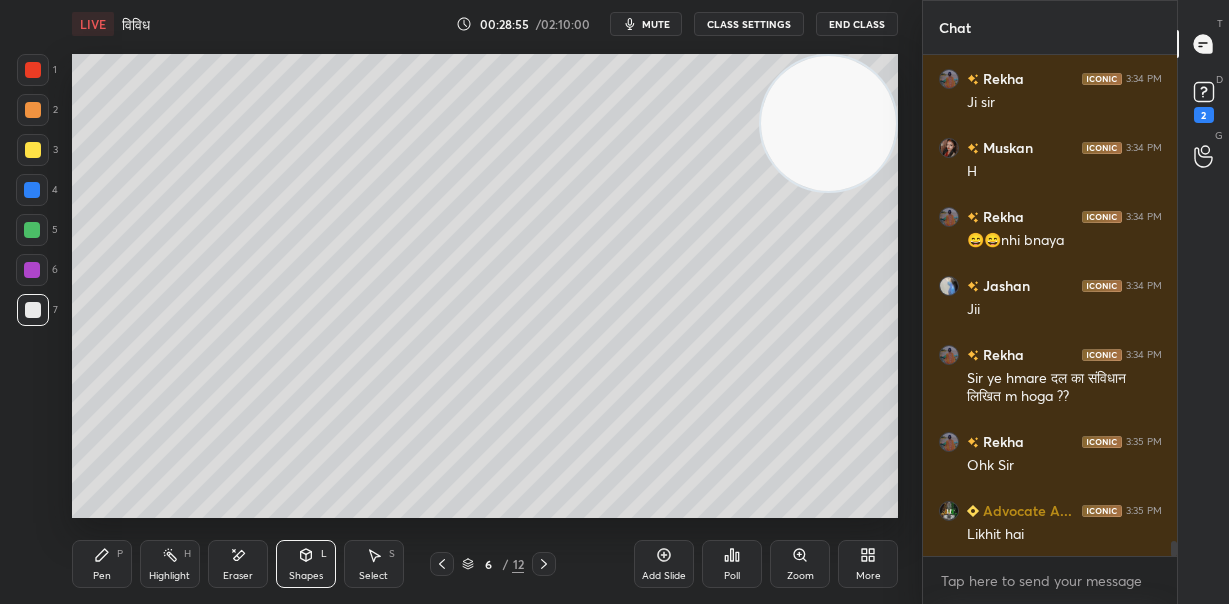 click on "Pen P" at bounding box center (102, 564) 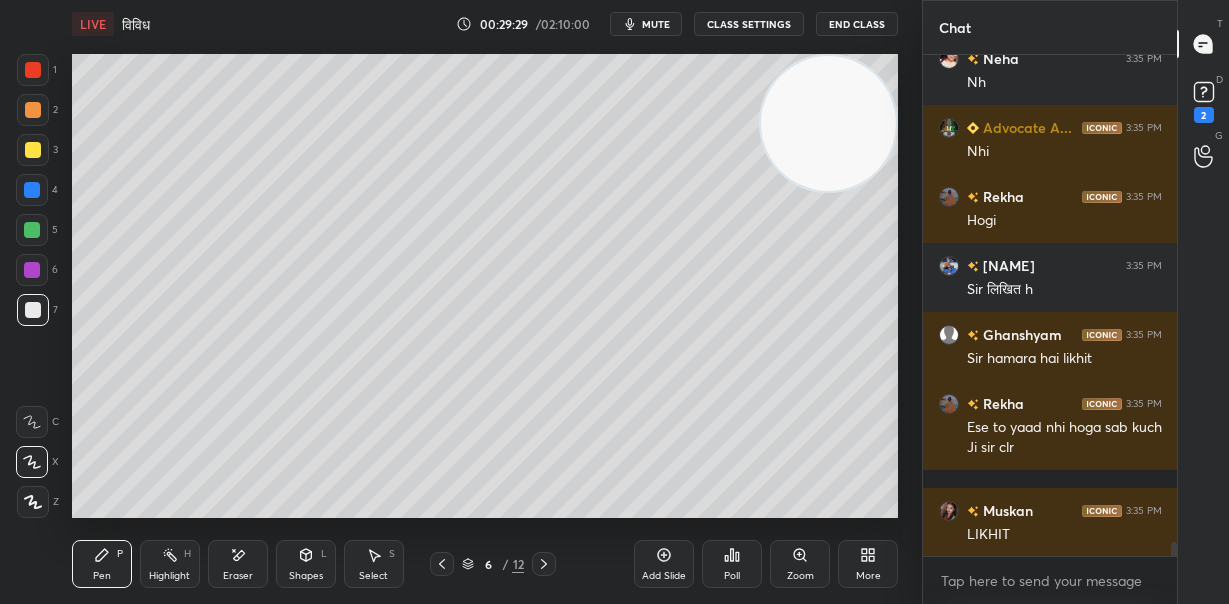 scroll, scrollTop: 17075, scrollLeft: 0, axis: vertical 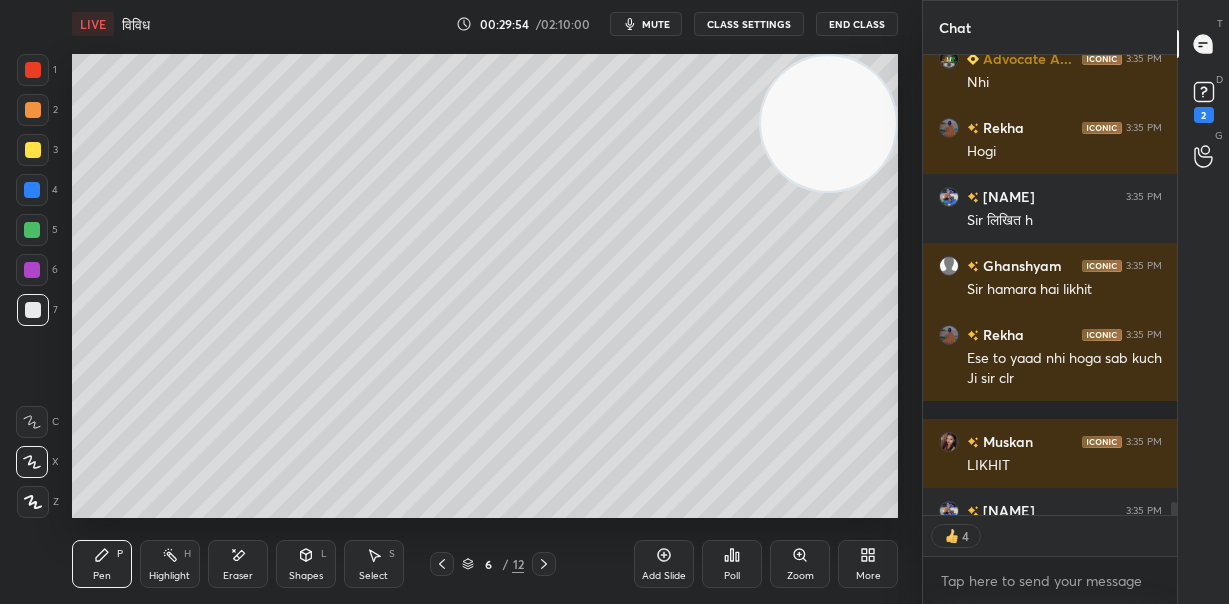 click 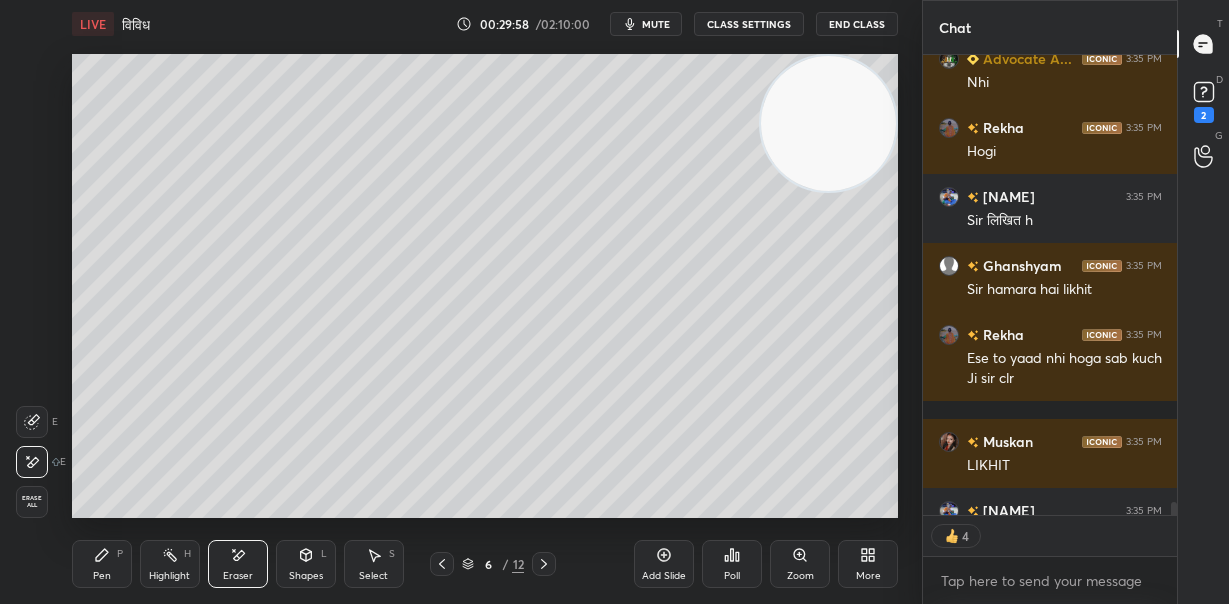 scroll, scrollTop: 17185, scrollLeft: 0, axis: vertical 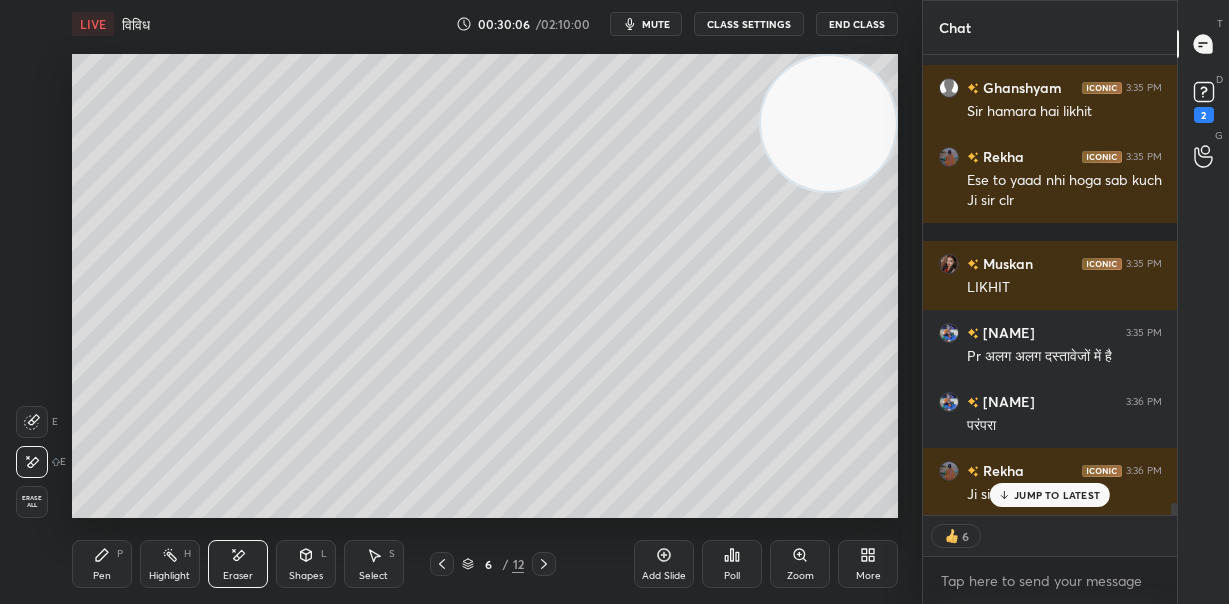 click on "Pen P" at bounding box center (102, 564) 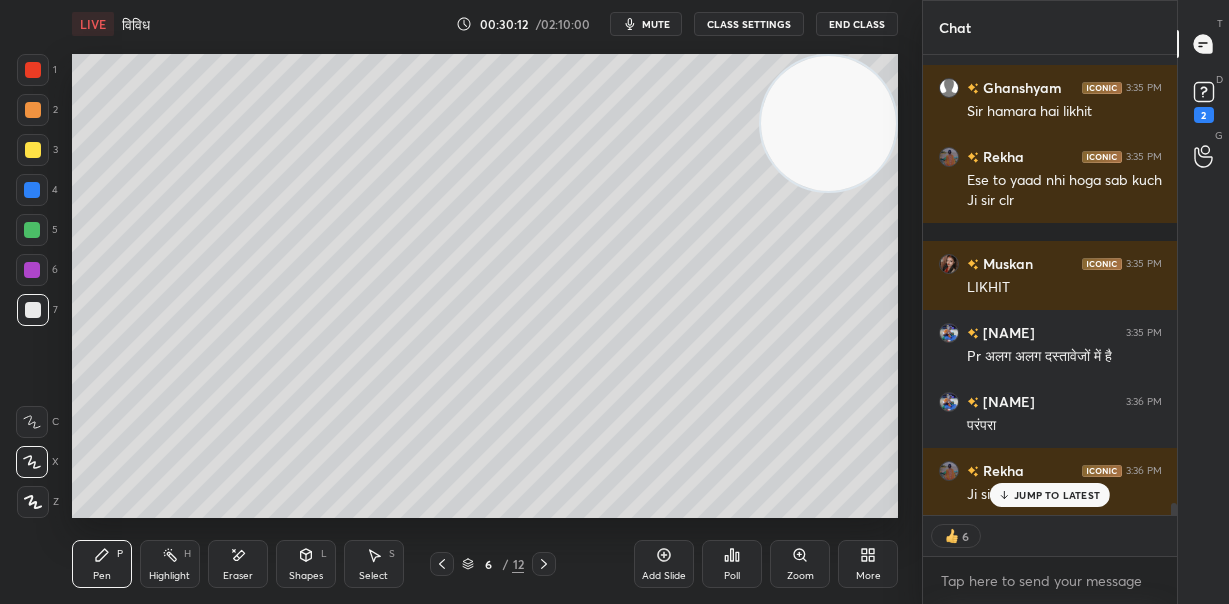 scroll, scrollTop: 7, scrollLeft: 7, axis: both 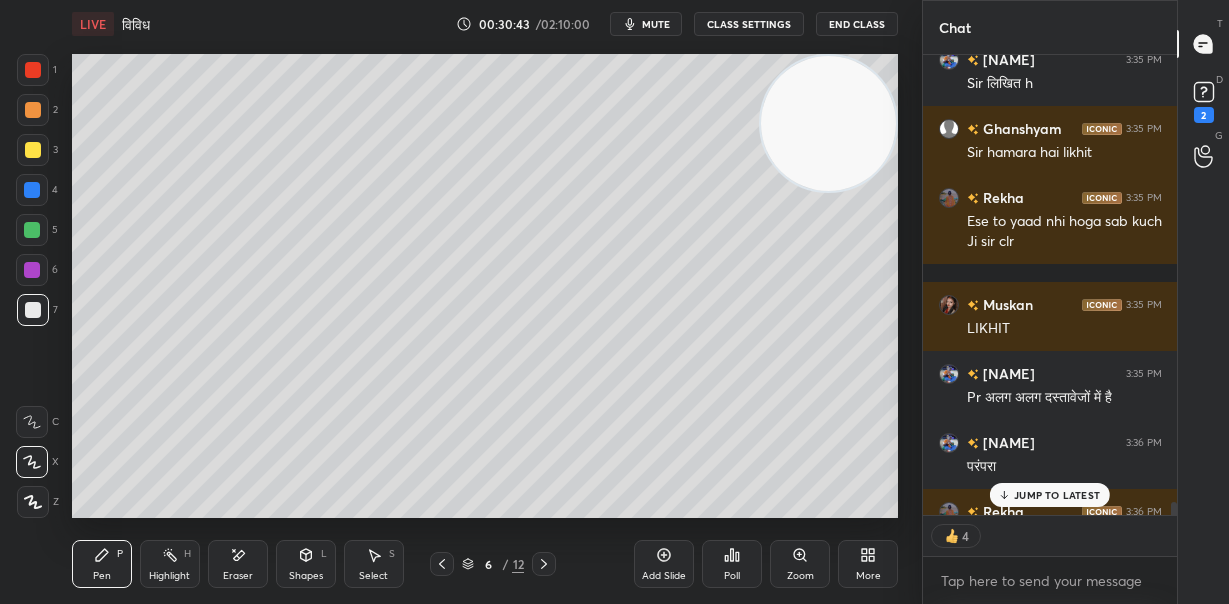 click on "JUMP TO LATEST" at bounding box center [1057, 495] 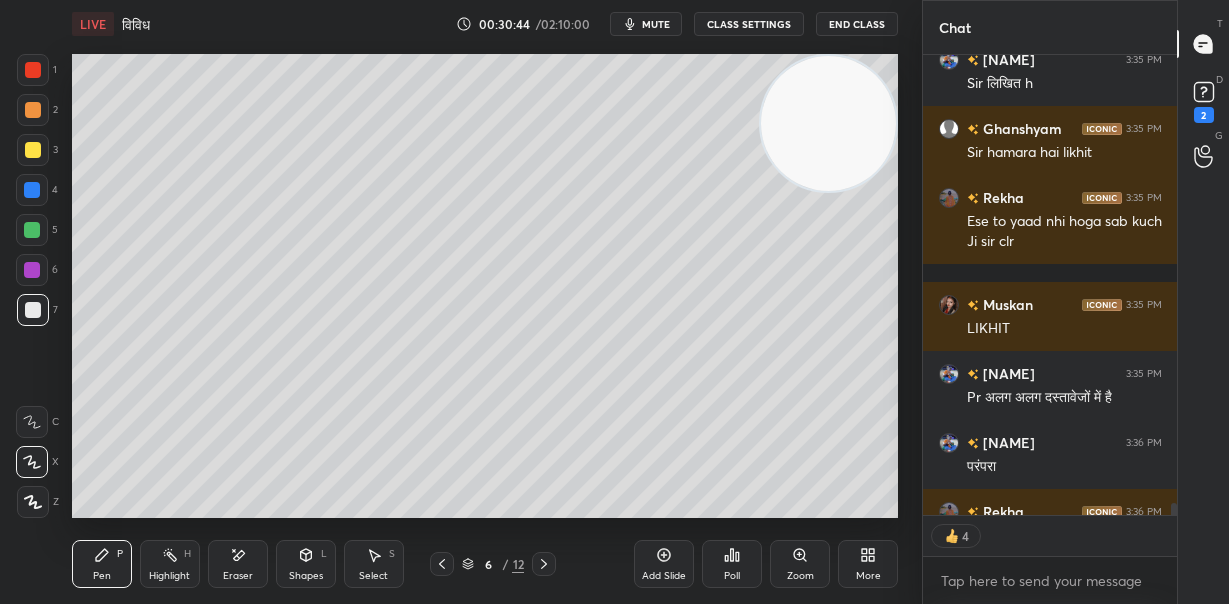 scroll, scrollTop: 17253, scrollLeft: 0, axis: vertical 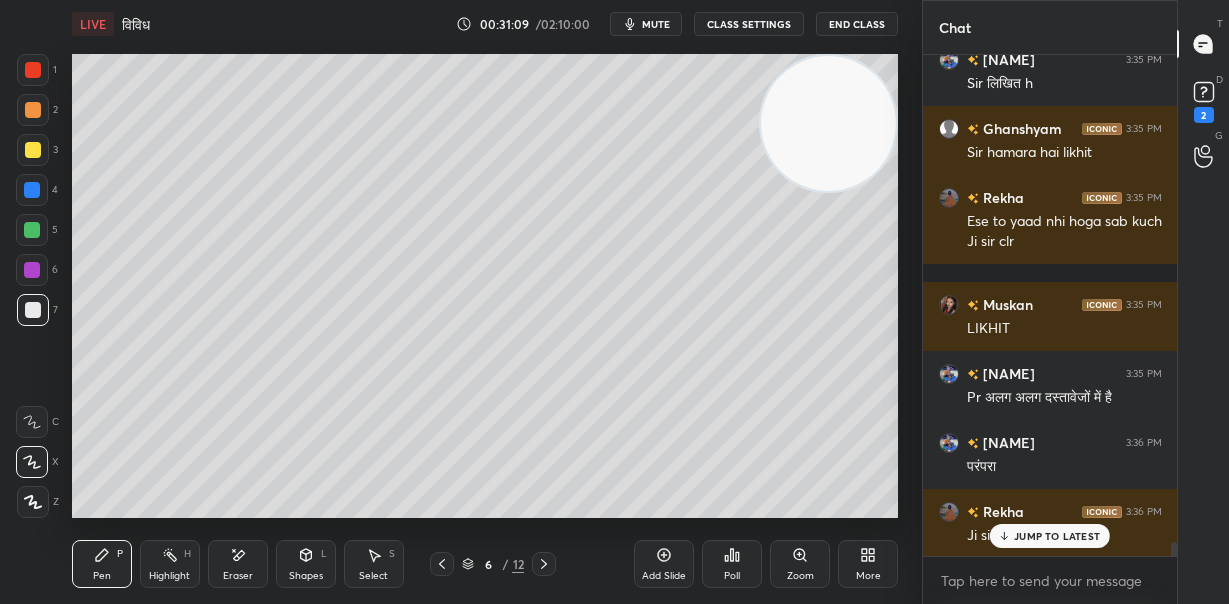 drag, startPoint x: 32, startPoint y: 105, endPoint x: 65, endPoint y: 131, distance: 42.0119 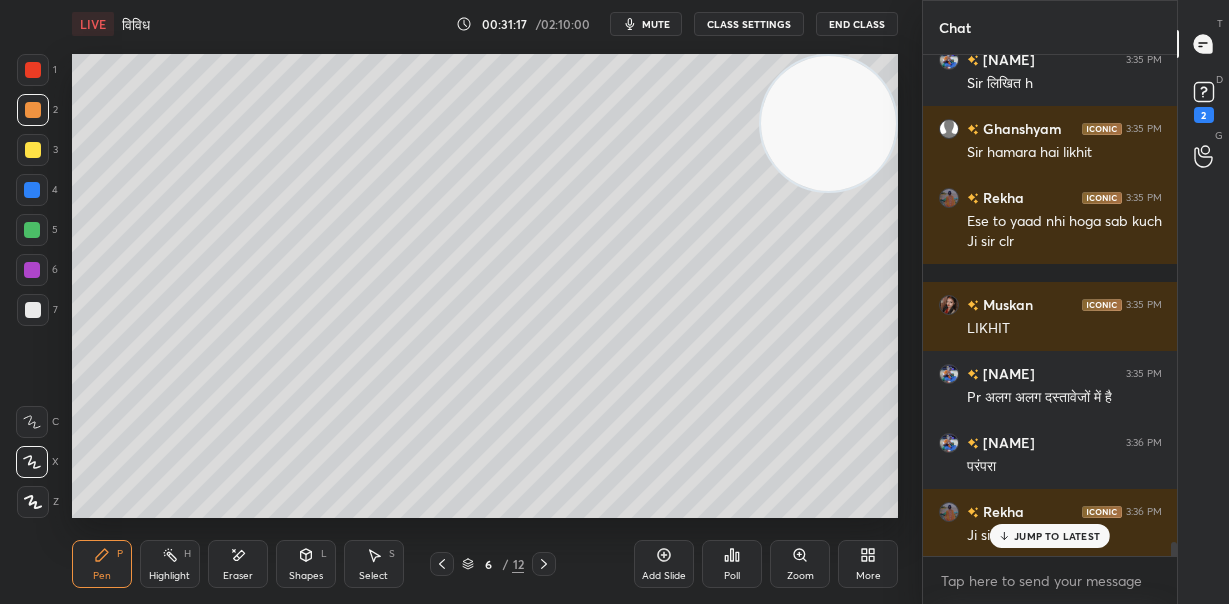 click at bounding box center (33, 310) 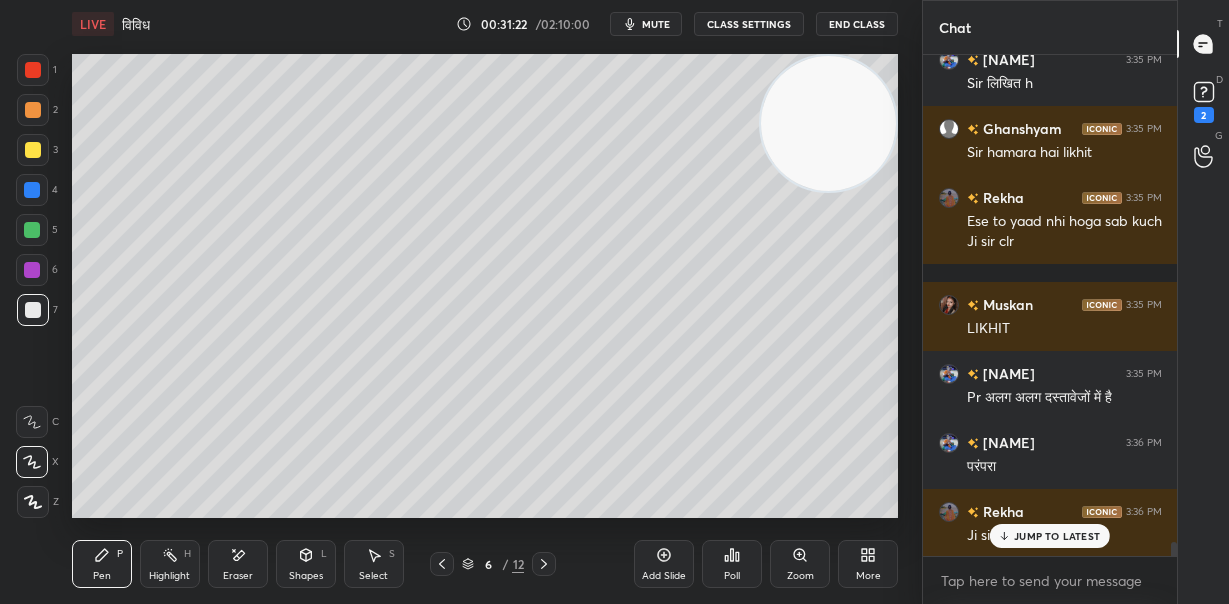scroll, scrollTop: 17260, scrollLeft: 0, axis: vertical 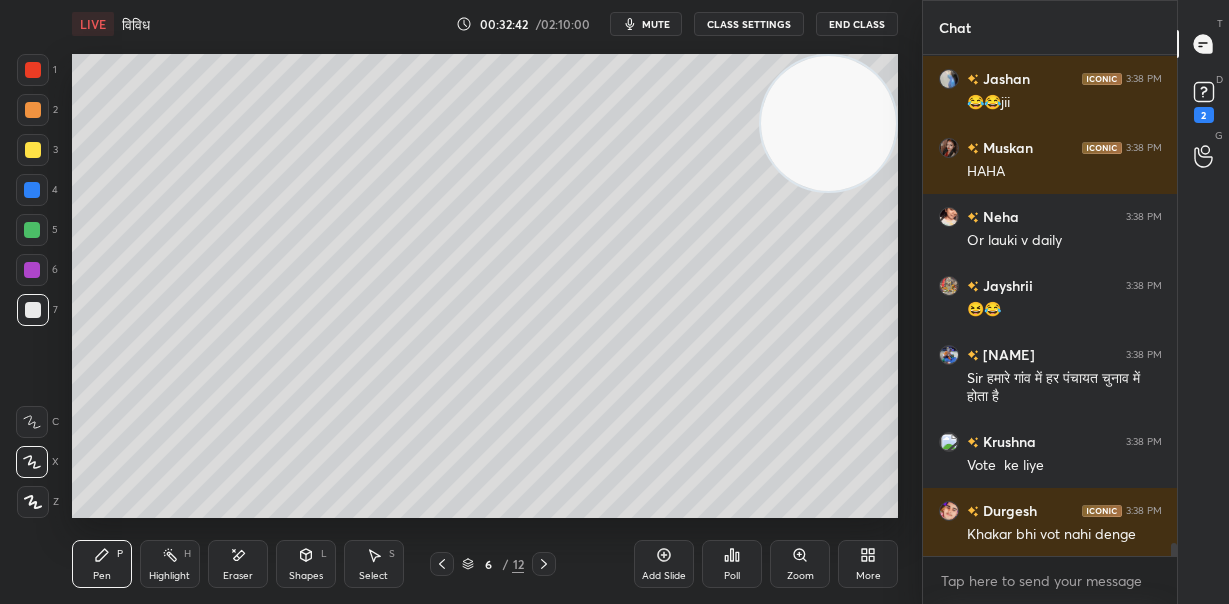 click 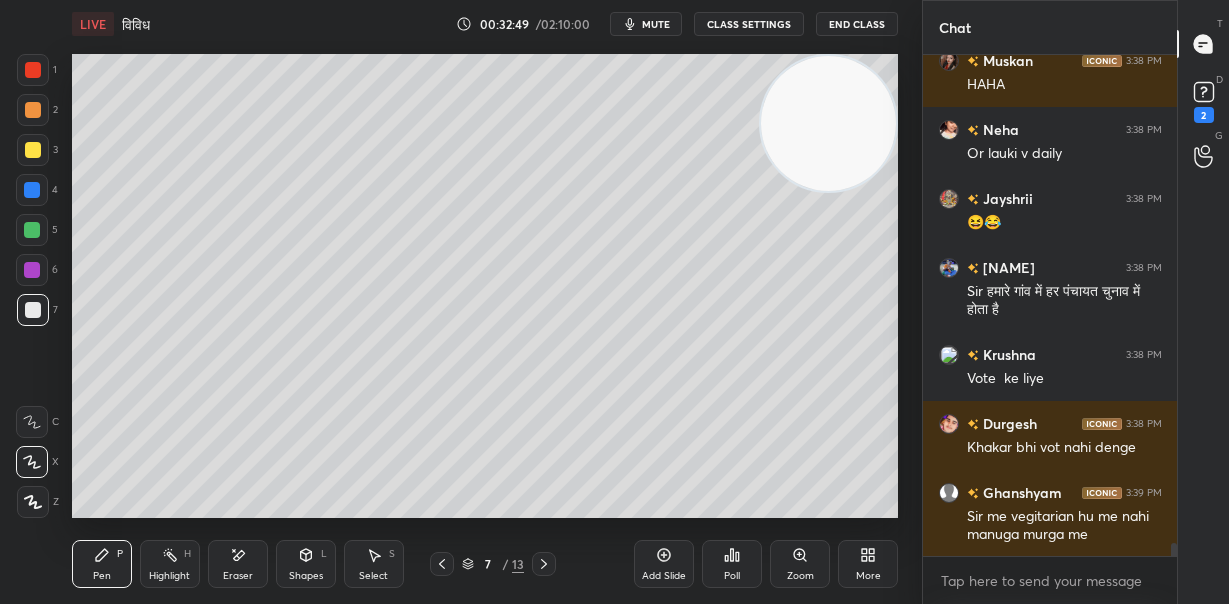 scroll, scrollTop: 18922, scrollLeft: 0, axis: vertical 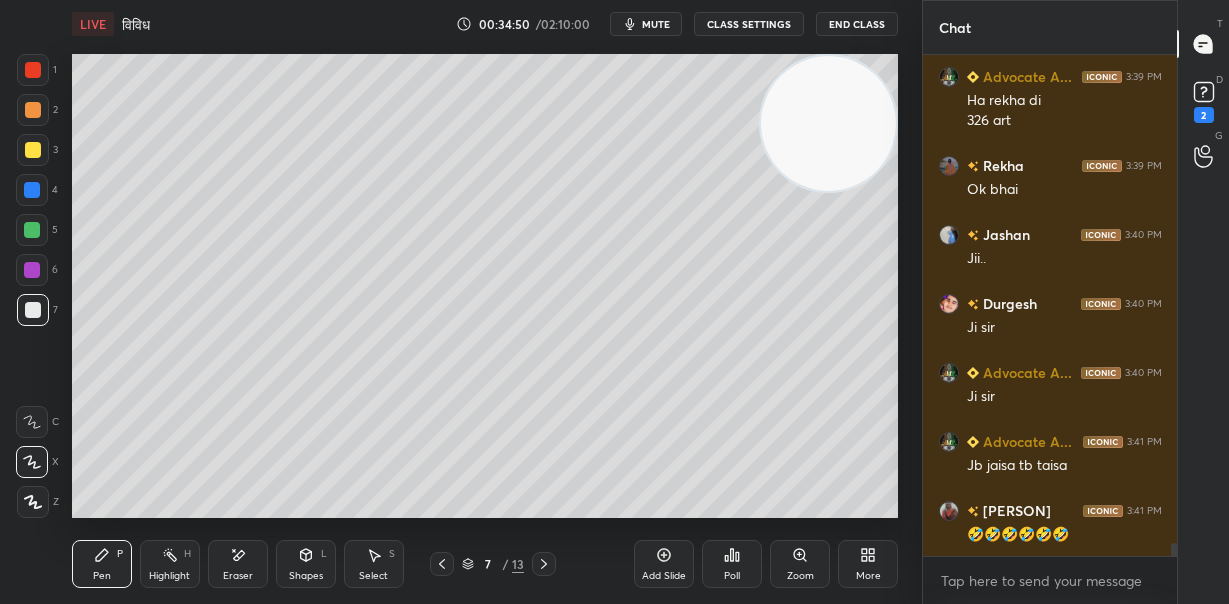 click on "Eraser" at bounding box center (238, 564) 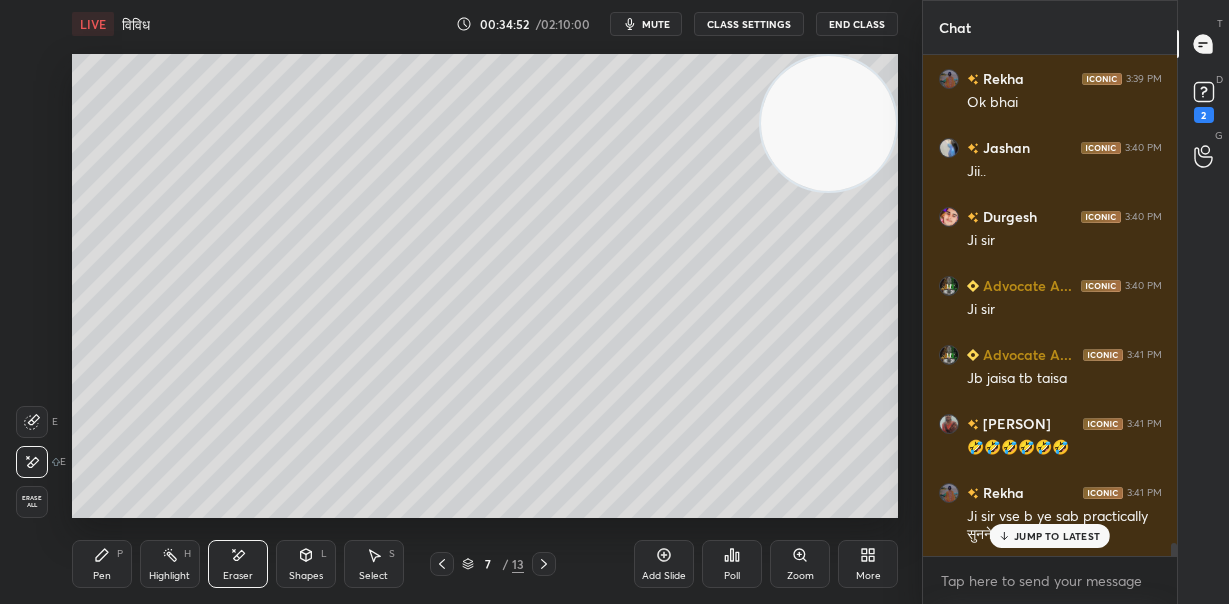 scroll, scrollTop: 19580, scrollLeft: 0, axis: vertical 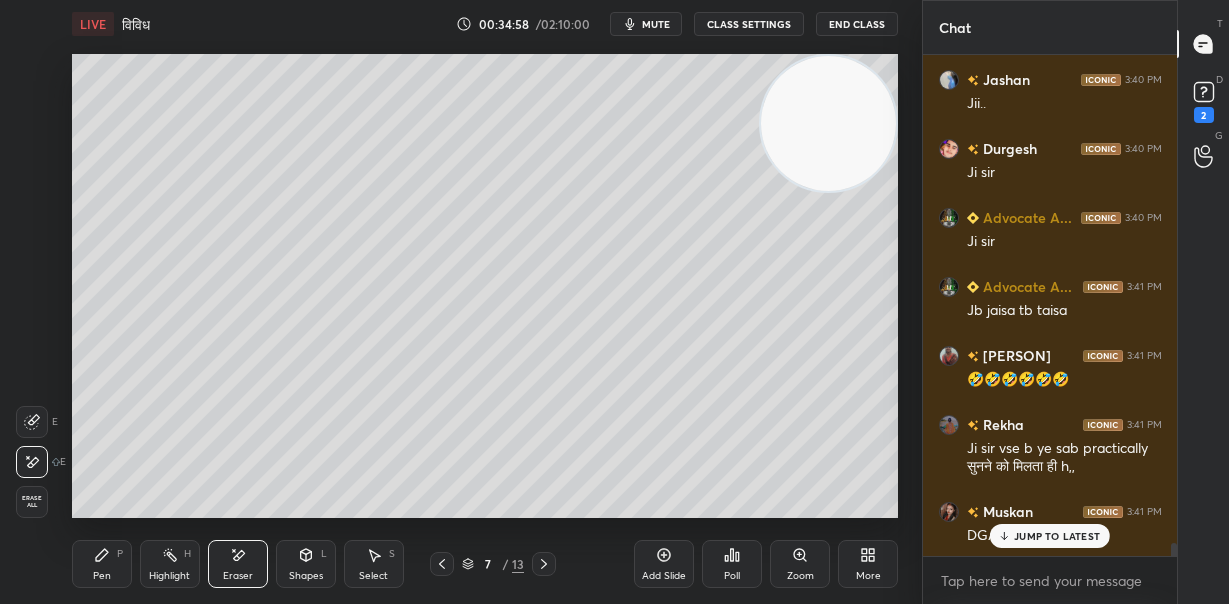 drag, startPoint x: 107, startPoint y: 553, endPoint x: 129, endPoint y: 533, distance: 29.732138 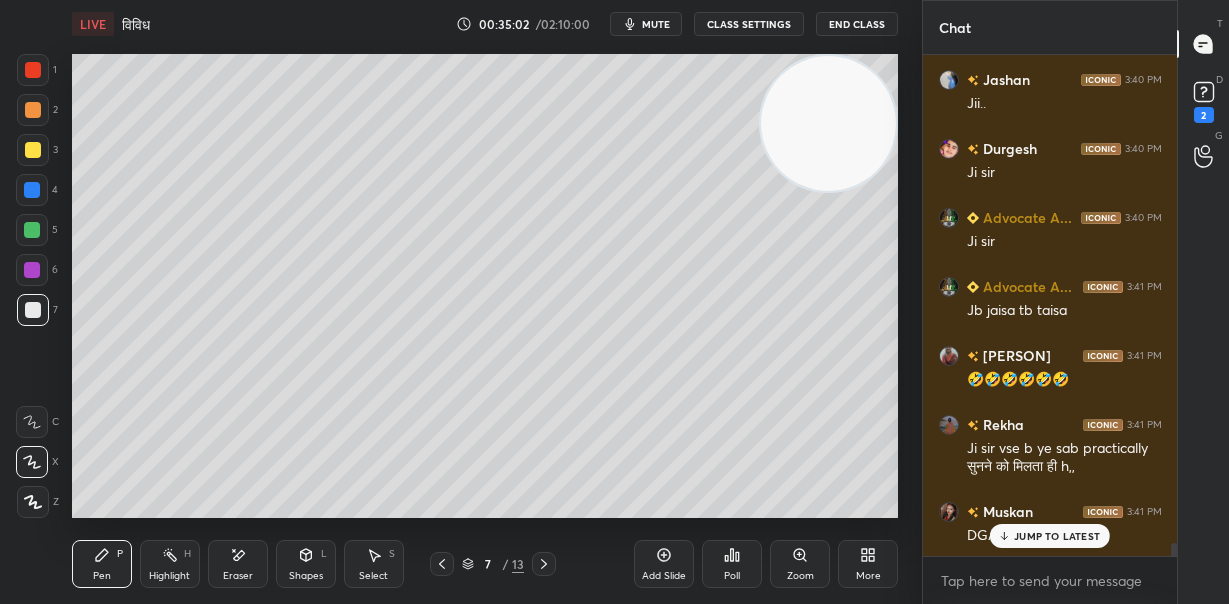click 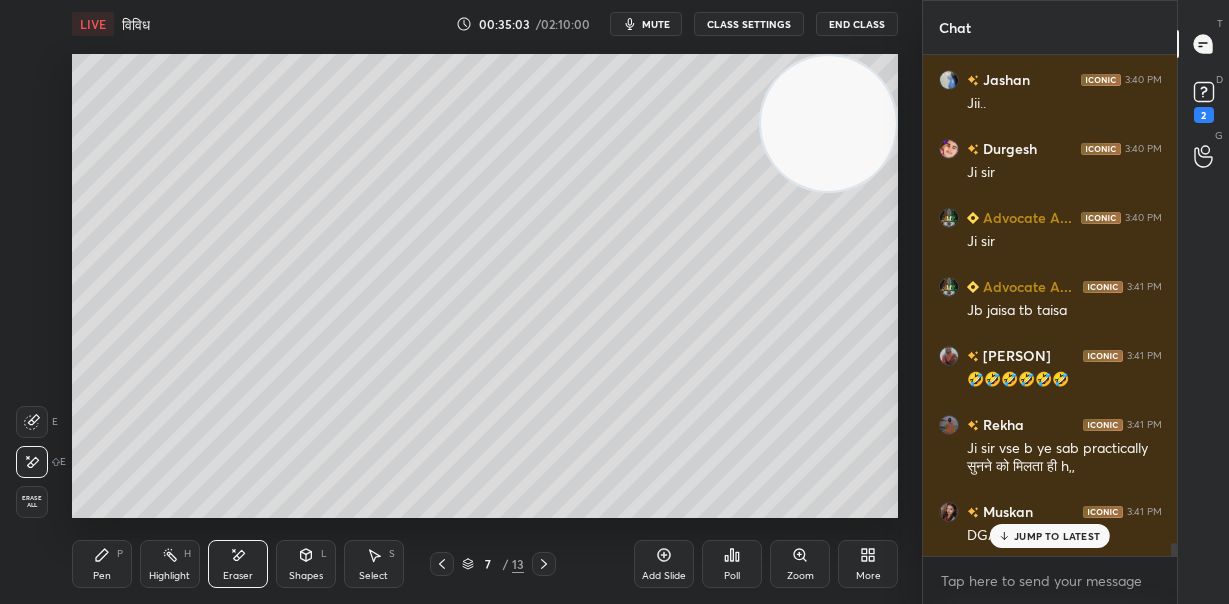 click 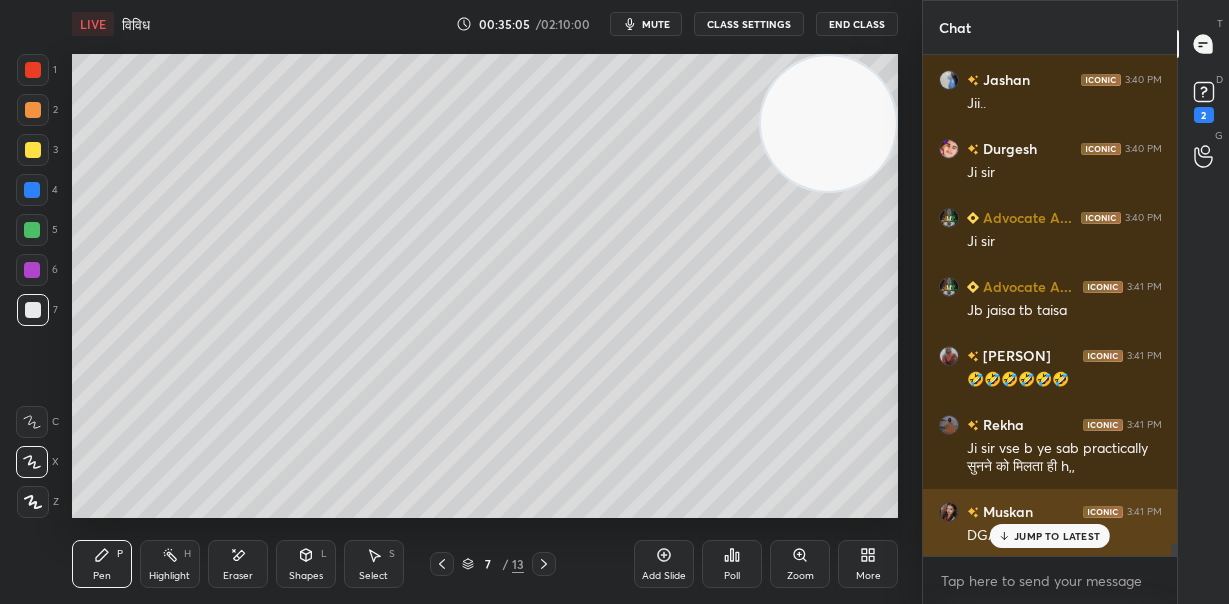 click on "JUMP TO LATEST" at bounding box center [1057, 536] 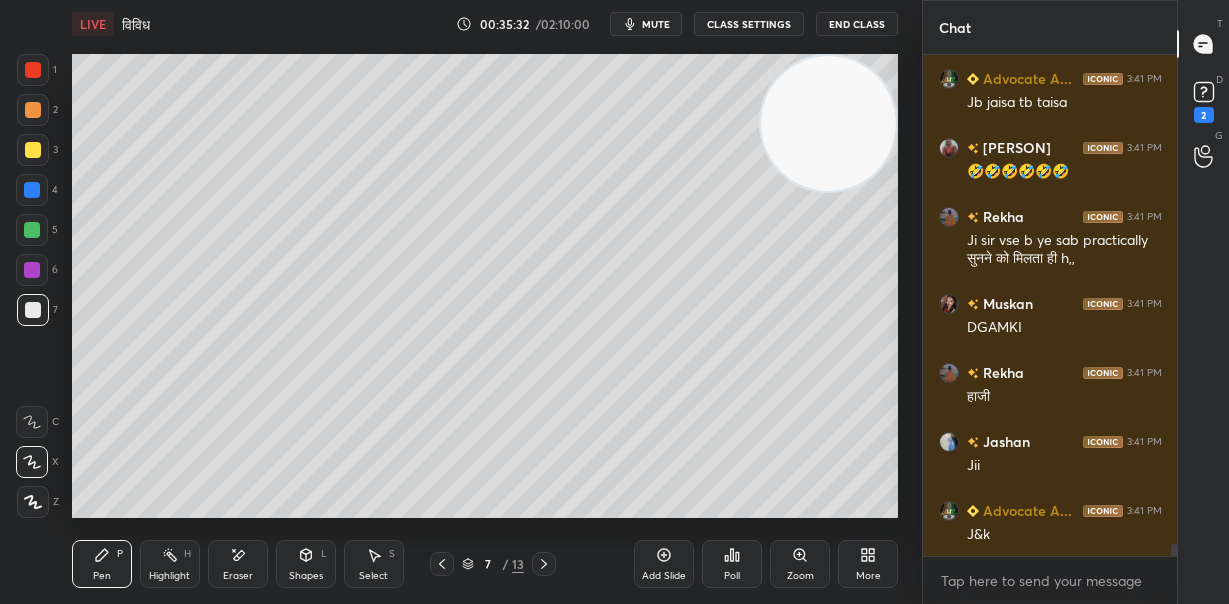 scroll, scrollTop: 19857, scrollLeft: 0, axis: vertical 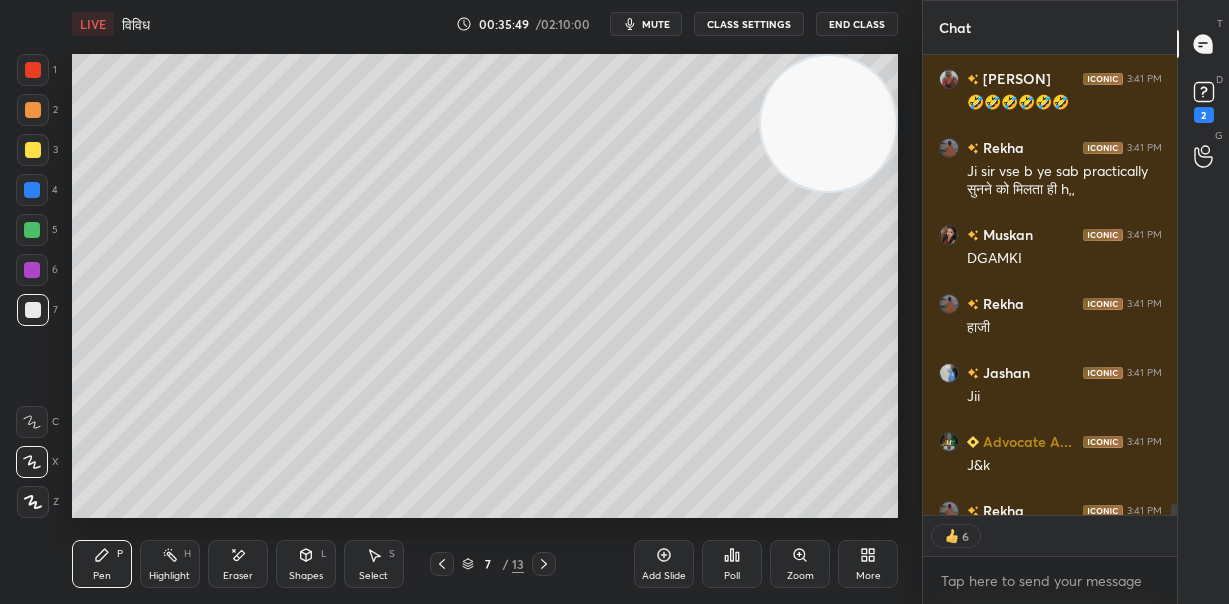 click at bounding box center (32, 190) 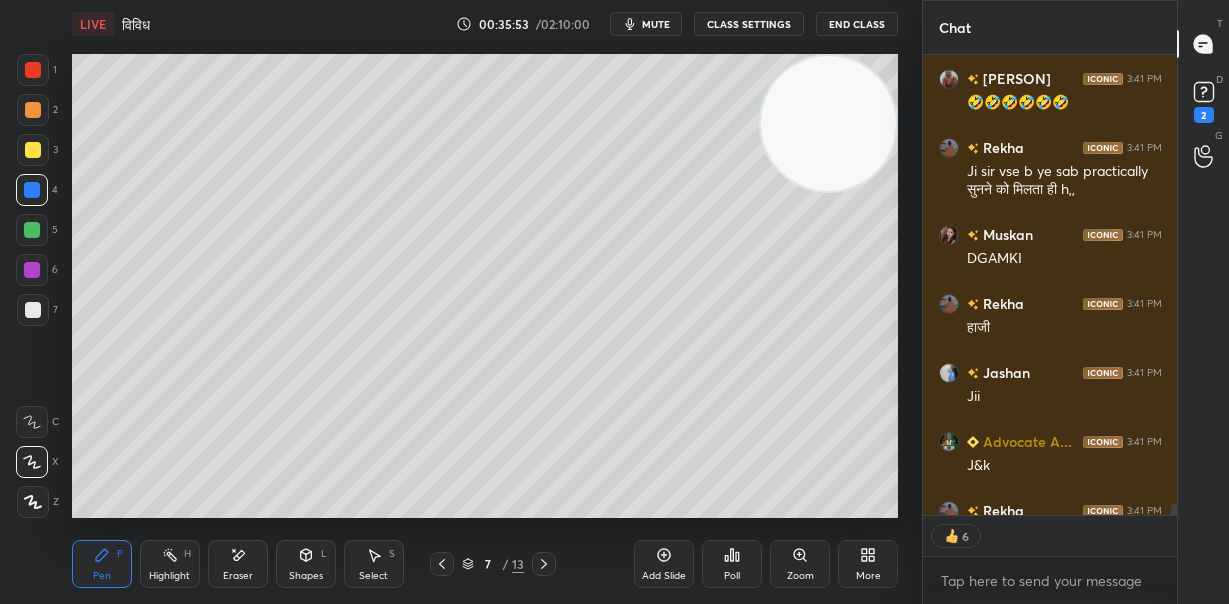 scroll, scrollTop: 6, scrollLeft: 7, axis: both 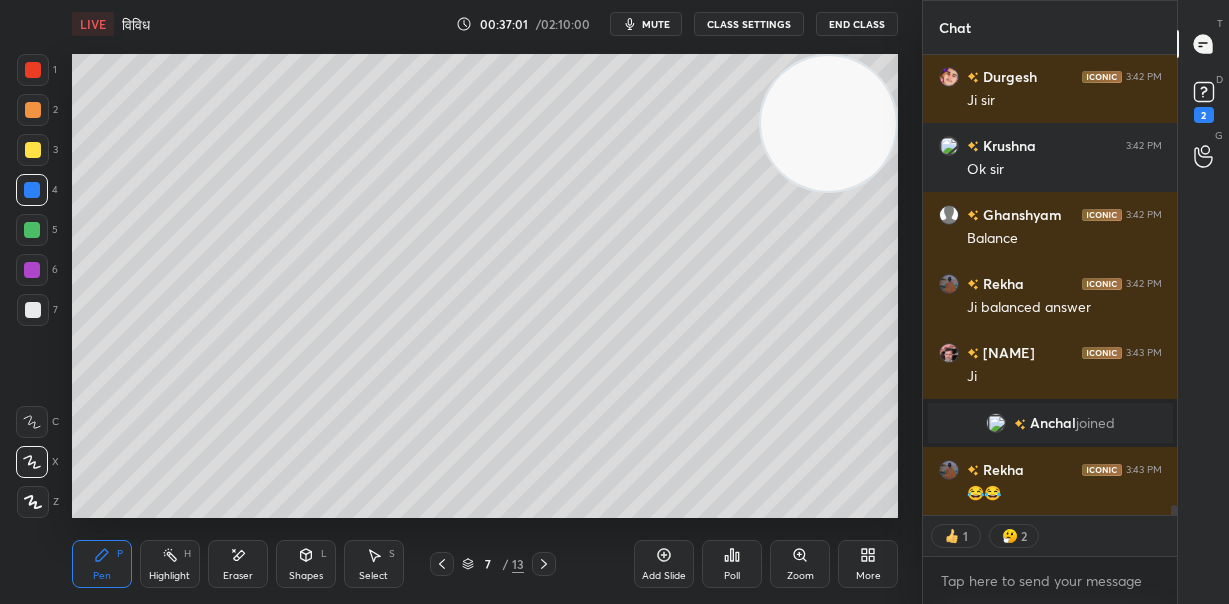 click on "Eraser" at bounding box center (238, 564) 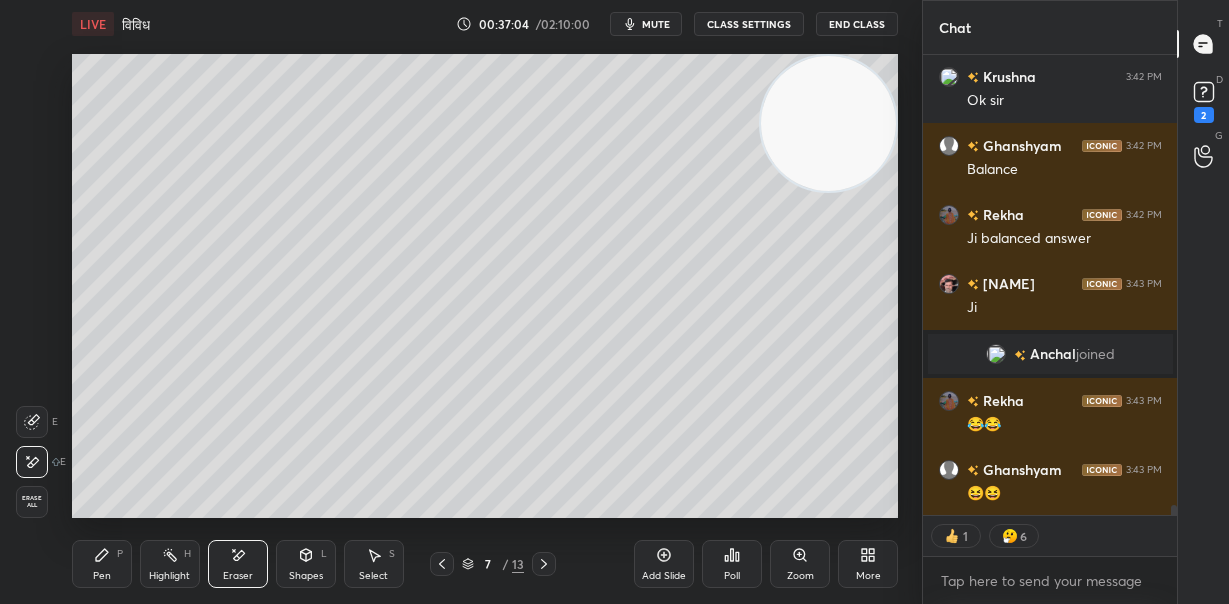 scroll, scrollTop: 20794, scrollLeft: 0, axis: vertical 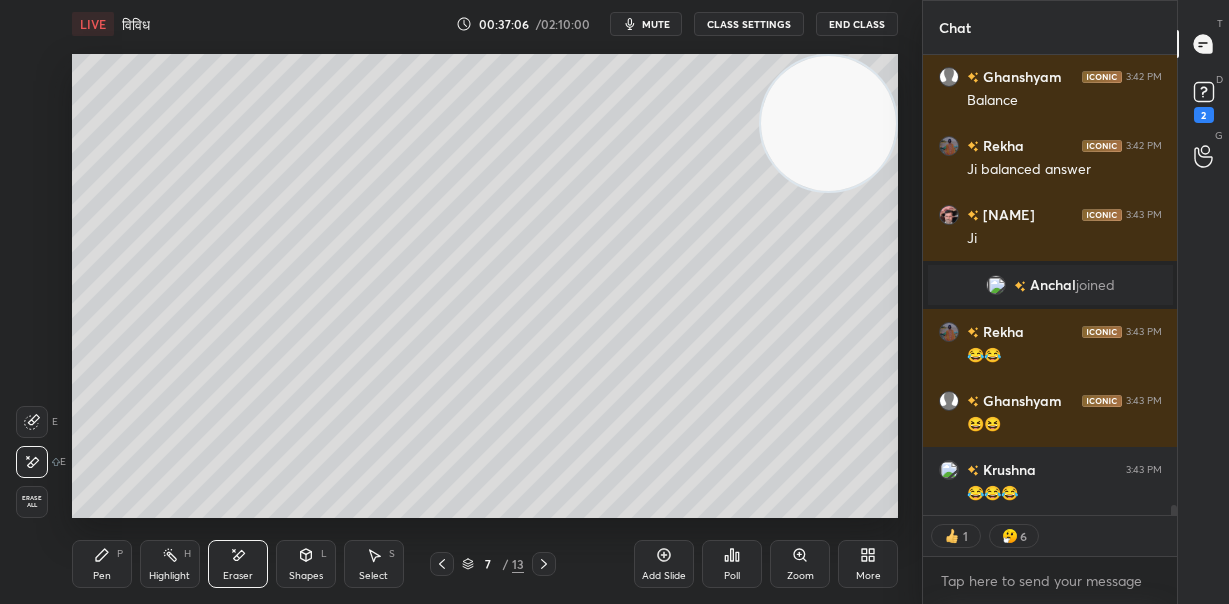 click 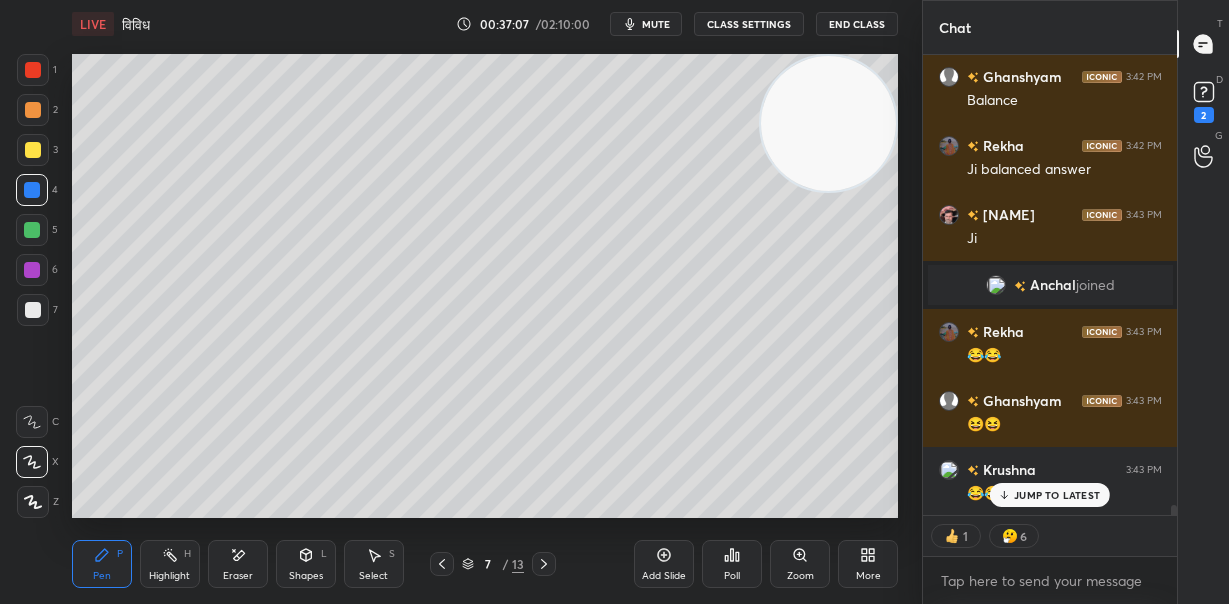 scroll, scrollTop: 20862, scrollLeft: 0, axis: vertical 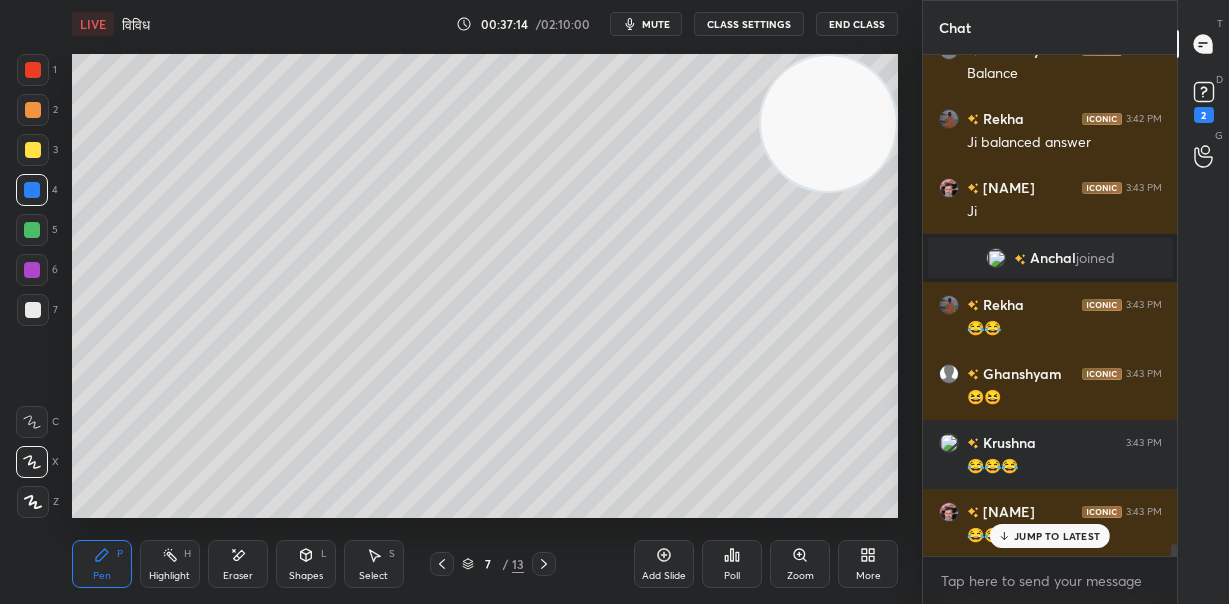 click at bounding box center (33, 110) 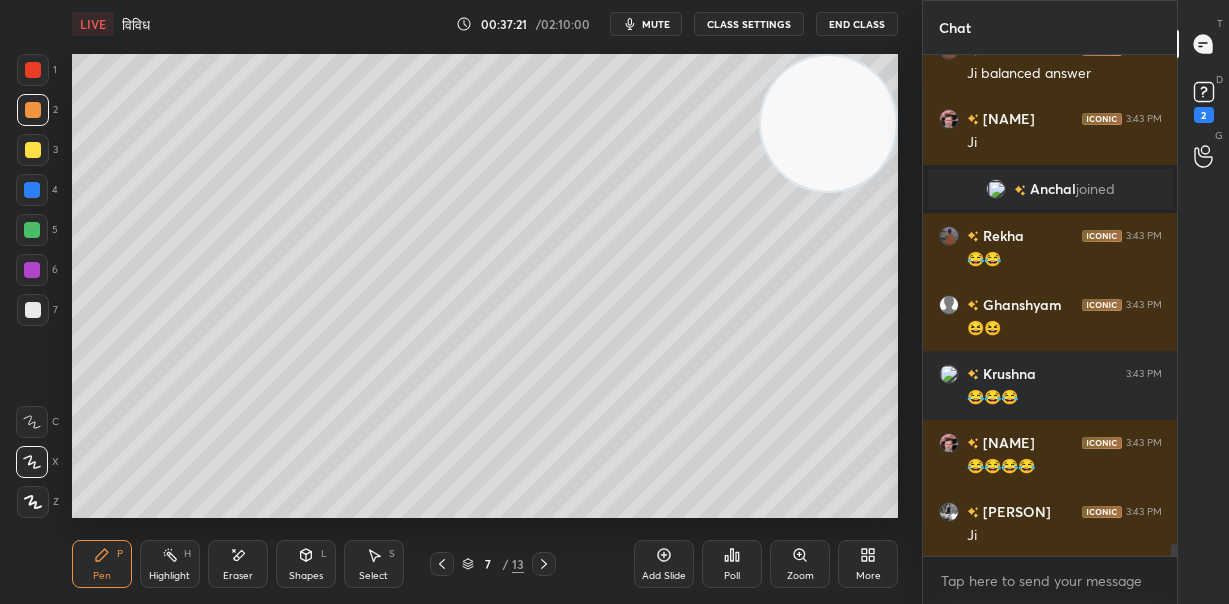 scroll, scrollTop: 20960, scrollLeft: 0, axis: vertical 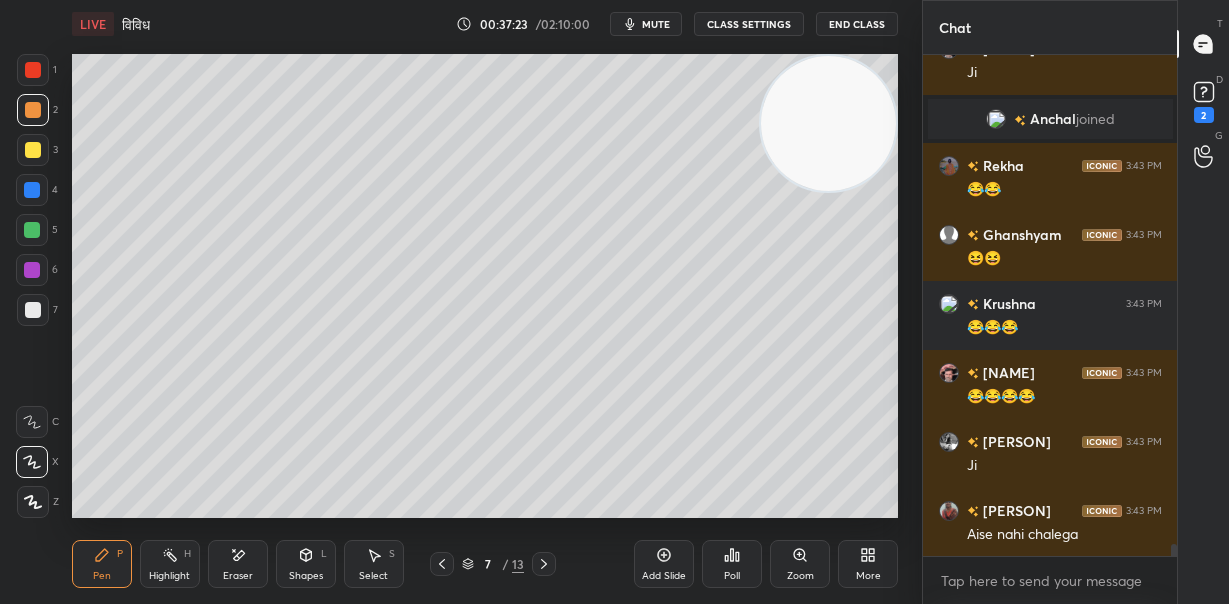 click at bounding box center [33, 310] 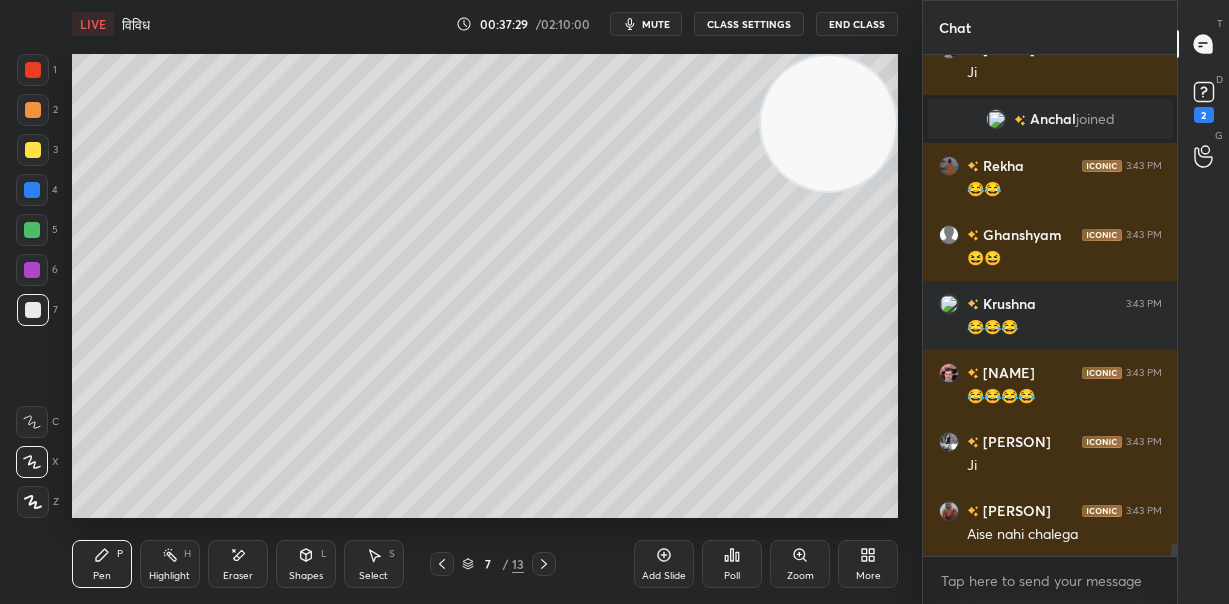 click at bounding box center [32, 230] 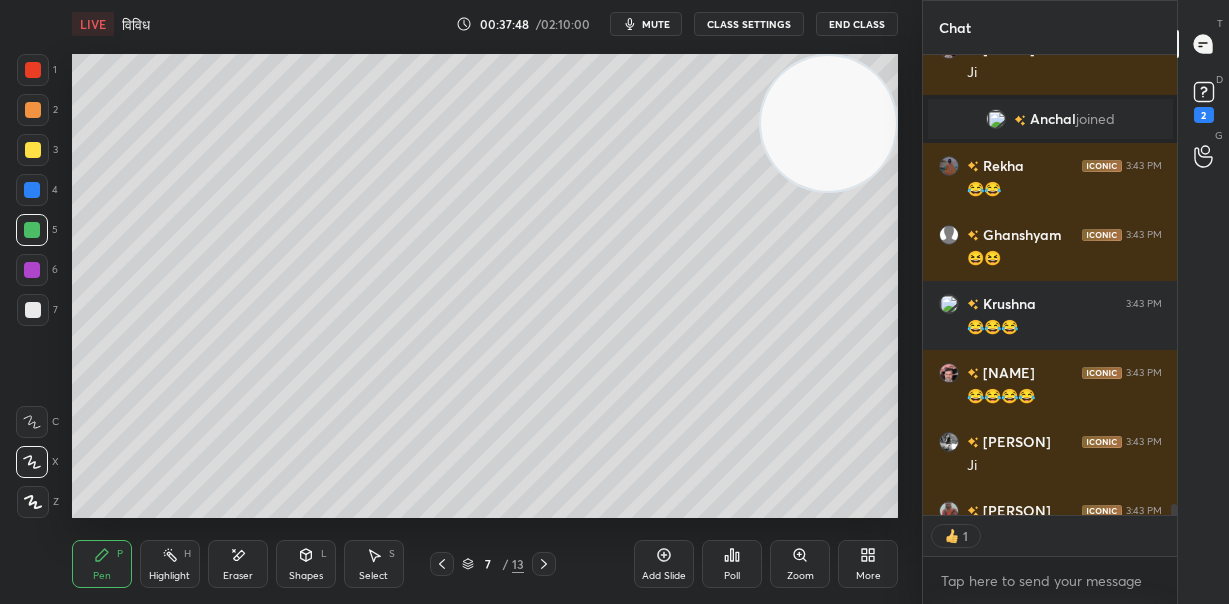 scroll, scrollTop: 454, scrollLeft: 248, axis: both 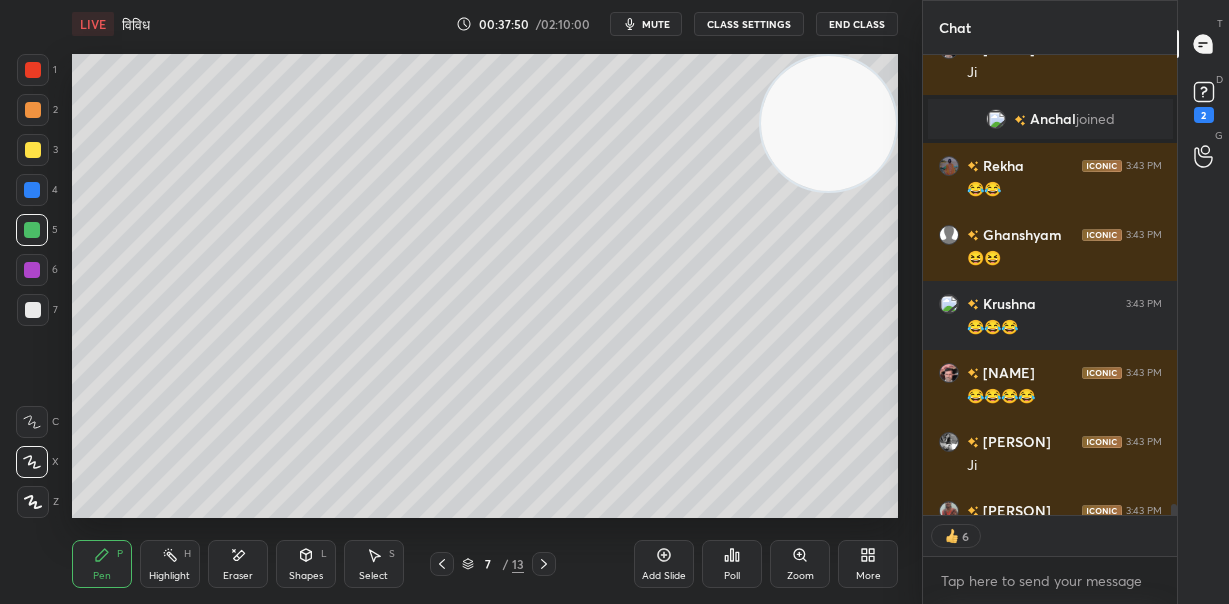 drag, startPoint x: 30, startPoint y: 313, endPoint x: 52, endPoint y: 314, distance: 22.022715 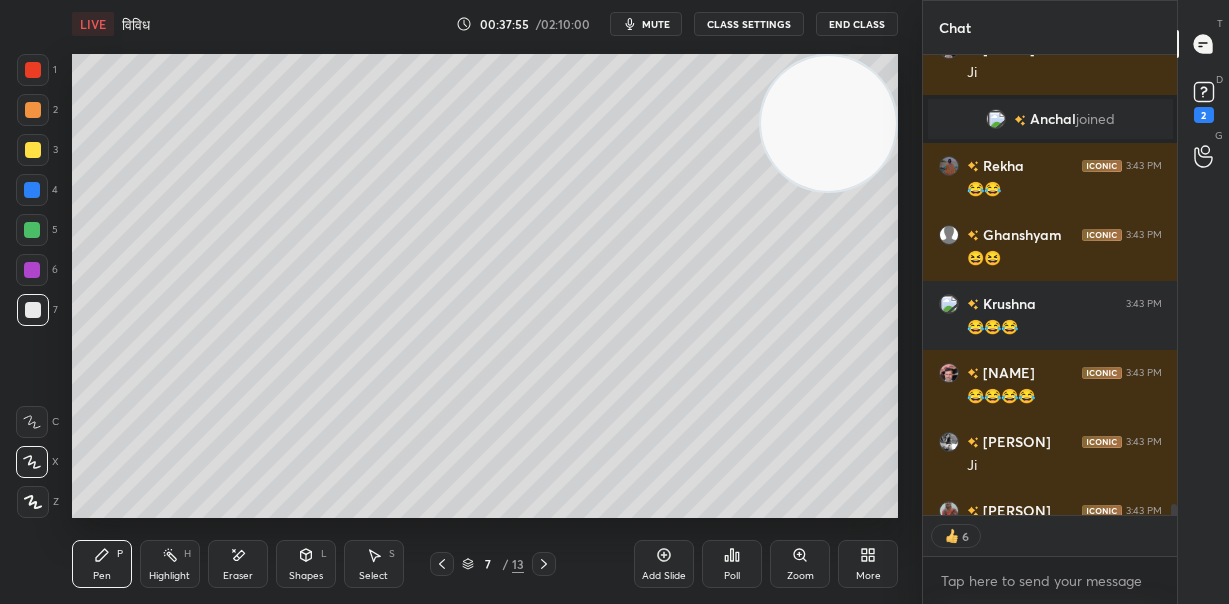 drag, startPoint x: 241, startPoint y: 558, endPoint x: 298, endPoint y: 519, distance: 69.065186 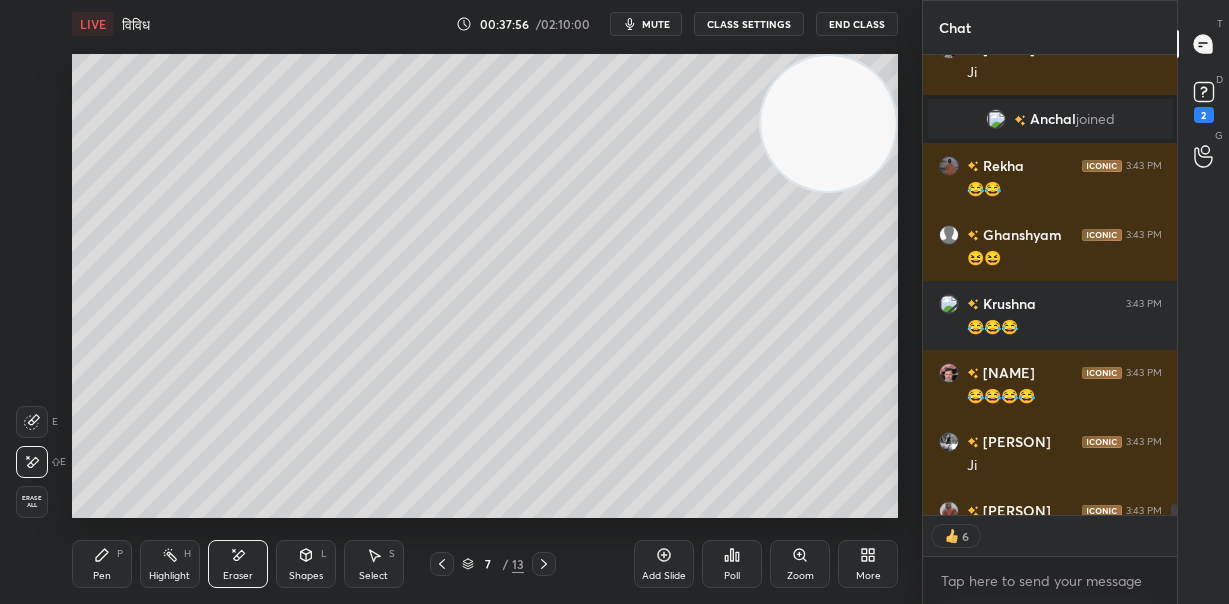 click on "P" at bounding box center (120, 554) 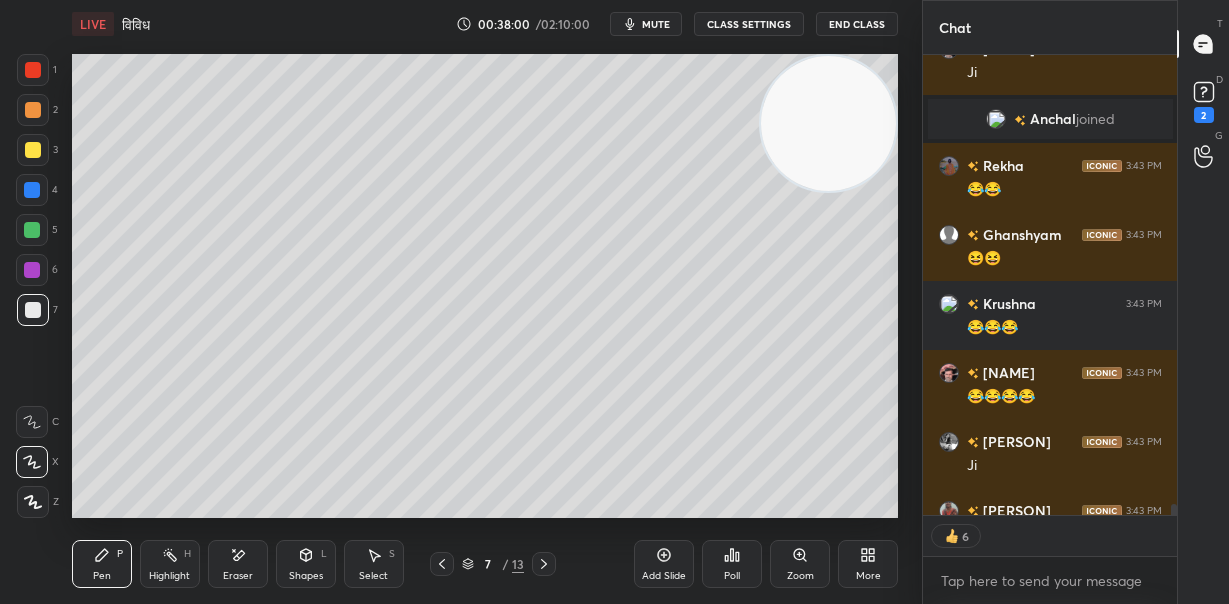scroll, scrollTop: 7, scrollLeft: 7, axis: both 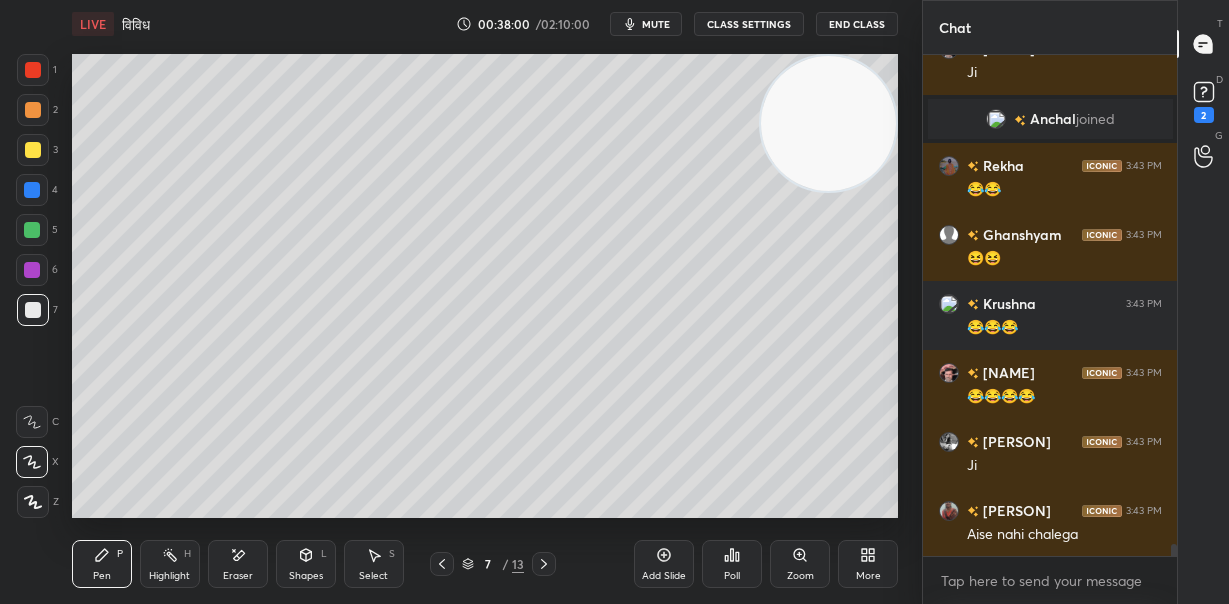 drag, startPoint x: 245, startPoint y: 560, endPoint x: 267, endPoint y: 539, distance: 30.413813 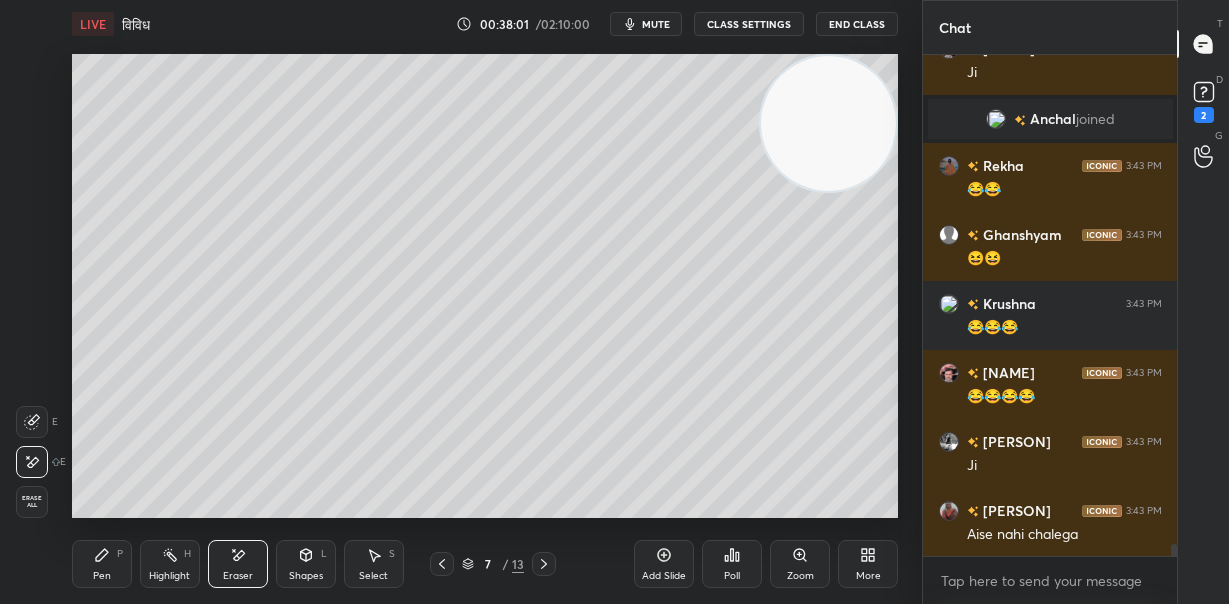drag, startPoint x: 135, startPoint y: 562, endPoint x: 184, endPoint y: 531, distance: 57.982758 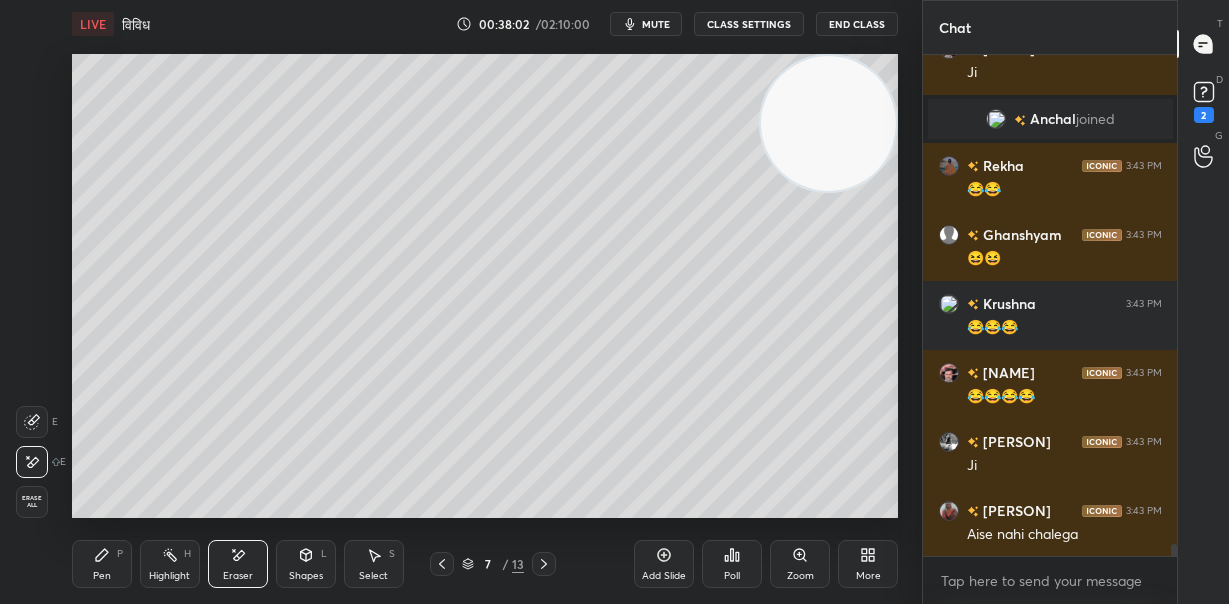 drag, startPoint x: 109, startPoint y: 564, endPoint x: 176, endPoint y: 526, distance: 77.02597 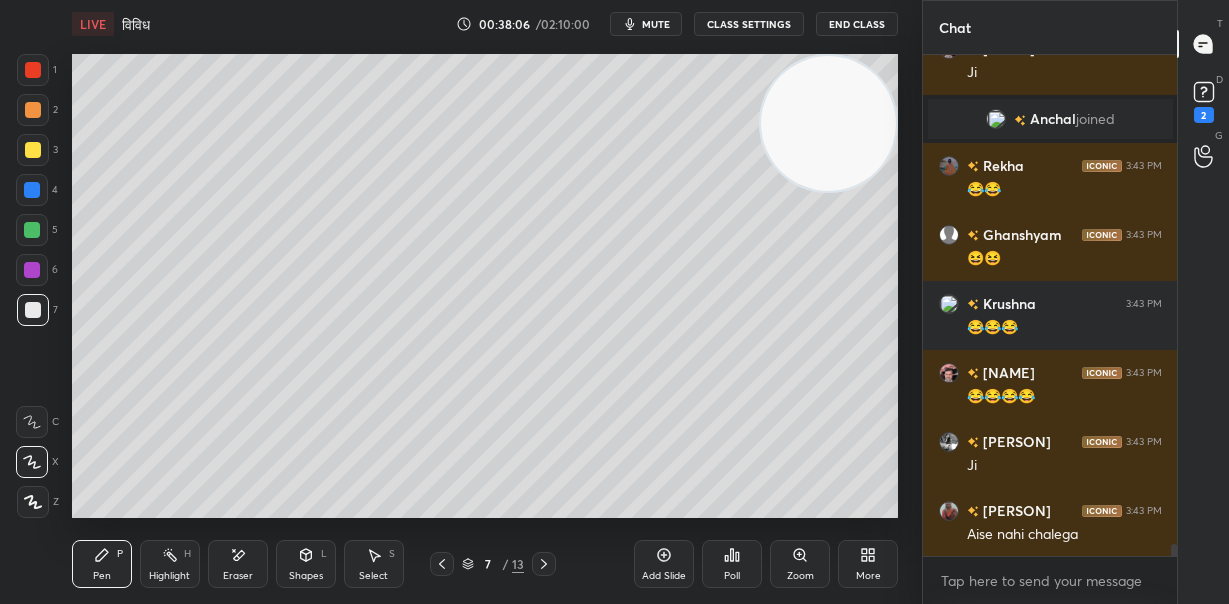scroll, scrollTop: 21064, scrollLeft: 0, axis: vertical 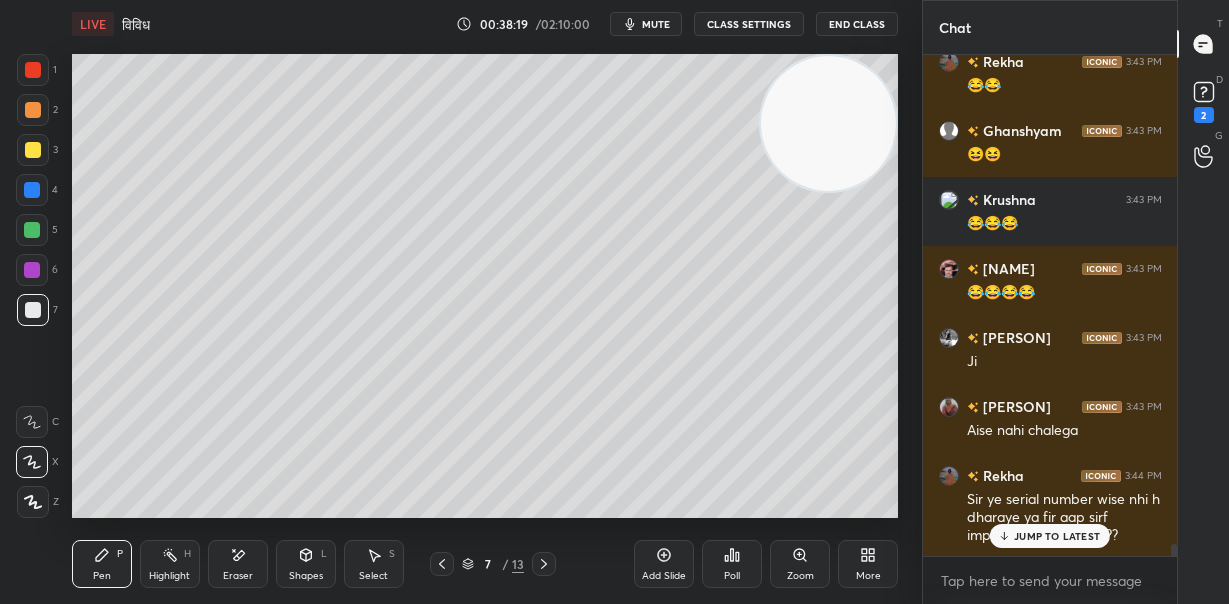 click on "JUMP TO LATEST" at bounding box center [1057, 536] 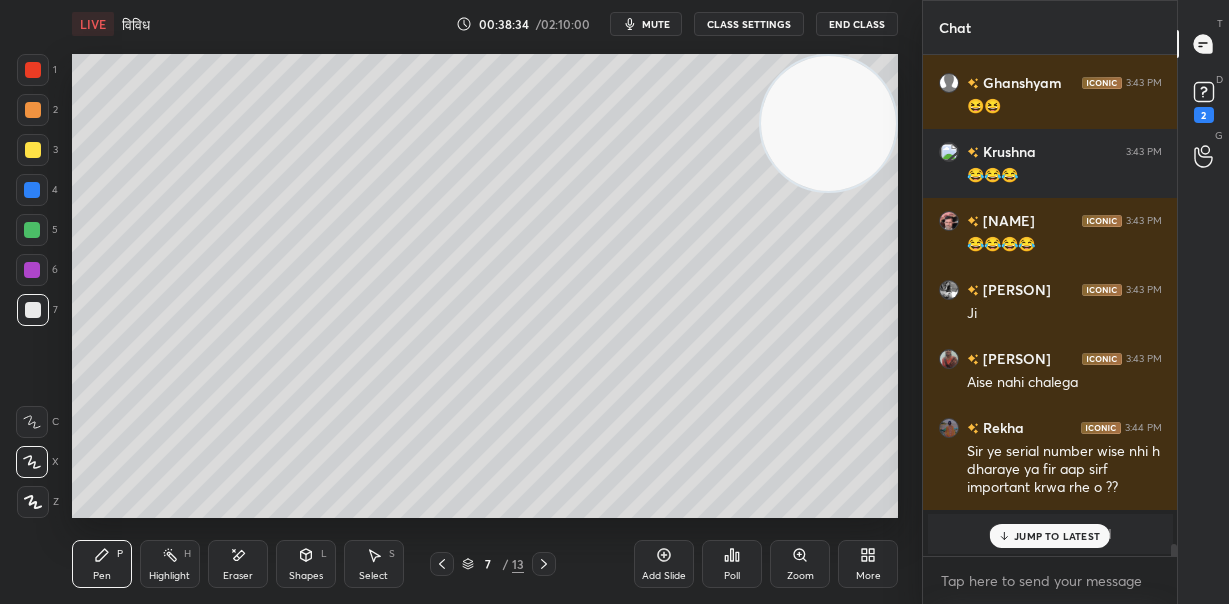 scroll, scrollTop: 19573, scrollLeft: 0, axis: vertical 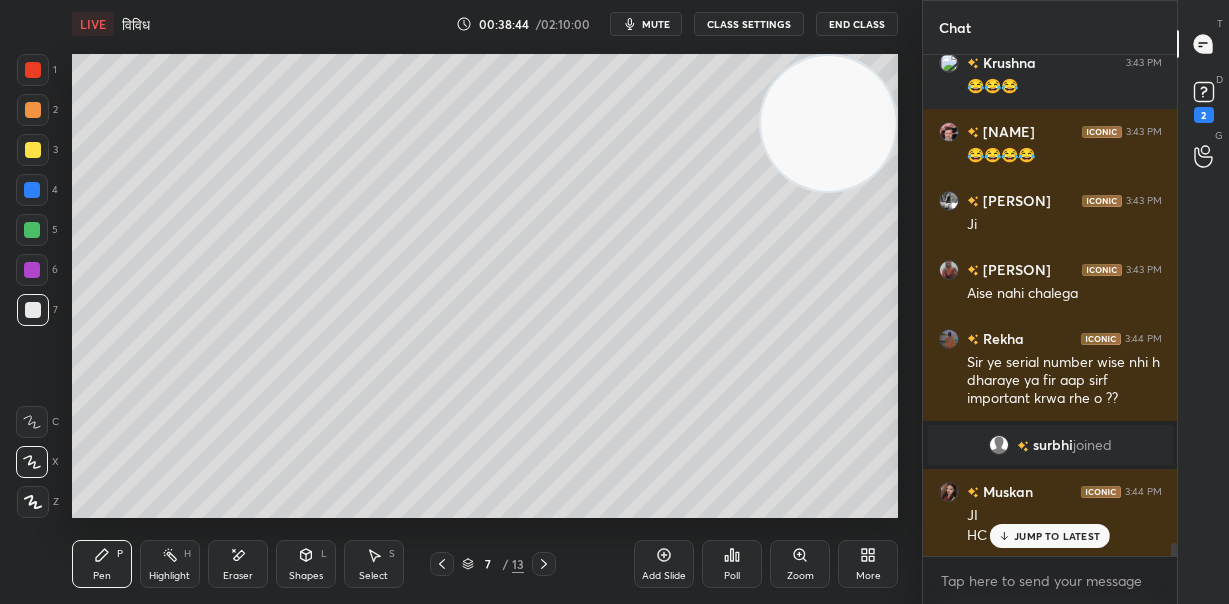 click 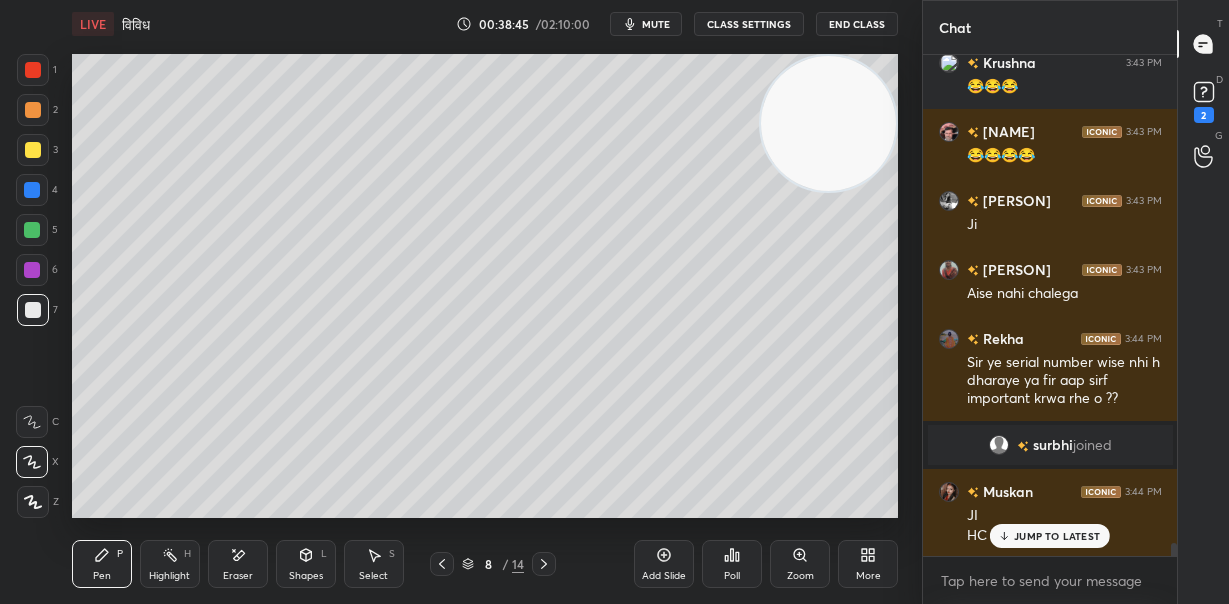 click at bounding box center (33, 110) 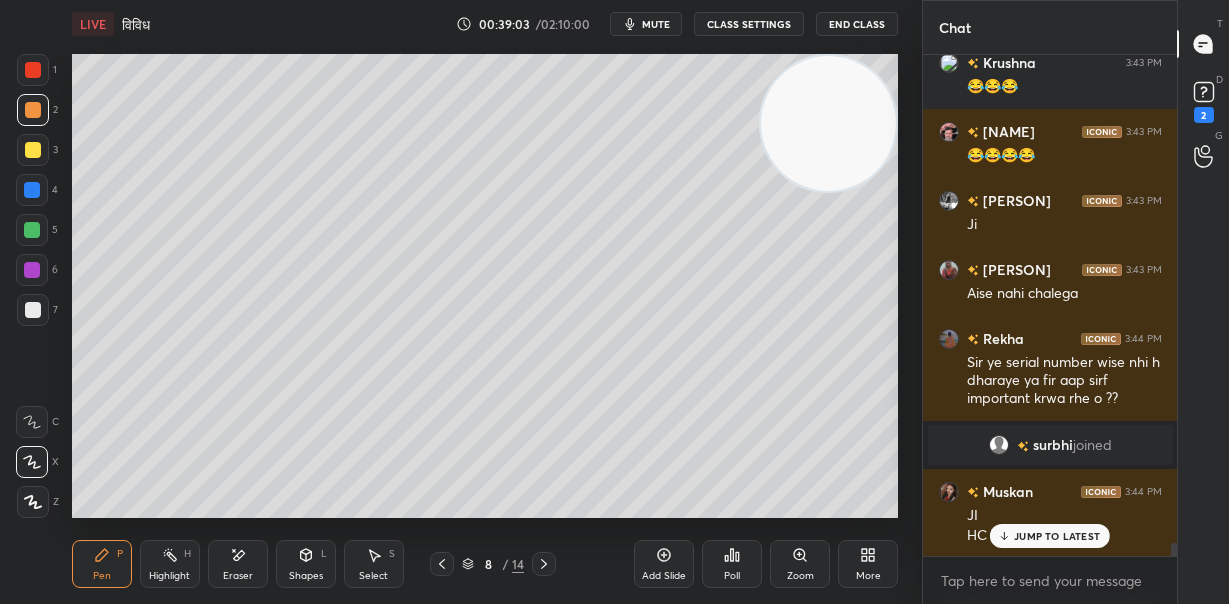 click at bounding box center (33, 310) 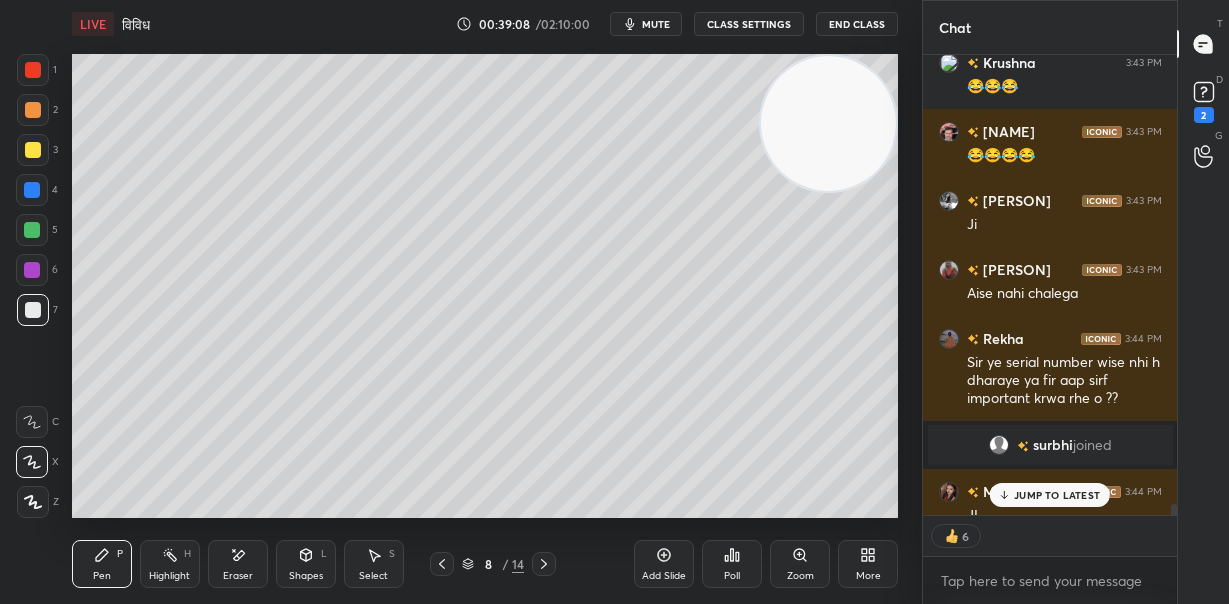 scroll, scrollTop: 454, scrollLeft: 248, axis: both 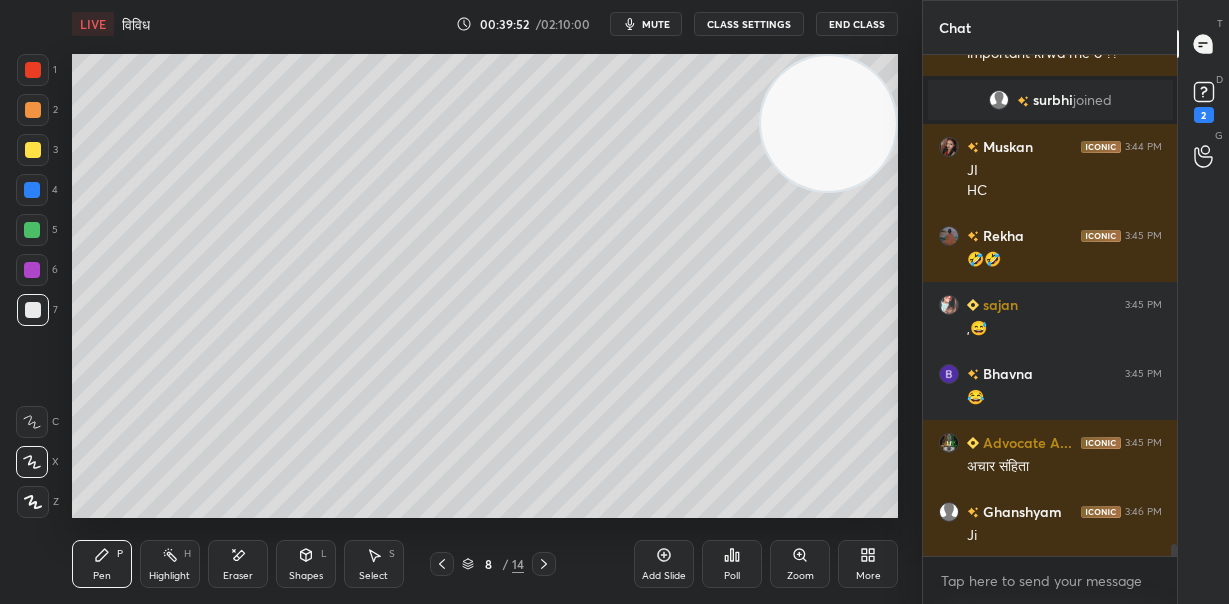 click at bounding box center (828, 123) 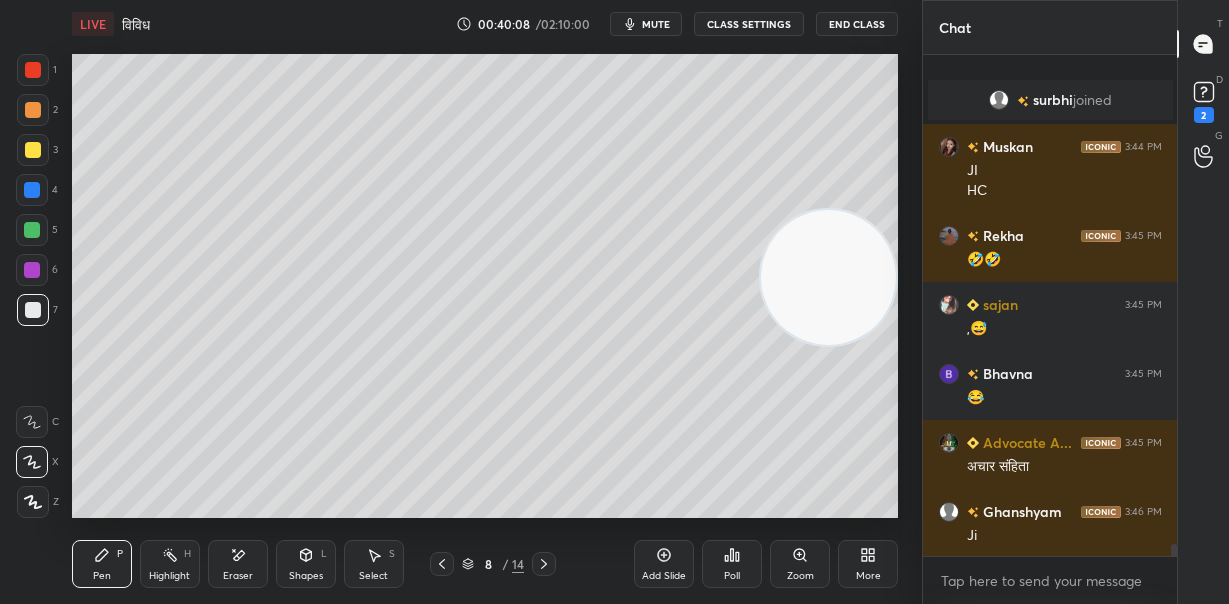scroll, scrollTop: 20007, scrollLeft: 0, axis: vertical 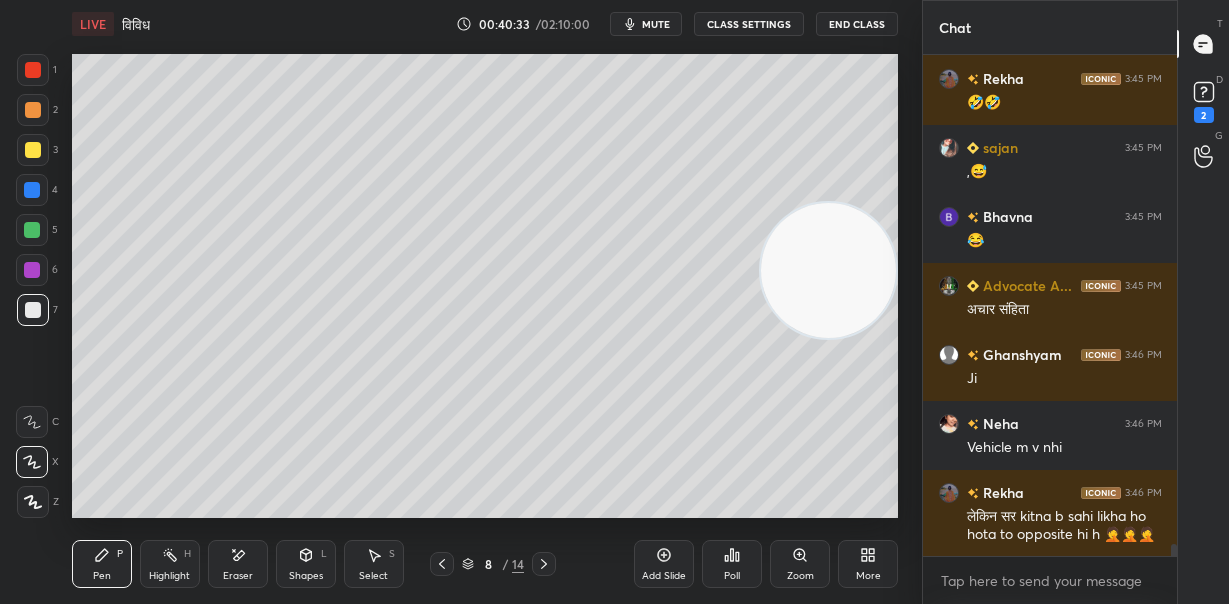 drag, startPoint x: 825, startPoint y: 275, endPoint x: 850, endPoint y: 97, distance: 179.74704 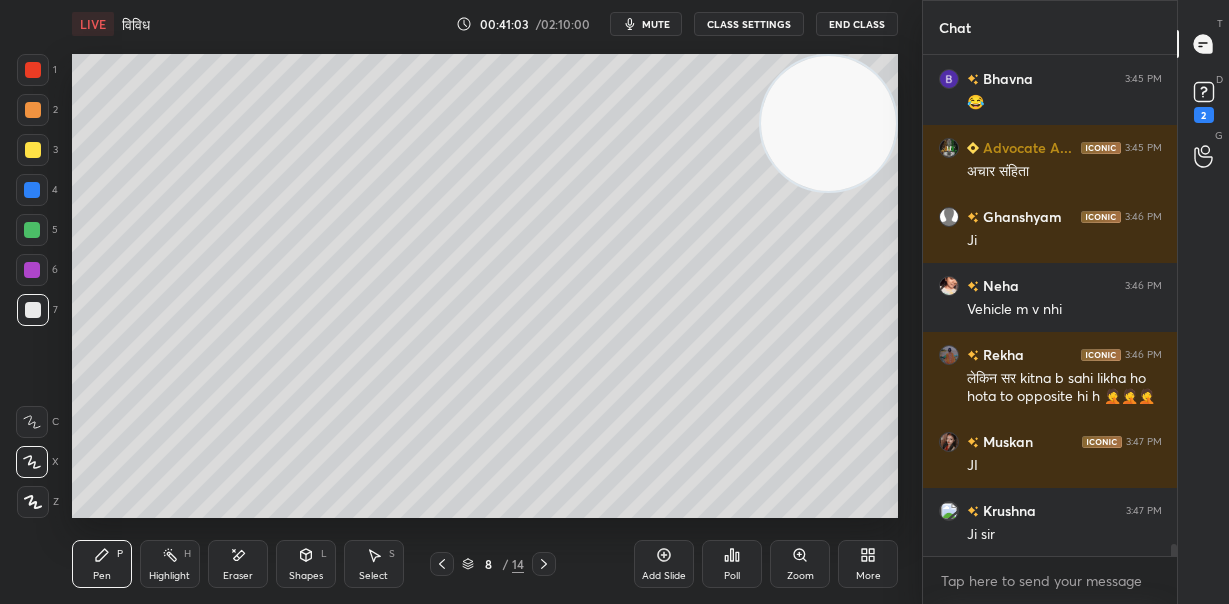 scroll, scrollTop: 20300, scrollLeft: 0, axis: vertical 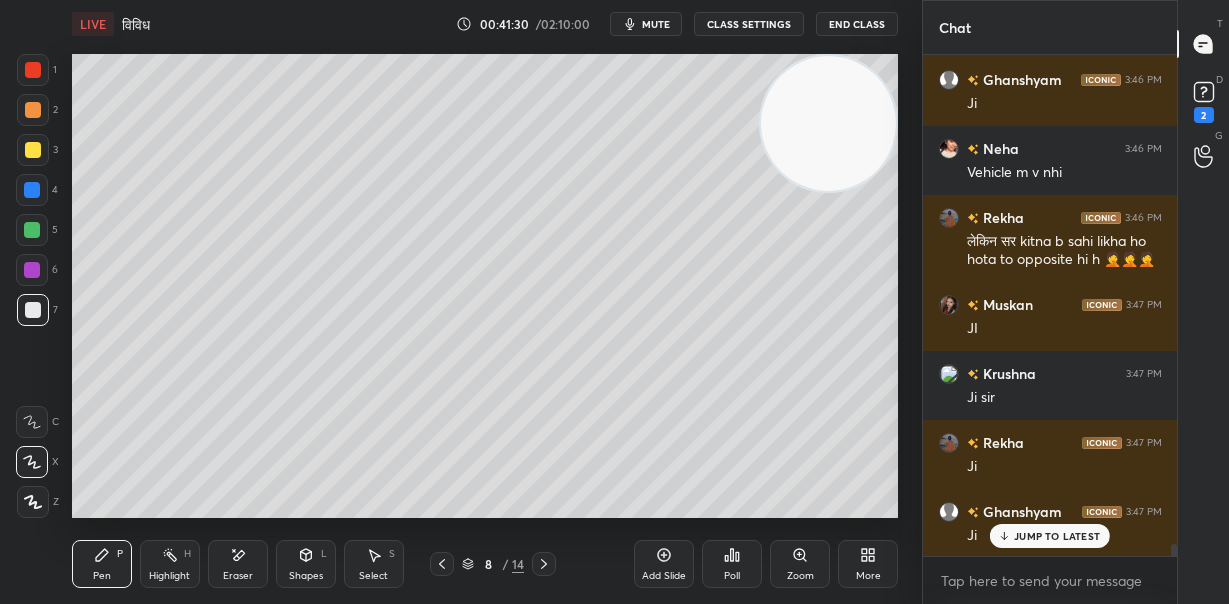 click on "Eraser" at bounding box center [238, 564] 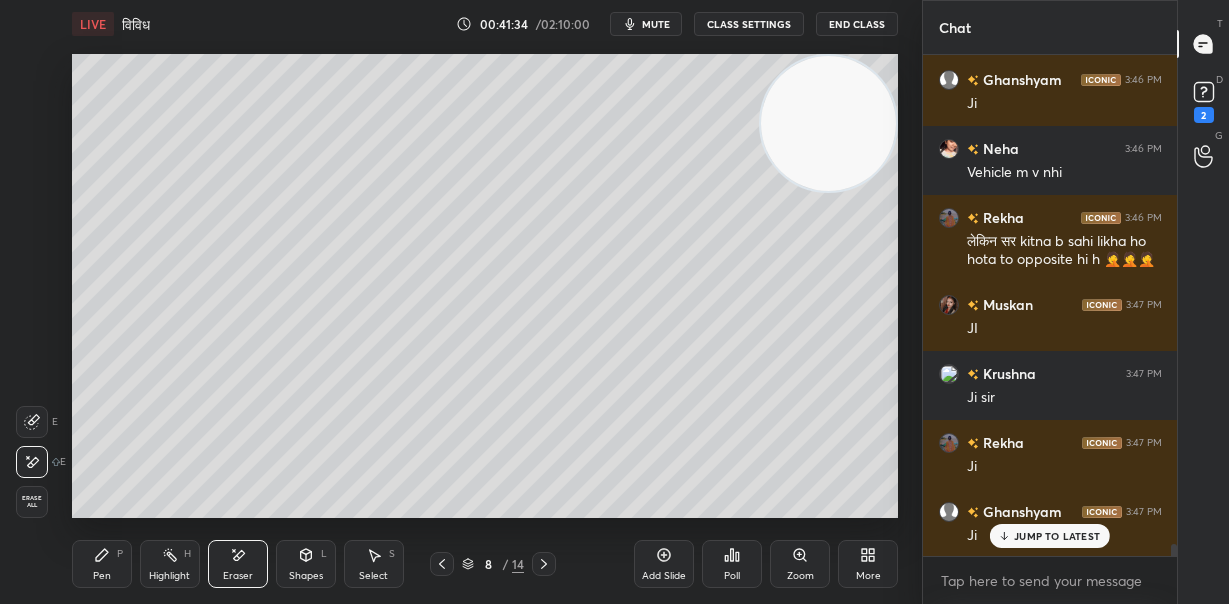 scroll, scrollTop: 20439, scrollLeft: 0, axis: vertical 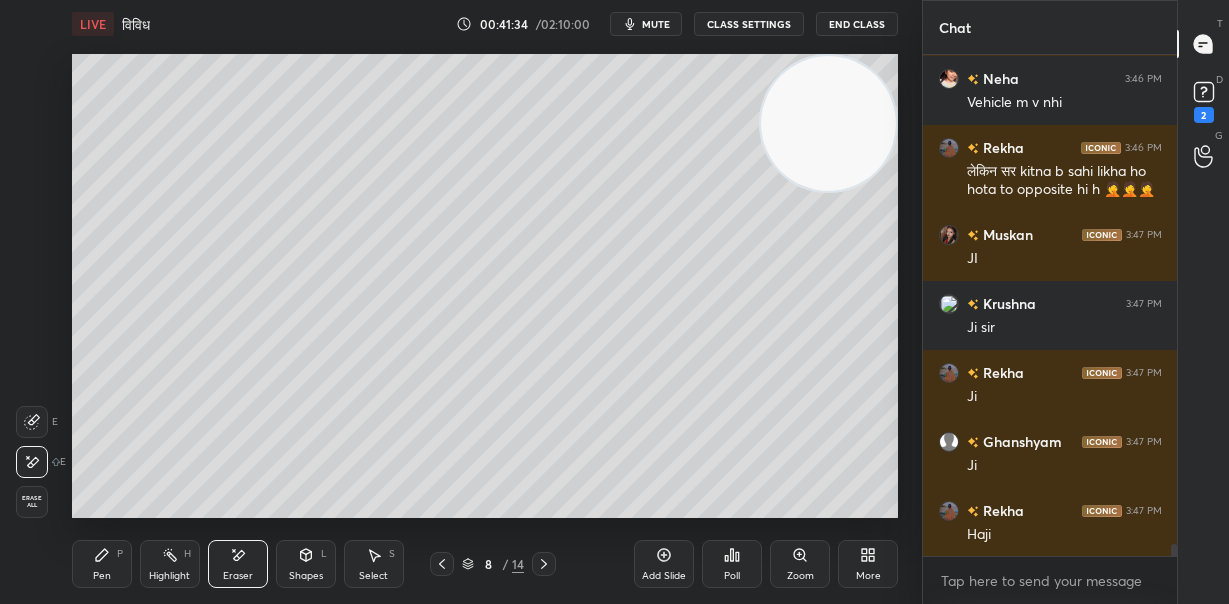 click 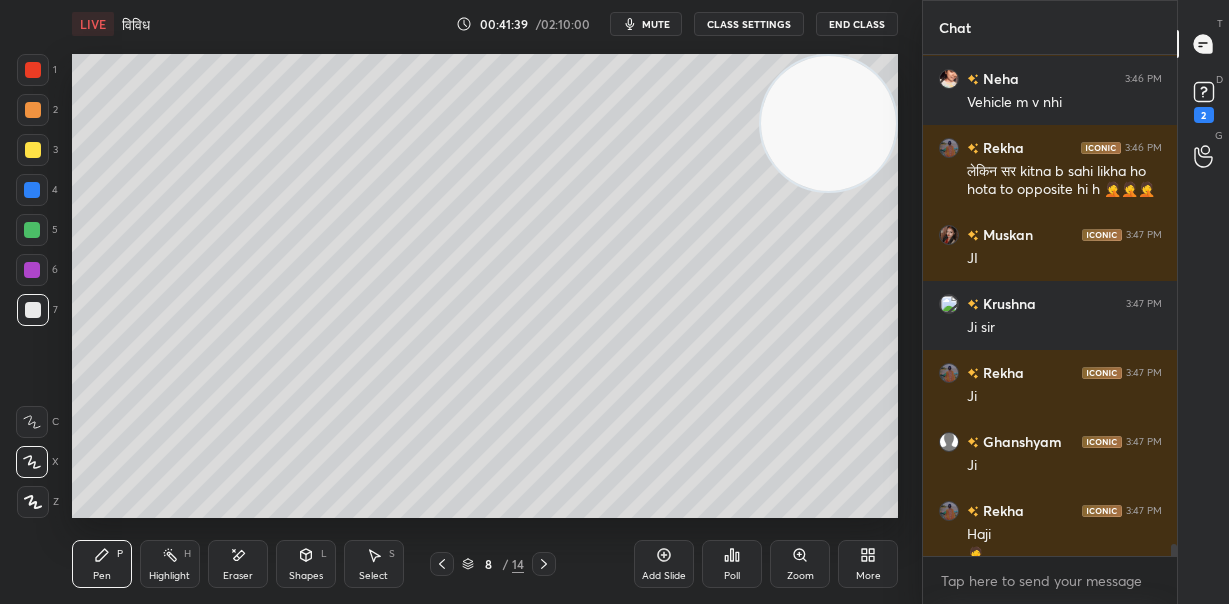 scroll, scrollTop: 20458, scrollLeft: 0, axis: vertical 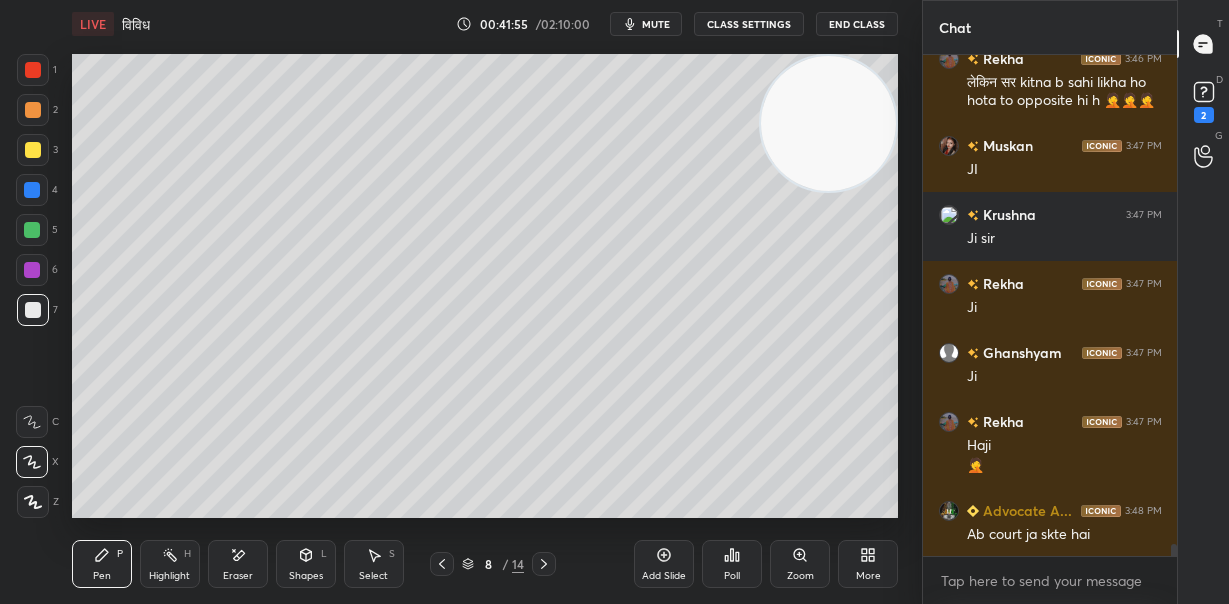 click 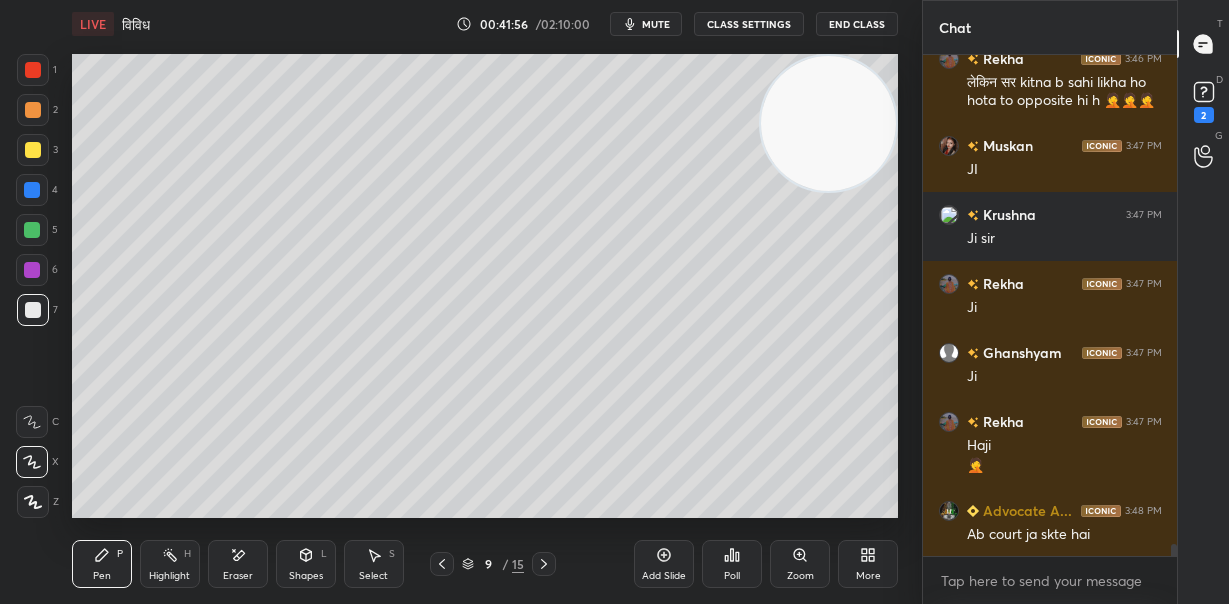 click at bounding box center [33, 110] 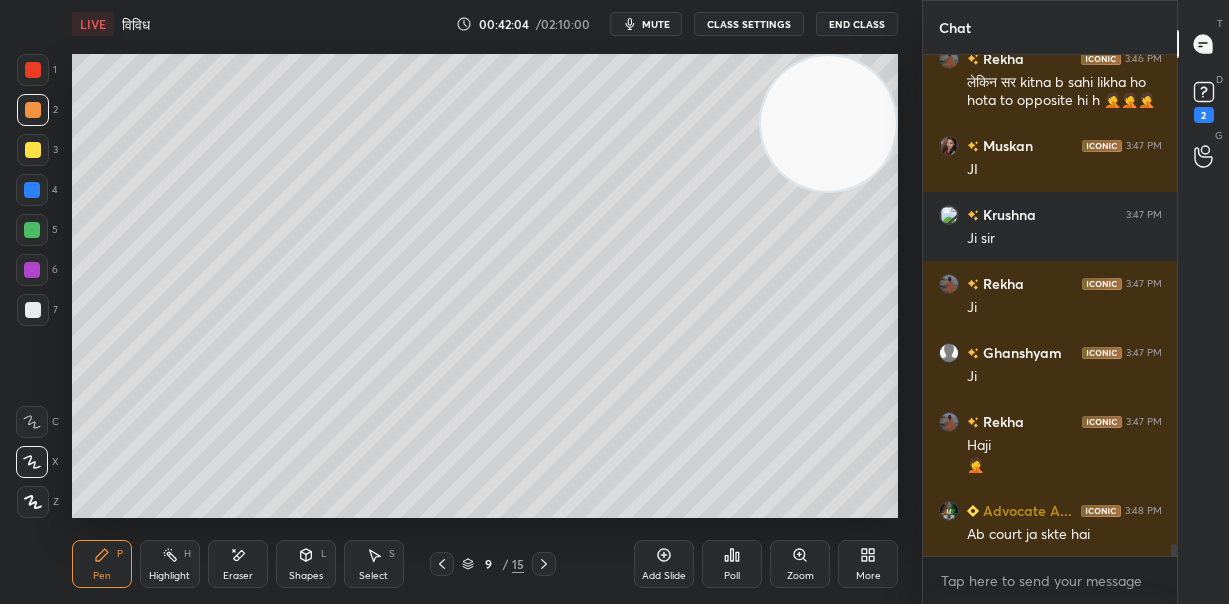 drag, startPoint x: 817, startPoint y: 109, endPoint x: 821, endPoint y: 416, distance: 307.02606 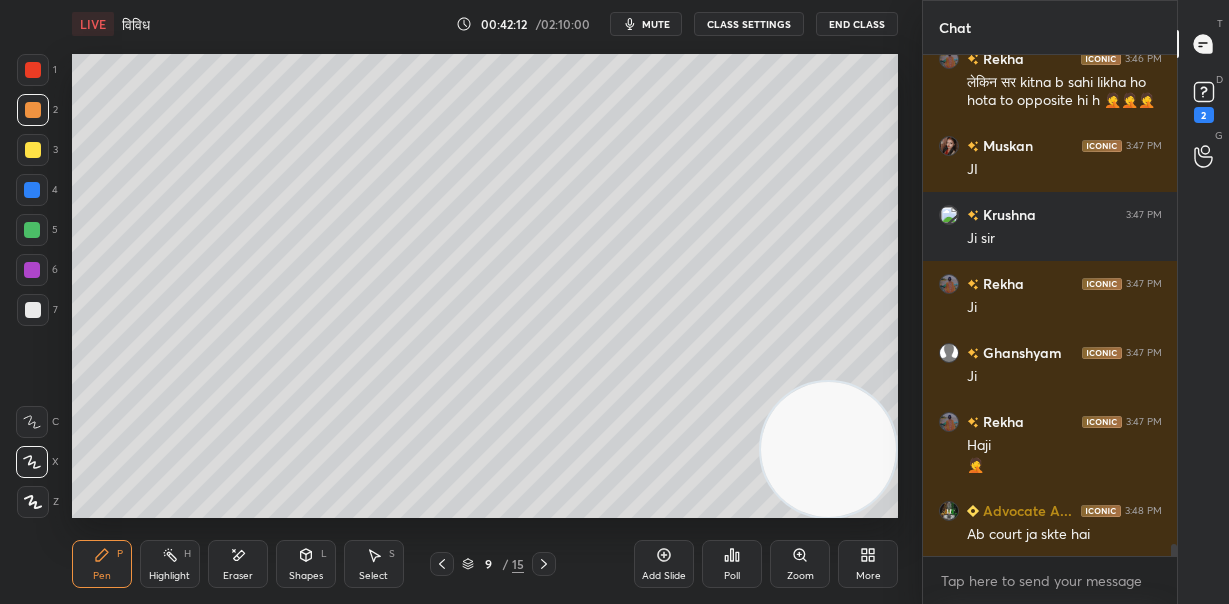 scroll, scrollTop: 20597, scrollLeft: 0, axis: vertical 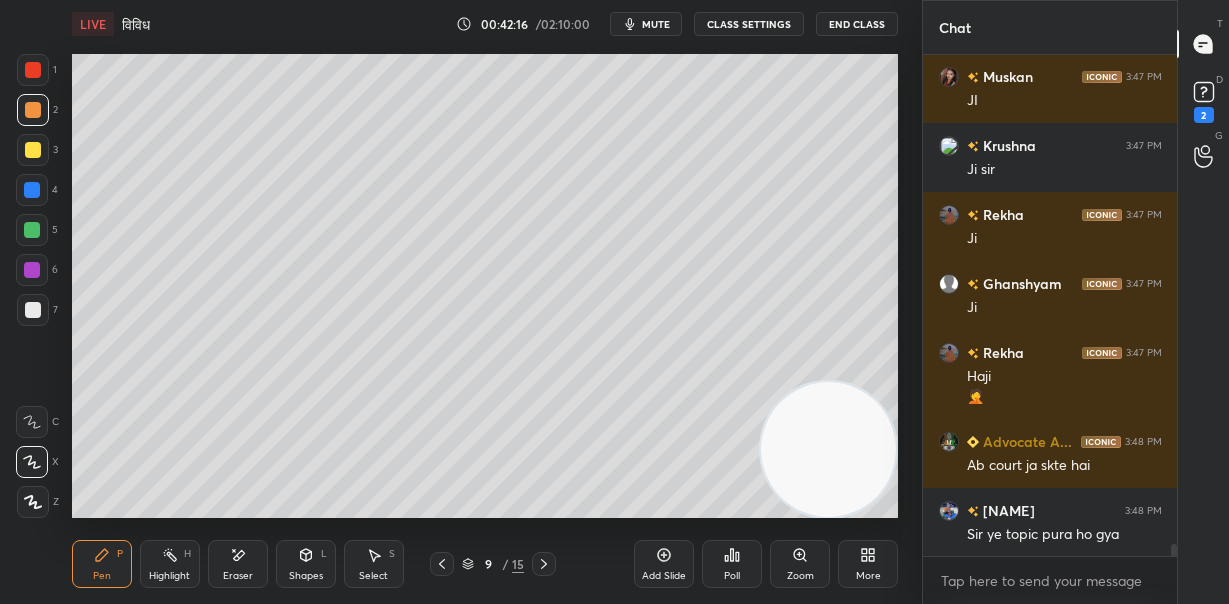 click 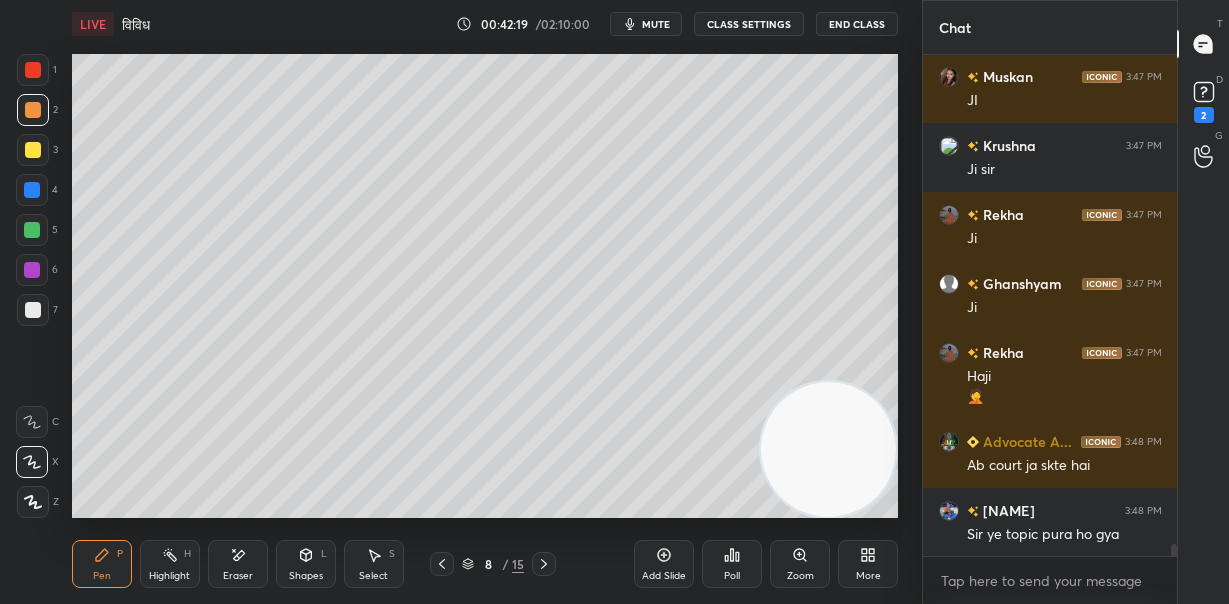 click 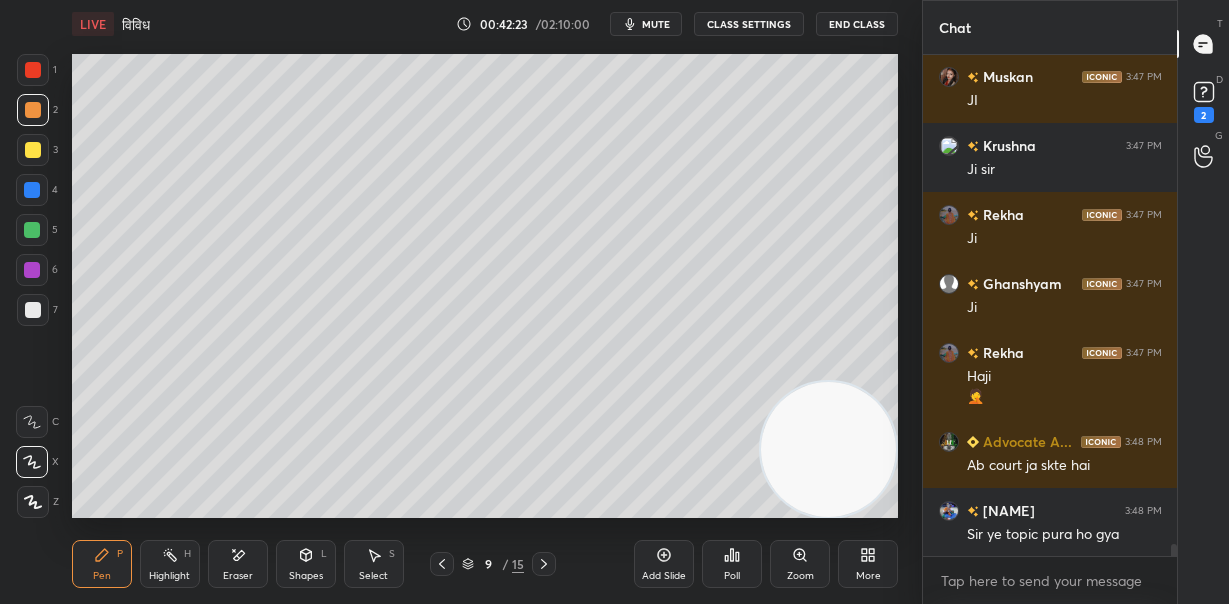scroll, scrollTop: 20645, scrollLeft: 0, axis: vertical 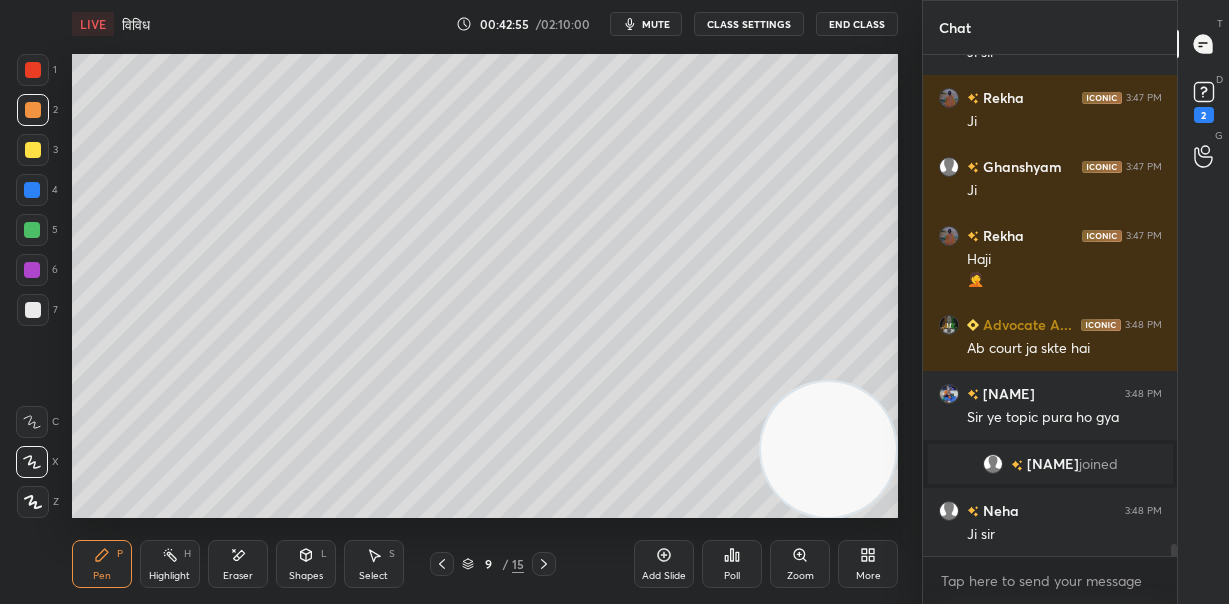 drag, startPoint x: 822, startPoint y: 434, endPoint x: 833, endPoint y: 445, distance: 15.556349 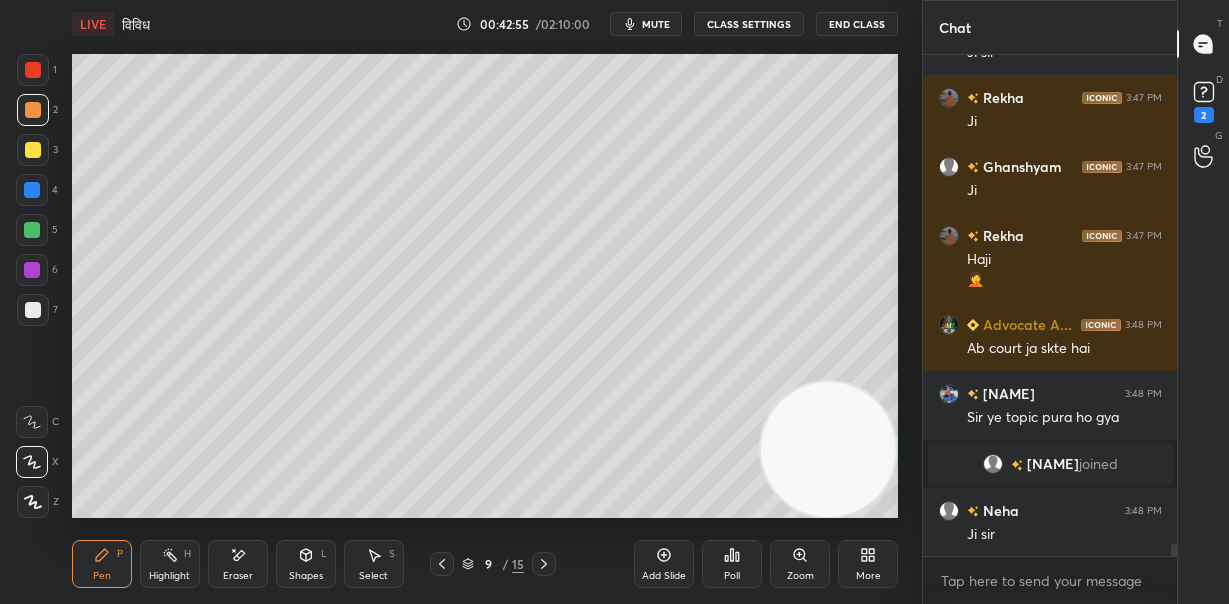 click at bounding box center [828, 449] 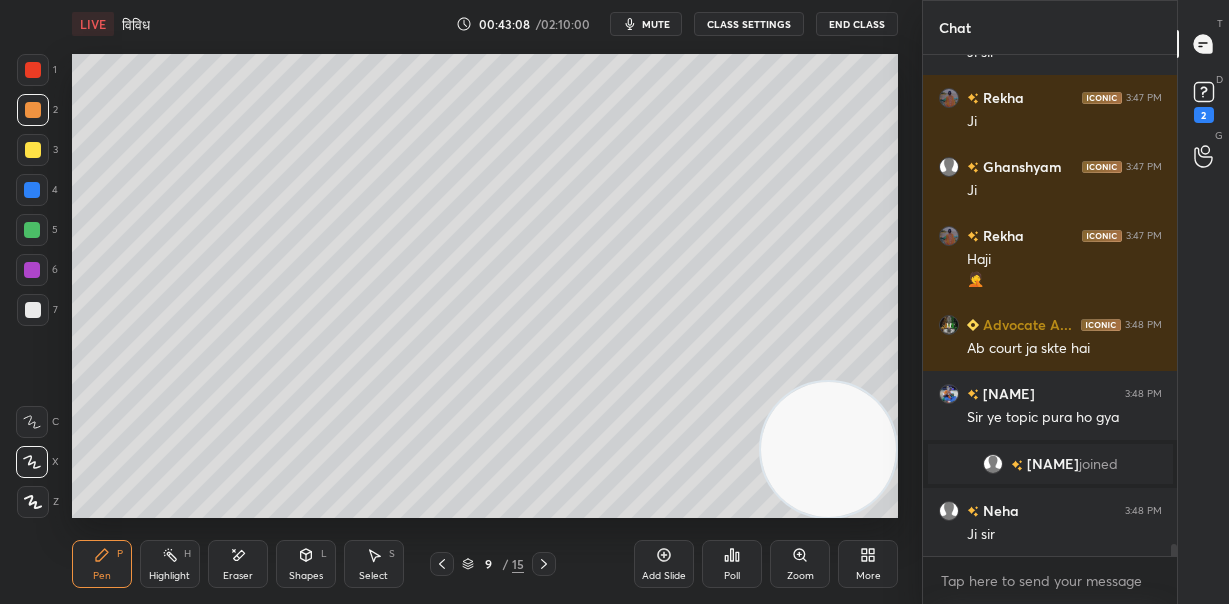 click at bounding box center (32, 230) 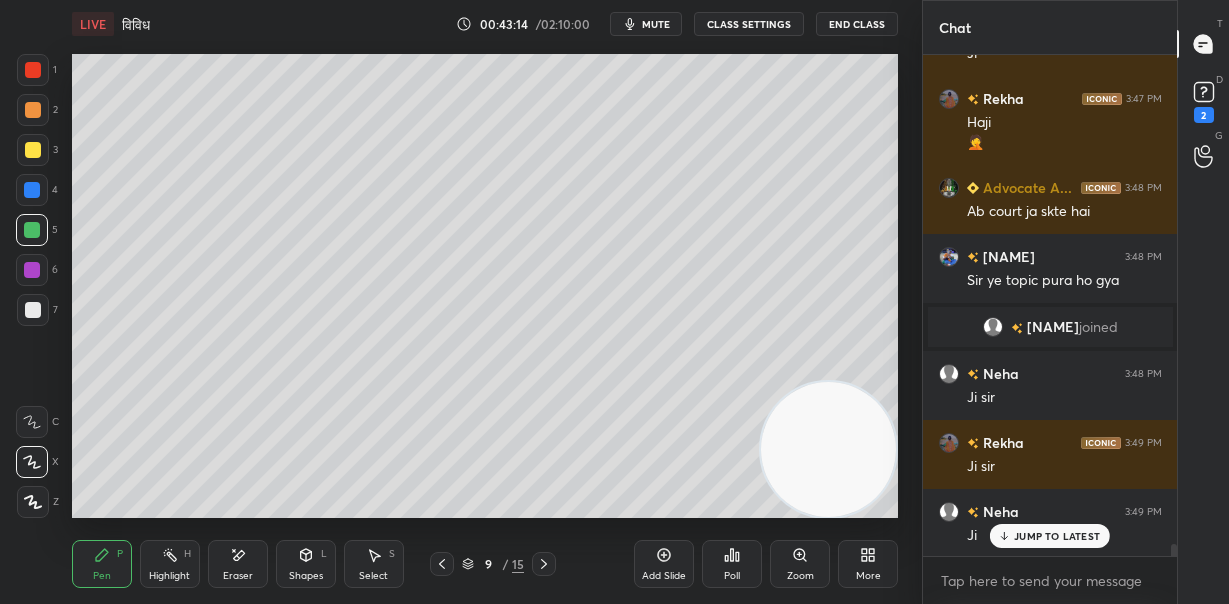 scroll, scrollTop: 20656, scrollLeft: 0, axis: vertical 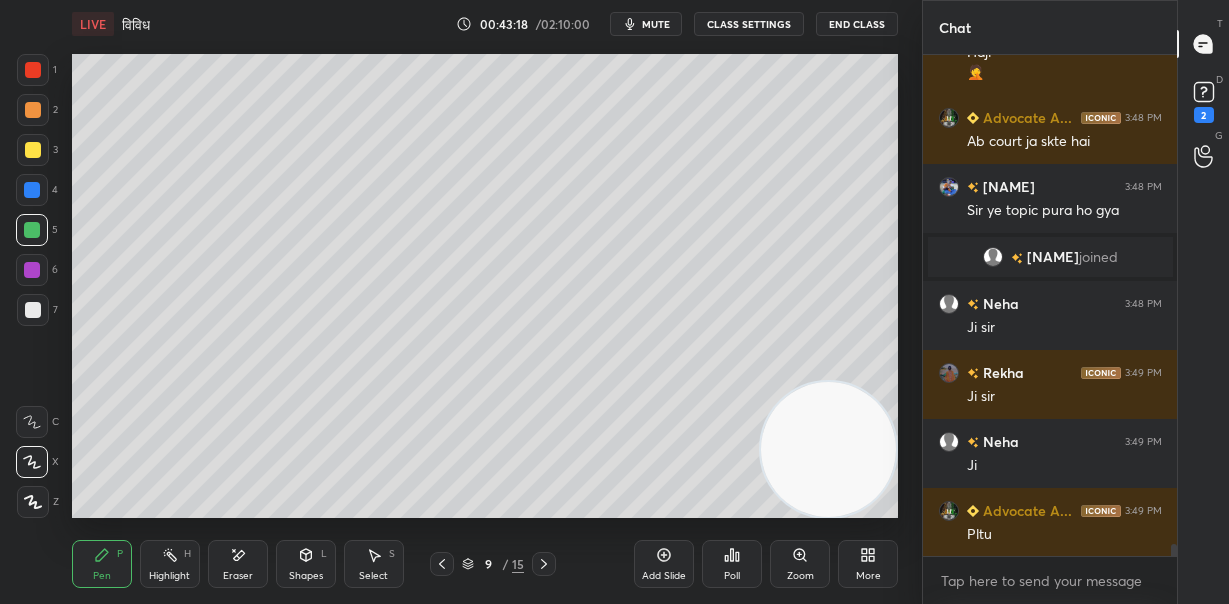 click at bounding box center [33, 310] 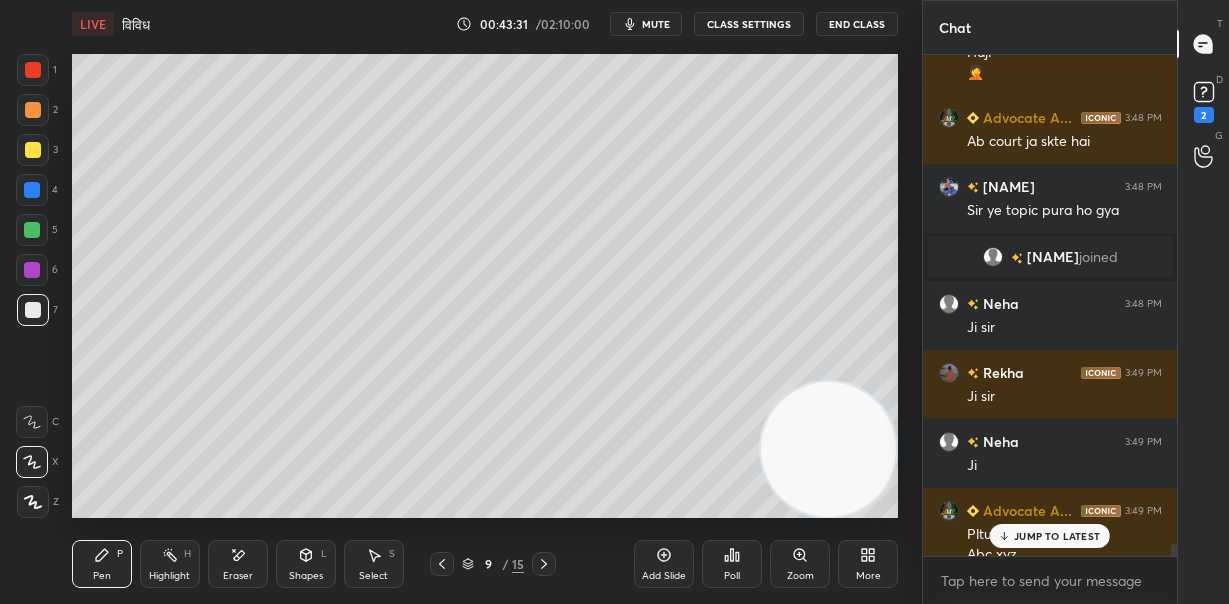 scroll, scrollTop: 20675, scrollLeft: 0, axis: vertical 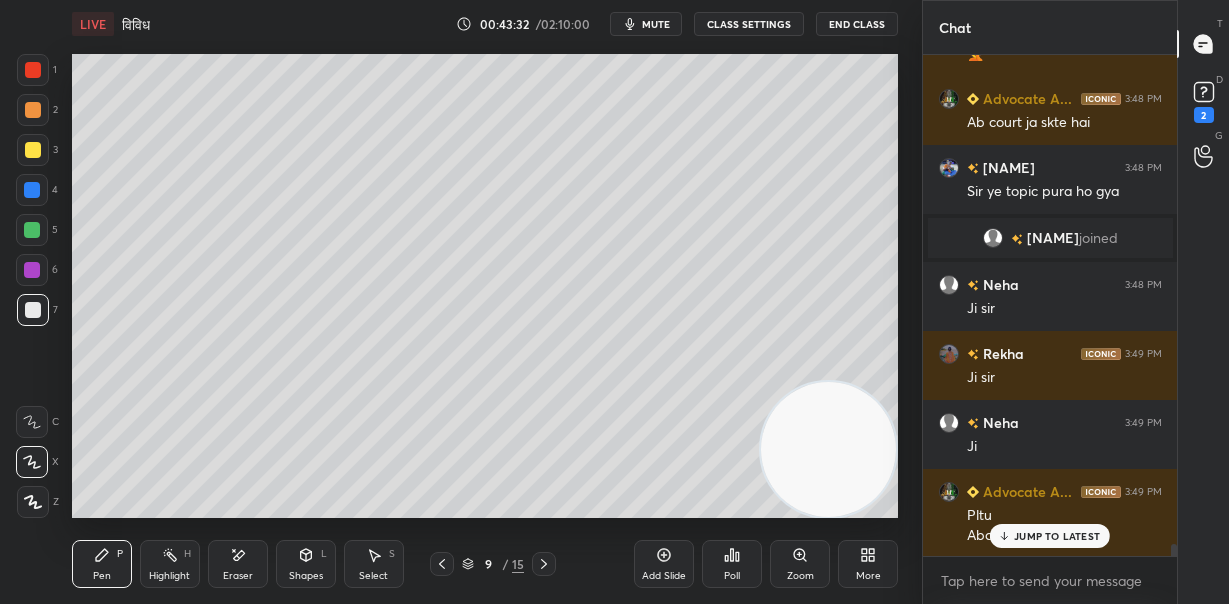 drag, startPoint x: 30, startPoint y: 265, endPoint x: 62, endPoint y: 256, distance: 33.24154 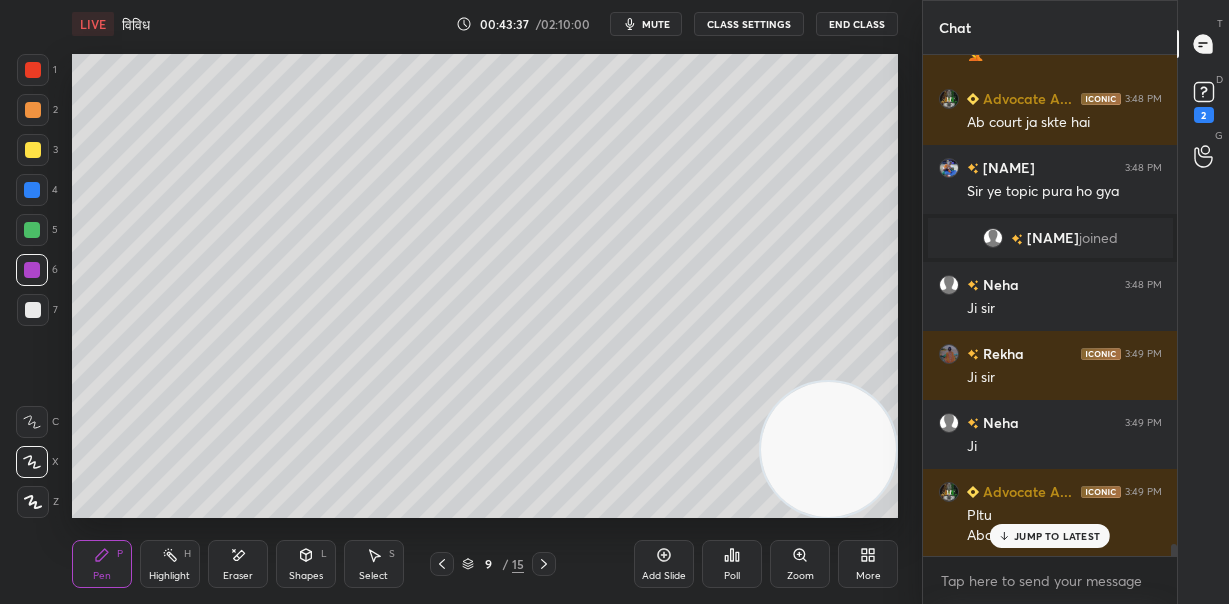 click at bounding box center [33, 110] 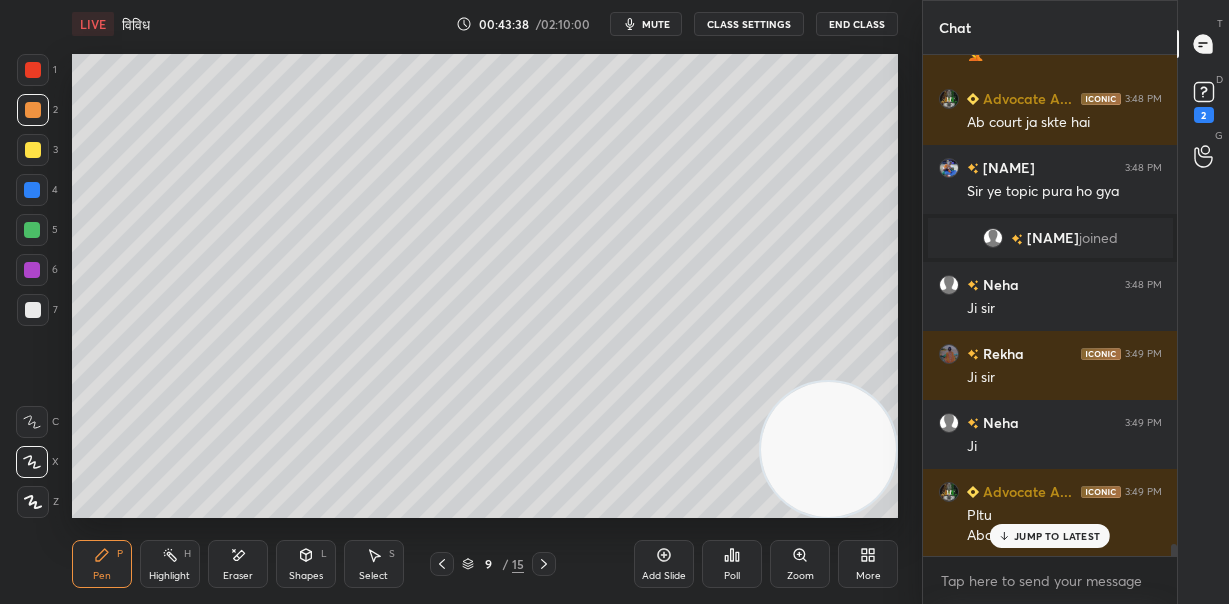 drag, startPoint x: 36, startPoint y: 67, endPoint x: 69, endPoint y: 71, distance: 33.24154 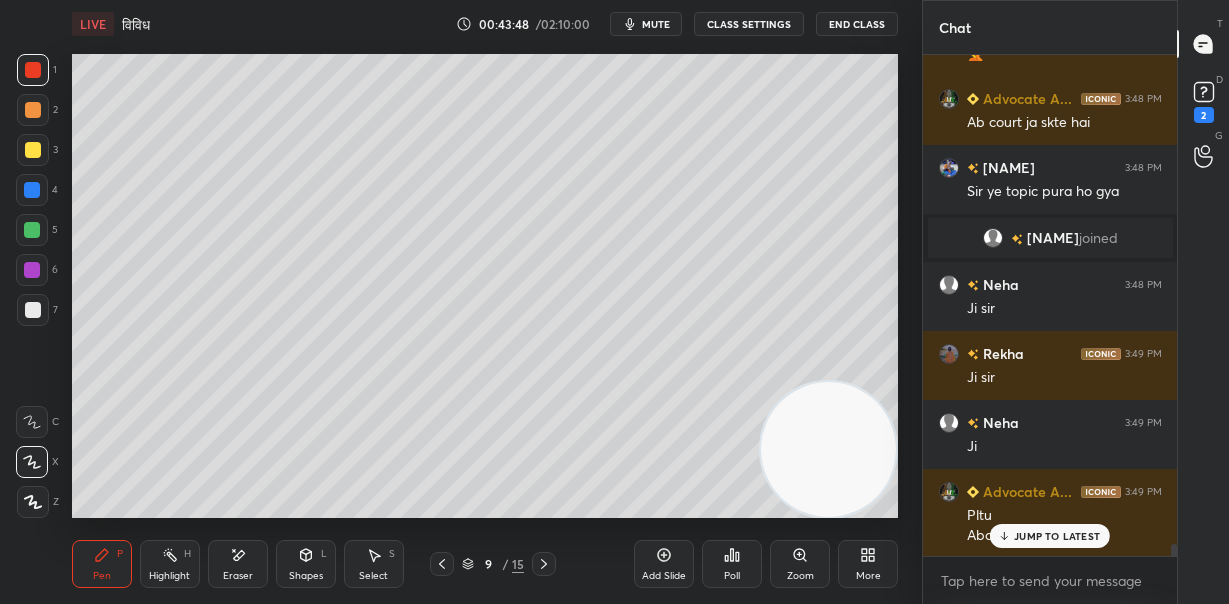 click at bounding box center (33, 310) 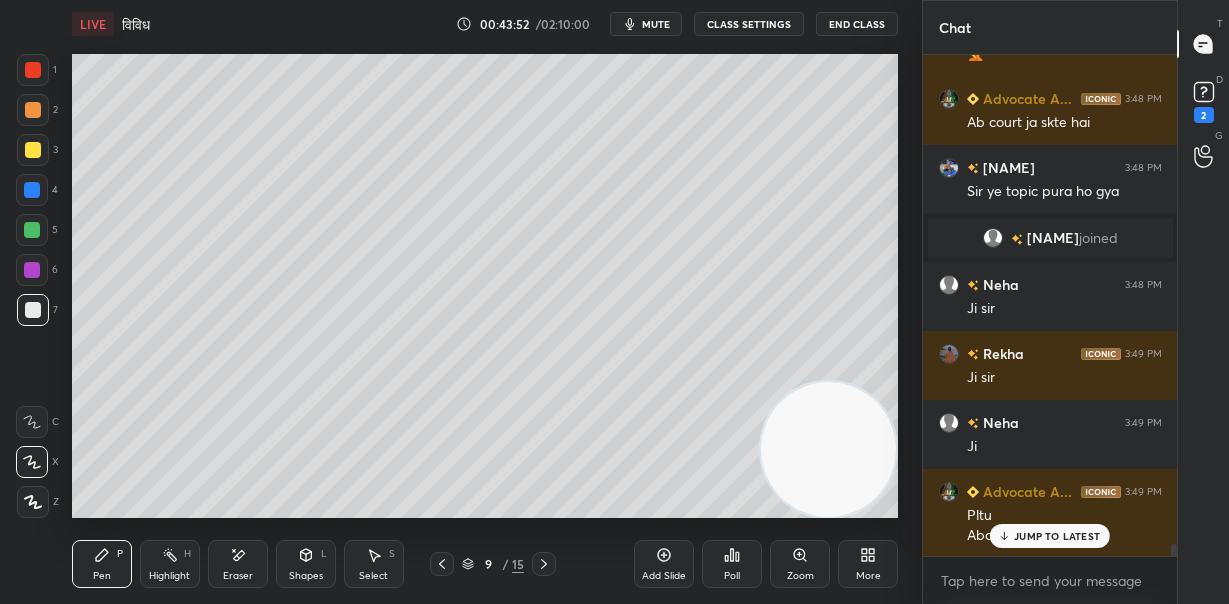 click on "JUMP TO LATEST" at bounding box center (1057, 536) 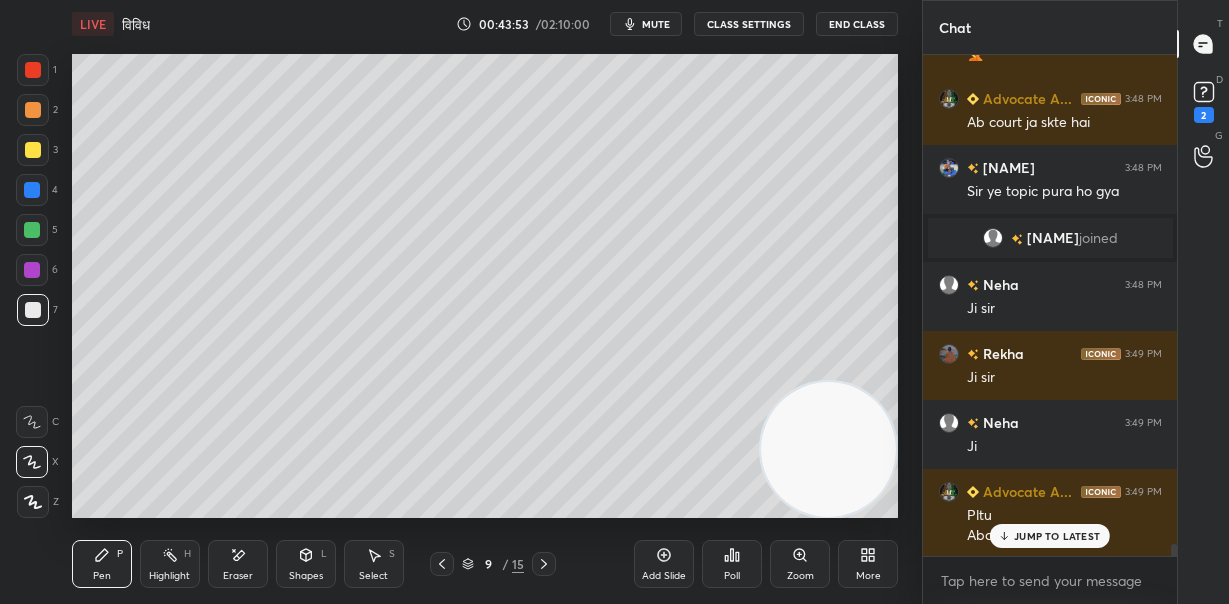 scroll, scrollTop: 20744, scrollLeft: 0, axis: vertical 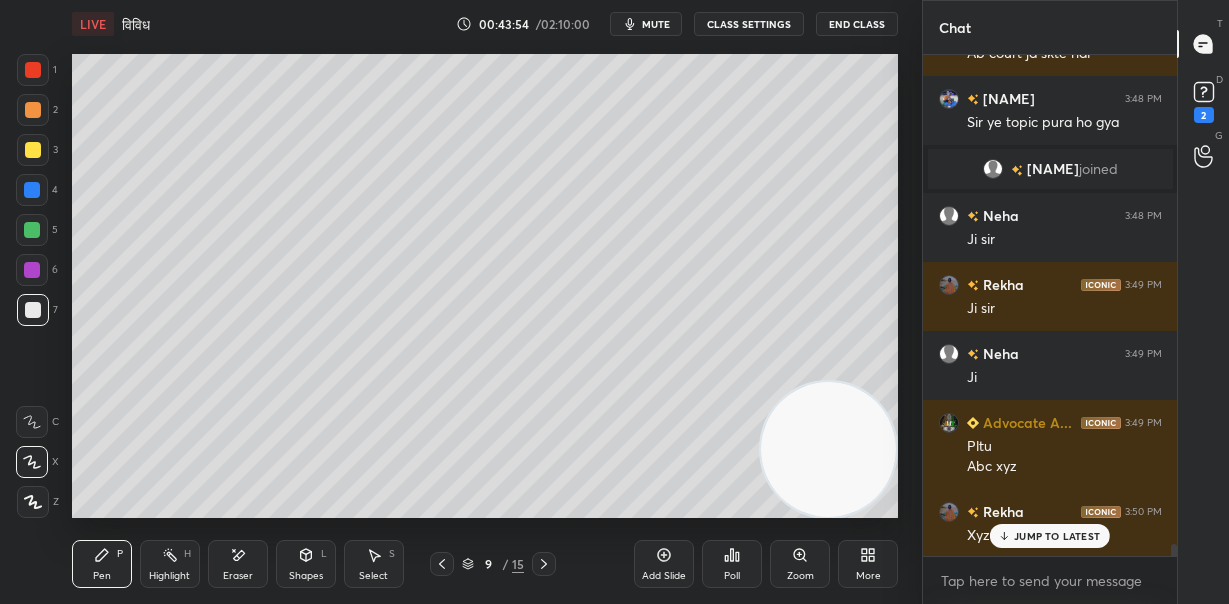 click on "JUMP TO LATEST" at bounding box center [1057, 536] 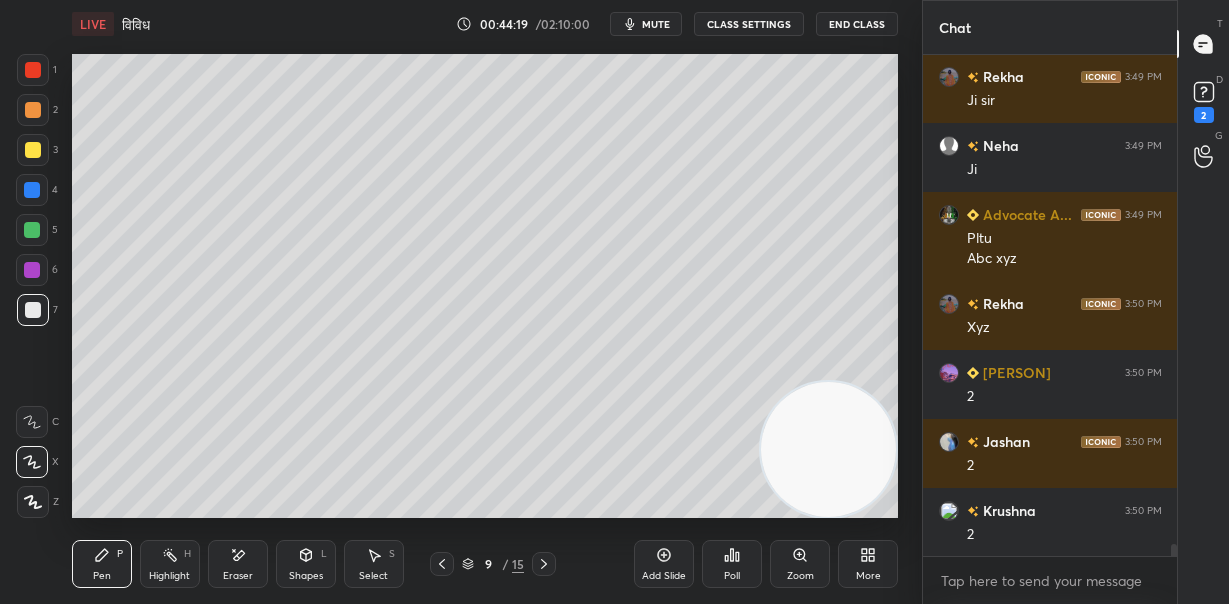 scroll, scrollTop: 21020, scrollLeft: 0, axis: vertical 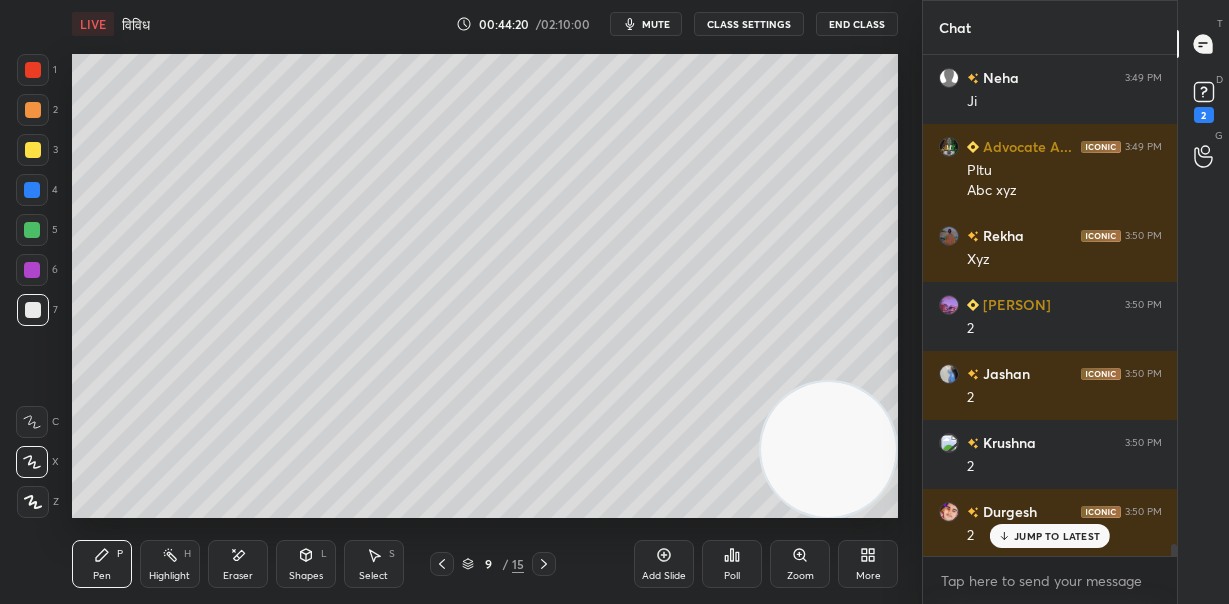 click at bounding box center [32, 230] 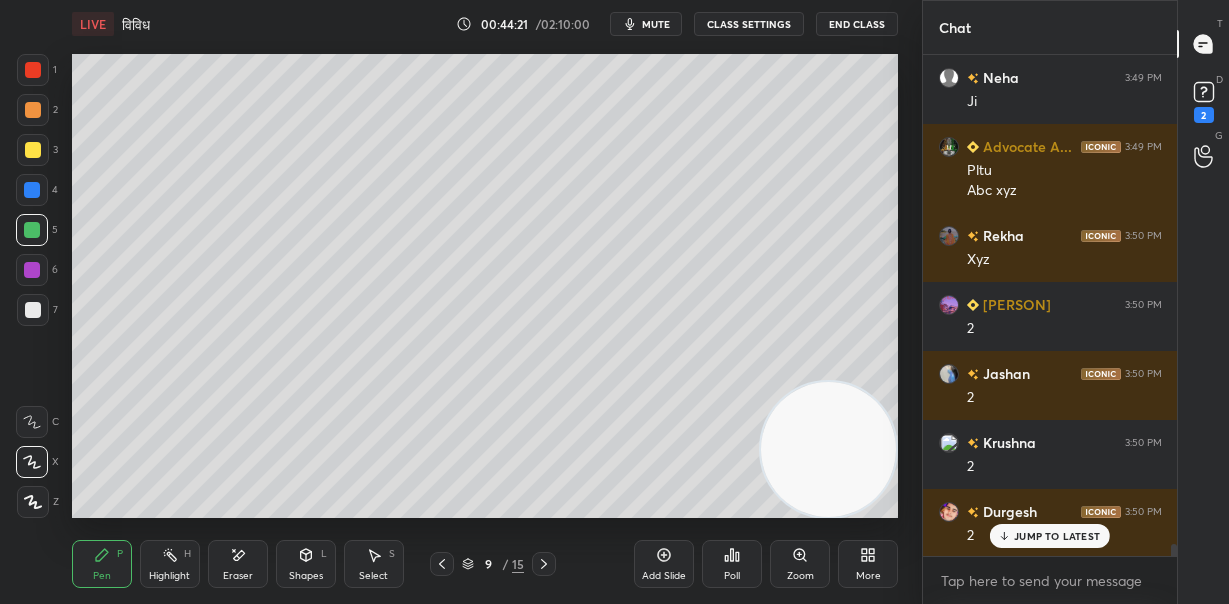 drag, startPoint x: 824, startPoint y: 465, endPoint x: 576, endPoint y: 564, distance: 267.02997 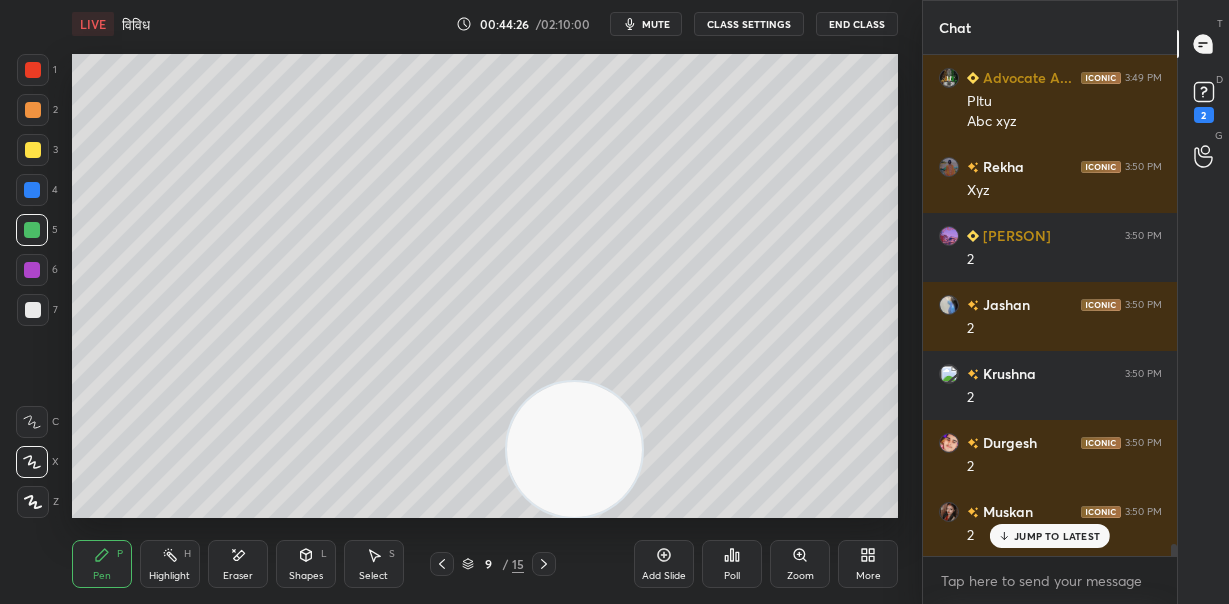 scroll, scrollTop: 21159, scrollLeft: 0, axis: vertical 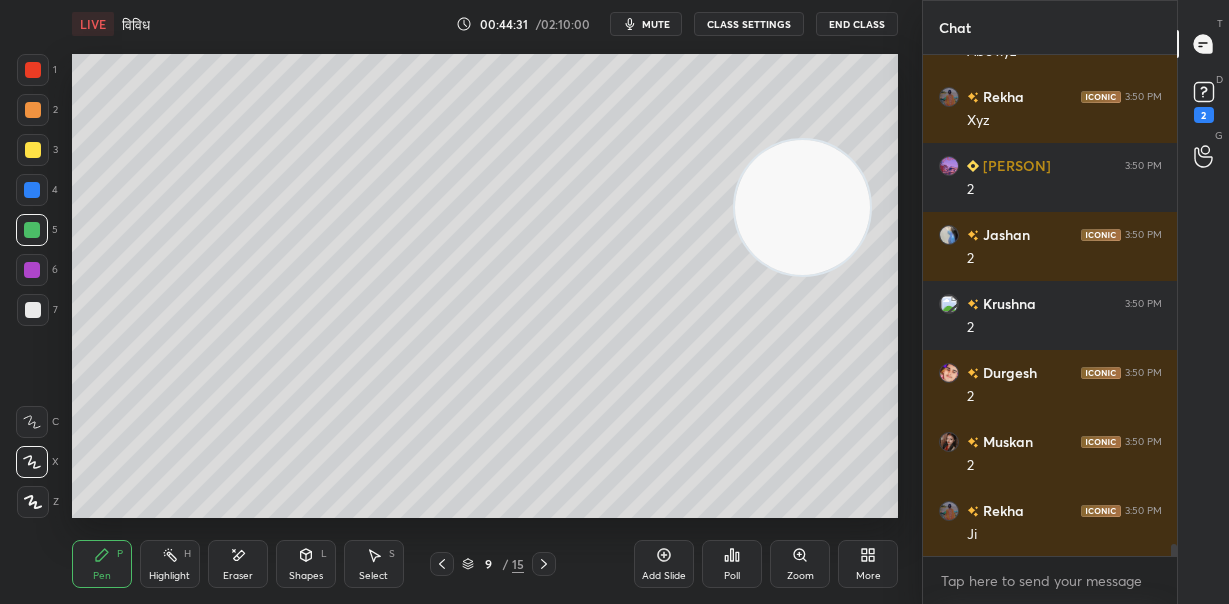 drag, startPoint x: 586, startPoint y: 442, endPoint x: 858, endPoint y: 161, distance: 391.08182 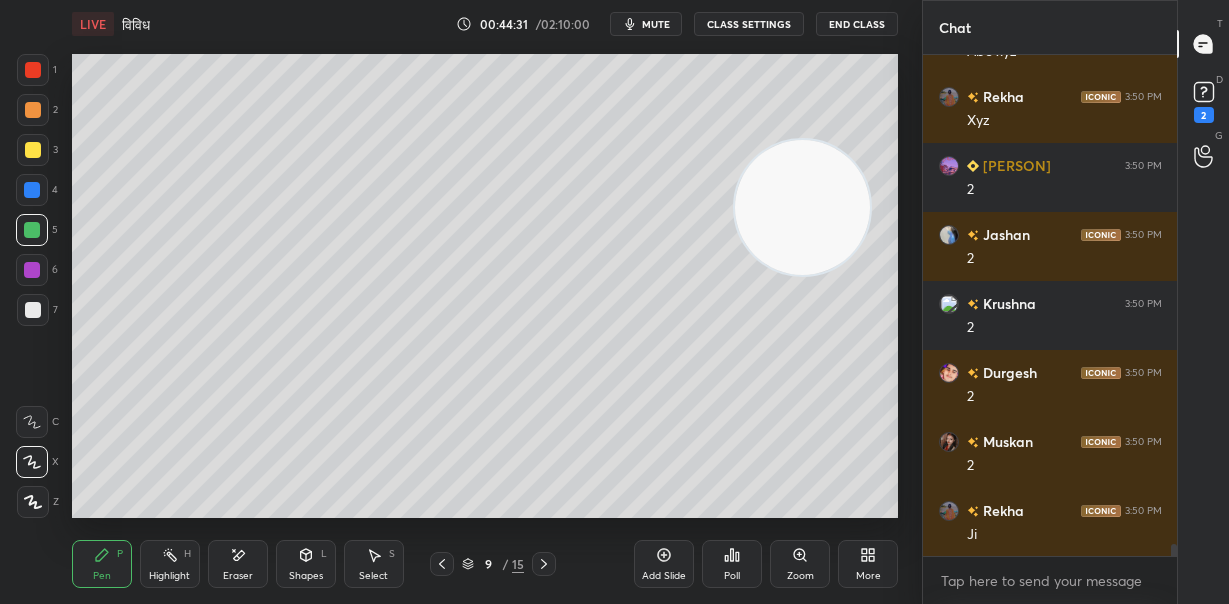 click at bounding box center [802, 207] 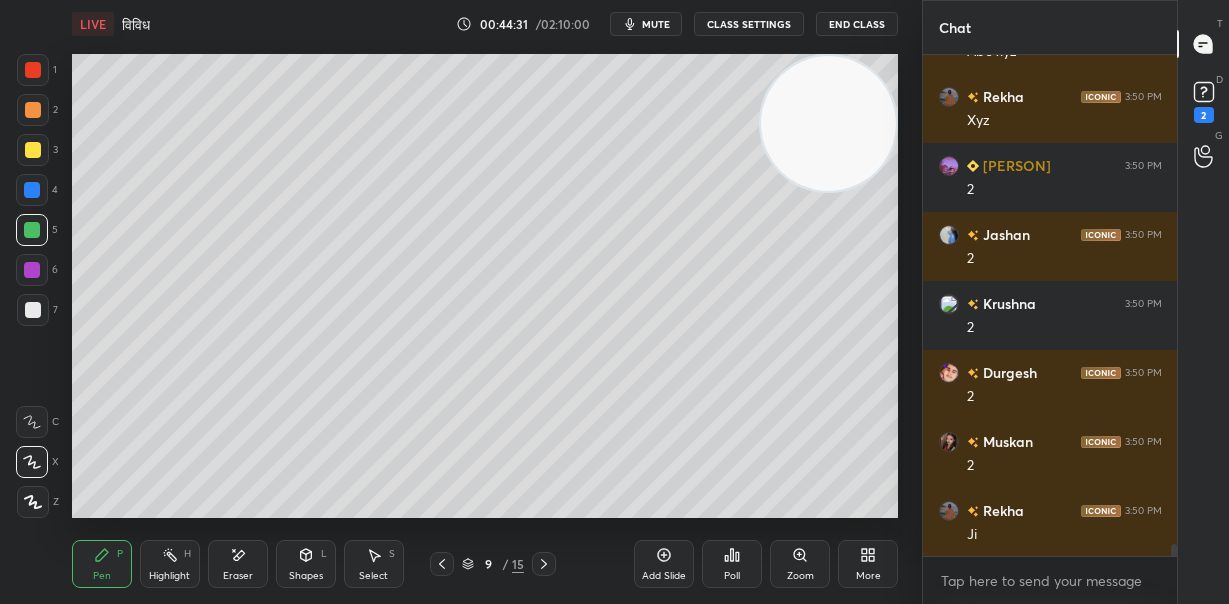 scroll, scrollTop: 21228, scrollLeft: 0, axis: vertical 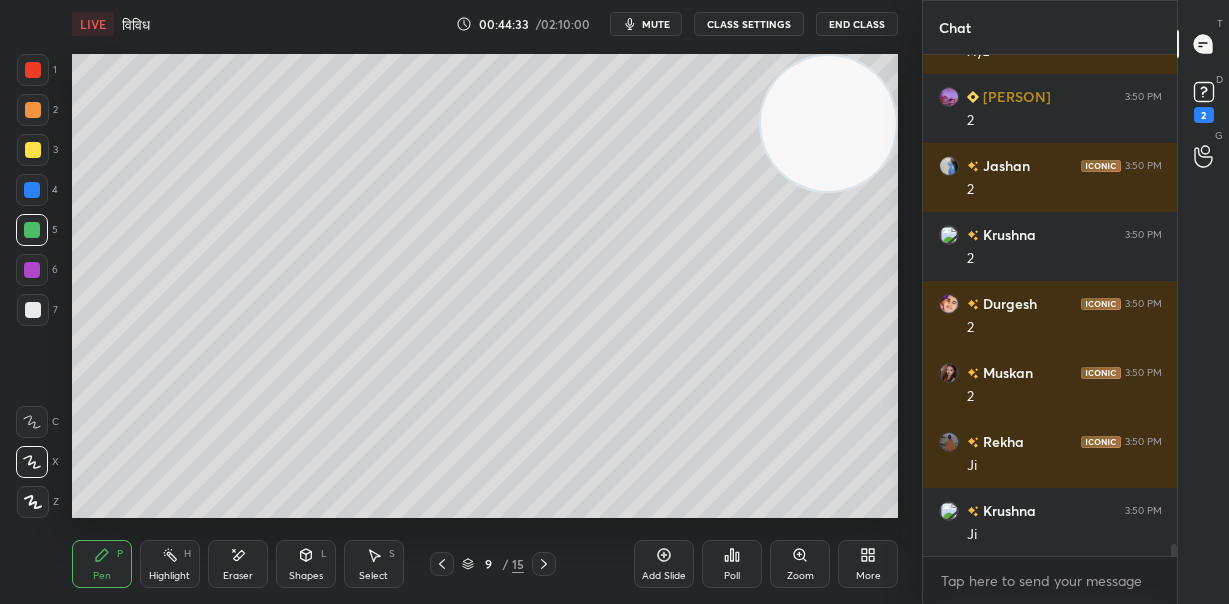click at bounding box center [33, 310] 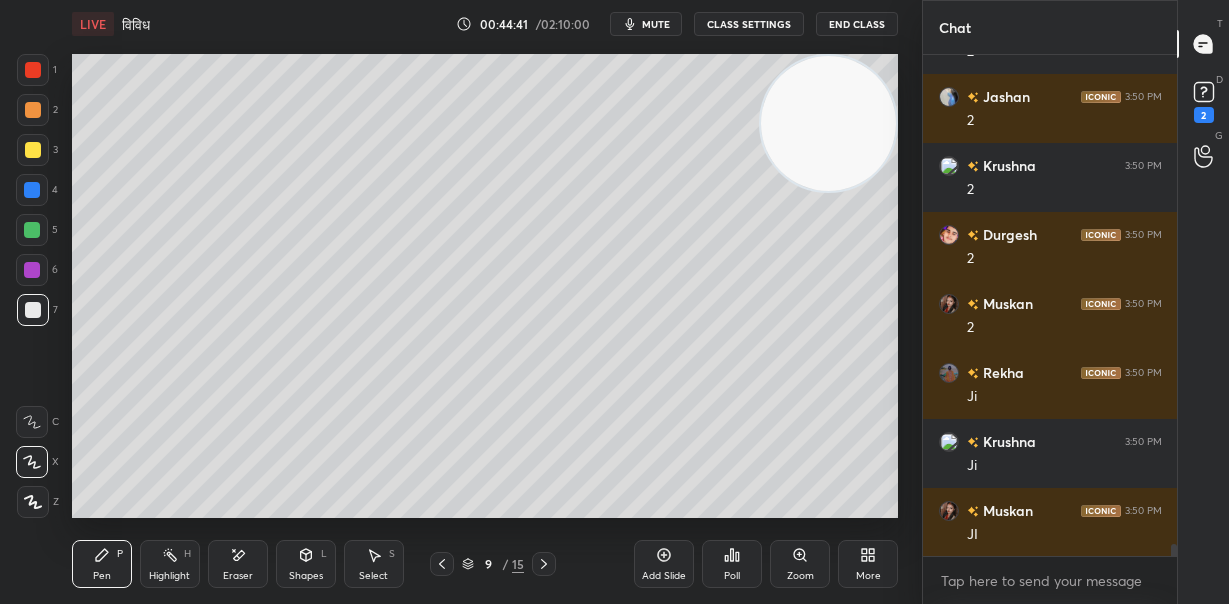 scroll, scrollTop: 21365, scrollLeft: 0, axis: vertical 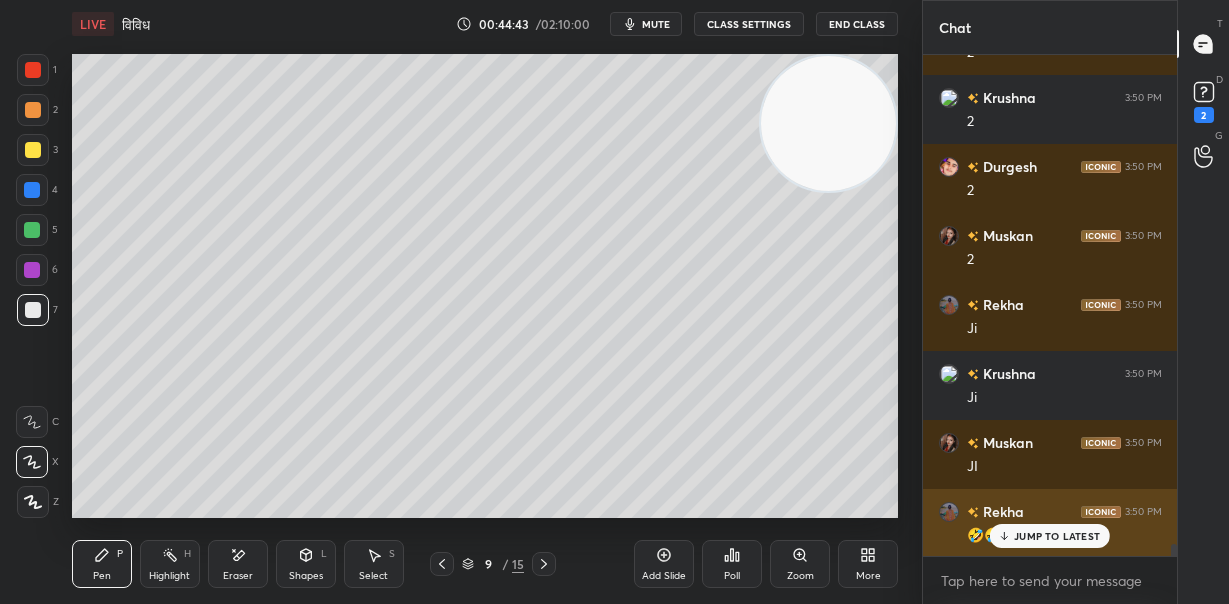 click on "JUMP TO LATEST" at bounding box center [1057, 536] 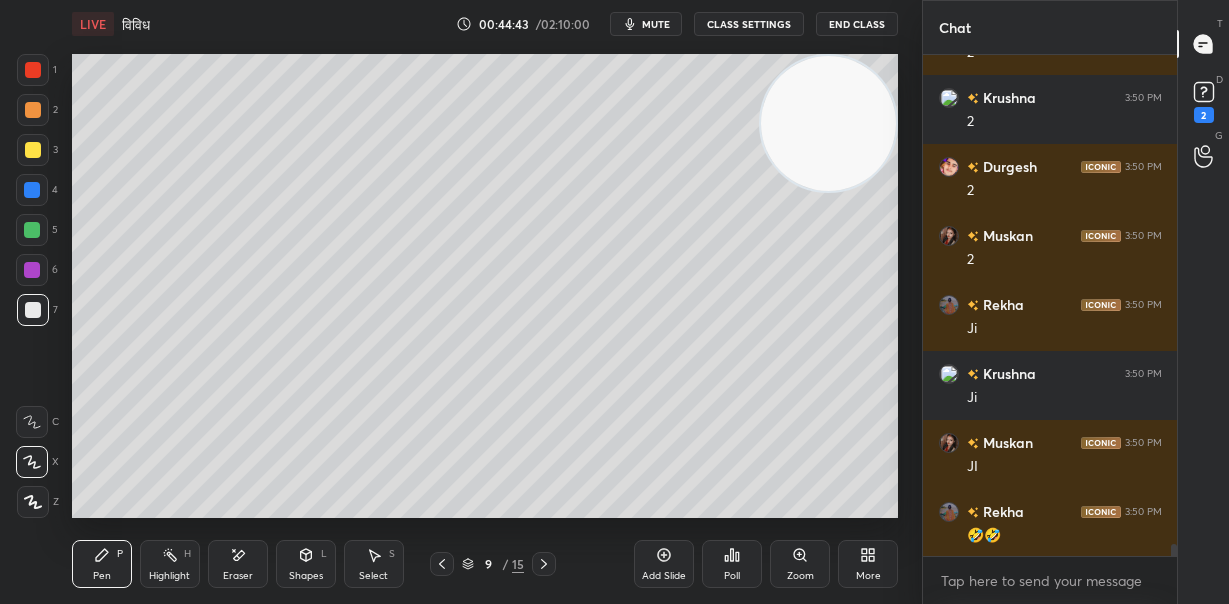 scroll, scrollTop: 21434, scrollLeft: 0, axis: vertical 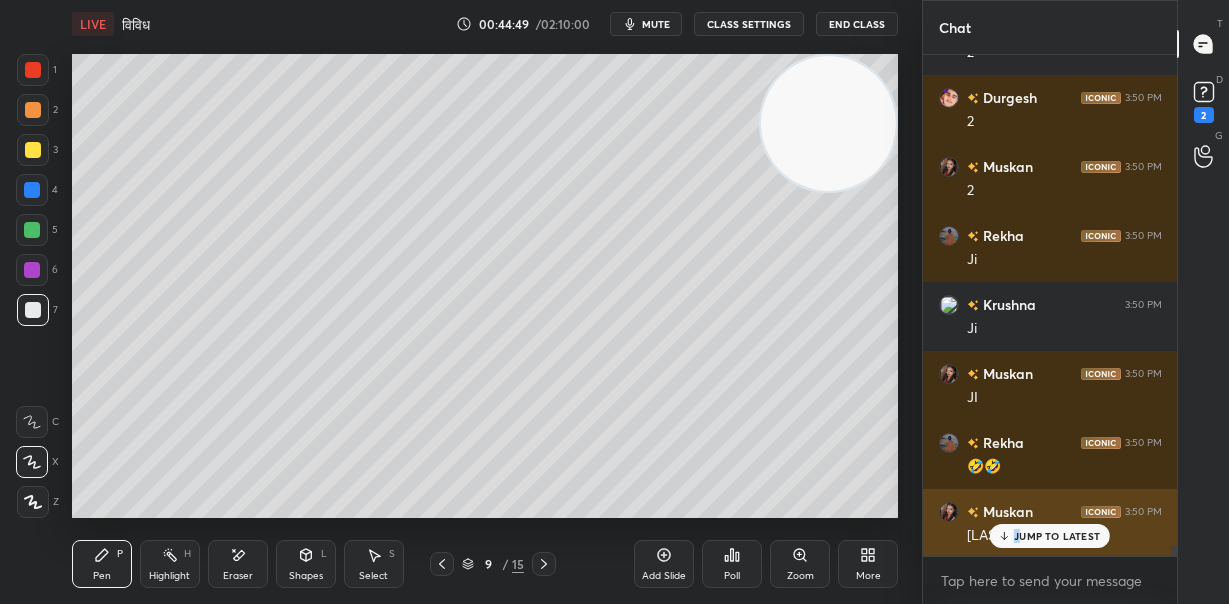 click on "JUMP TO LATEST" at bounding box center [1057, 536] 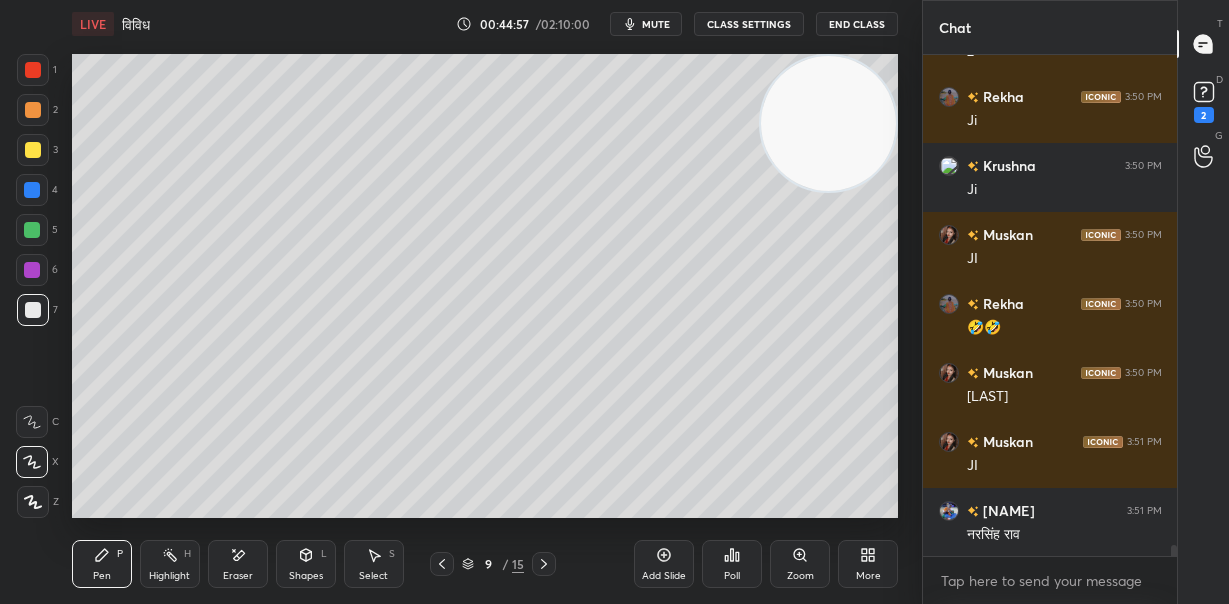 scroll, scrollTop: 21642, scrollLeft: 0, axis: vertical 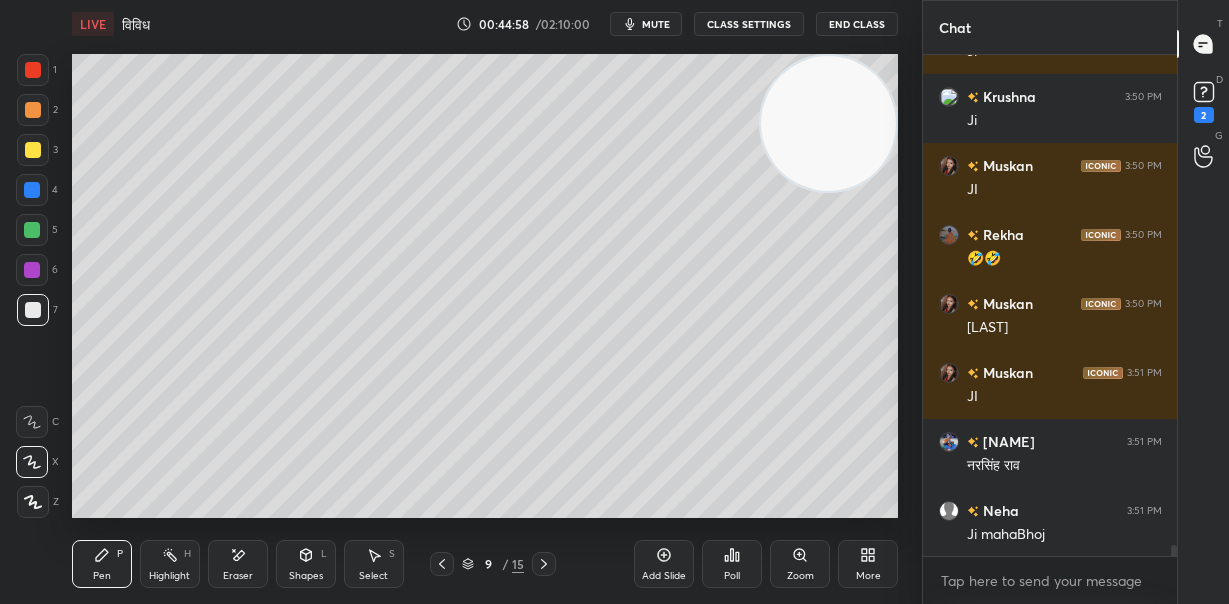 click at bounding box center (614, 604) 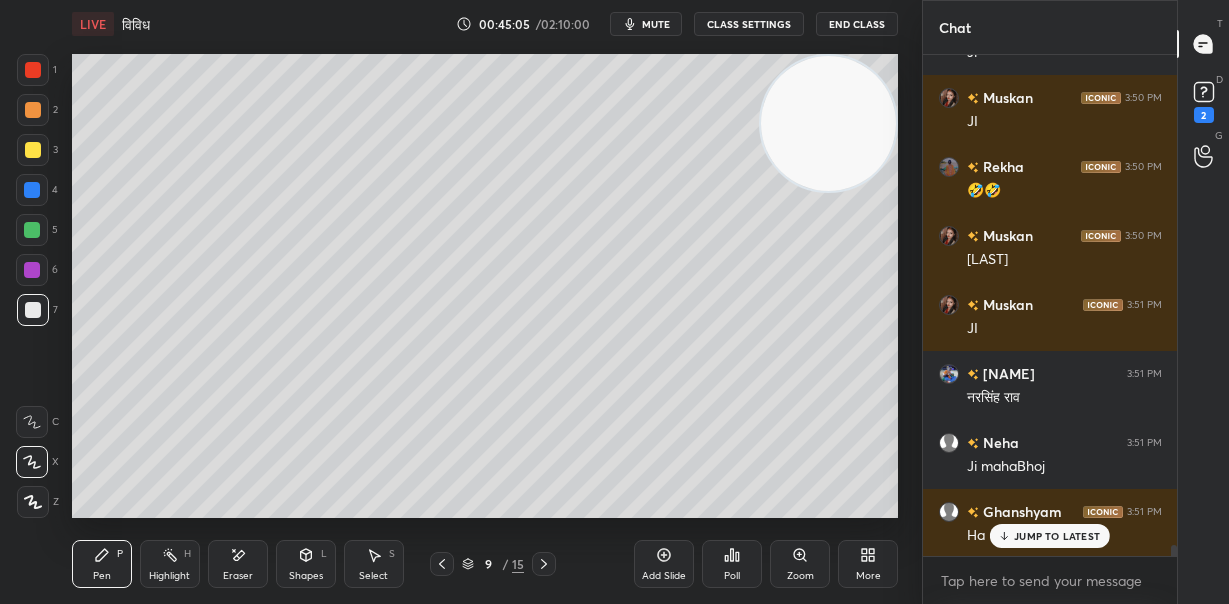 scroll, scrollTop: 21779, scrollLeft: 0, axis: vertical 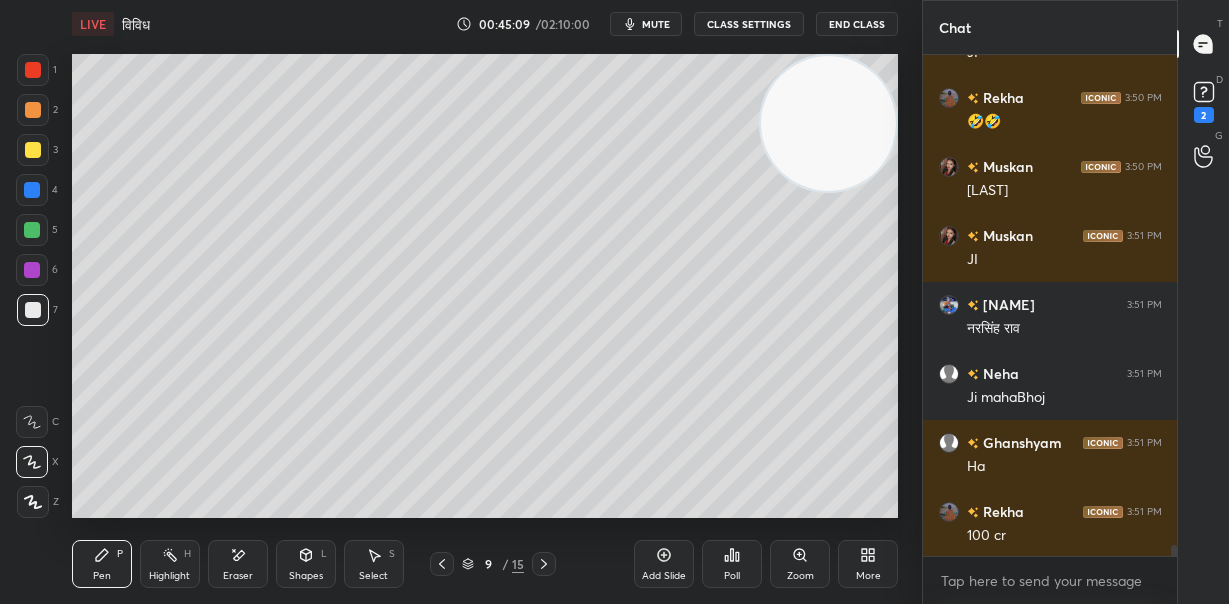 drag, startPoint x: 823, startPoint y: 137, endPoint x: 576, endPoint y: 94, distance: 250.71498 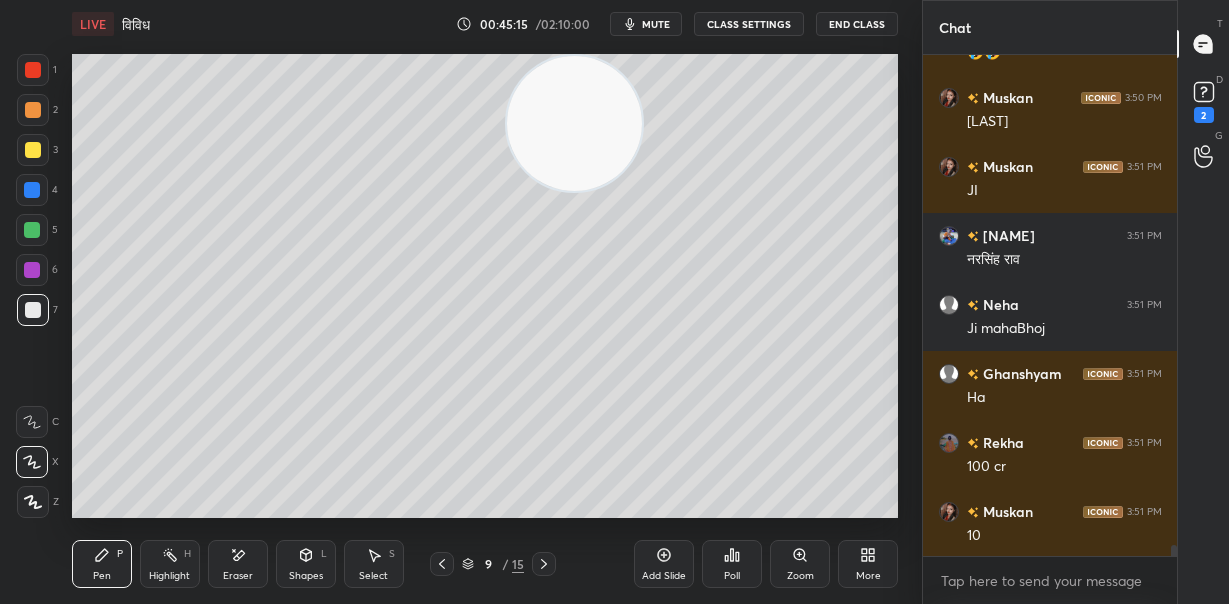 scroll, scrollTop: 21918, scrollLeft: 0, axis: vertical 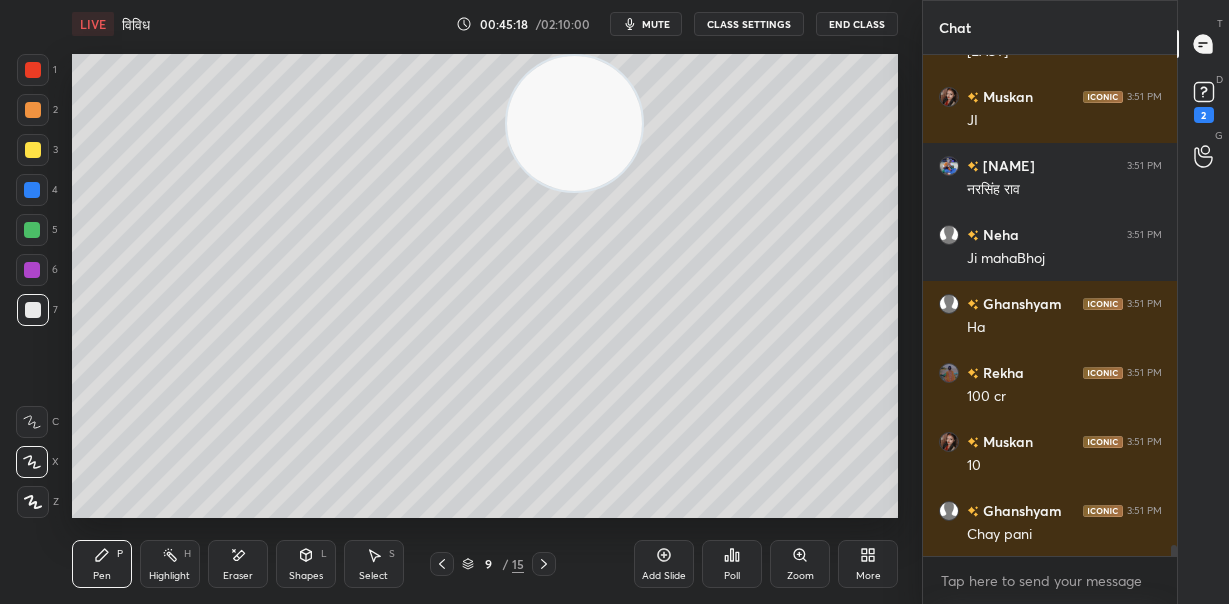 click at bounding box center (33, 150) 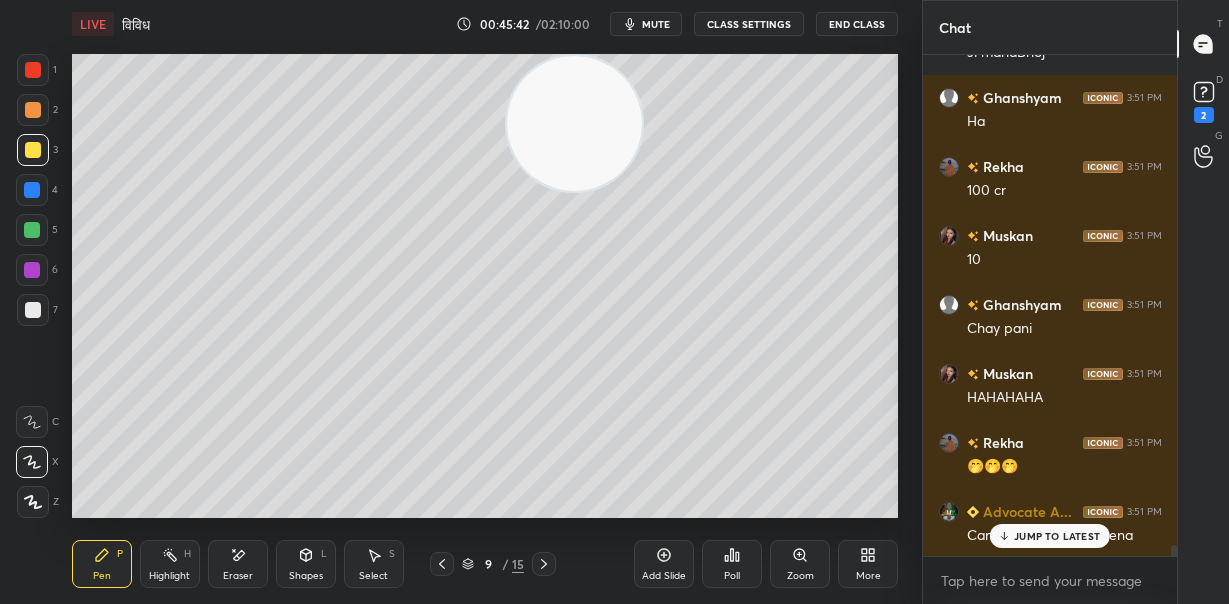 scroll, scrollTop: 22193, scrollLeft: 0, axis: vertical 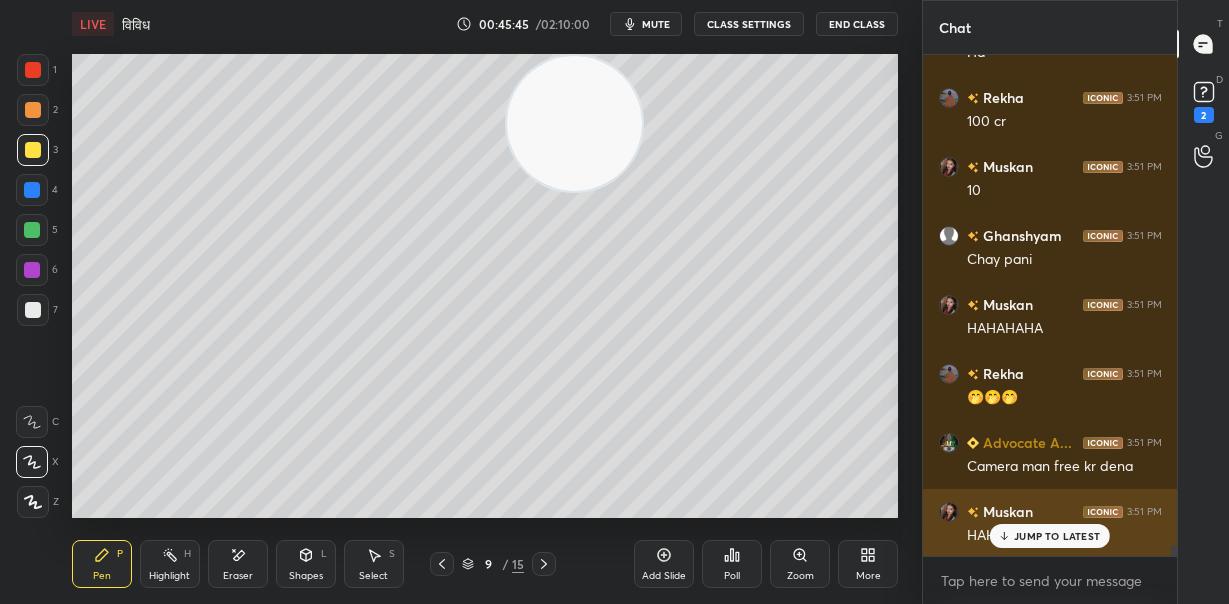 click on "JUMP TO LATEST" at bounding box center [1057, 536] 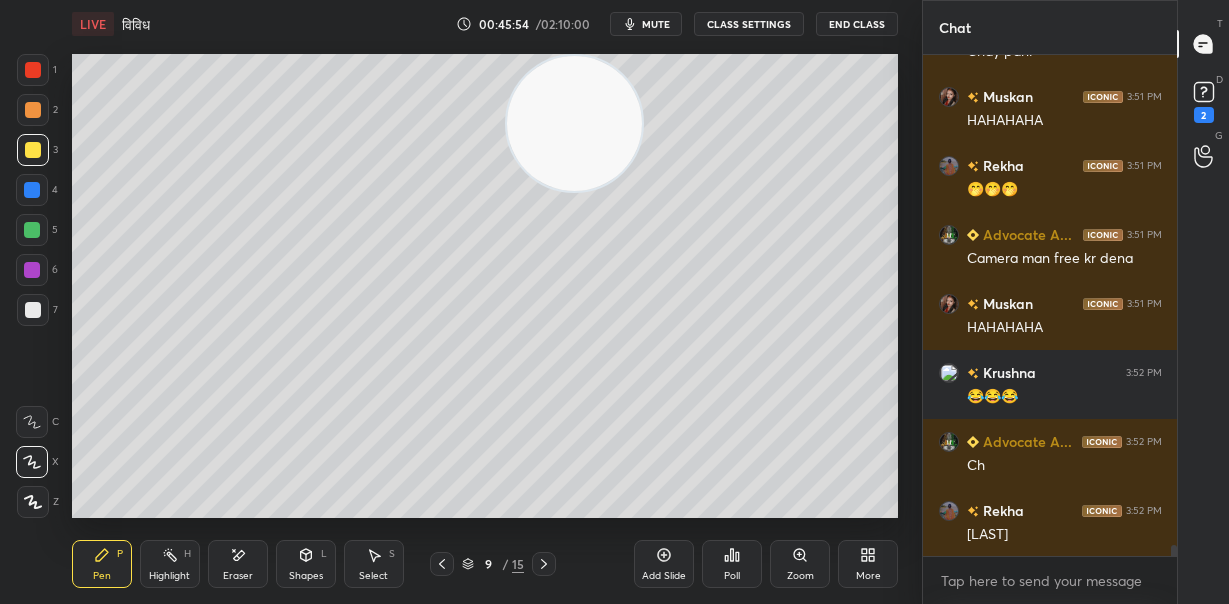 scroll, scrollTop: 22469, scrollLeft: 0, axis: vertical 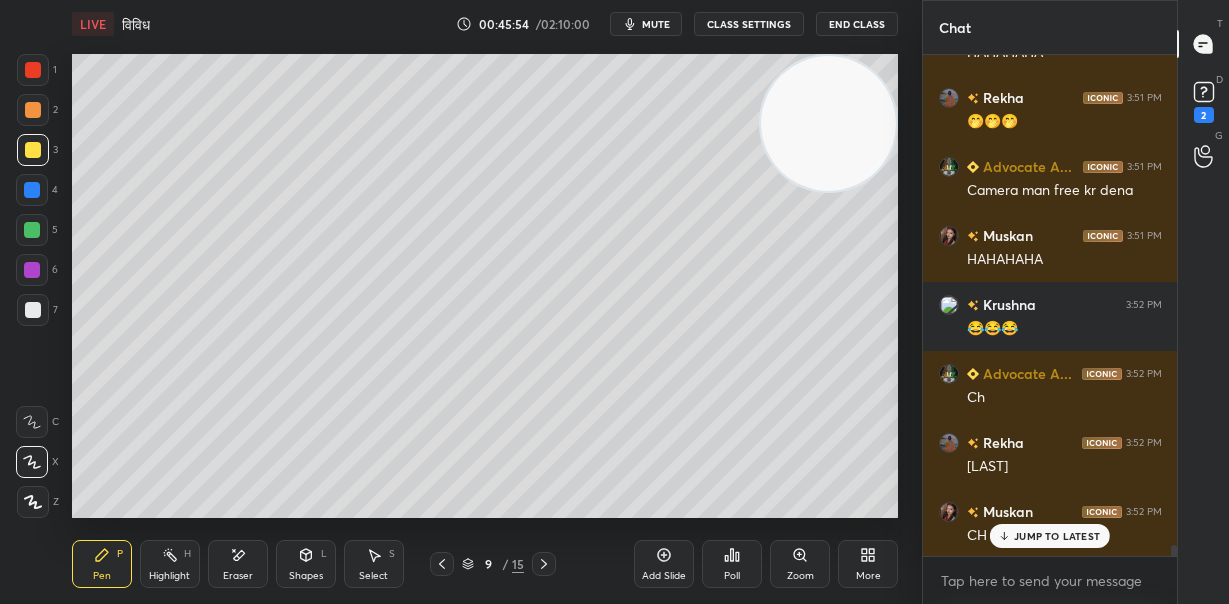 drag, startPoint x: 827, startPoint y: 93, endPoint x: 883, endPoint y: 83, distance: 56.88585 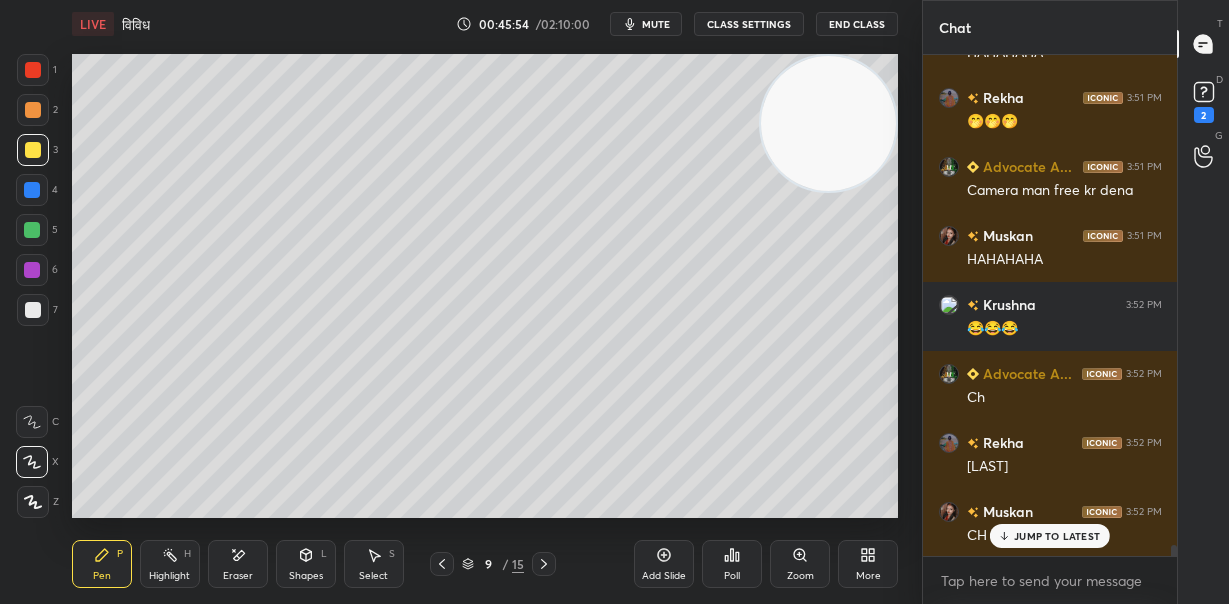 click at bounding box center (828, 123) 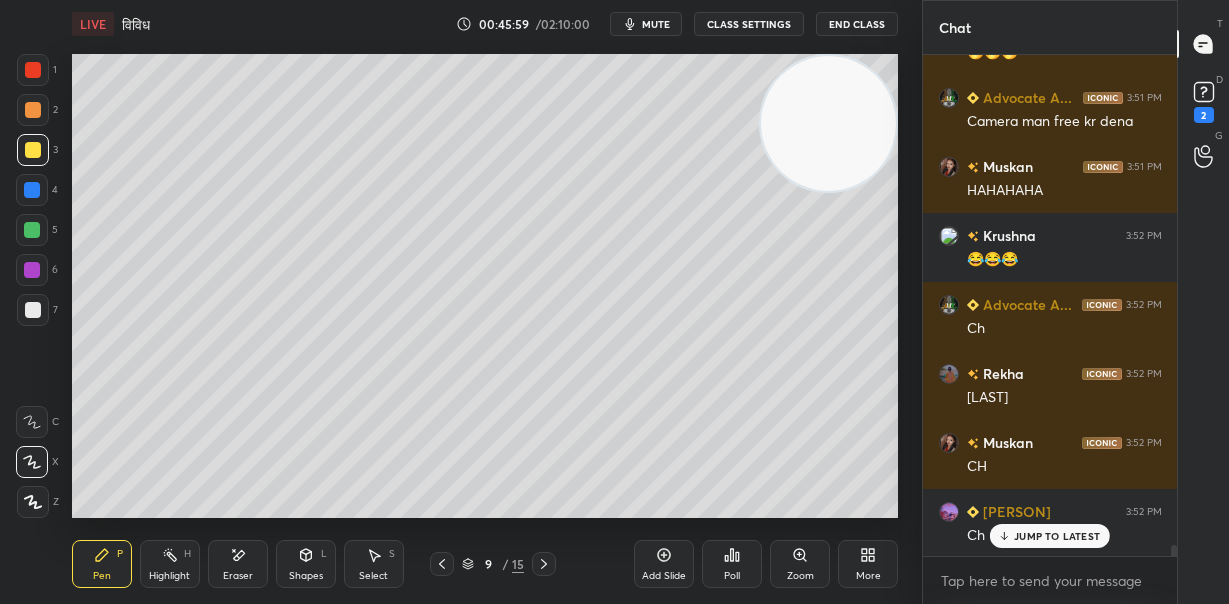 scroll, scrollTop: 22608, scrollLeft: 0, axis: vertical 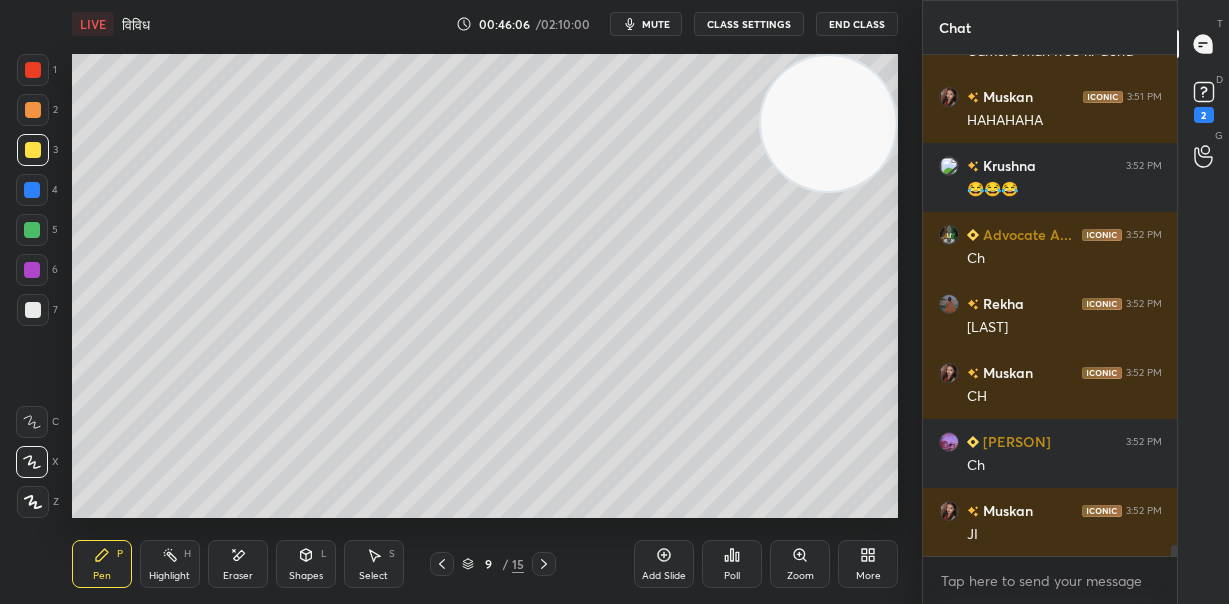 click at bounding box center [32, 230] 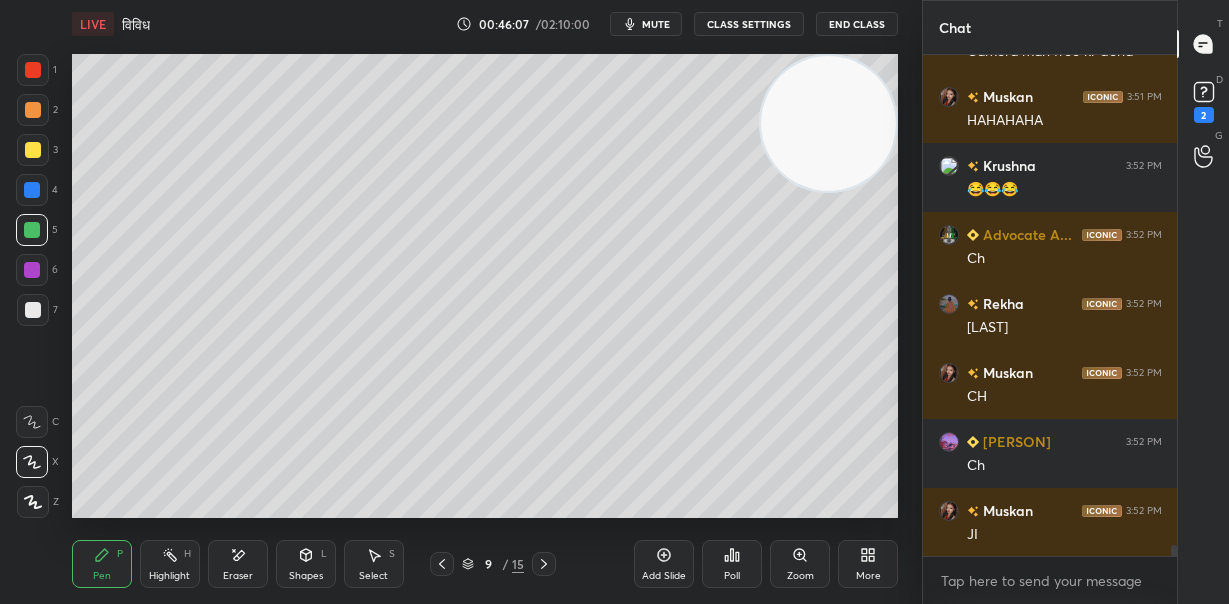 scroll, scrollTop: 22677, scrollLeft: 0, axis: vertical 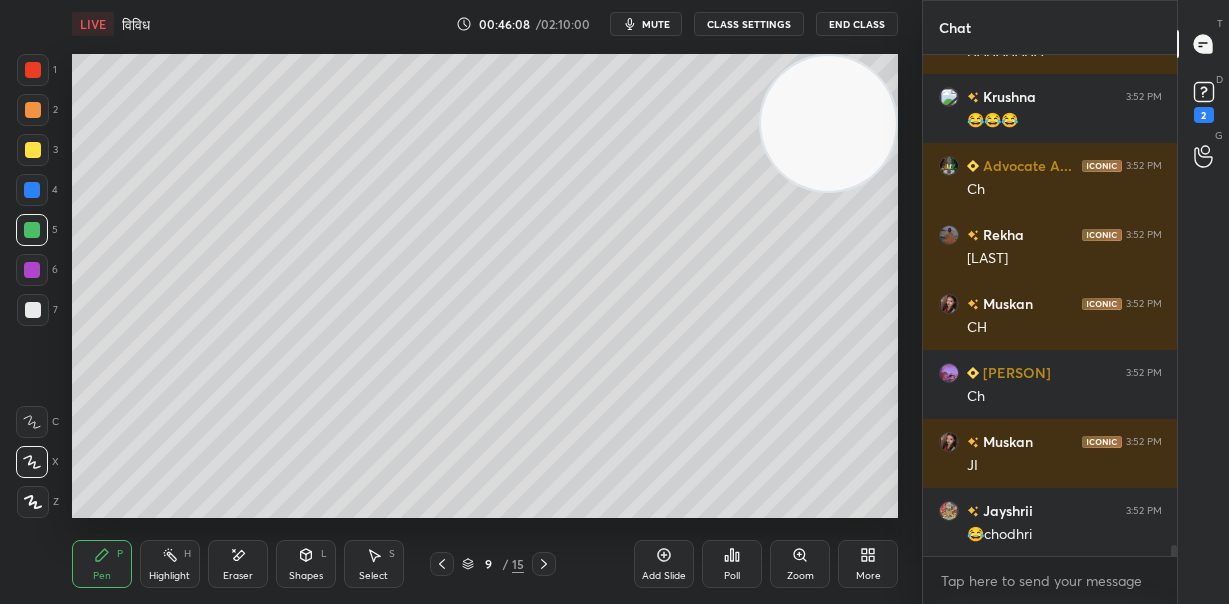 click at bounding box center (32, 190) 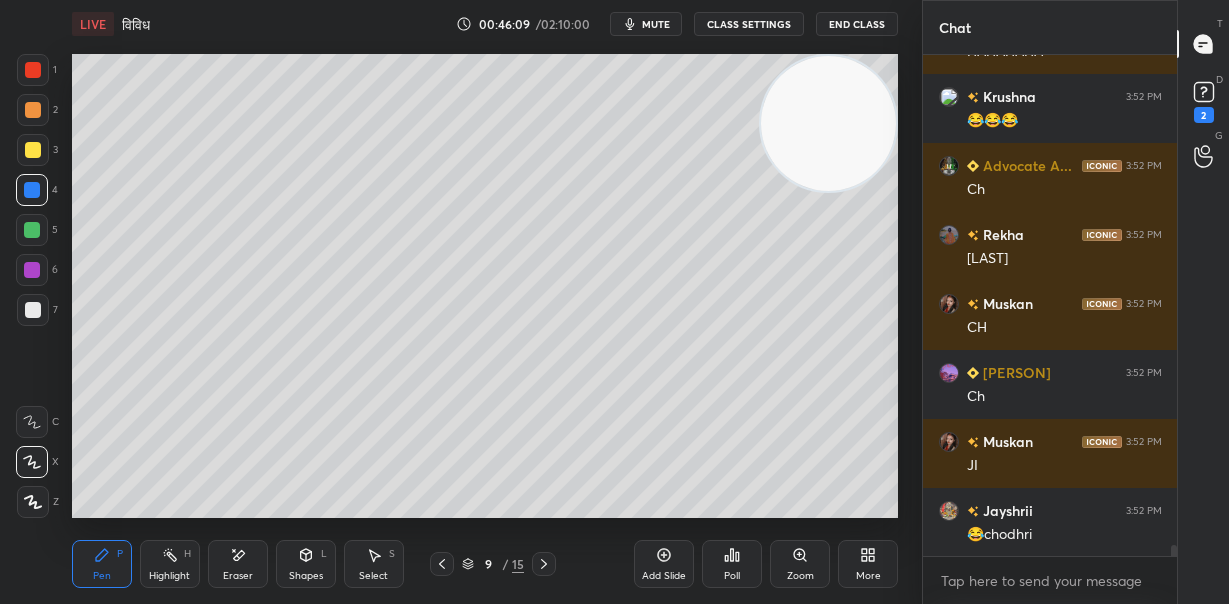 drag, startPoint x: 35, startPoint y: 101, endPoint x: 46, endPoint y: 106, distance: 12.083046 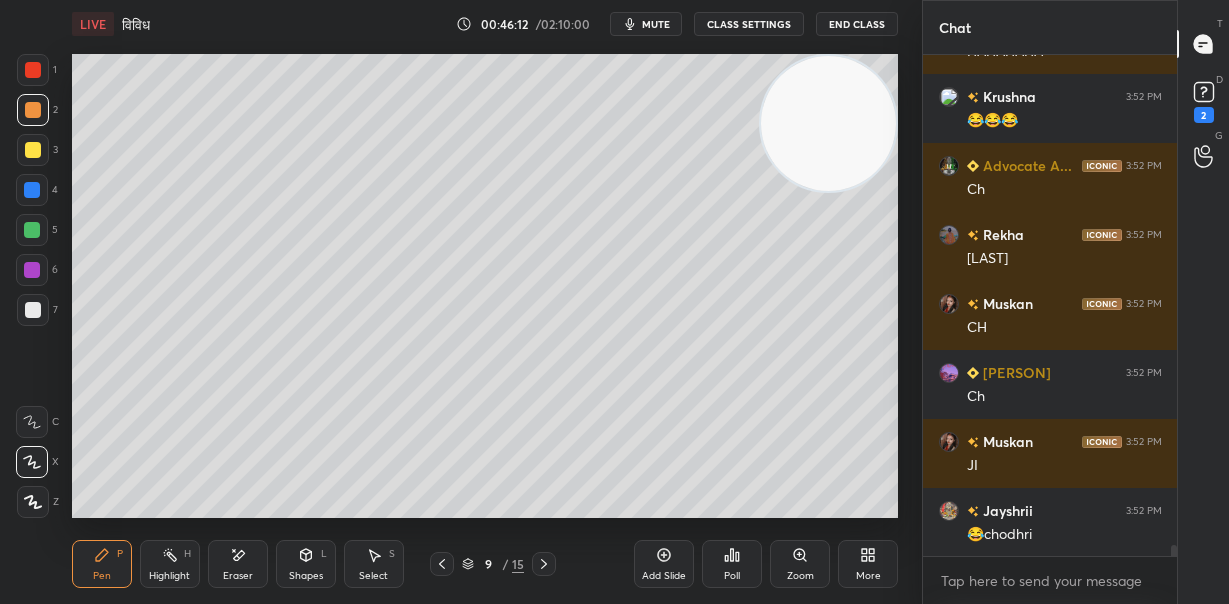 click at bounding box center [32, 190] 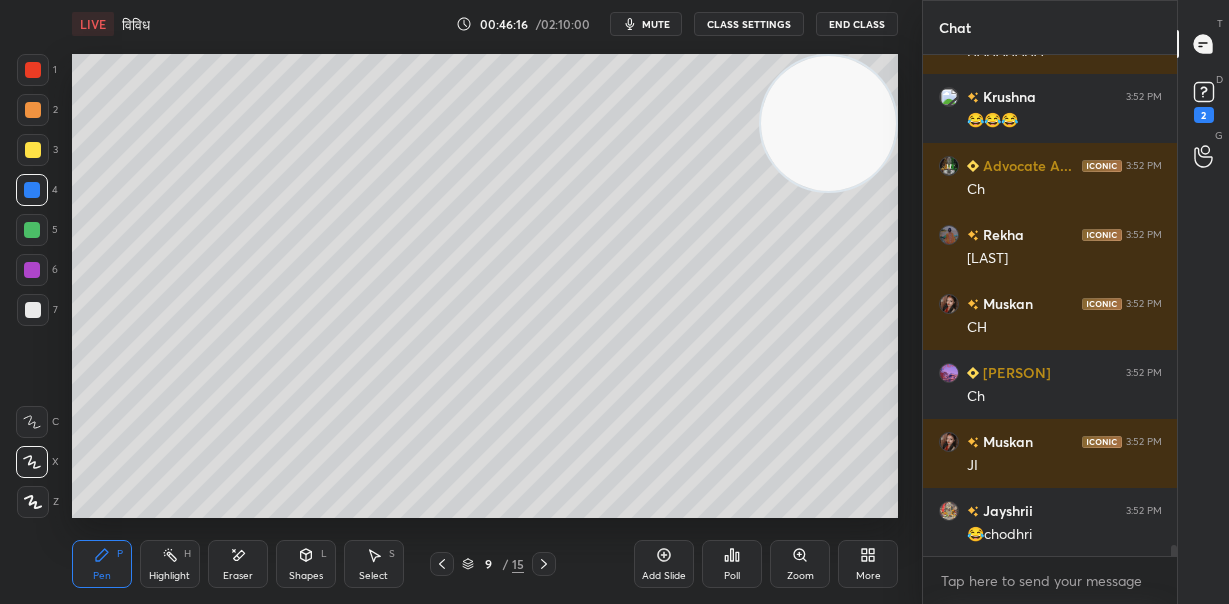 scroll, scrollTop: 22746, scrollLeft: 0, axis: vertical 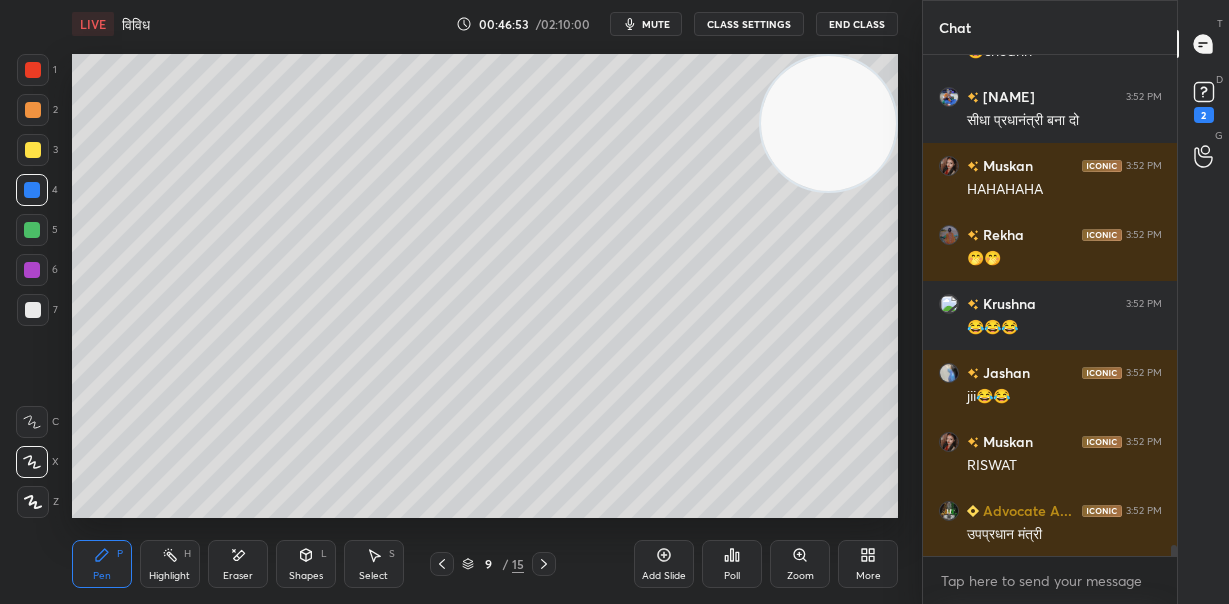 drag, startPoint x: 241, startPoint y: 563, endPoint x: 250, endPoint y: 551, distance: 15 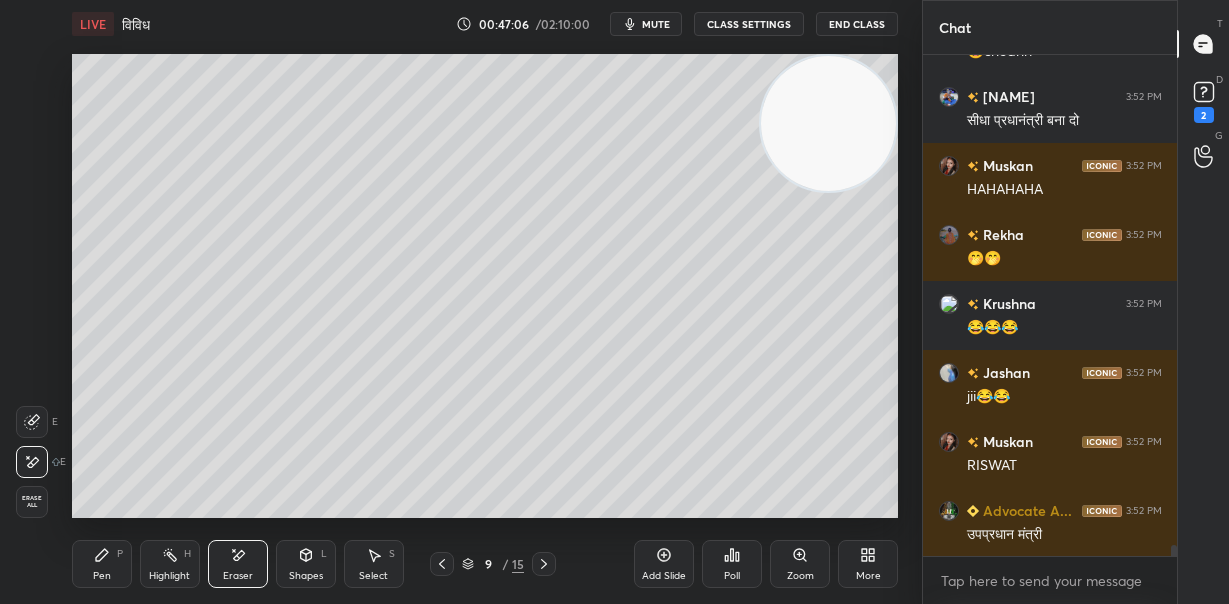 scroll, scrollTop: 23228, scrollLeft: 0, axis: vertical 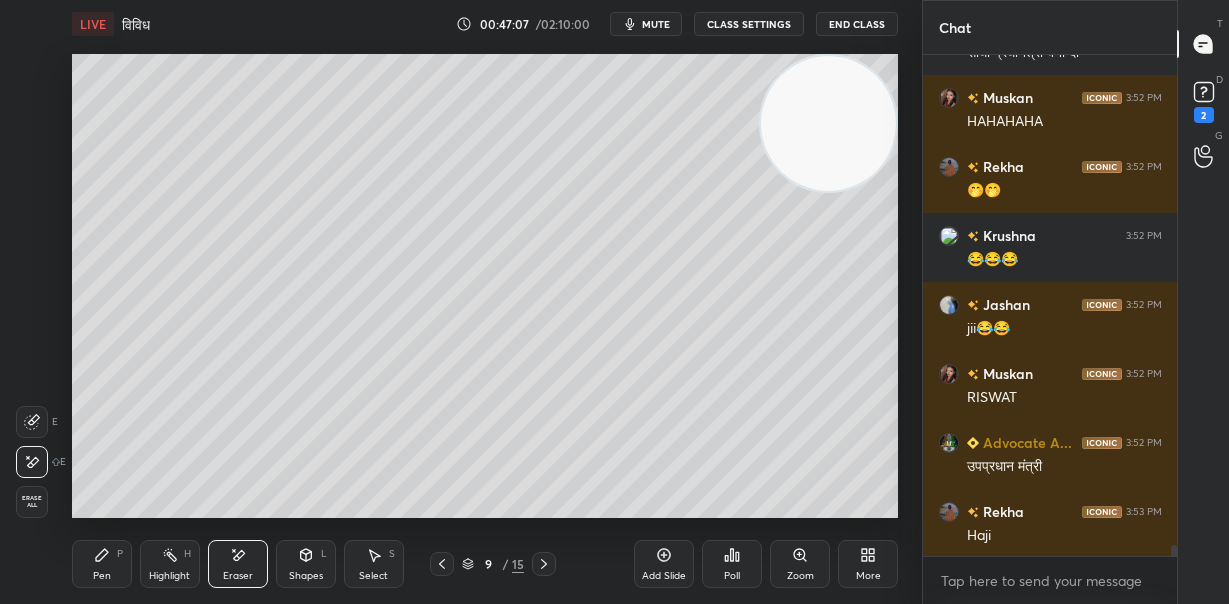 click on "Pen P" at bounding box center [102, 564] 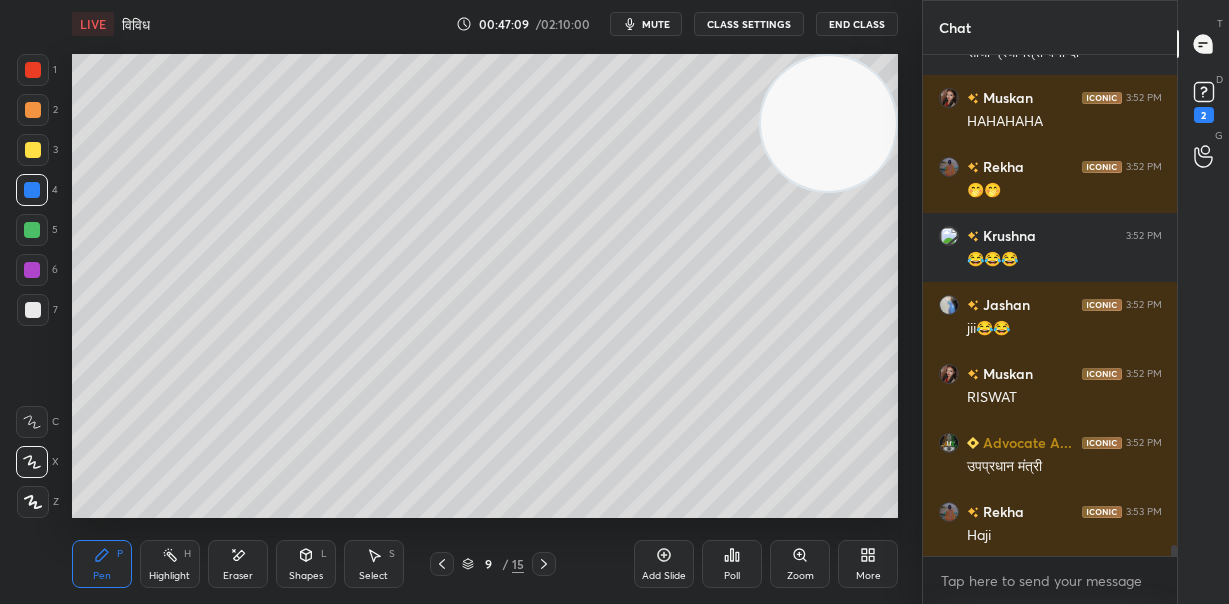 click at bounding box center [33, 310] 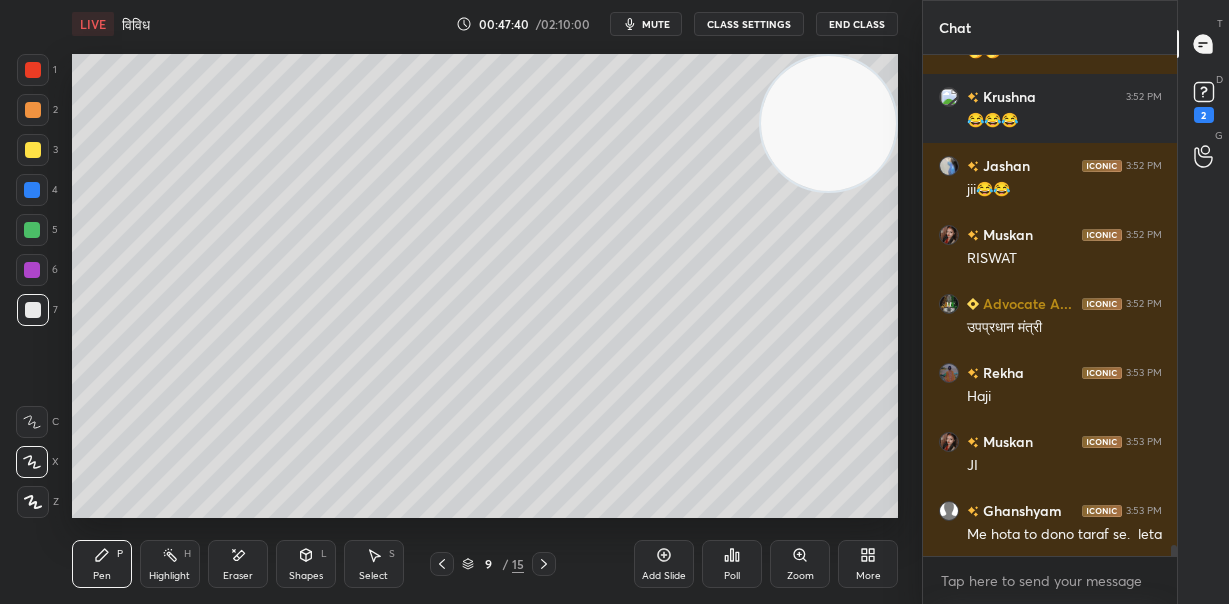 scroll, scrollTop: 23436, scrollLeft: 0, axis: vertical 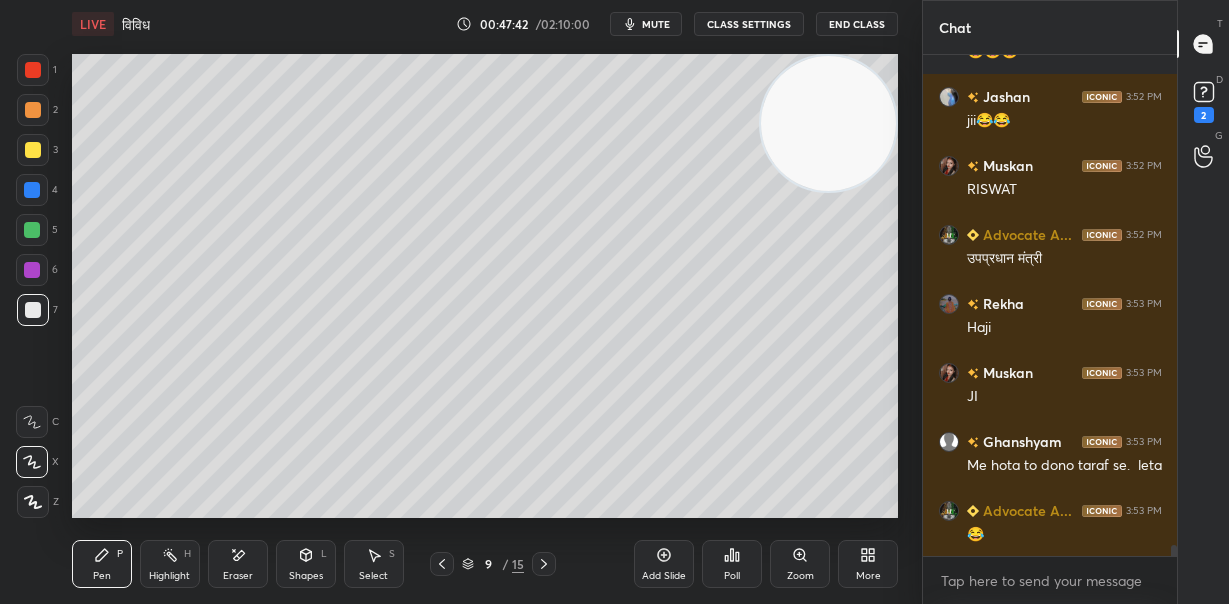 click 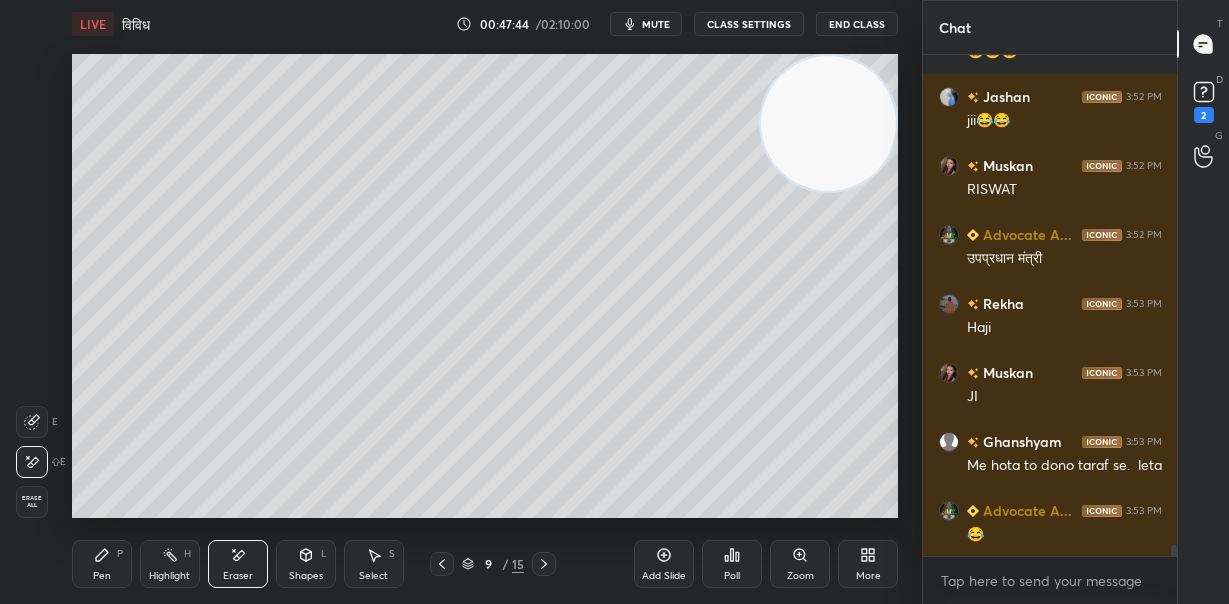 drag, startPoint x: 115, startPoint y: 553, endPoint x: 117, endPoint y: 542, distance: 11.18034 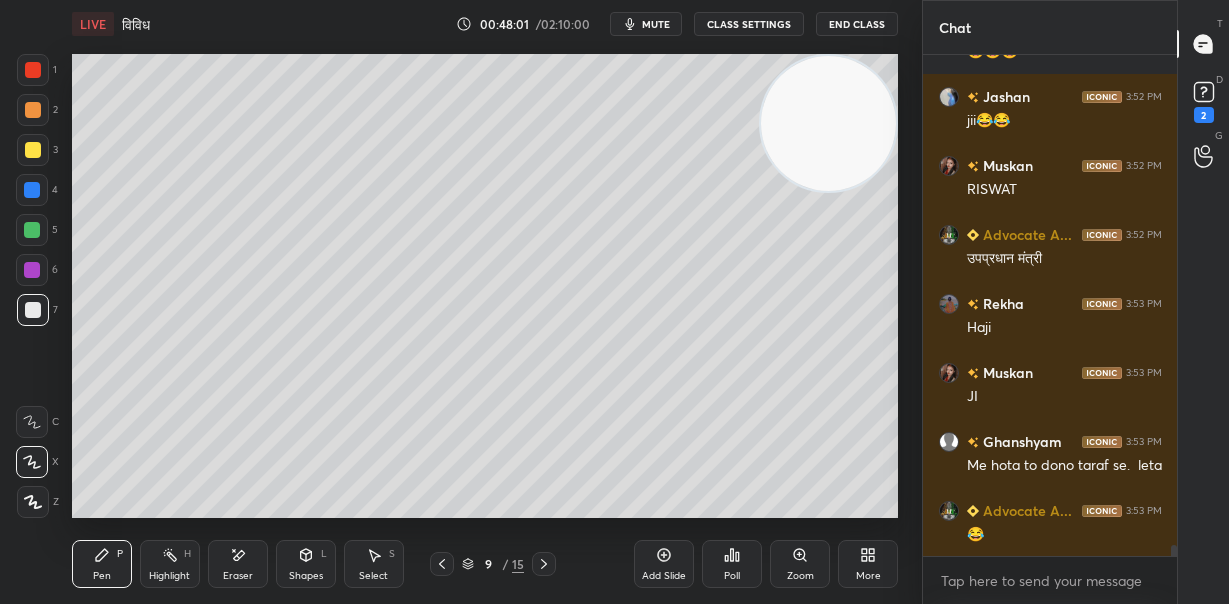scroll, scrollTop: 23505, scrollLeft: 0, axis: vertical 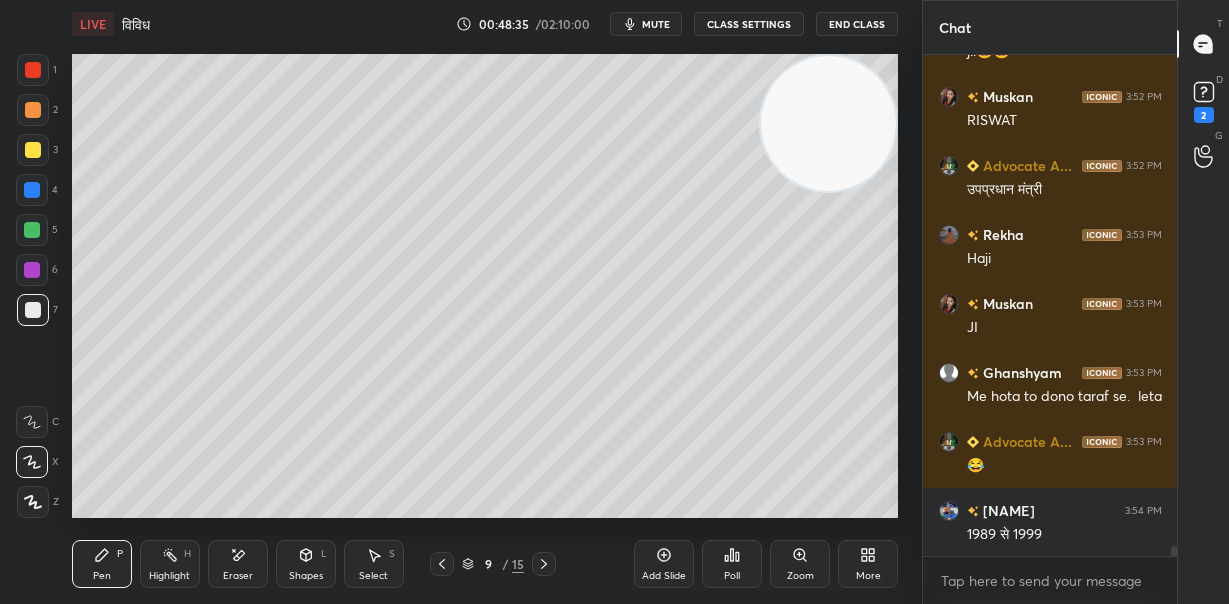 click at bounding box center (32, 230) 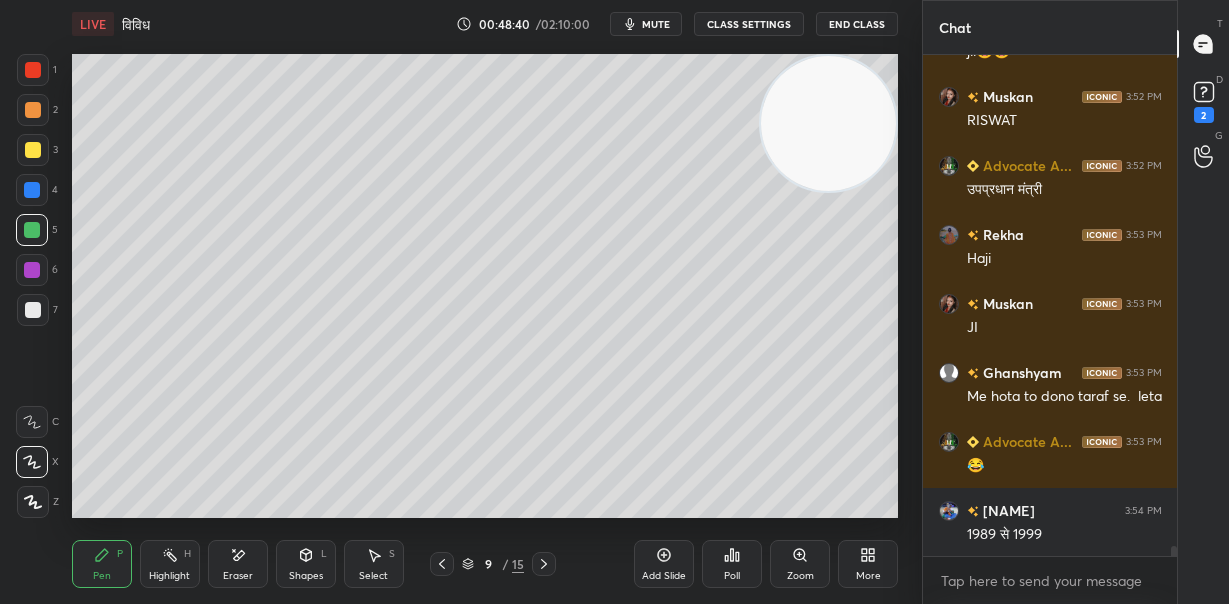 click at bounding box center [33, 310] 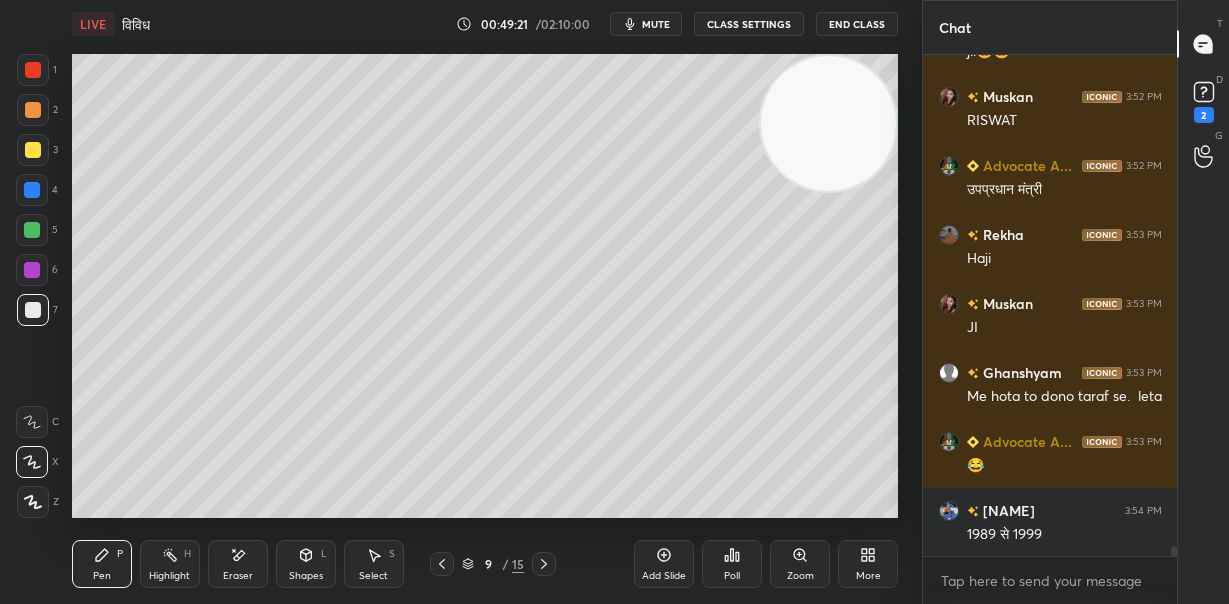 scroll, scrollTop: 469, scrollLeft: 248, axis: both 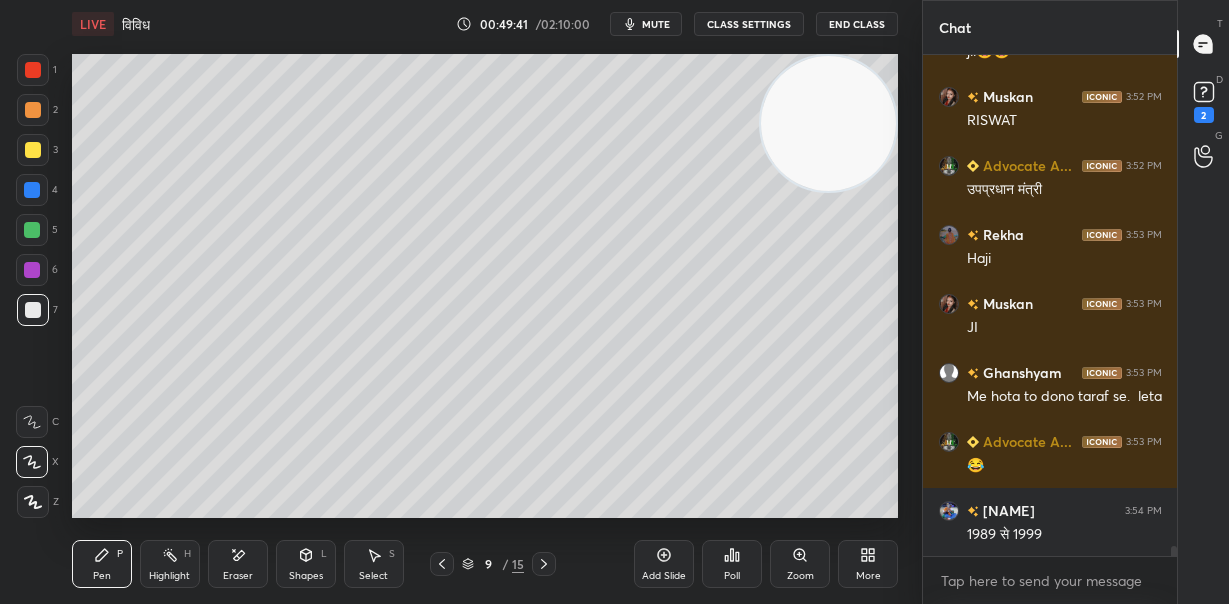 drag, startPoint x: 807, startPoint y: 153, endPoint x: 827, endPoint y: 129, distance: 31.241 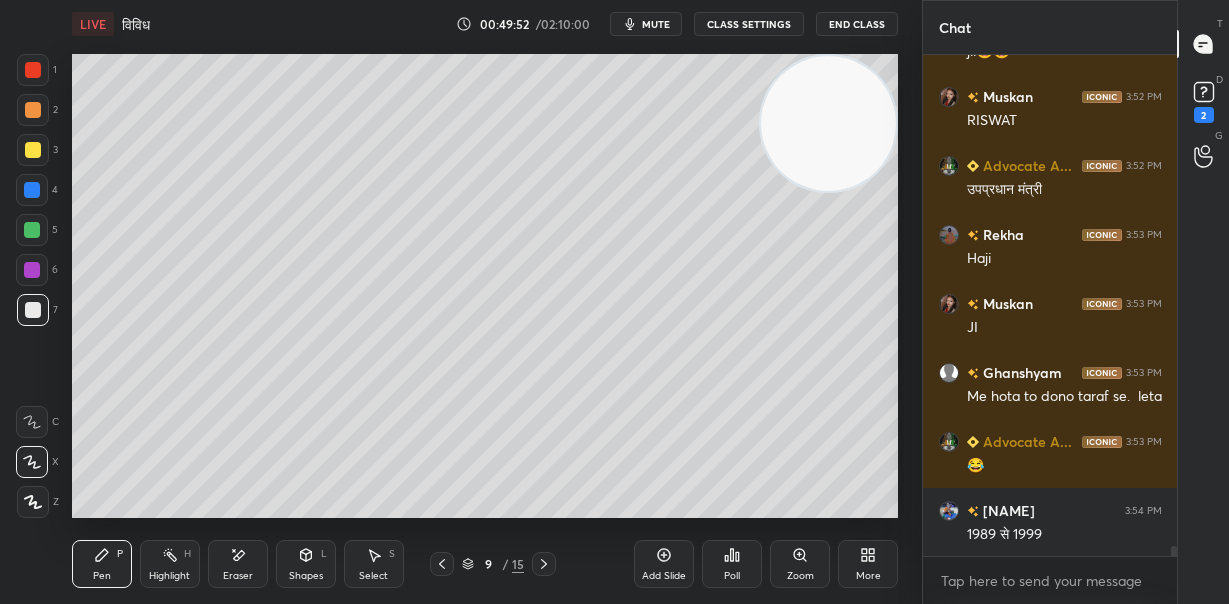 click 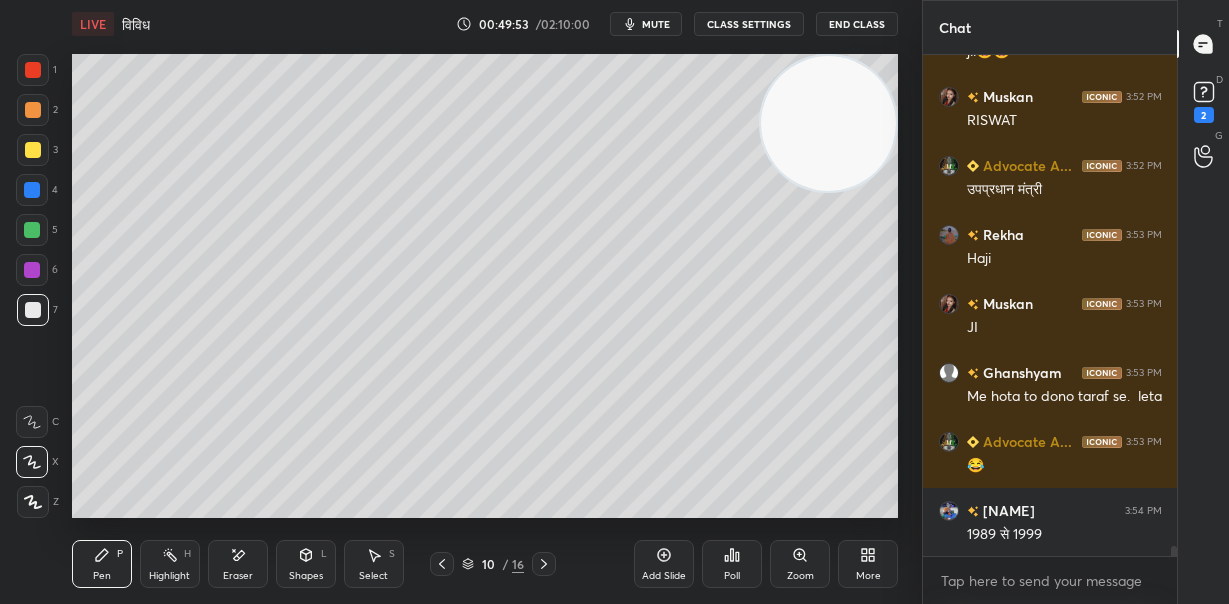 click at bounding box center (33, 150) 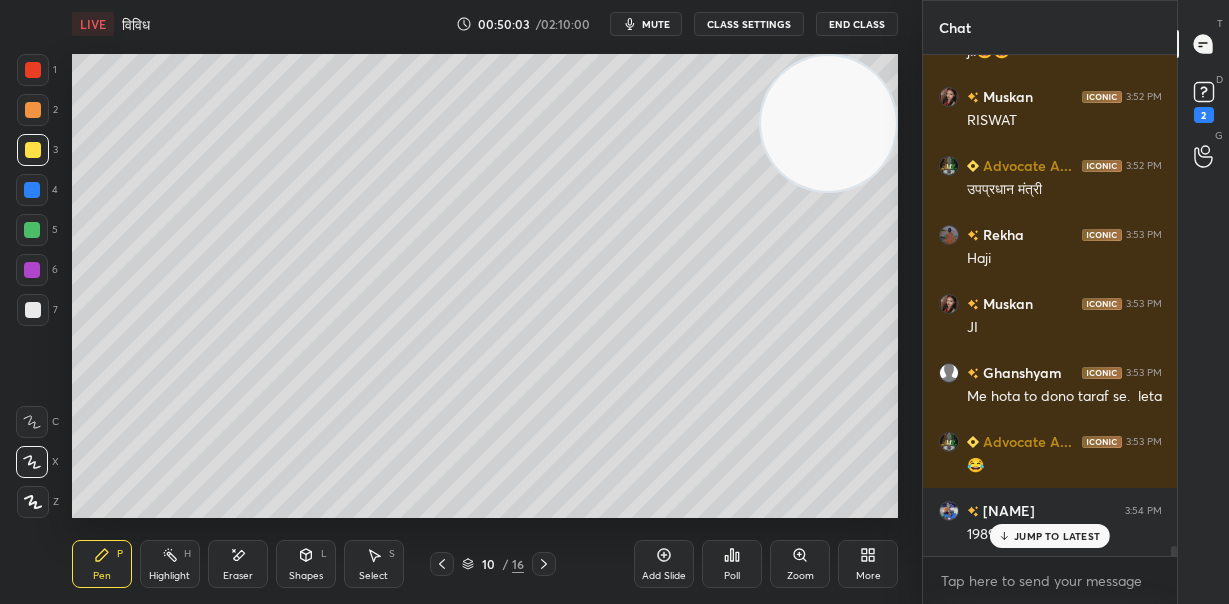 scroll, scrollTop: 23573, scrollLeft: 0, axis: vertical 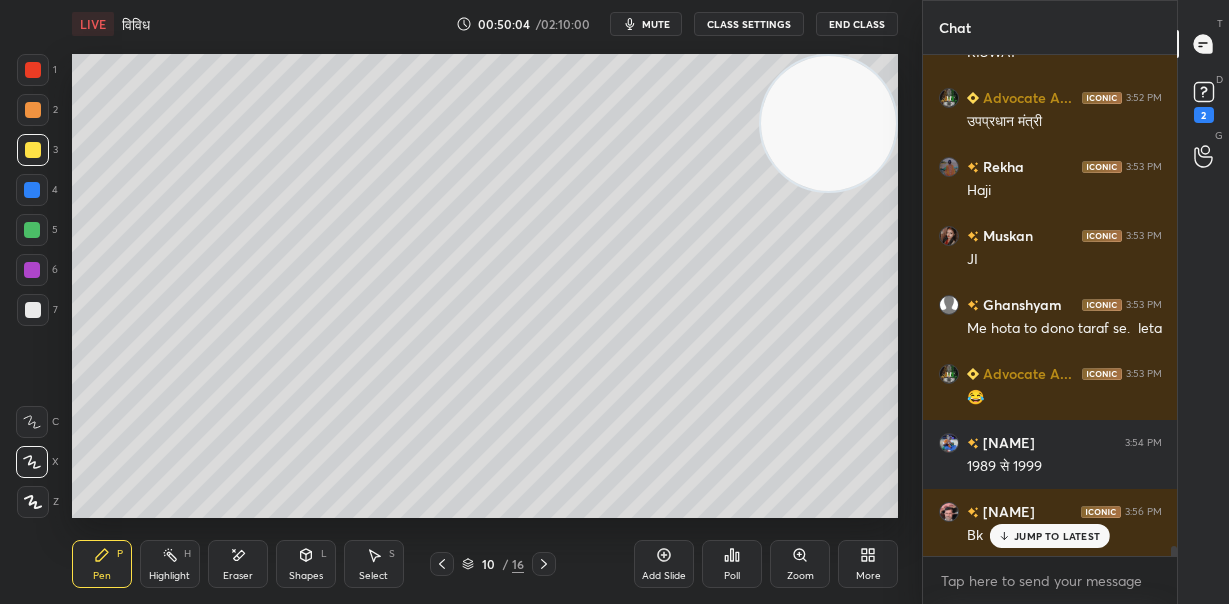 click at bounding box center (33, 310) 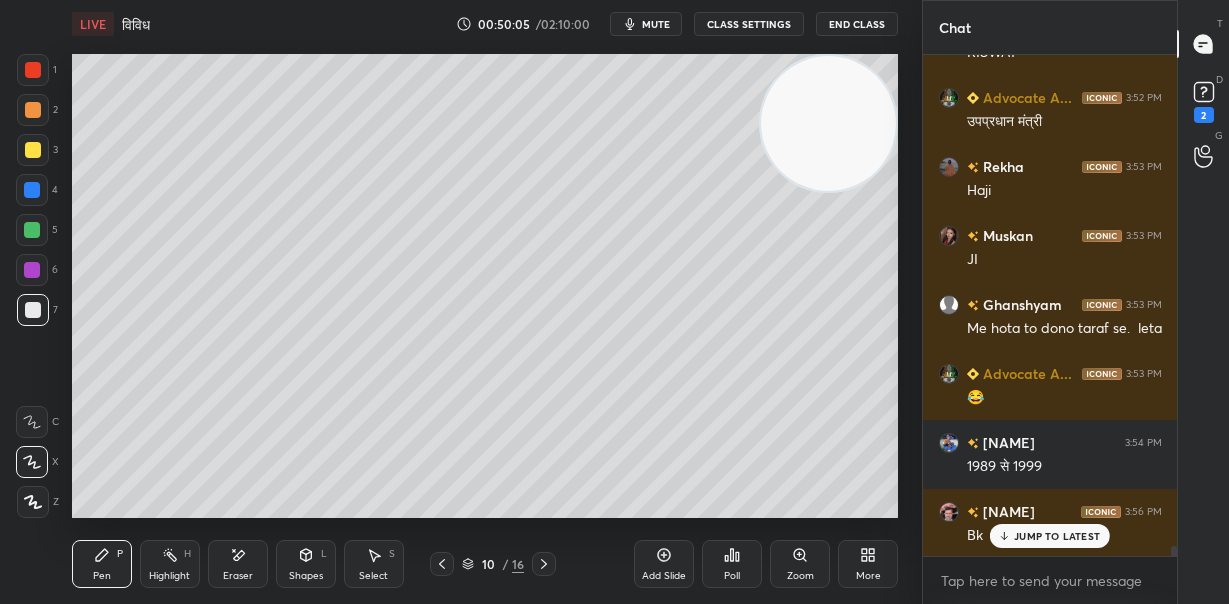 drag, startPoint x: 1018, startPoint y: 542, endPoint x: 930, endPoint y: 549, distance: 88.27797 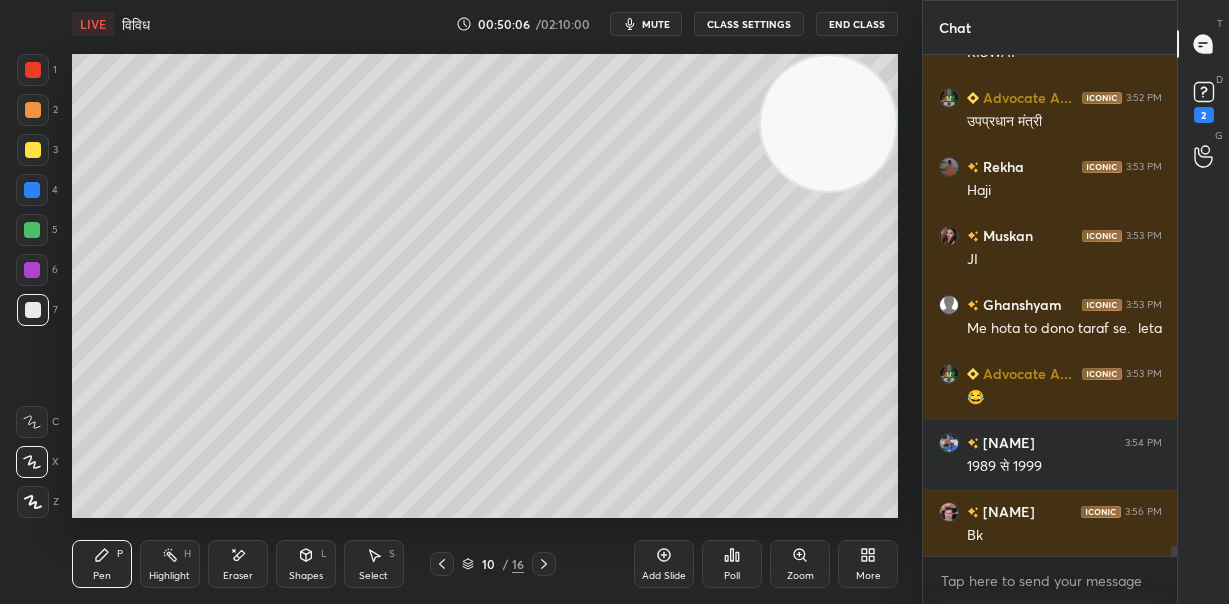 click 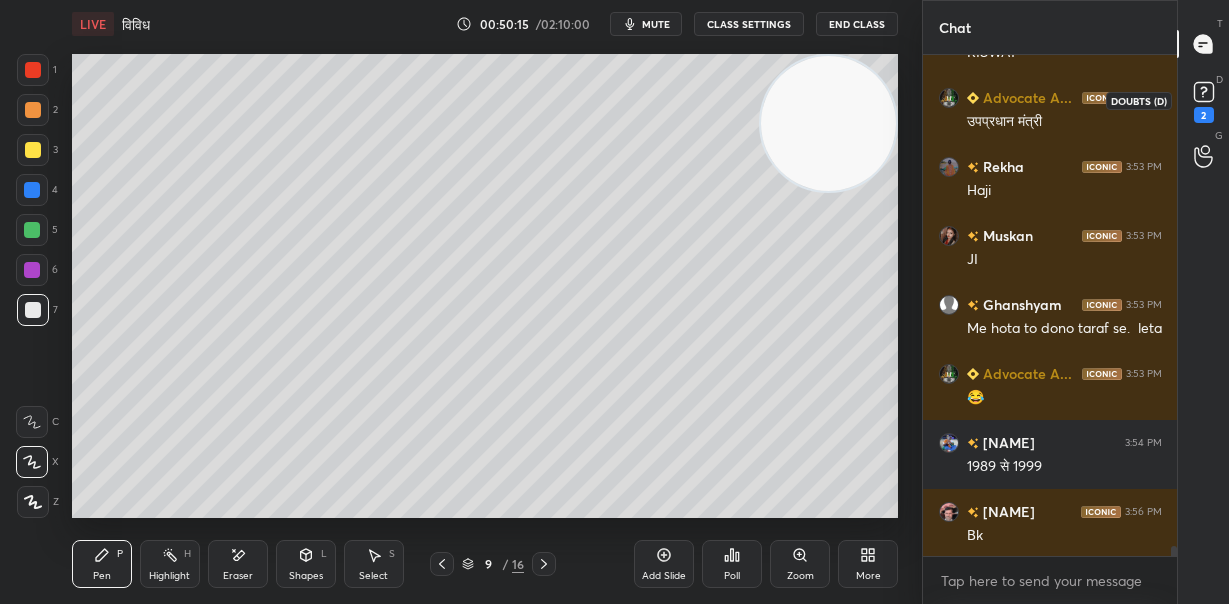 click 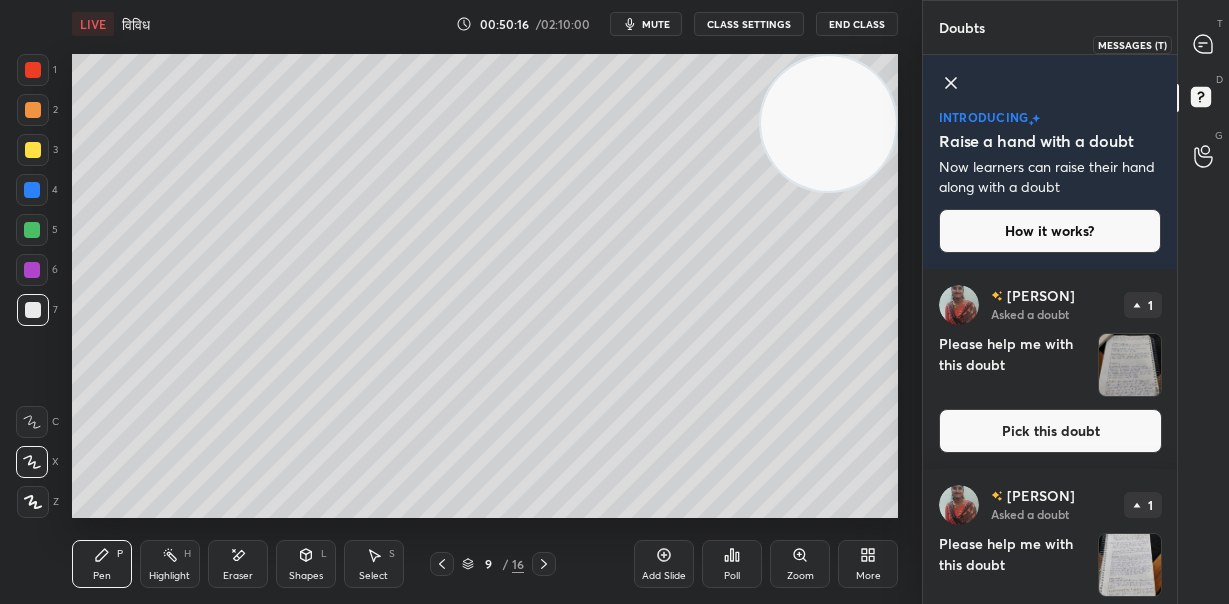 click at bounding box center [1204, 44] 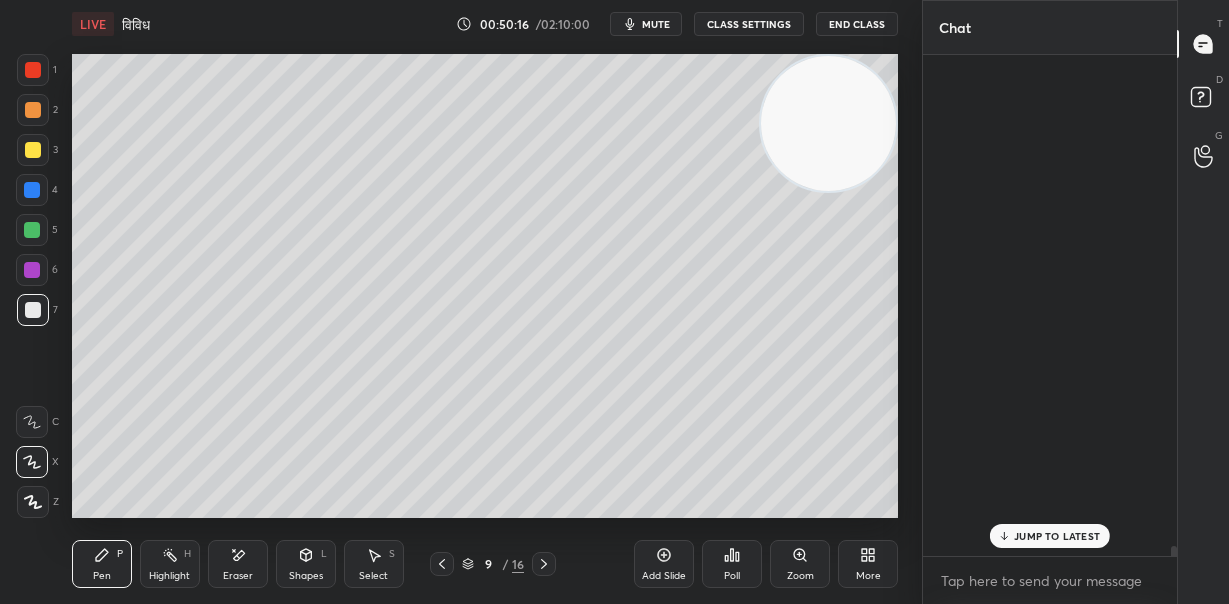 scroll, scrollTop: 24069, scrollLeft: 0, axis: vertical 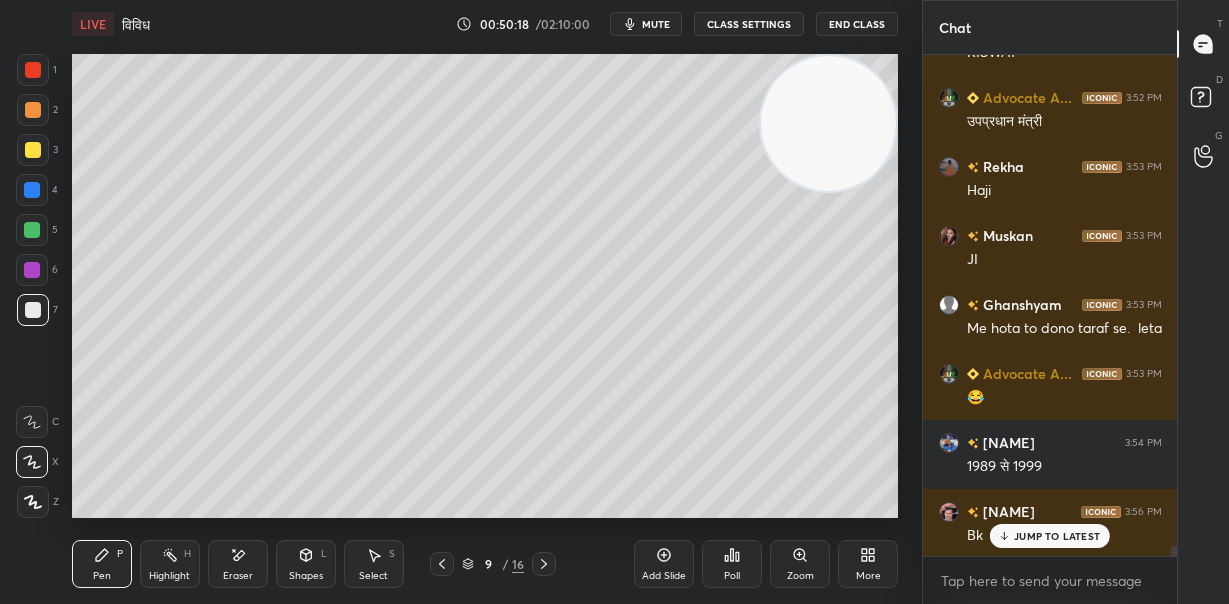 click on "JUMP TO LATEST" at bounding box center (1057, 536) 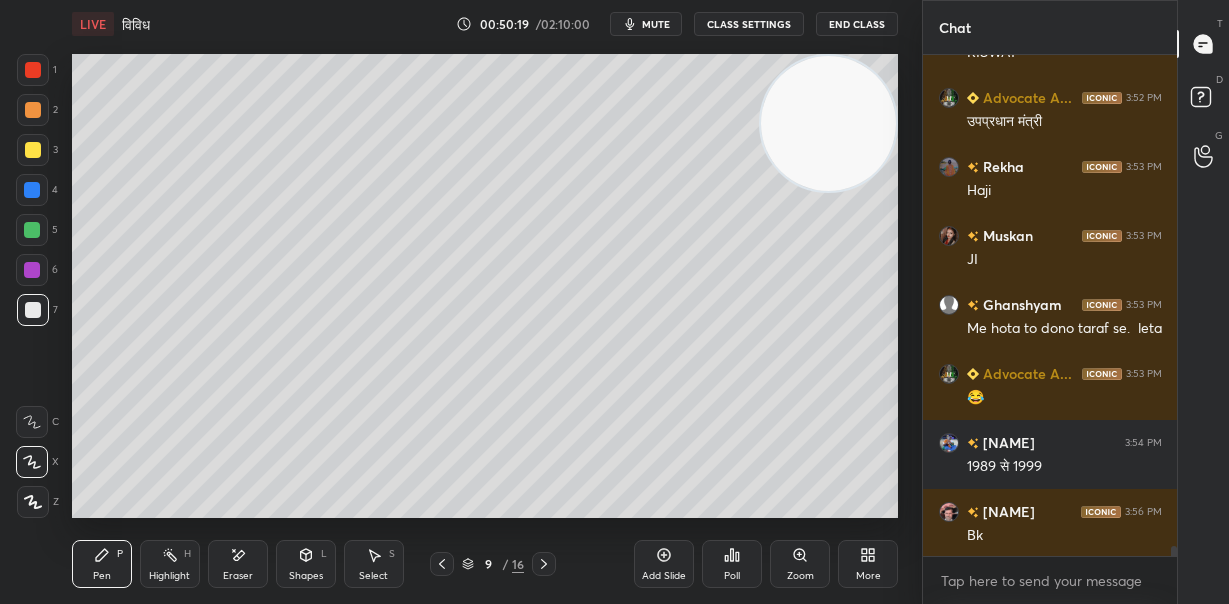 click at bounding box center [614, 604] 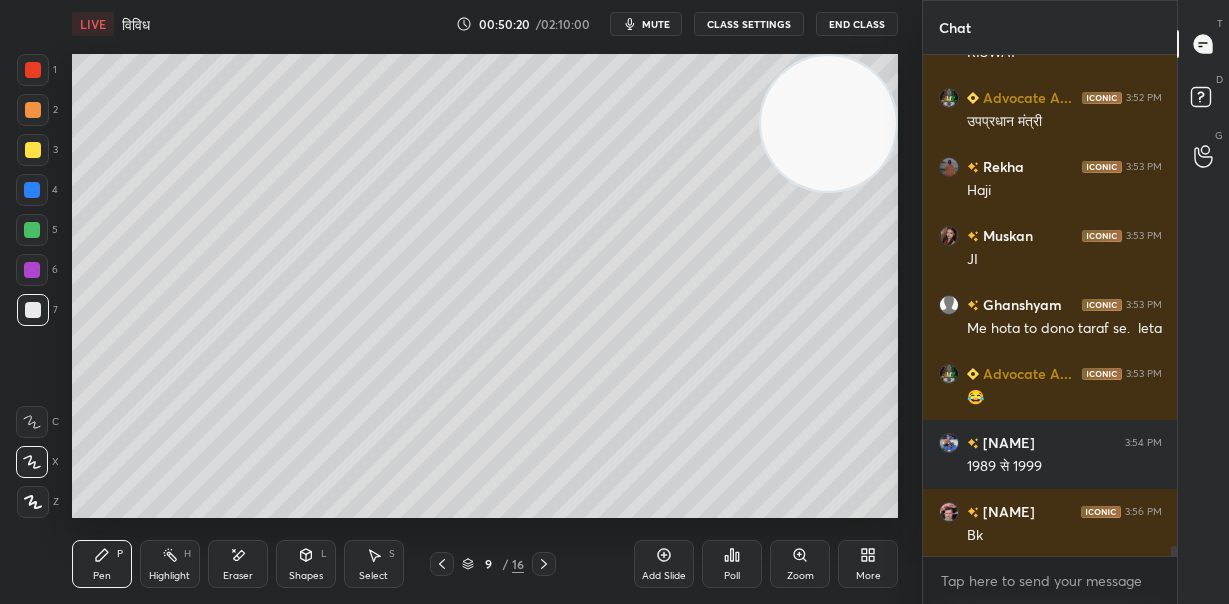 scroll, scrollTop: 470, scrollLeft: 248, axis: both 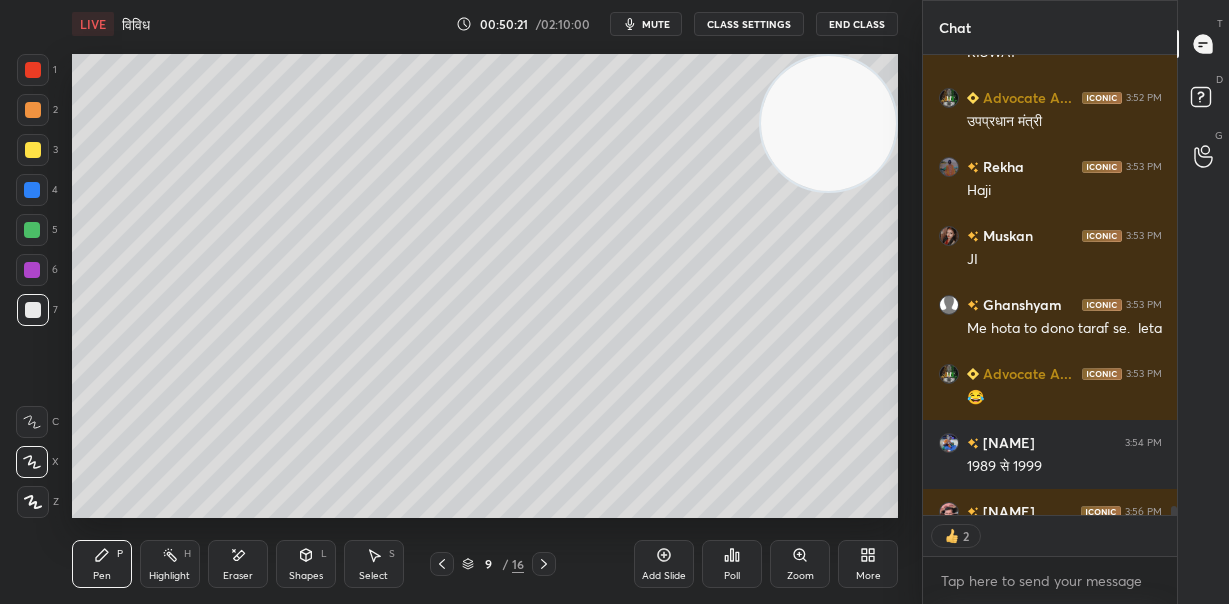 click 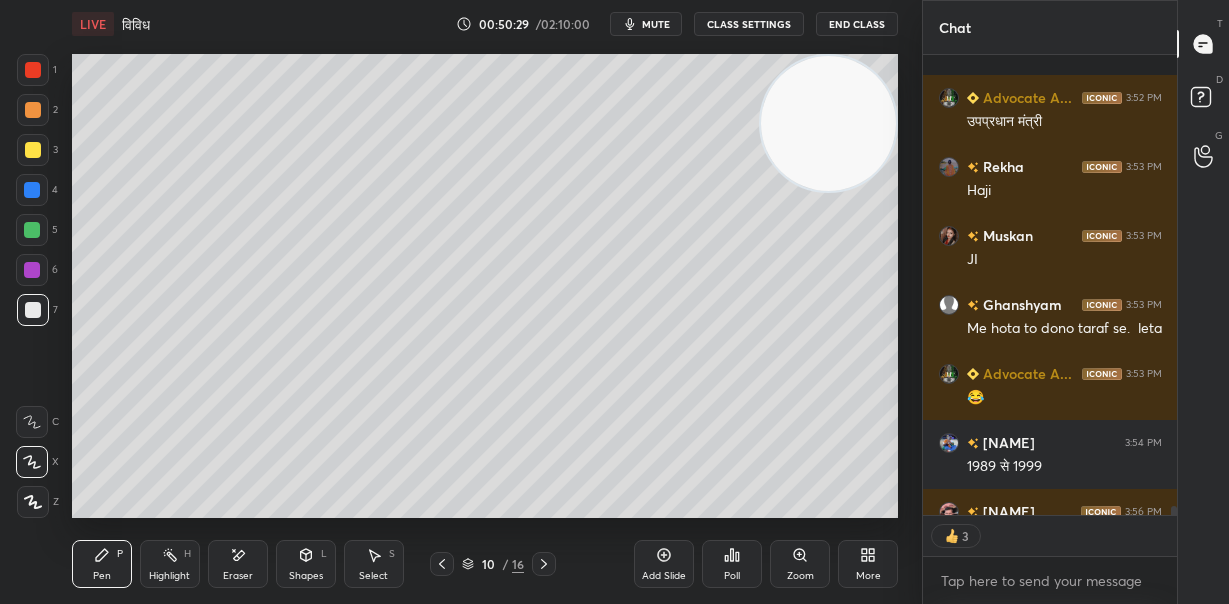 scroll, scrollTop: 24179, scrollLeft: 0, axis: vertical 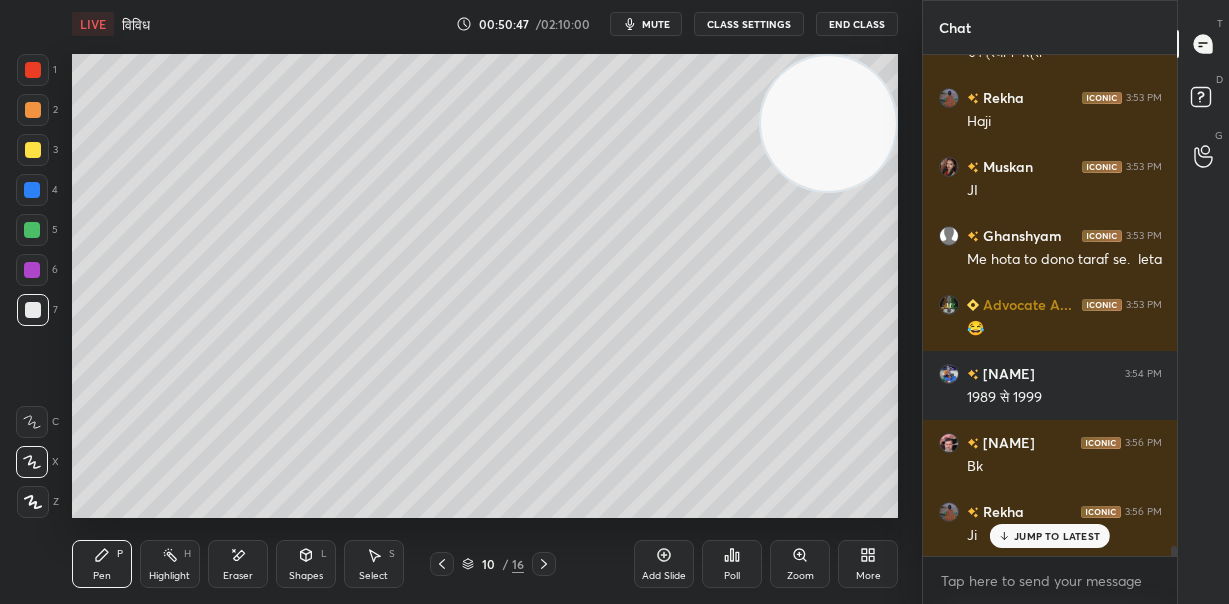 drag, startPoint x: 812, startPoint y: 122, endPoint x: 816, endPoint y: 300, distance: 178.04494 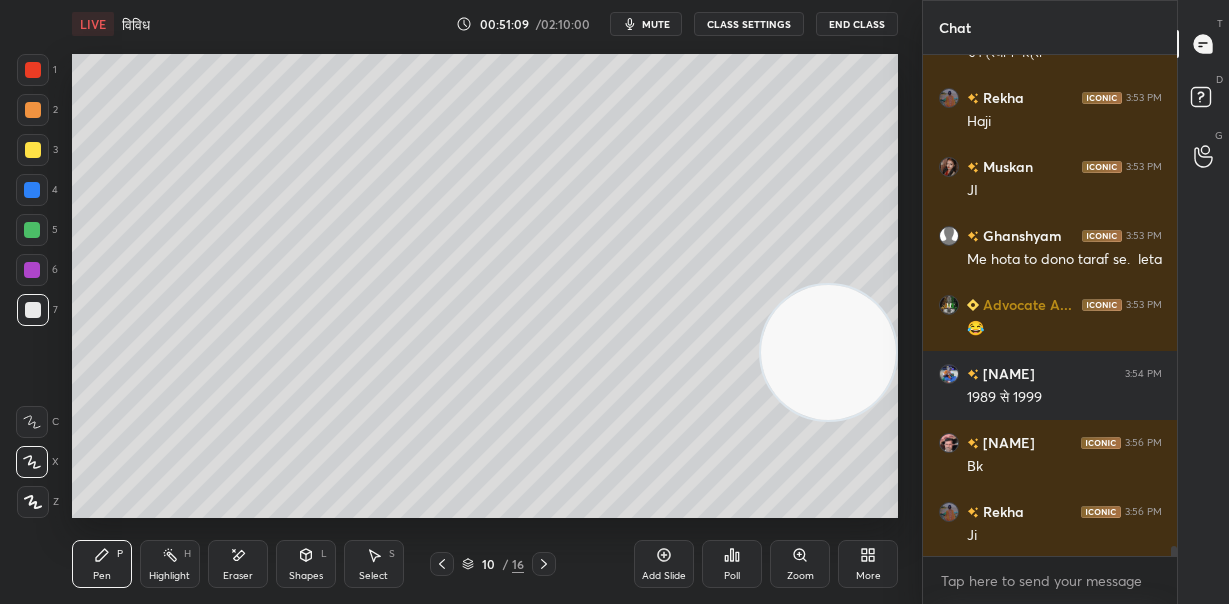 scroll, scrollTop: 24186, scrollLeft: 0, axis: vertical 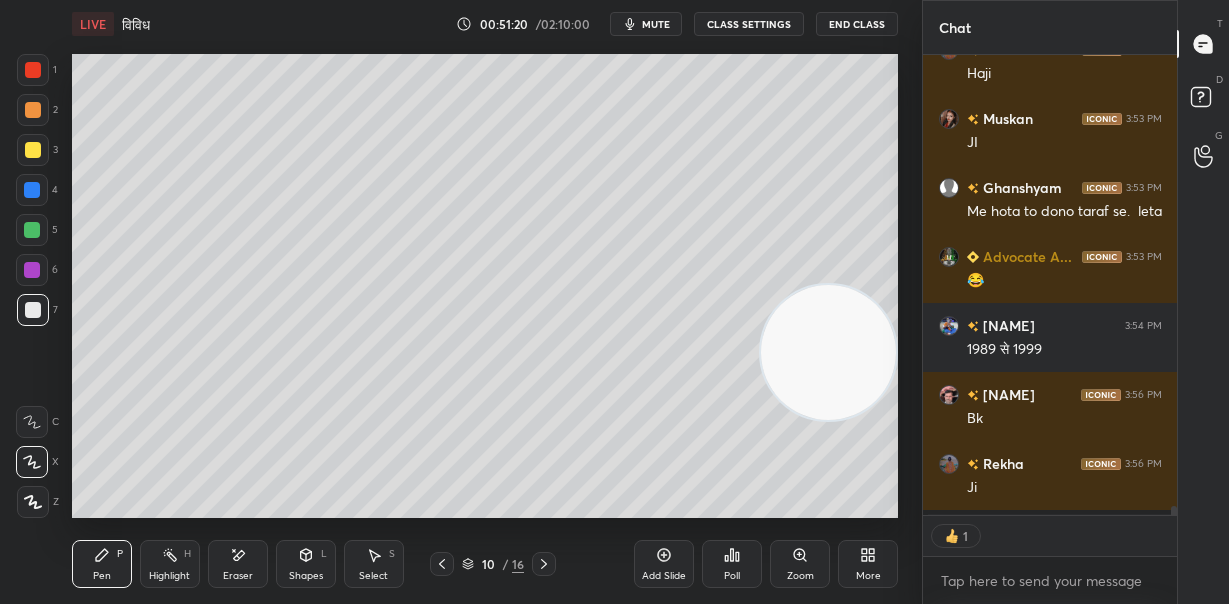 click at bounding box center (828, 352) 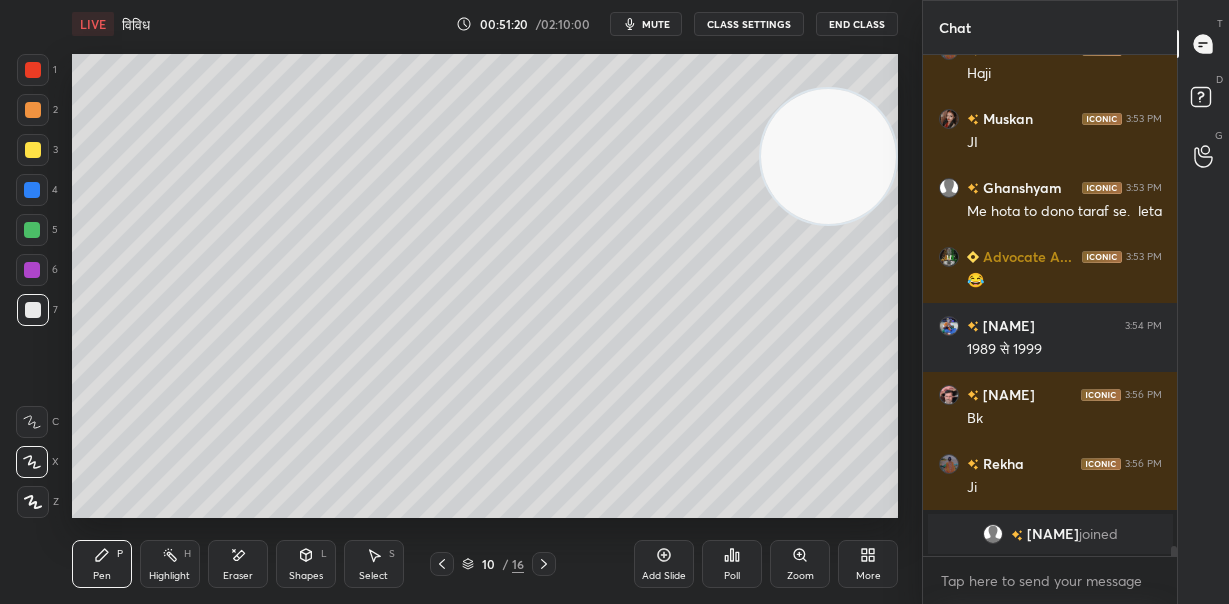 scroll, scrollTop: 24187, scrollLeft: 0, axis: vertical 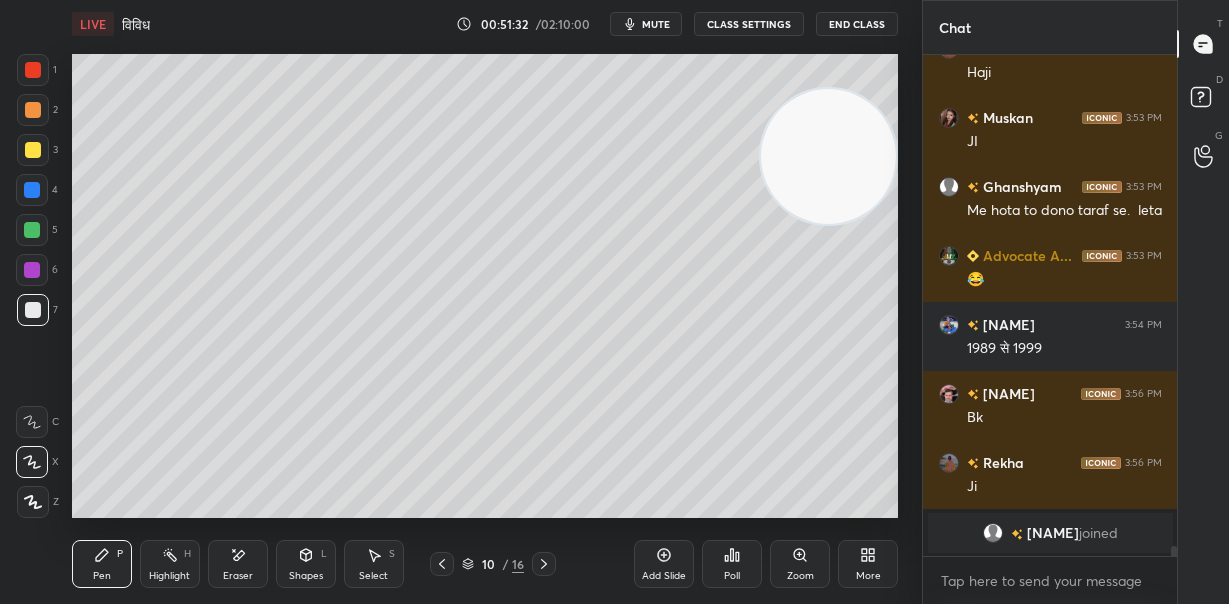 click at bounding box center (32, 230) 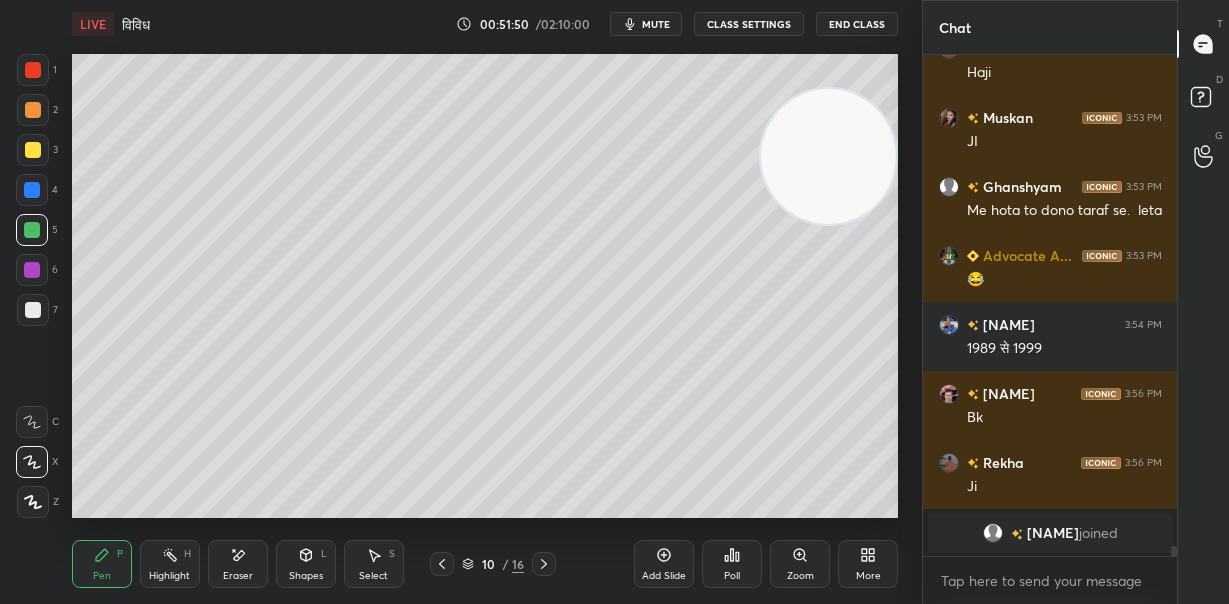 scroll, scrollTop: 454, scrollLeft: 248, axis: both 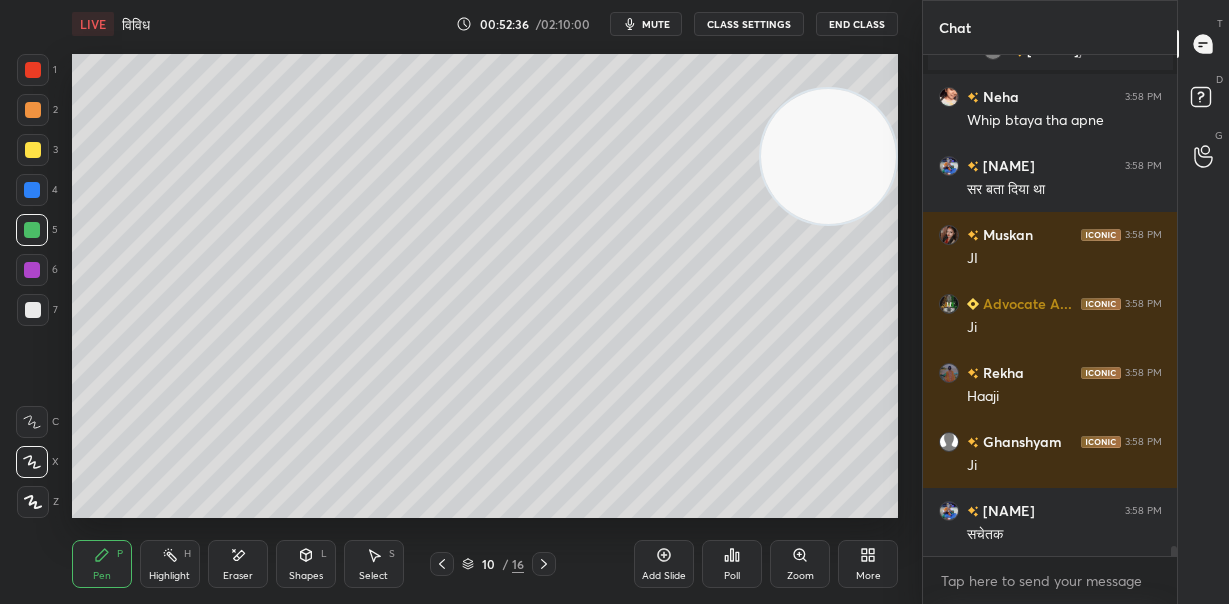 click at bounding box center [33, 310] 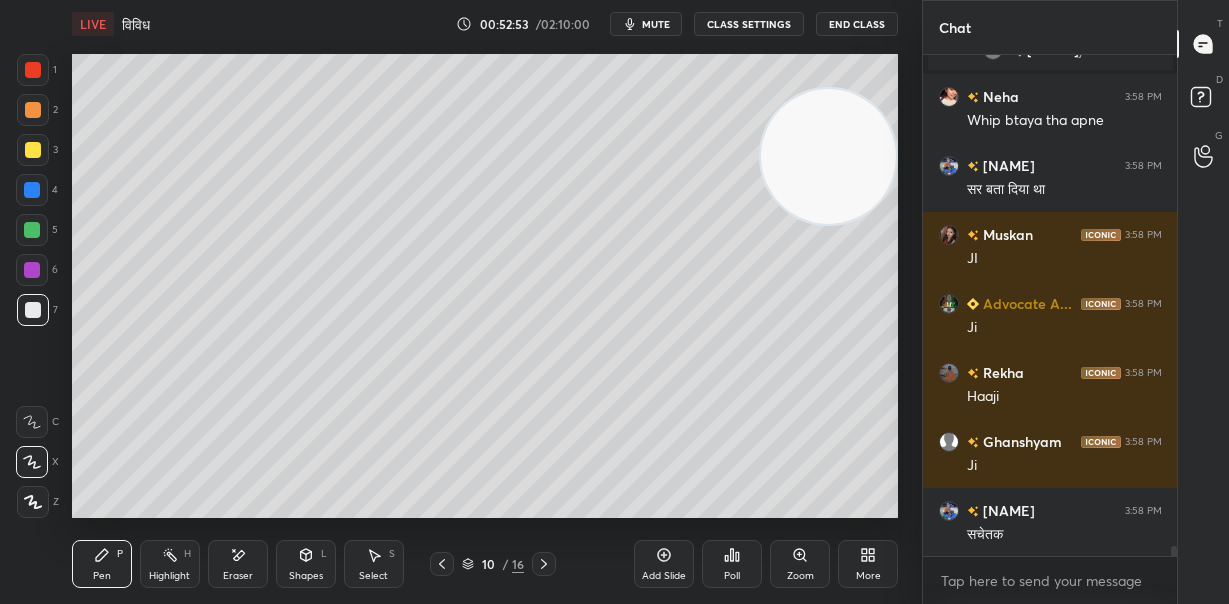 scroll, scrollTop: 24739, scrollLeft: 0, axis: vertical 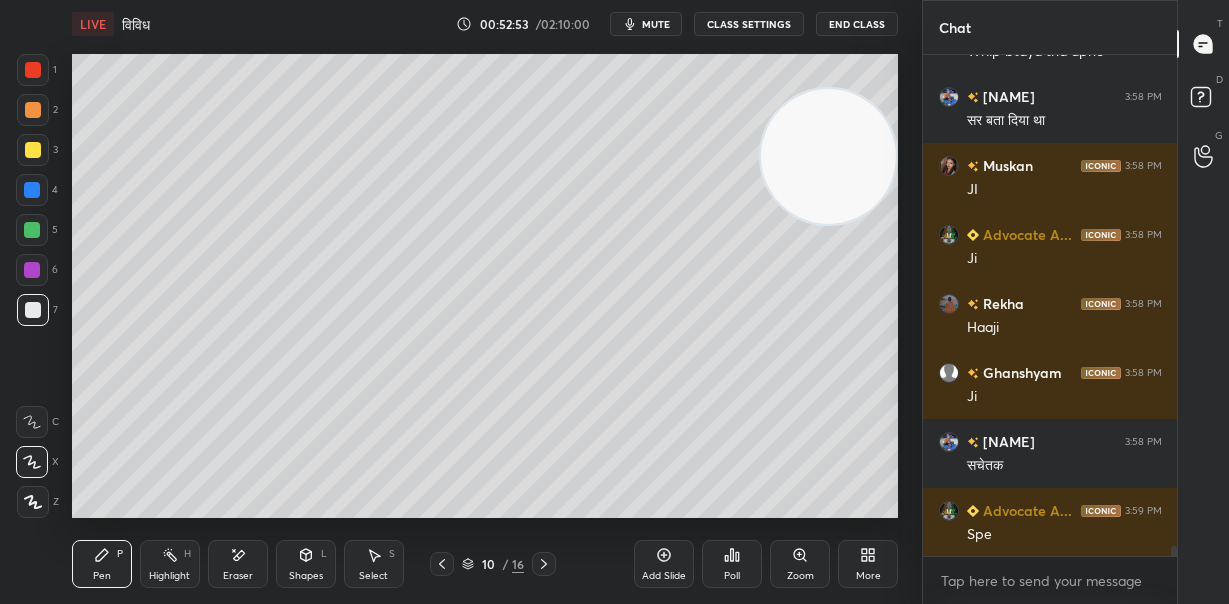 click on "Eraser" at bounding box center [238, 564] 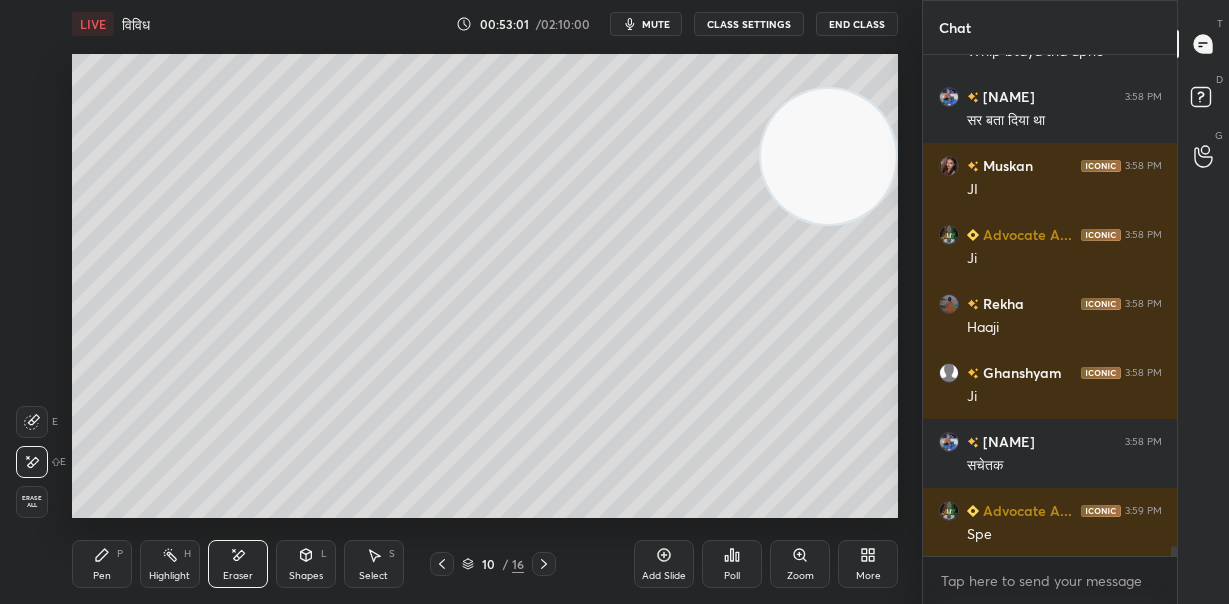 click on "Pen P" at bounding box center (102, 564) 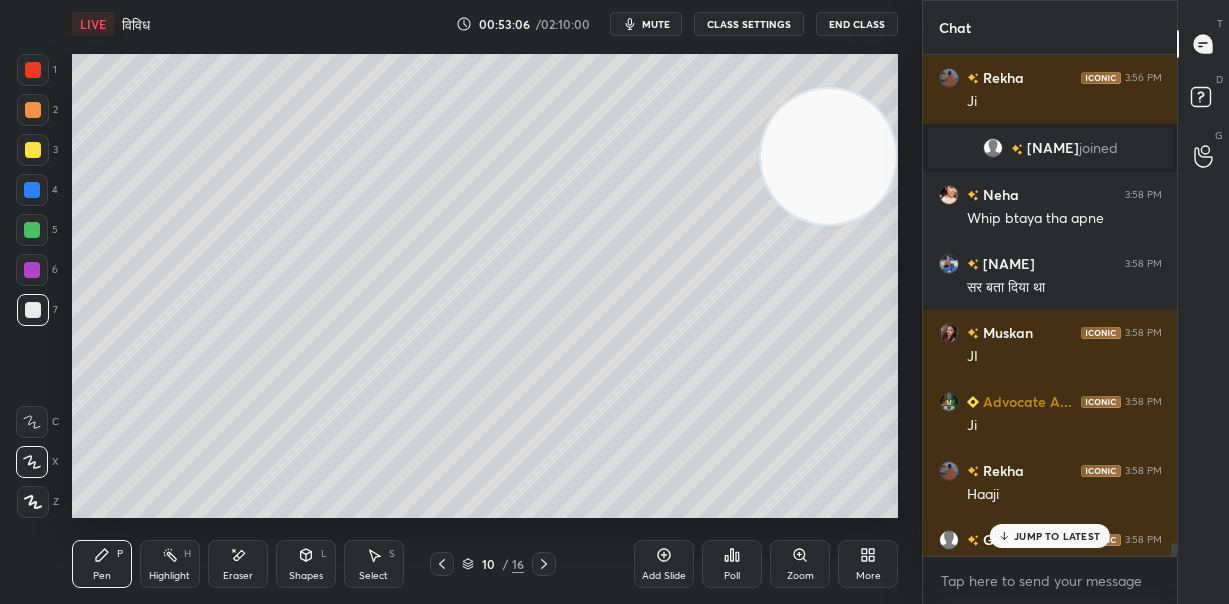 scroll, scrollTop: 24739, scrollLeft: 0, axis: vertical 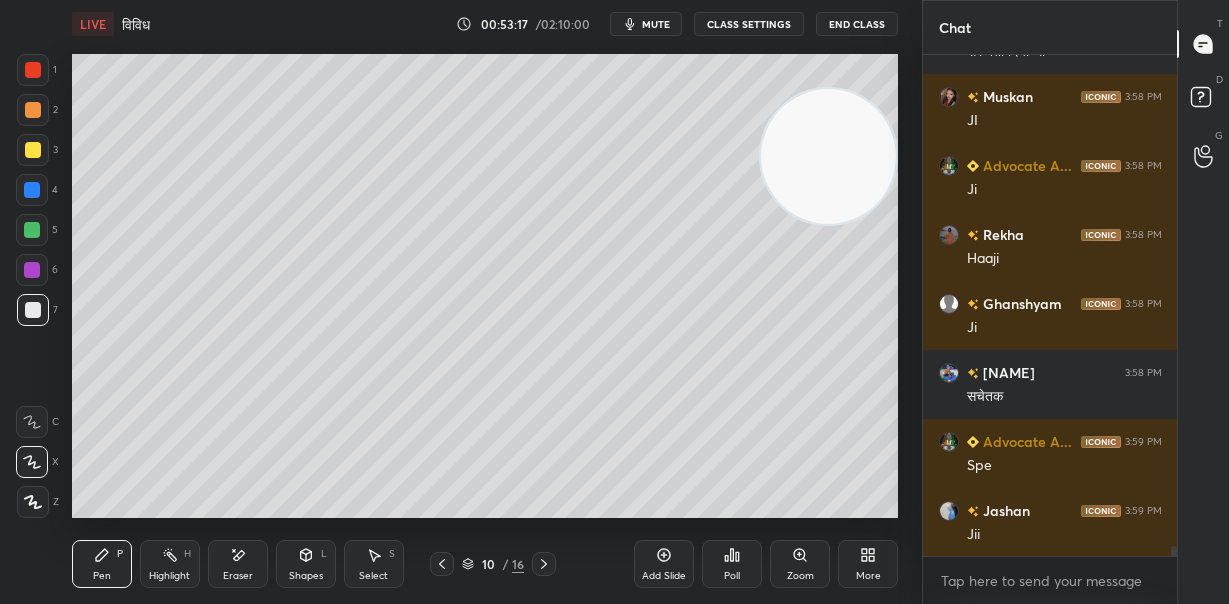 drag, startPoint x: 29, startPoint y: 143, endPoint x: 48, endPoint y: 156, distance: 23.021729 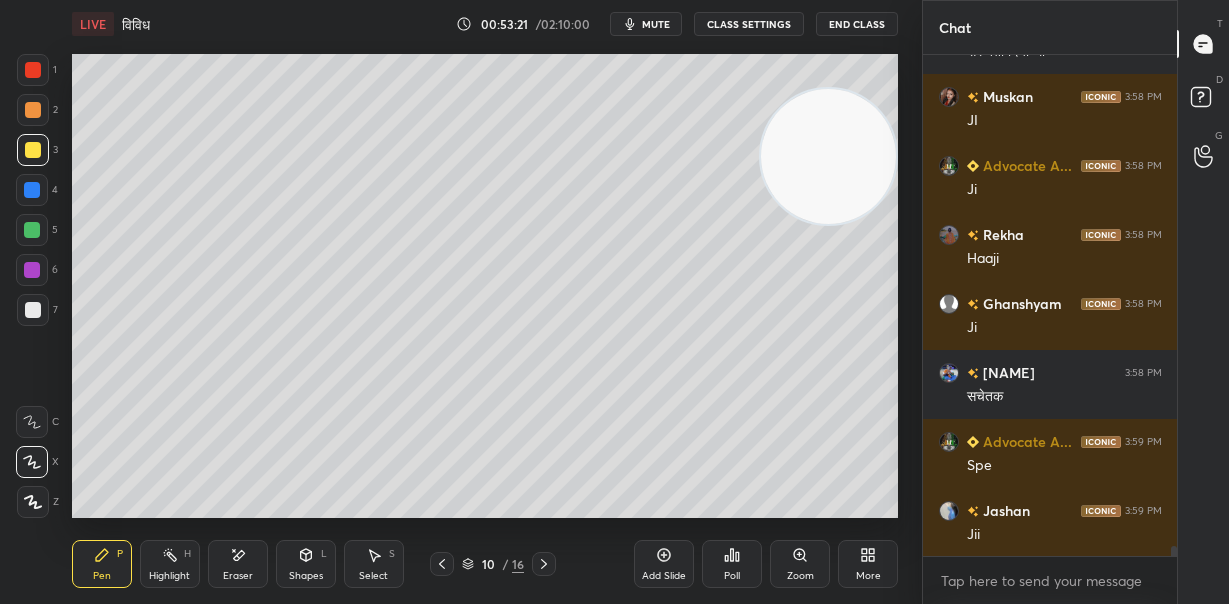 scroll, scrollTop: 454, scrollLeft: 248, axis: both 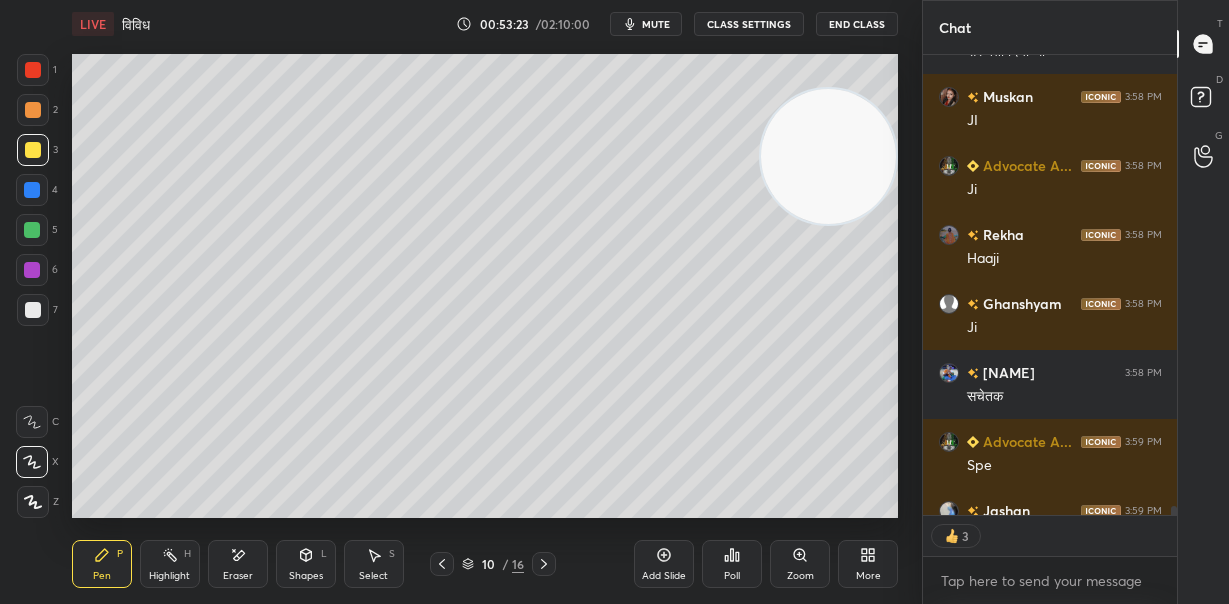 click at bounding box center [33, 310] 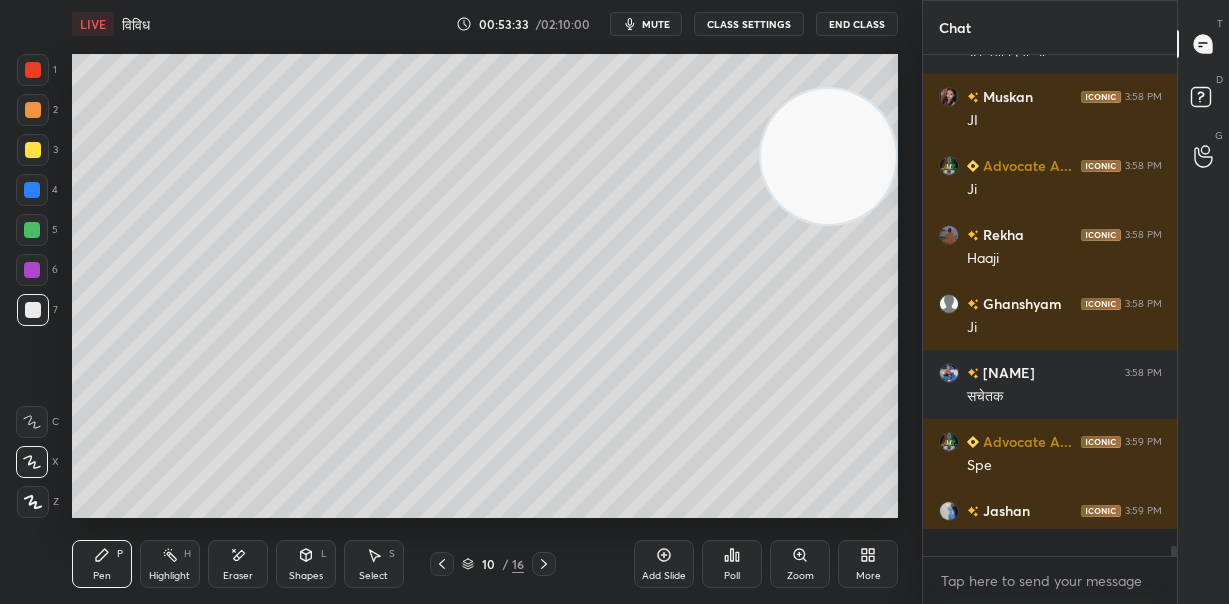 scroll, scrollTop: 7, scrollLeft: 7, axis: both 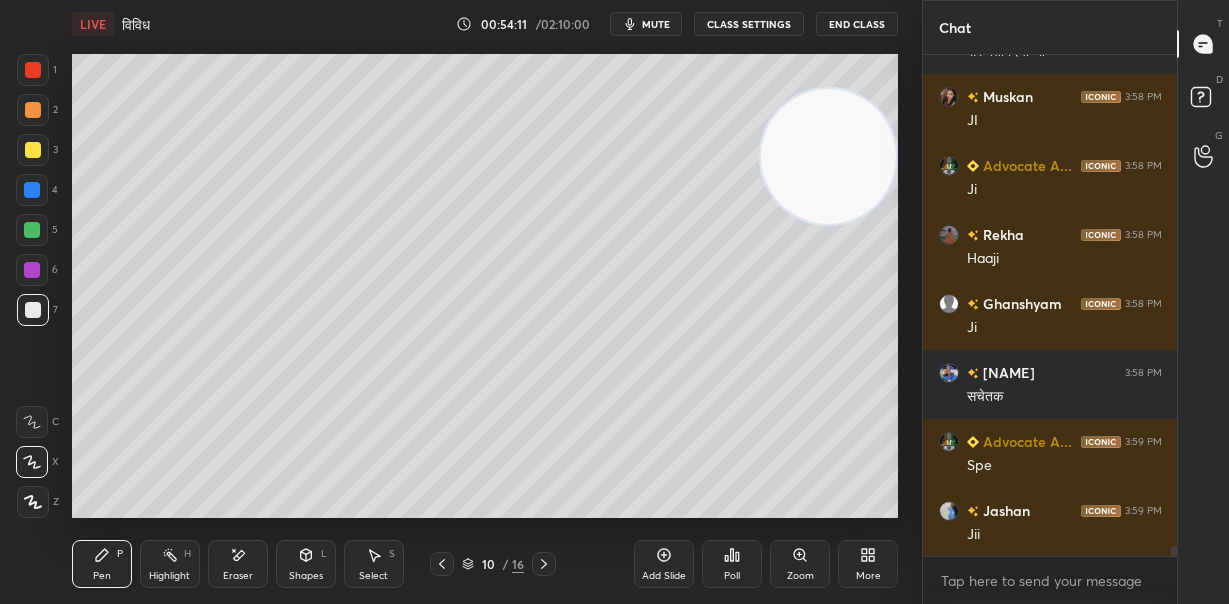 click 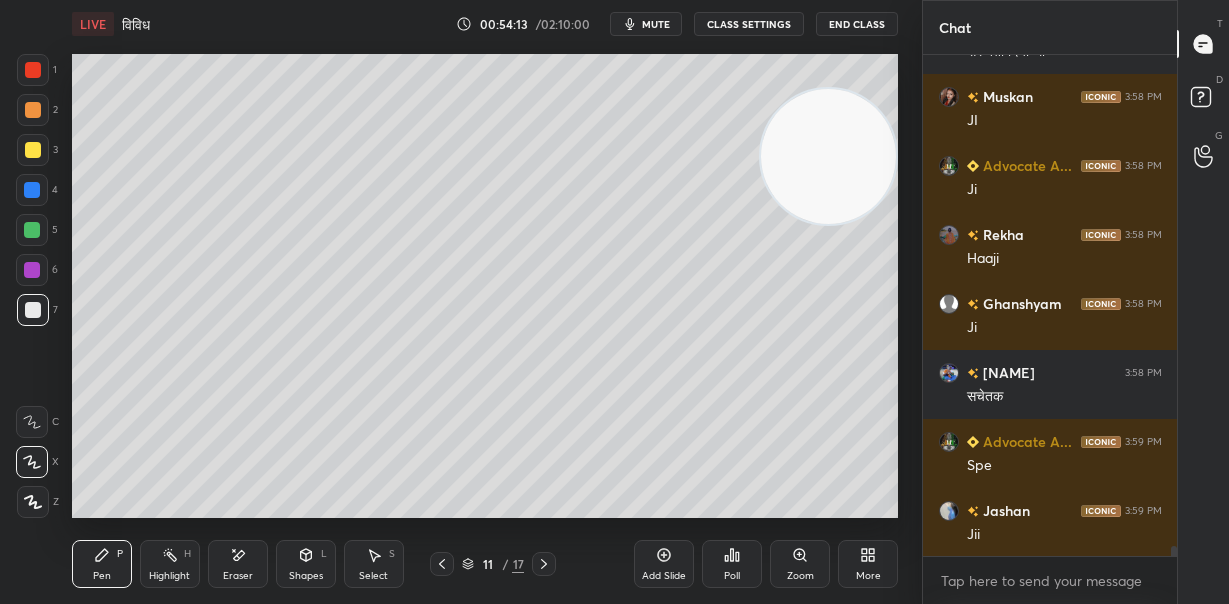 drag, startPoint x: 38, startPoint y: 186, endPoint x: 56, endPoint y: 182, distance: 18.439089 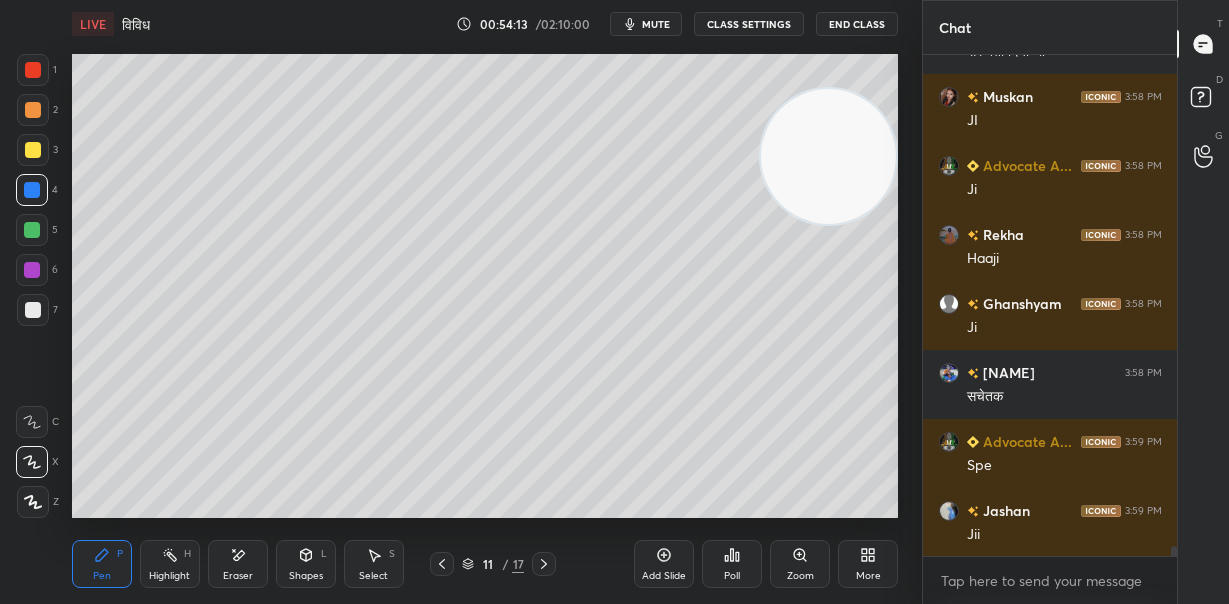 click at bounding box center (32, 230) 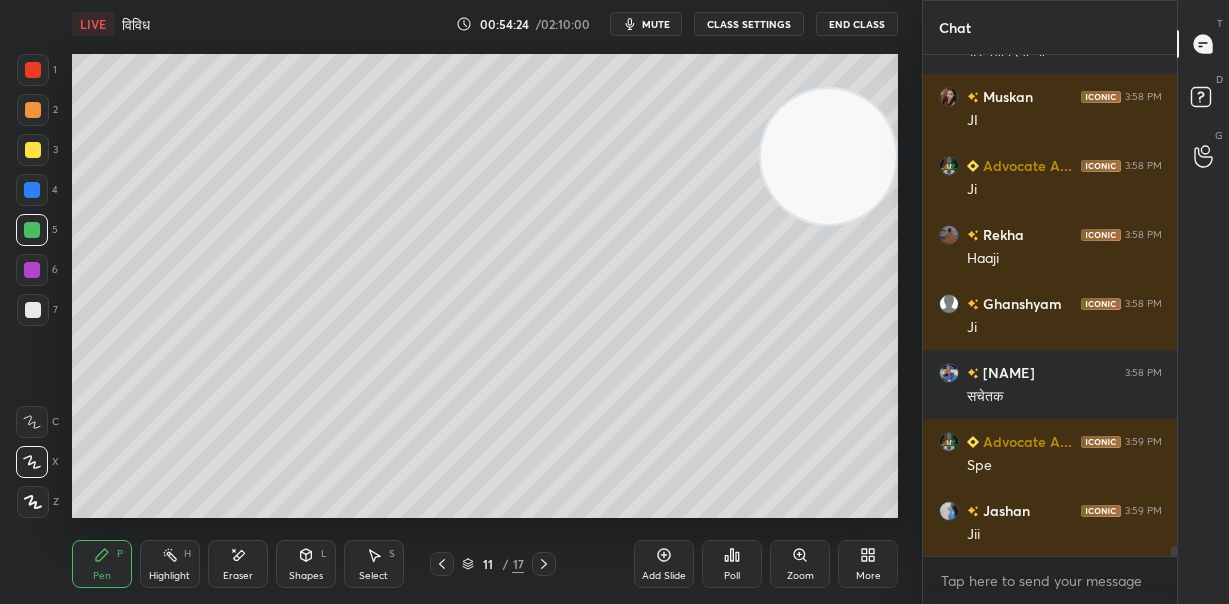drag, startPoint x: 30, startPoint y: 141, endPoint x: 66, endPoint y: 138, distance: 36.124783 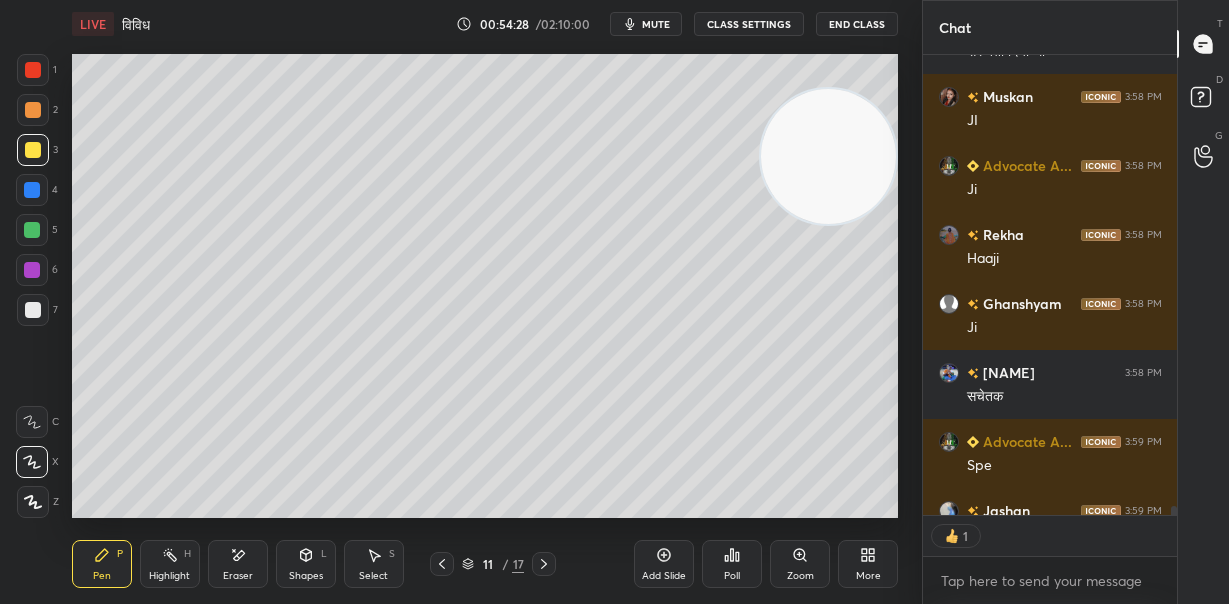 scroll, scrollTop: 454, scrollLeft: 248, axis: both 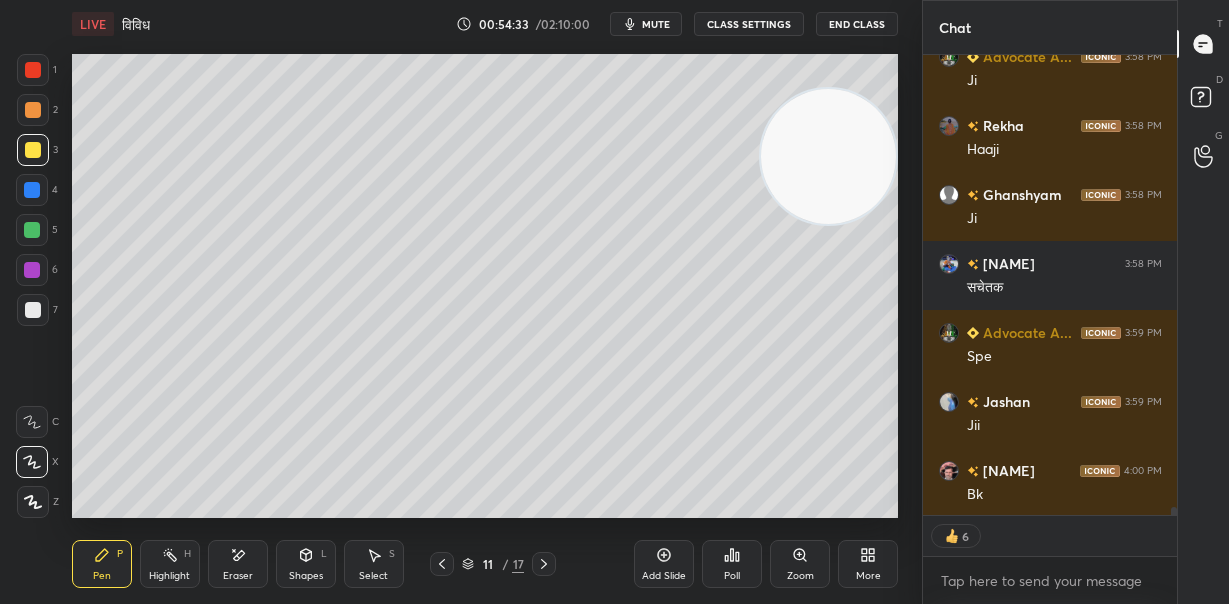 drag, startPoint x: 836, startPoint y: 154, endPoint x: 864, endPoint y: 359, distance: 206.90337 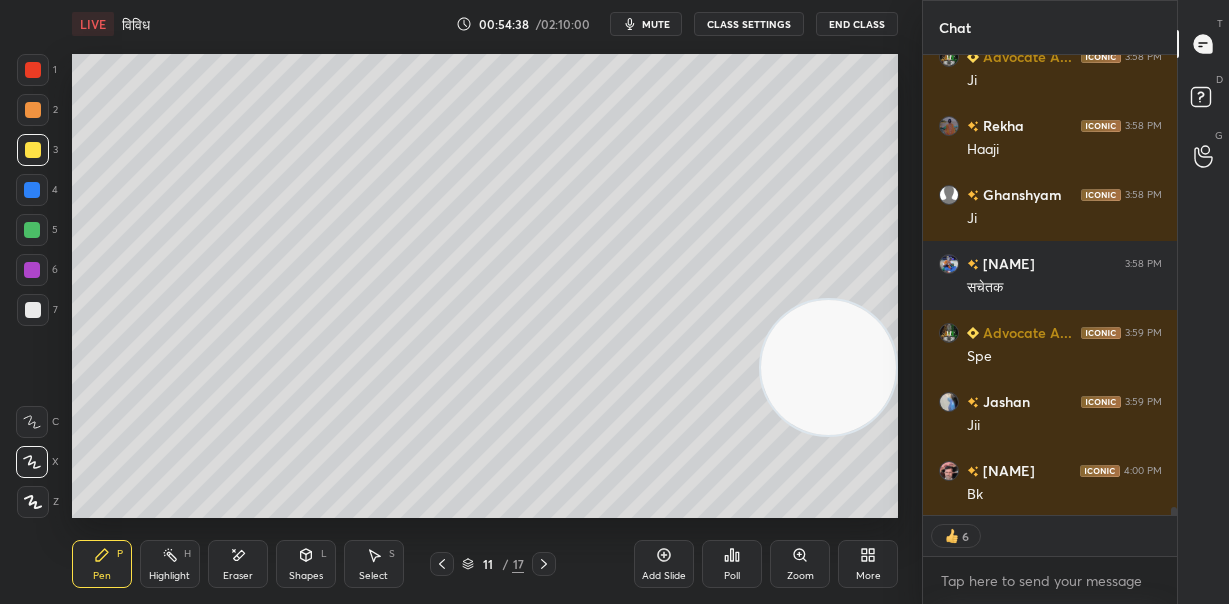 scroll, scrollTop: 24986, scrollLeft: 0, axis: vertical 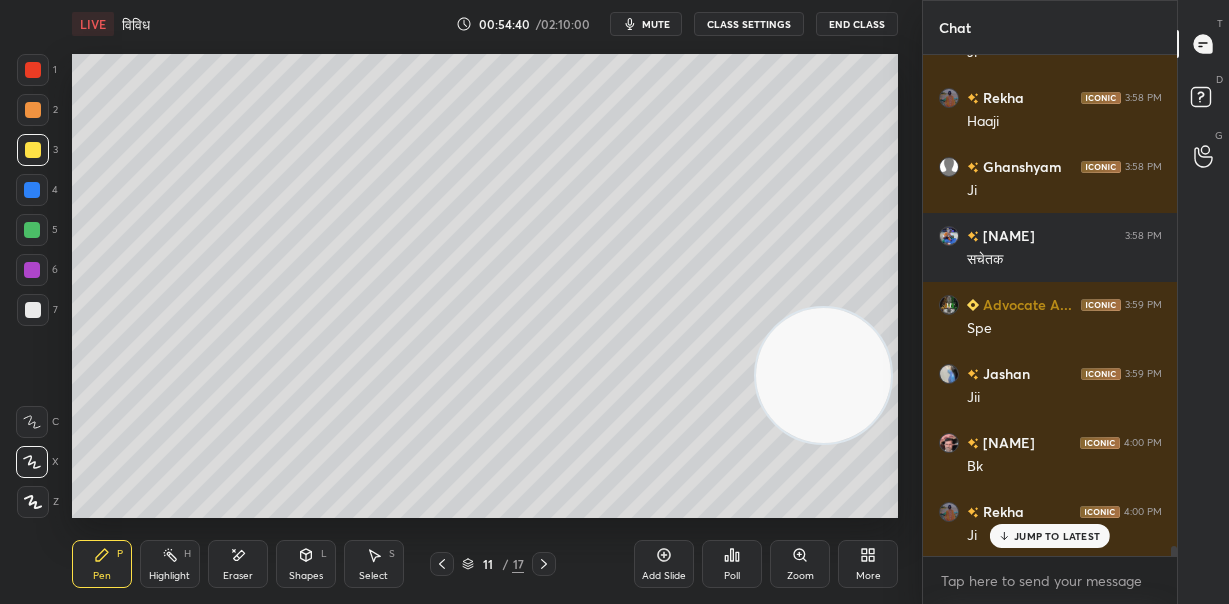 drag, startPoint x: 811, startPoint y: 370, endPoint x: 494, endPoint y: 461, distance: 329.80298 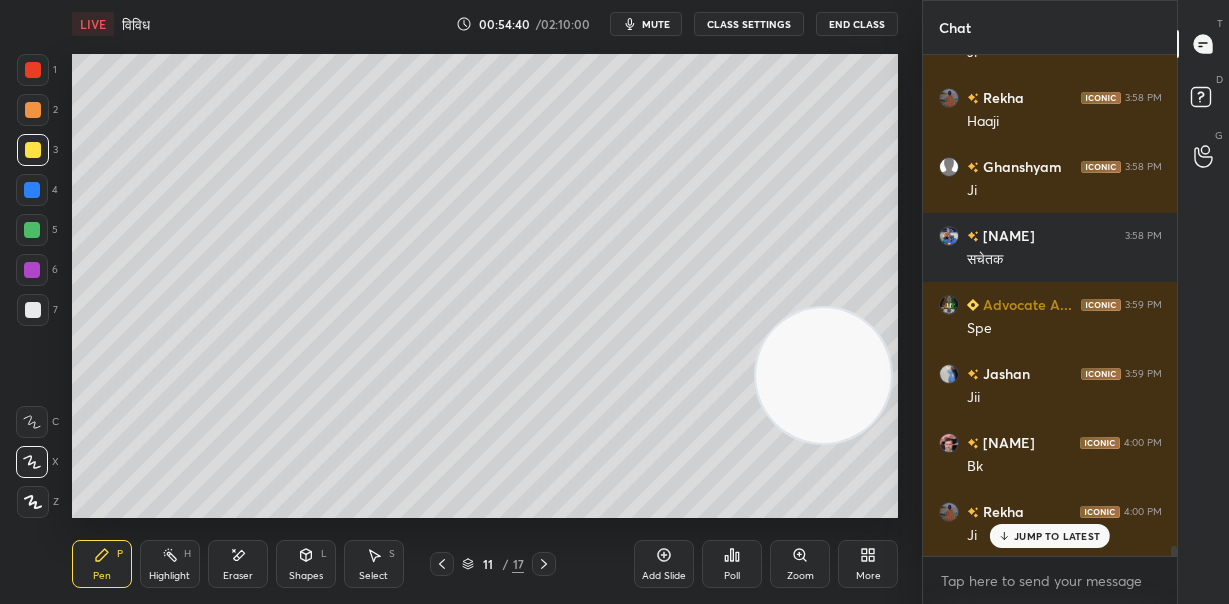 click at bounding box center (823, 375) 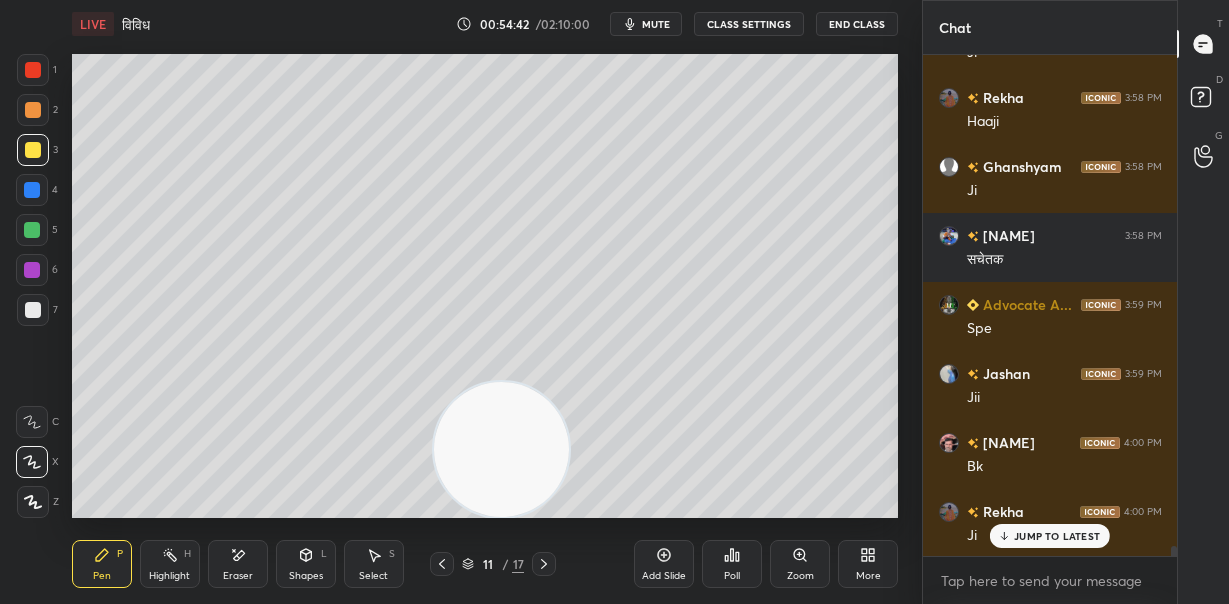 click at bounding box center [32, 230] 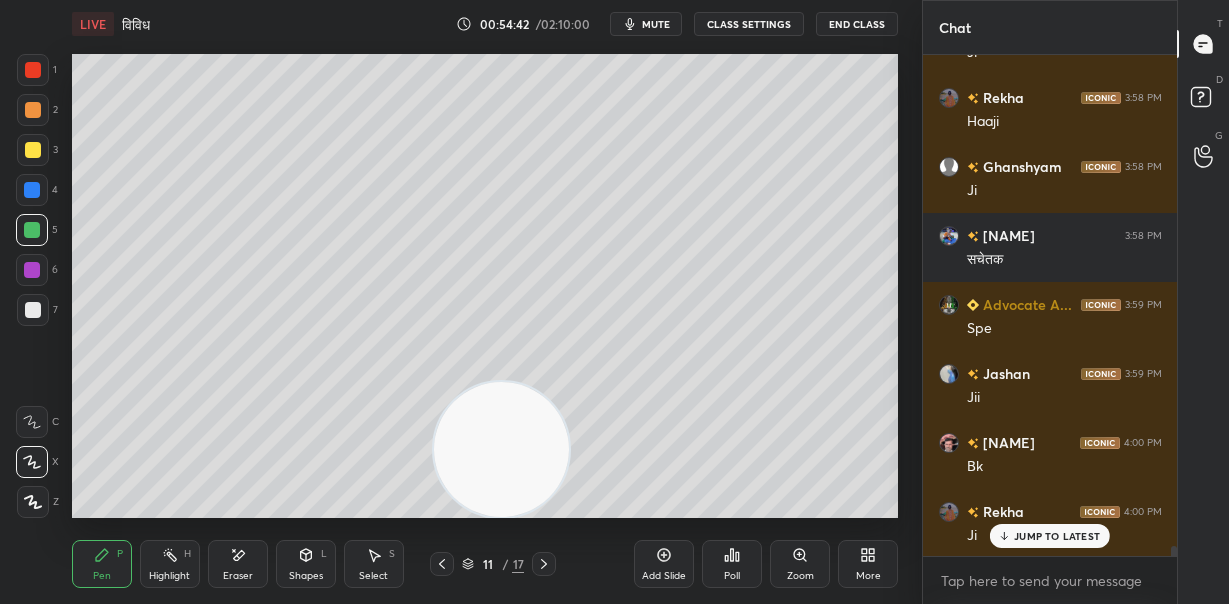 click at bounding box center [33, 110] 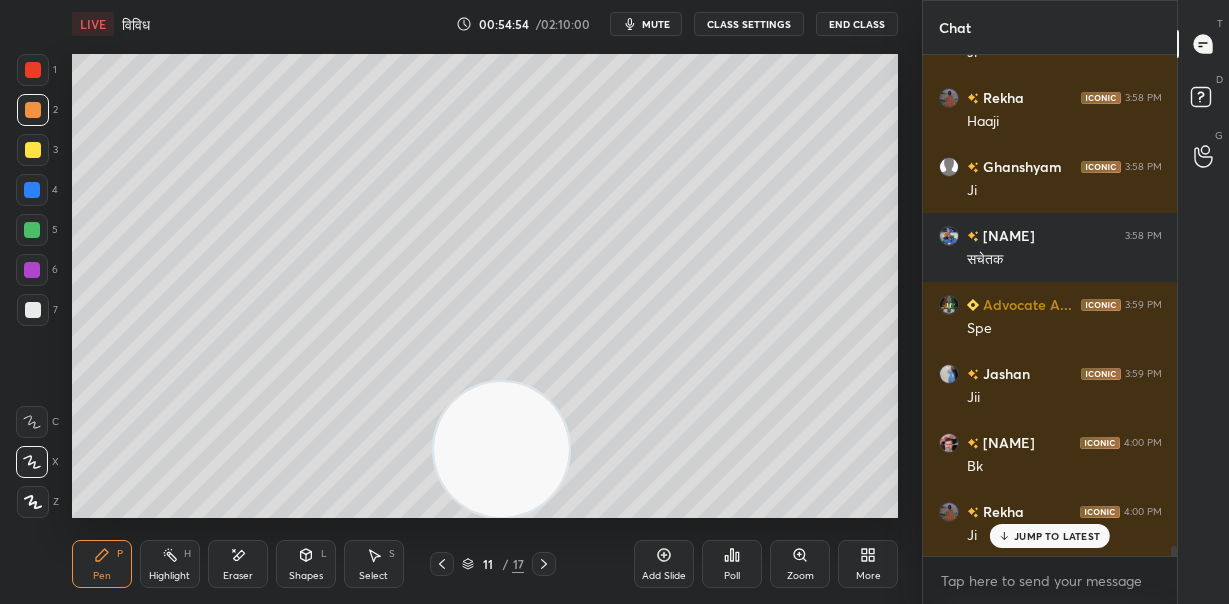 click on "JUMP TO LATEST" at bounding box center [1057, 536] 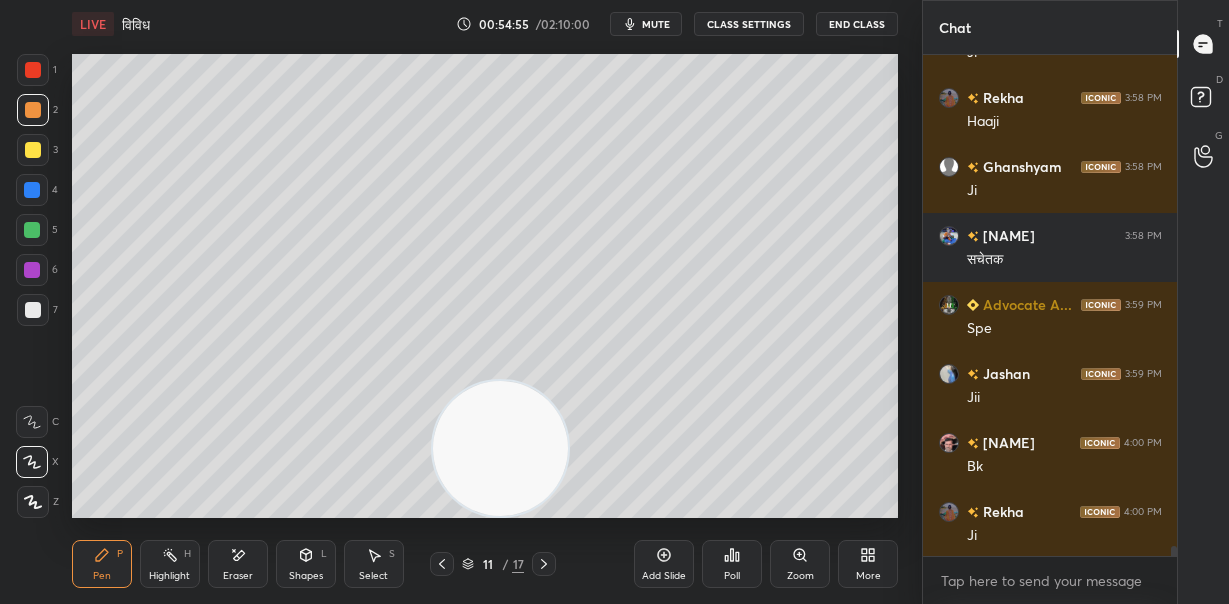 drag, startPoint x: 479, startPoint y: 426, endPoint x: 227, endPoint y: 455, distance: 253.66316 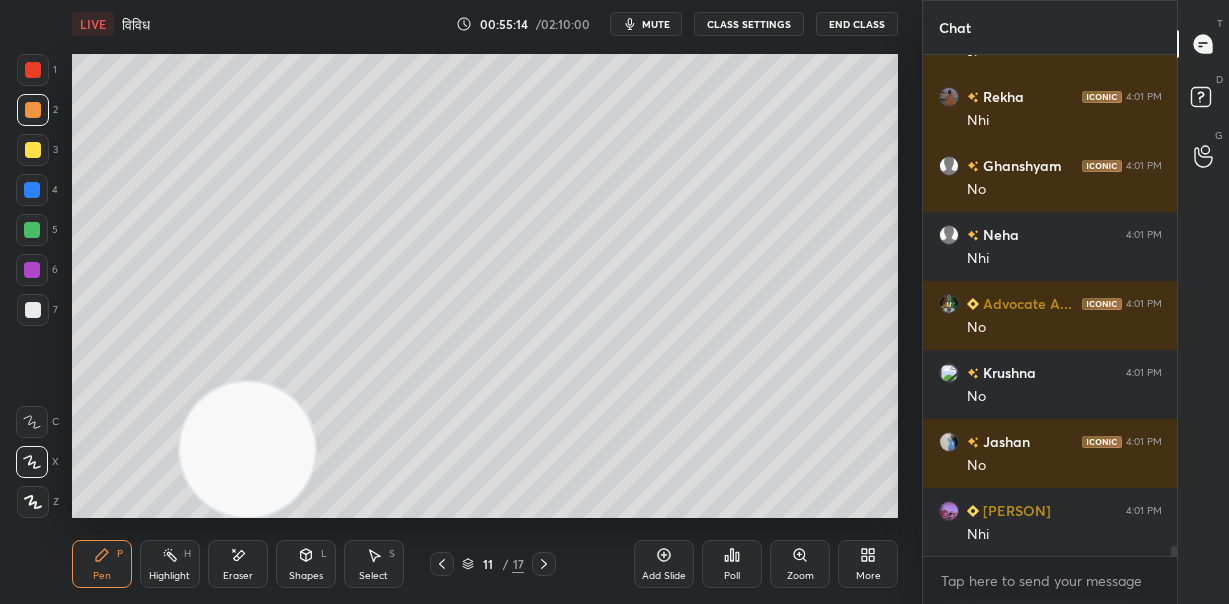 scroll, scrollTop: 25498, scrollLeft: 0, axis: vertical 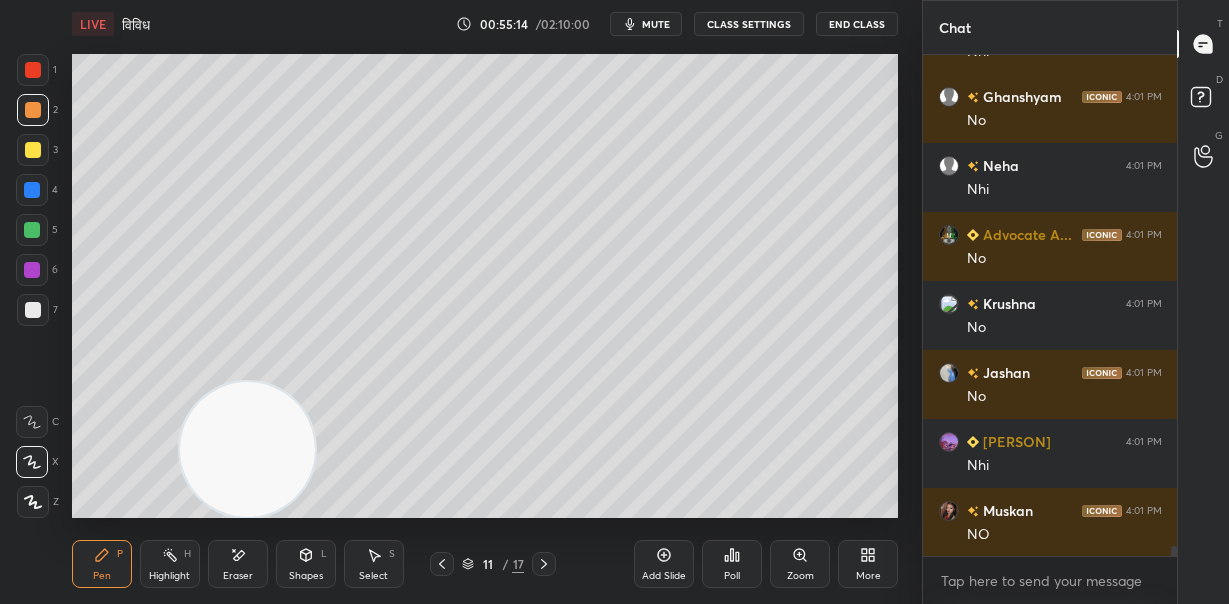 click on "Eraser" at bounding box center (238, 564) 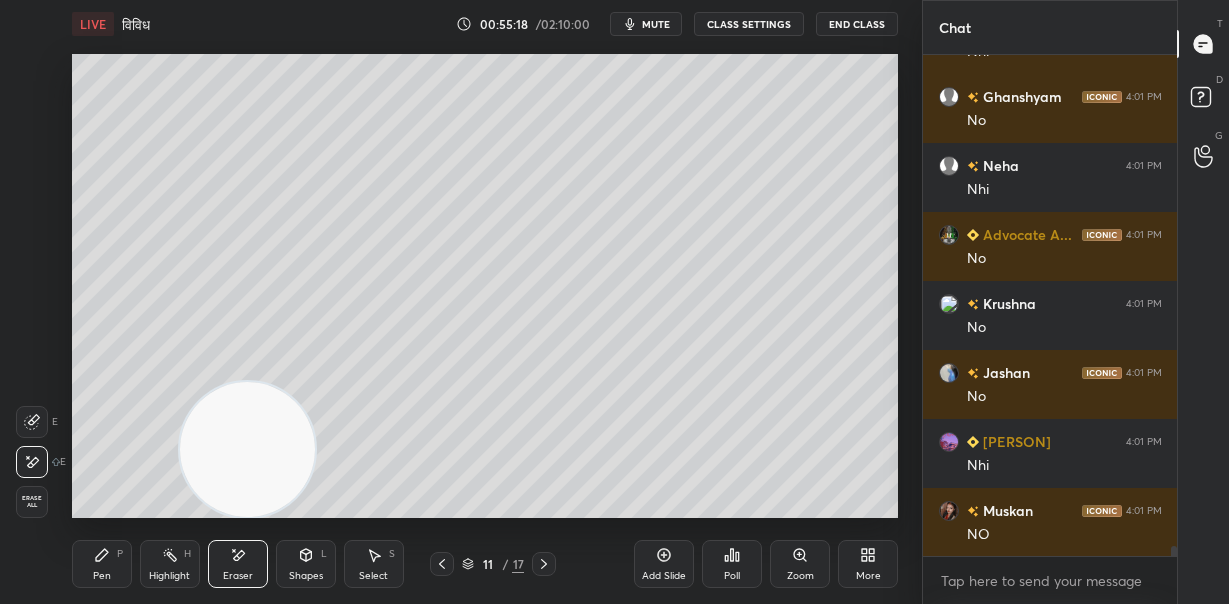drag, startPoint x: 107, startPoint y: 554, endPoint x: 110, endPoint y: 521, distance: 33.13608 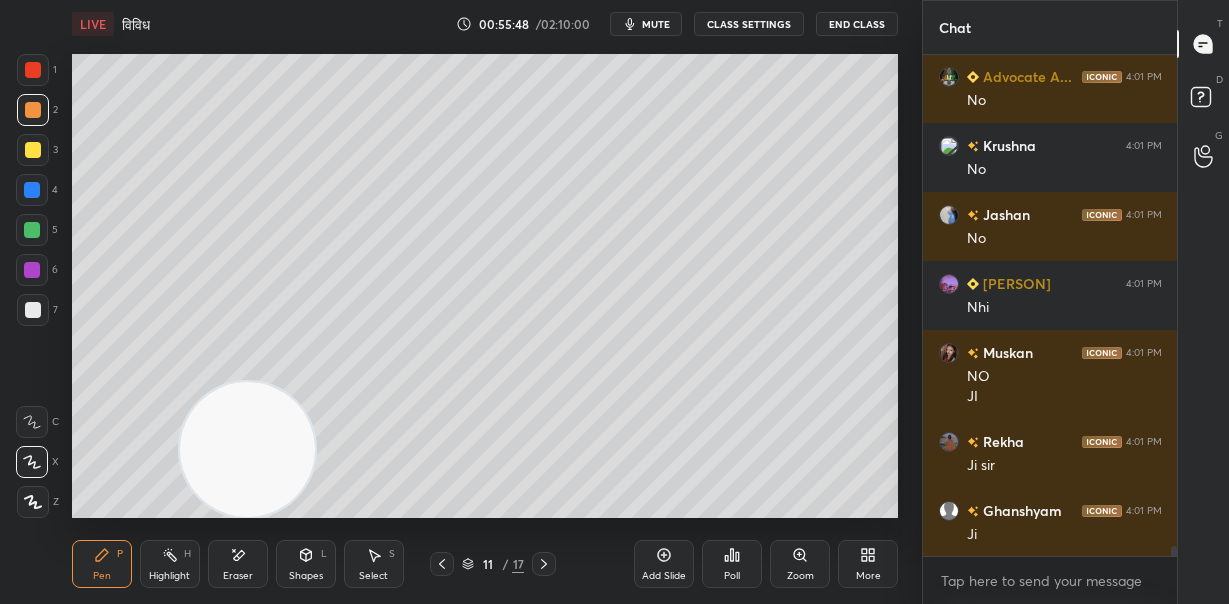 scroll, scrollTop: 25724, scrollLeft: 0, axis: vertical 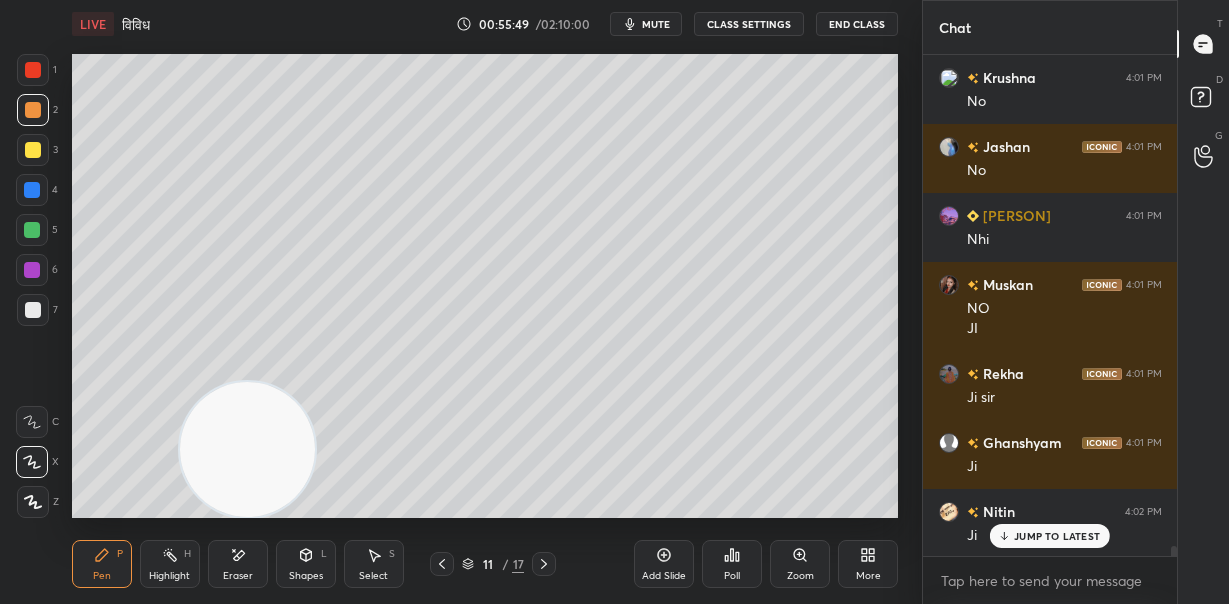 click on "Eraser" at bounding box center (238, 564) 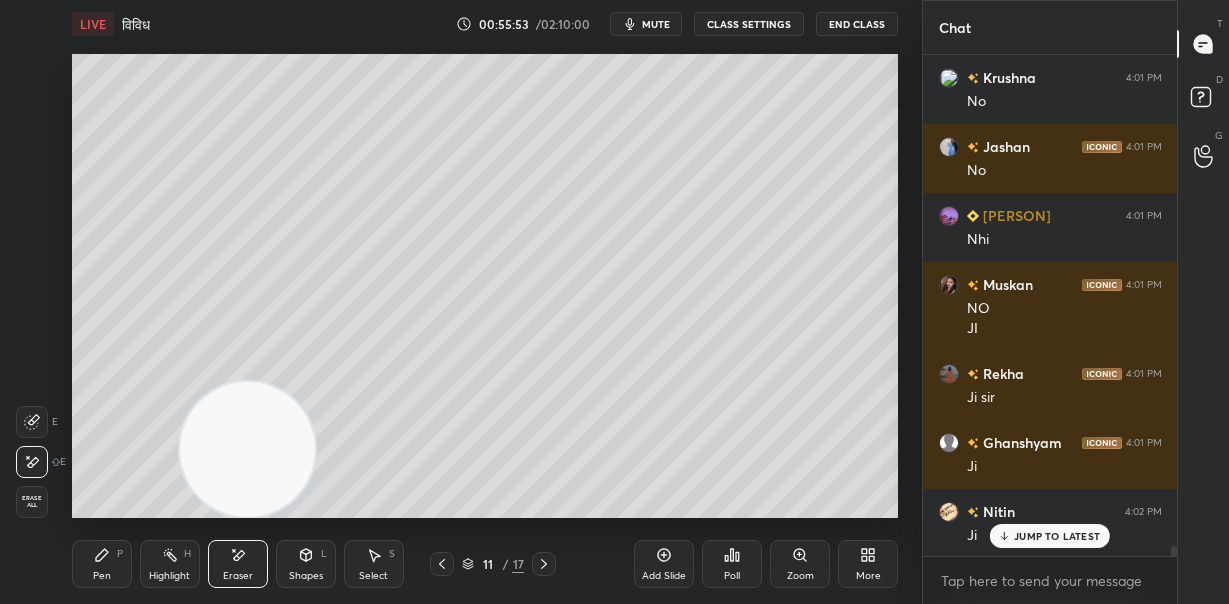 click on "Erase all" at bounding box center [32, 502] 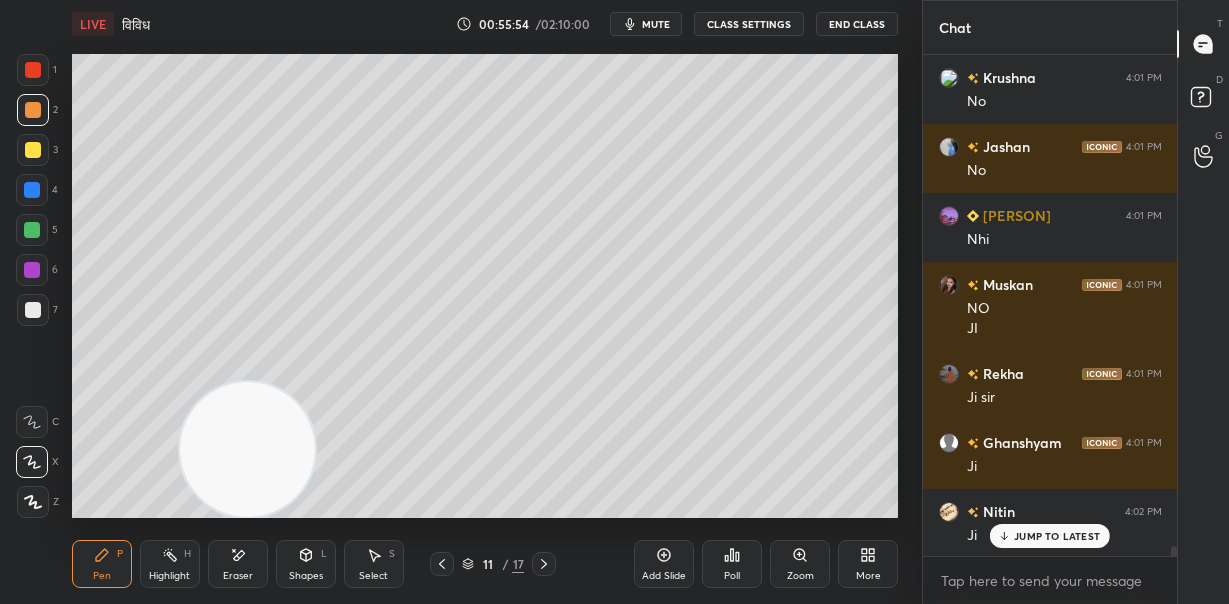 click 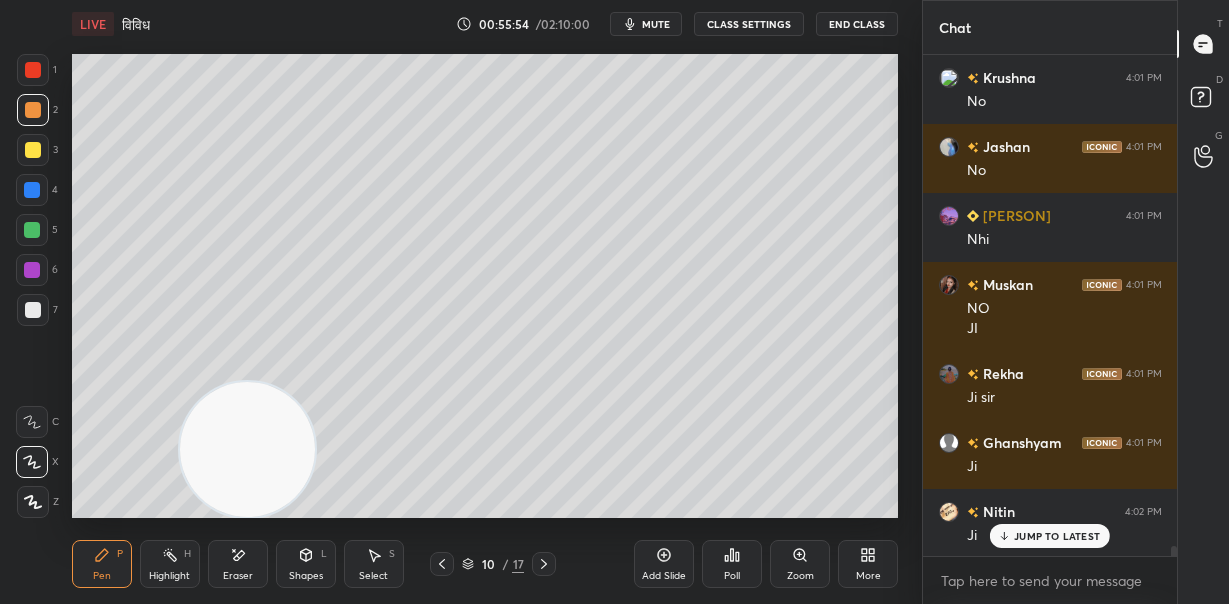 scroll, scrollTop: 25811, scrollLeft: 0, axis: vertical 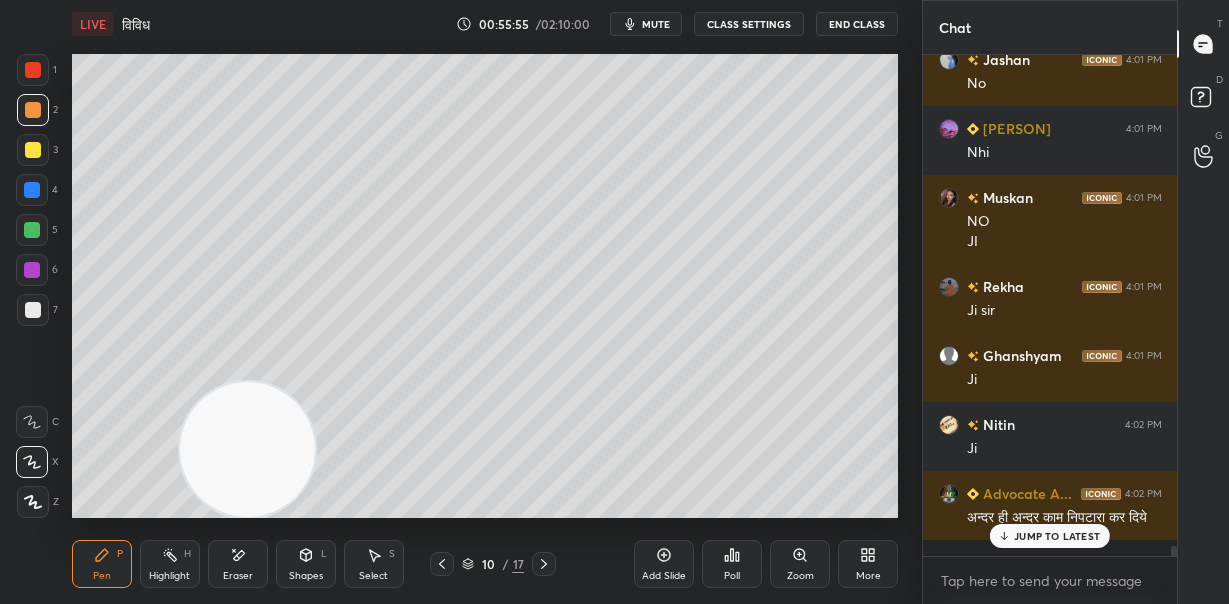 click 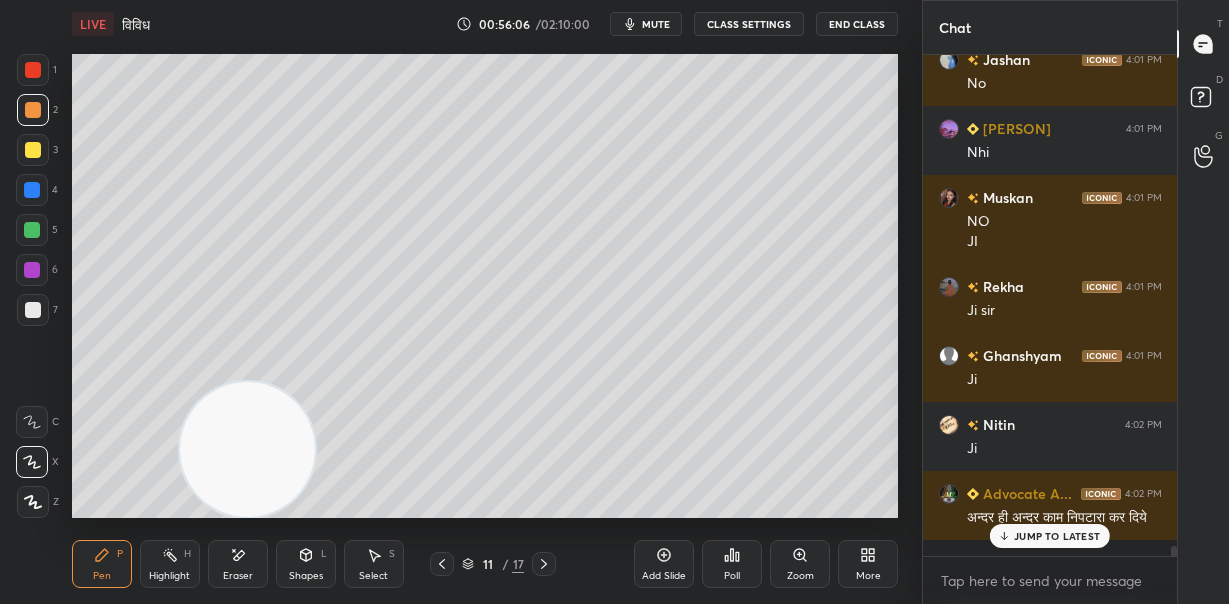click at bounding box center (33, 150) 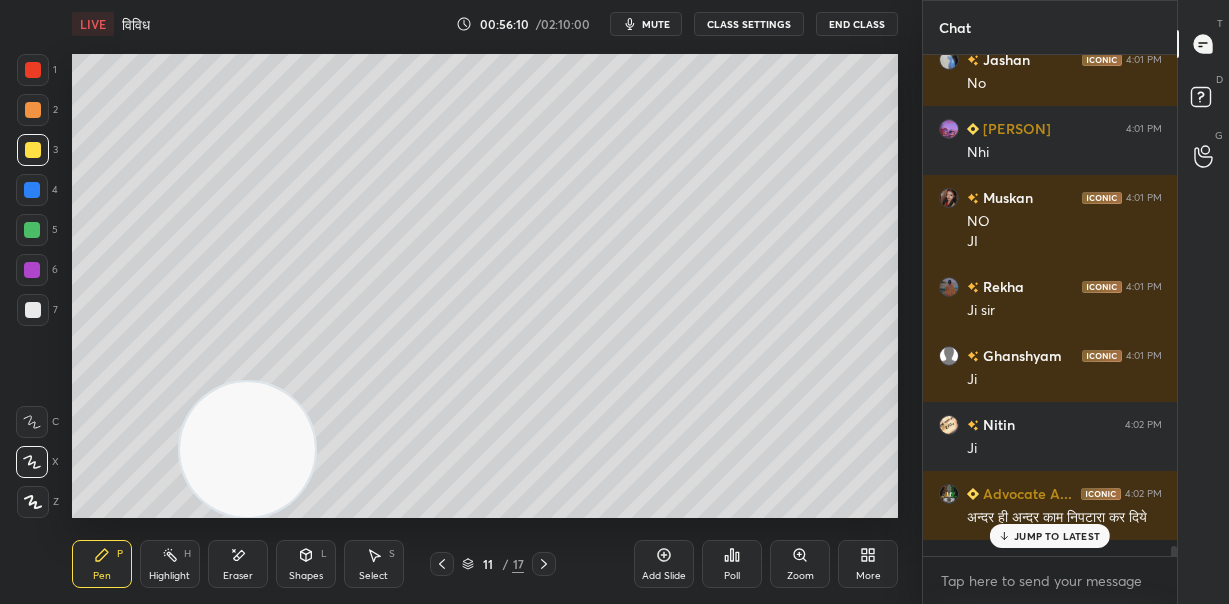 drag, startPoint x: 30, startPoint y: 311, endPoint x: 49, endPoint y: 288, distance: 29.832869 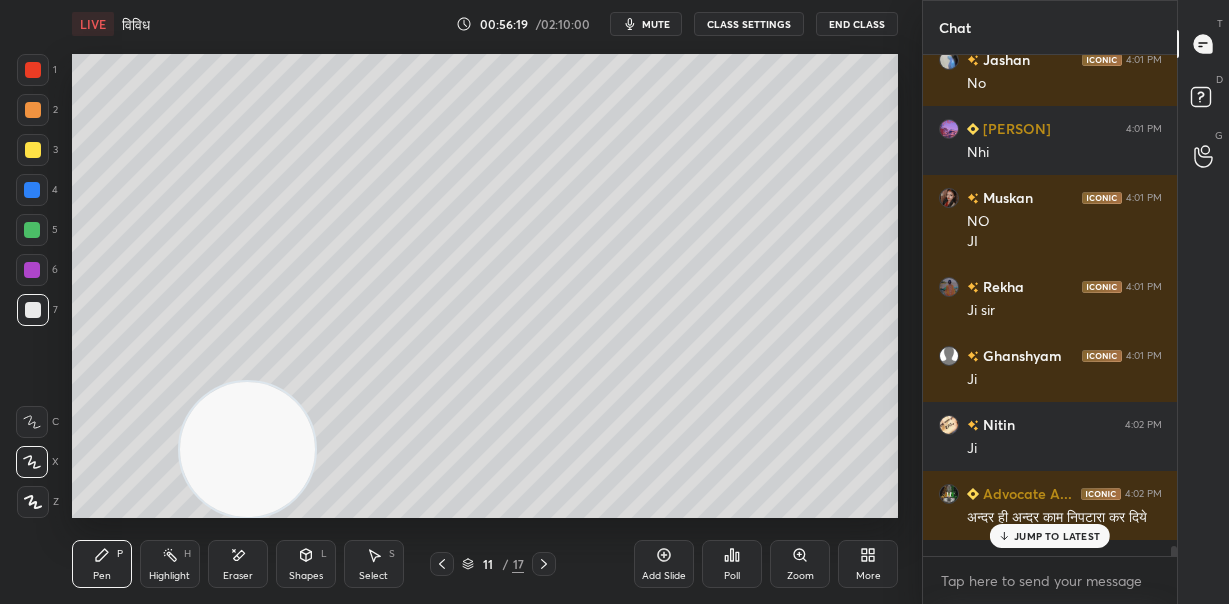 drag, startPoint x: 247, startPoint y: 559, endPoint x: 314, endPoint y: 436, distance: 140.06427 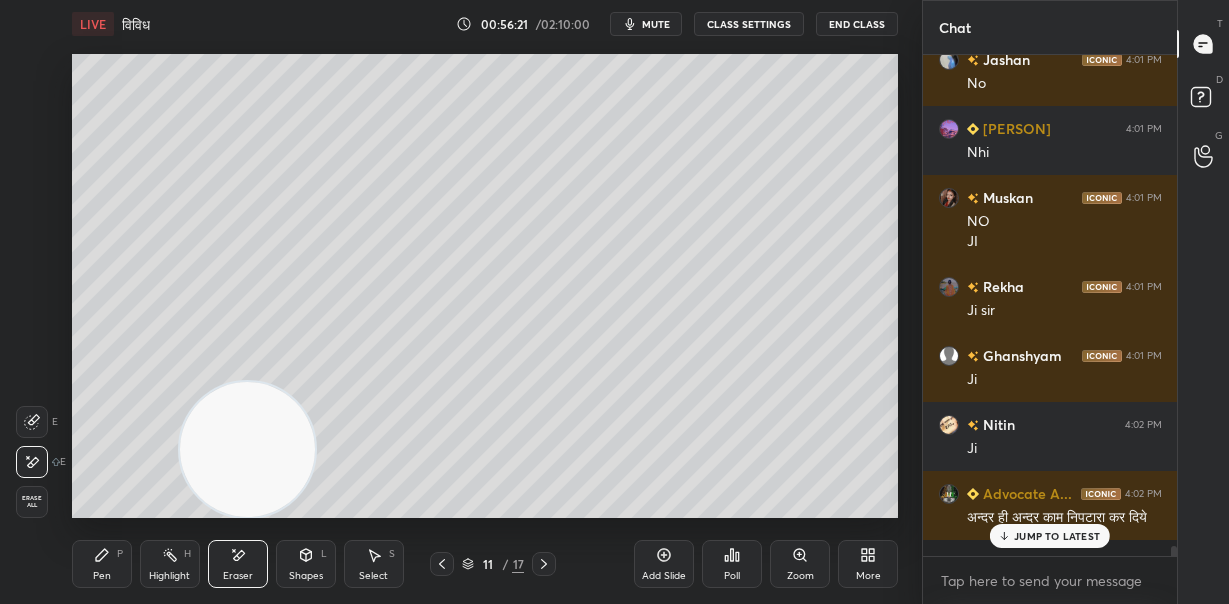 click on "Pen P" at bounding box center (102, 564) 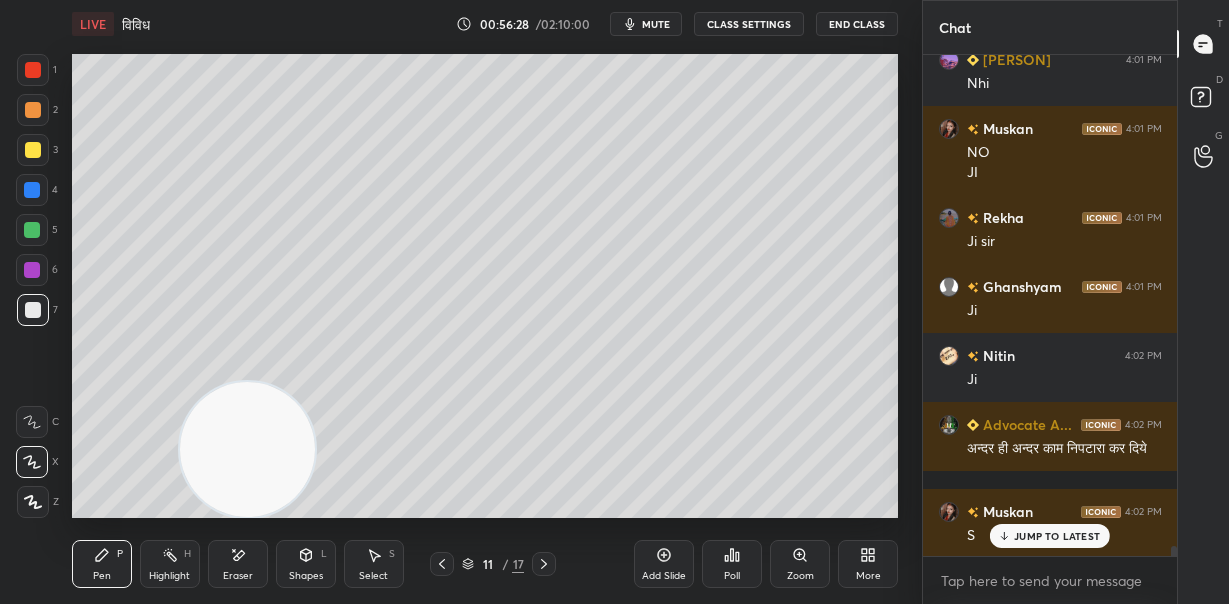 scroll, scrollTop: 25950, scrollLeft: 0, axis: vertical 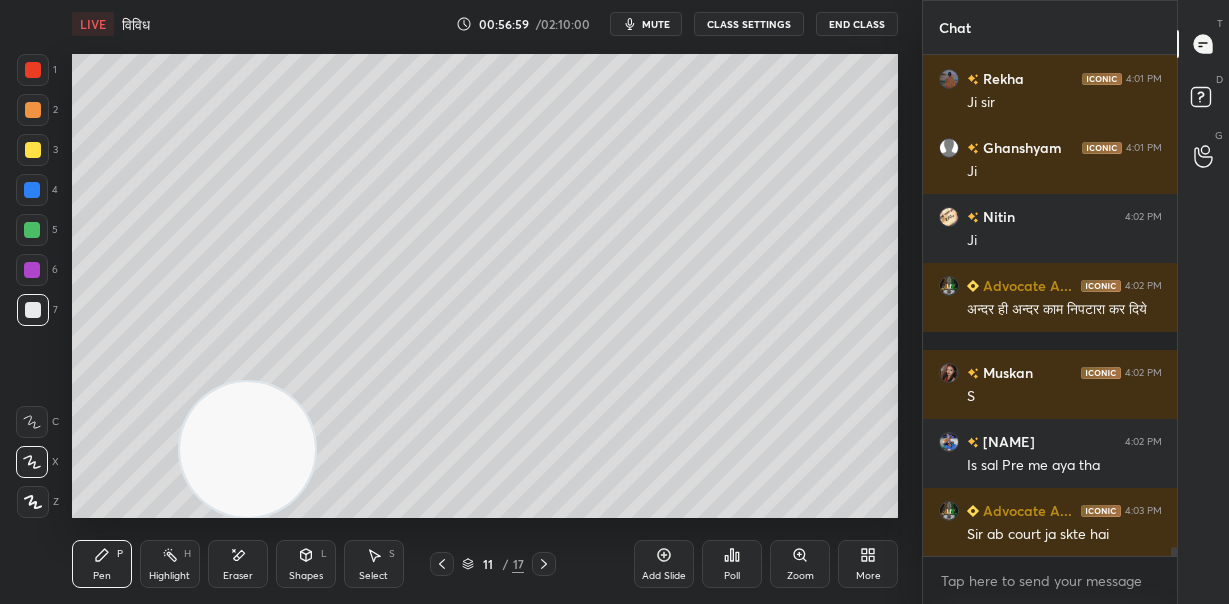 click at bounding box center [247, 449] 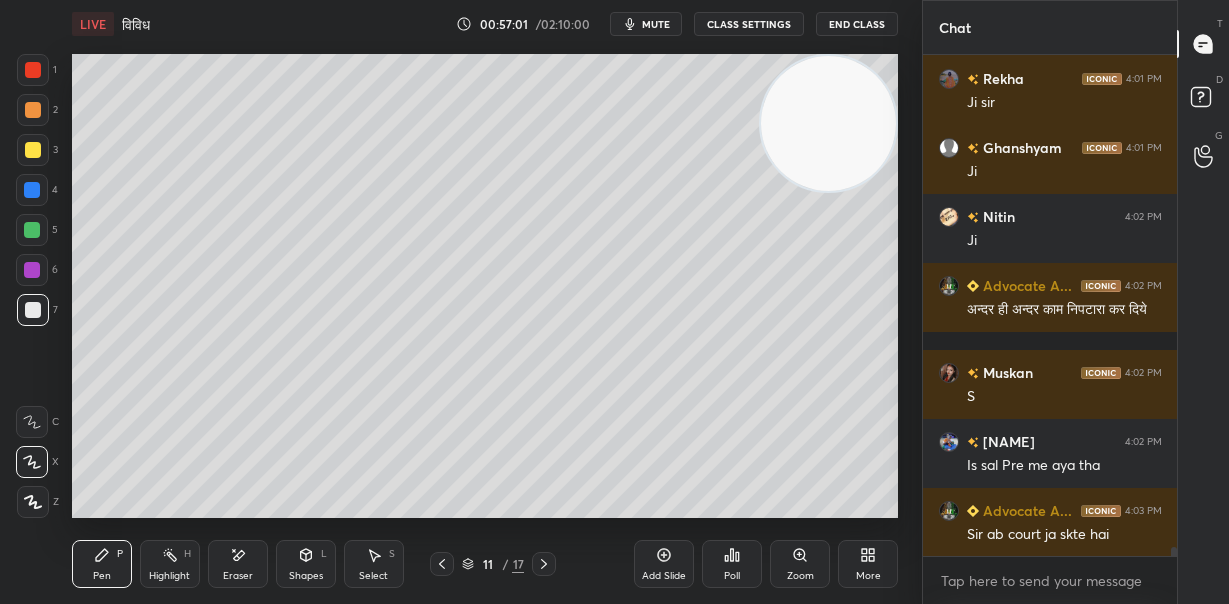 drag, startPoint x: 410, startPoint y: 332, endPoint x: 871, endPoint y: 69, distance: 530.74475 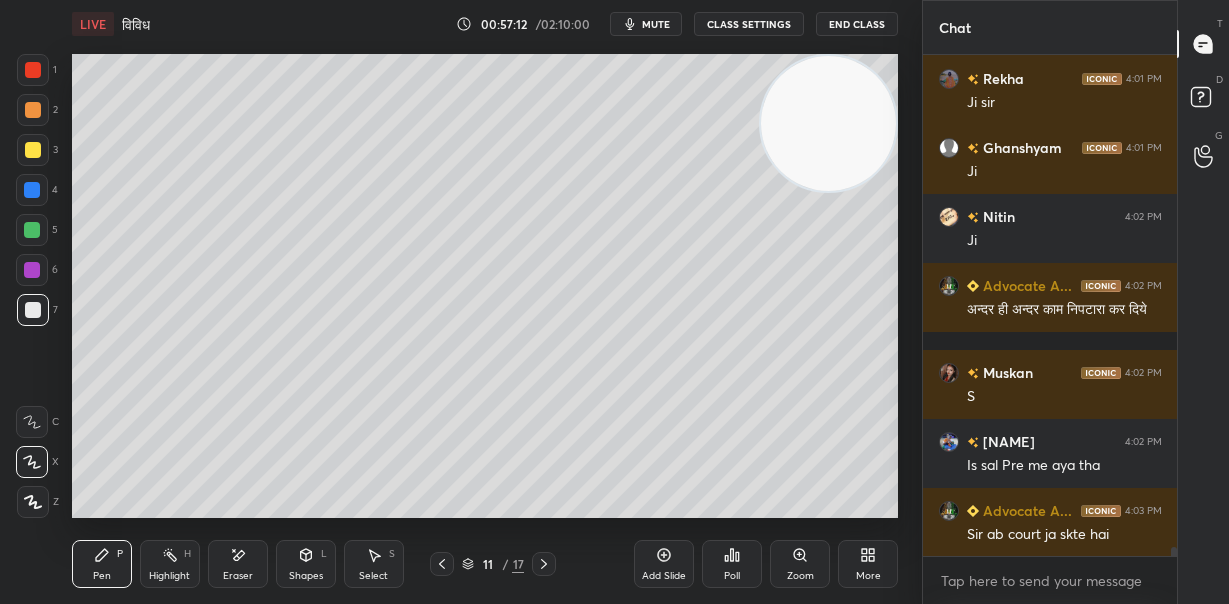 click at bounding box center [32, 230] 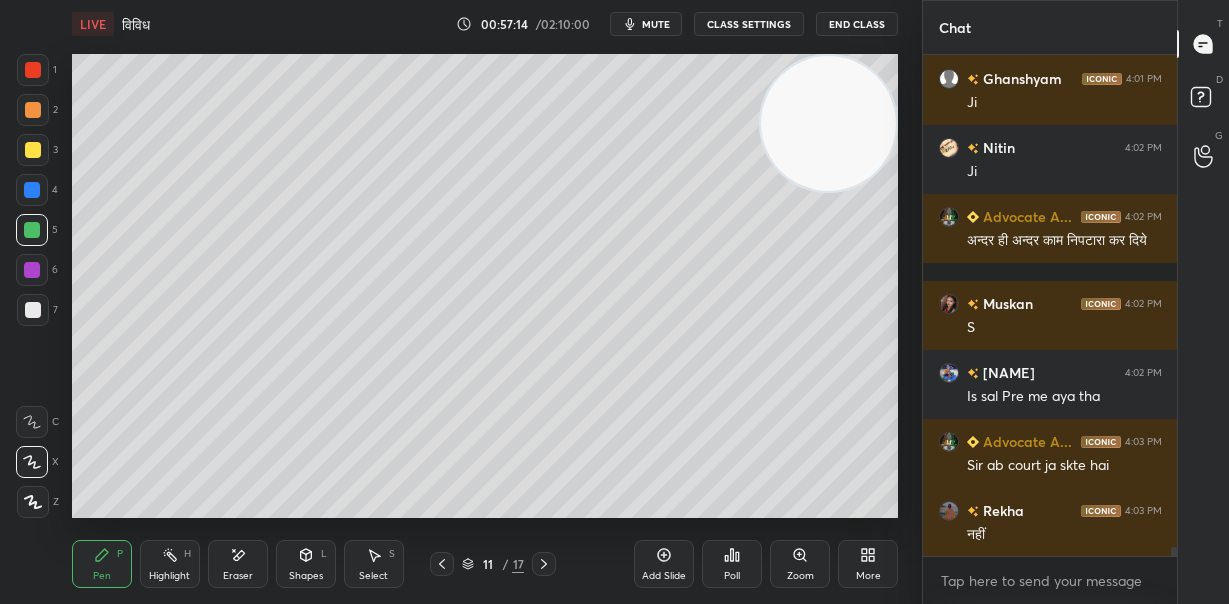 scroll, scrollTop: 26225, scrollLeft: 0, axis: vertical 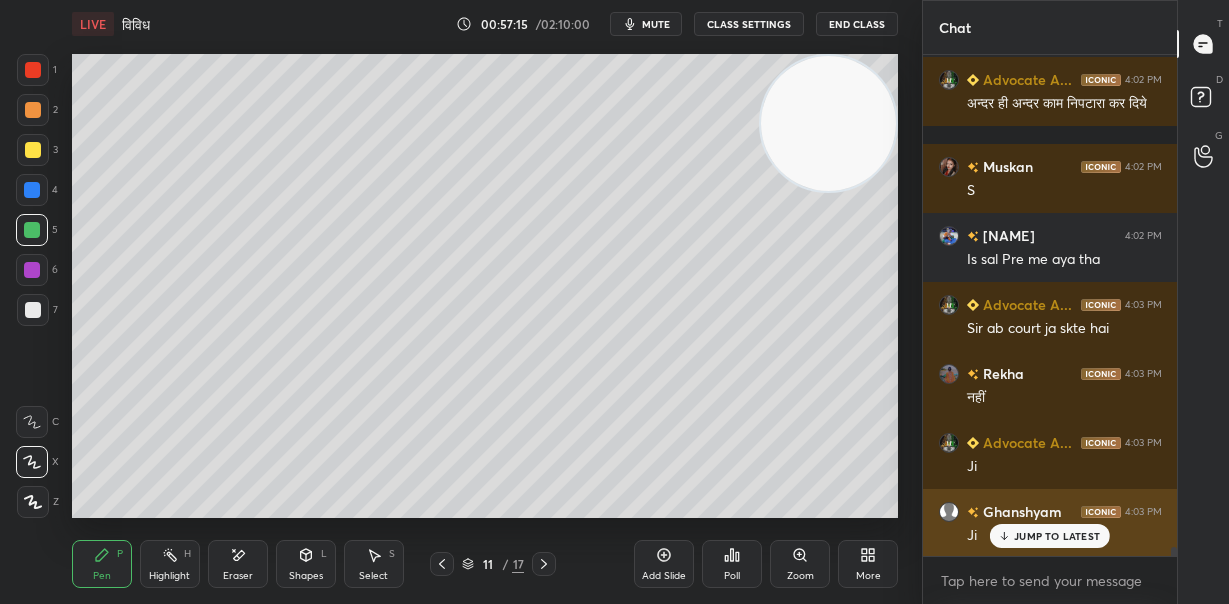 click on "JUMP TO LATEST" at bounding box center (1057, 536) 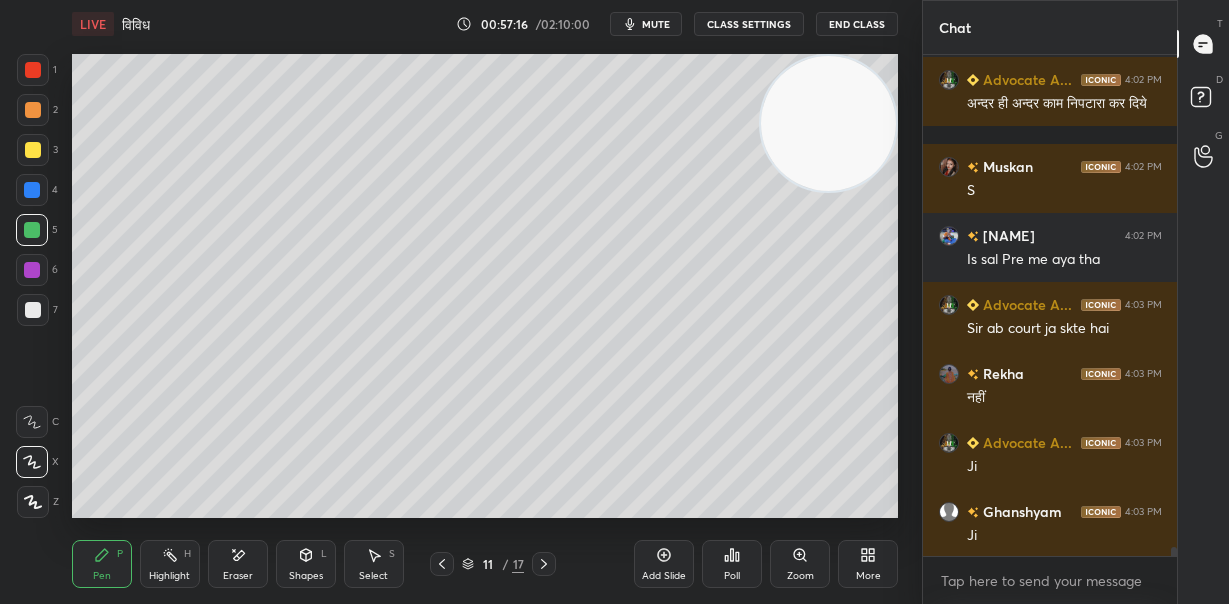 scroll, scrollTop: 26295, scrollLeft: 0, axis: vertical 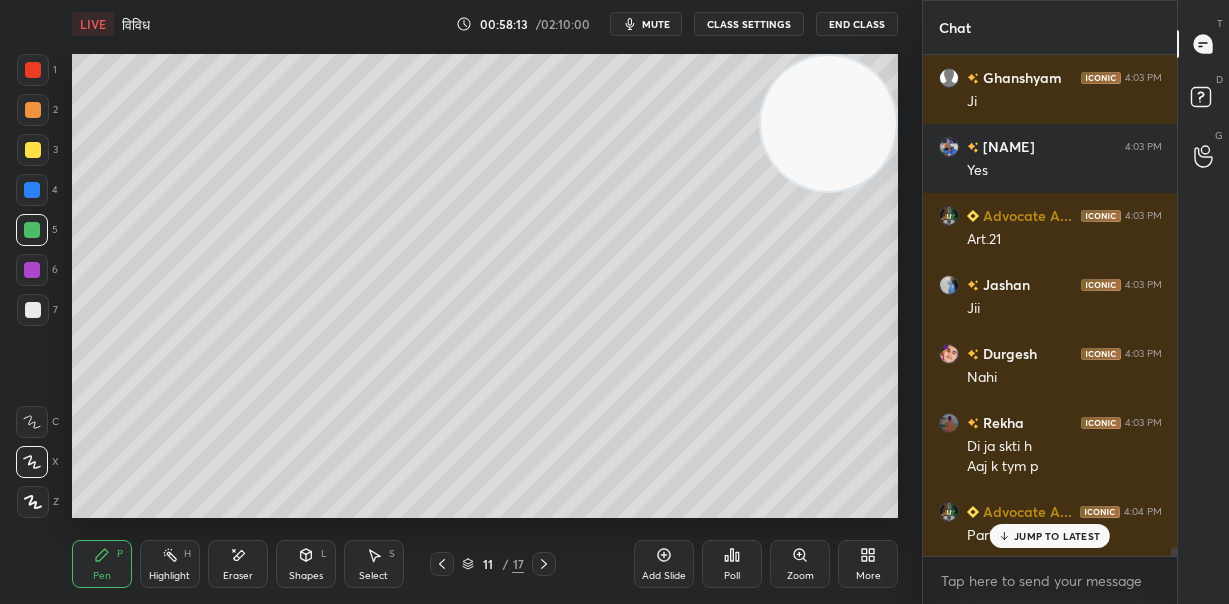 click at bounding box center [33, 310] 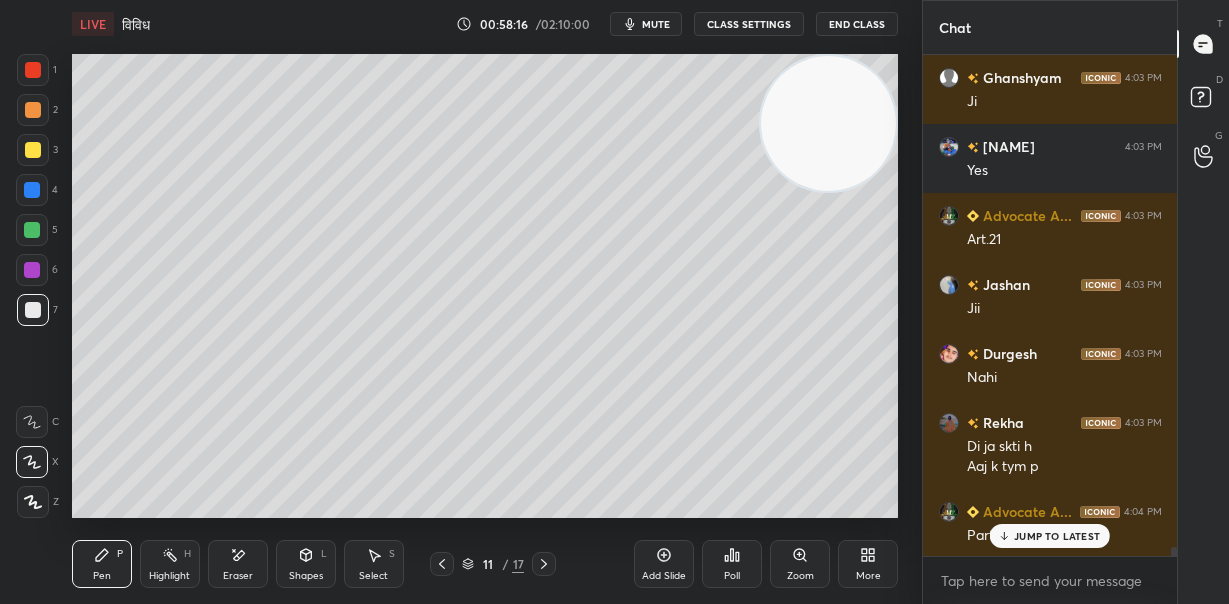 click on "Eraser" at bounding box center [238, 564] 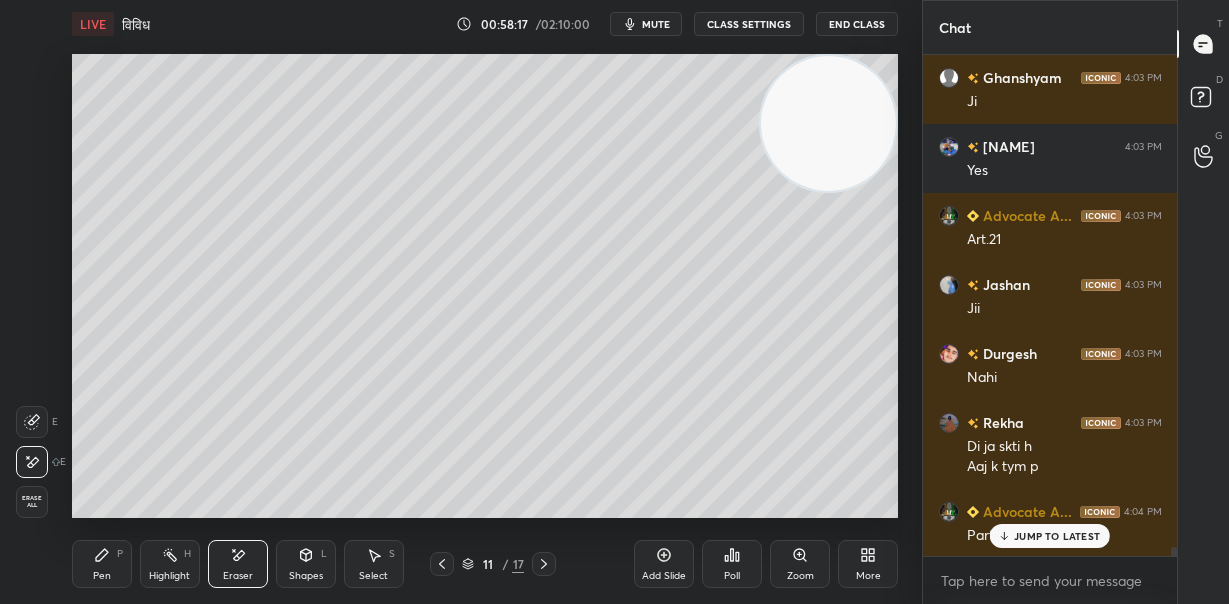 click on "Pen P" at bounding box center (102, 564) 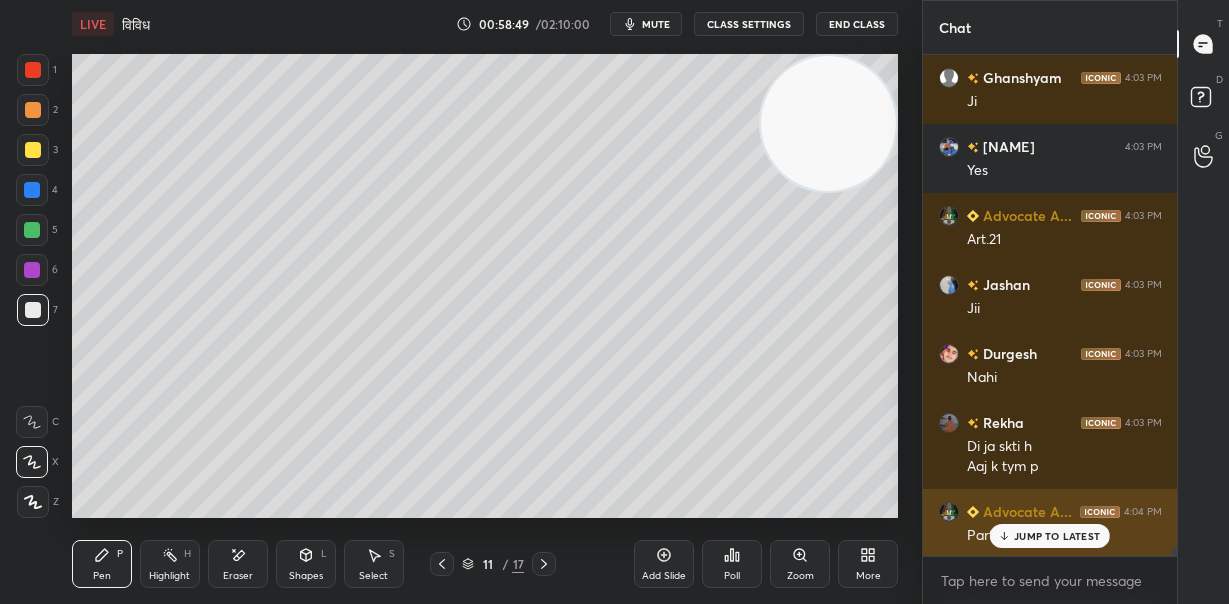 click on "JUMP TO LATEST" at bounding box center (1057, 536) 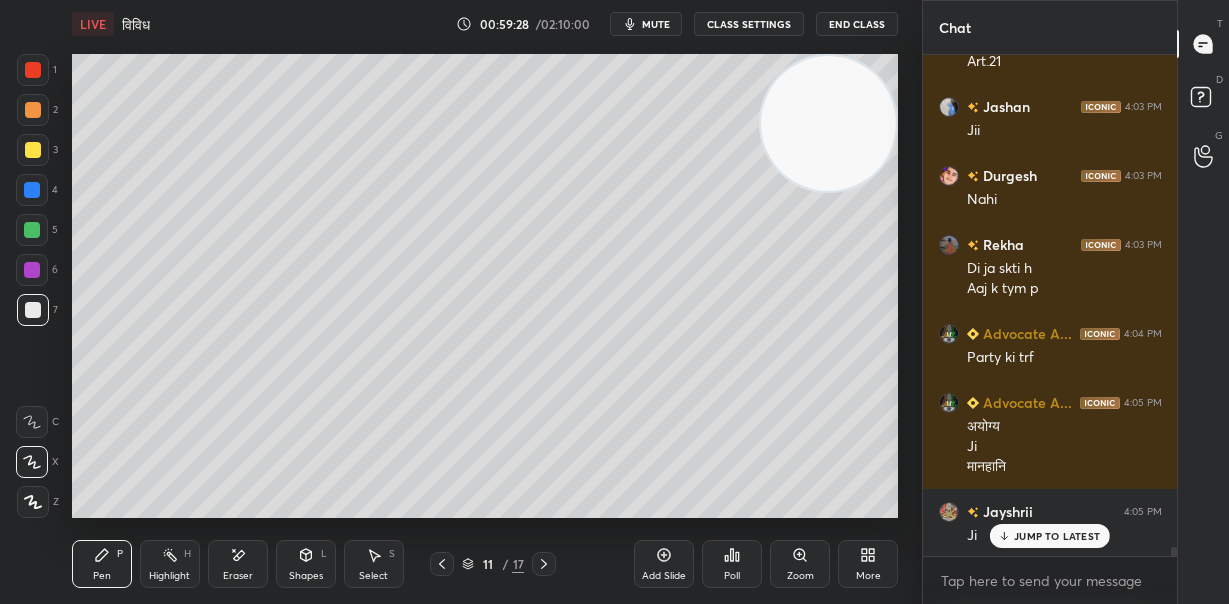 scroll, scrollTop: 26906, scrollLeft: 0, axis: vertical 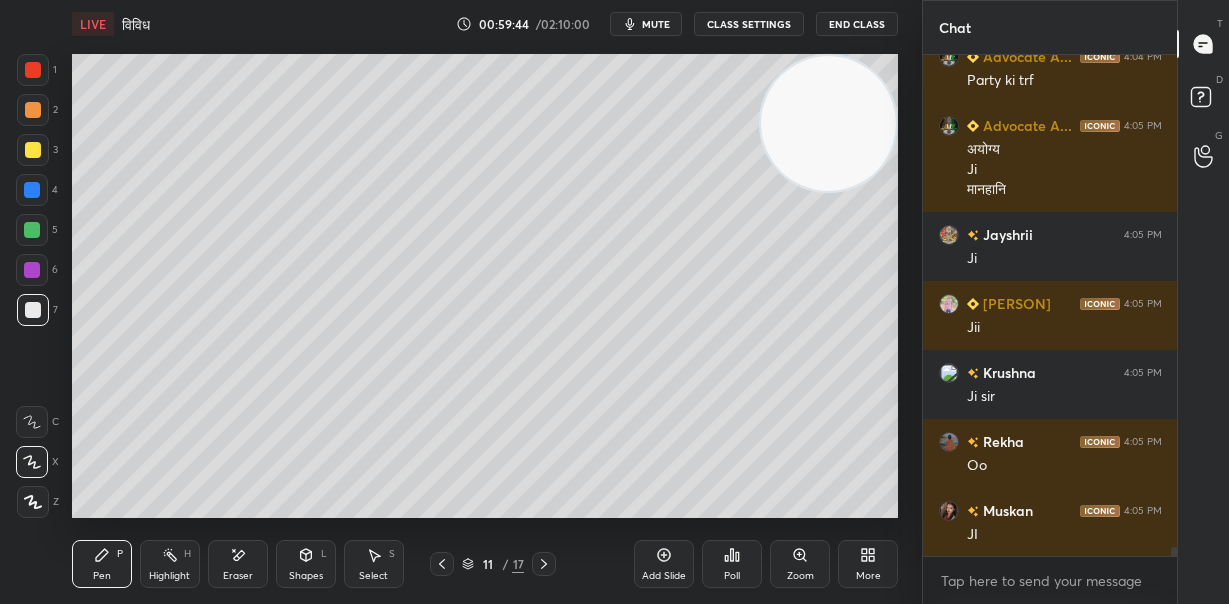 click on "Add Slide" at bounding box center (664, 564) 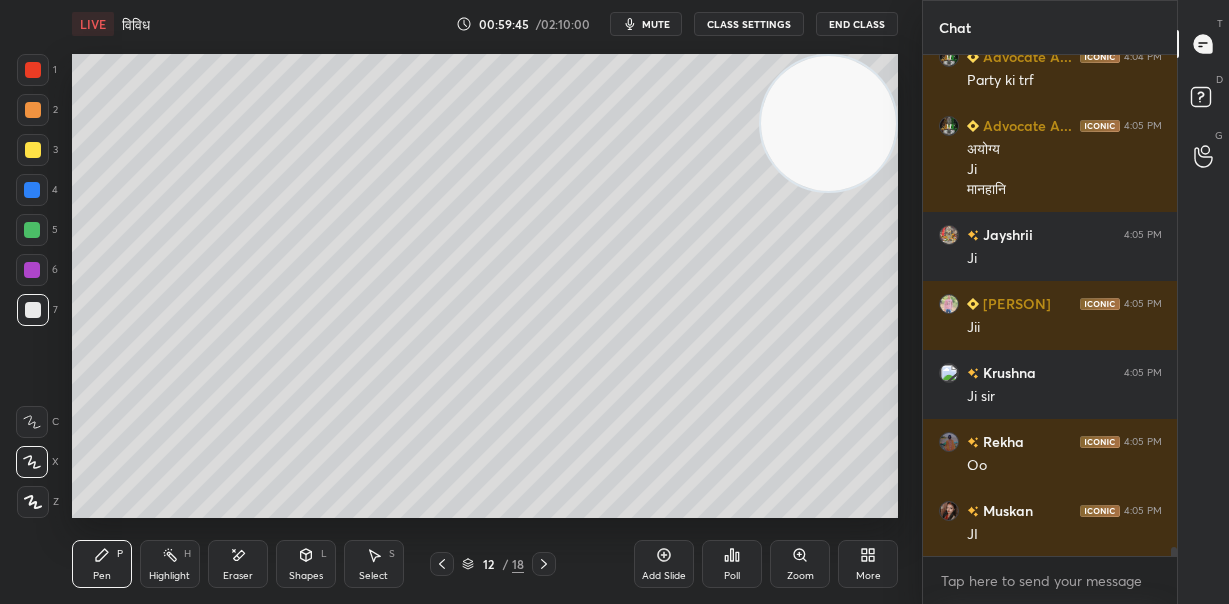 drag, startPoint x: 35, startPoint y: 108, endPoint x: 58, endPoint y: 121, distance: 26.41969 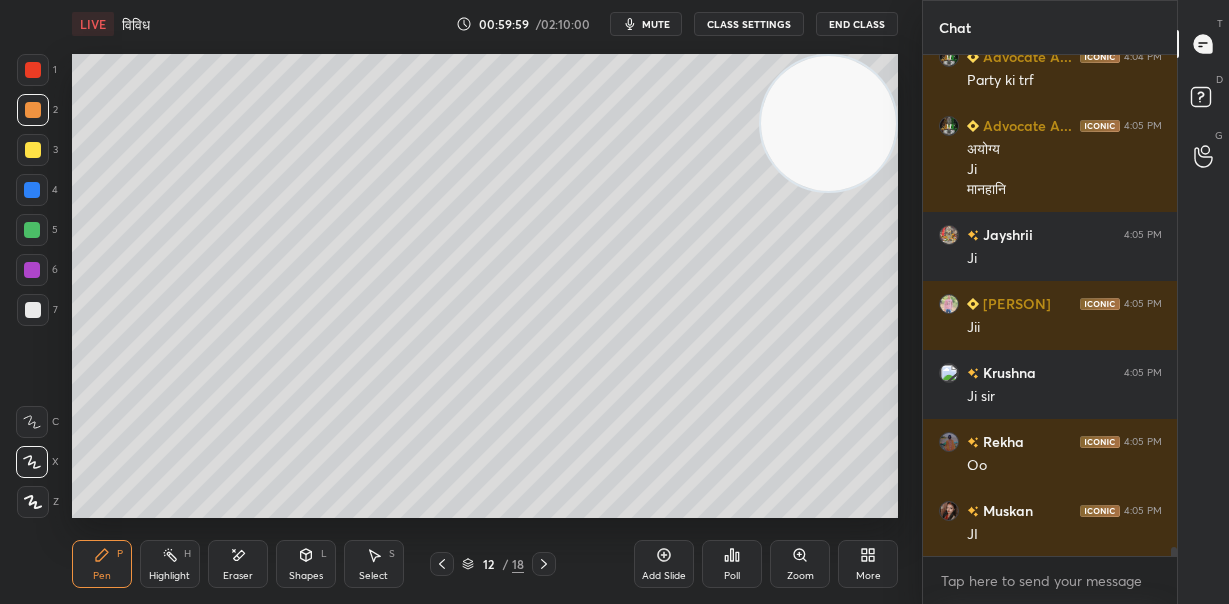 click on "Eraser" at bounding box center [238, 564] 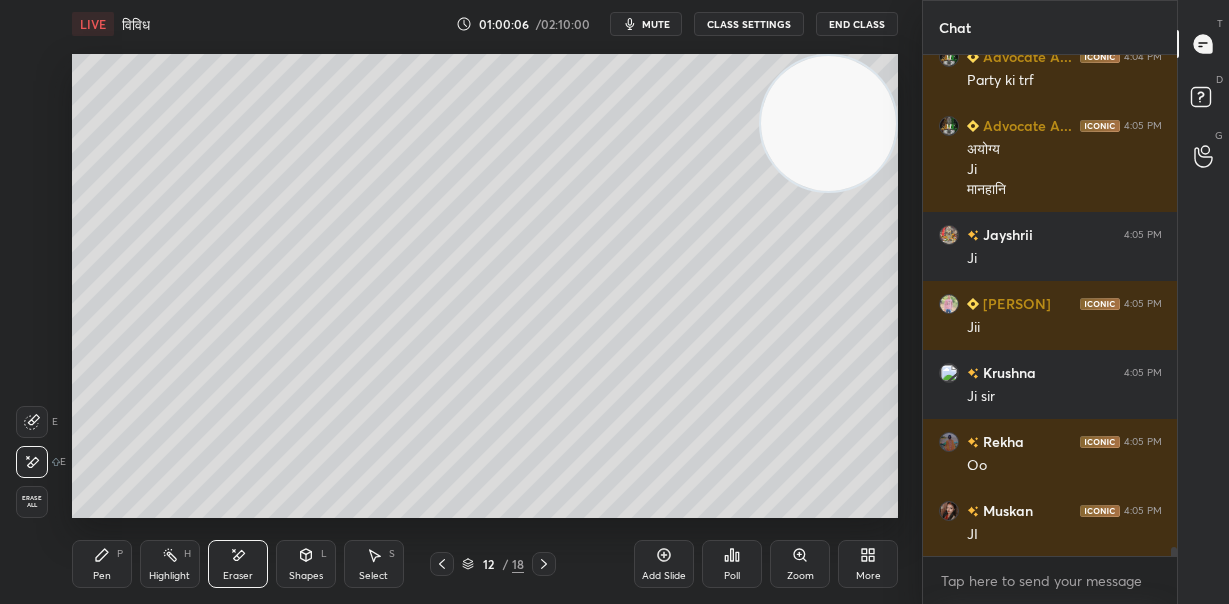 scroll, scrollTop: 27182, scrollLeft: 0, axis: vertical 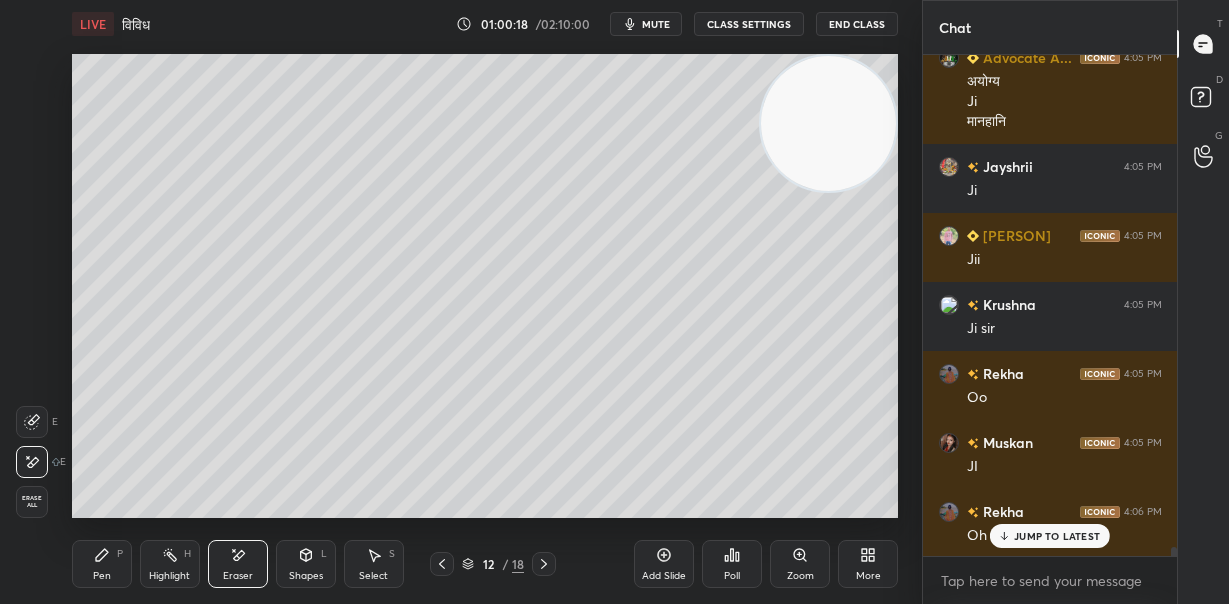 click on "Pen P" at bounding box center (102, 564) 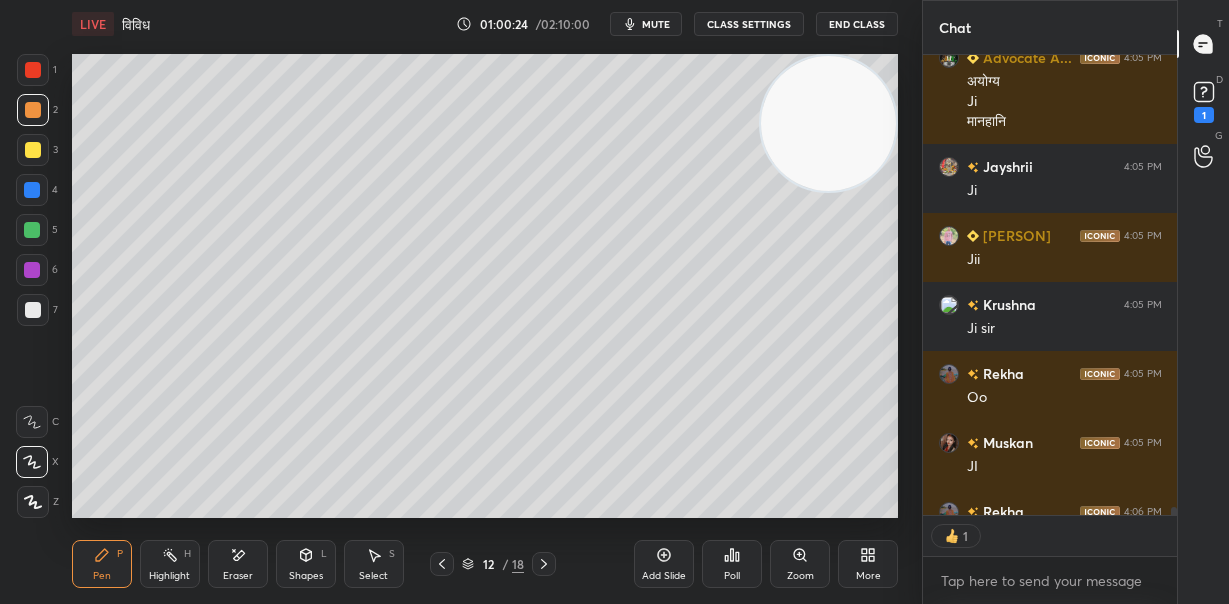 scroll, scrollTop: 454, scrollLeft: 248, axis: both 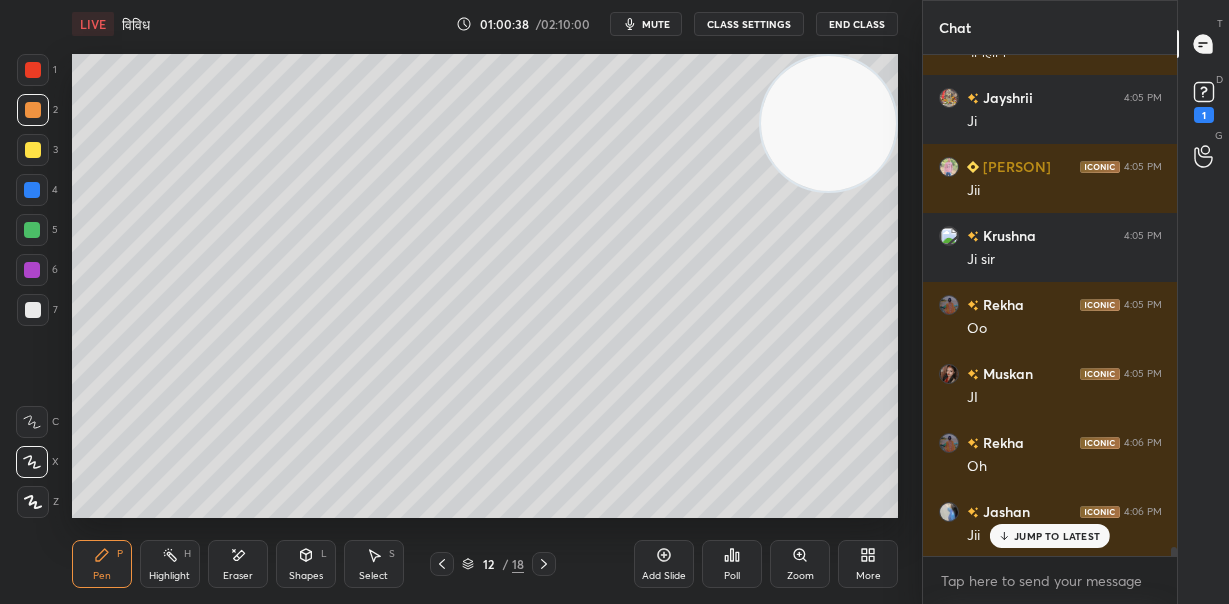 click on "Eraser" at bounding box center (238, 564) 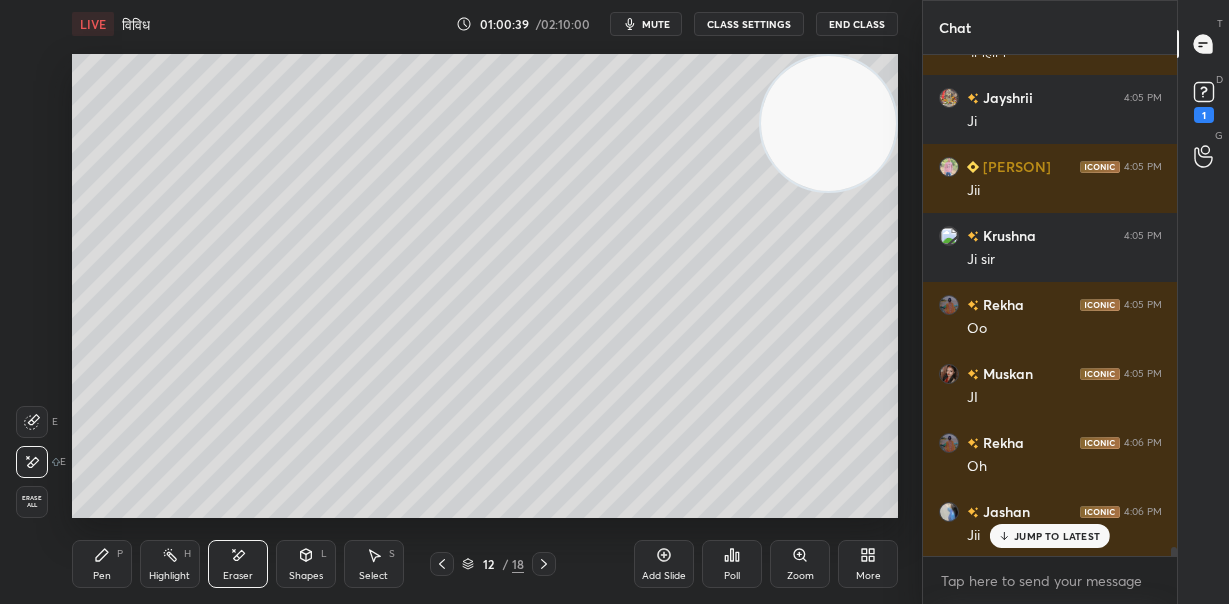click on "Erase all" at bounding box center (32, 502) 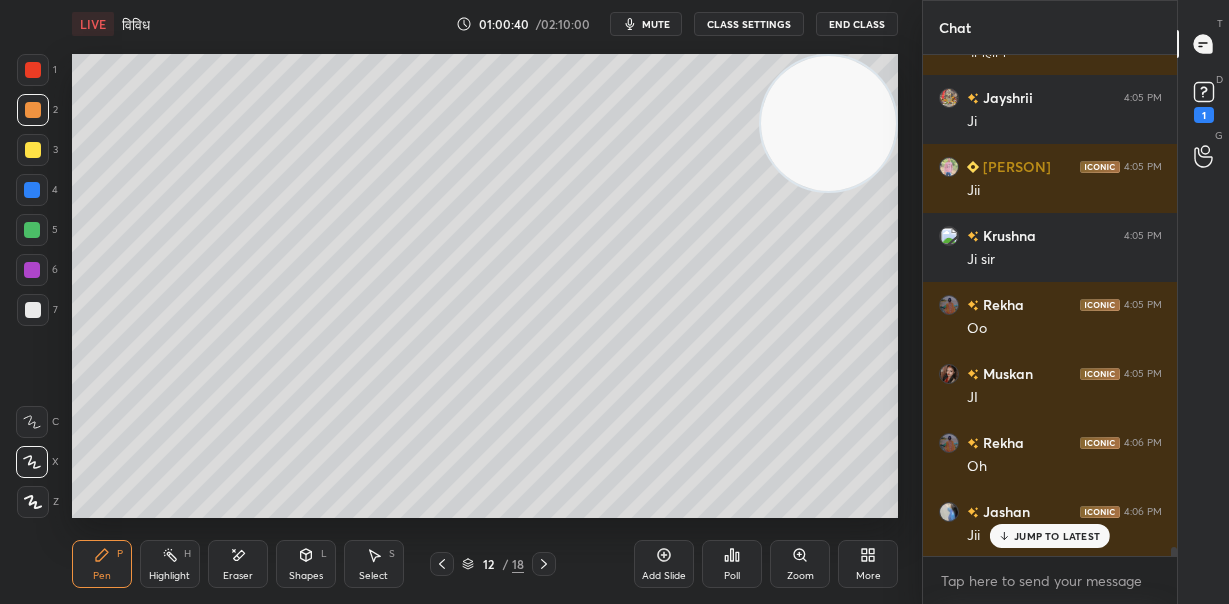 click on "JUMP TO LATEST" at bounding box center [1057, 536] 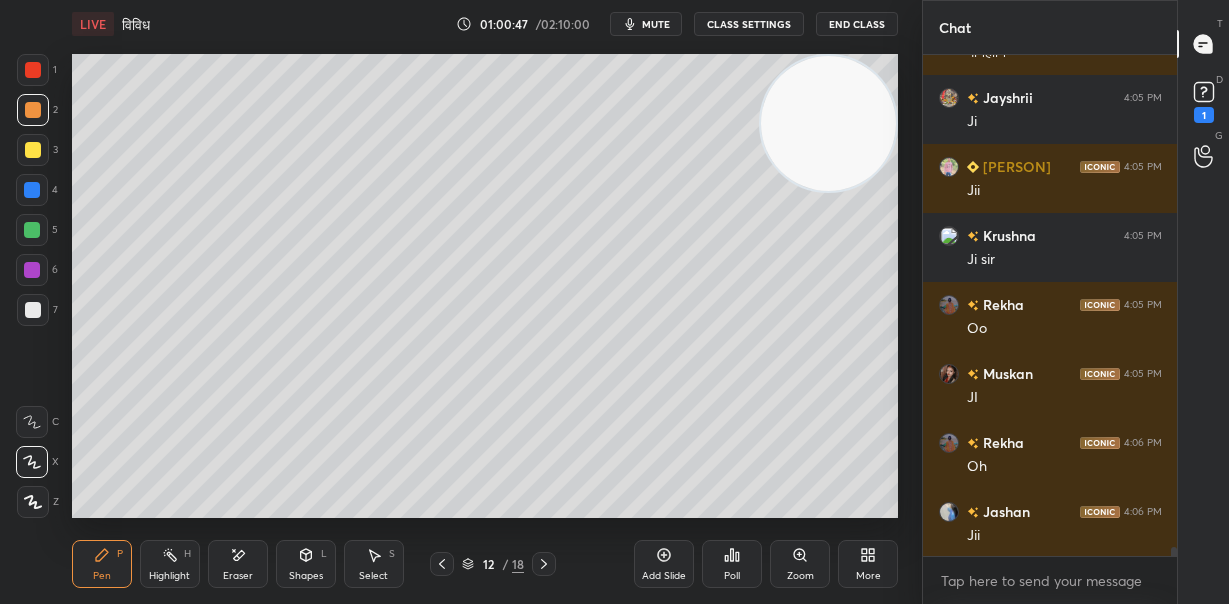 scroll, scrollTop: 27390, scrollLeft: 0, axis: vertical 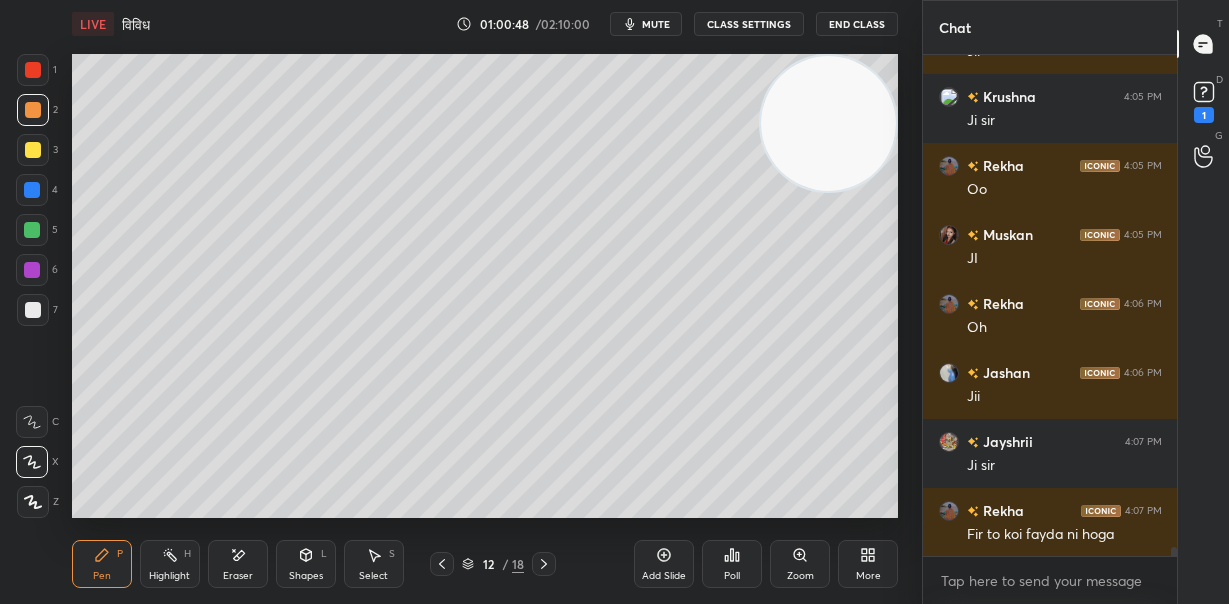 click 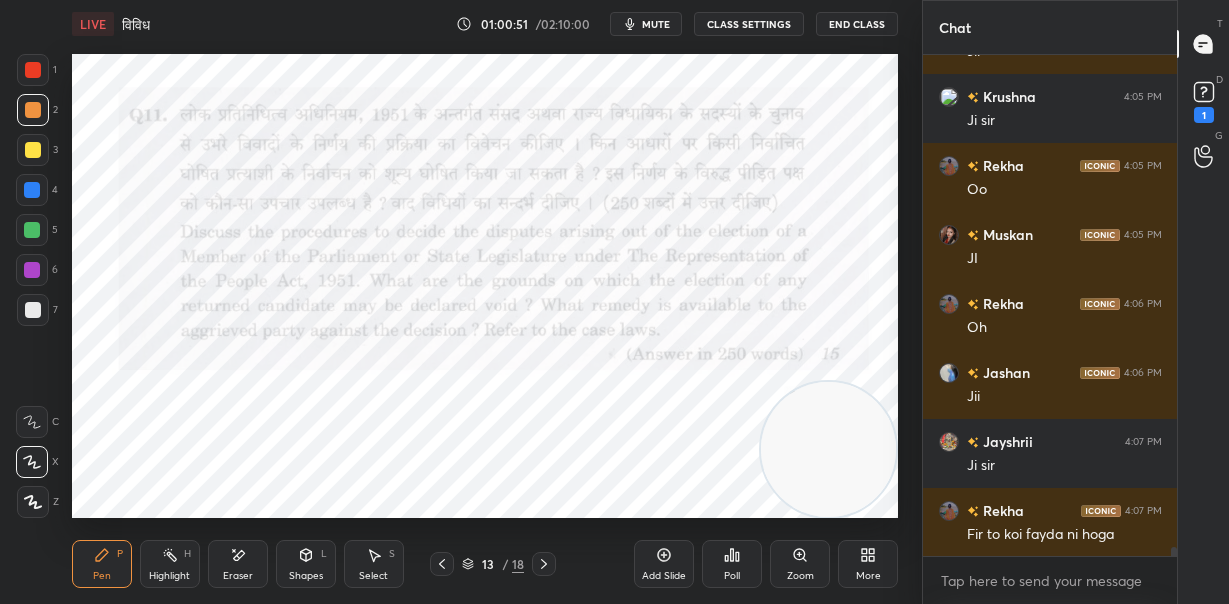 drag, startPoint x: 824, startPoint y: 115, endPoint x: 866, endPoint y: 459, distance: 346.55447 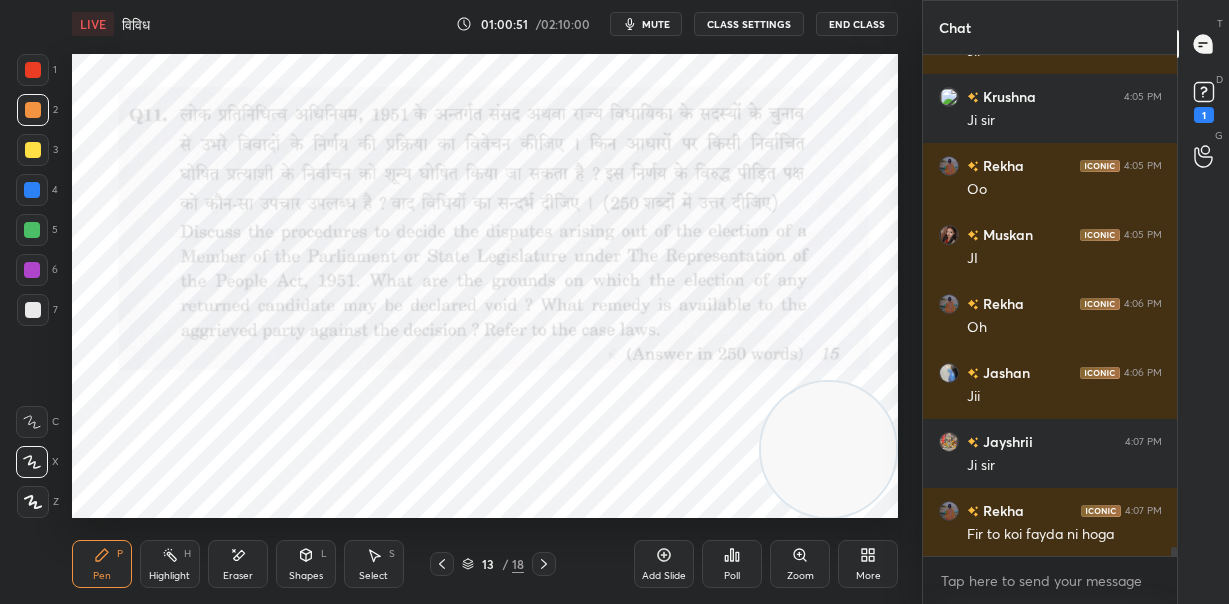 click at bounding box center [828, 449] 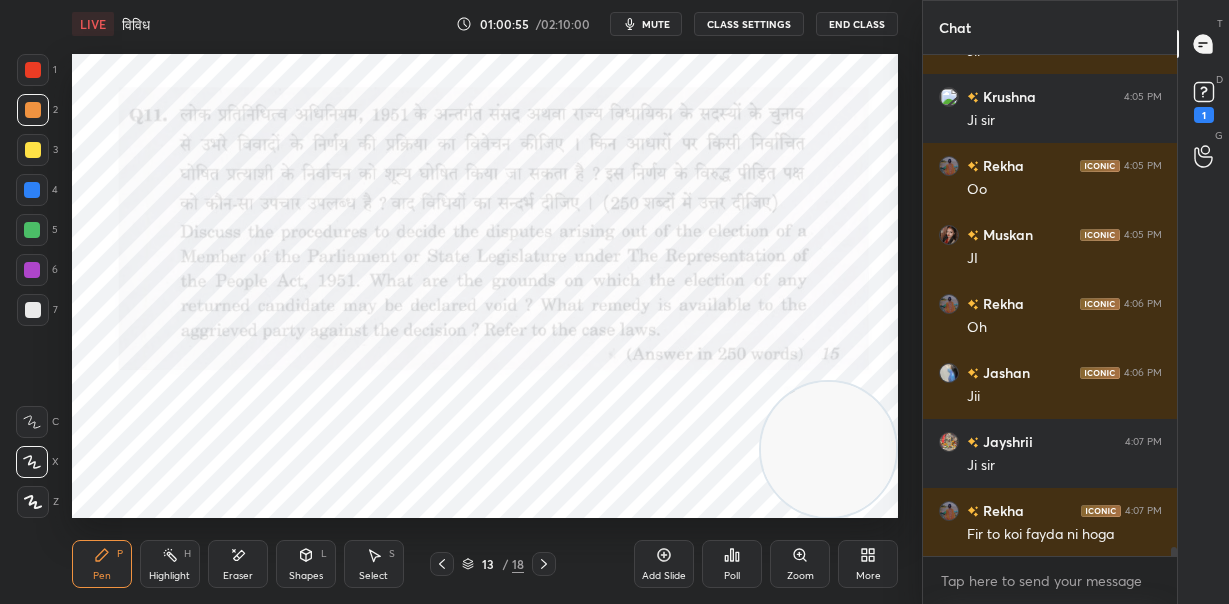 drag, startPoint x: 37, startPoint y: 72, endPoint x: 60, endPoint y: 211, distance: 140.89003 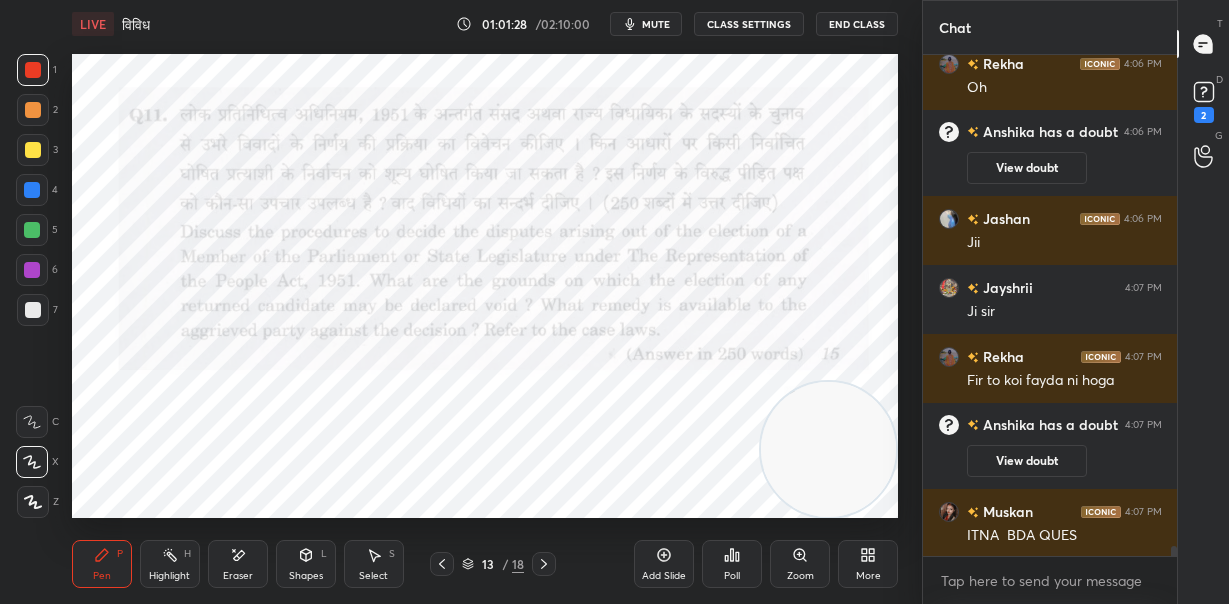 scroll, scrollTop: 25310, scrollLeft: 0, axis: vertical 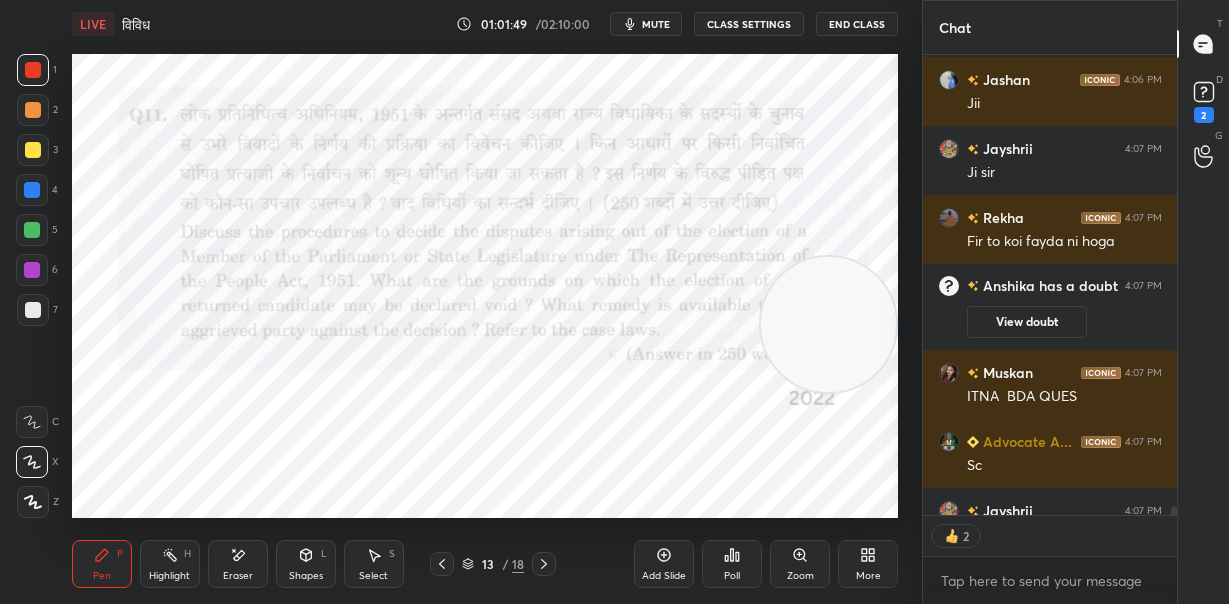 drag, startPoint x: 816, startPoint y: 439, endPoint x: 837, endPoint y: 304, distance: 136.62357 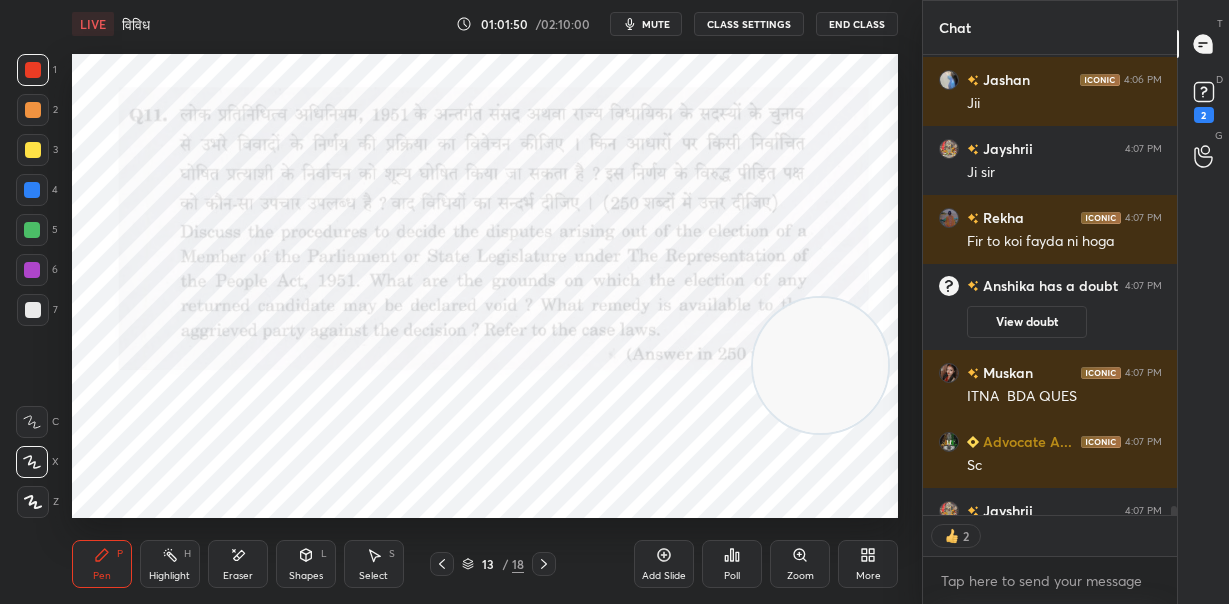 drag, startPoint x: 834, startPoint y: 307, endPoint x: 826, endPoint y: 359, distance: 52.611786 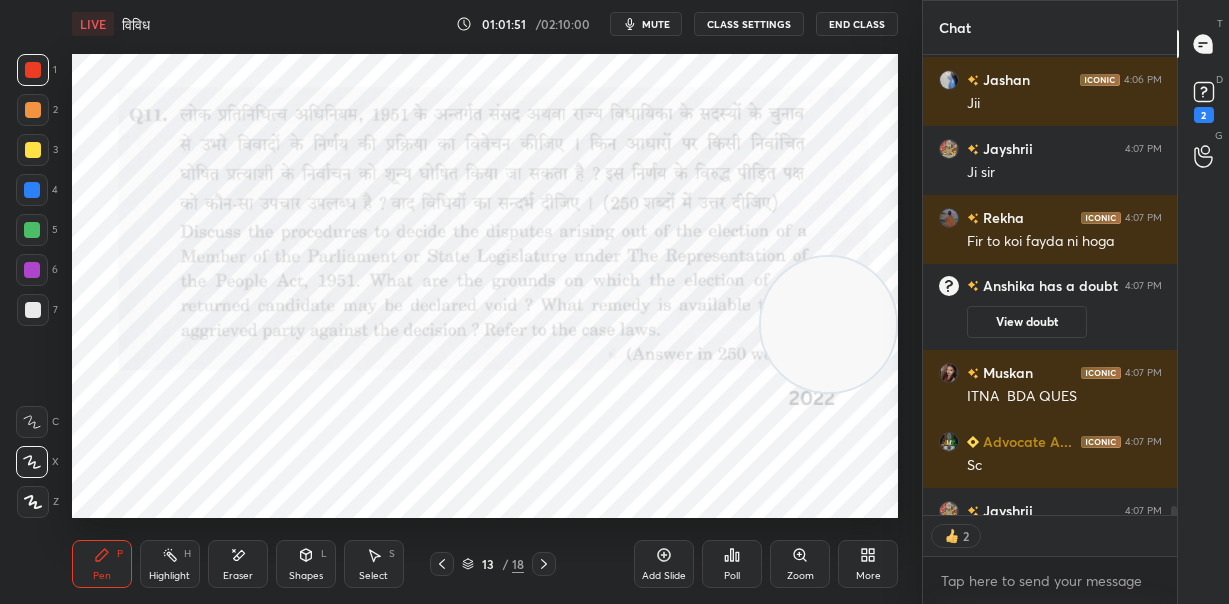 drag, startPoint x: 828, startPoint y: 391, endPoint x: 839, endPoint y: 357, distance: 35.735138 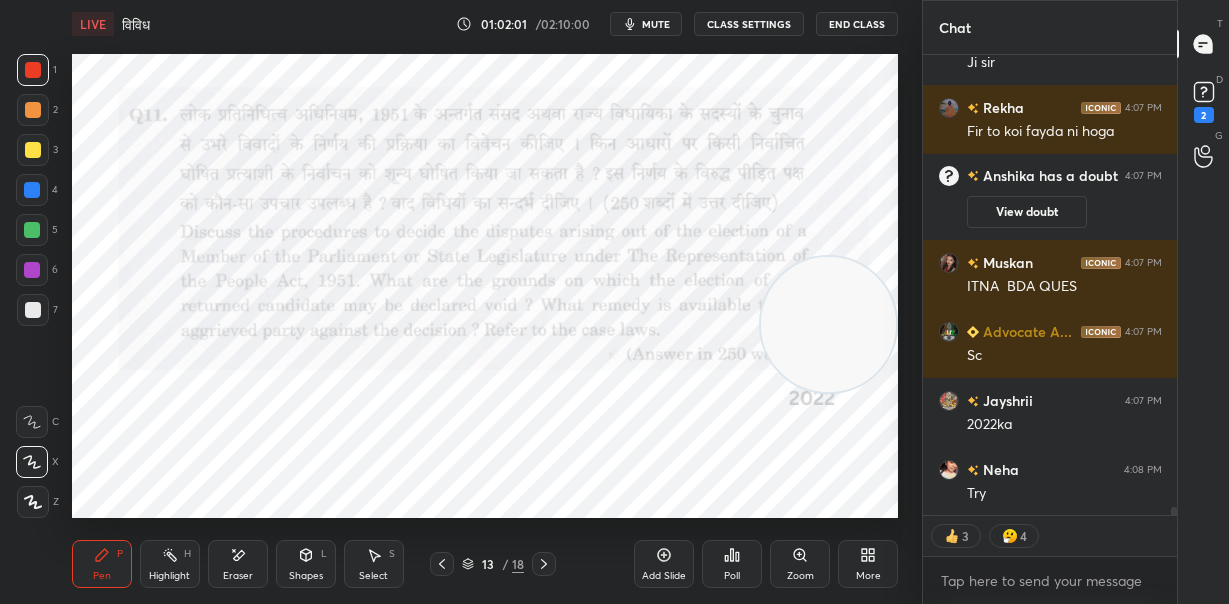 scroll, scrollTop: 25557, scrollLeft: 0, axis: vertical 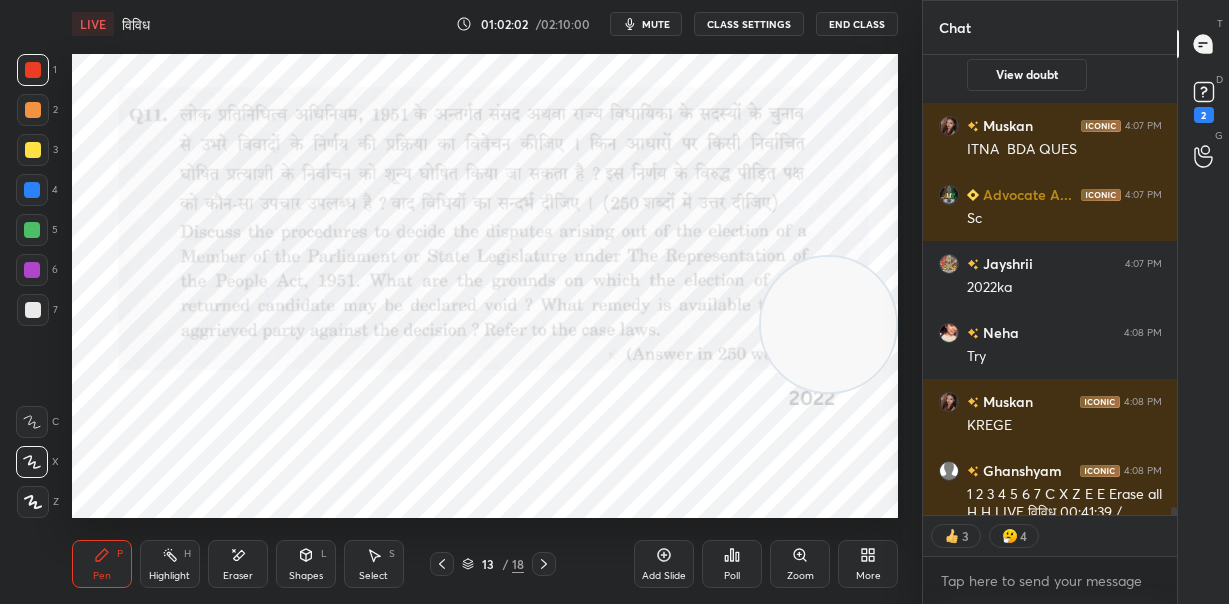 click on "JUMP TO LATEST" at bounding box center [1050, 559] 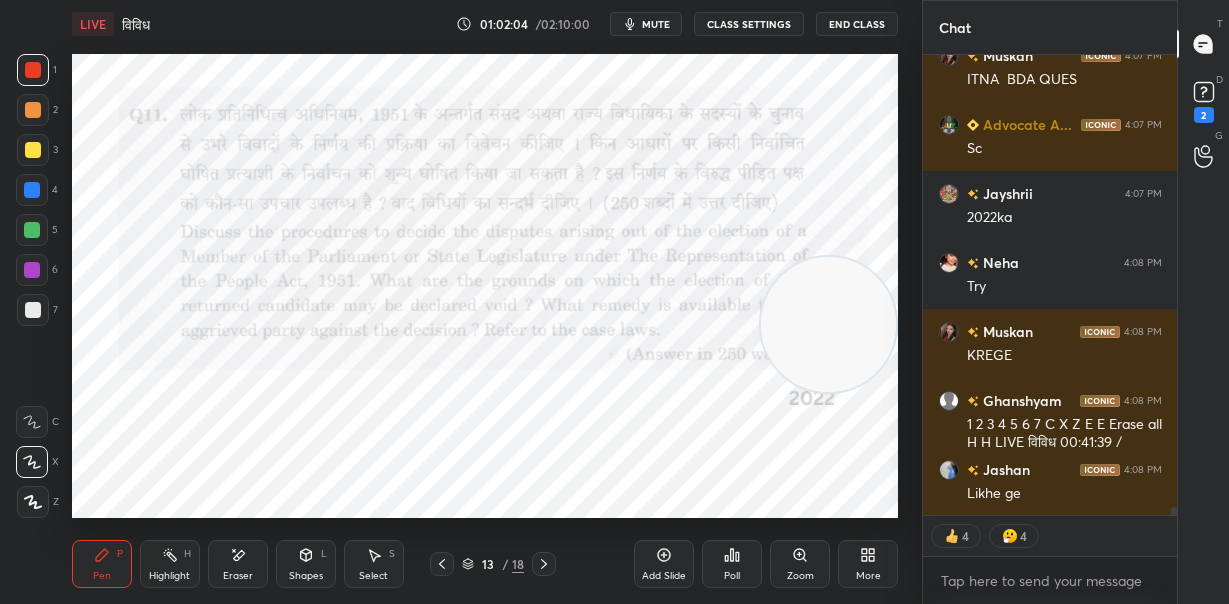 scroll, scrollTop: 25783, scrollLeft: 0, axis: vertical 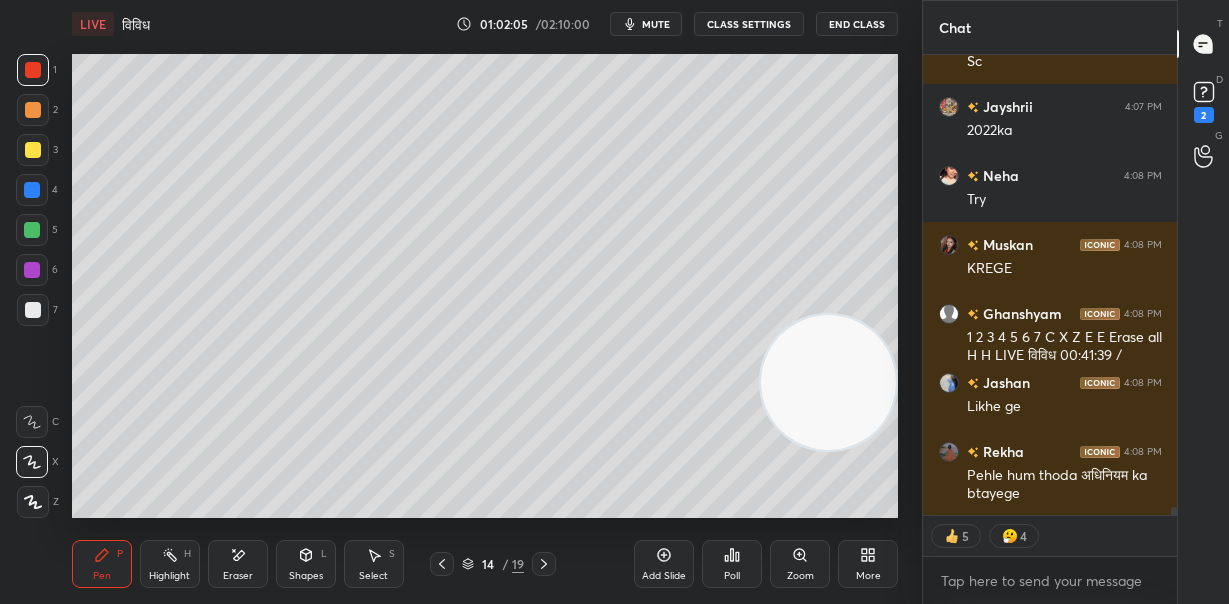 drag, startPoint x: 859, startPoint y: 310, endPoint x: 872, endPoint y: 455, distance: 145.58159 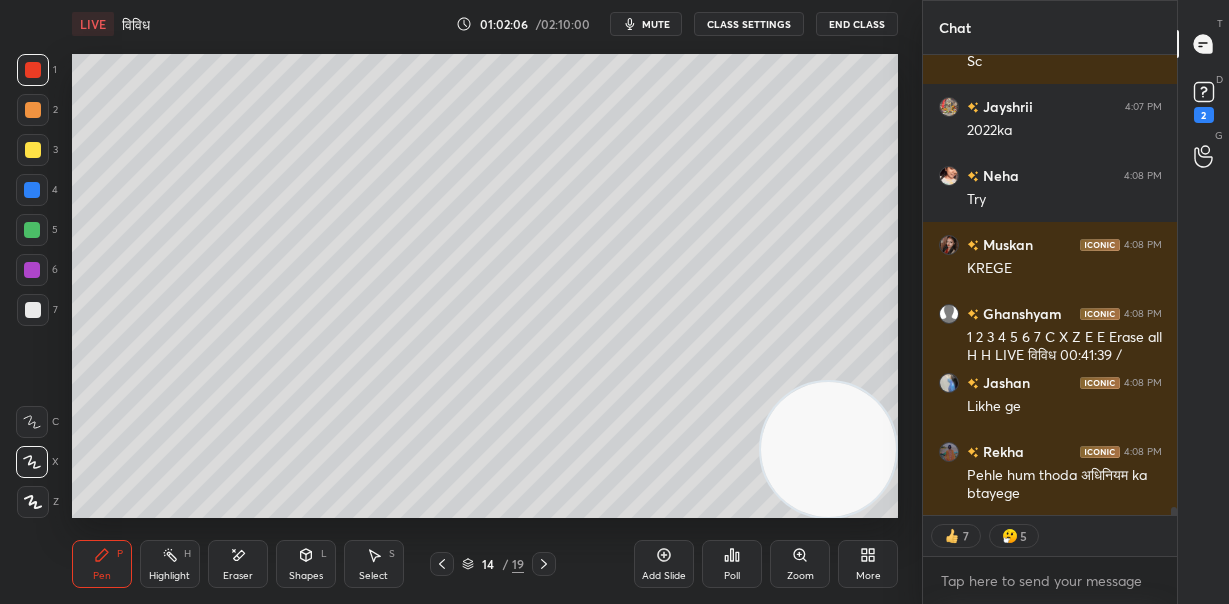 click at bounding box center (33, 110) 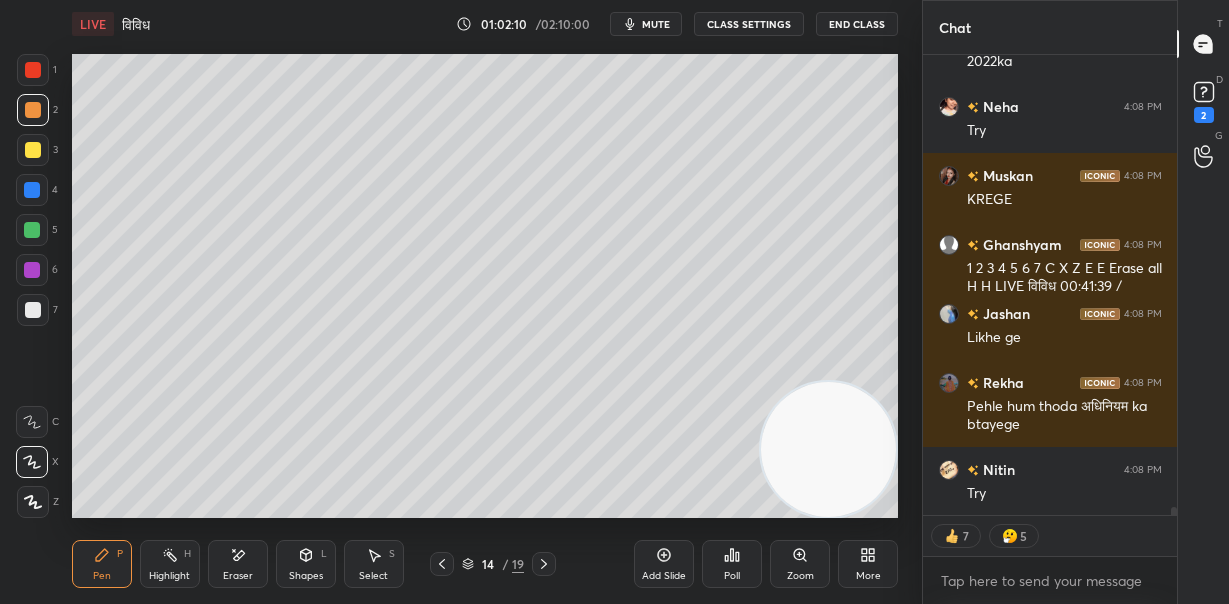 scroll, scrollTop: 25921, scrollLeft: 0, axis: vertical 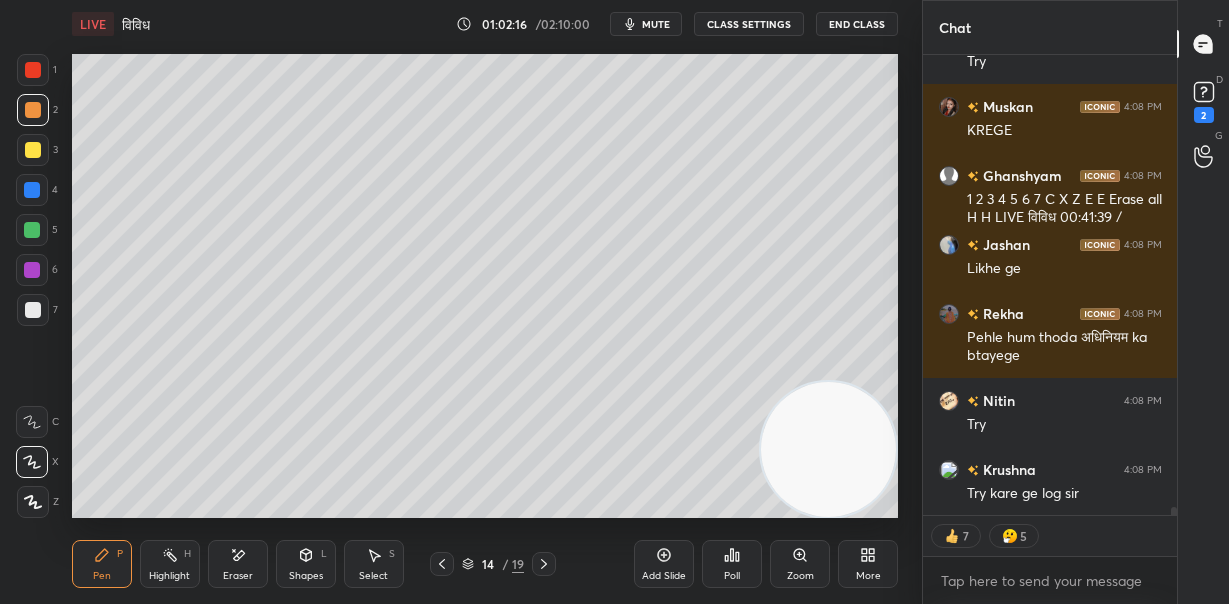 click 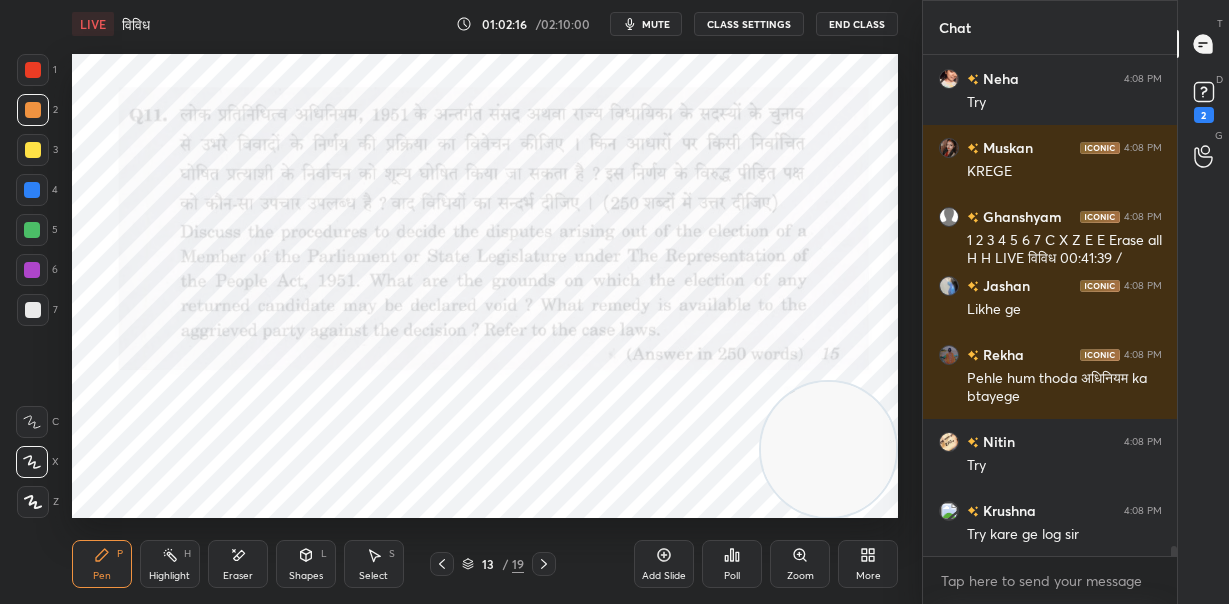 scroll, scrollTop: 495, scrollLeft: 248, axis: both 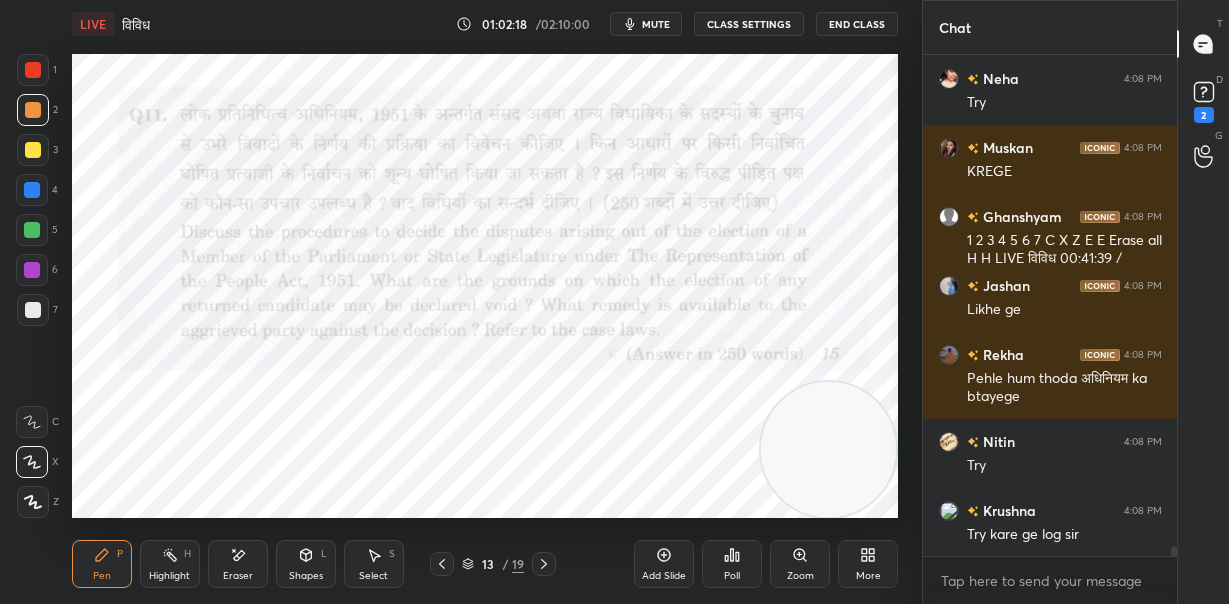 click on "Eraser" at bounding box center [238, 576] 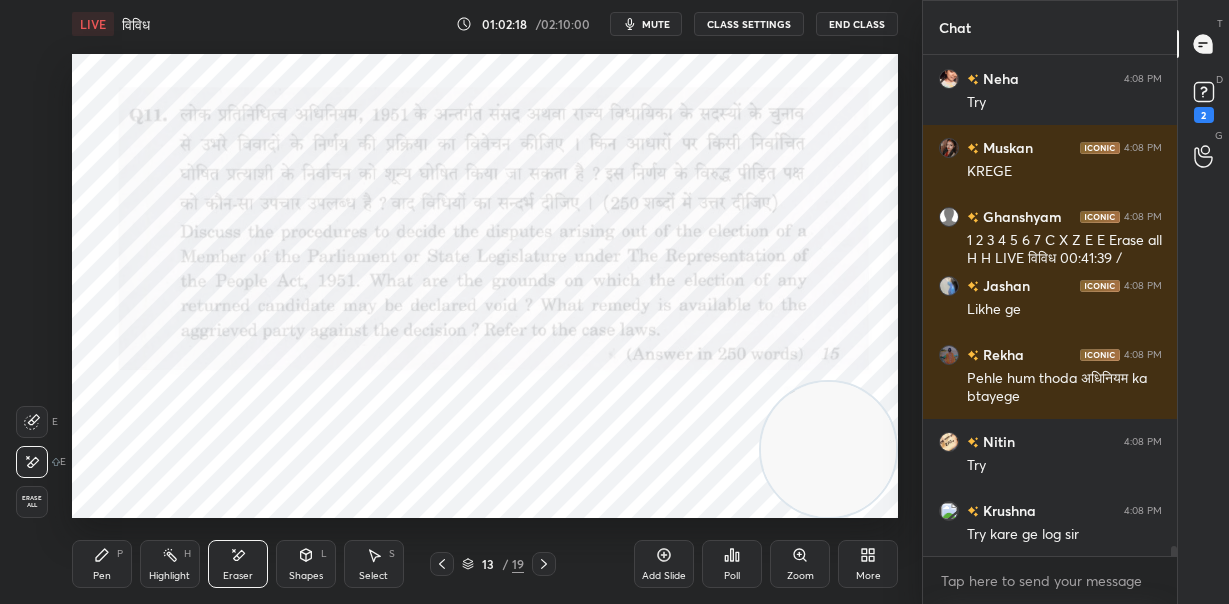 click on "Erase all" at bounding box center [32, 502] 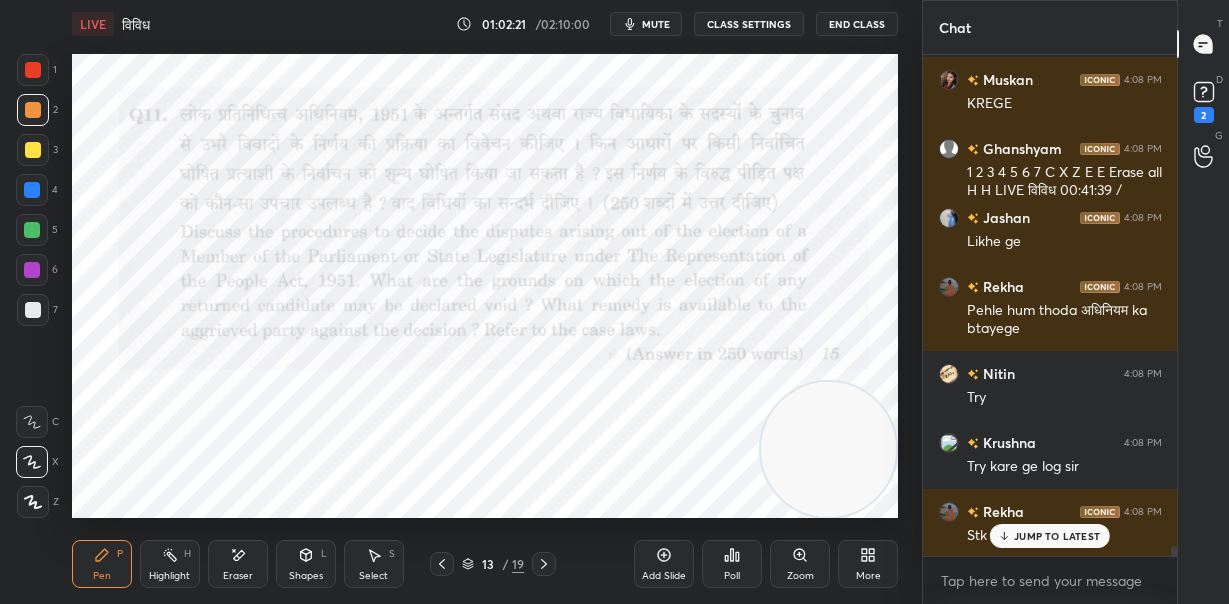 scroll, scrollTop: 26017, scrollLeft: 0, axis: vertical 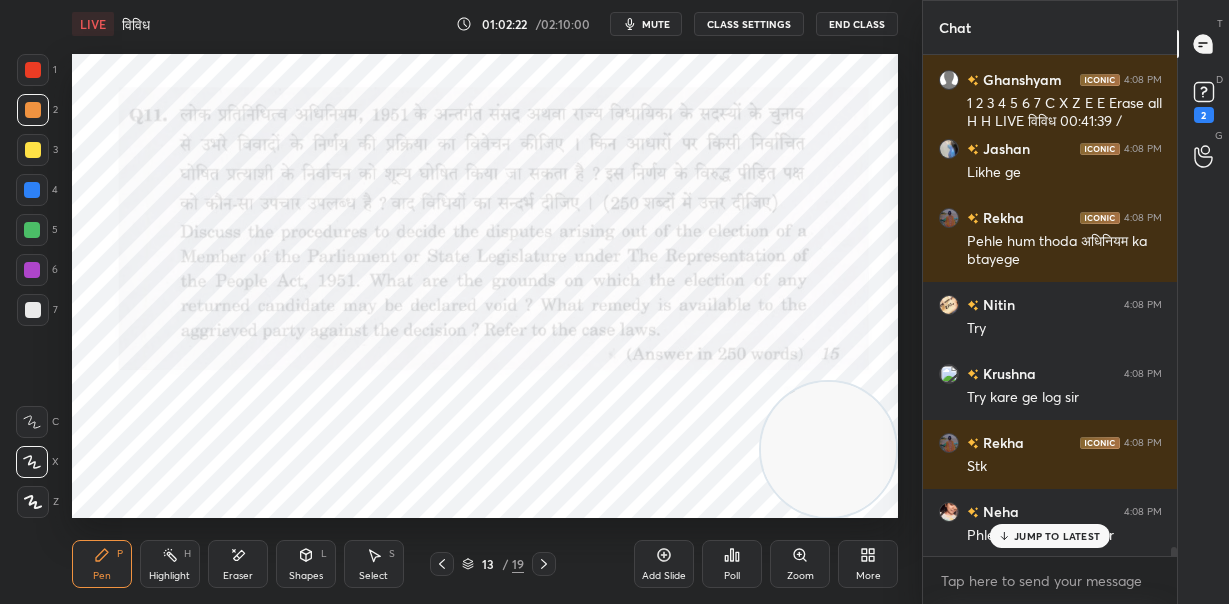 click at bounding box center (33, 70) 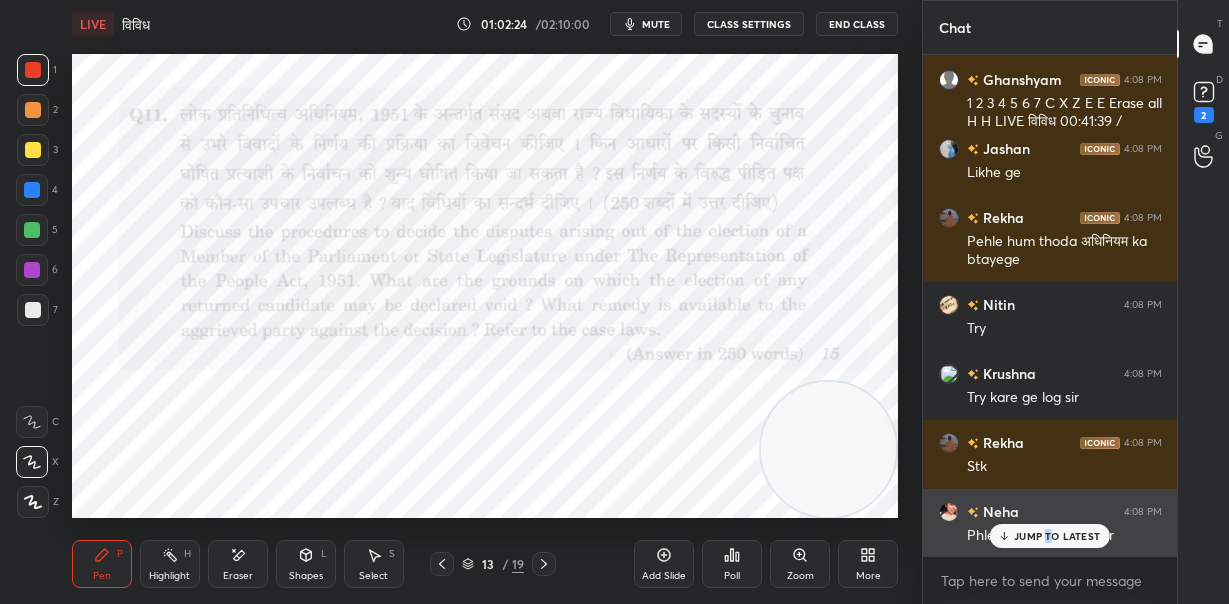 click on "JUMP TO LATEST" at bounding box center [1057, 536] 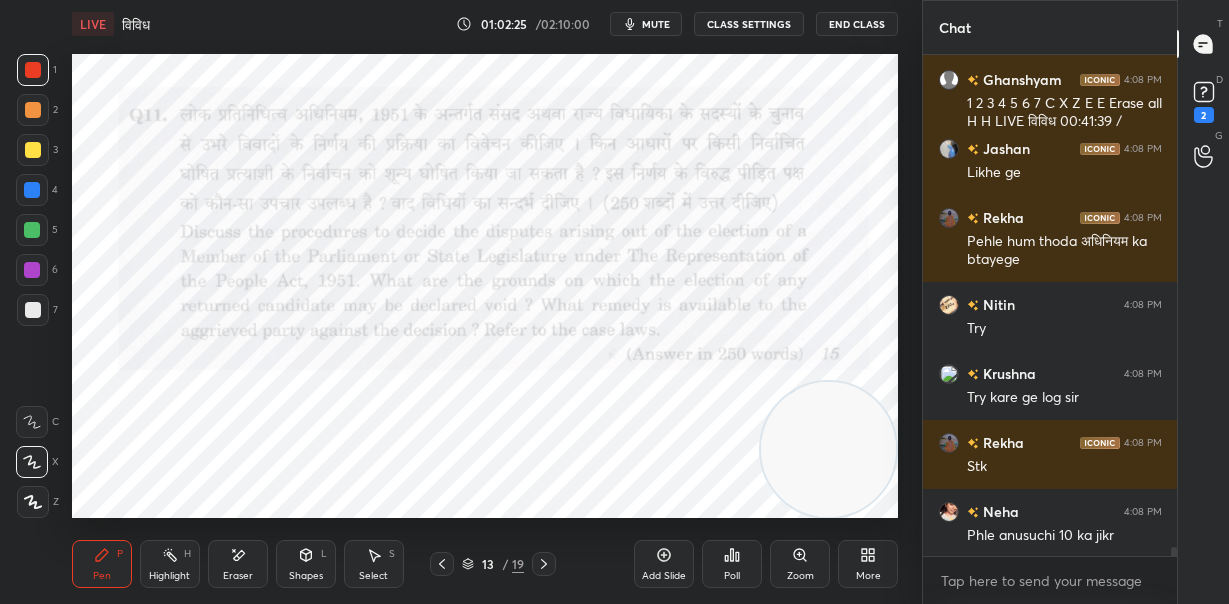 click at bounding box center (614, 604) 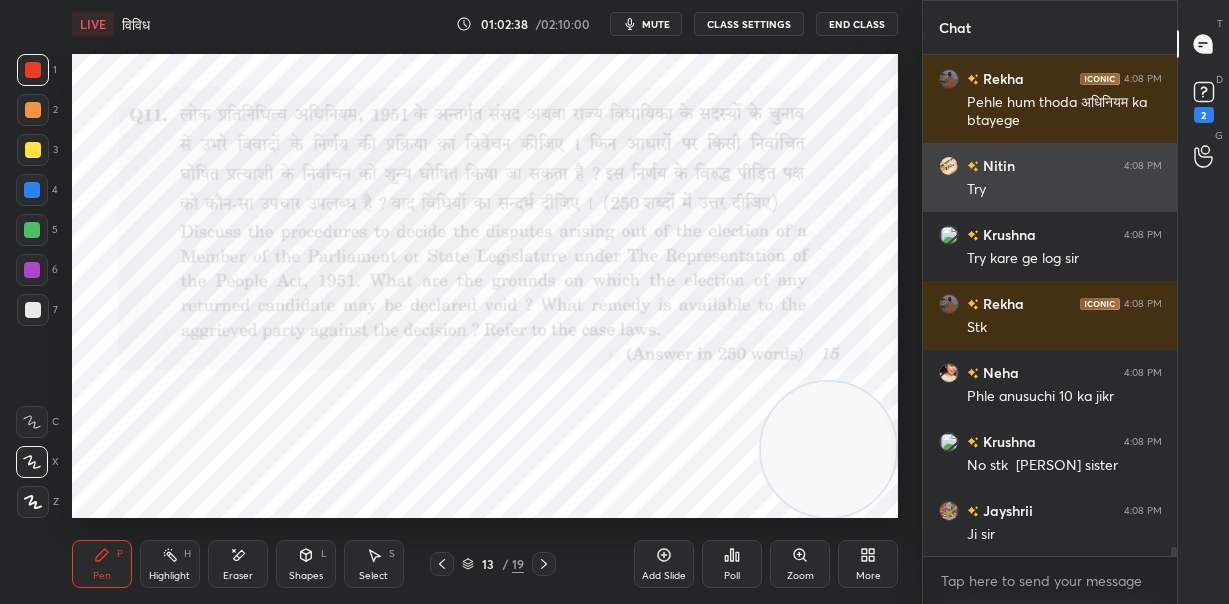scroll, scrollTop: 26225, scrollLeft: 0, axis: vertical 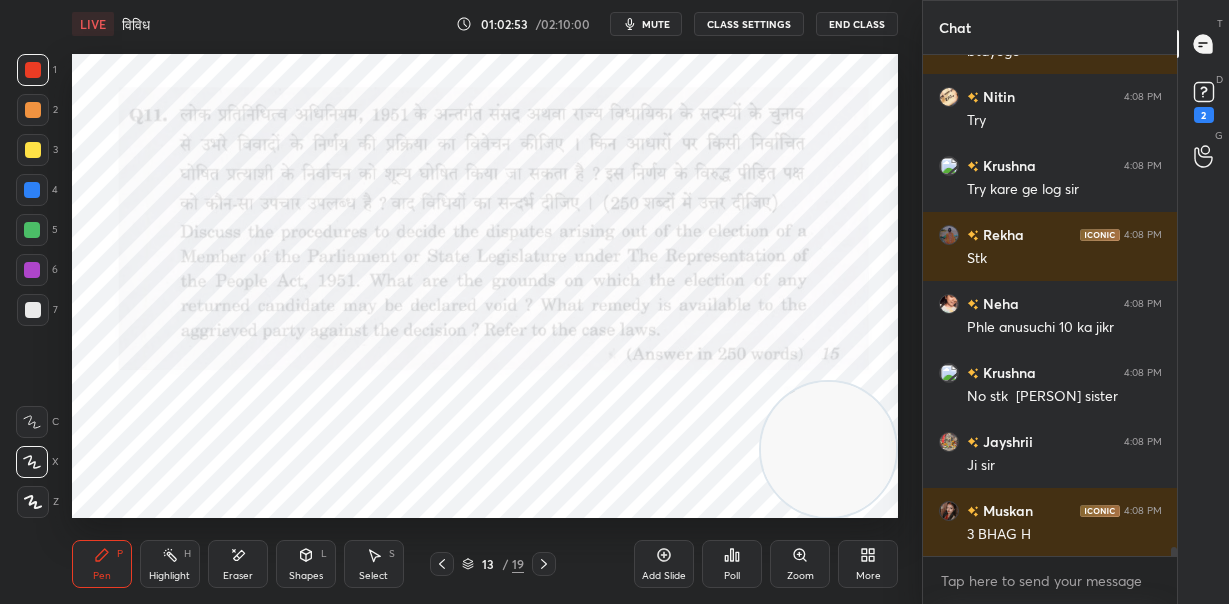 drag, startPoint x: 39, startPoint y: 192, endPoint x: 60, endPoint y: 179, distance: 24.698177 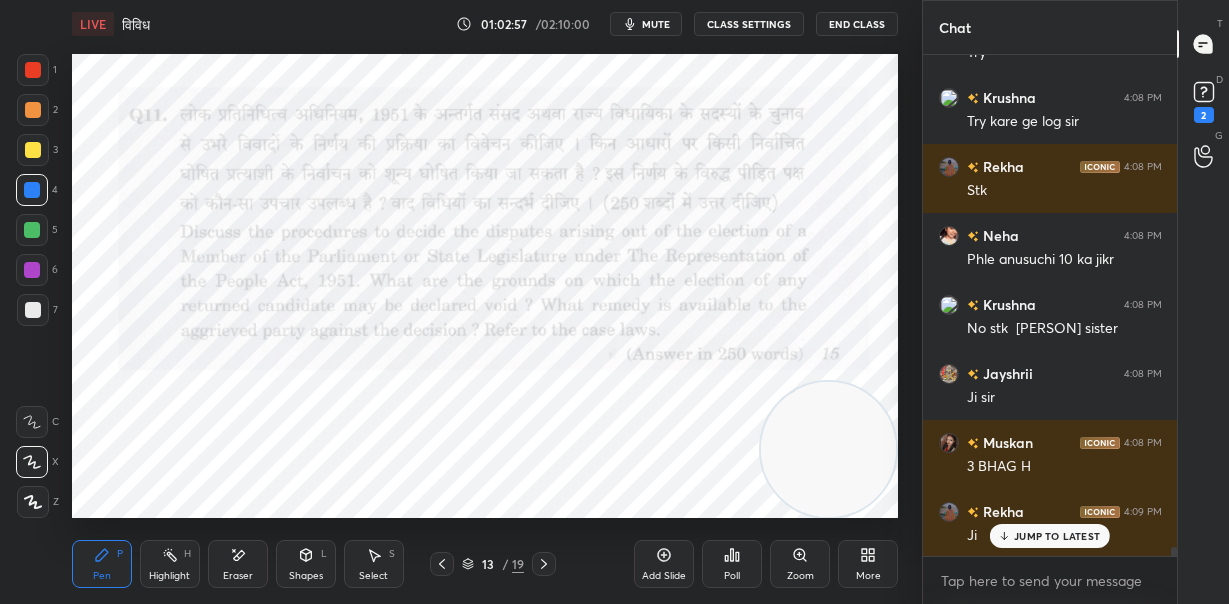 scroll, scrollTop: 26341, scrollLeft: 0, axis: vertical 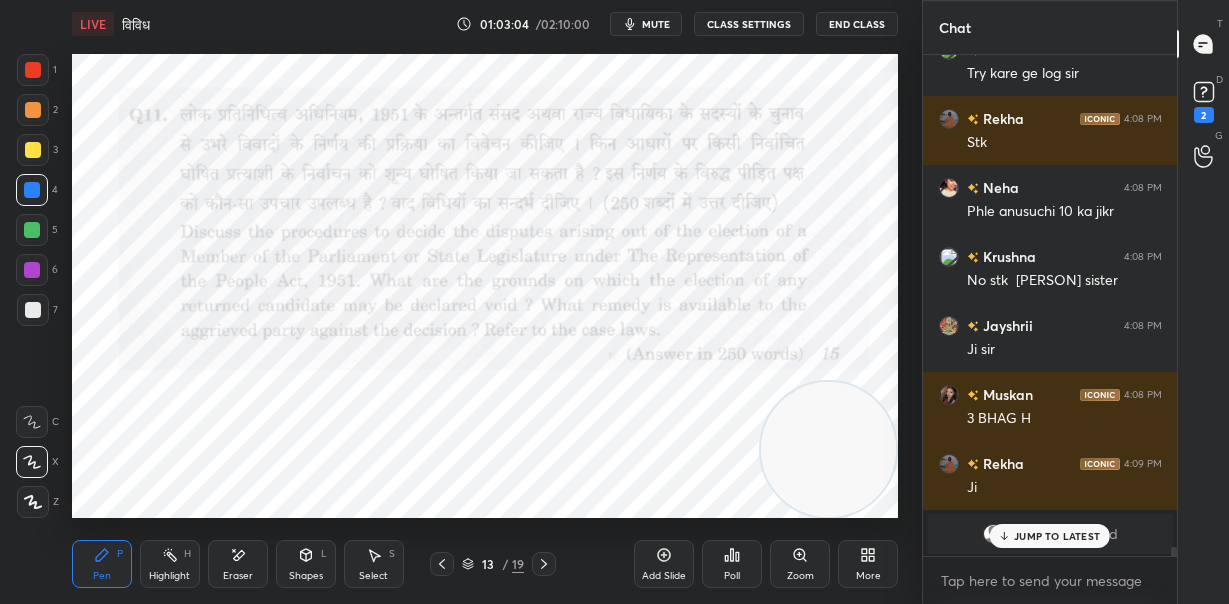 click at bounding box center [32, 230] 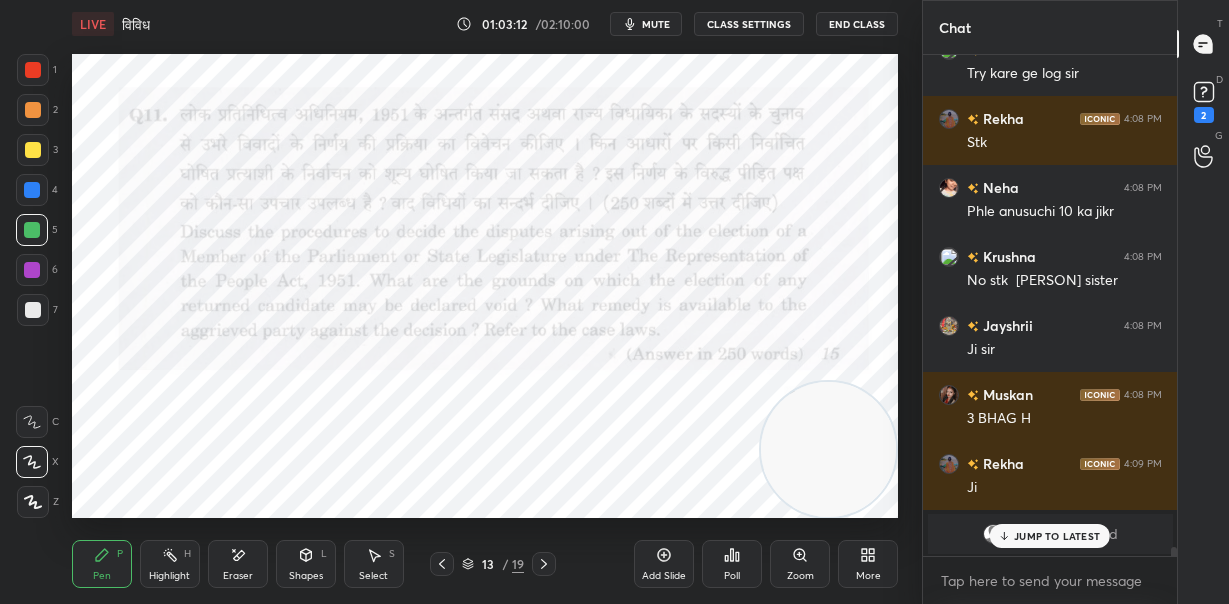 click at bounding box center [33, 110] 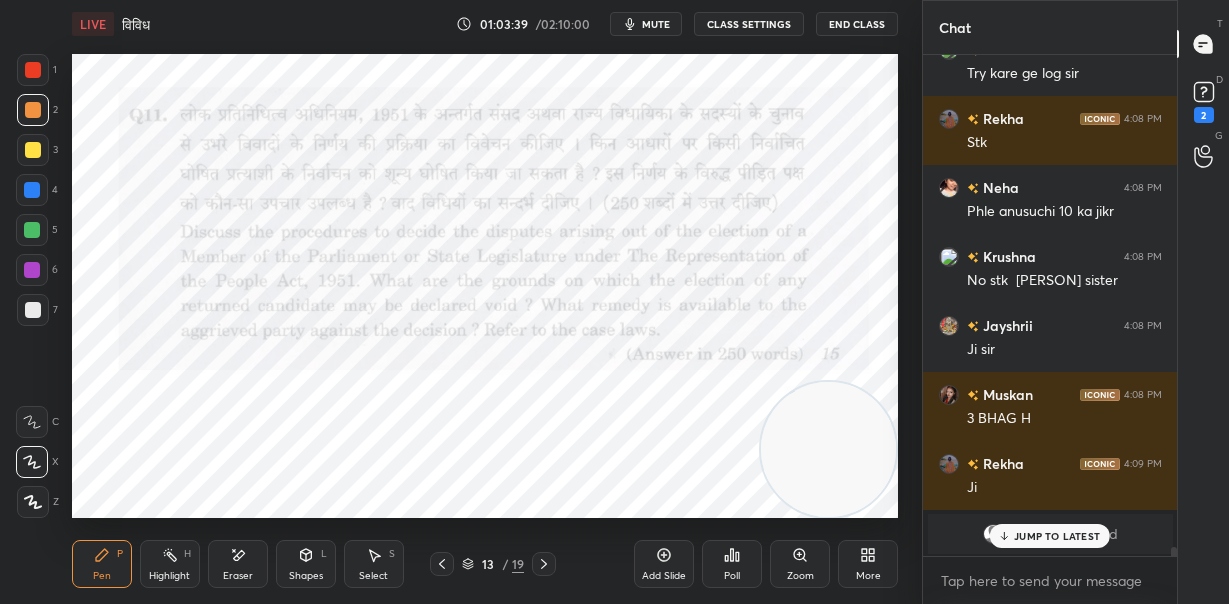 click 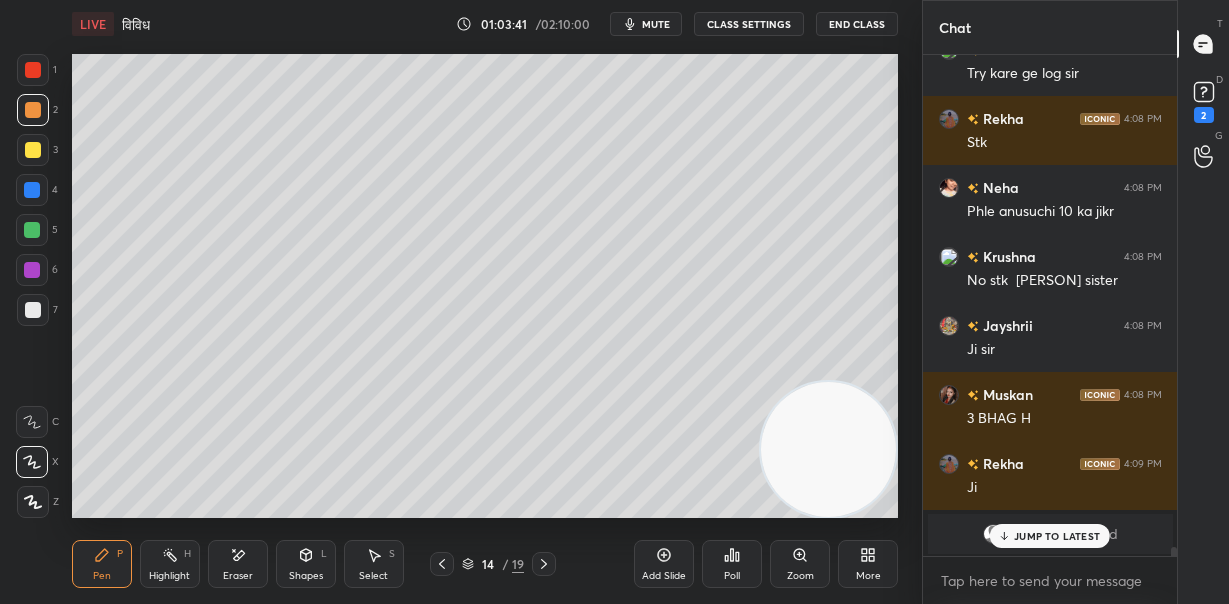 drag, startPoint x: 34, startPoint y: 153, endPoint x: 63, endPoint y: 140, distance: 31.780497 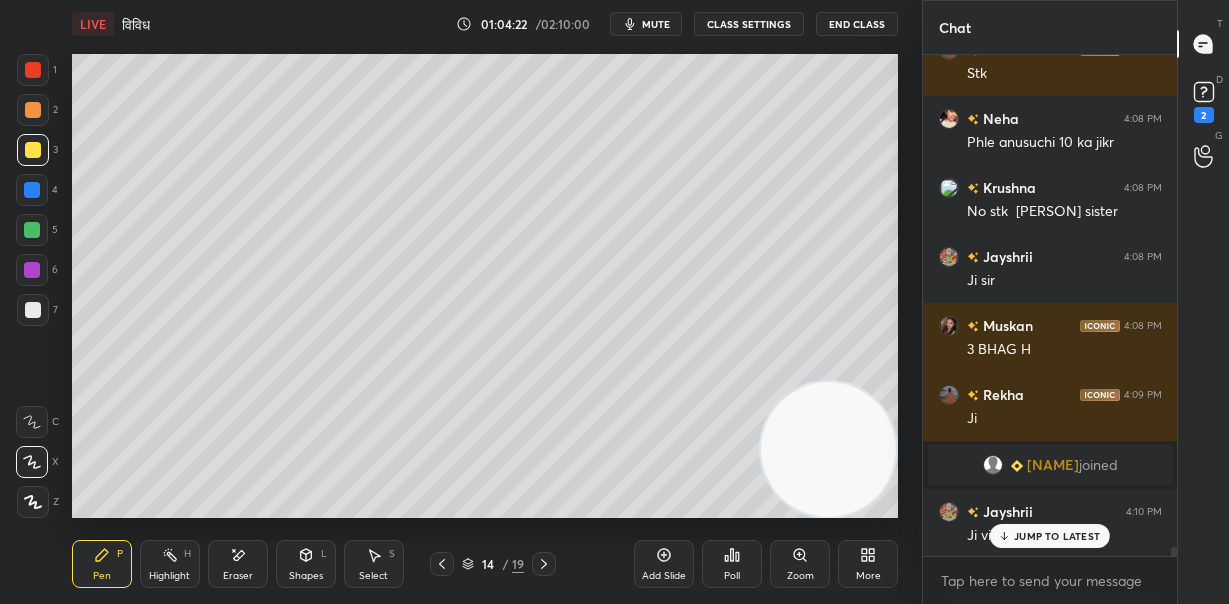 scroll, scrollTop: 26480, scrollLeft: 0, axis: vertical 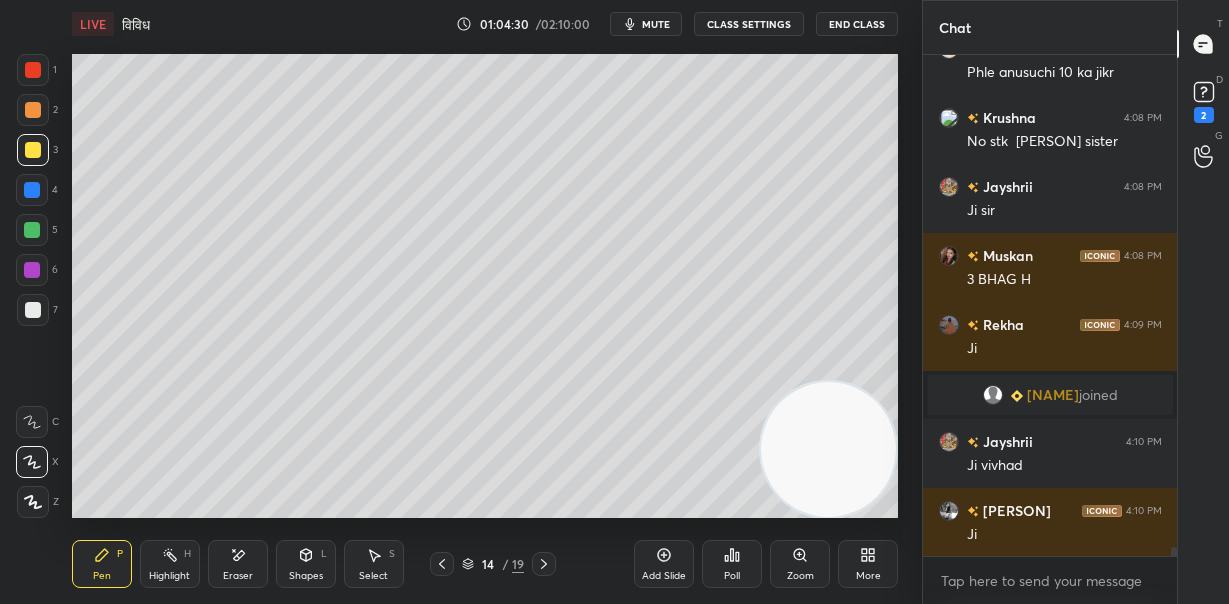 drag, startPoint x: 232, startPoint y: 559, endPoint x: 252, endPoint y: 522, distance: 42.059483 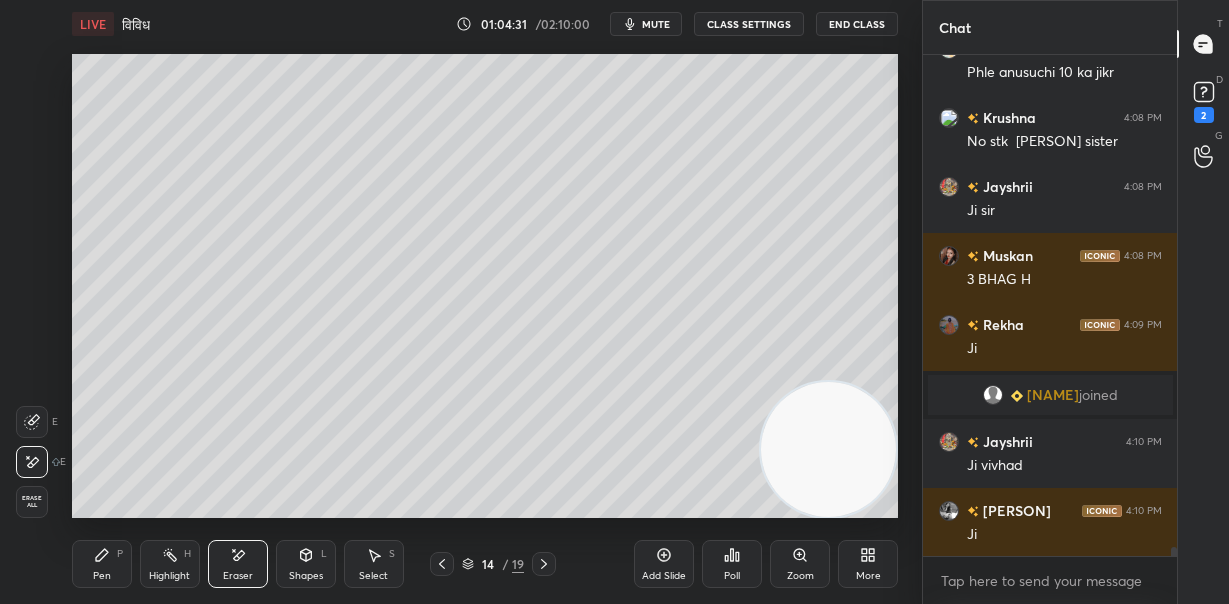 drag, startPoint x: 110, startPoint y: 553, endPoint x: 121, endPoint y: 540, distance: 17.029387 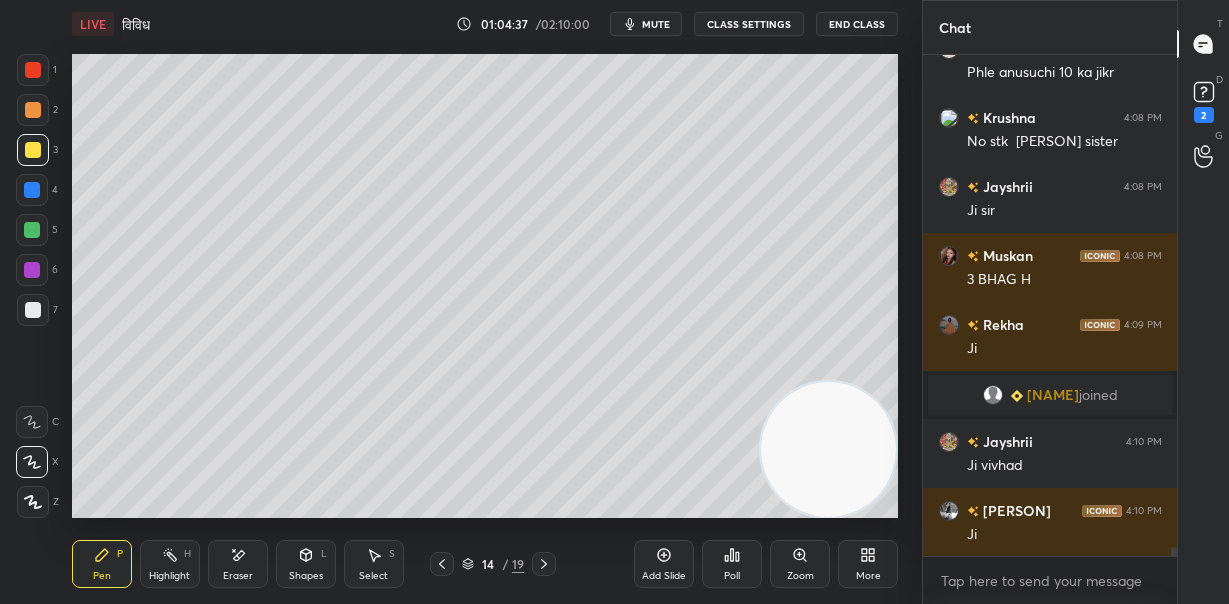 drag, startPoint x: 840, startPoint y: 416, endPoint x: 872, endPoint y: 92, distance: 325.57642 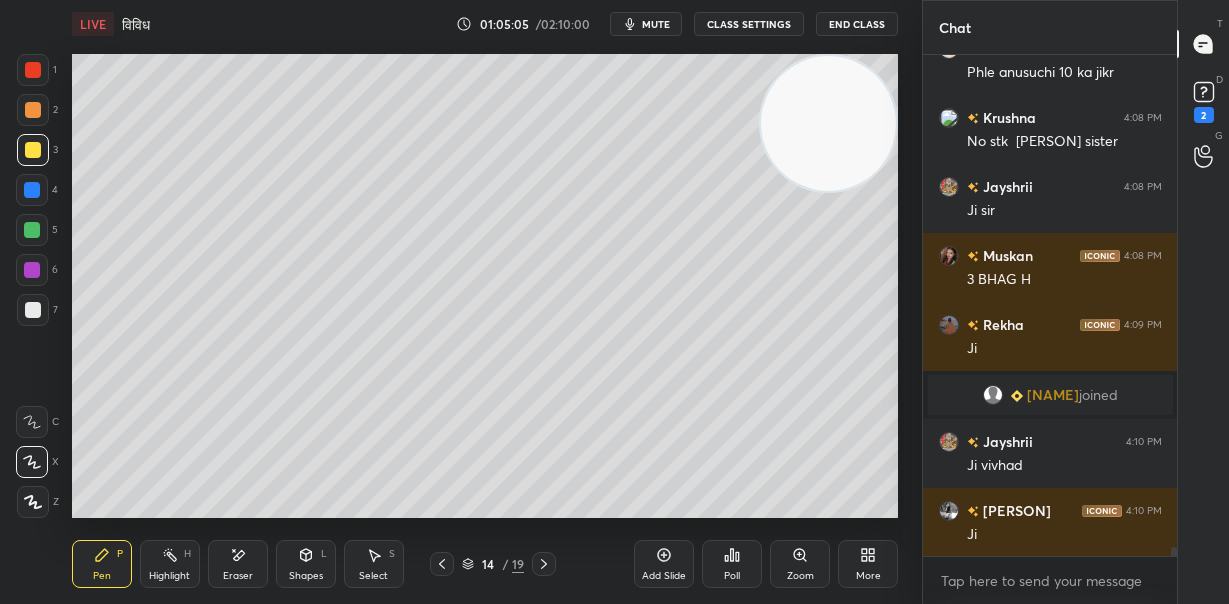 click at bounding box center [33, 310] 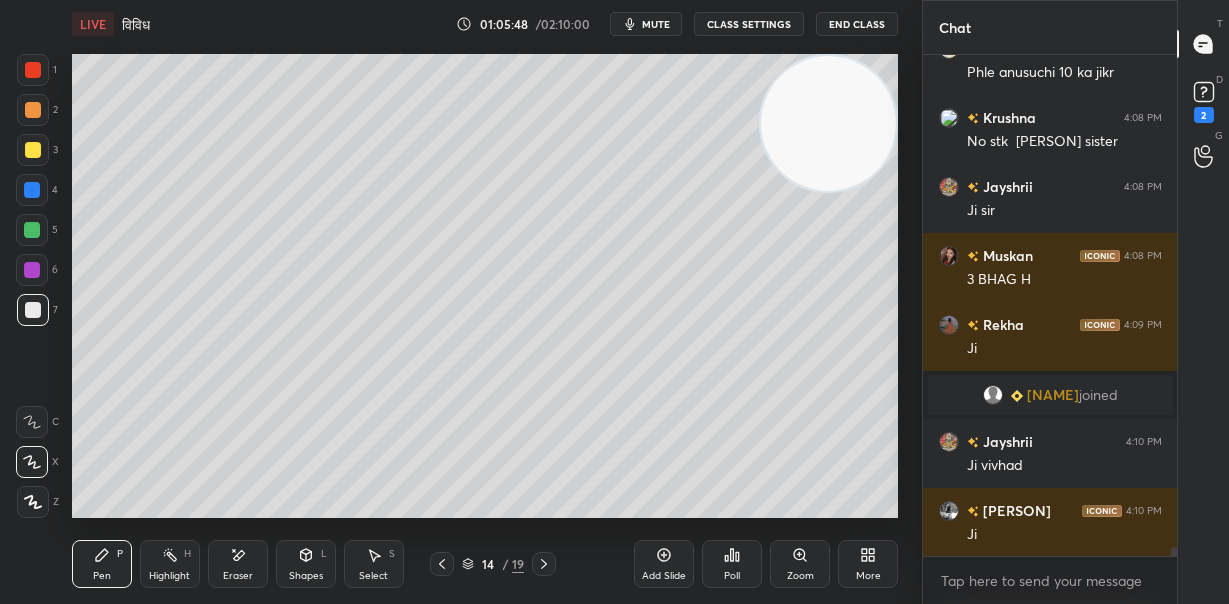 scroll, scrollTop: 26581, scrollLeft: 0, axis: vertical 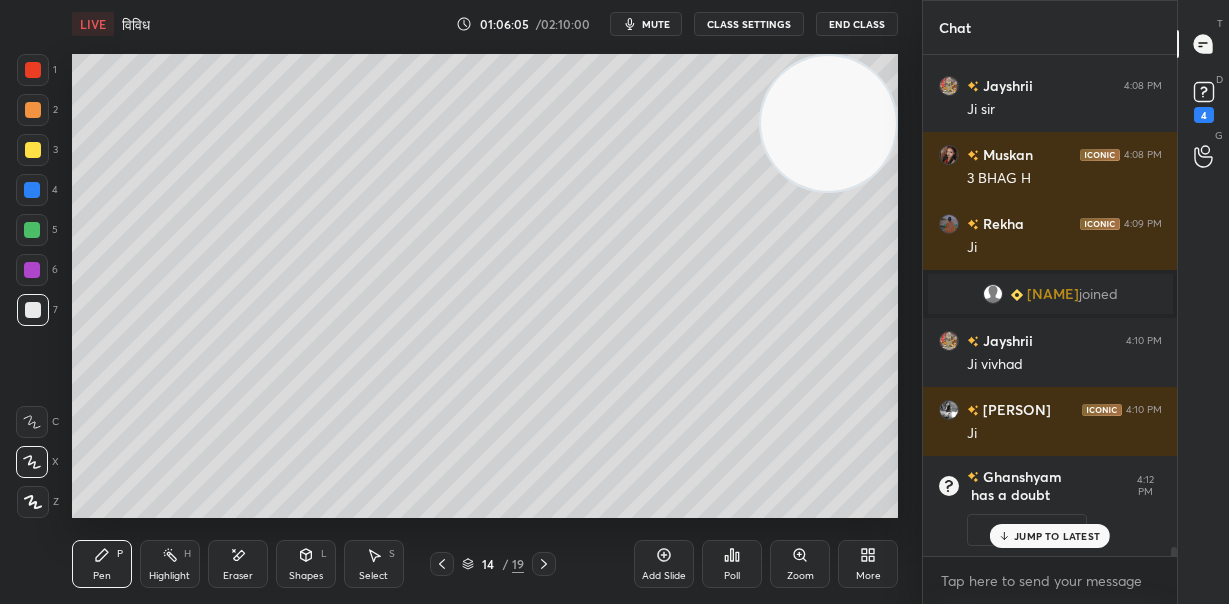 click 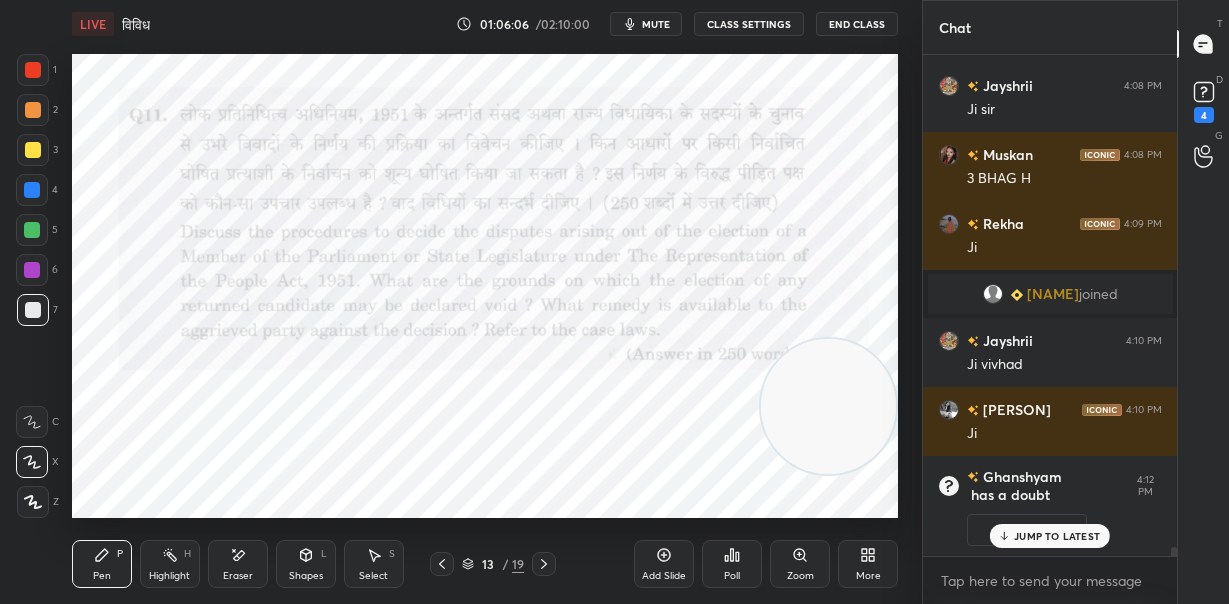 drag, startPoint x: 852, startPoint y: 115, endPoint x: 865, endPoint y: 391, distance: 276.306 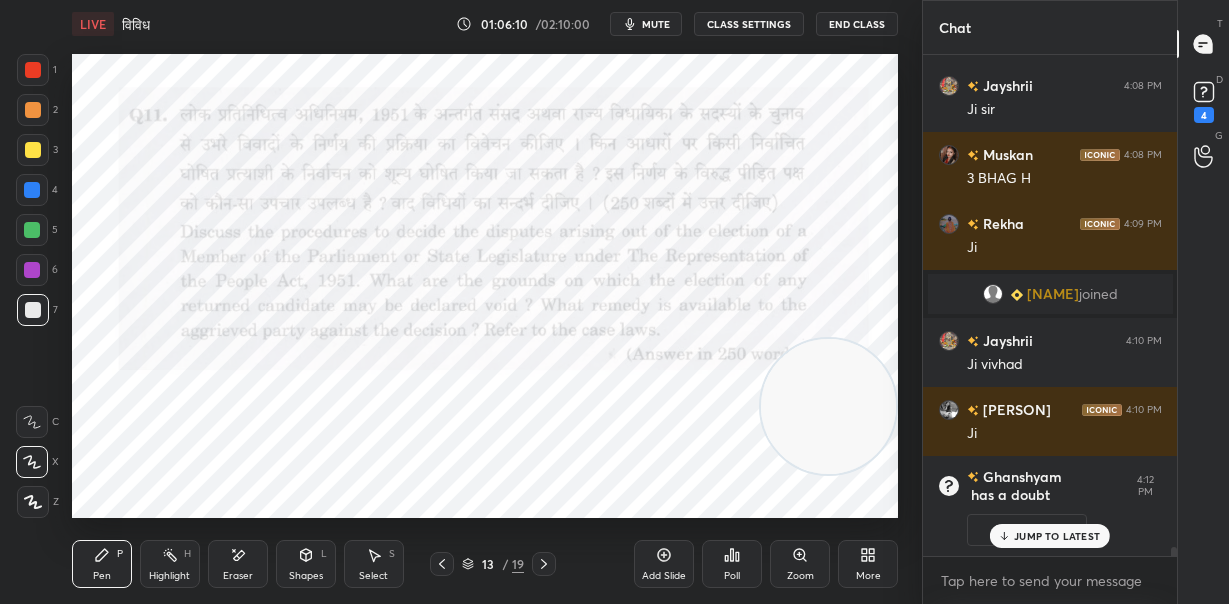 click at bounding box center (33, 150) 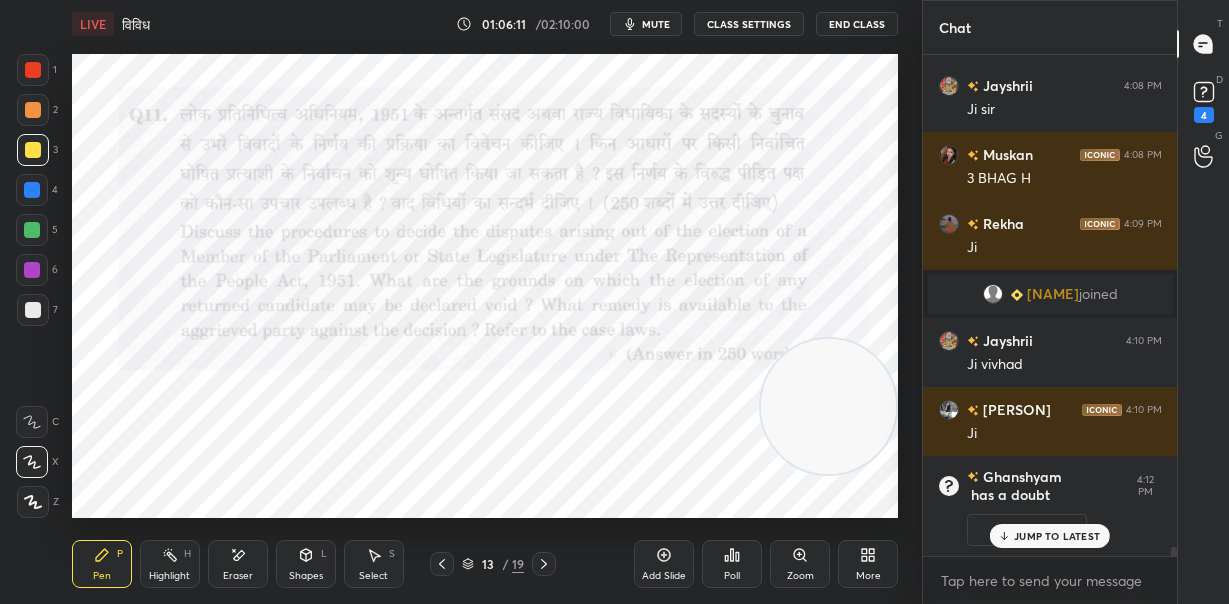 drag, startPoint x: 35, startPoint y: 113, endPoint x: 64, endPoint y: 129, distance: 33.12099 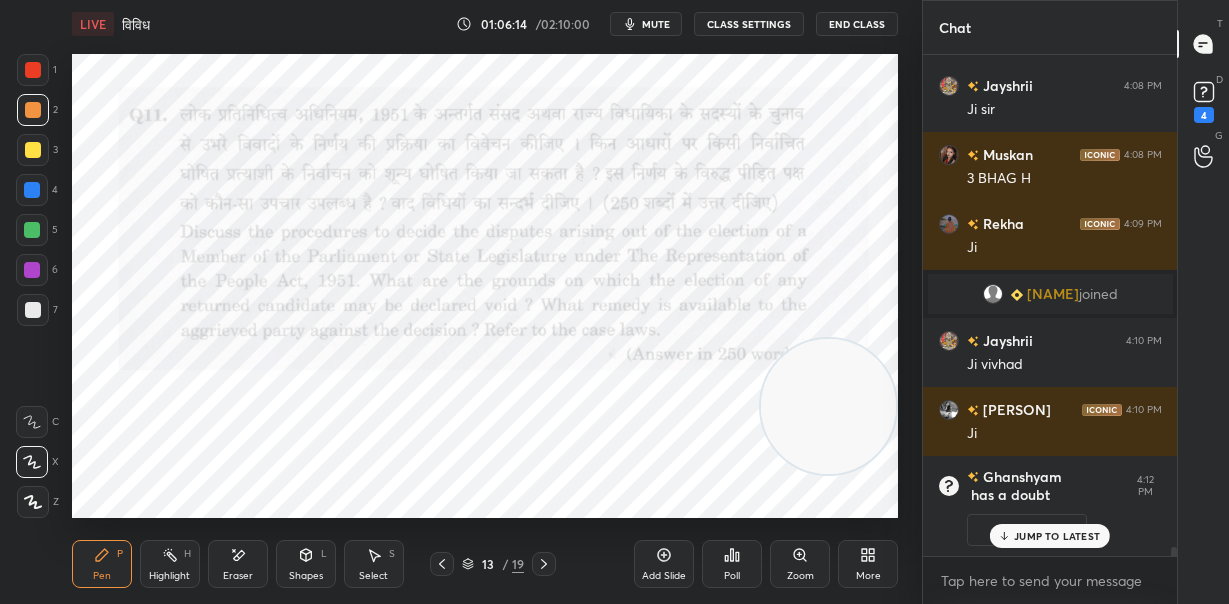 click on "JUMP TO LATEST" at bounding box center (1057, 536) 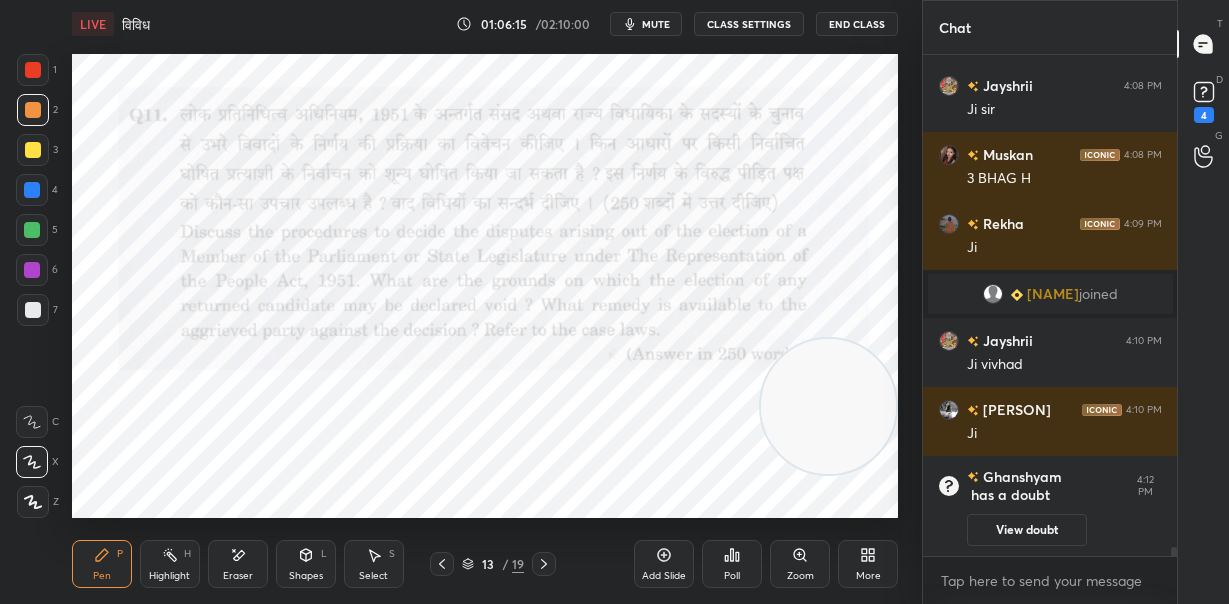 click 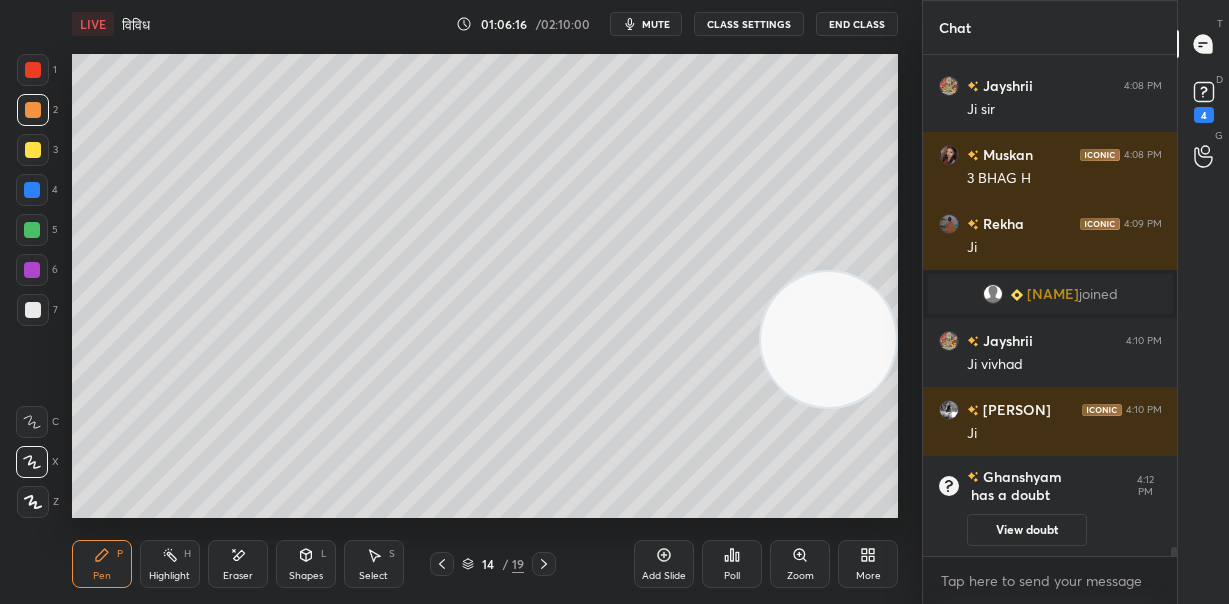 drag, startPoint x: 845, startPoint y: 398, endPoint x: 857, endPoint y: 117, distance: 281.2561 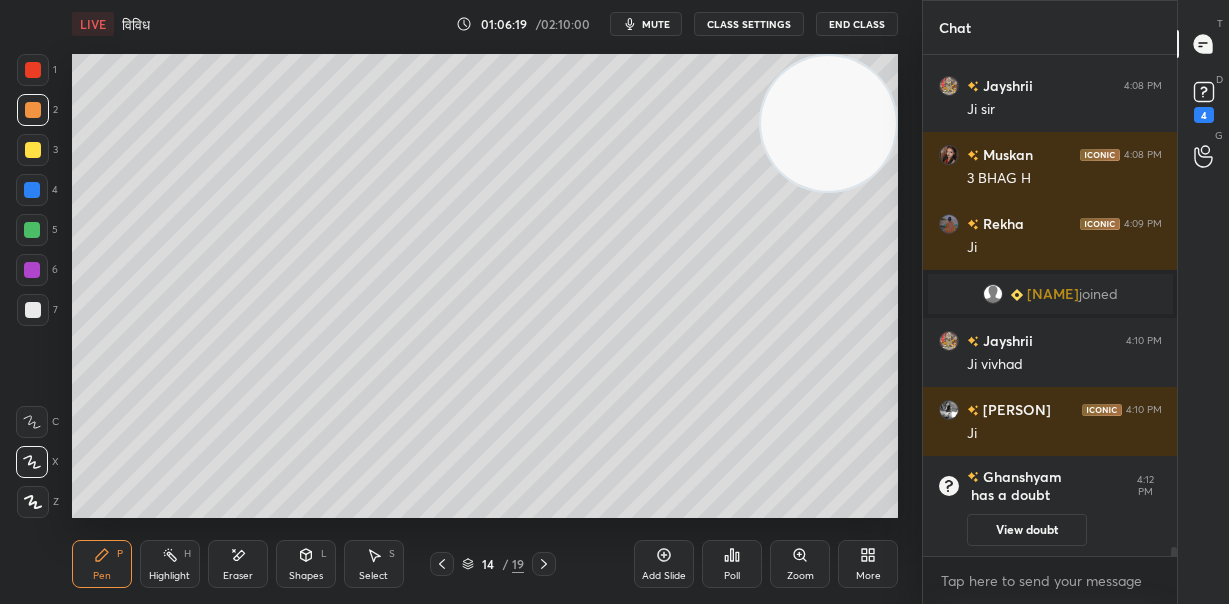click on "Eraser" at bounding box center (238, 564) 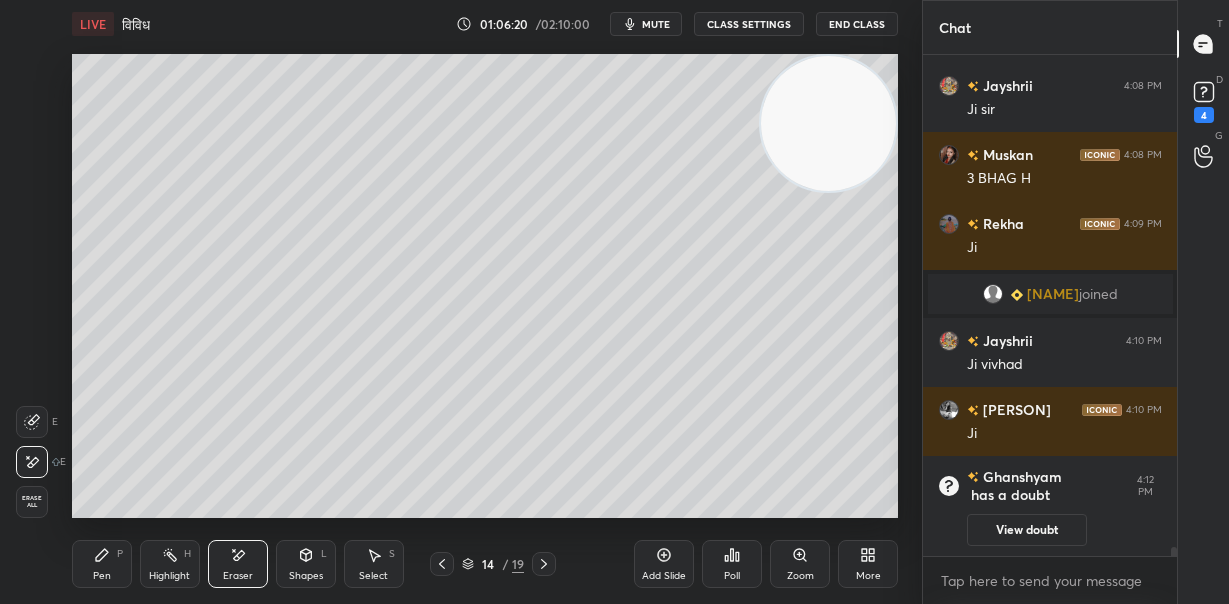 click 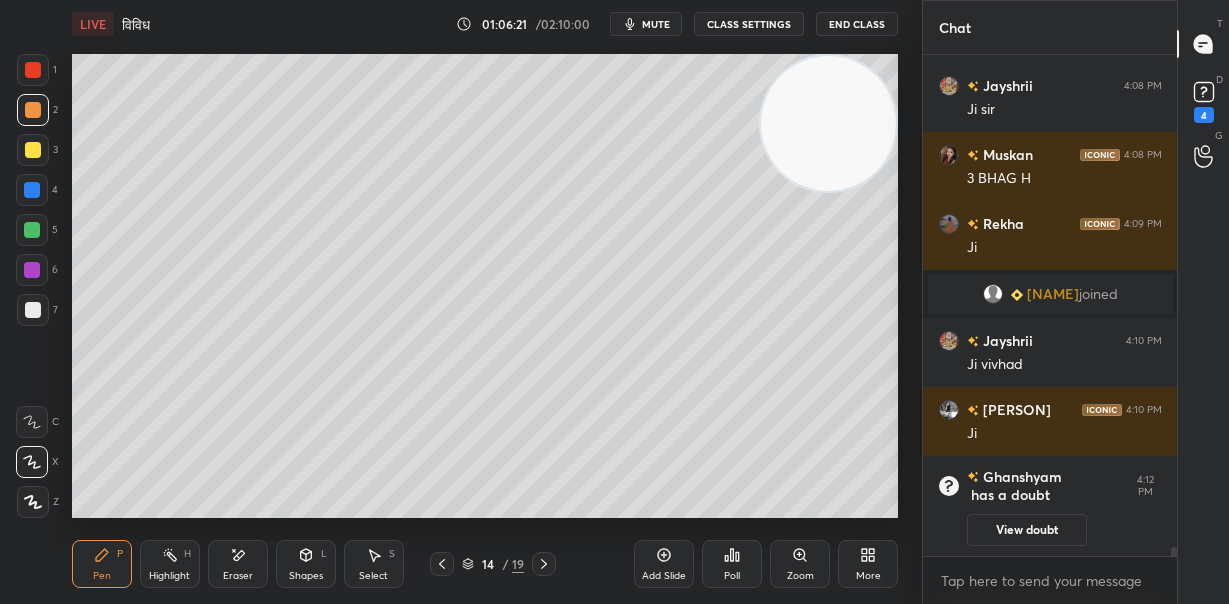 click at bounding box center [32, 230] 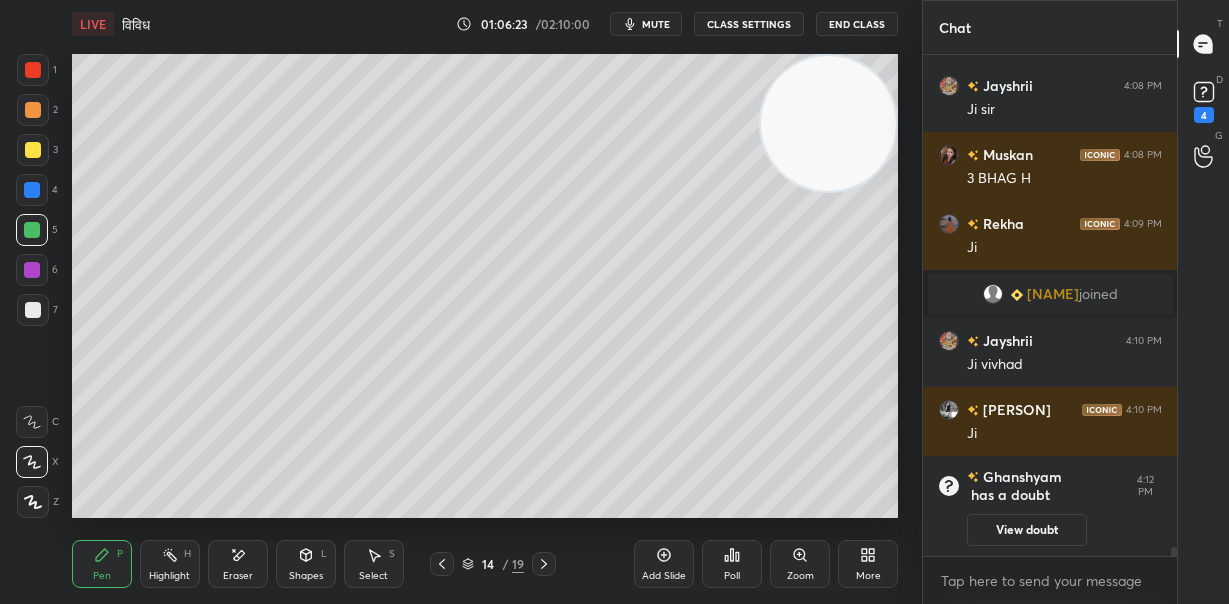 scroll, scrollTop: 26156, scrollLeft: 0, axis: vertical 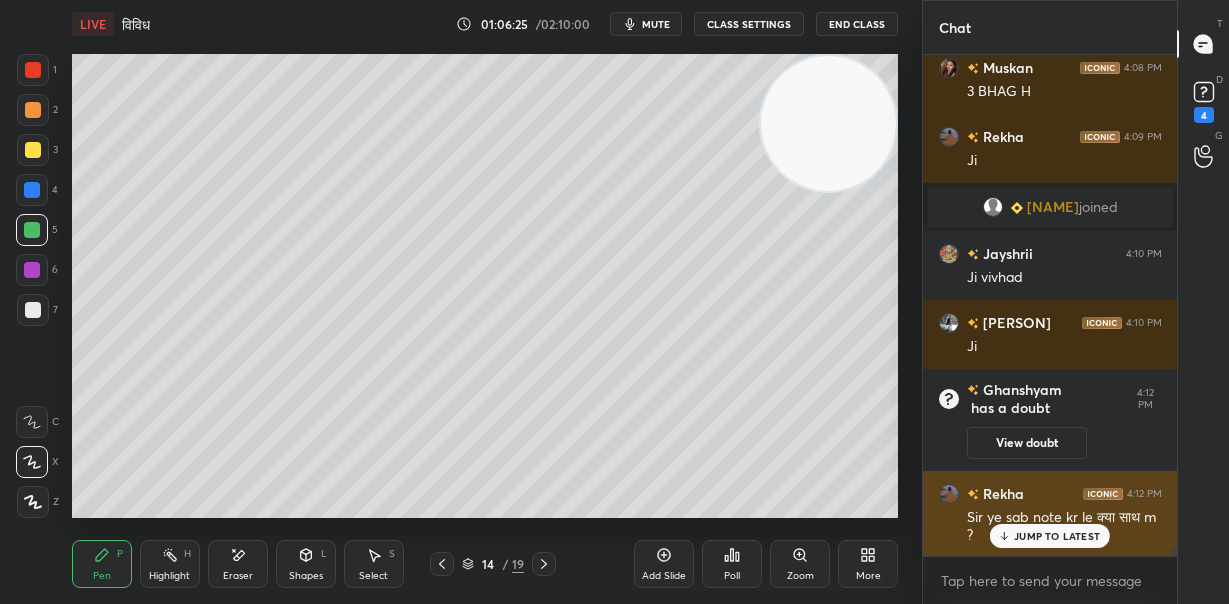 click on "JUMP TO LATEST" at bounding box center (1057, 536) 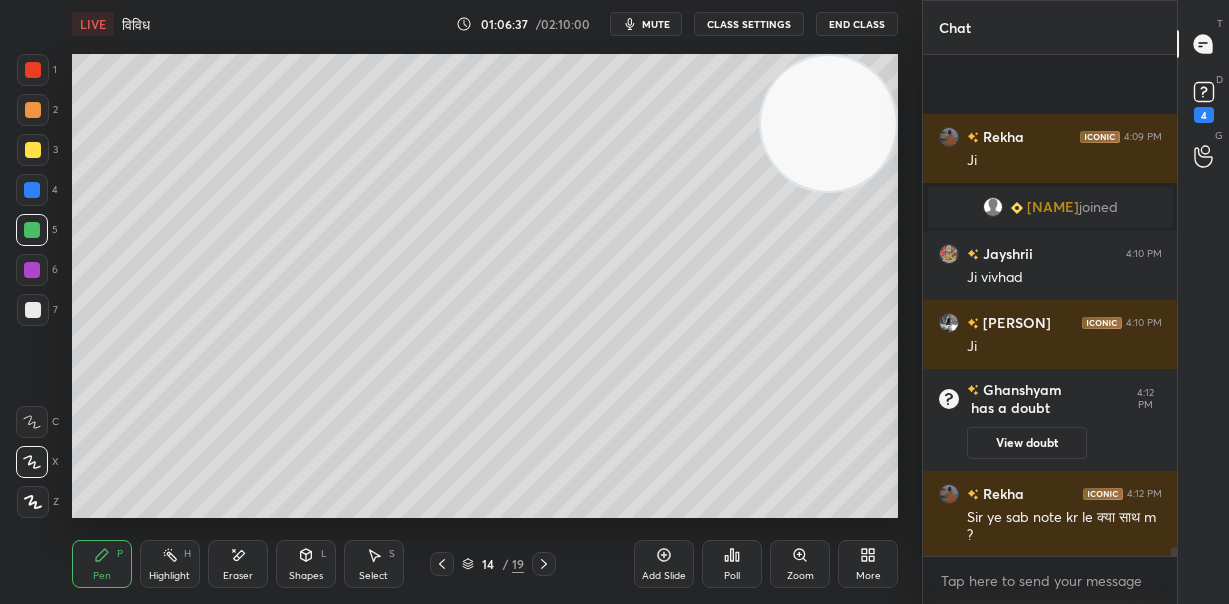 scroll, scrollTop: 26295, scrollLeft: 0, axis: vertical 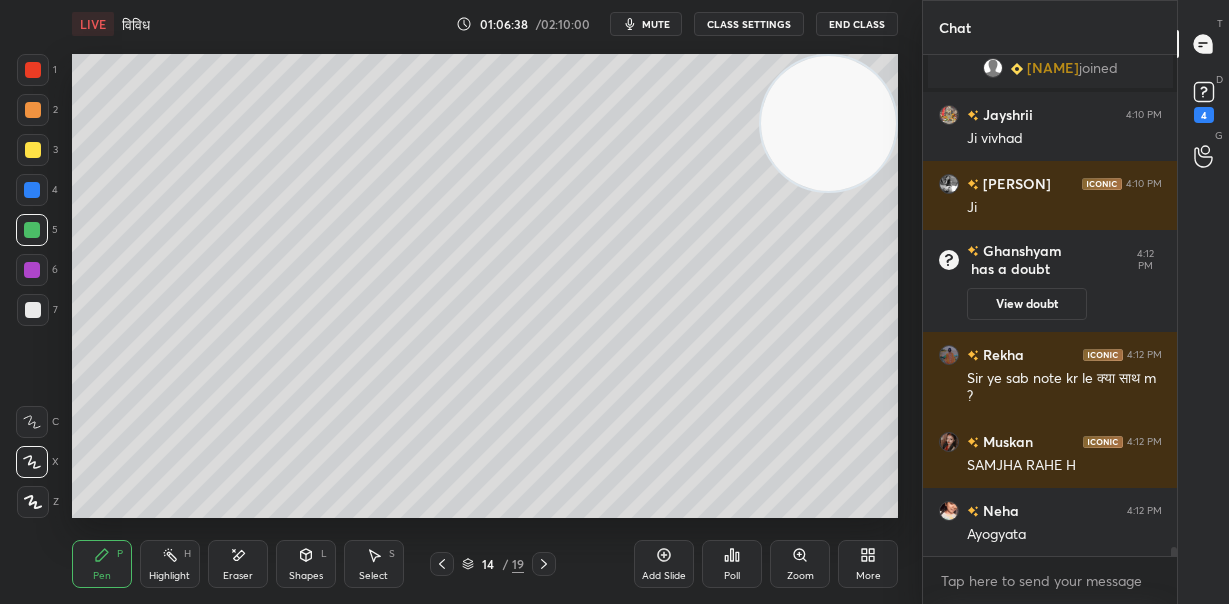 drag, startPoint x: 27, startPoint y: 305, endPoint x: 48, endPoint y: 307, distance: 21.095022 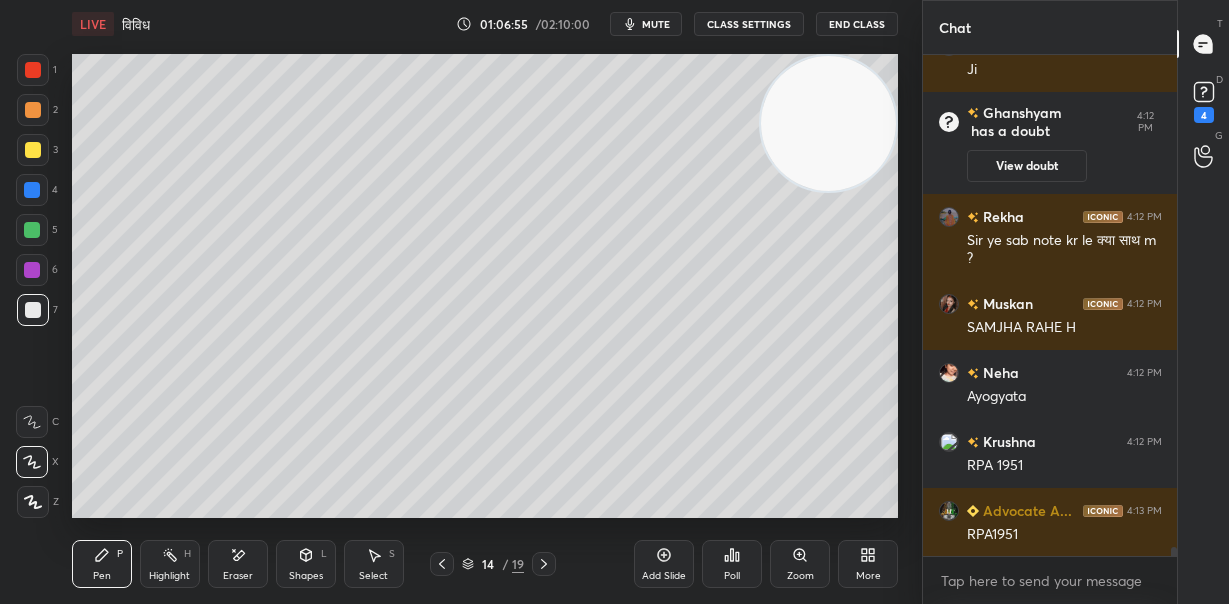scroll, scrollTop: 26501, scrollLeft: 0, axis: vertical 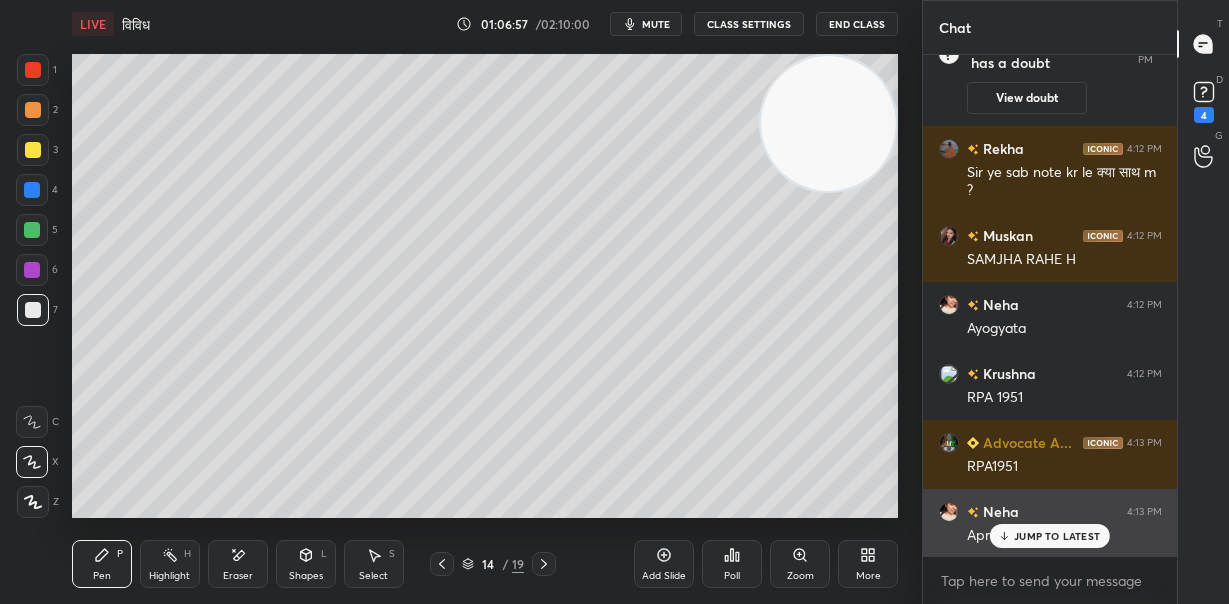 click on "JUMP TO LATEST" at bounding box center (1057, 536) 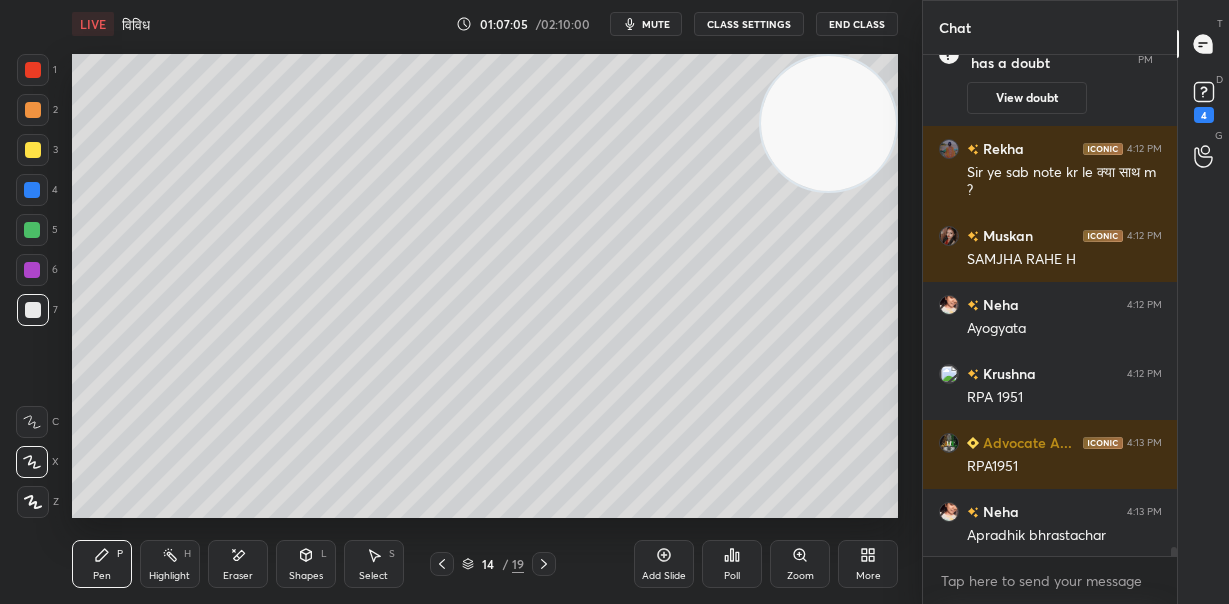 scroll, scrollTop: 26570, scrollLeft: 0, axis: vertical 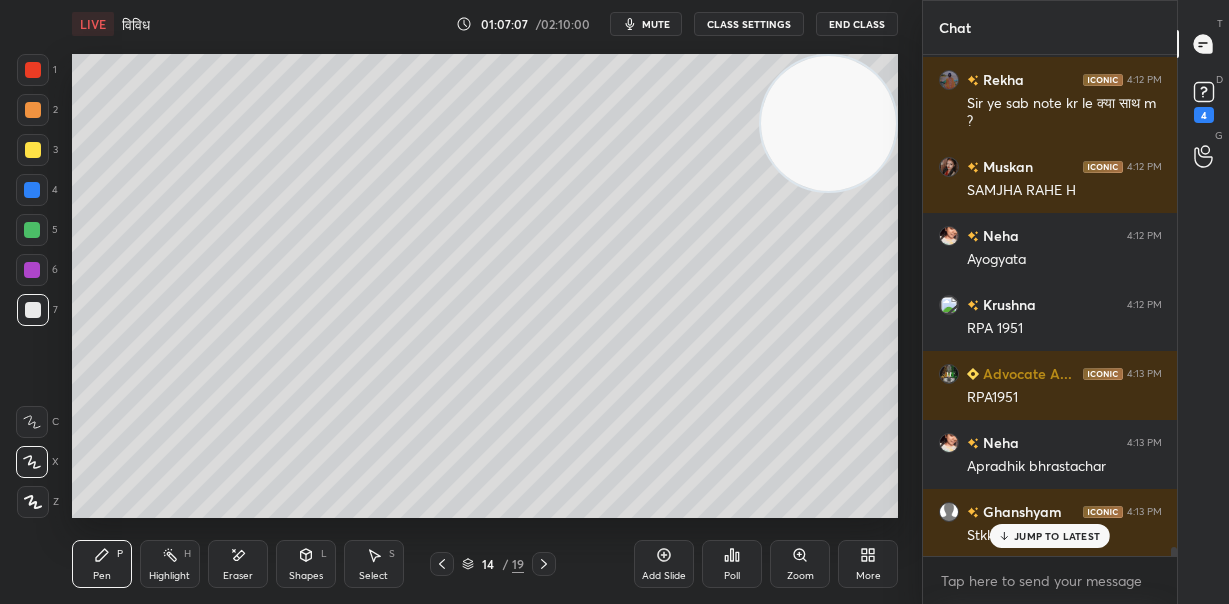 click on "Add Slide" at bounding box center (664, 564) 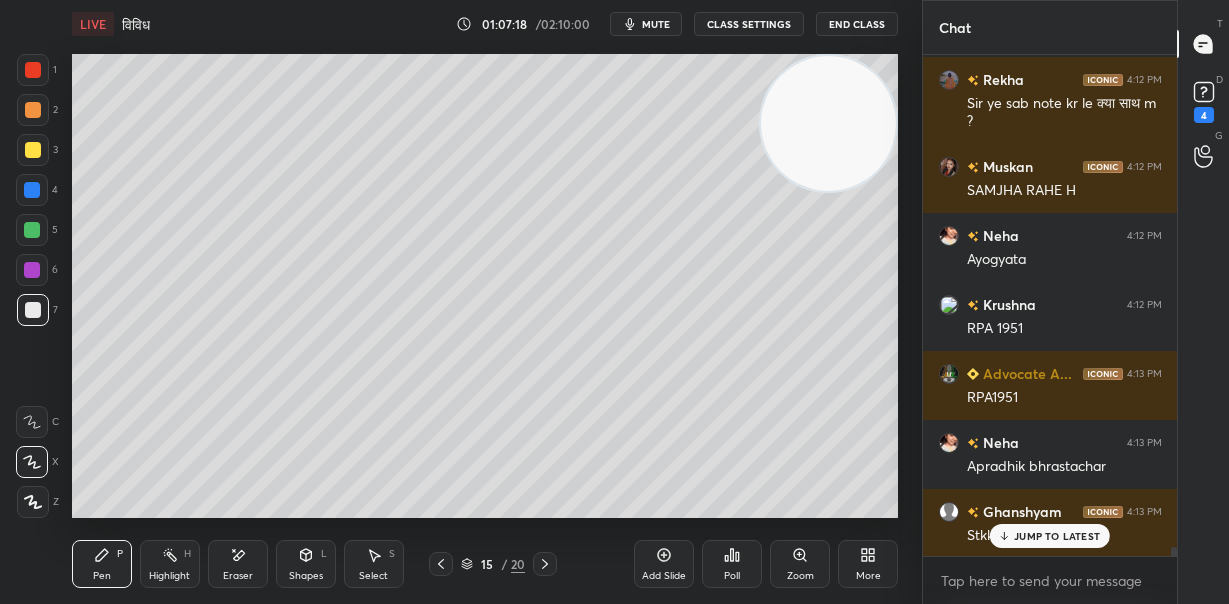 scroll, scrollTop: 26640, scrollLeft: 0, axis: vertical 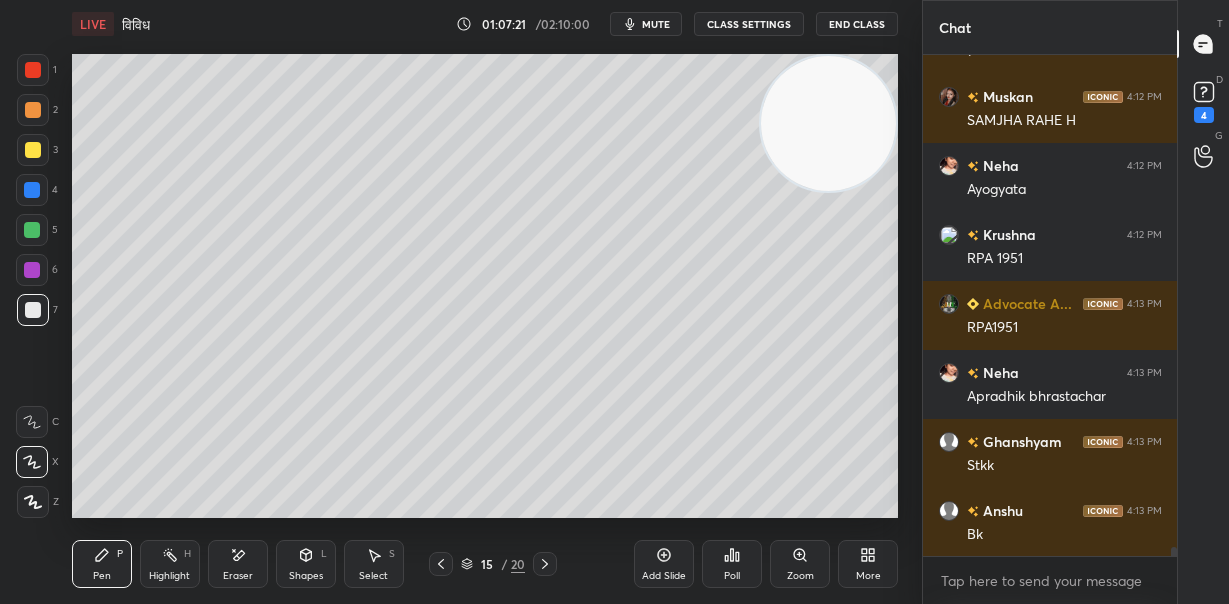 click 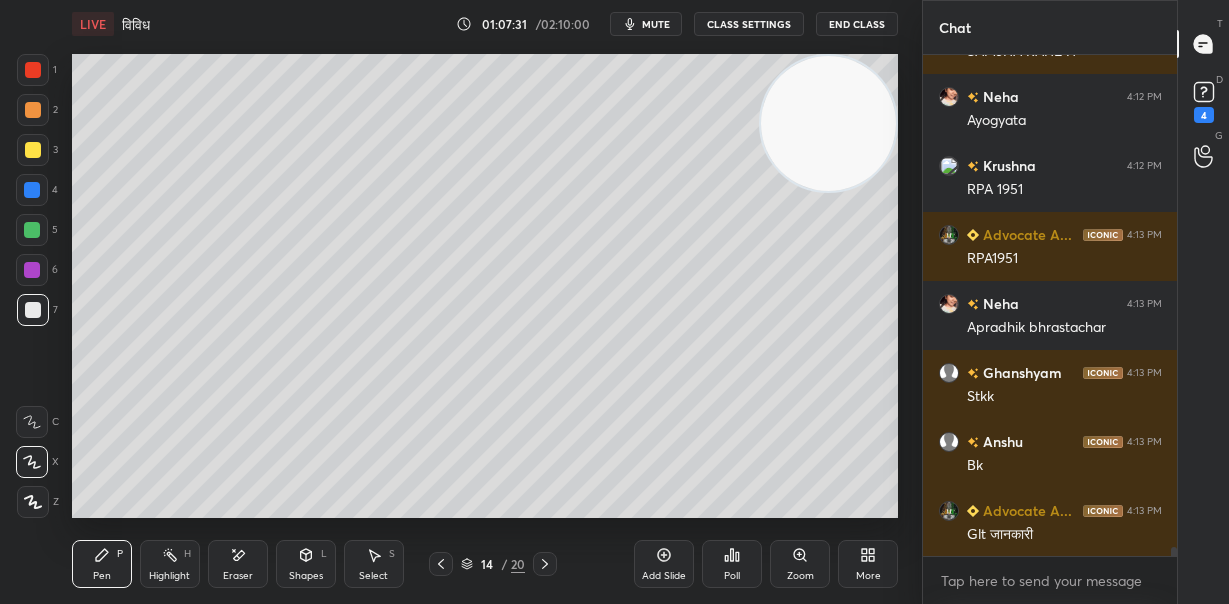 scroll, scrollTop: 26778, scrollLeft: 0, axis: vertical 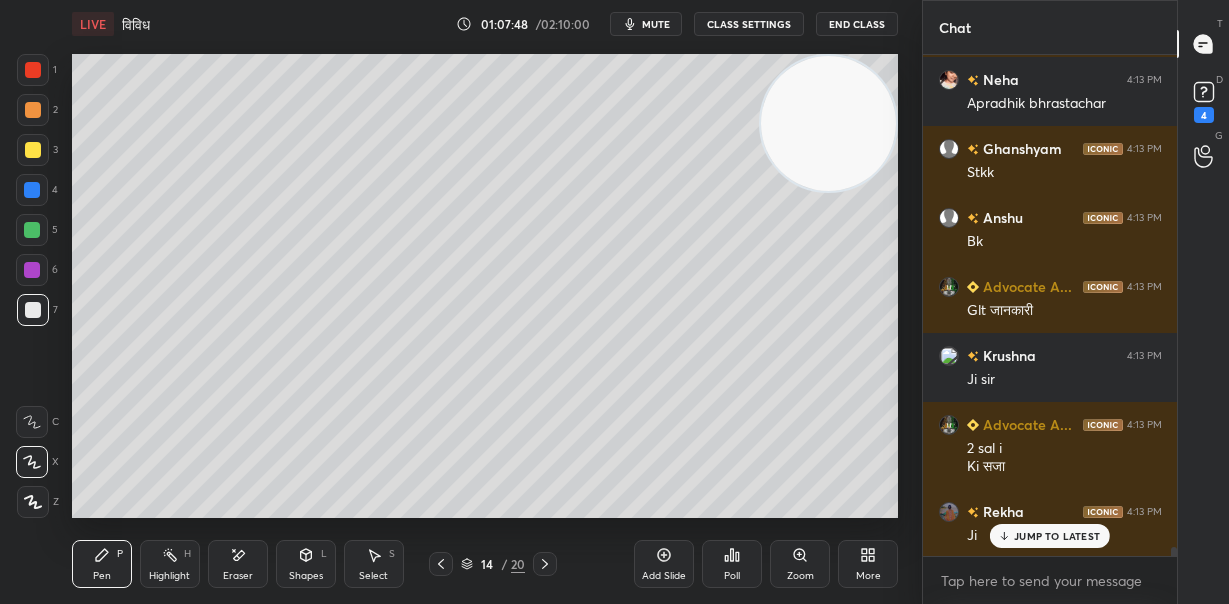 click 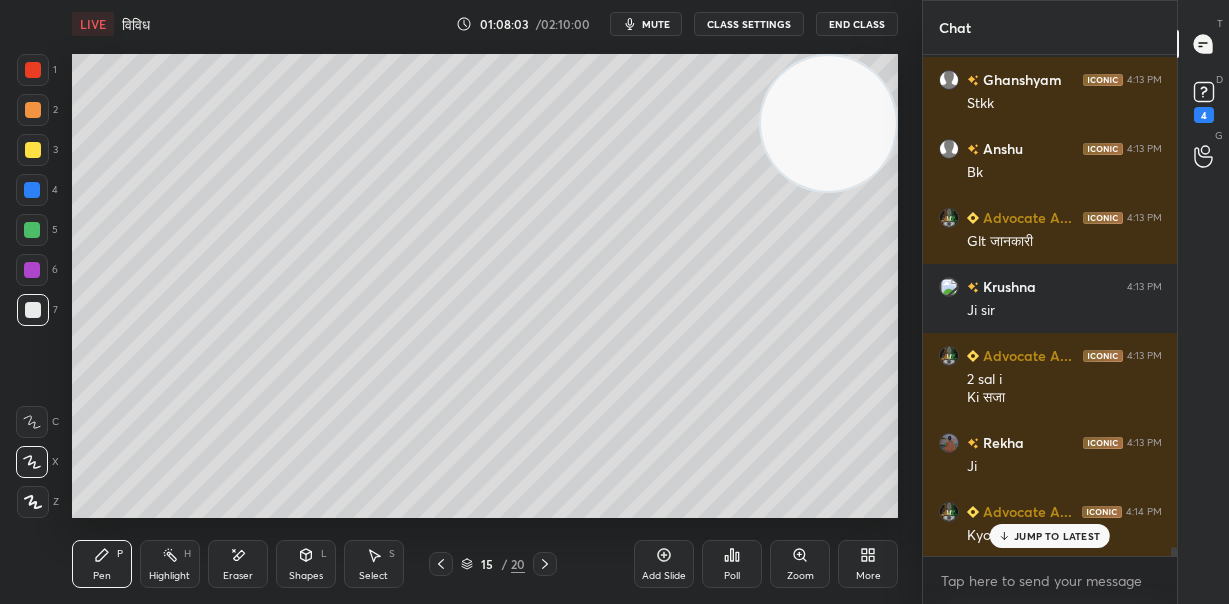 scroll, scrollTop: 27072, scrollLeft: 0, axis: vertical 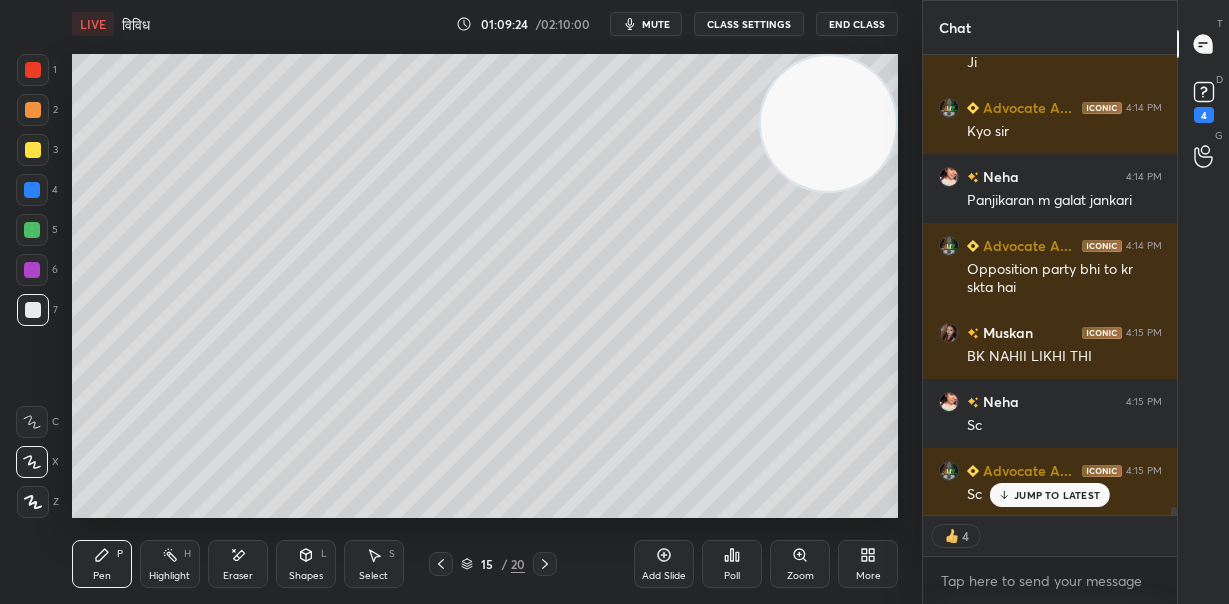 click at bounding box center [33, 150] 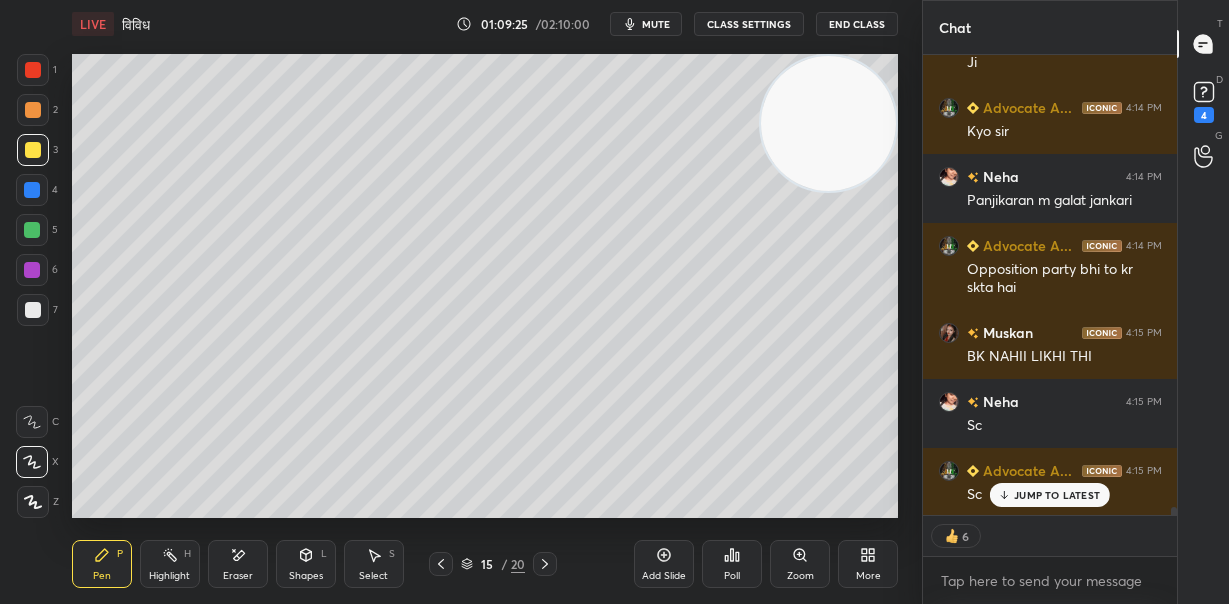 scroll, scrollTop: 27475, scrollLeft: 0, axis: vertical 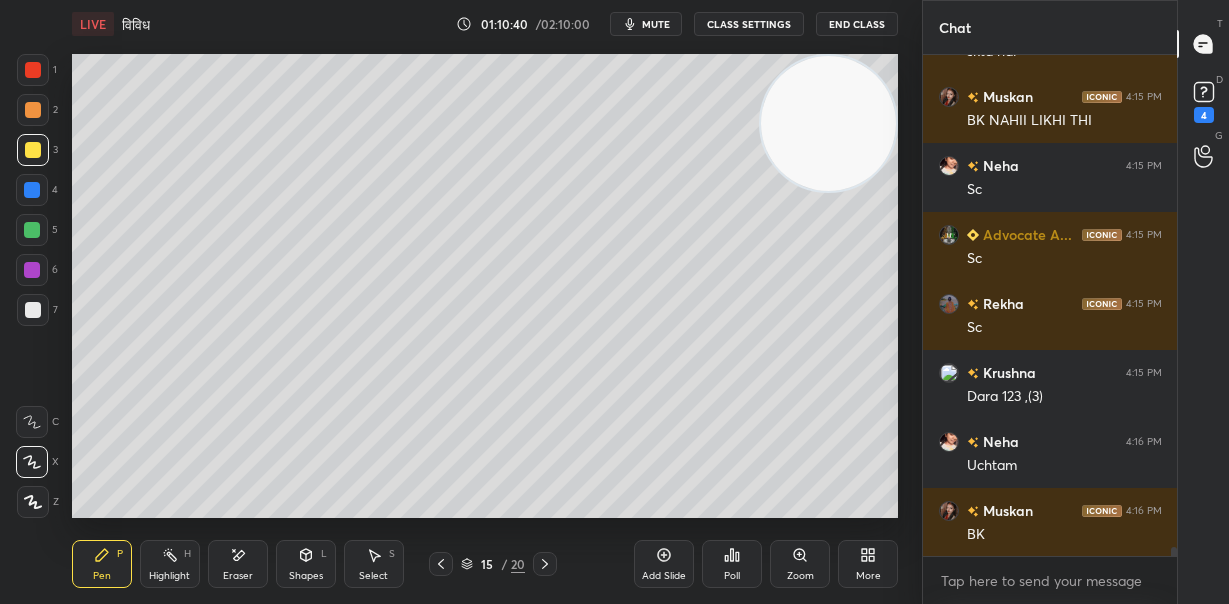 click 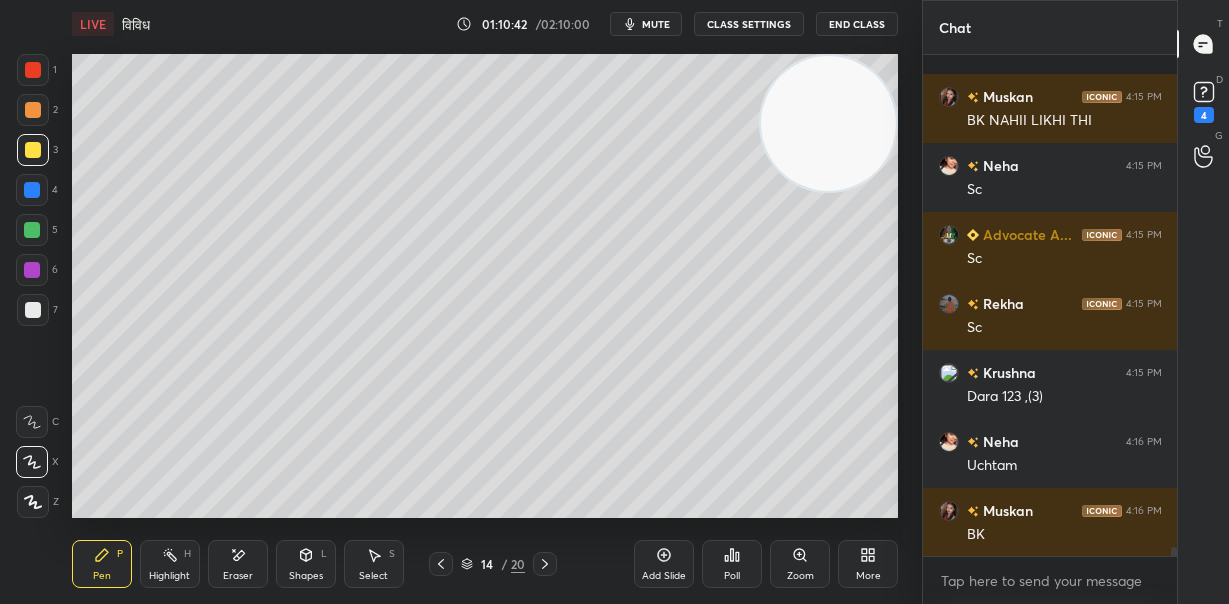 scroll, scrollTop: 27747, scrollLeft: 0, axis: vertical 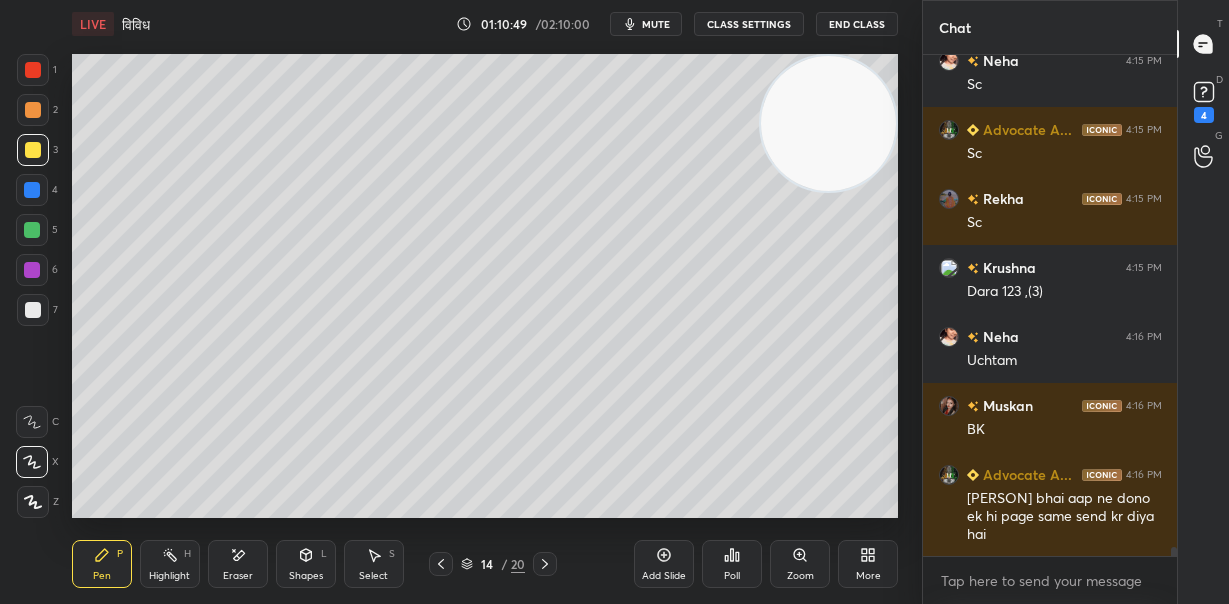 click 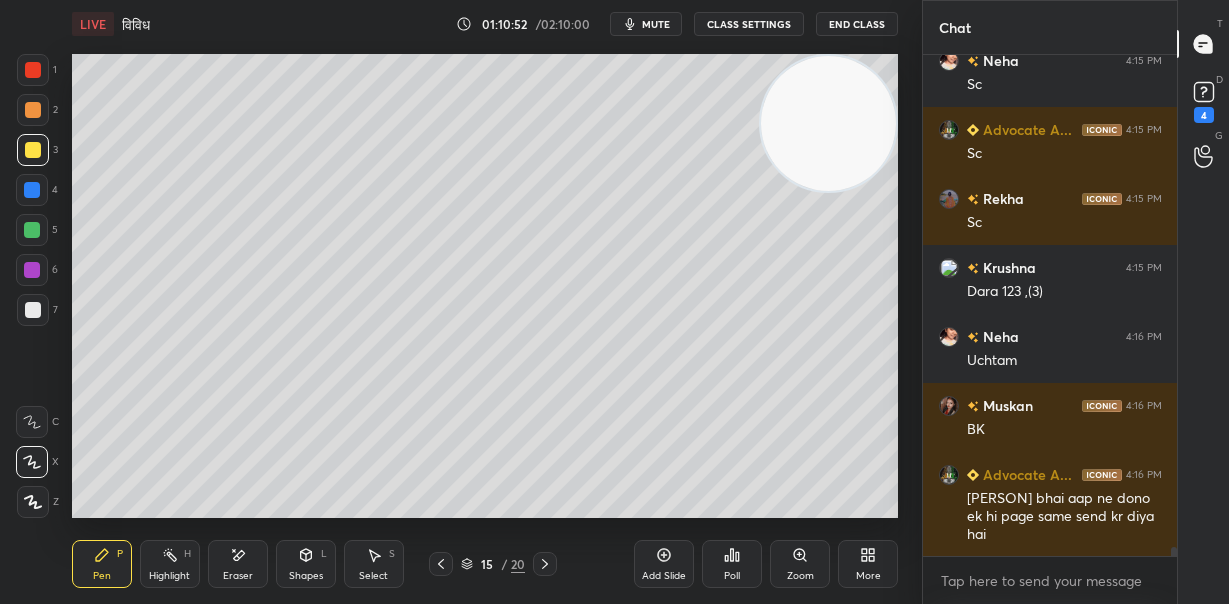 click 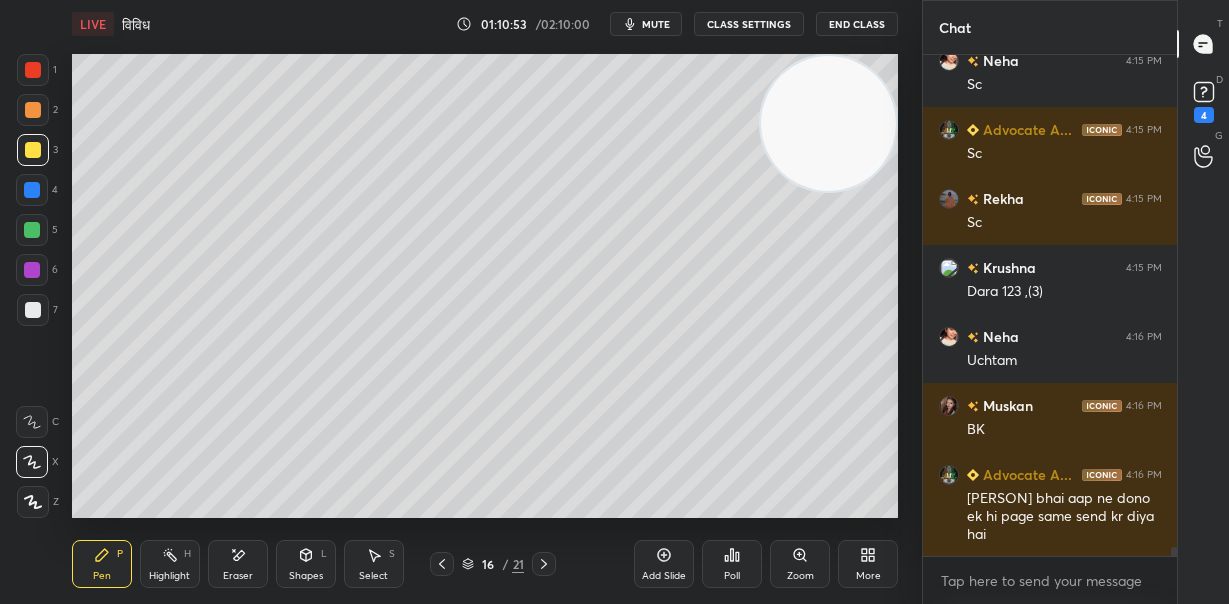 click at bounding box center (33, 110) 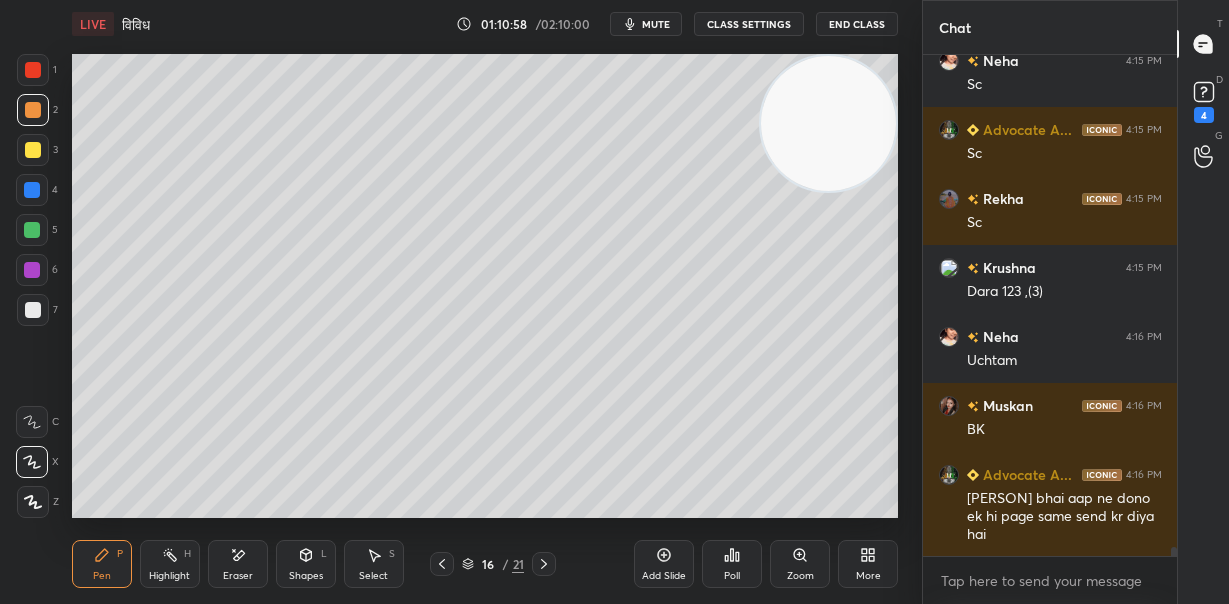 click at bounding box center [33, 310] 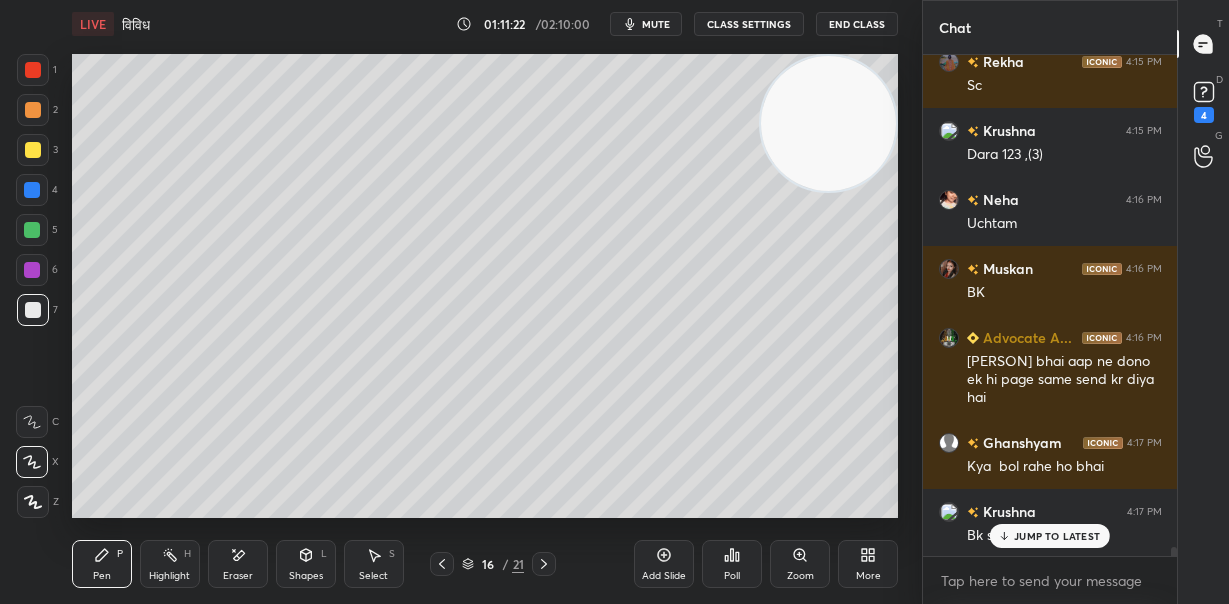 scroll, scrollTop: 27953, scrollLeft: 0, axis: vertical 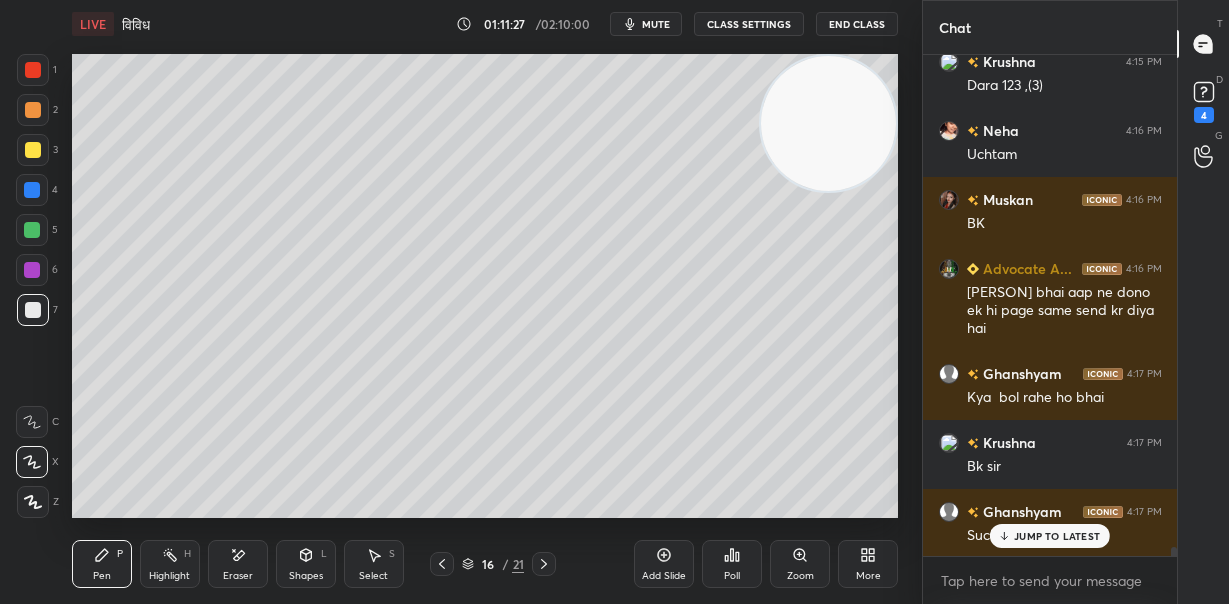 drag, startPoint x: 791, startPoint y: 330, endPoint x: 764, endPoint y: 313, distance: 31.906113 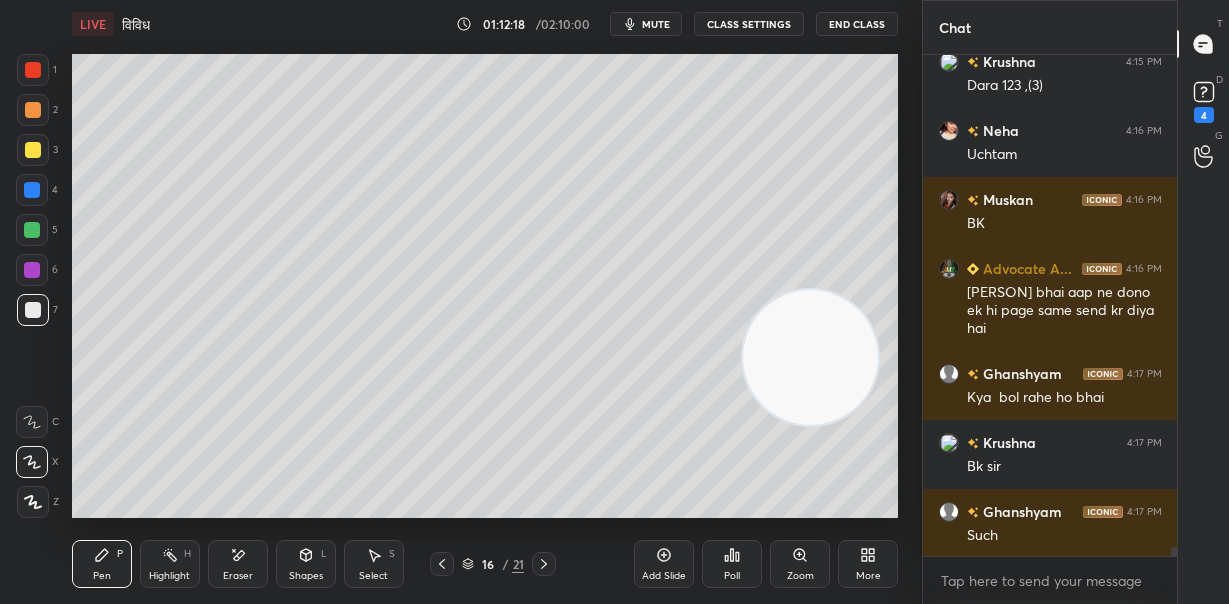 scroll, scrollTop: 28023, scrollLeft: 0, axis: vertical 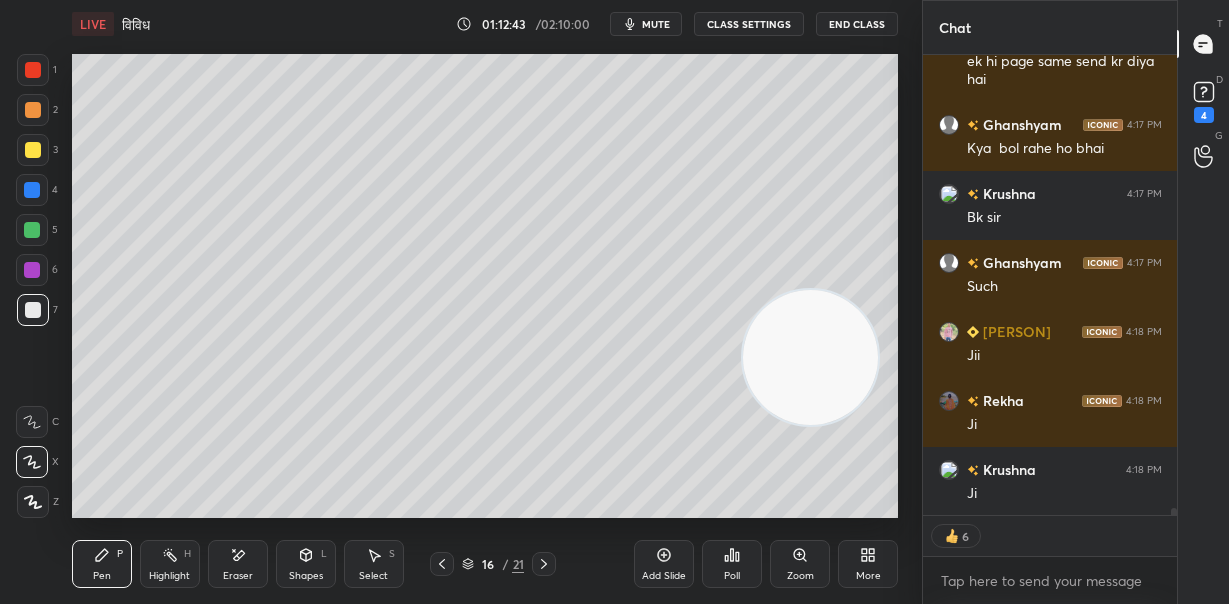 click 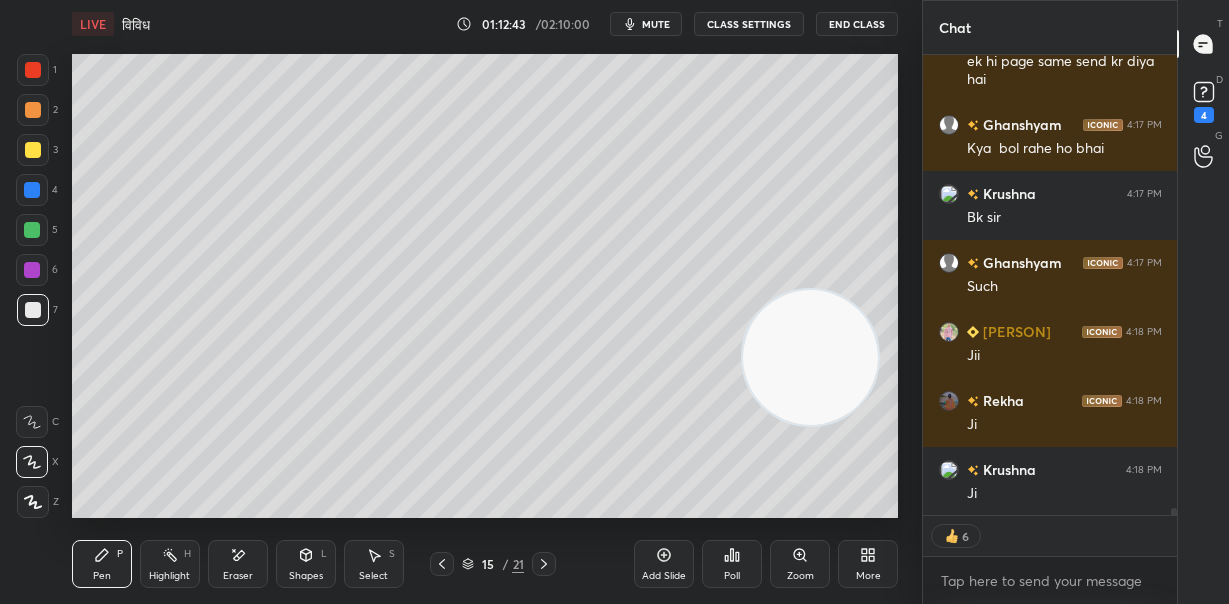 scroll, scrollTop: 7, scrollLeft: 7, axis: both 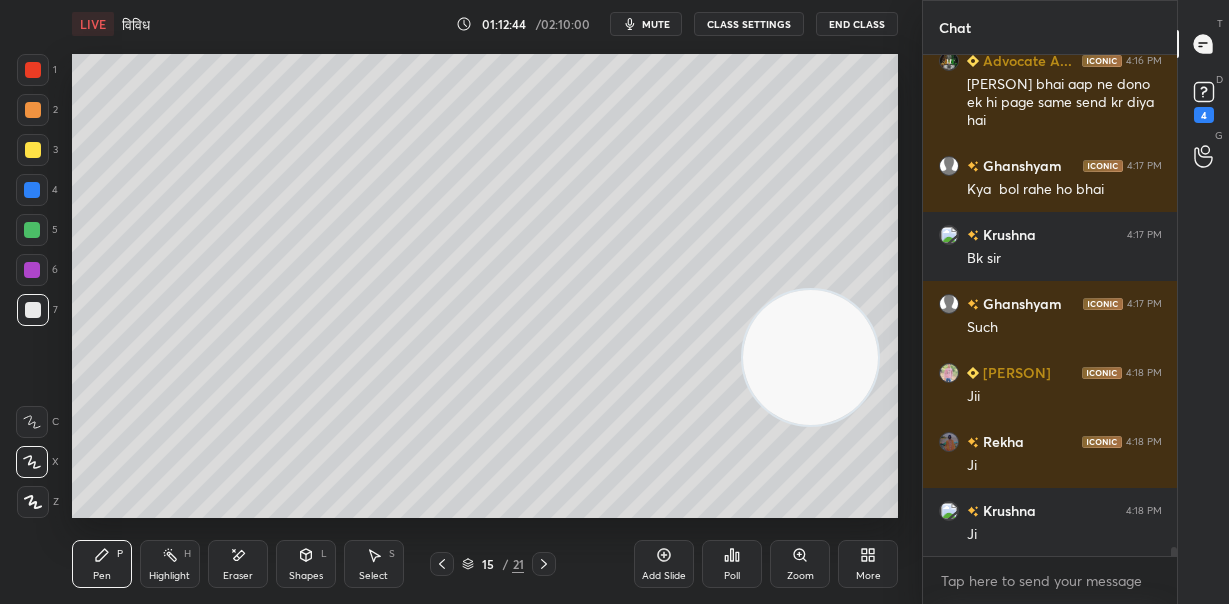 click 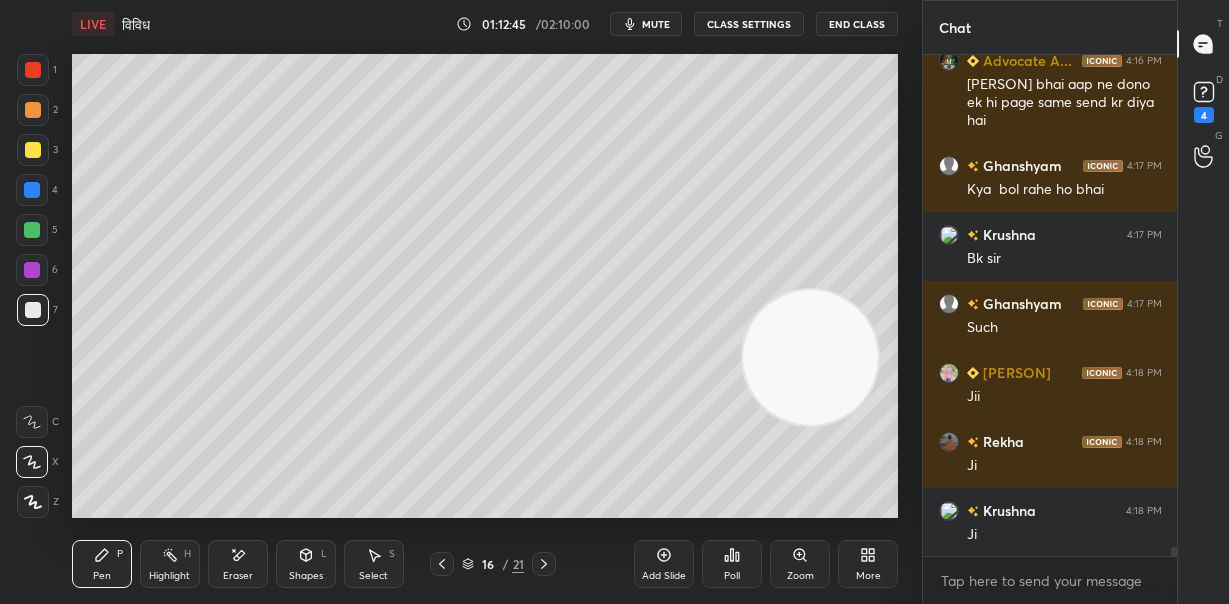 click 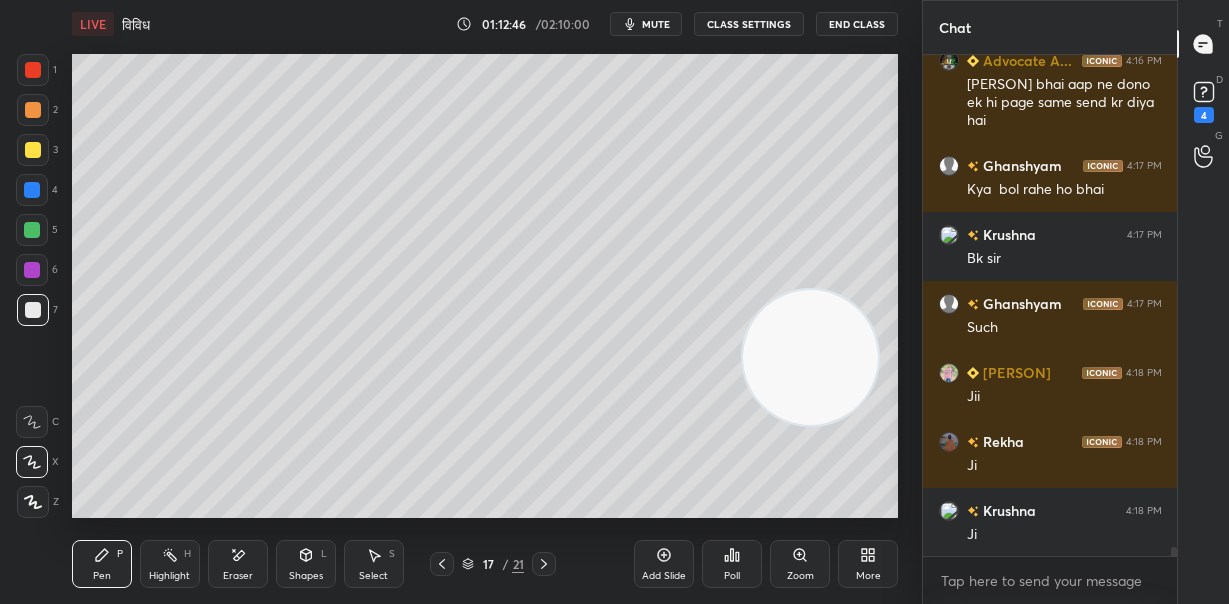 click 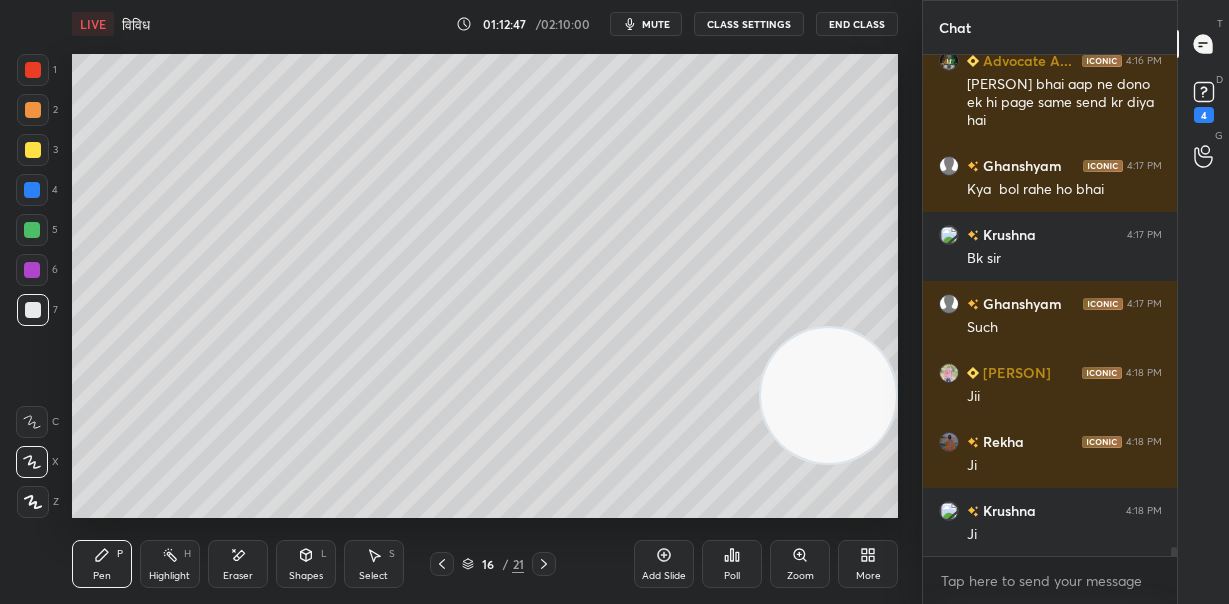 drag, startPoint x: 817, startPoint y: 364, endPoint x: 879, endPoint y: 404, distance: 73.78347 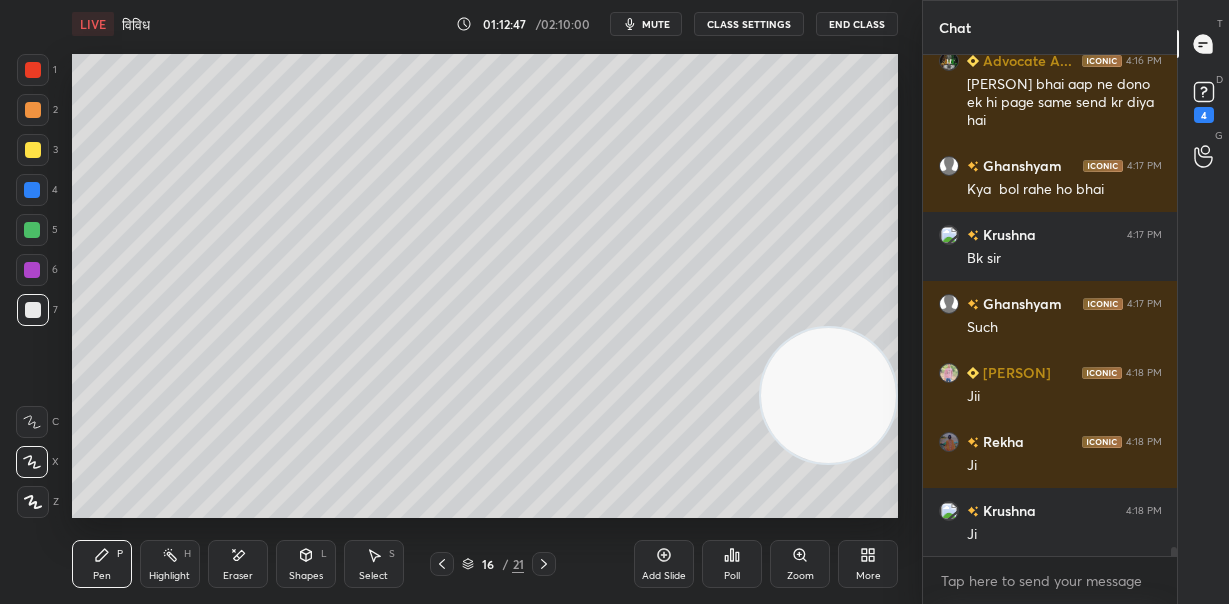 click at bounding box center [828, 395] 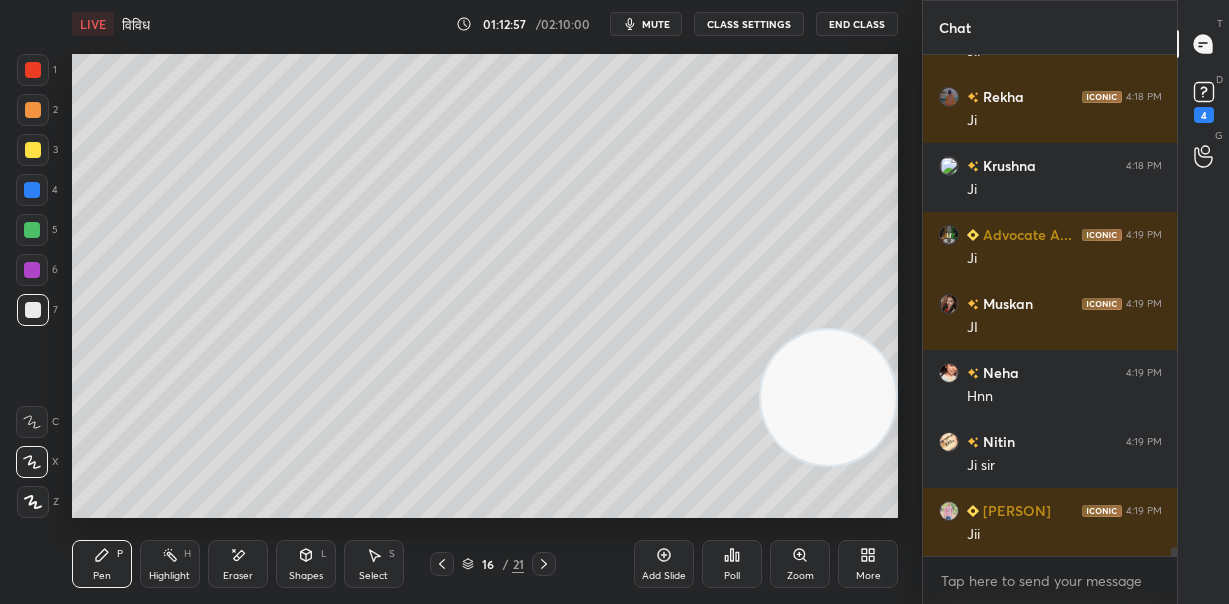 scroll, scrollTop: 28574, scrollLeft: 0, axis: vertical 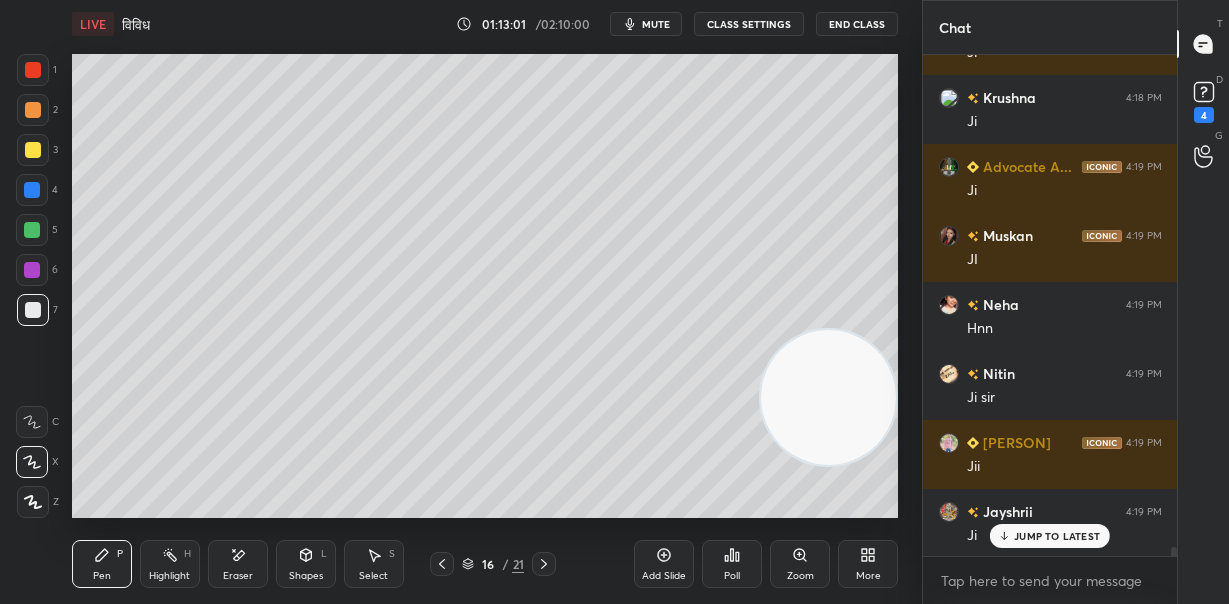 click on "JUMP TO LATEST" at bounding box center [1057, 536] 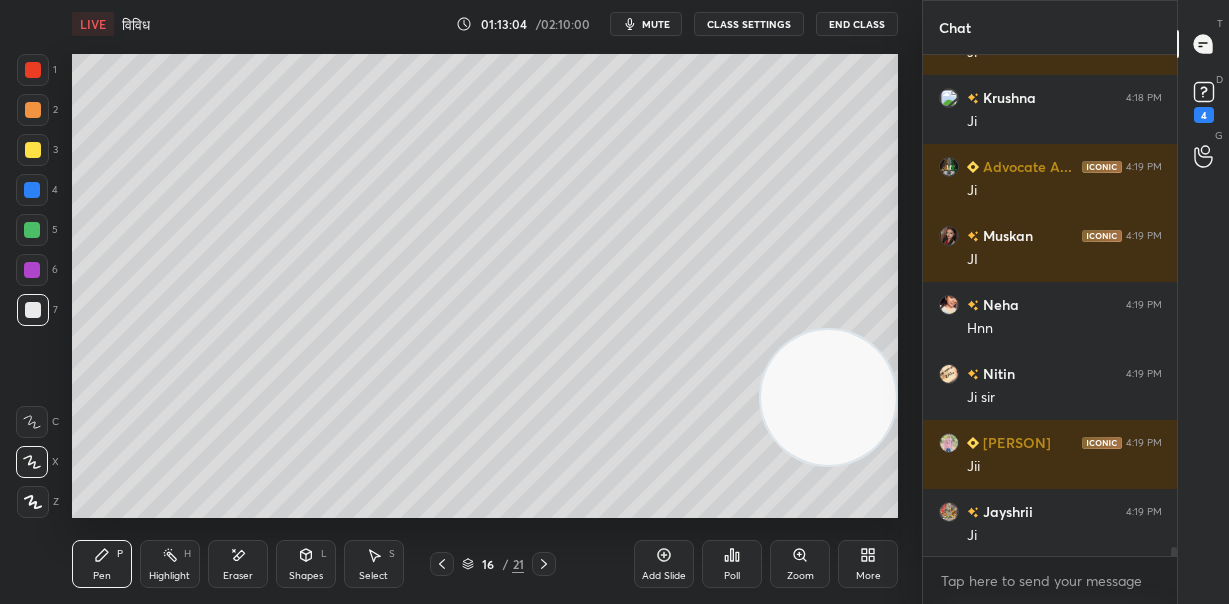 click 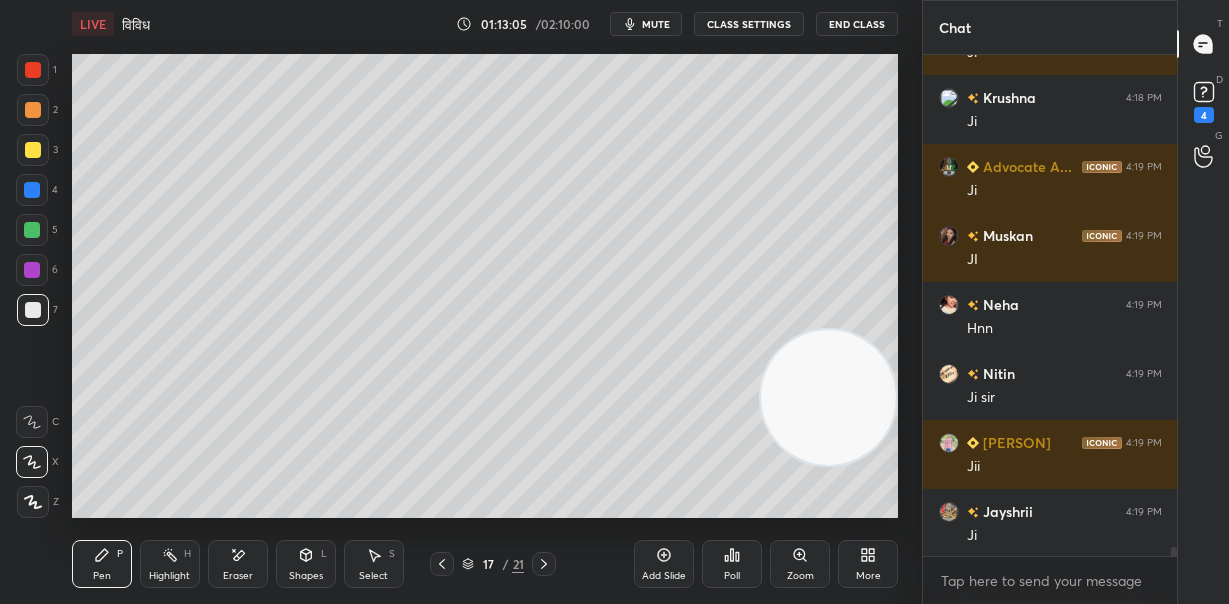 click 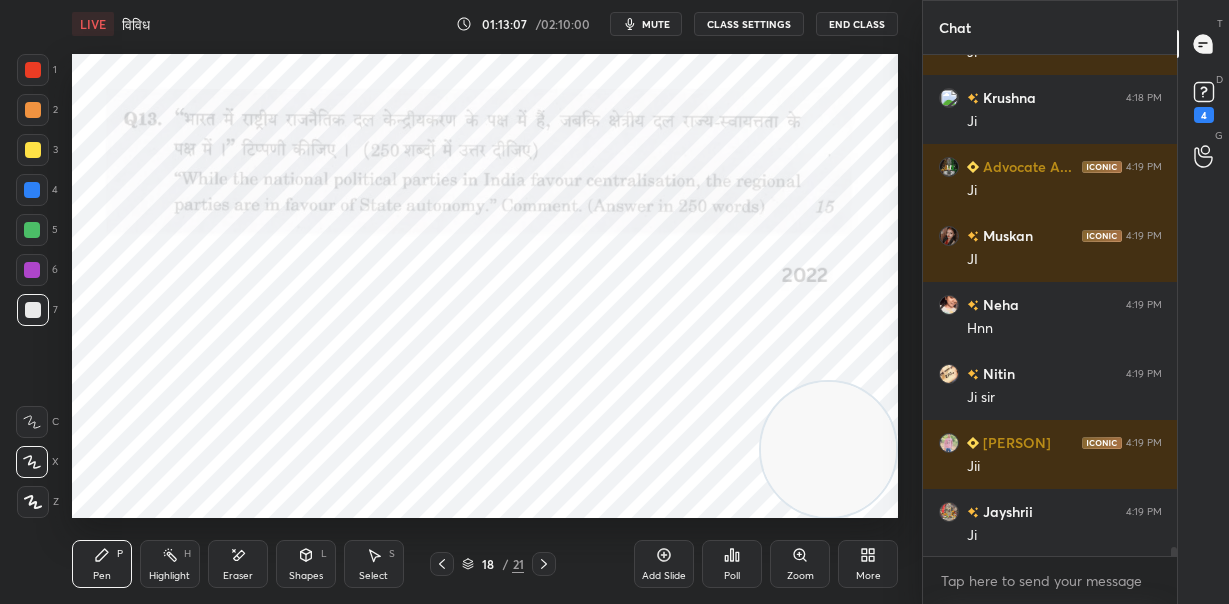 drag, startPoint x: 821, startPoint y: 407, endPoint x: 833, endPoint y: 474, distance: 68.06615 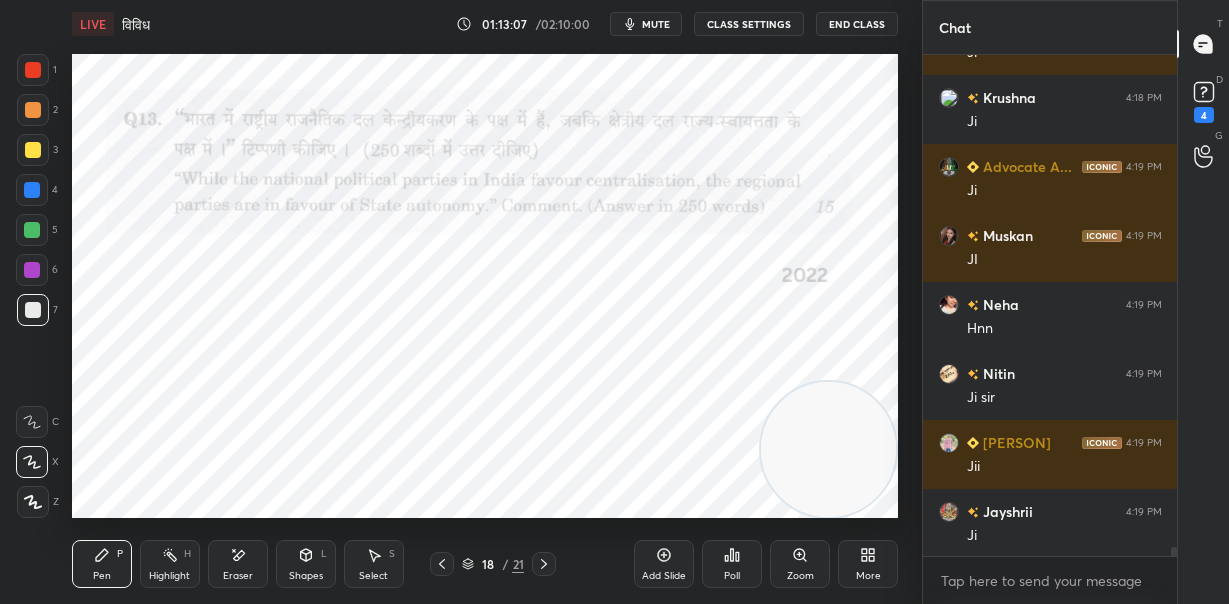 click at bounding box center (828, 449) 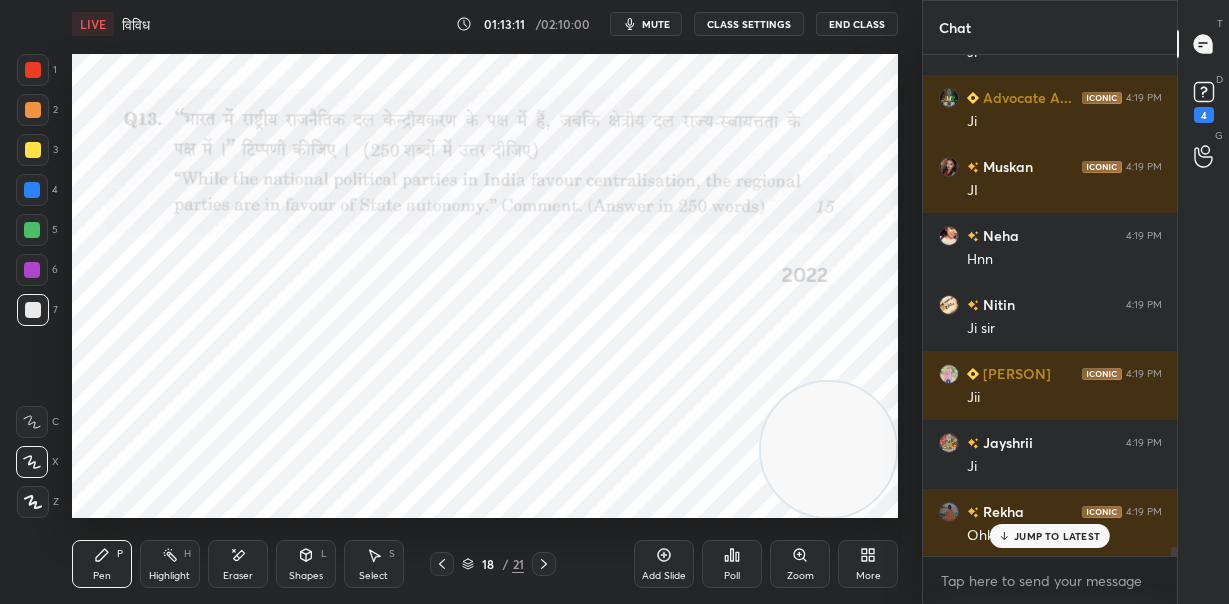 drag, startPoint x: 32, startPoint y: 67, endPoint x: 51, endPoint y: 65, distance: 19.104973 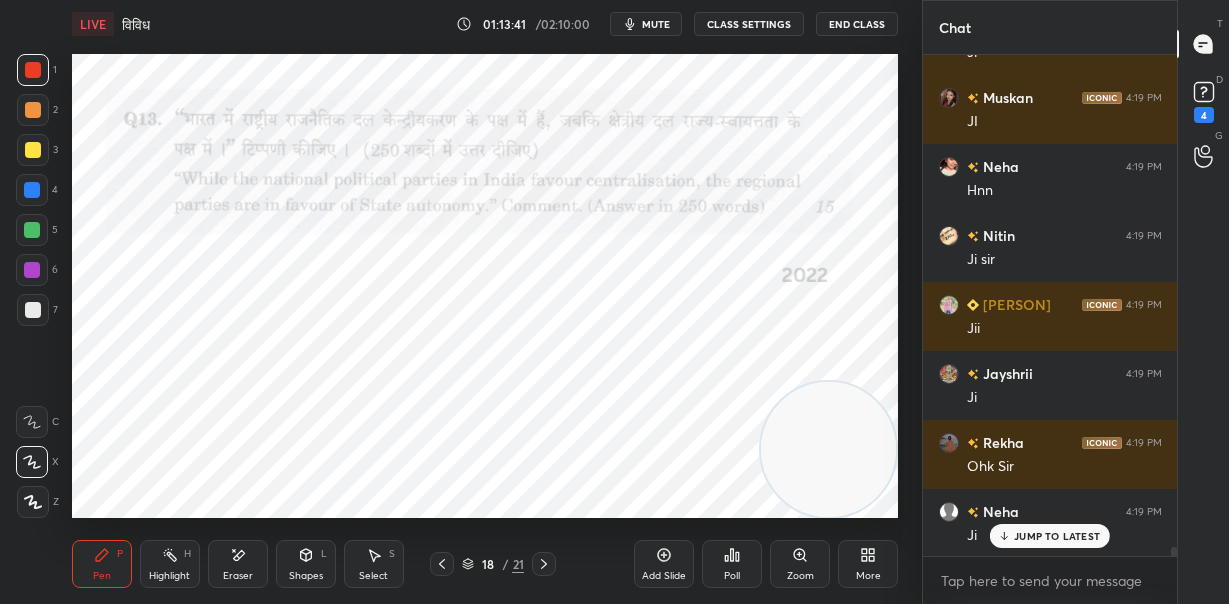 scroll, scrollTop: 28782, scrollLeft: 0, axis: vertical 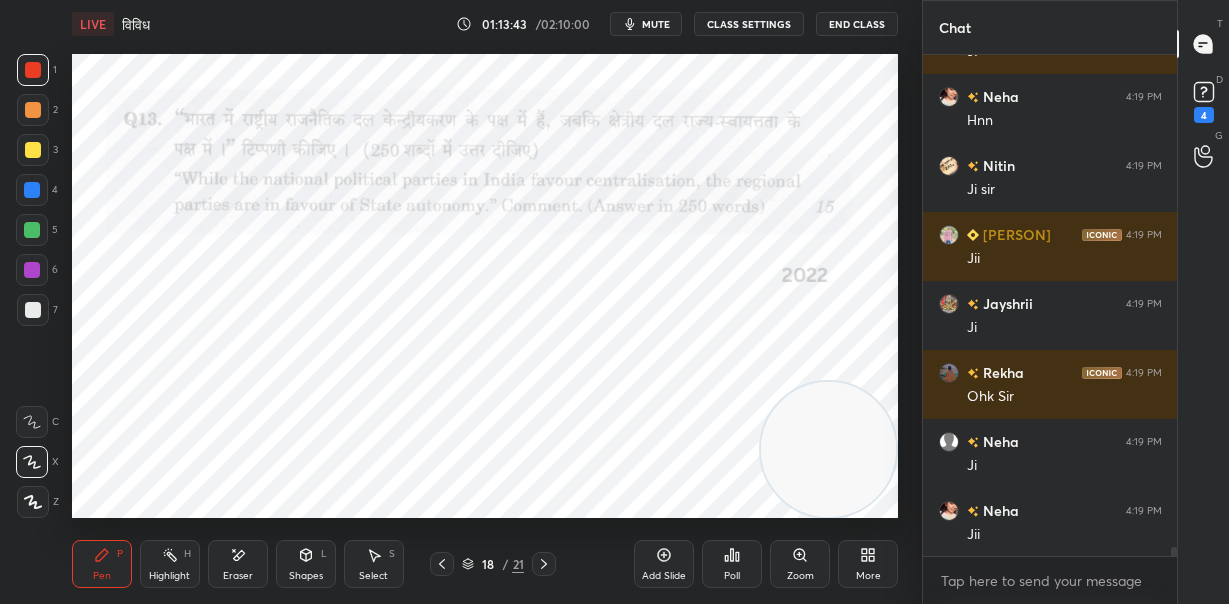 click on "Eraser" at bounding box center (238, 564) 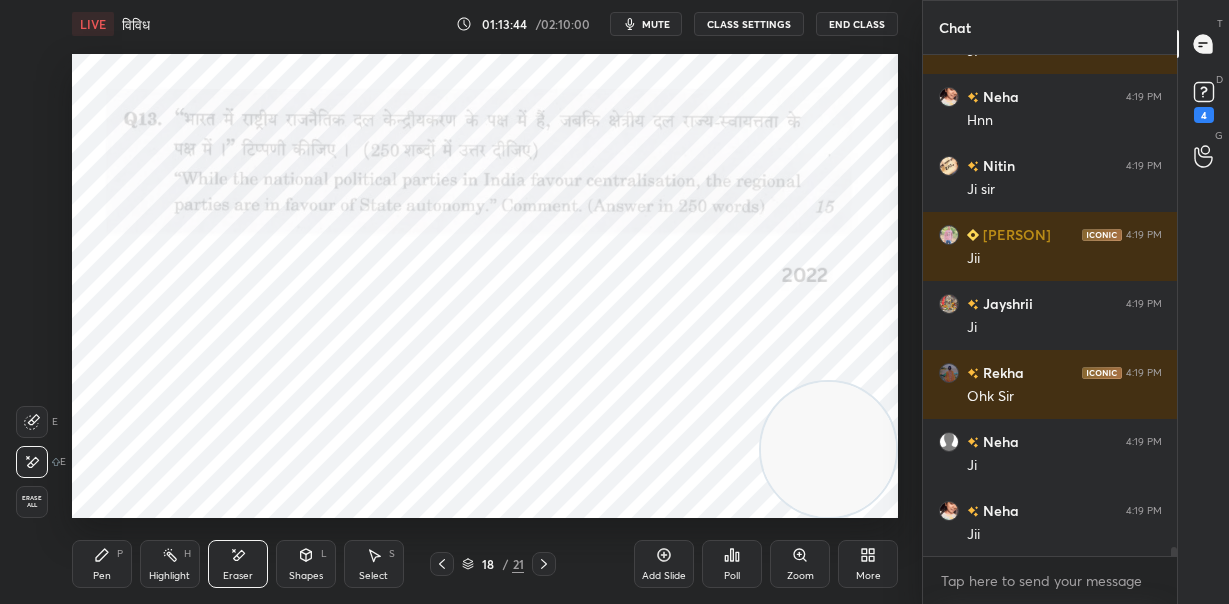 scroll, scrollTop: 28851, scrollLeft: 0, axis: vertical 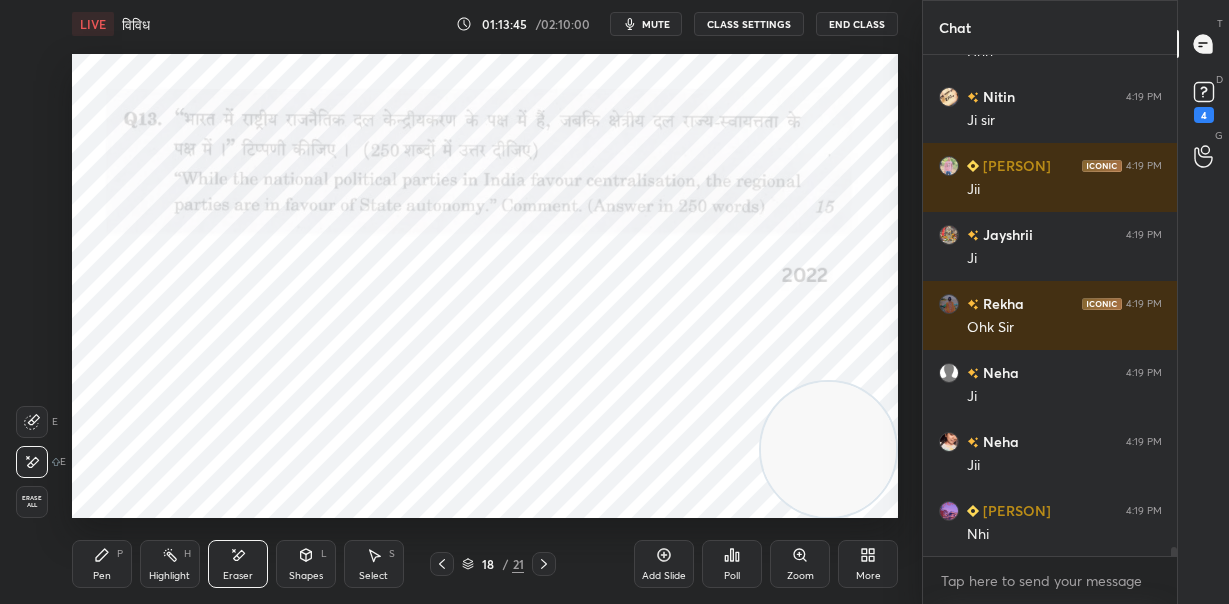 click on "Pen P" at bounding box center (102, 564) 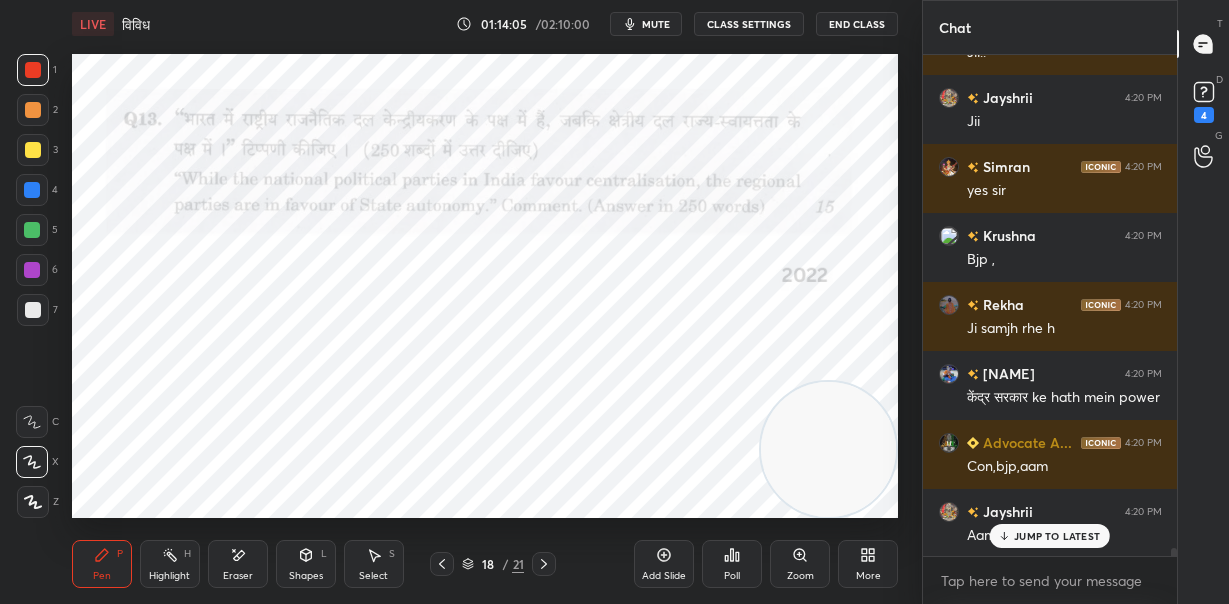 scroll, scrollTop: 29472, scrollLeft: 0, axis: vertical 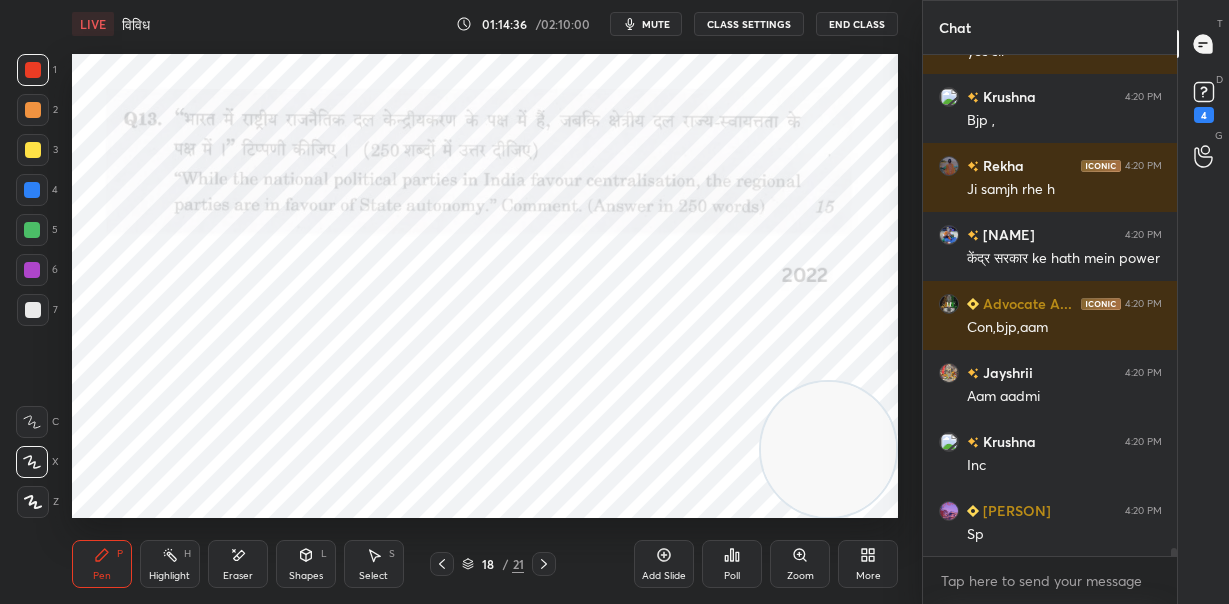 drag, startPoint x: 867, startPoint y: 160, endPoint x: 869, endPoint y: 108, distance: 52.03845 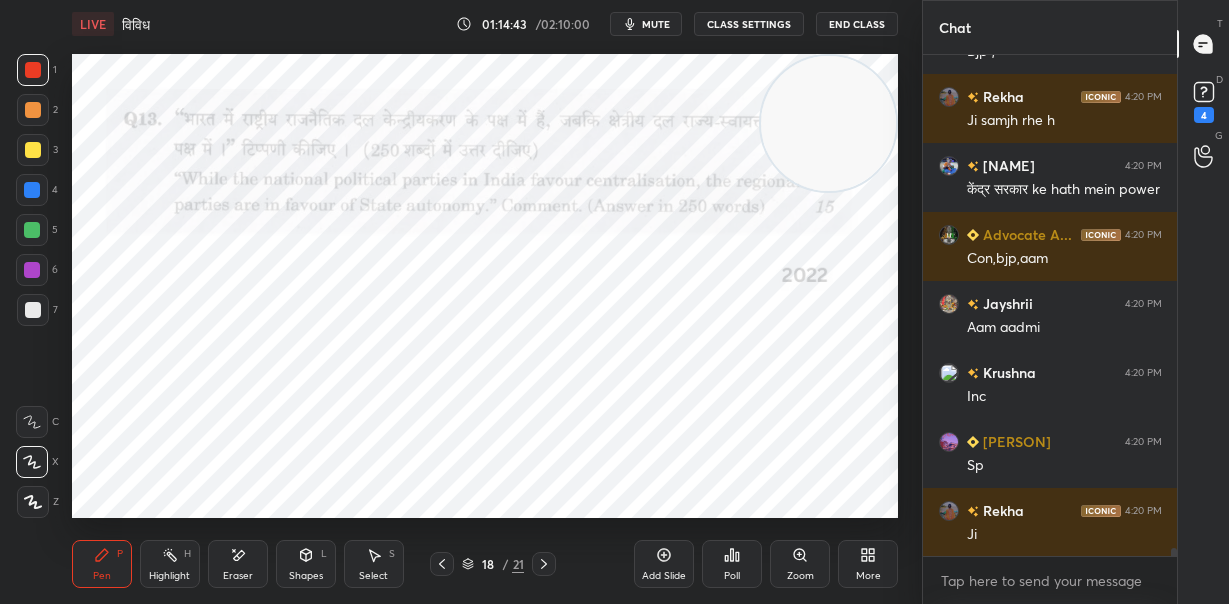 scroll, scrollTop: 29678, scrollLeft: 0, axis: vertical 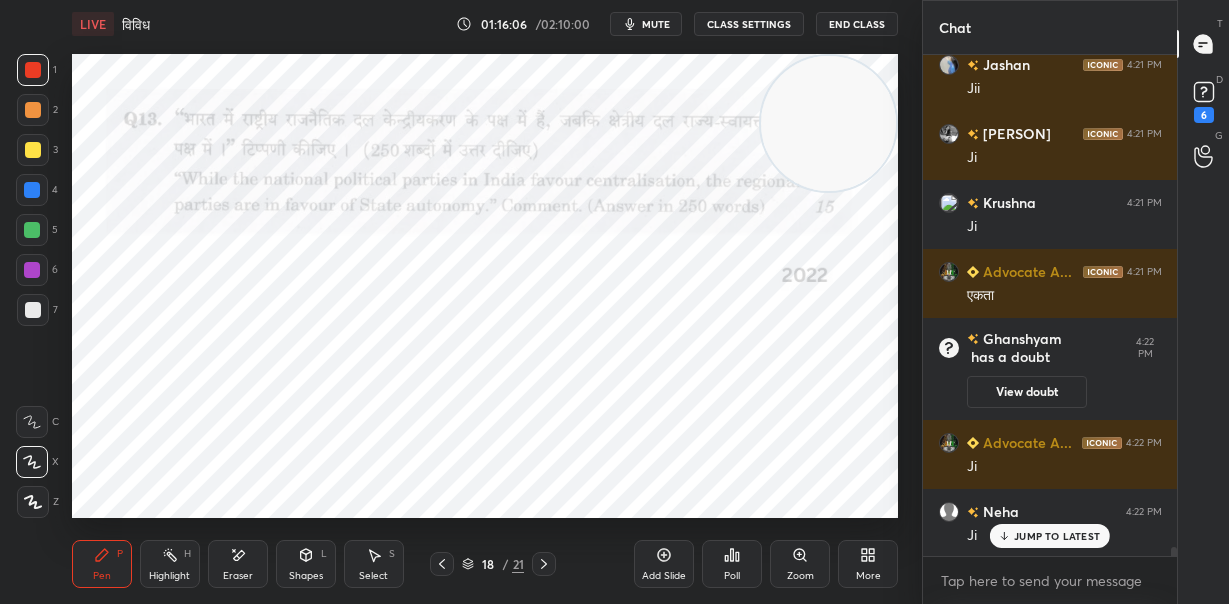 click on "JUMP TO LATEST" at bounding box center (1057, 536) 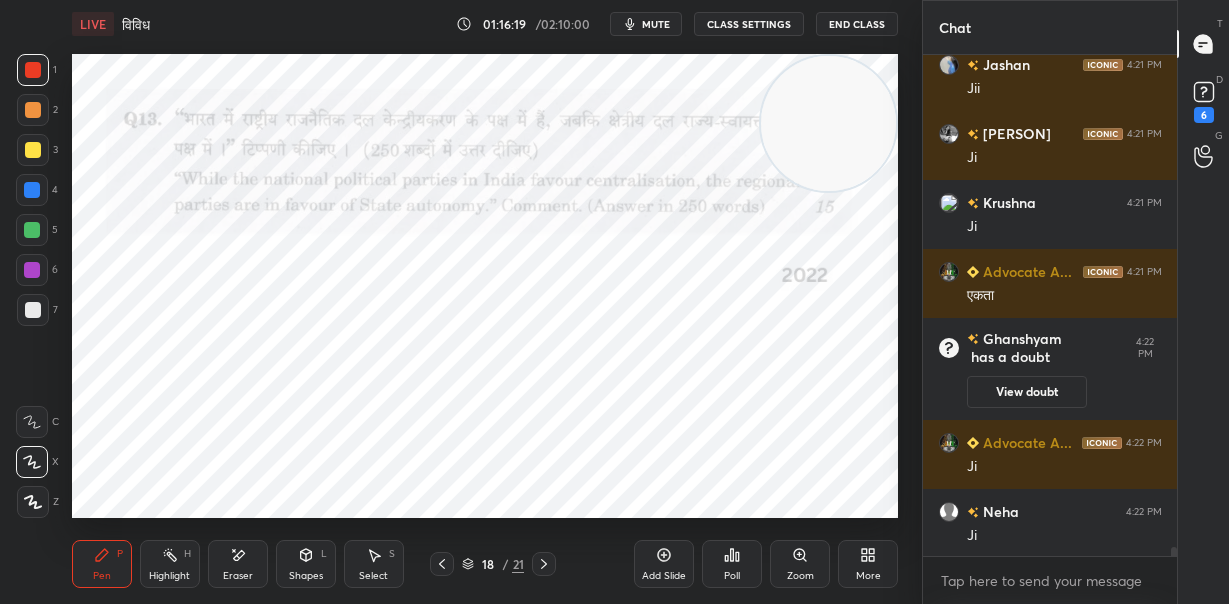 scroll, scrollTop: 29198, scrollLeft: 0, axis: vertical 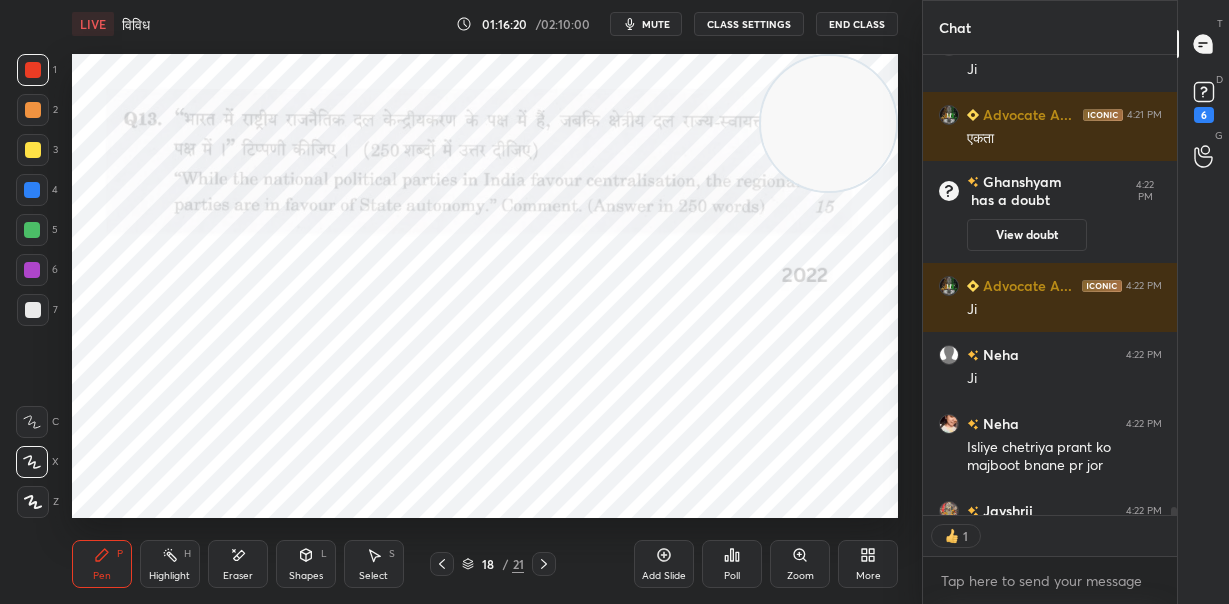 click 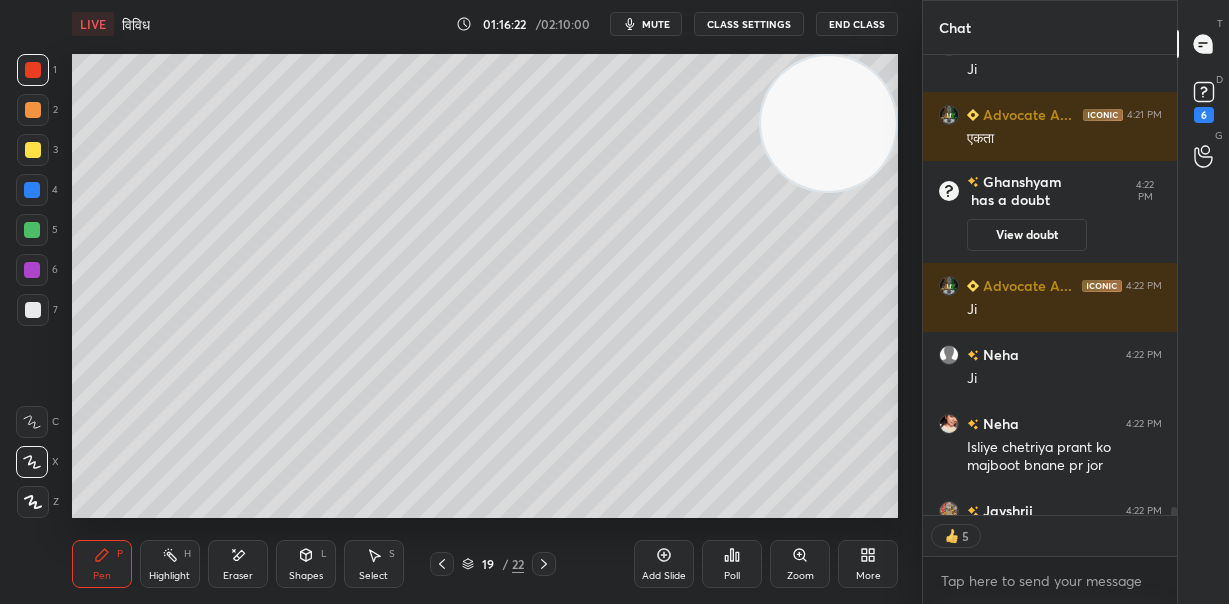 click at bounding box center (33, 150) 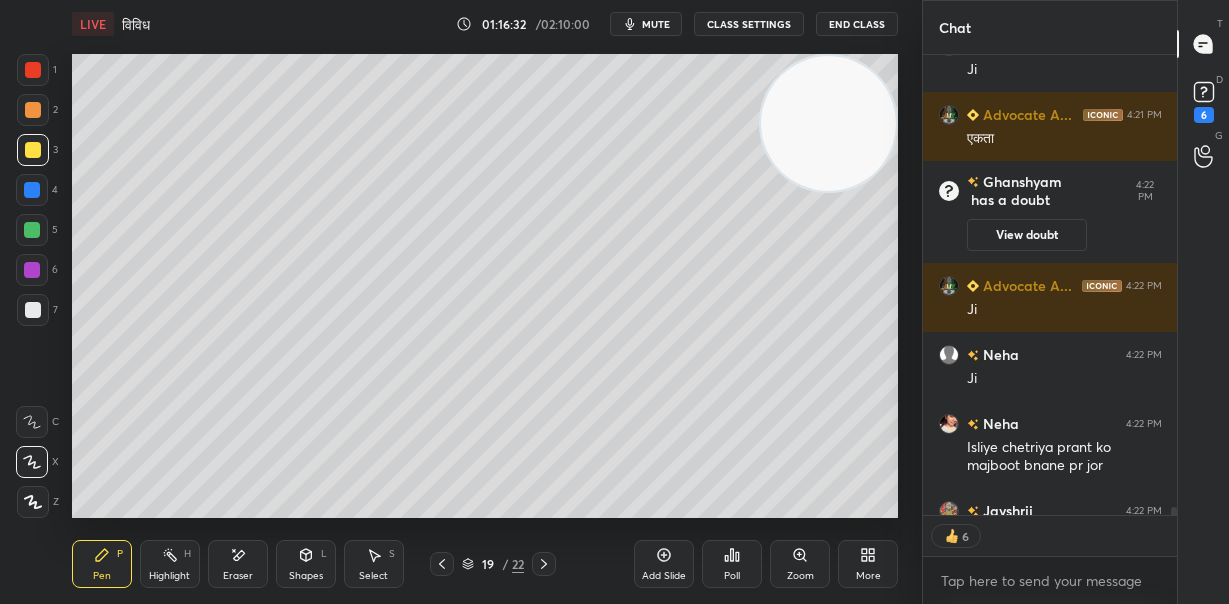 scroll, scrollTop: 6, scrollLeft: 7, axis: both 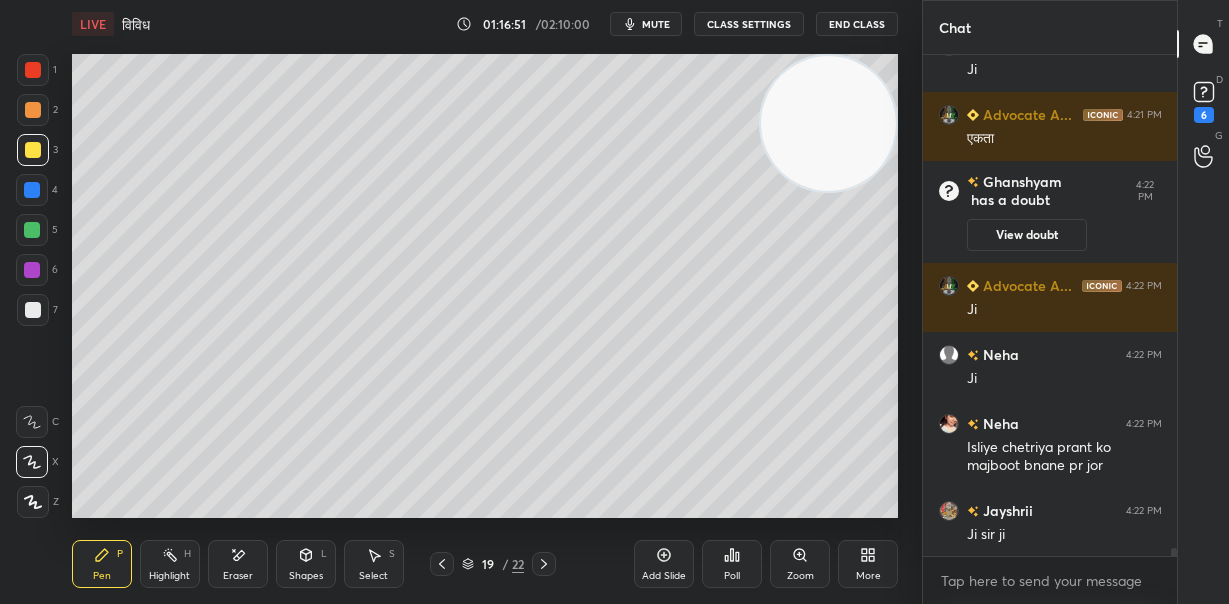 click at bounding box center [33, 310] 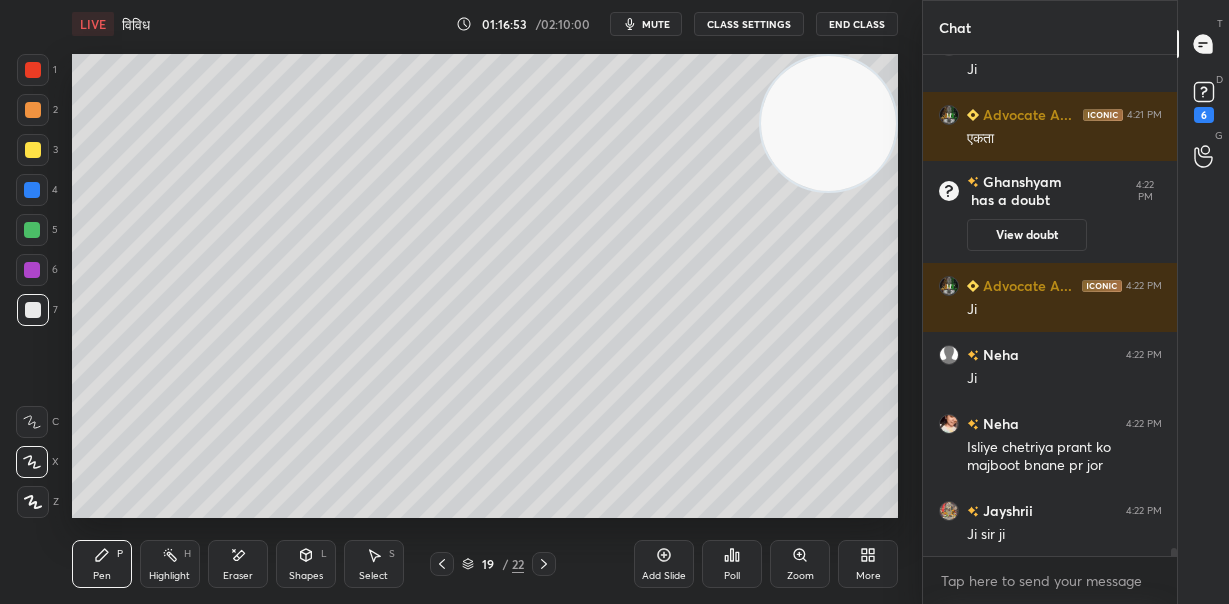 scroll, scrollTop: 29267, scrollLeft: 0, axis: vertical 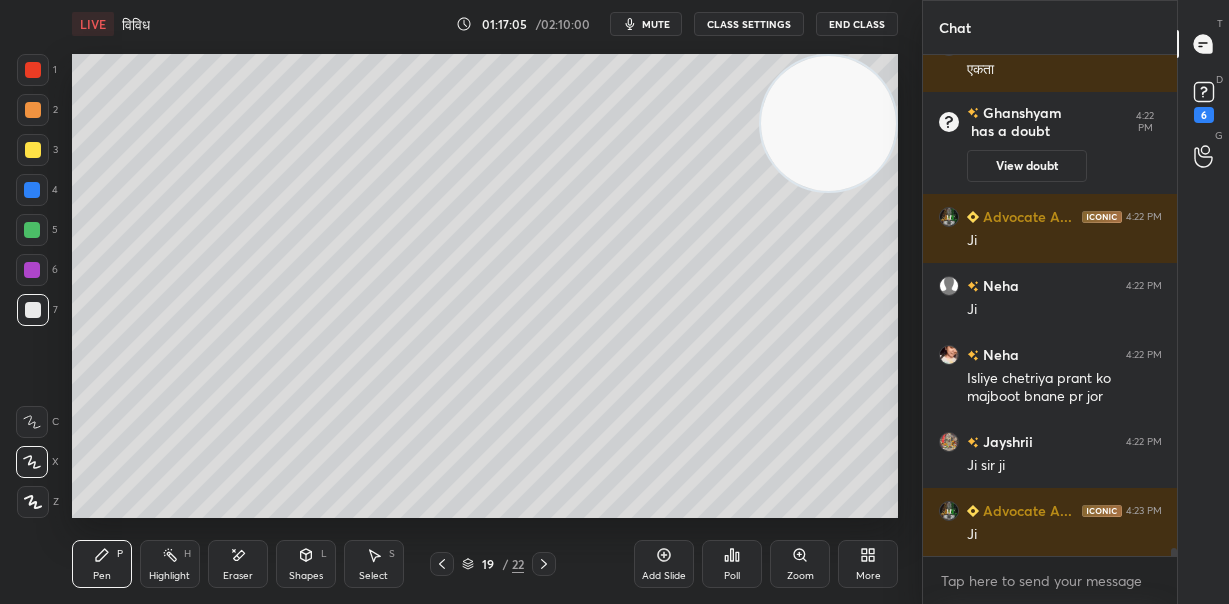 drag, startPoint x: 808, startPoint y: 131, endPoint x: 784, endPoint y: 213, distance: 85.44004 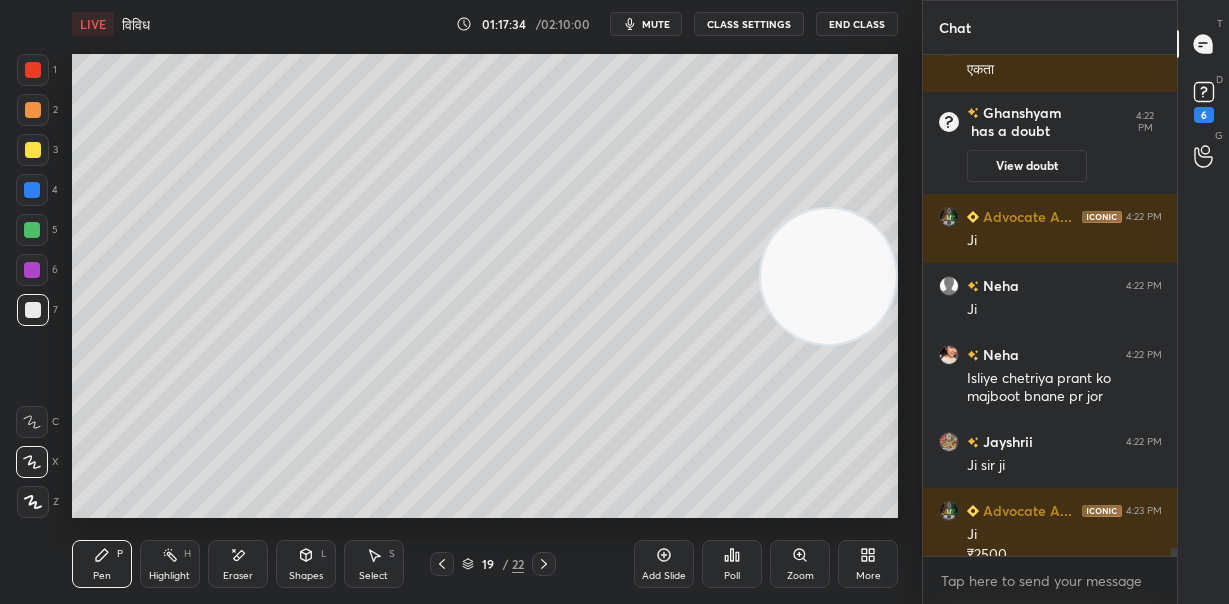 scroll, scrollTop: 29287, scrollLeft: 0, axis: vertical 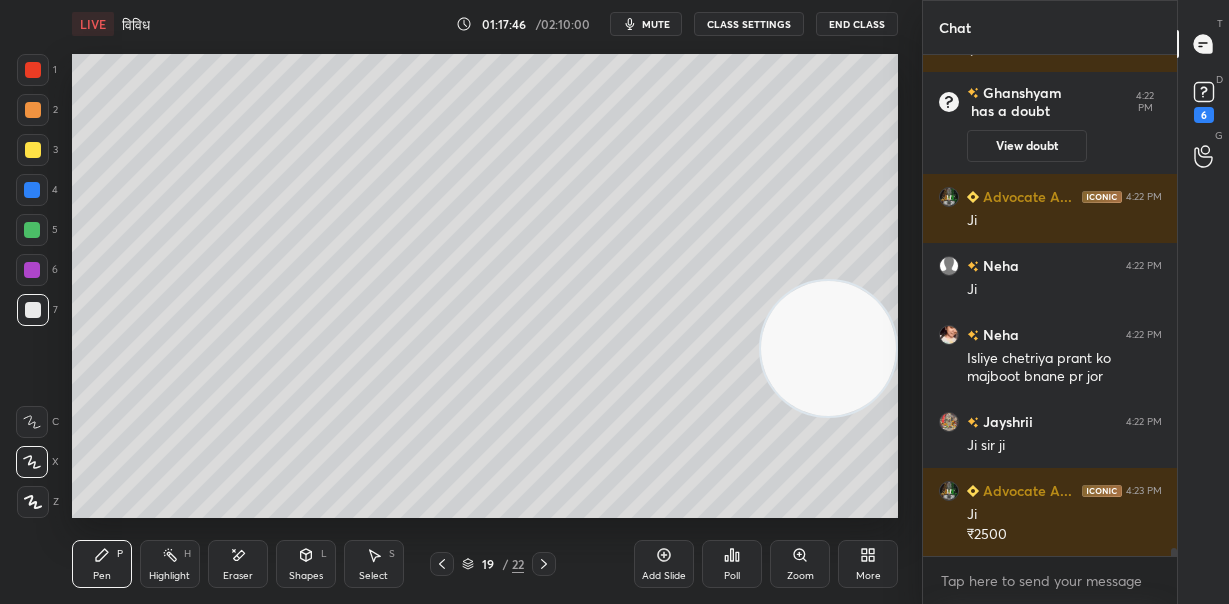 drag, startPoint x: 795, startPoint y: 283, endPoint x: 795, endPoint y: 350, distance: 67 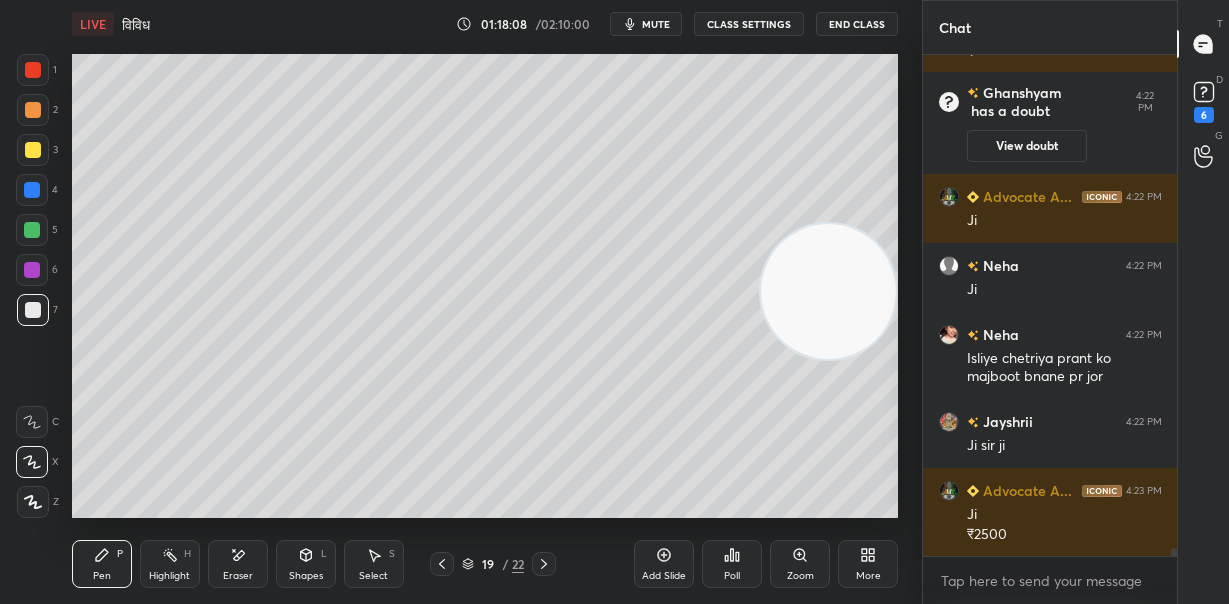 drag, startPoint x: 853, startPoint y: 322, endPoint x: 867, endPoint y: 163, distance: 159.61516 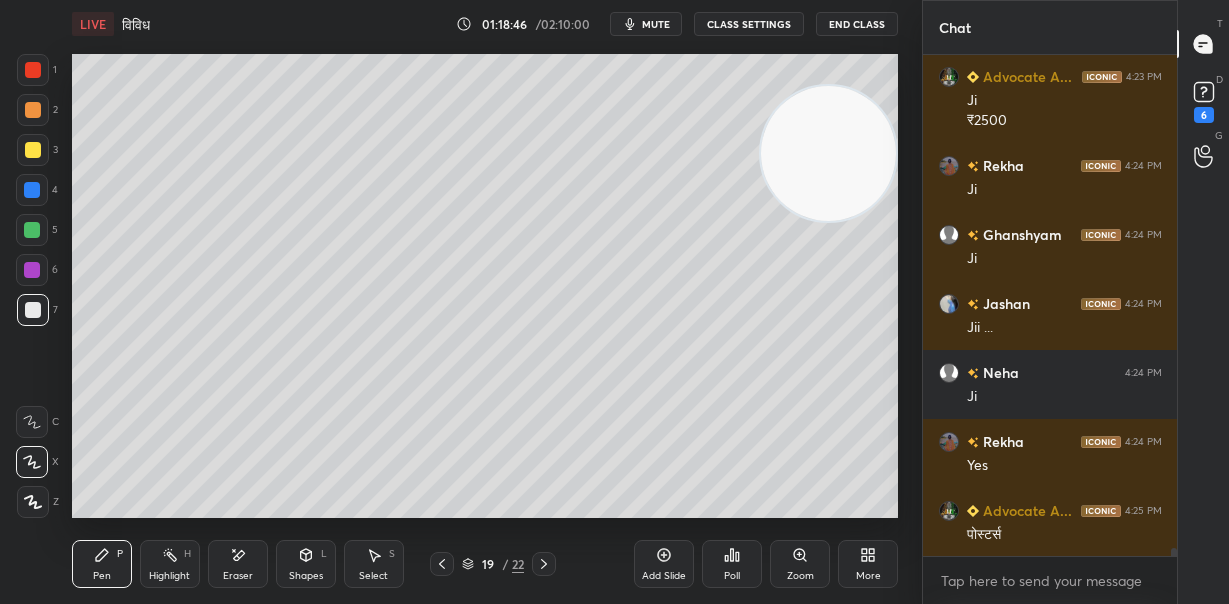 scroll, scrollTop: 29770, scrollLeft: 0, axis: vertical 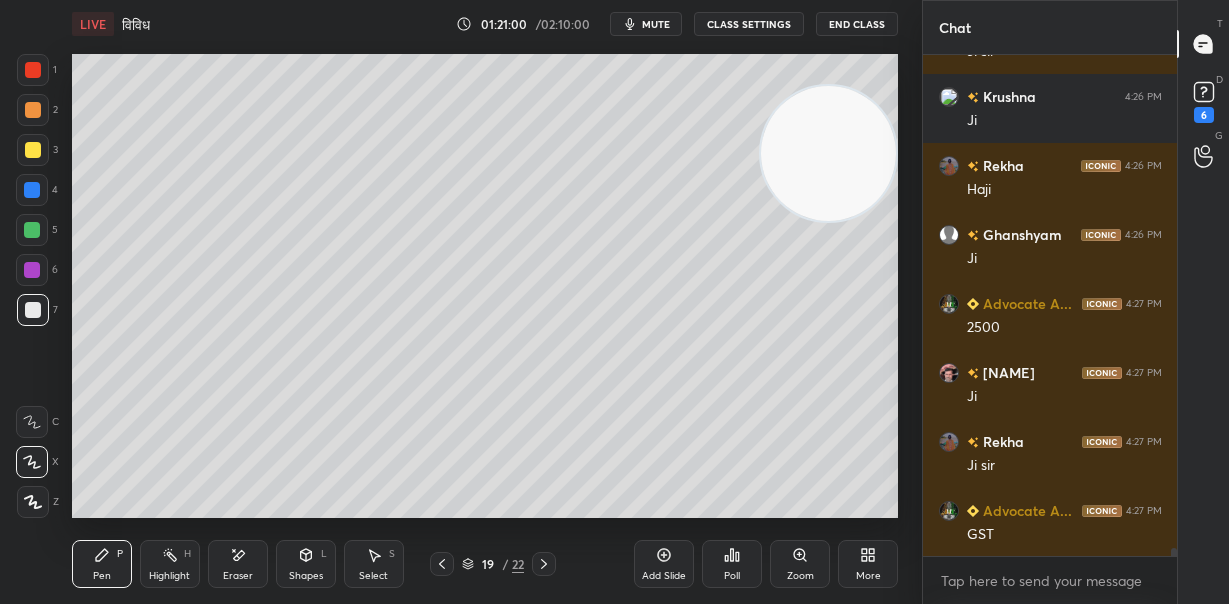 click on "Eraser" at bounding box center (238, 576) 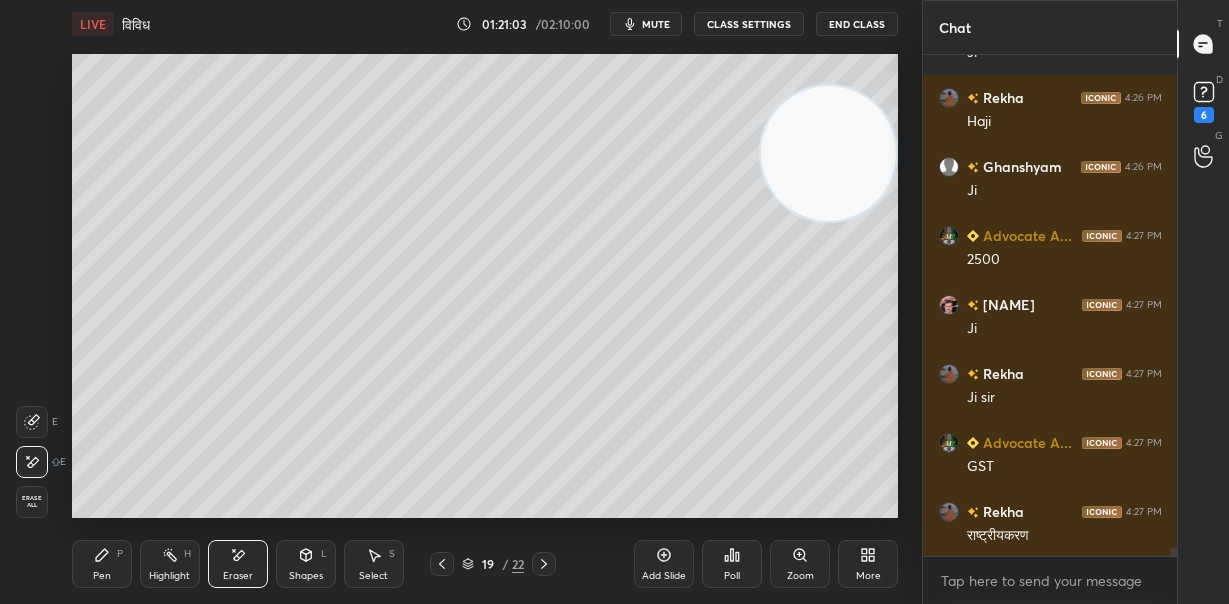 scroll, scrollTop: 31601, scrollLeft: 0, axis: vertical 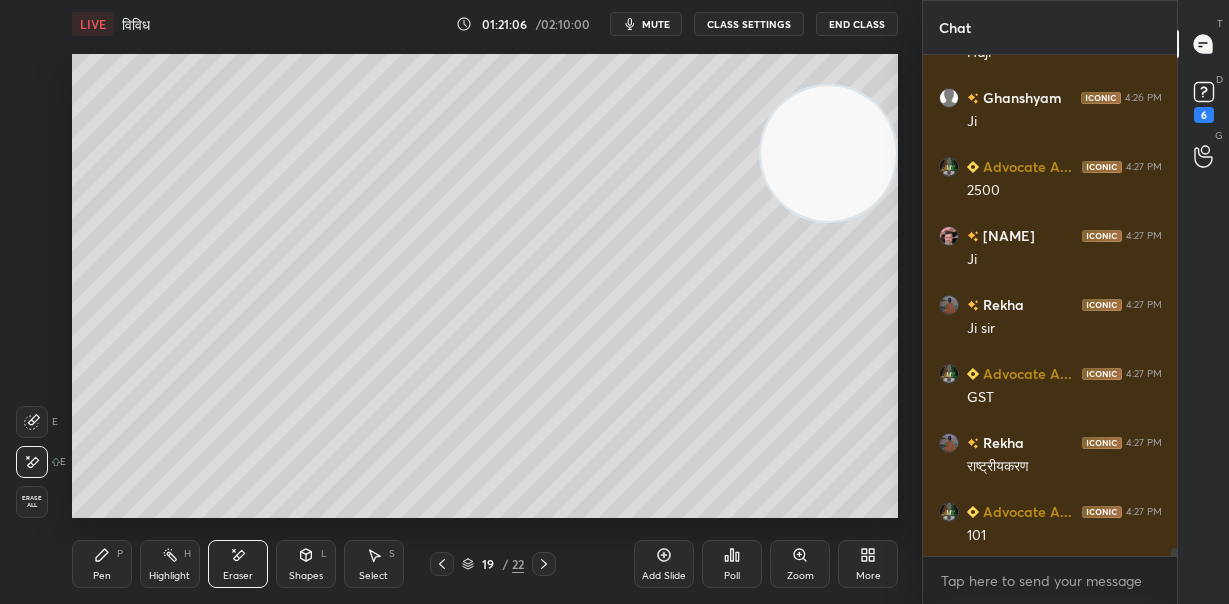 click on "Pen P" at bounding box center (102, 564) 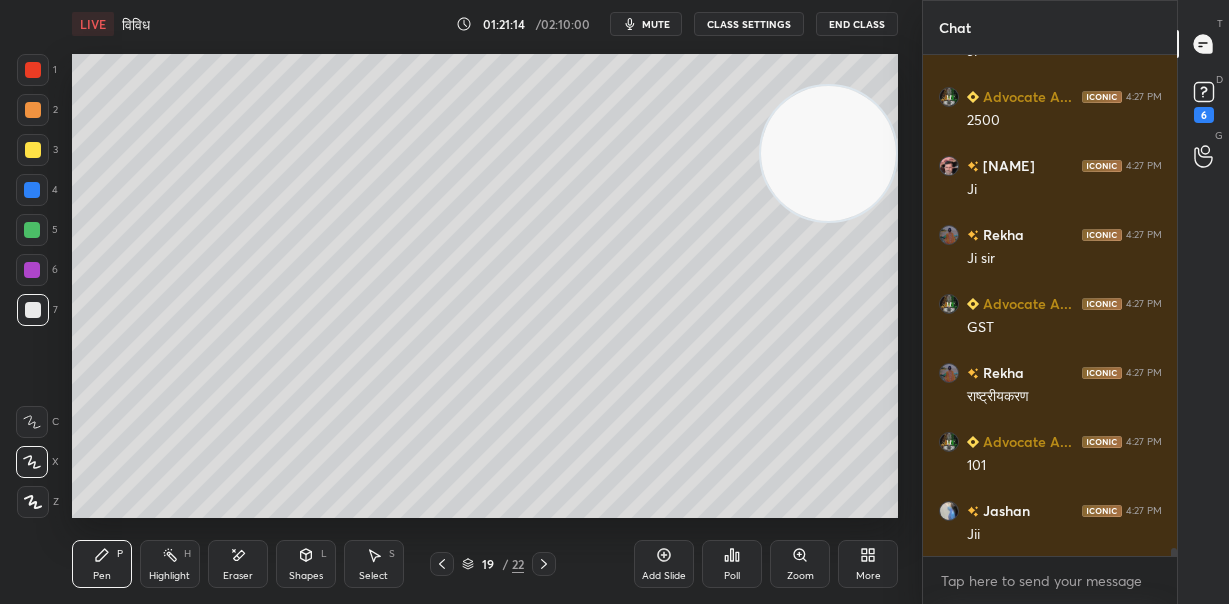 scroll, scrollTop: 31740, scrollLeft: 0, axis: vertical 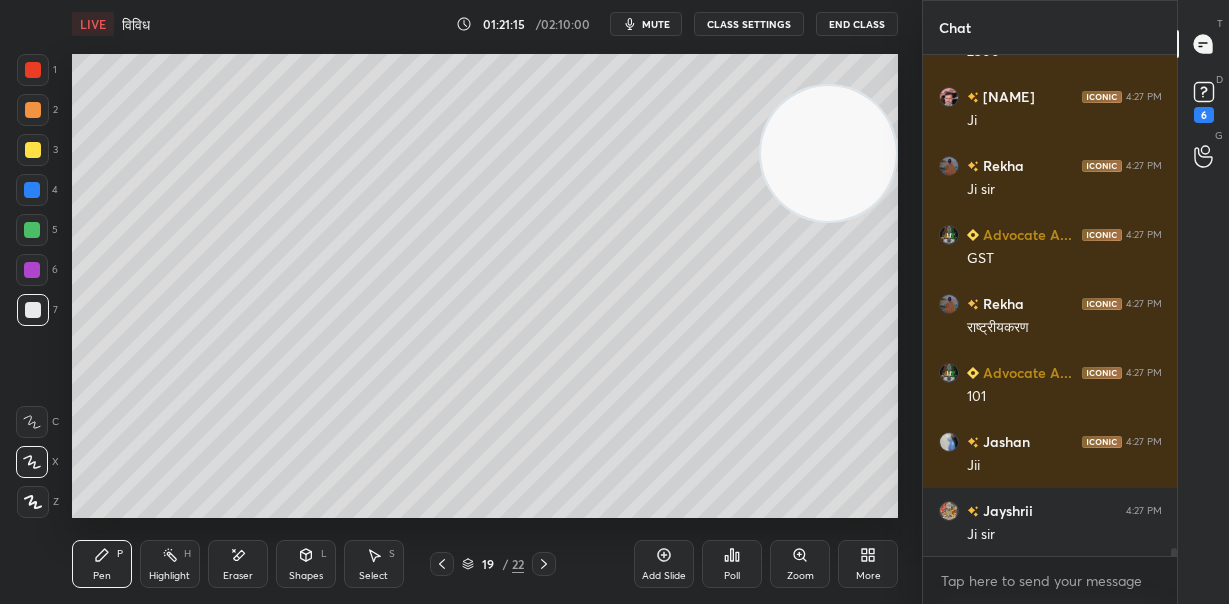 drag, startPoint x: 30, startPoint y: 147, endPoint x: 65, endPoint y: 171, distance: 42.43819 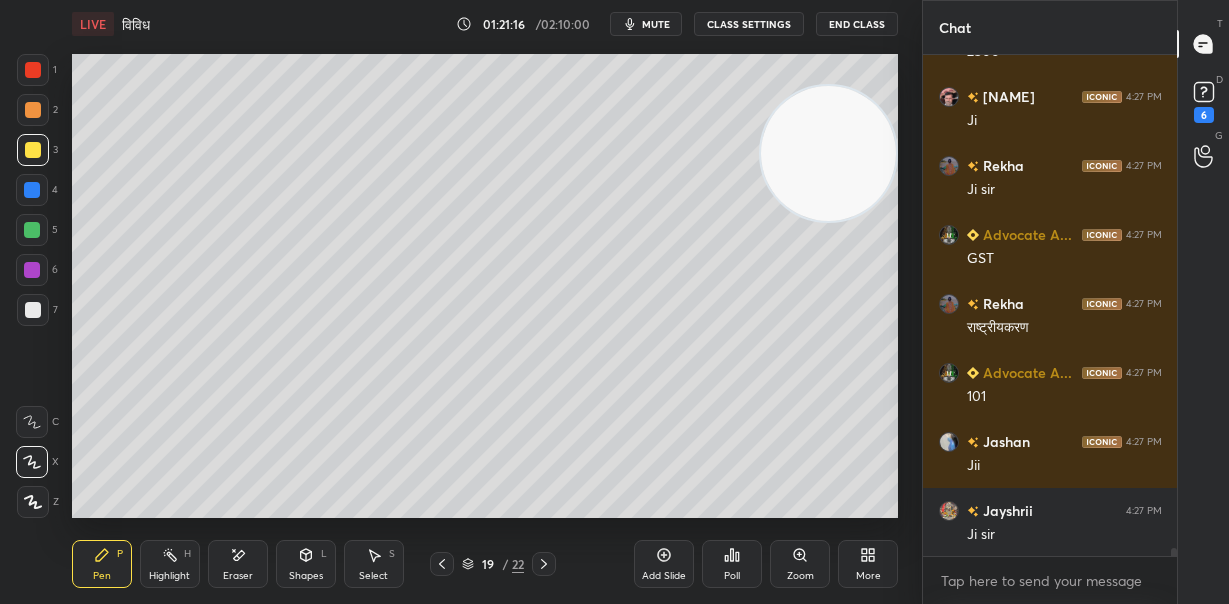 click at bounding box center (32, 230) 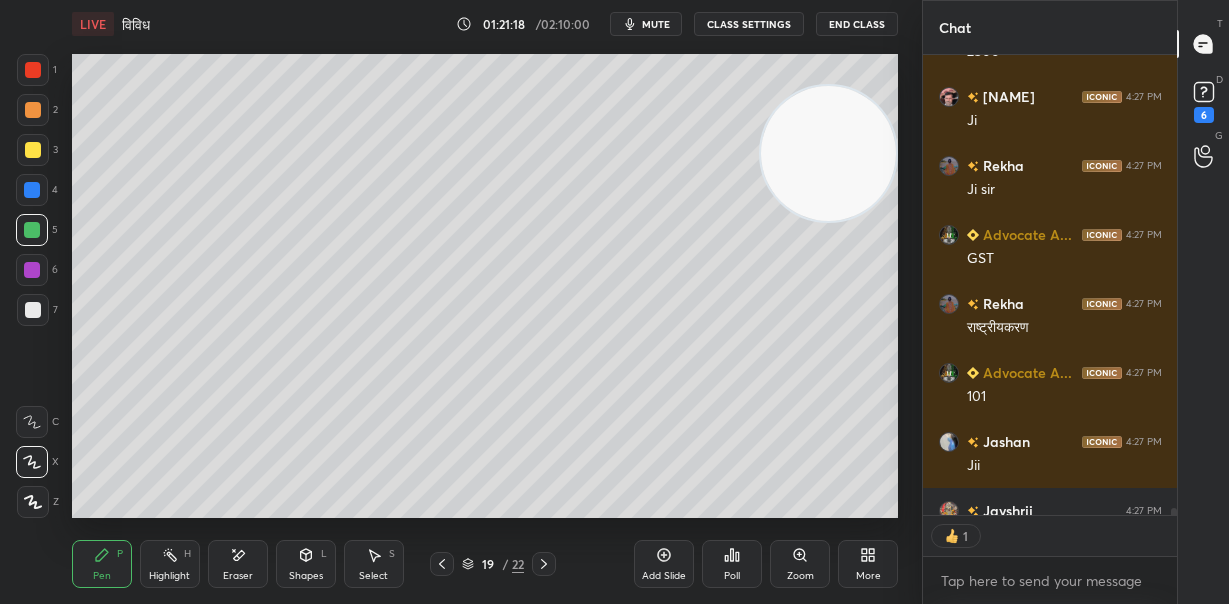 scroll, scrollTop: 454, scrollLeft: 248, axis: both 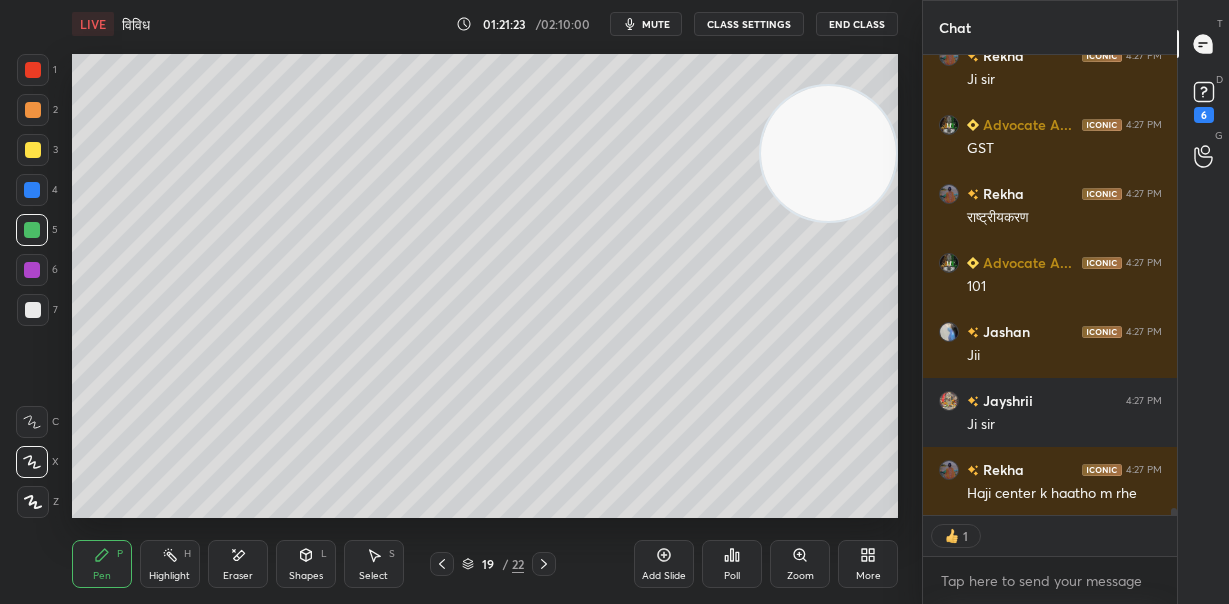 drag, startPoint x: 236, startPoint y: 570, endPoint x: 294, endPoint y: 531, distance: 69.89278 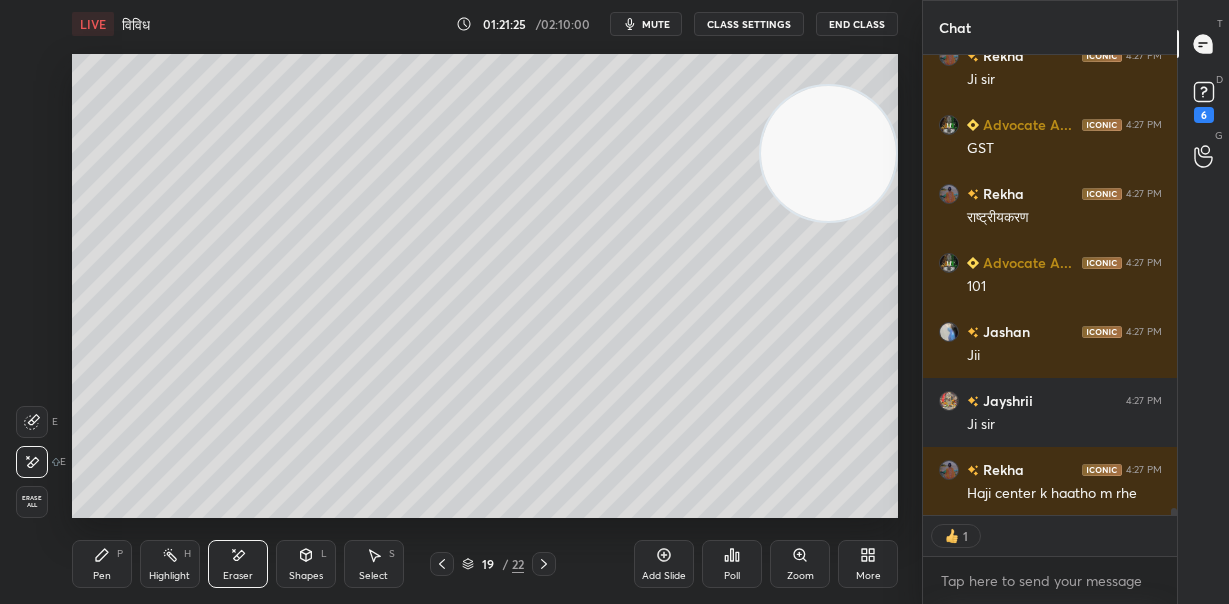click on "Pen P" at bounding box center [102, 564] 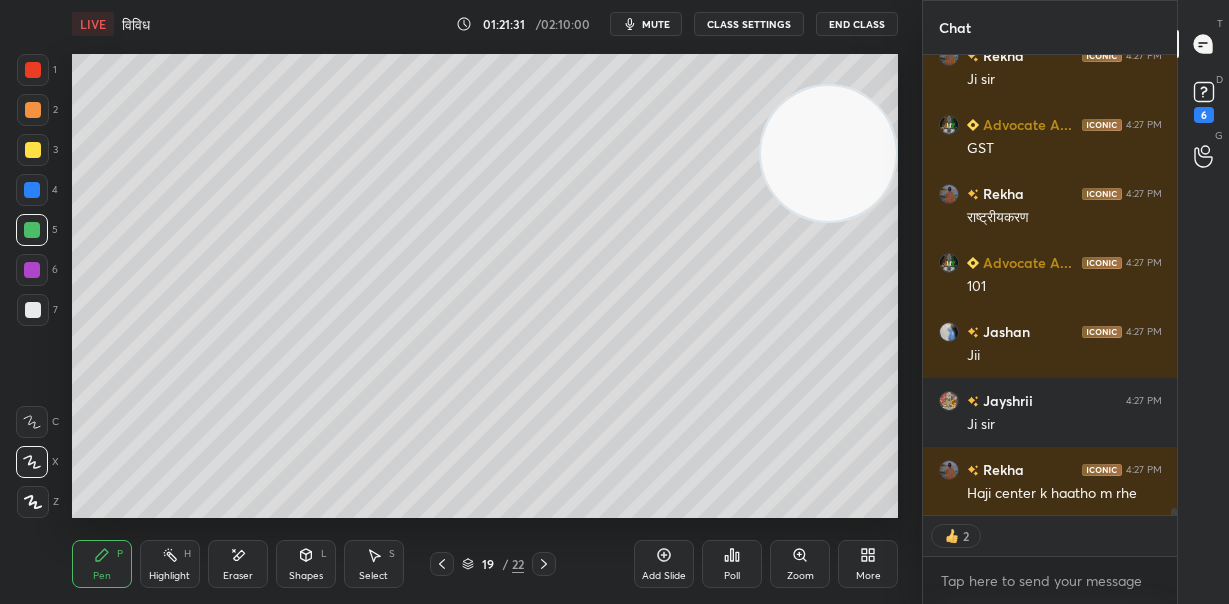 scroll, scrollTop: 31918, scrollLeft: 0, axis: vertical 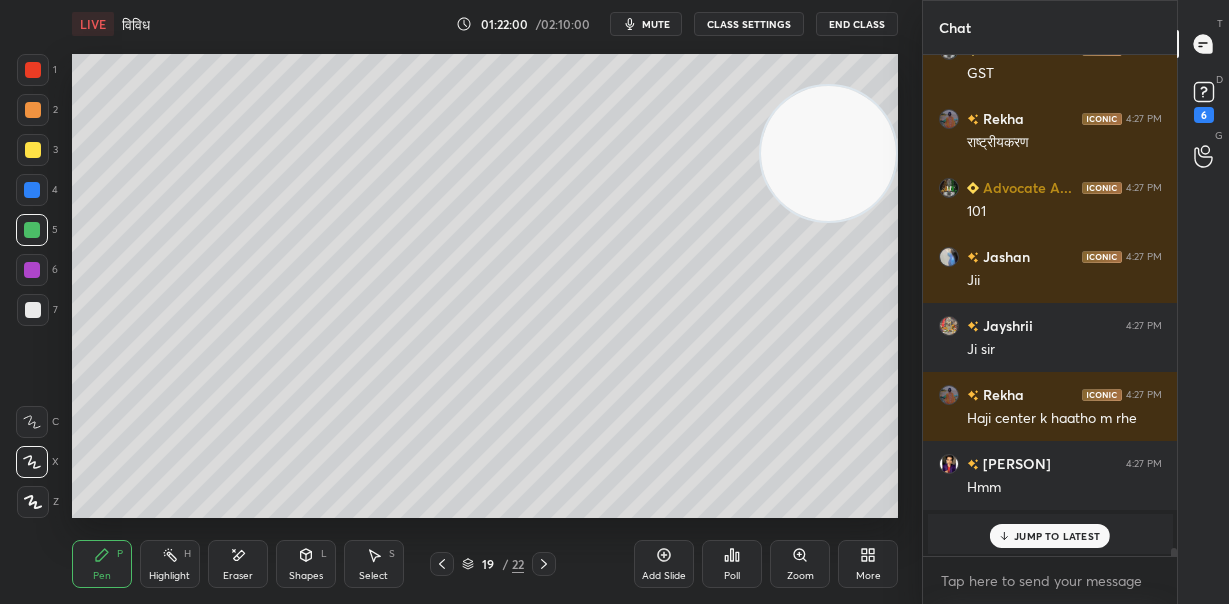 click at bounding box center [33, 310] 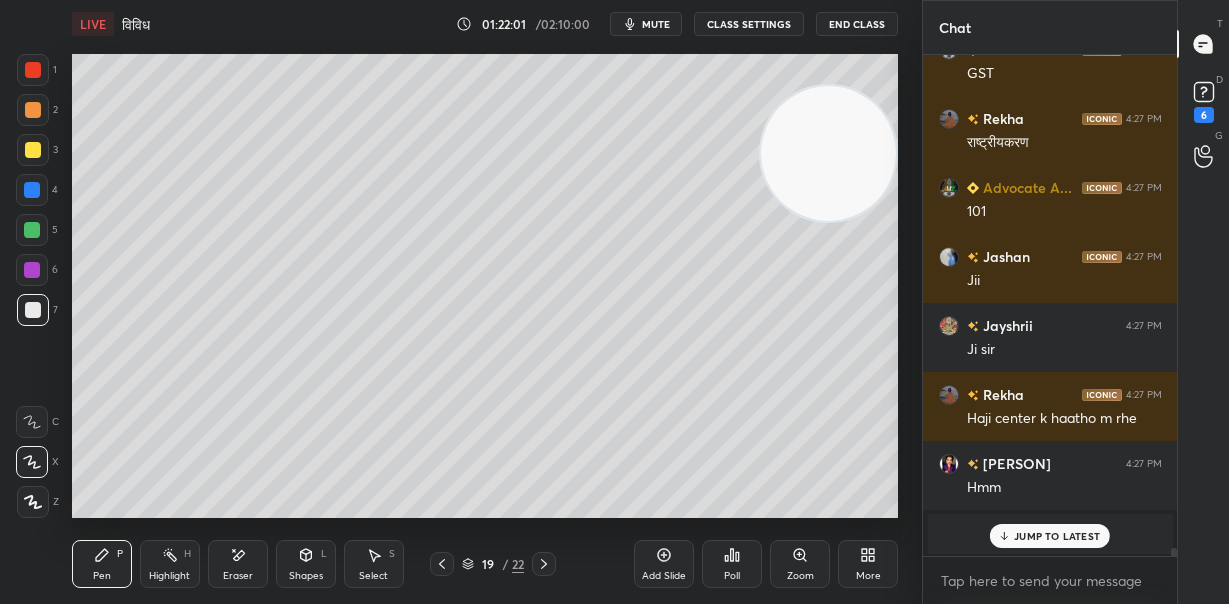 scroll, scrollTop: 31137, scrollLeft: 0, axis: vertical 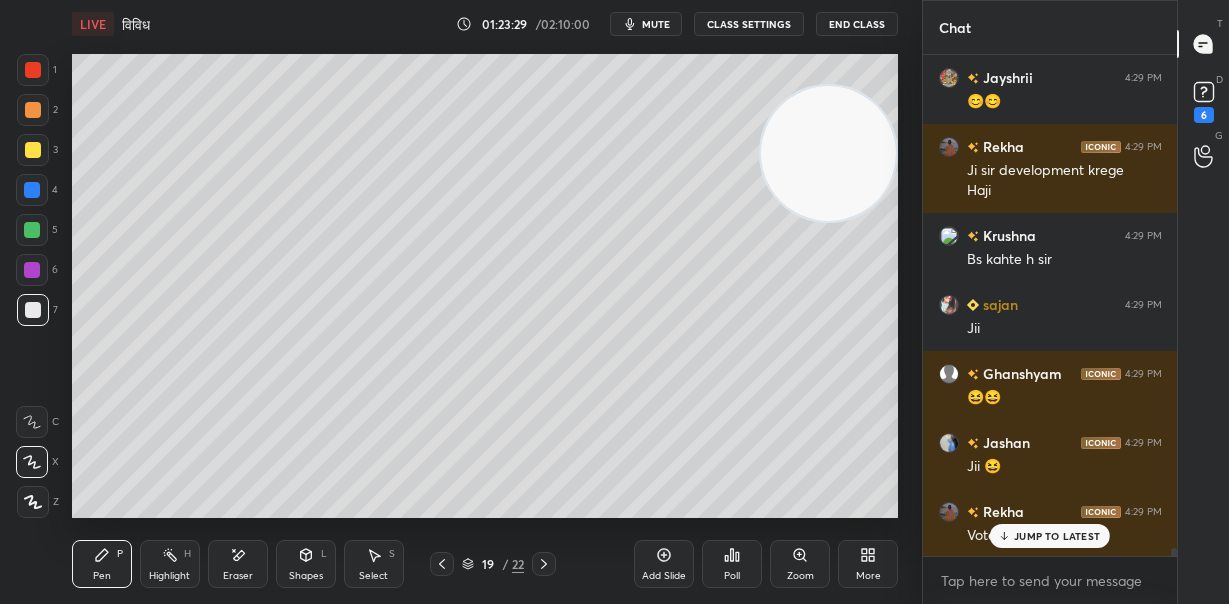 click on "JUMP TO LATEST" at bounding box center [1057, 536] 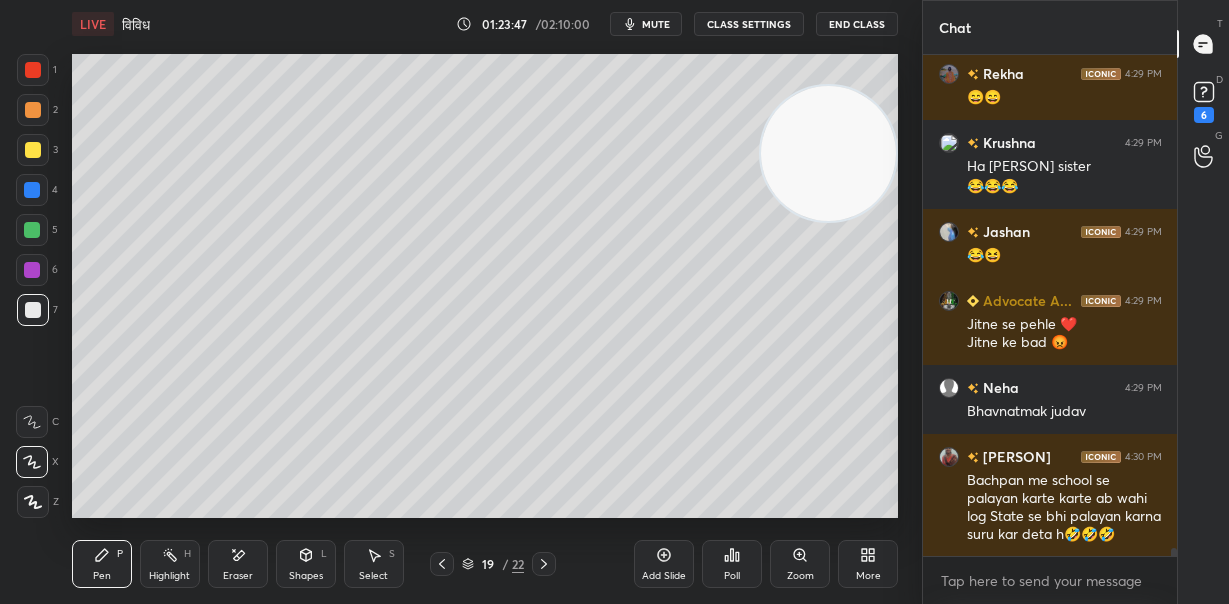 scroll, scrollTop: 32677, scrollLeft: 0, axis: vertical 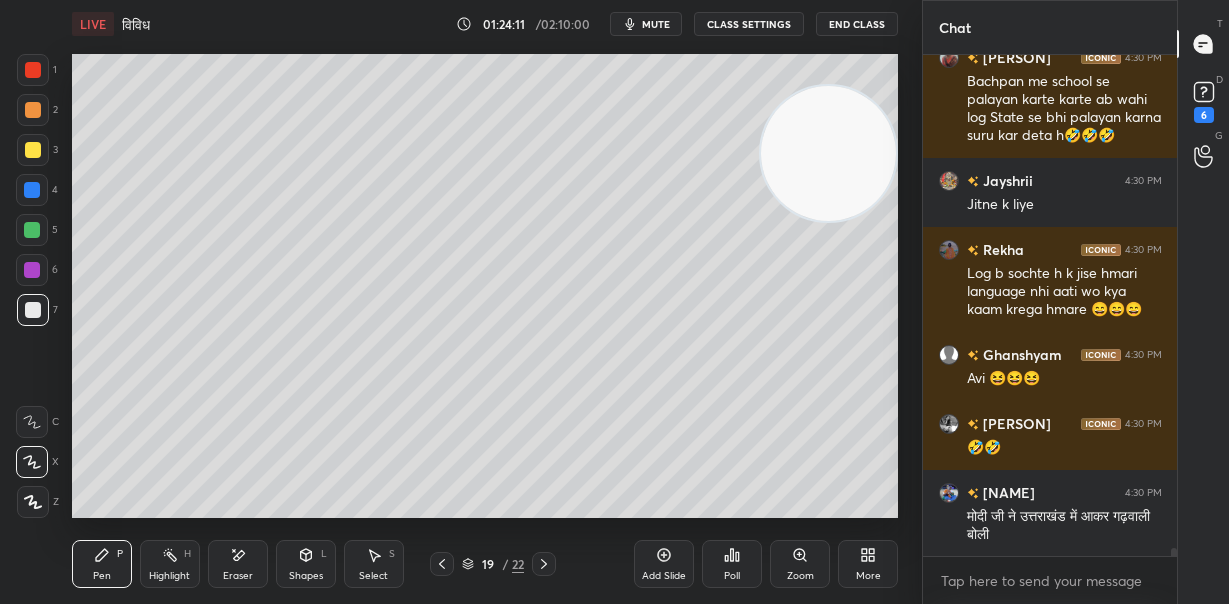 click 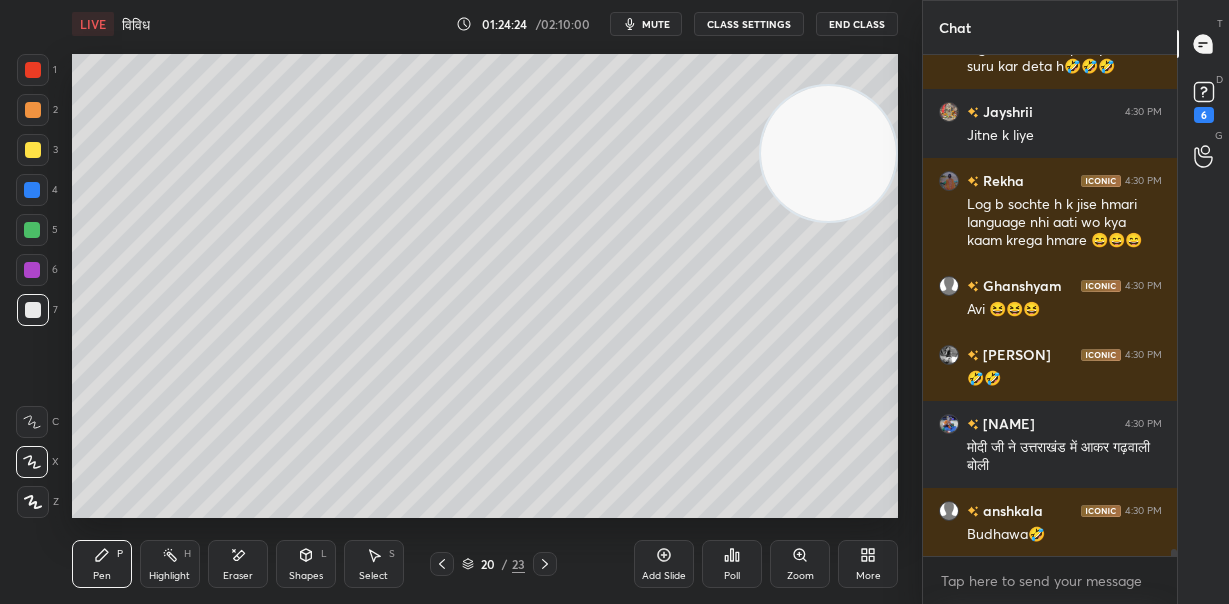click at bounding box center (33, 150) 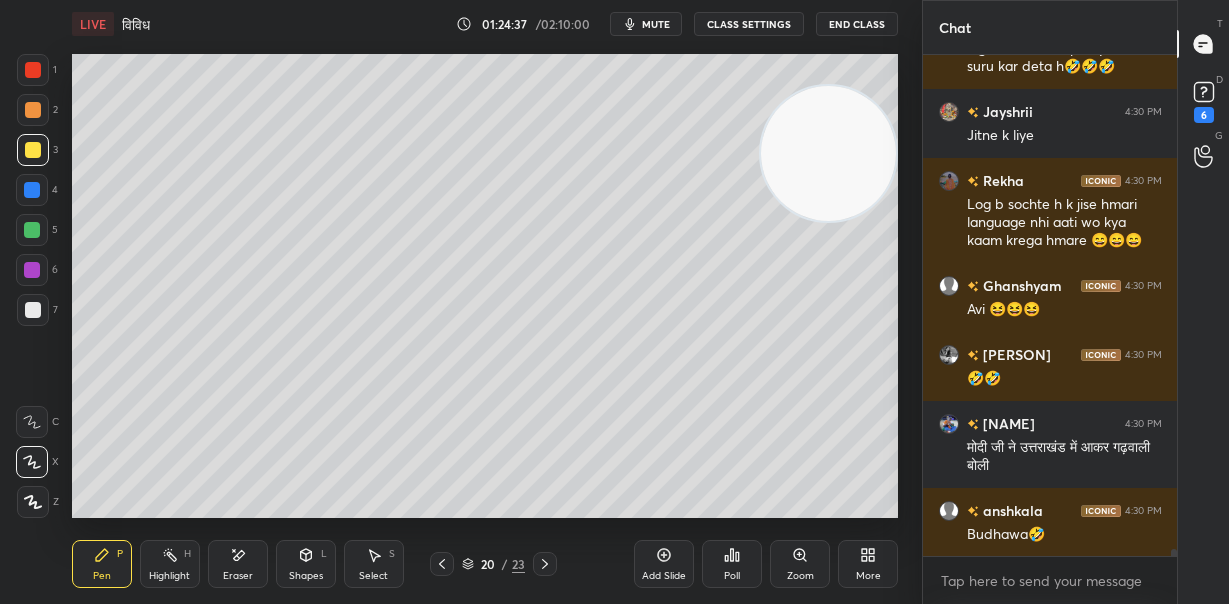 click at bounding box center [33, 310] 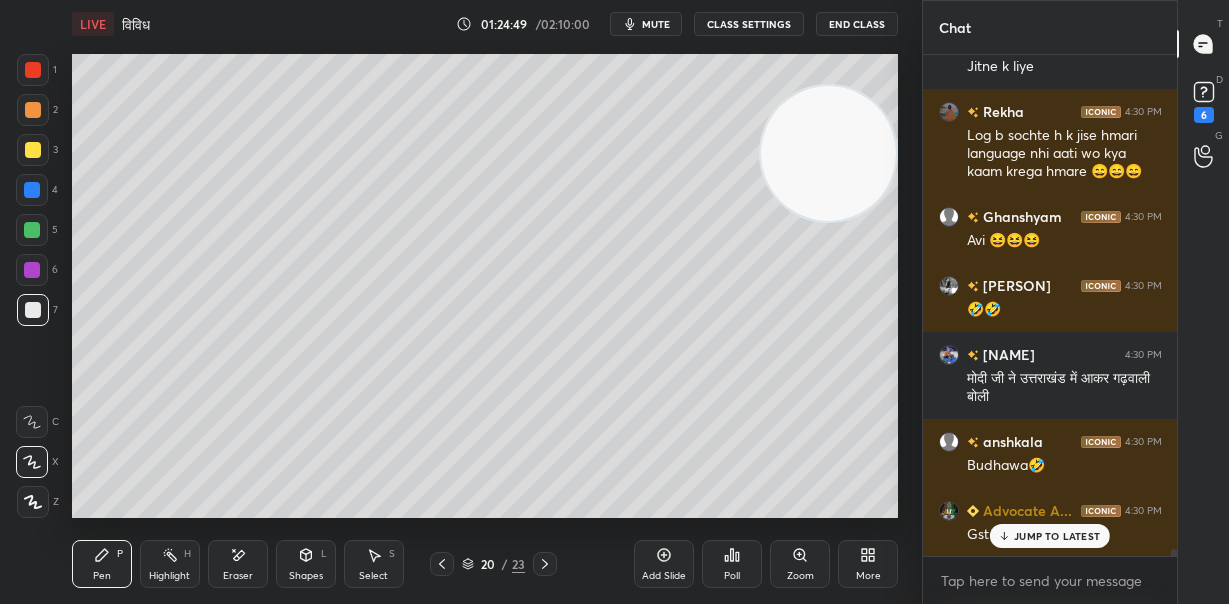scroll, scrollTop: 33214, scrollLeft: 0, axis: vertical 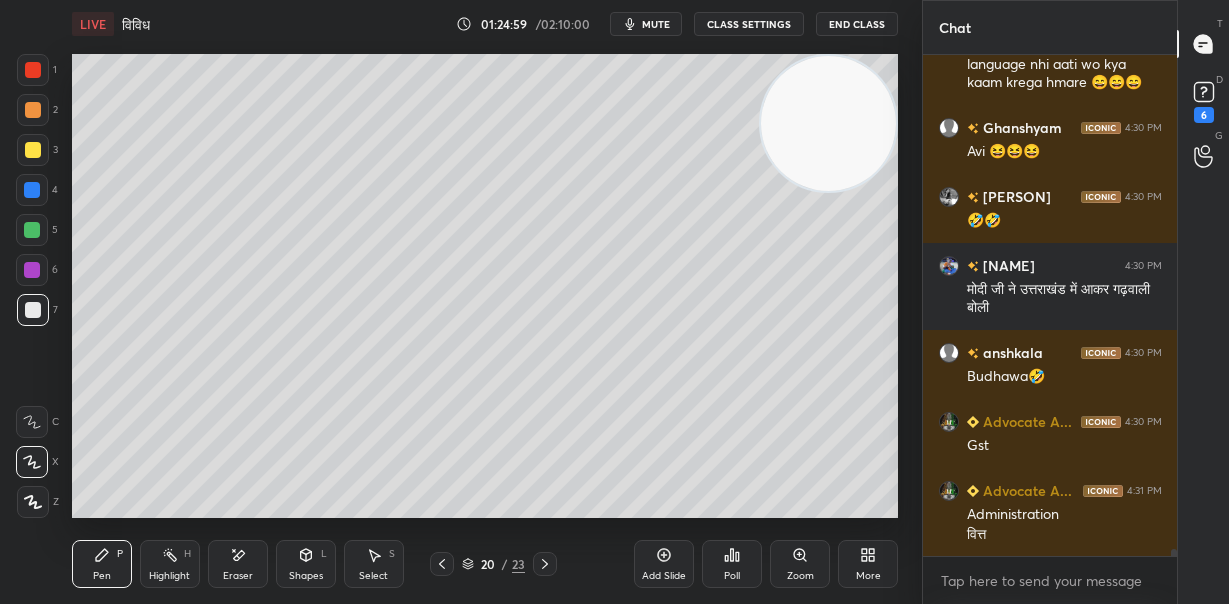 drag, startPoint x: 835, startPoint y: 148, endPoint x: 865, endPoint y: 131, distance: 34.48188 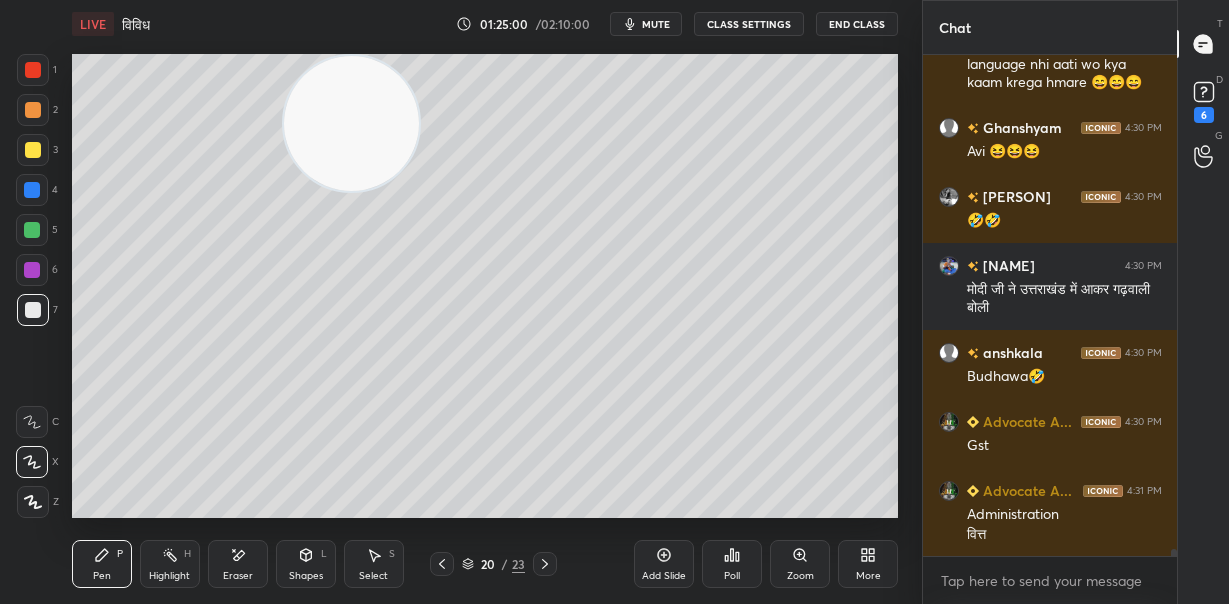 drag, startPoint x: 682, startPoint y: 121, endPoint x: 379, endPoint y: 127, distance: 303.0594 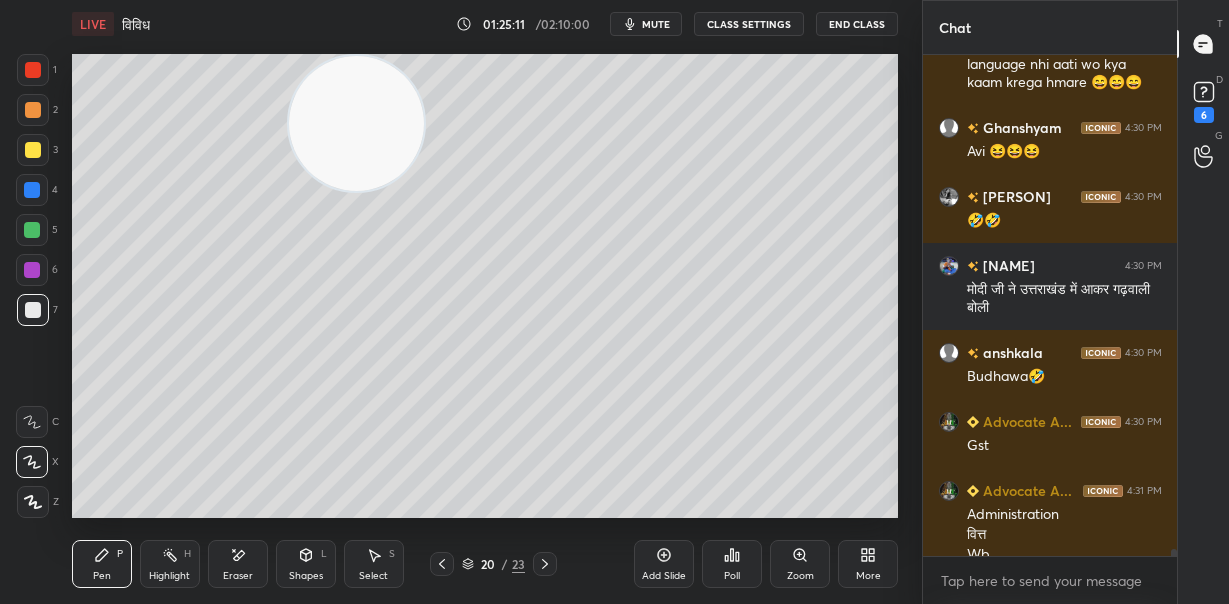 scroll, scrollTop: 33255, scrollLeft: 0, axis: vertical 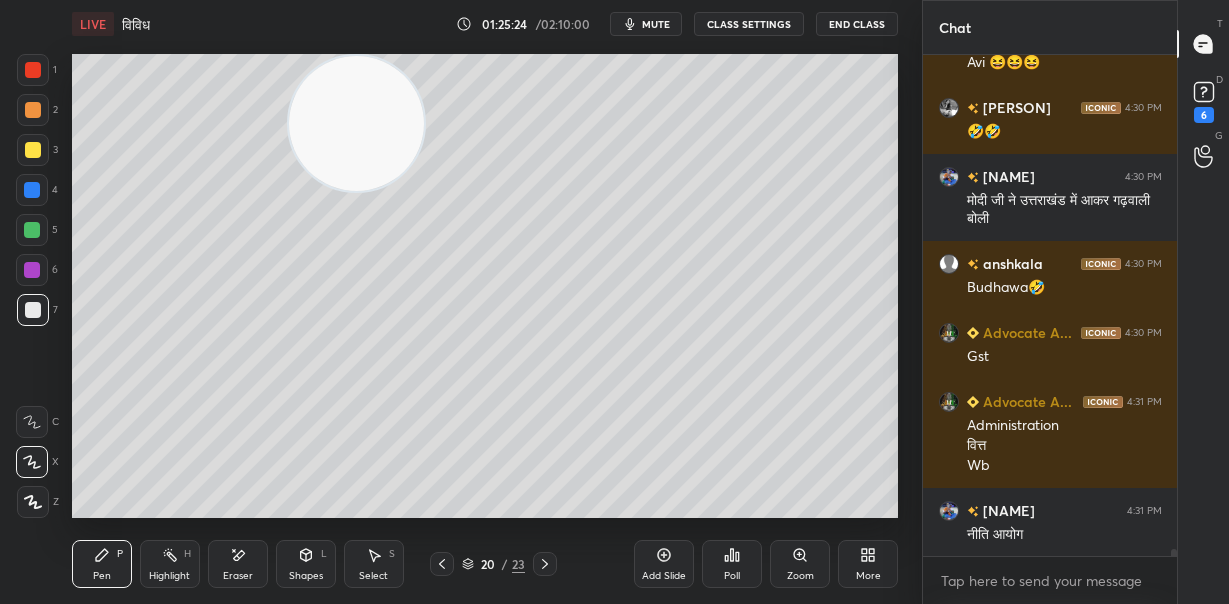 click on "Eraser" at bounding box center (238, 564) 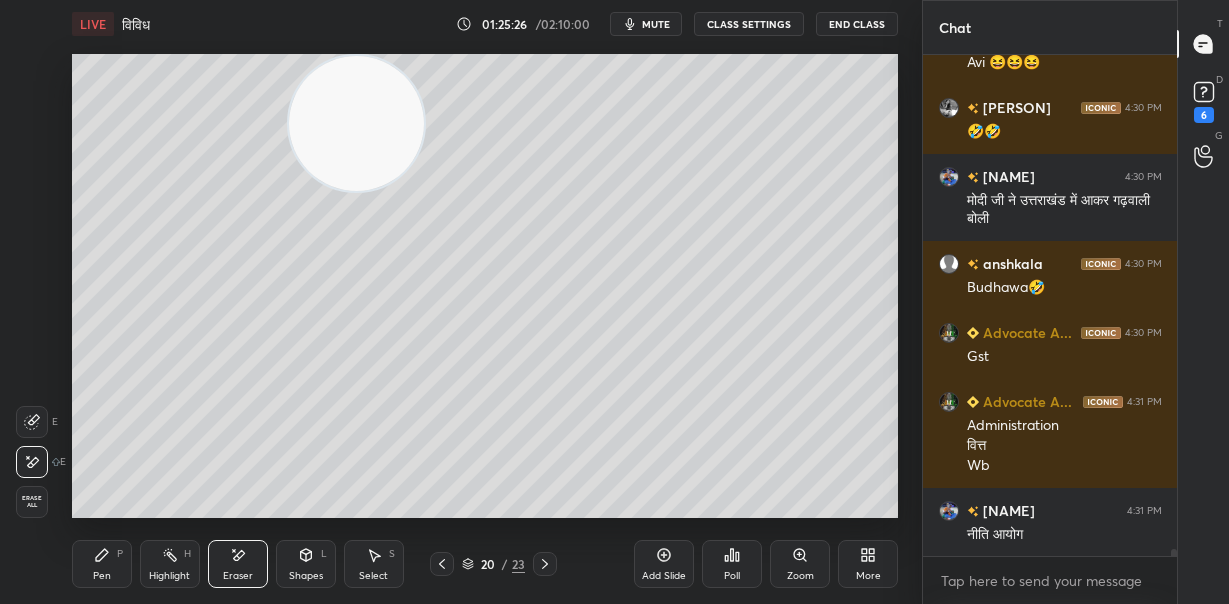 click on "Pen P" at bounding box center [102, 564] 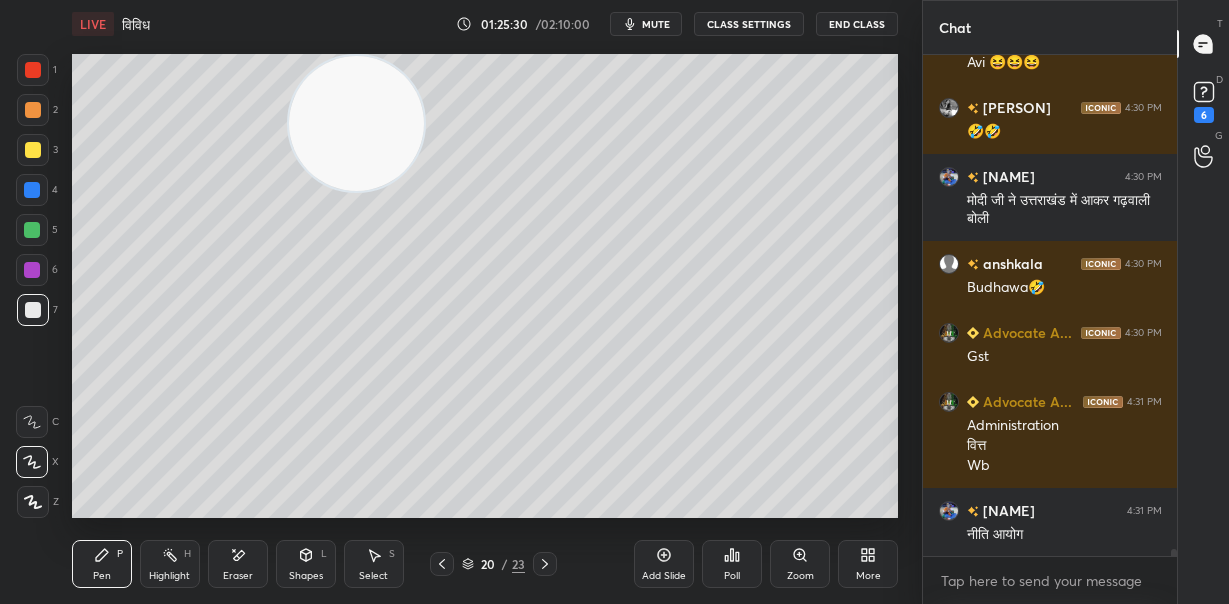scroll, scrollTop: 454, scrollLeft: 248, axis: both 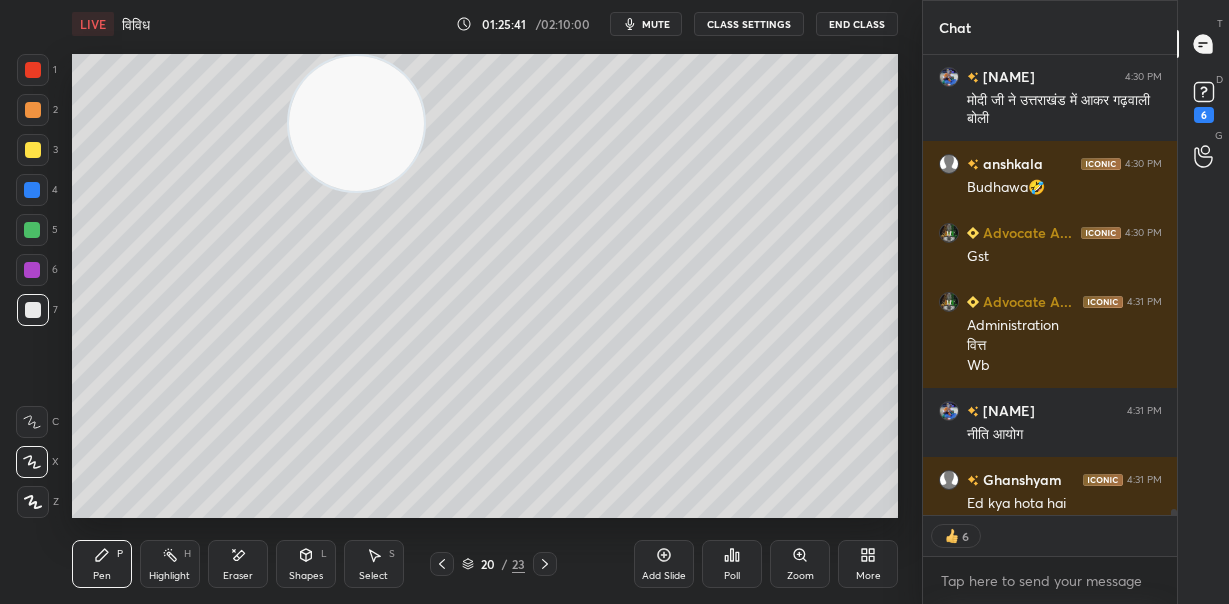 click 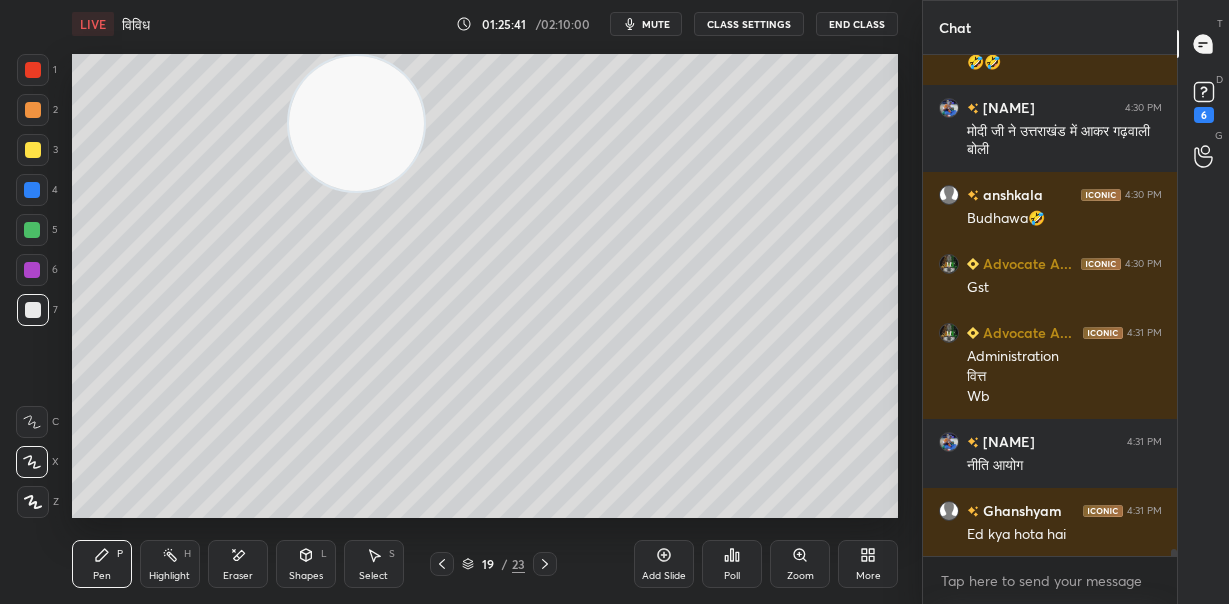 scroll, scrollTop: 33393, scrollLeft: 0, axis: vertical 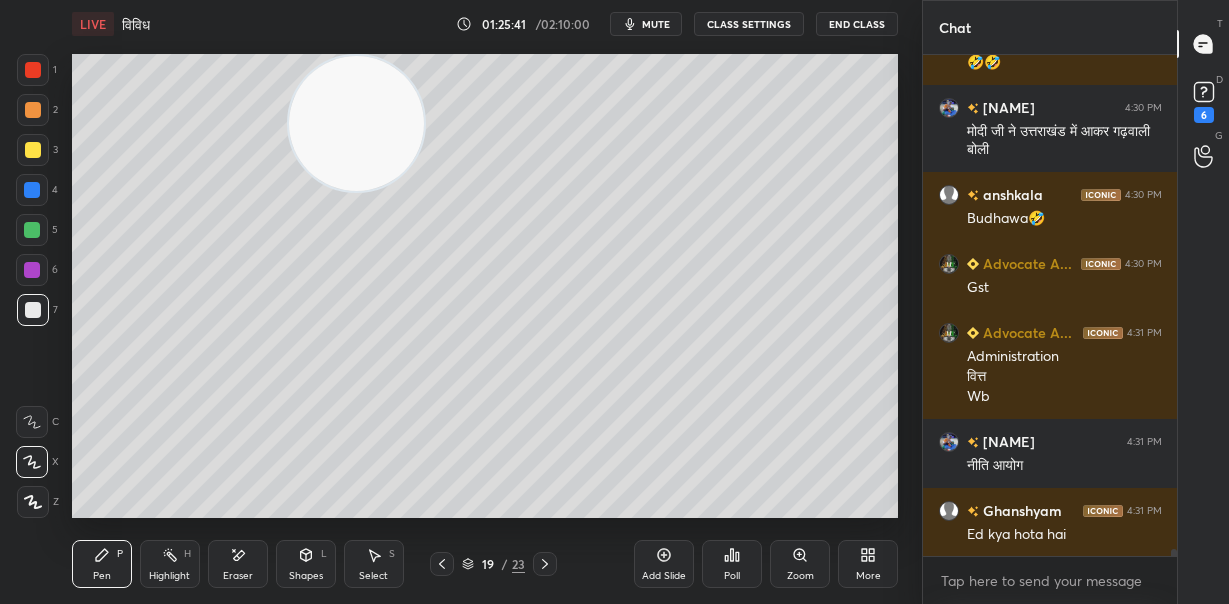 click 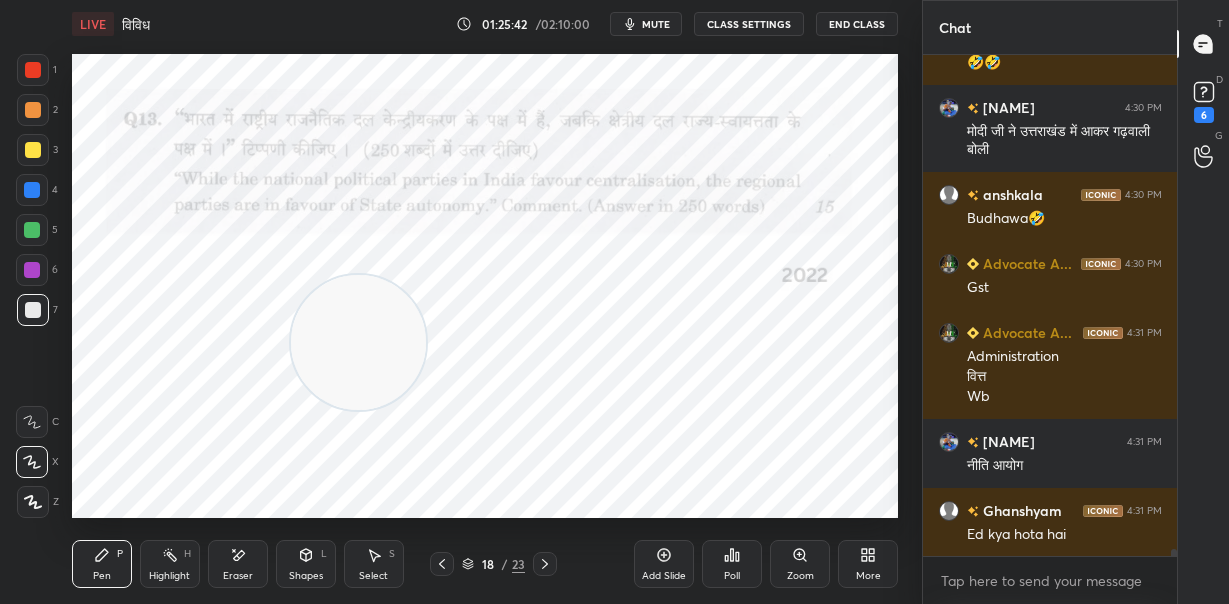 drag, startPoint x: 350, startPoint y: 108, endPoint x: 352, endPoint y: 327, distance: 219.00912 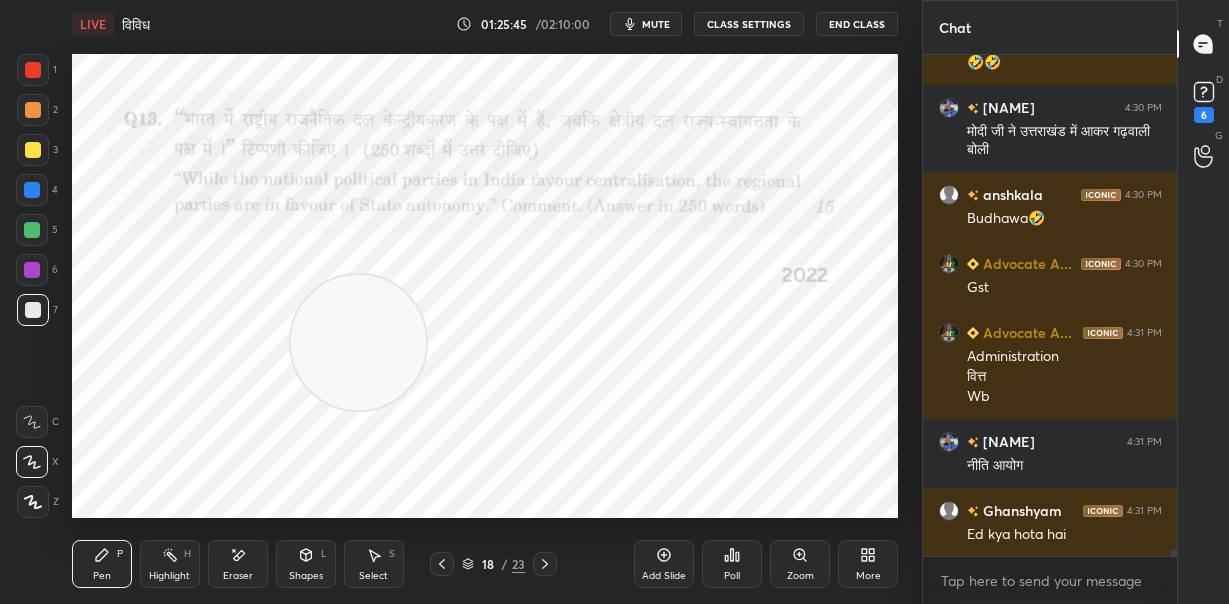 click on "Eraser" at bounding box center [238, 576] 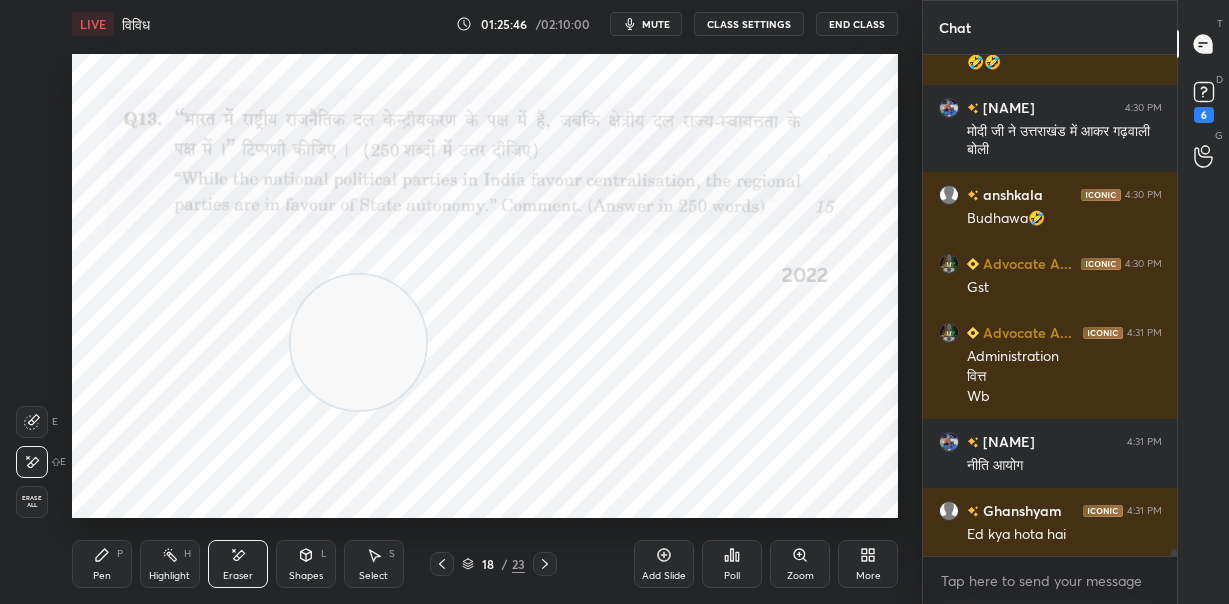 click on "Erase all" at bounding box center (32, 502) 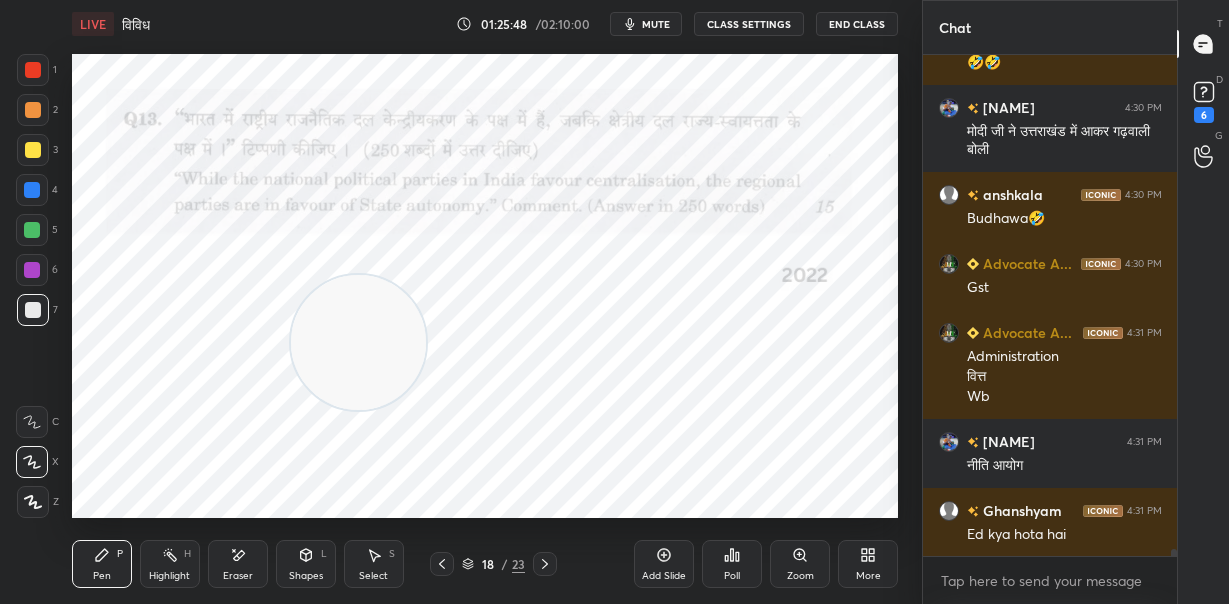 scroll, scrollTop: 33480, scrollLeft: 0, axis: vertical 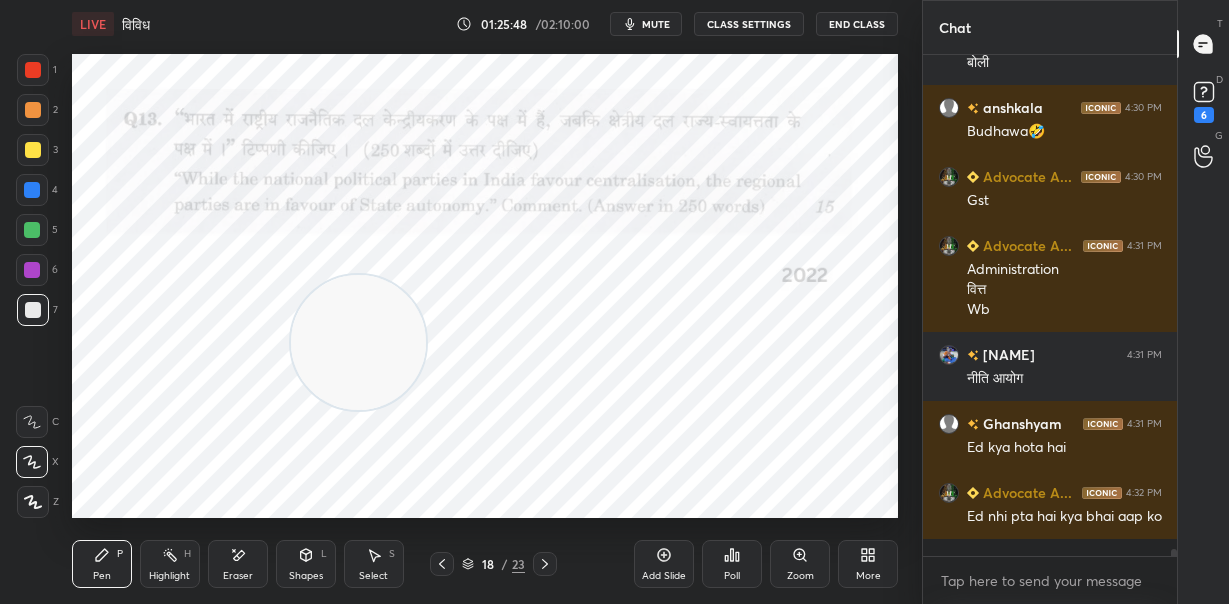 drag, startPoint x: 29, startPoint y: 65, endPoint x: 59, endPoint y: 69, distance: 30.265491 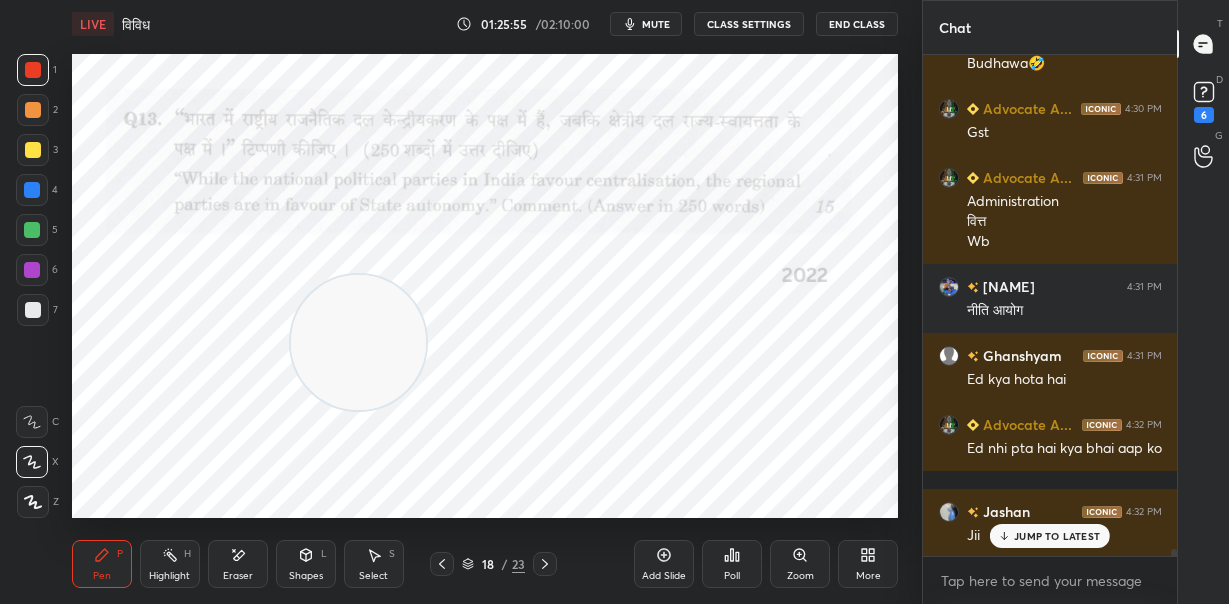 scroll, scrollTop: 33617, scrollLeft: 0, axis: vertical 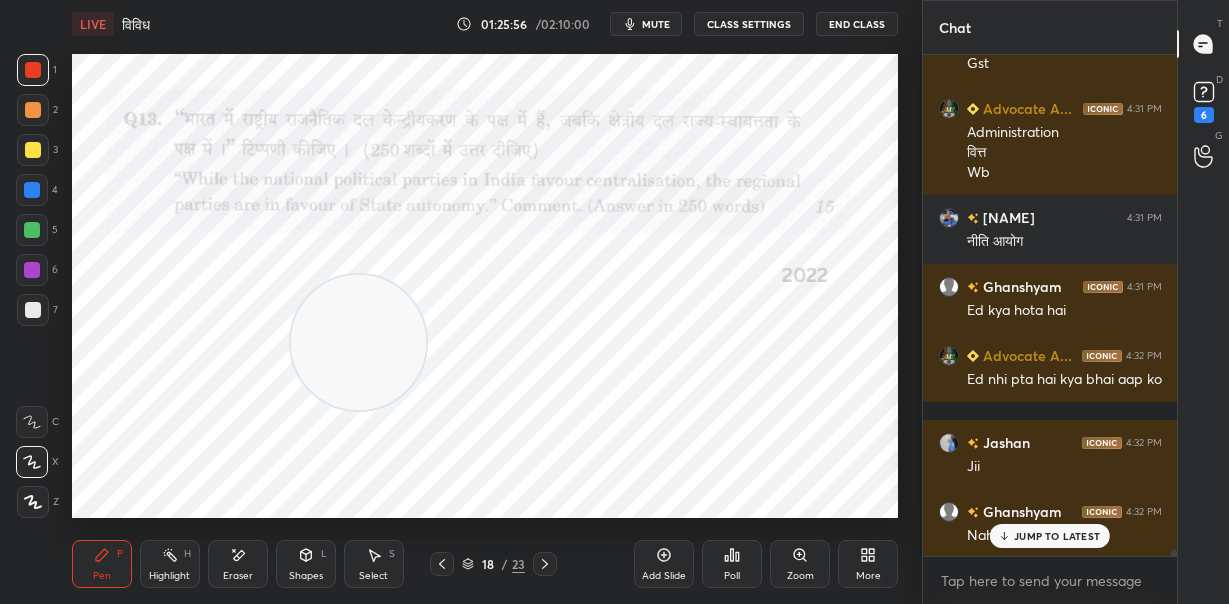 click on "JUMP TO LATEST" at bounding box center (1057, 536) 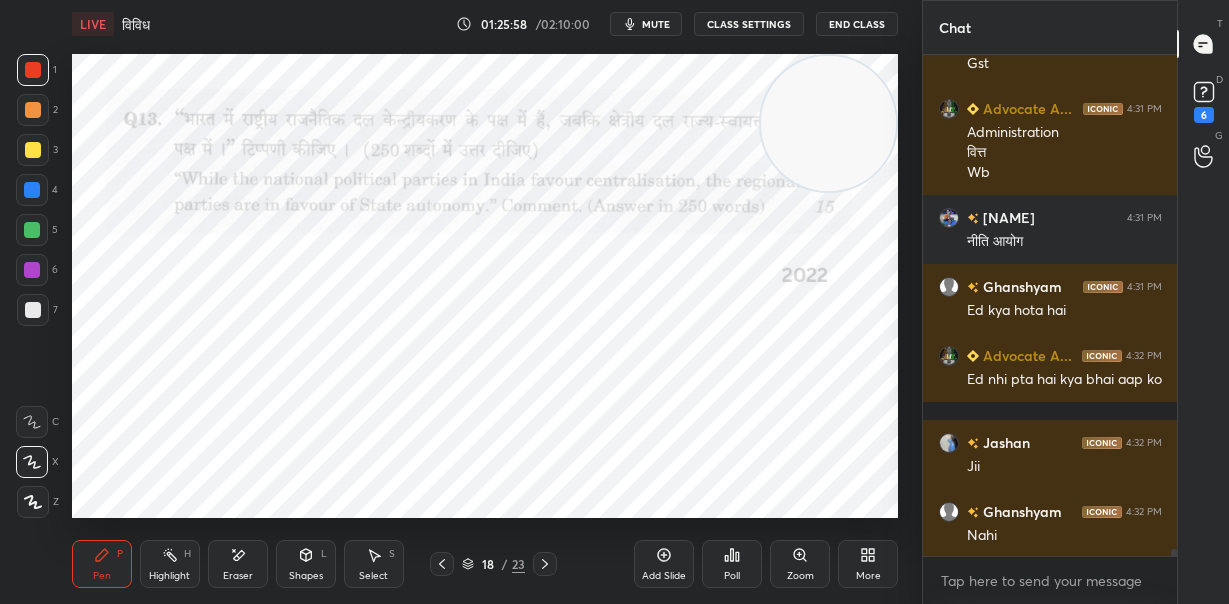 drag, startPoint x: 384, startPoint y: 361, endPoint x: 886, endPoint y: 121, distance: 556.4207 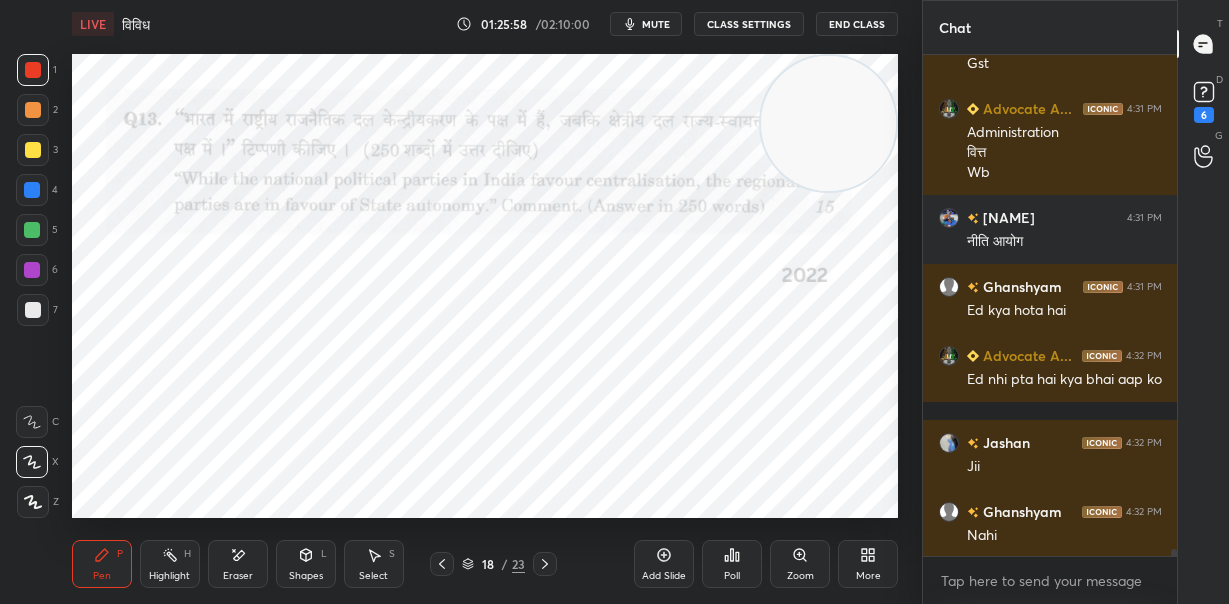 click at bounding box center [828, 123] 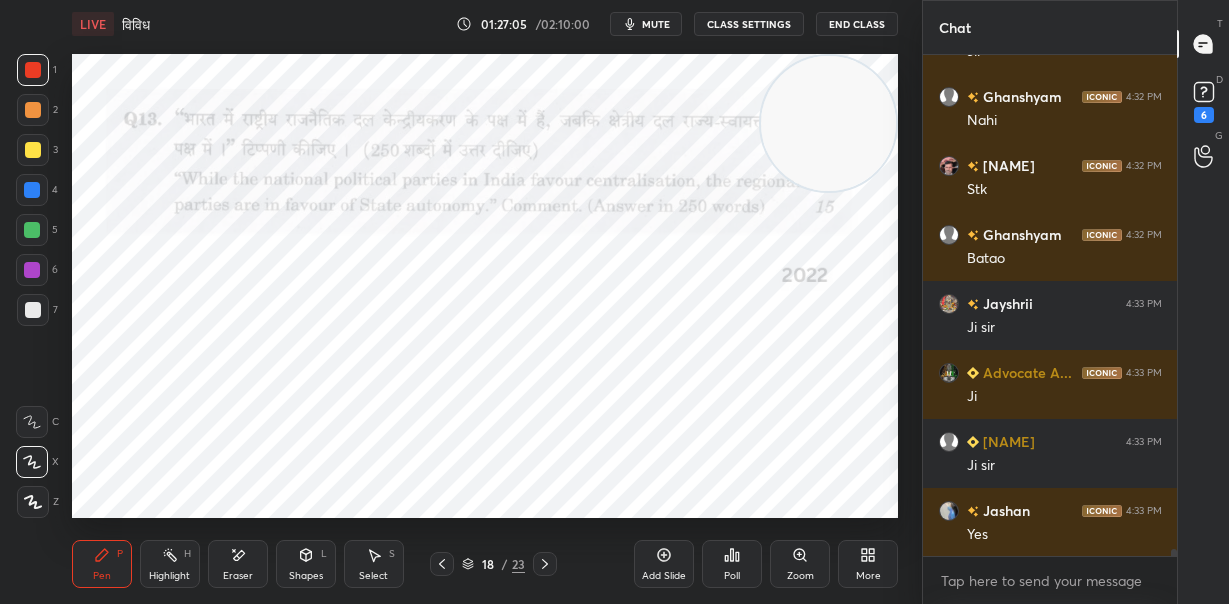 scroll, scrollTop: 34101, scrollLeft: 0, axis: vertical 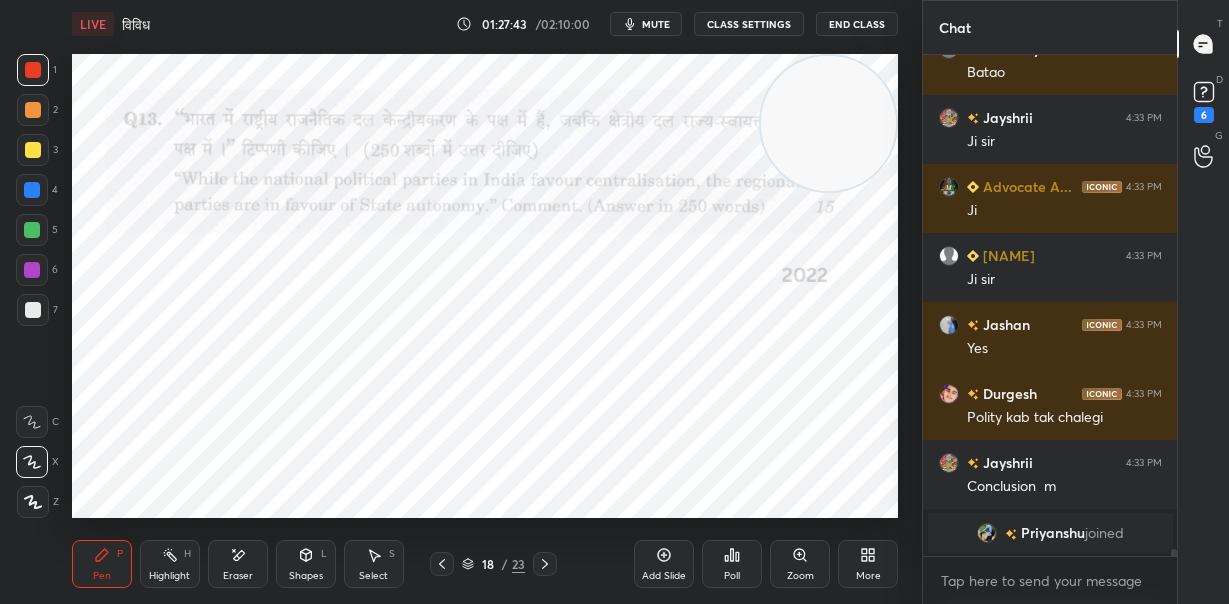 click 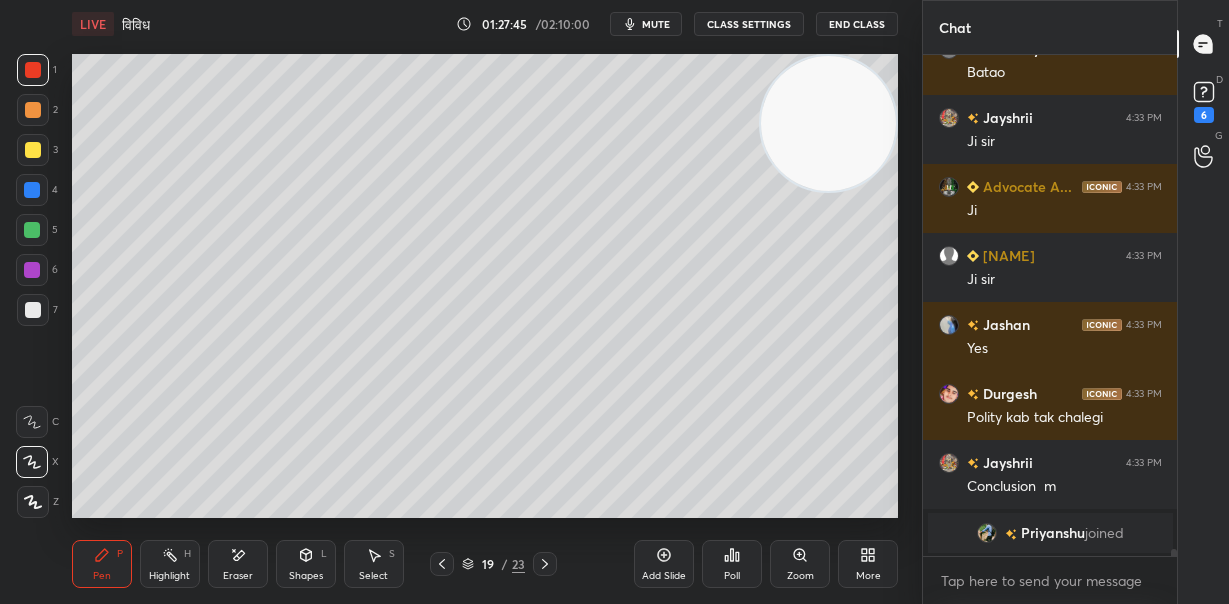 click 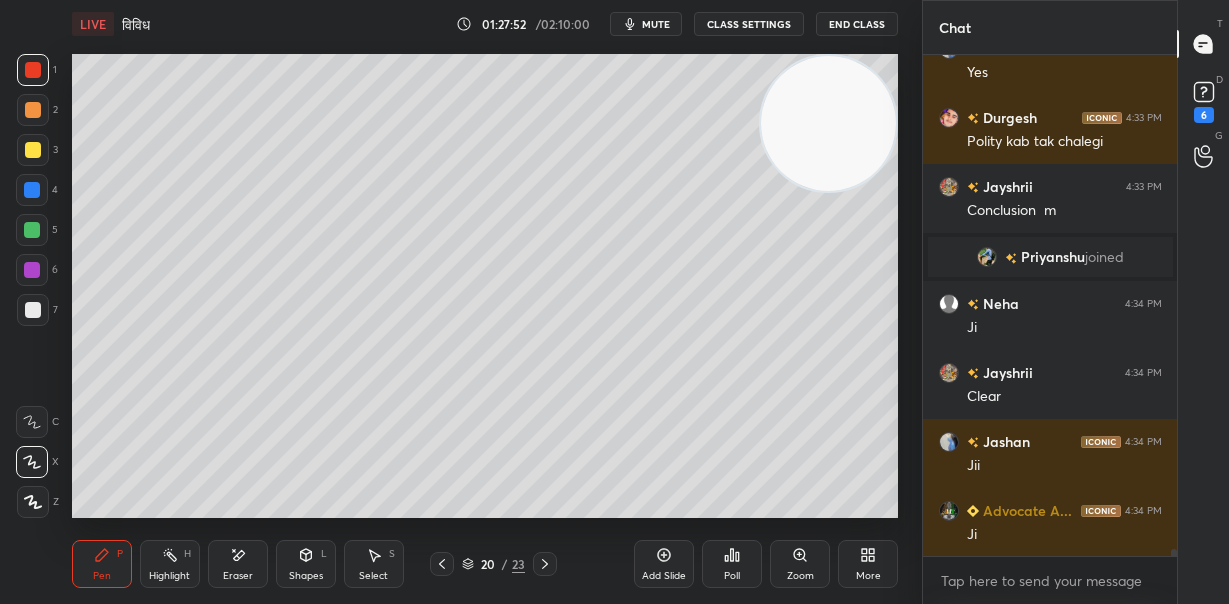 scroll, scrollTop: 33752, scrollLeft: 0, axis: vertical 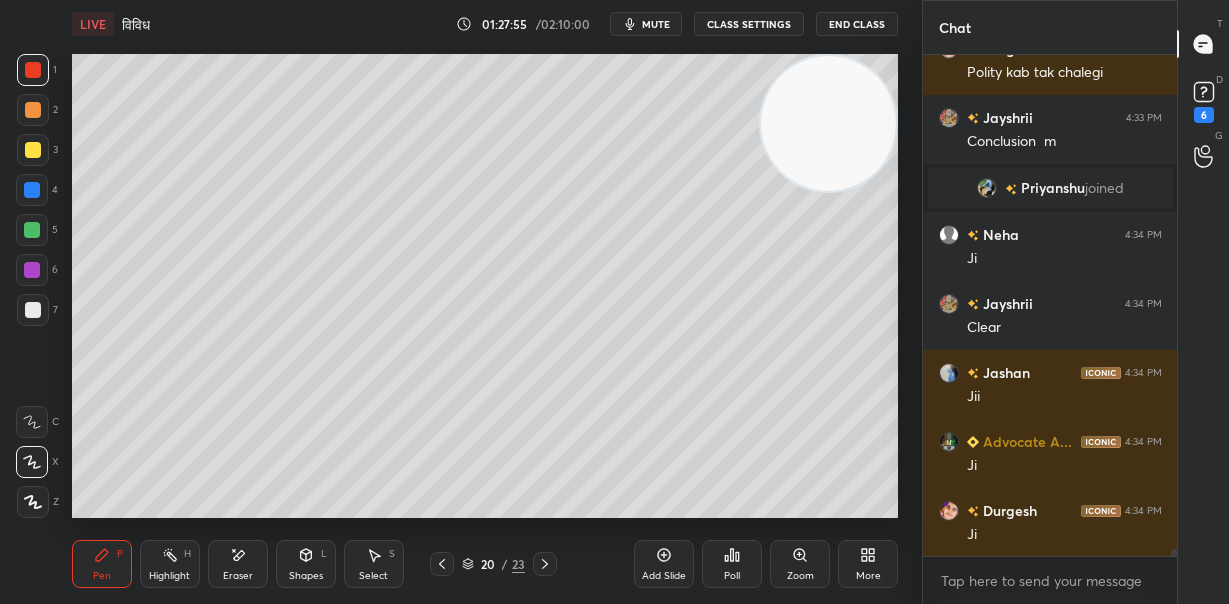 click 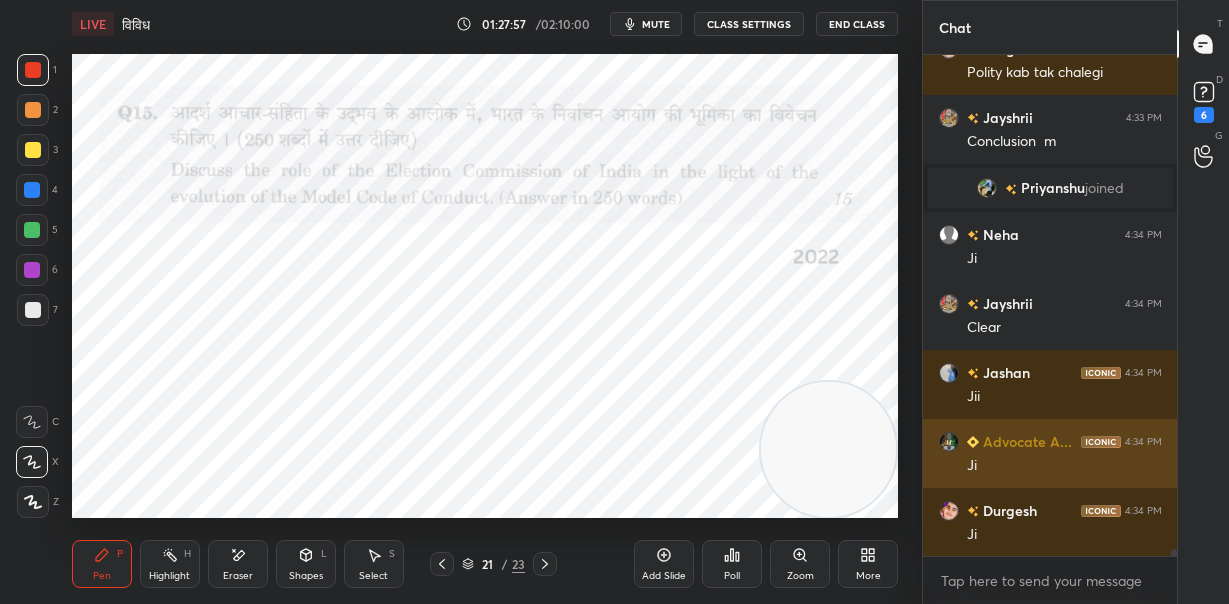 drag, startPoint x: 866, startPoint y: 125, endPoint x: 931, endPoint y: 479, distance: 359.91806 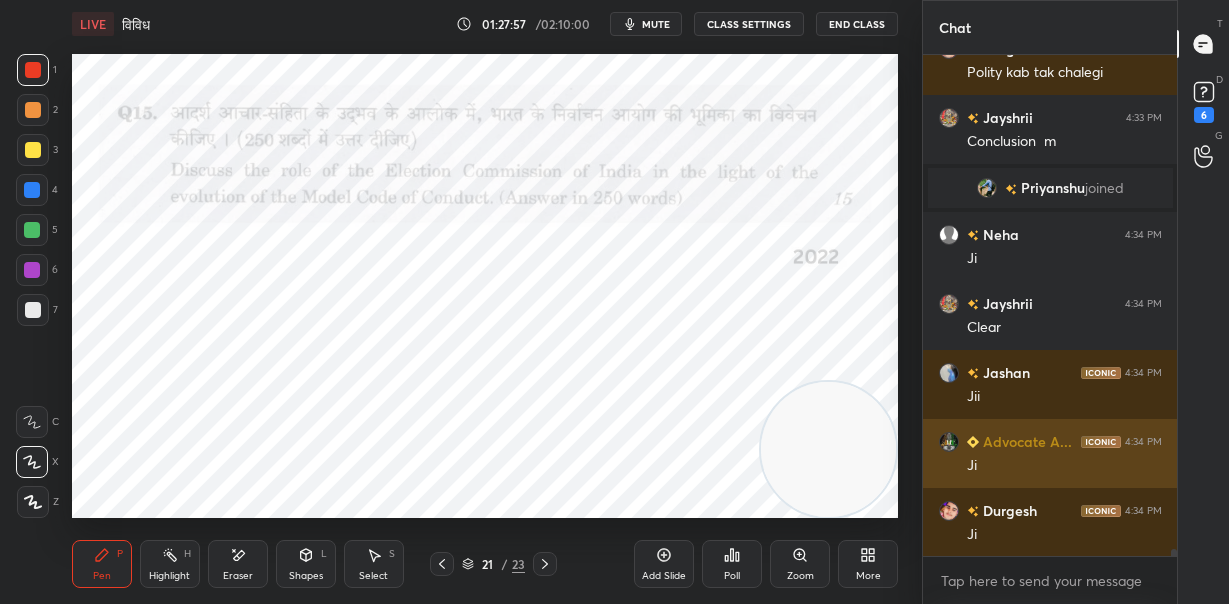 click on "1 2 3 4 5 6 7 C X Z E E Erase all   H H LIVE विविध 01:27:57 /  02:10:00 mute CLASS SETTINGS End Class Setting up your live class Poll for   secs No correct answer Start poll Back विविध • L70 of भारतीय संविधान, राजव्यवस्था एवं गवर्नेंस [PERSON] Pen P Highlight H Eraser Shapes L Select S 21 / 23 Add Slide Poll Zoom More Chat [PERSON] 4:33 PM Yes [PERSON] 4:33 PM Polity kab tak chalegi [PERSON] 4:33 PM Conclusion  m [PERSON]  joined [PERSON] 4:34 PM Ji [PERSON] 4:34 PM Clear [PERSON] 4:34 PM Jii Advocate A... 4:34 PM Ji [PERSON] 4:34 PM Ji JUMP TO LATEST Enable hand raising Enable raise hand to speak to learners. Once enabled, chat will be turned off temporarily. Enable x   introducing Raise a hand with a doubt Now learners can raise their hand along with a doubt  How it works? [PERSON] Asked a doubt 1 Please help me with this doubt Pick this doubt [PERSON] Asked a doubt 1 Please help me with this doubt Pick this doubt 1" at bounding box center [614, 302] 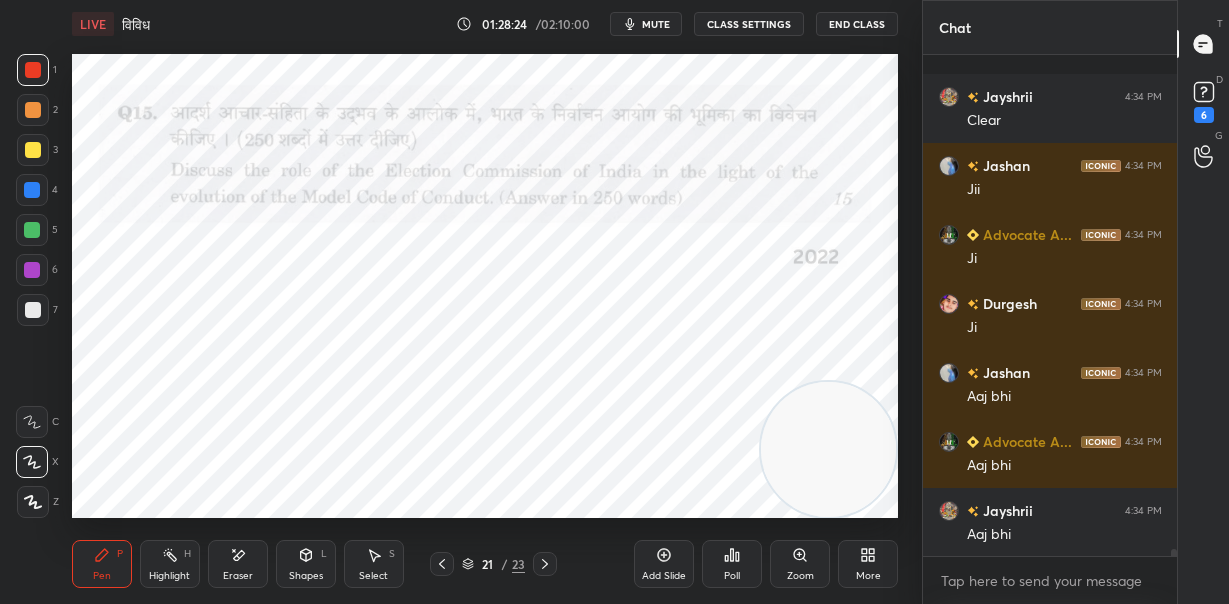 scroll, scrollTop: 34097, scrollLeft: 0, axis: vertical 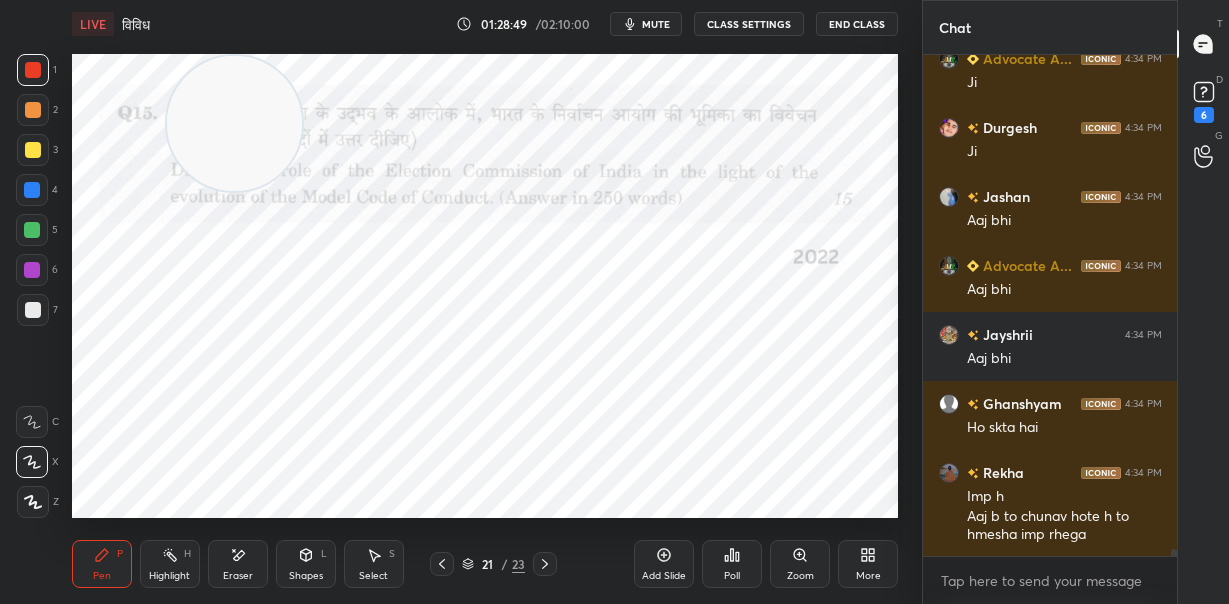 drag, startPoint x: 819, startPoint y: 449, endPoint x: 227, endPoint y: 118, distance: 678.2514 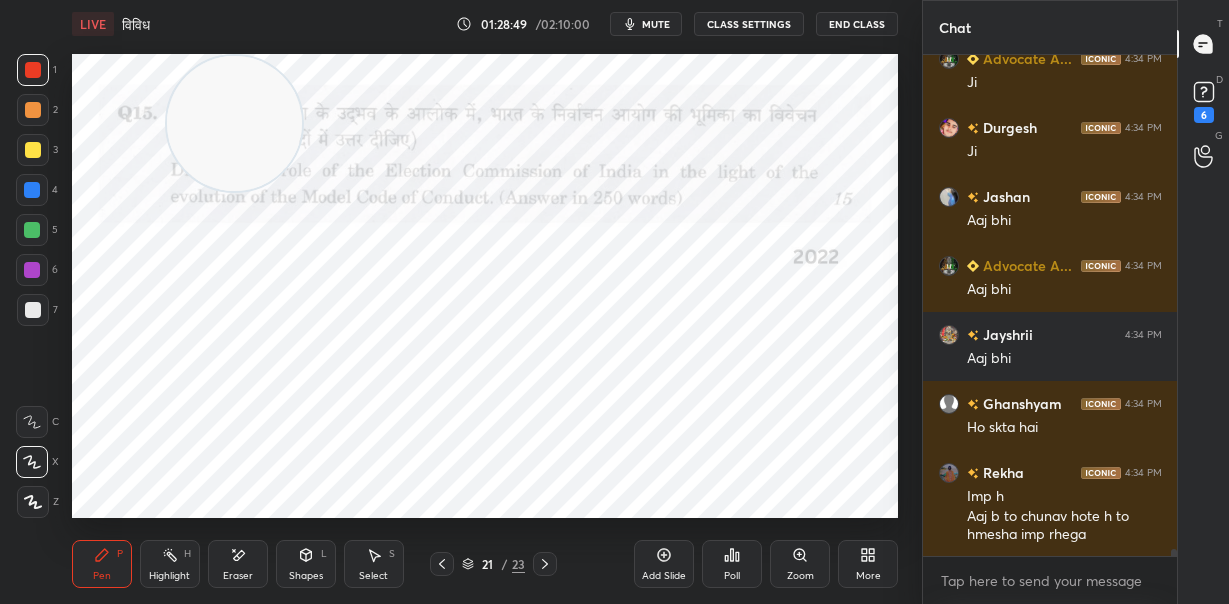 click at bounding box center (234, 123) 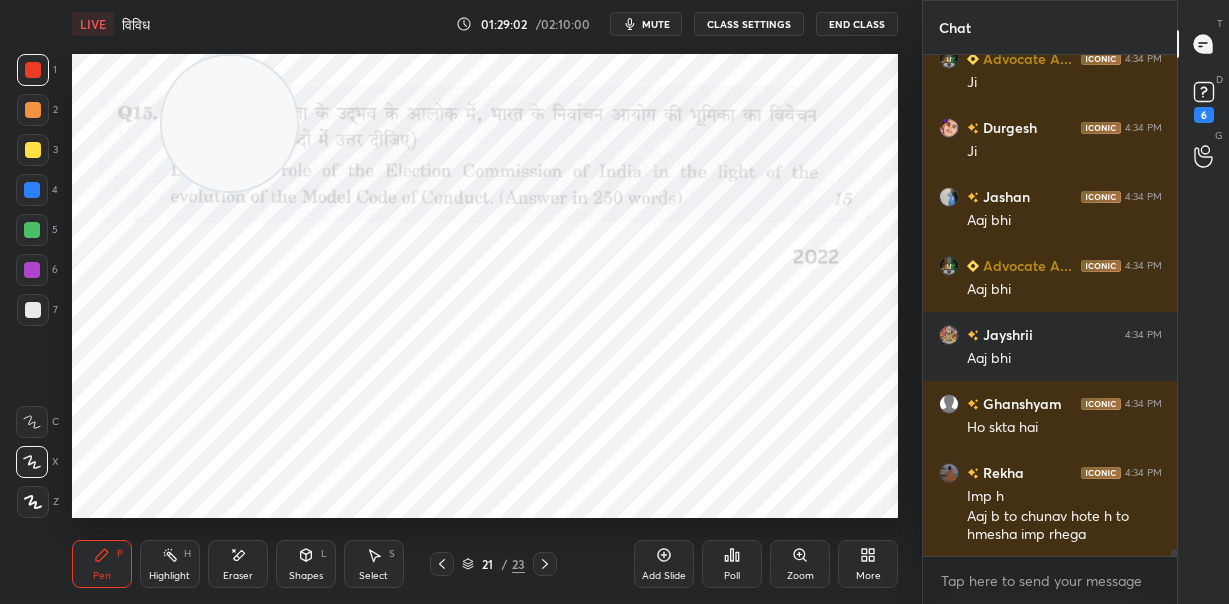 scroll, scrollTop: 470, scrollLeft: 248, axis: both 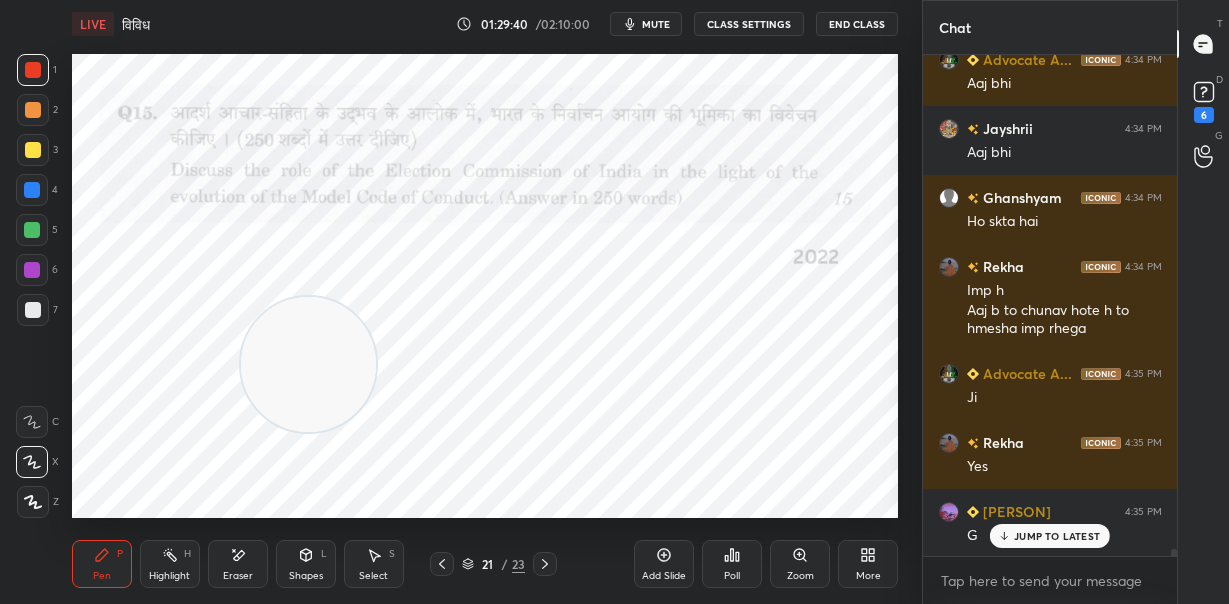 drag, startPoint x: 214, startPoint y: 118, endPoint x: 293, endPoint y: 359, distance: 253.61783 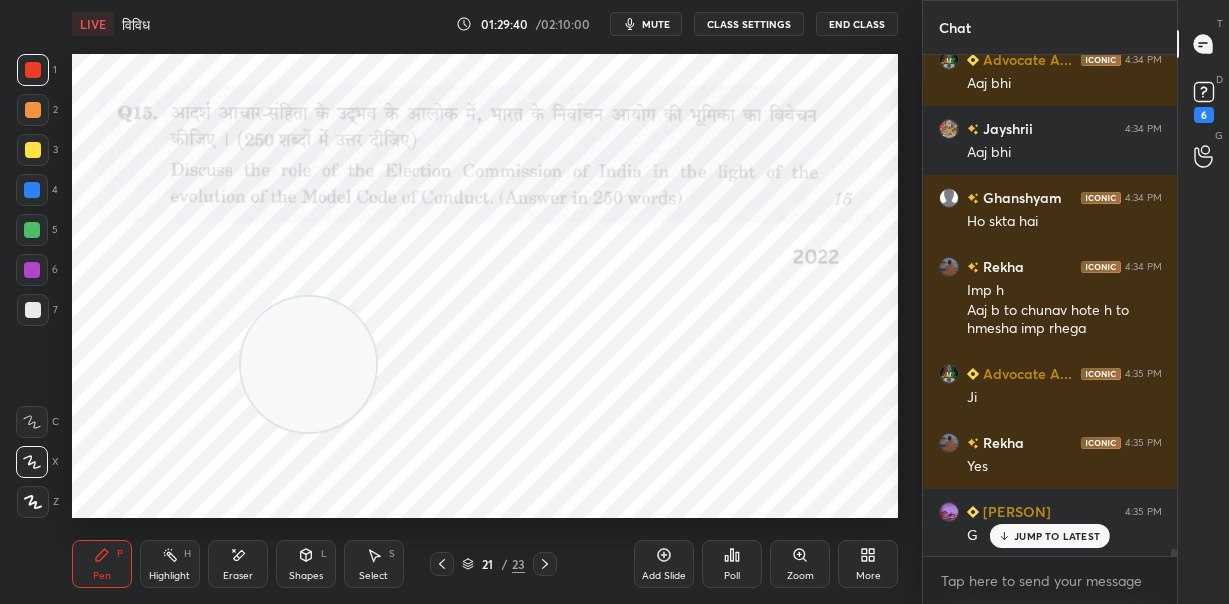 click at bounding box center (308, 364) 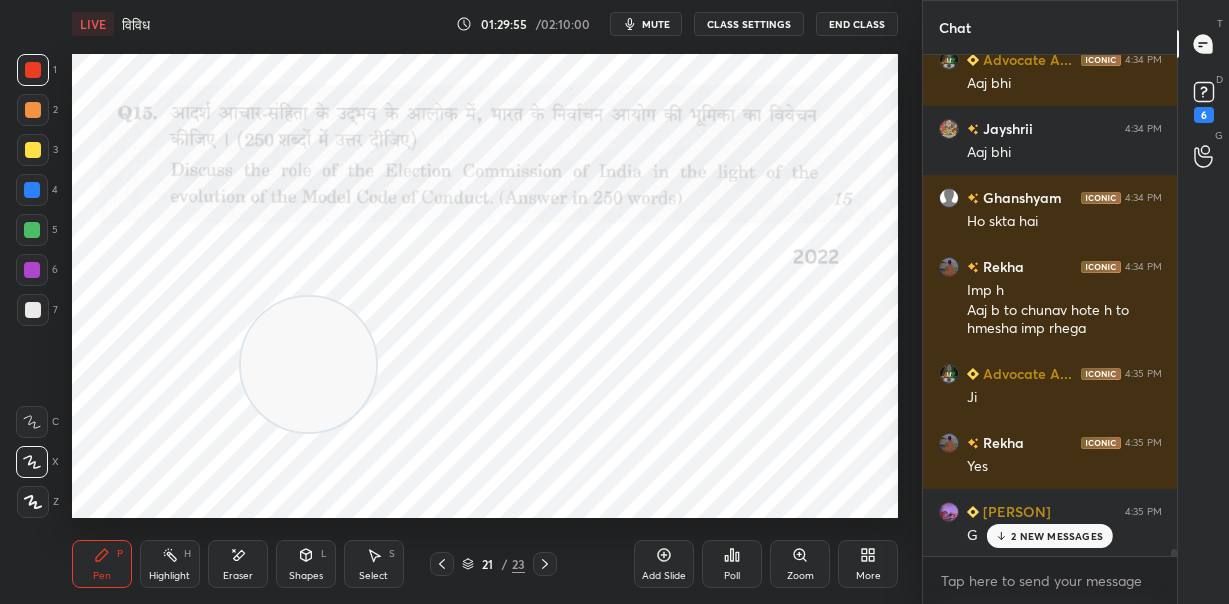 scroll, scrollTop: 34480, scrollLeft: 0, axis: vertical 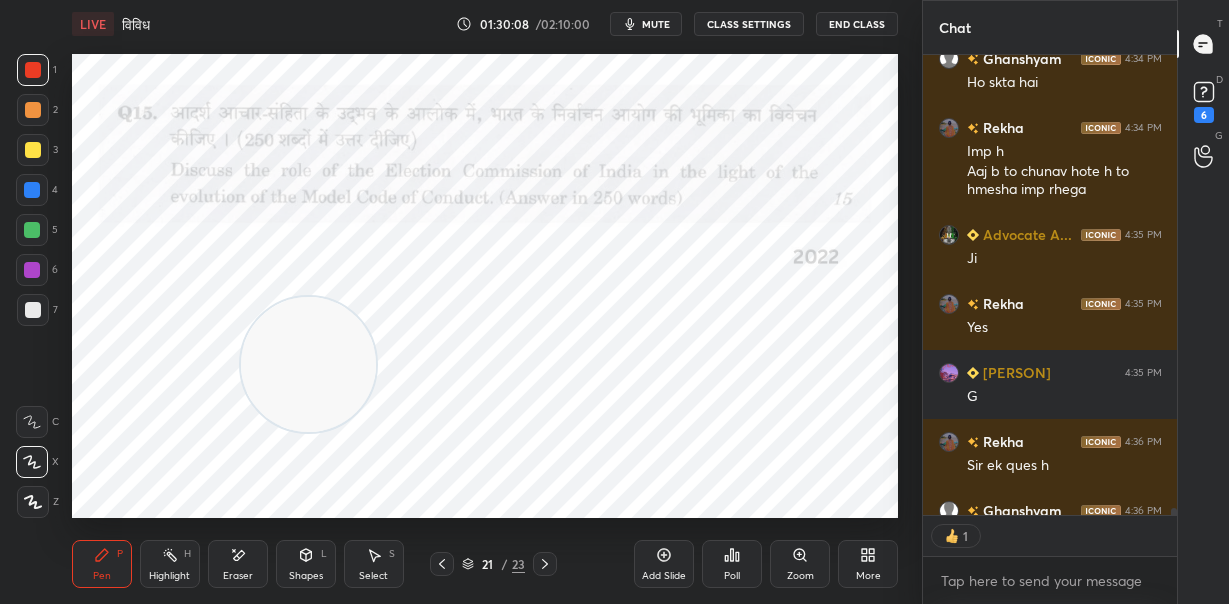 click at bounding box center (545, 564) 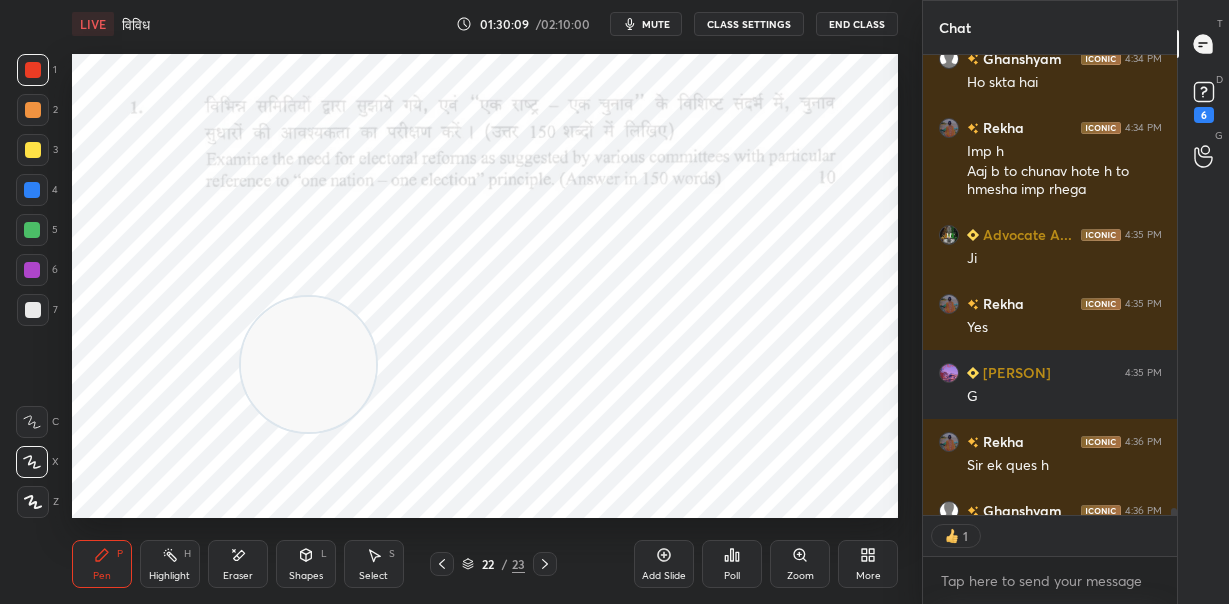 click 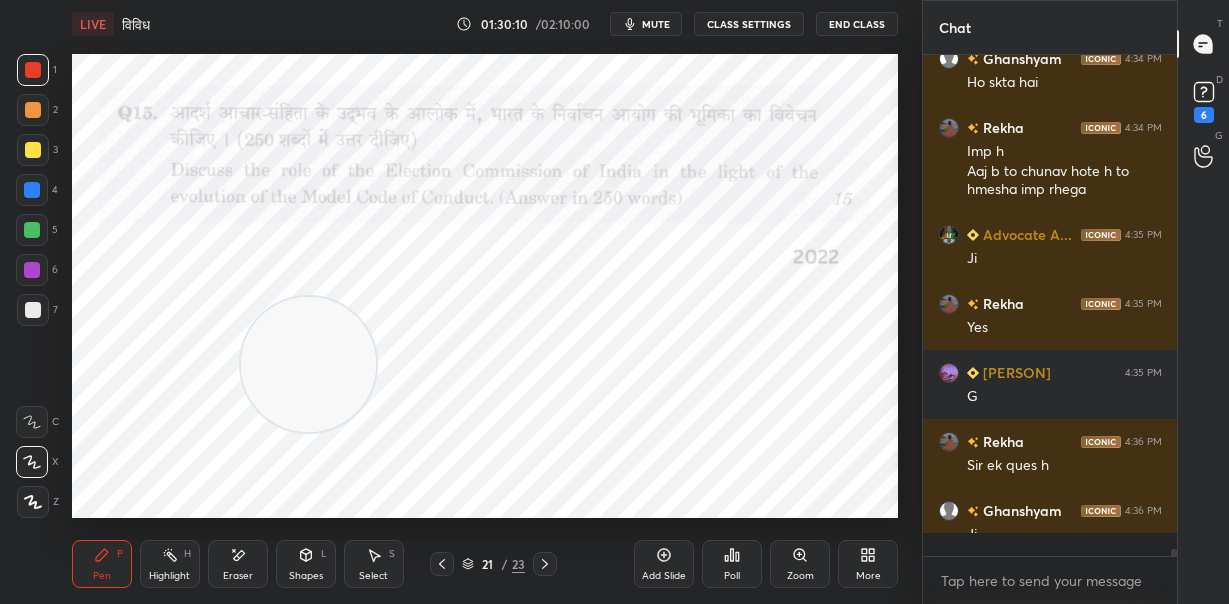 scroll, scrollTop: 6, scrollLeft: 7, axis: both 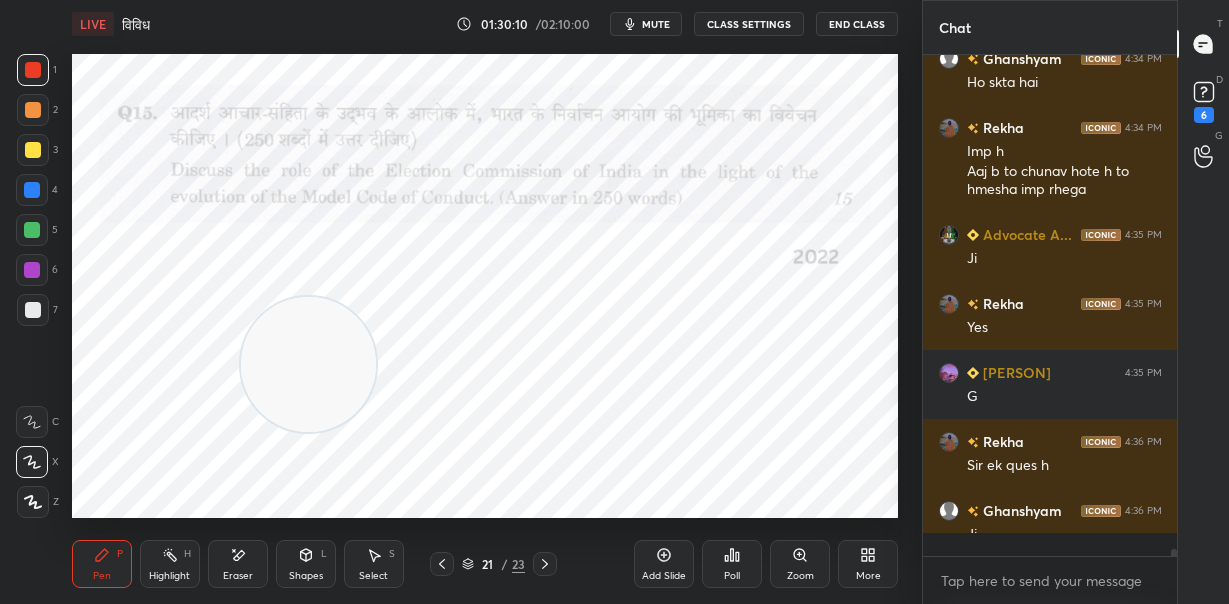 drag, startPoint x: 655, startPoint y: 564, endPoint x: 643, endPoint y: 563, distance: 12.0415945 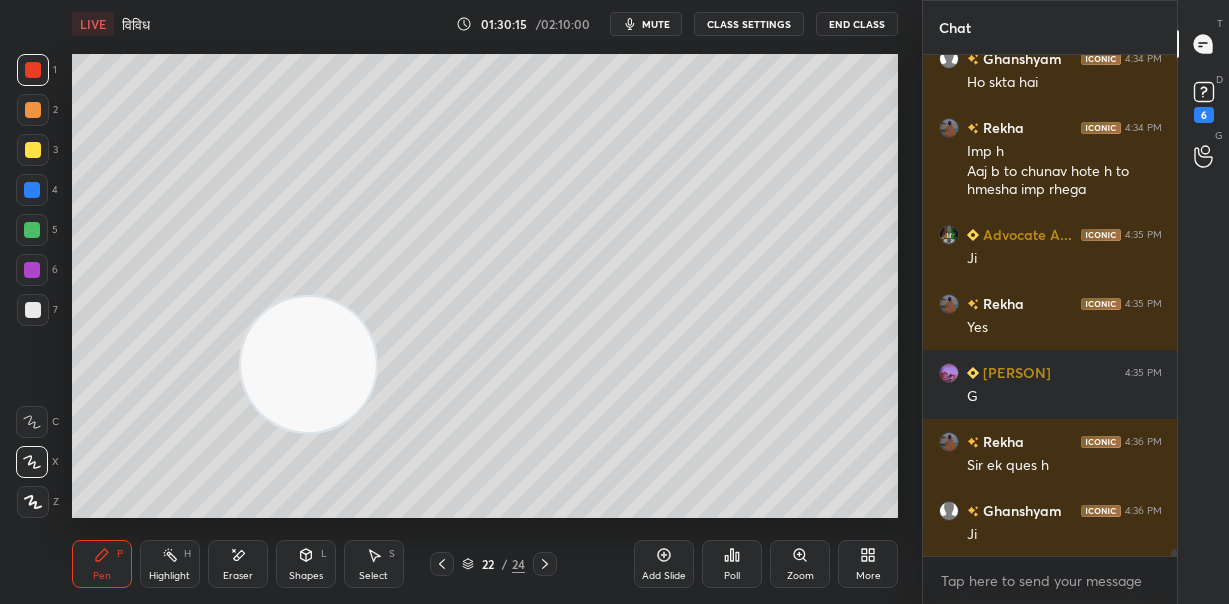 scroll, scrollTop: 34723, scrollLeft: 0, axis: vertical 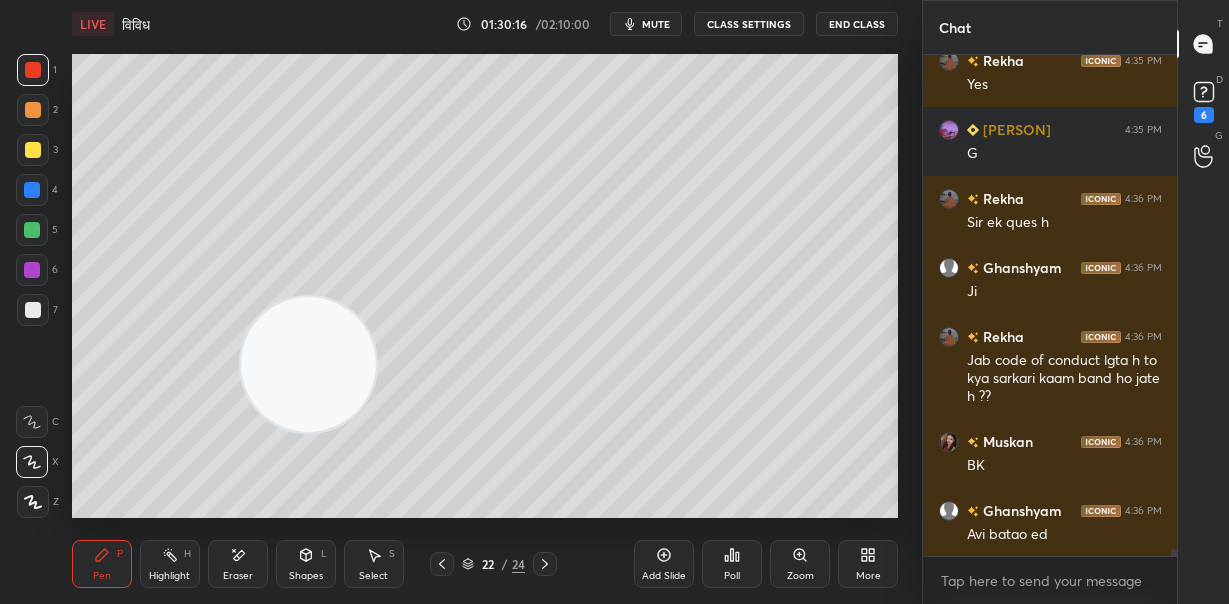 click at bounding box center [33, 150] 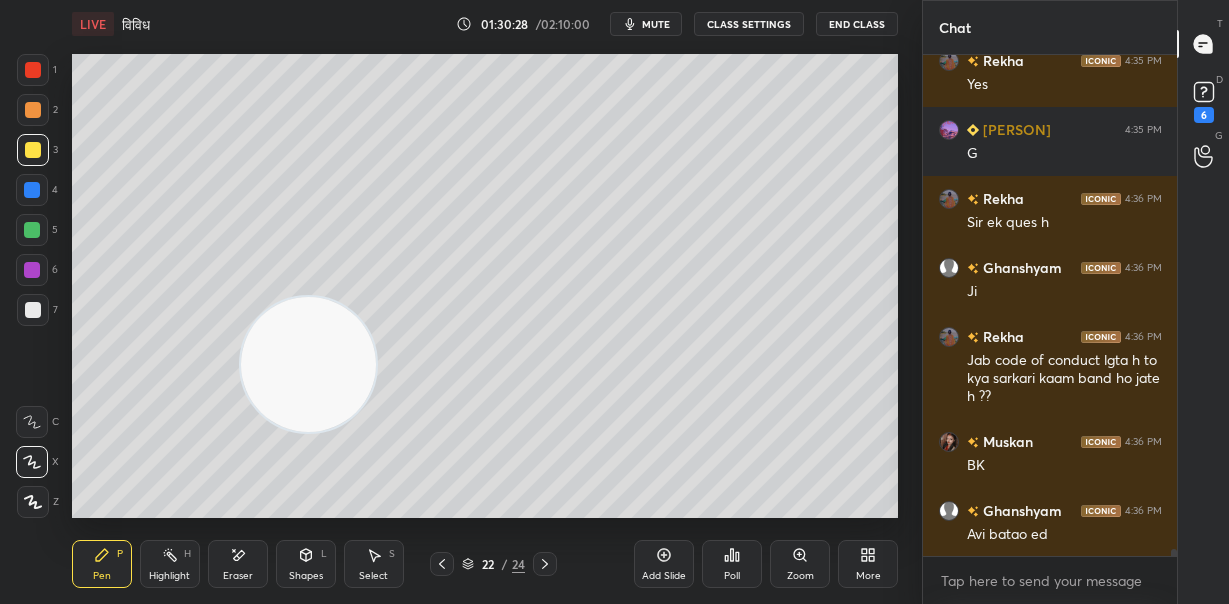 scroll, scrollTop: 34792, scrollLeft: 0, axis: vertical 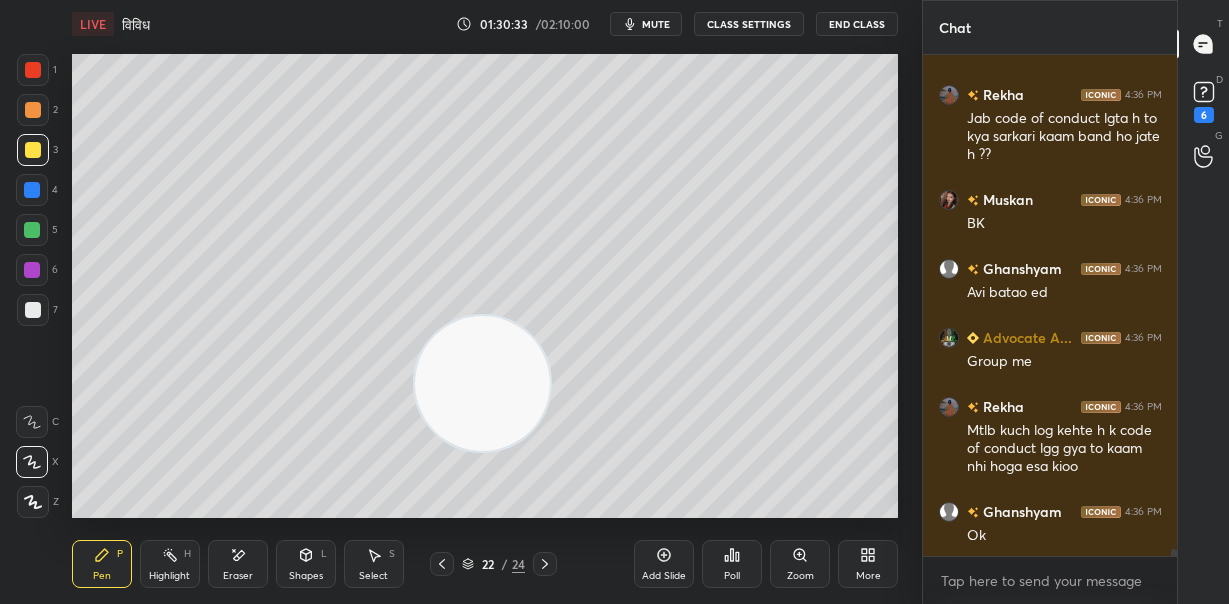 drag, startPoint x: 320, startPoint y: 364, endPoint x: 746, endPoint y: 423, distance: 430.06628 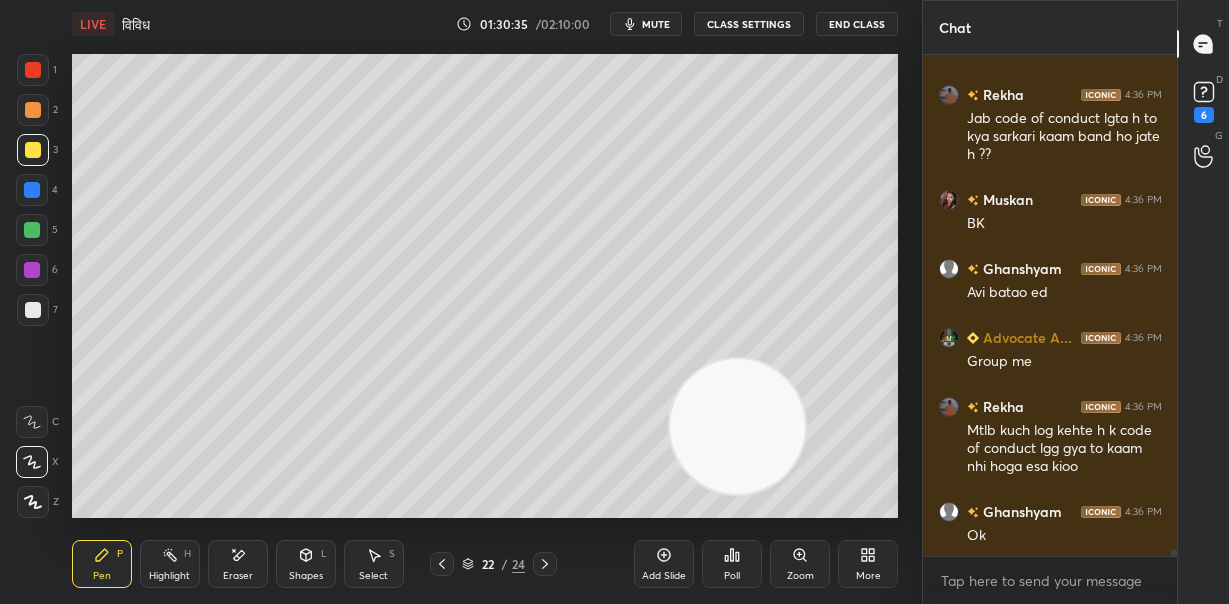 drag, startPoint x: 30, startPoint y: 308, endPoint x: 65, endPoint y: 304, distance: 35.22783 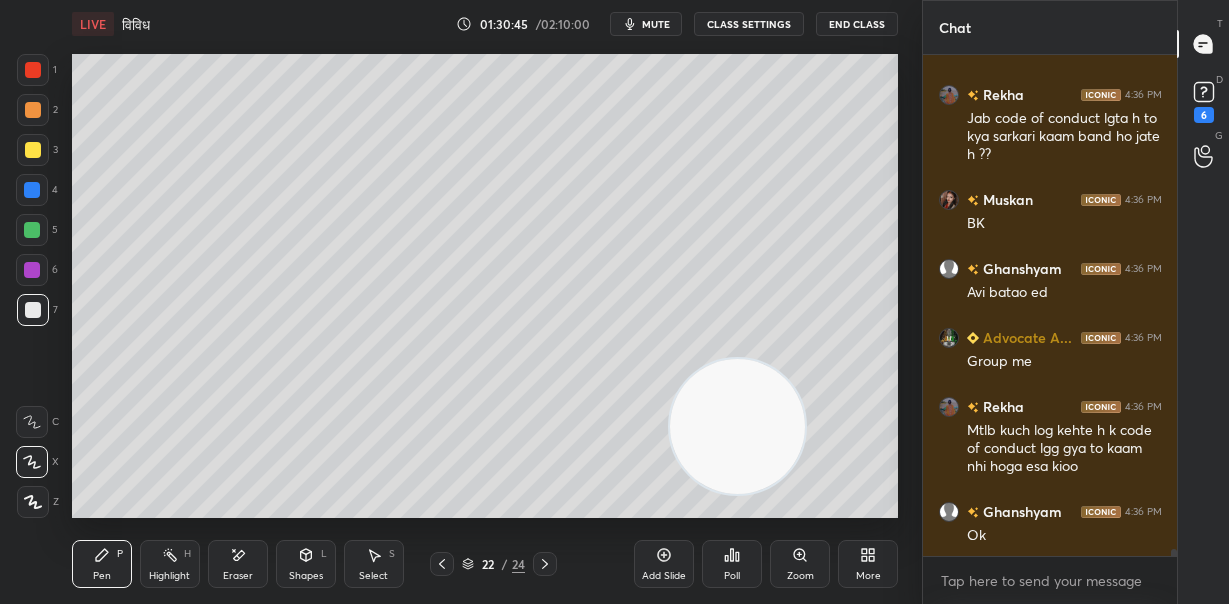 scroll, scrollTop: 35034, scrollLeft: 0, axis: vertical 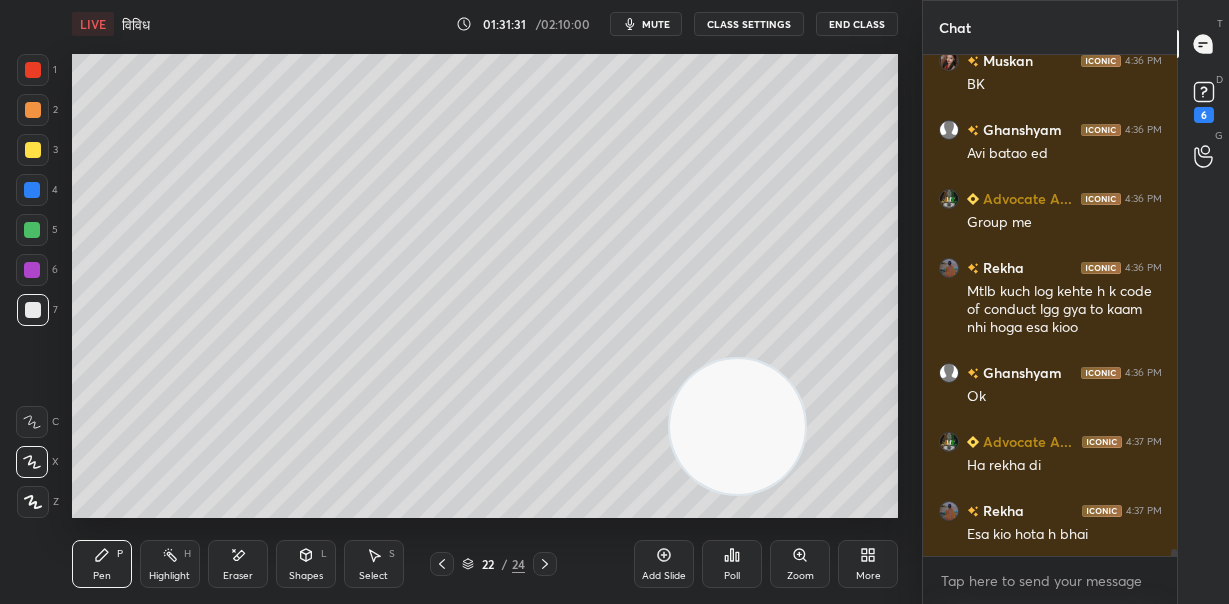 click on "Setting up your live class Poll for   secs No correct answer Start poll" at bounding box center (485, 286) 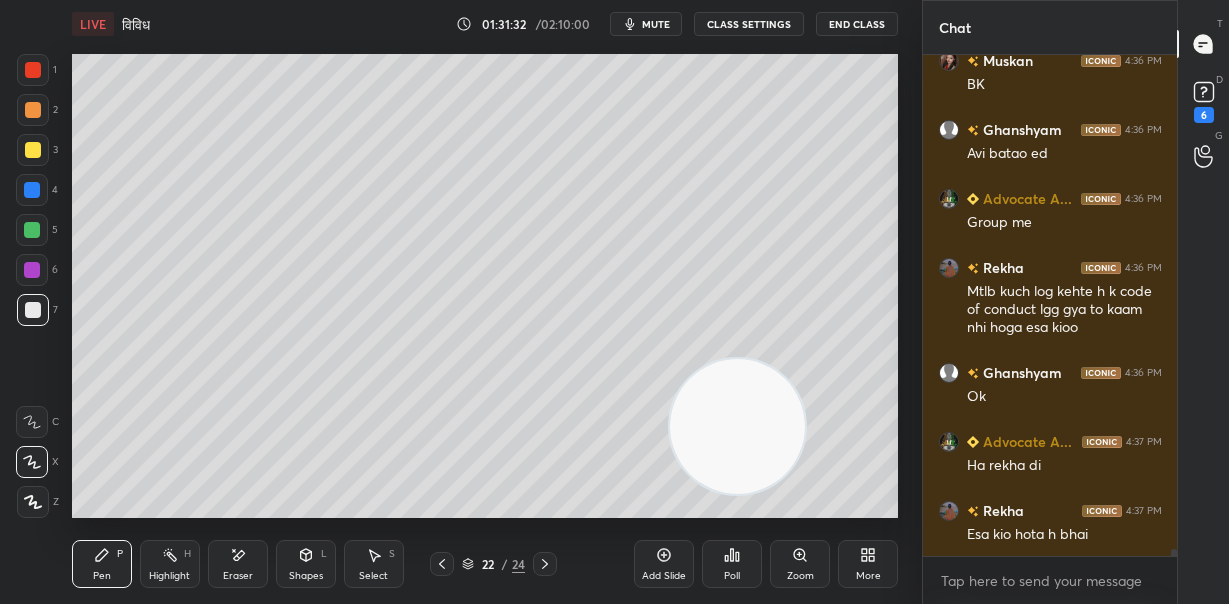 click on "Setting up your live class Poll for   secs No correct answer Start poll" at bounding box center [485, 286] 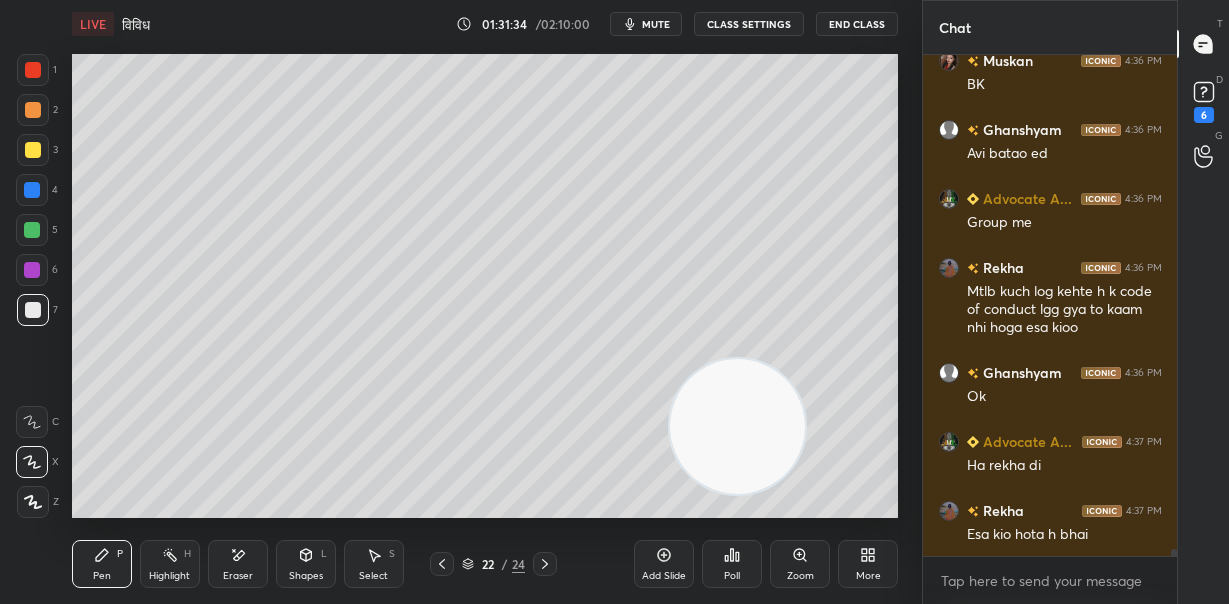 drag, startPoint x: 750, startPoint y: 410, endPoint x: 612, endPoint y: 401, distance: 138.29317 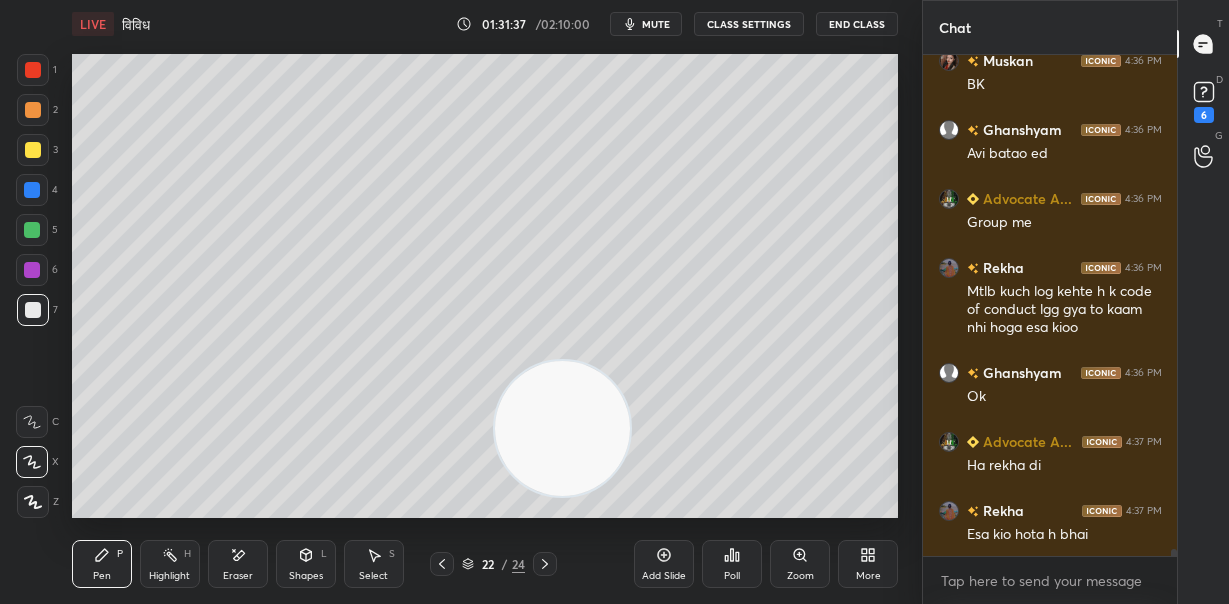 scroll, scrollTop: 35173, scrollLeft: 0, axis: vertical 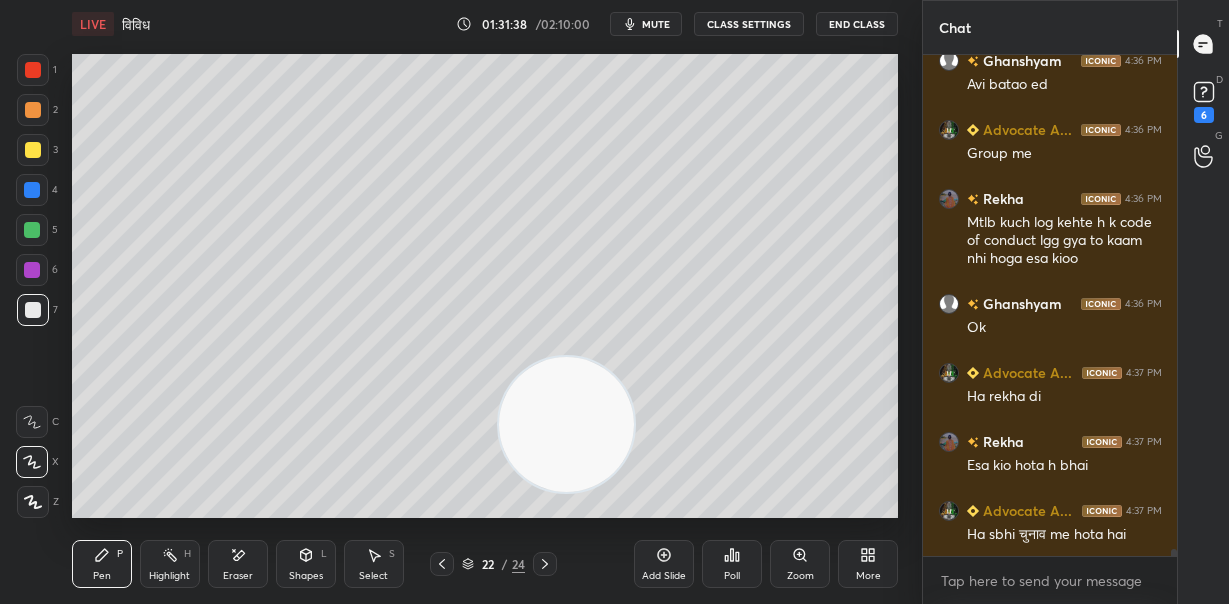 drag, startPoint x: 604, startPoint y: 447, endPoint x: 783, endPoint y: 217, distance: 291.44638 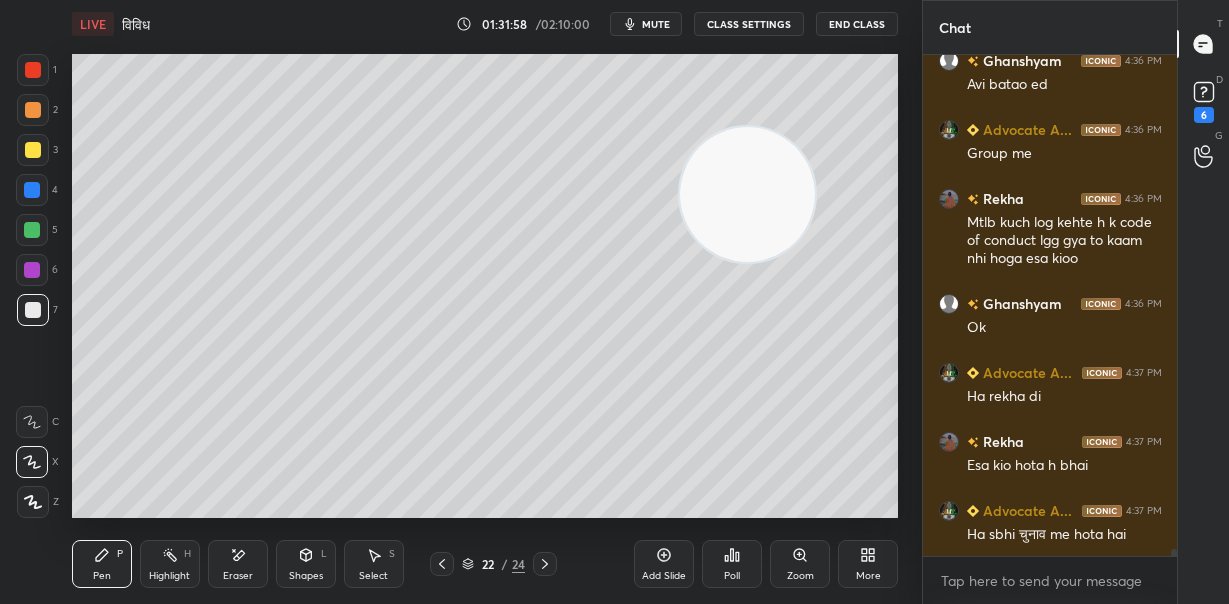 scroll, scrollTop: 35242, scrollLeft: 0, axis: vertical 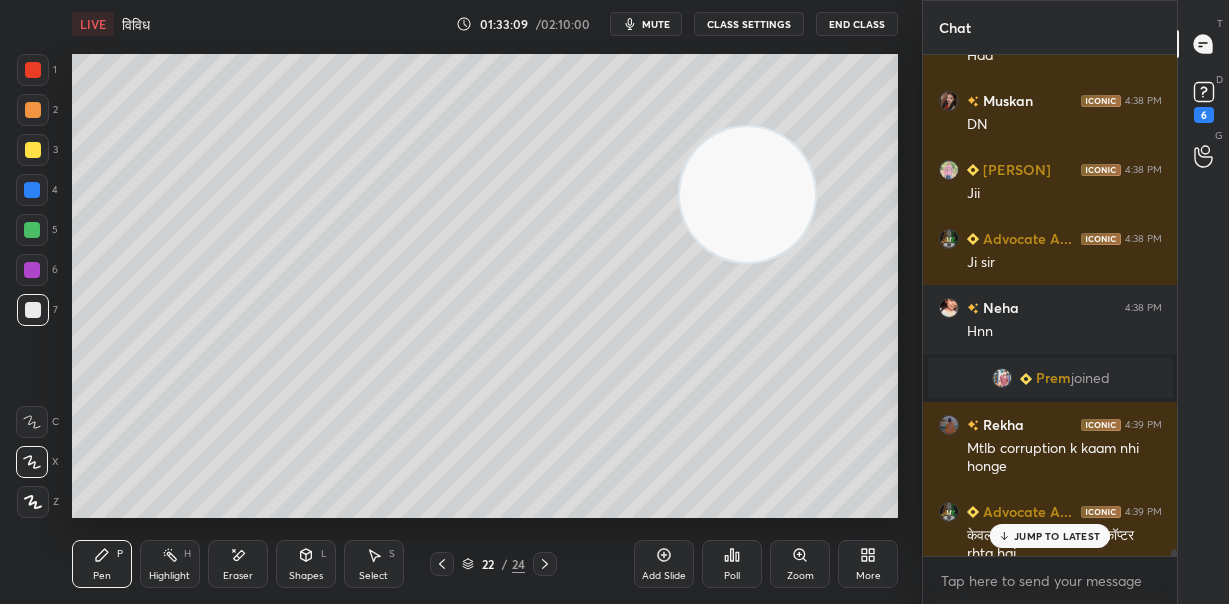 drag, startPoint x: 33, startPoint y: 115, endPoint x: 49, endPoint y: 117, distance: 16.124516 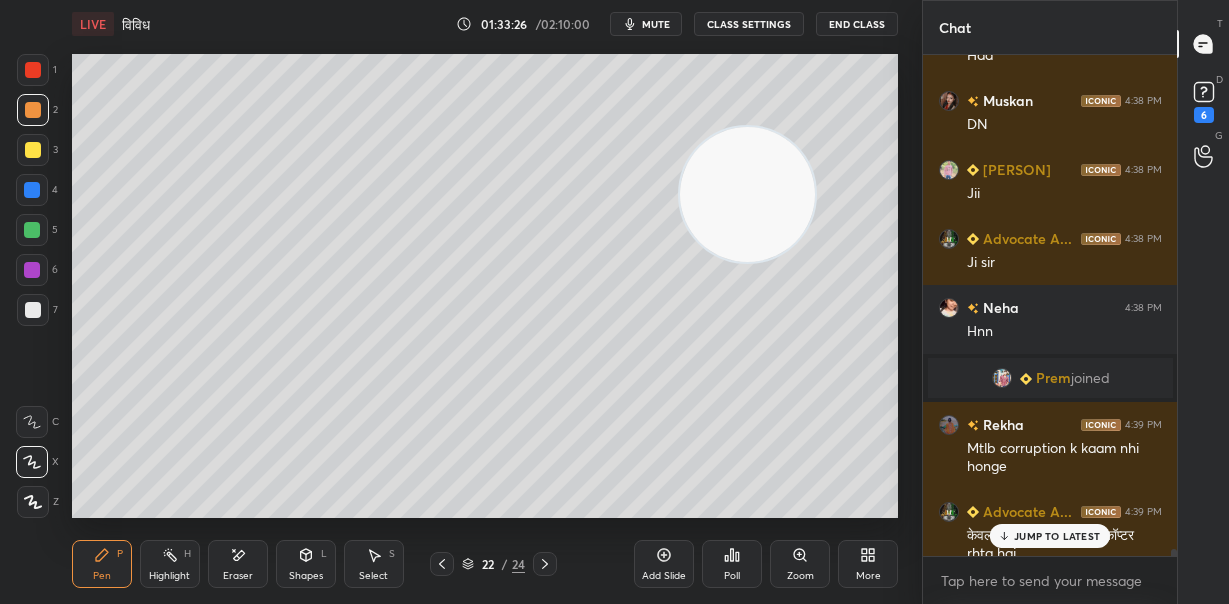 click at bounding box center [33, 310] 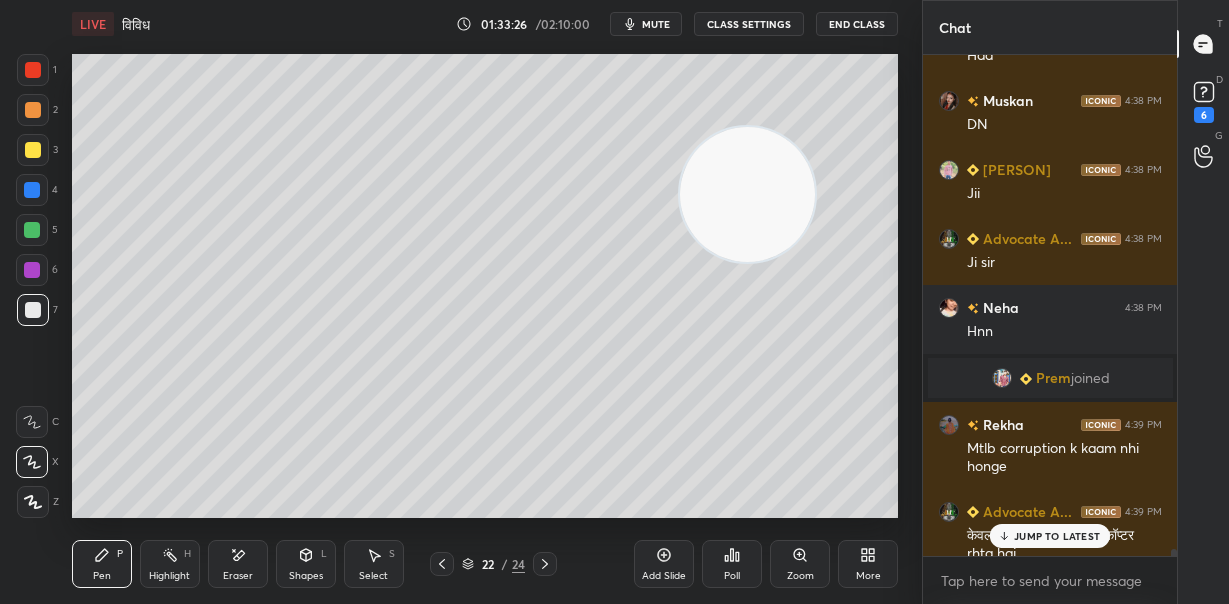 scroll, scrollTop: 36293, scrollLeft: 0, axis: vertical 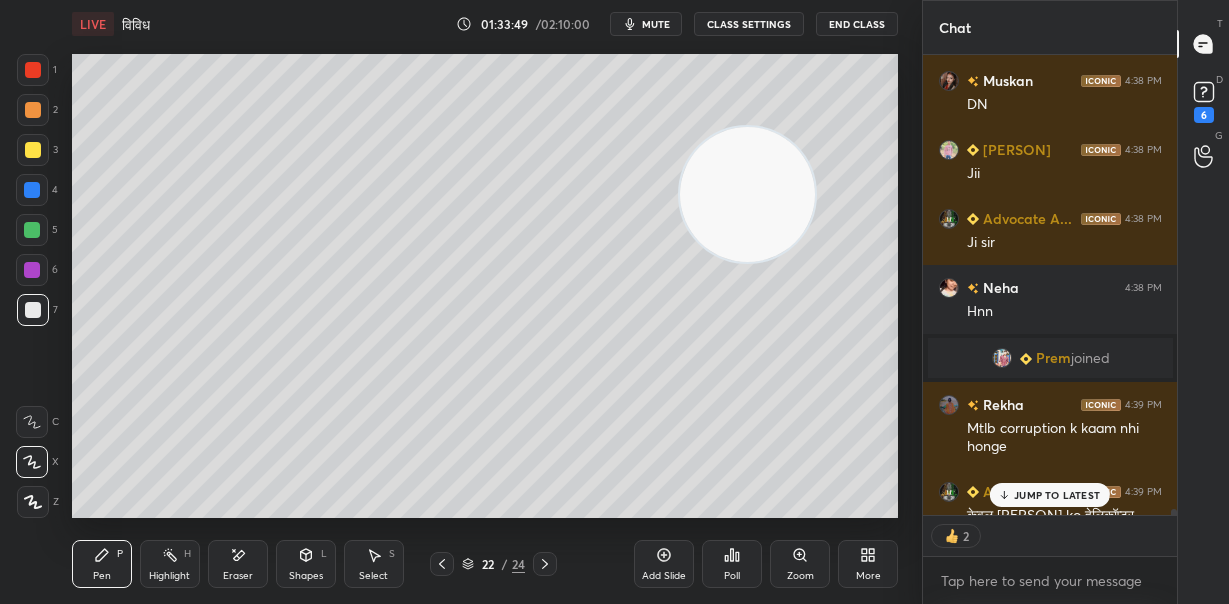 type on "x" 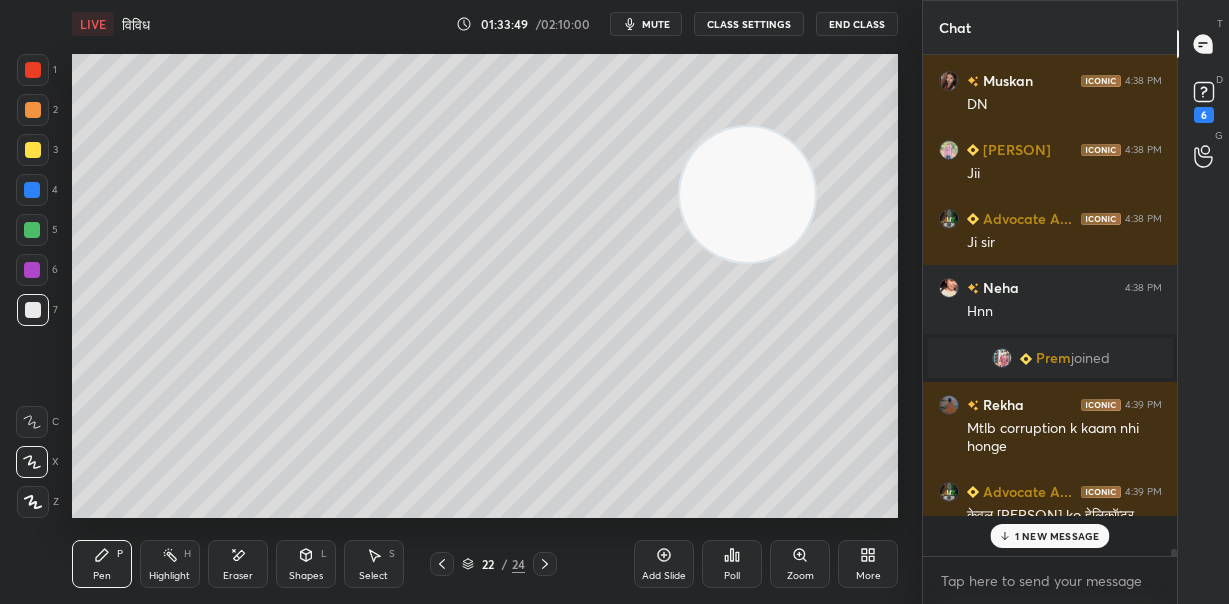 scroll, scrollTop: 36294, scrollLeft: 0, axis: vertical 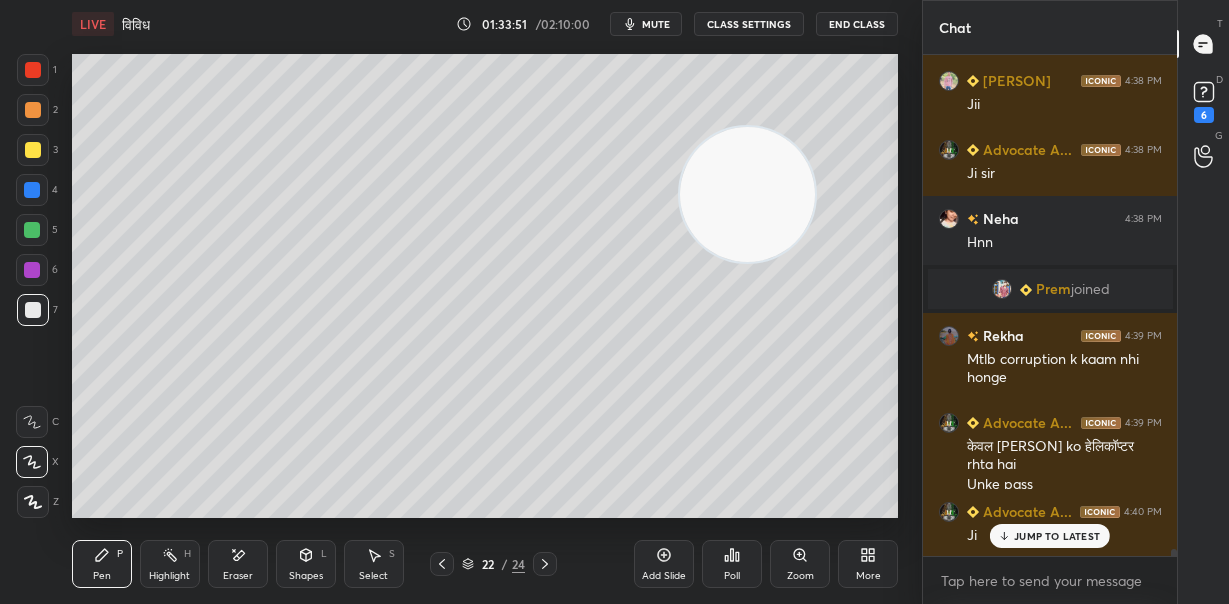 click on "JUMP TO LATEST" at bounding box center [1050, 536] 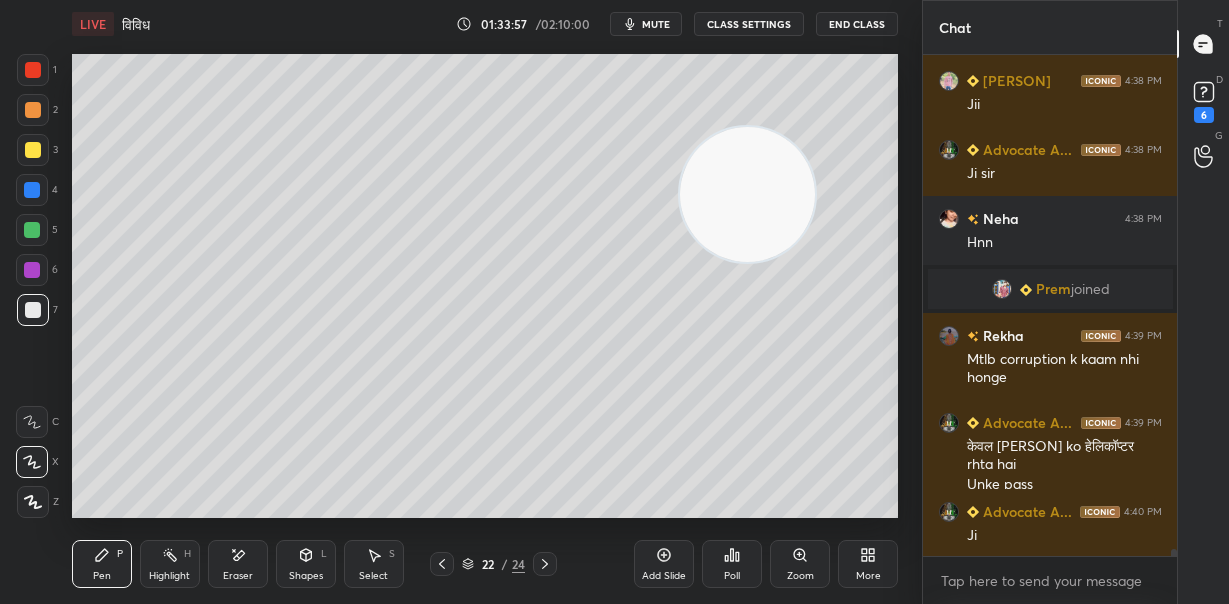 click 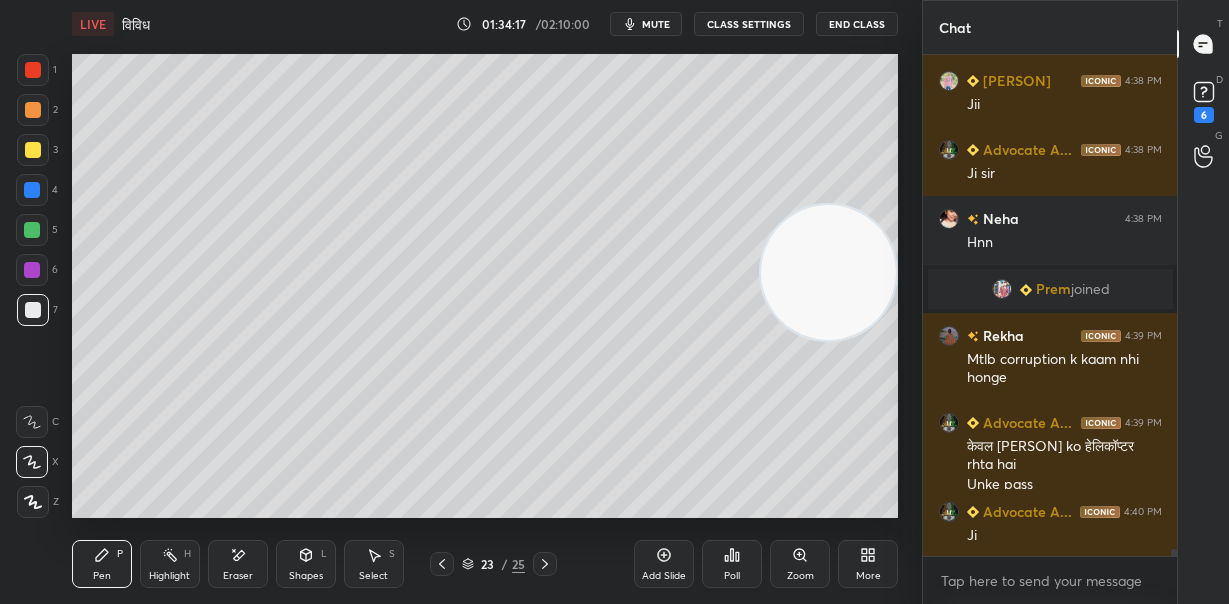 click at bounding box center [828, 272] 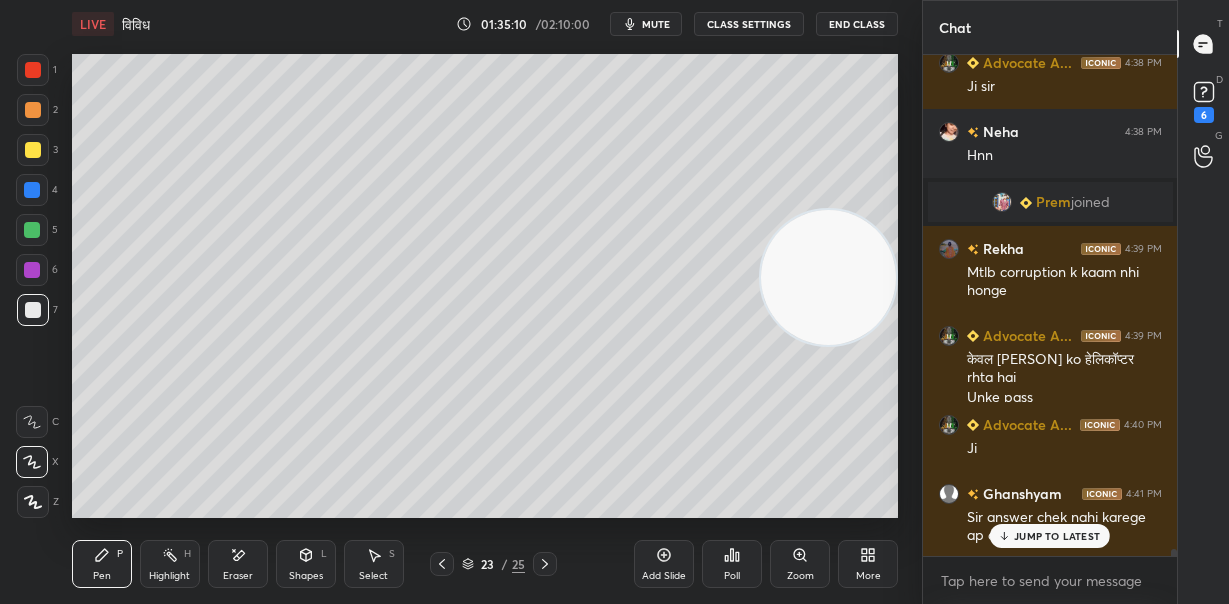 scroll, scrollTop: 36536, scrollLeft: 0, axis: vertical 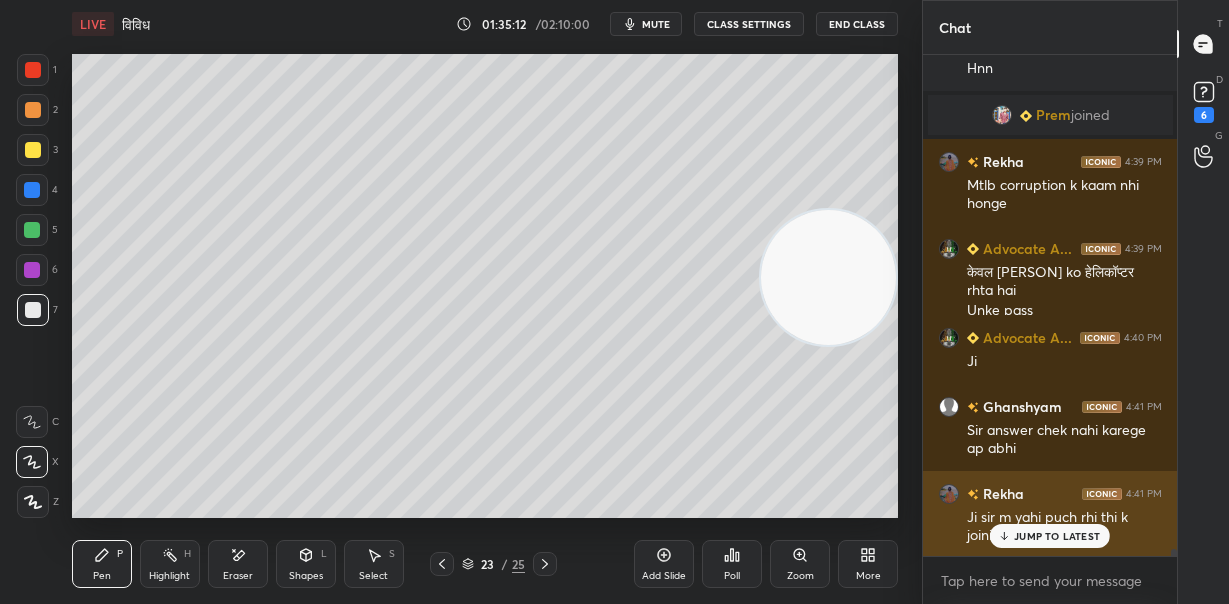 click on "JUMP TO LATEST" at bounding box center (1057, 536) 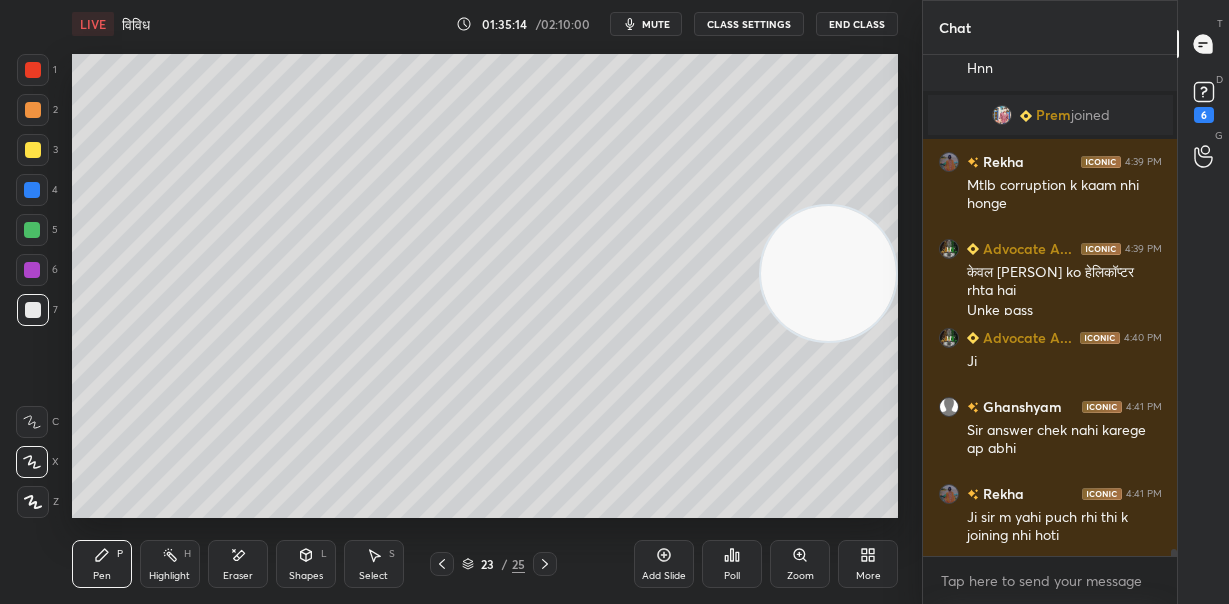 drag, startPoint x: 821, startPoint y: 315, endPoint x: 805, endPoint y: 105, distance: 210.60864 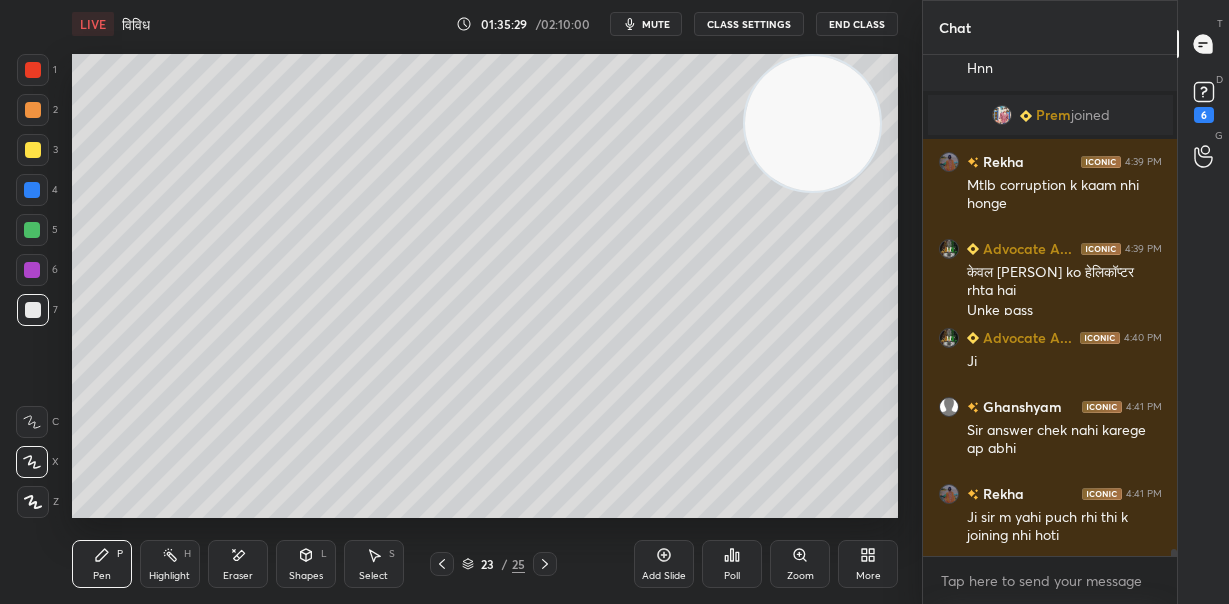 drag, startPoint x: 35, startPoint y: 115, endPoint x: 63, endPoint y: 119, distance: 28.284271 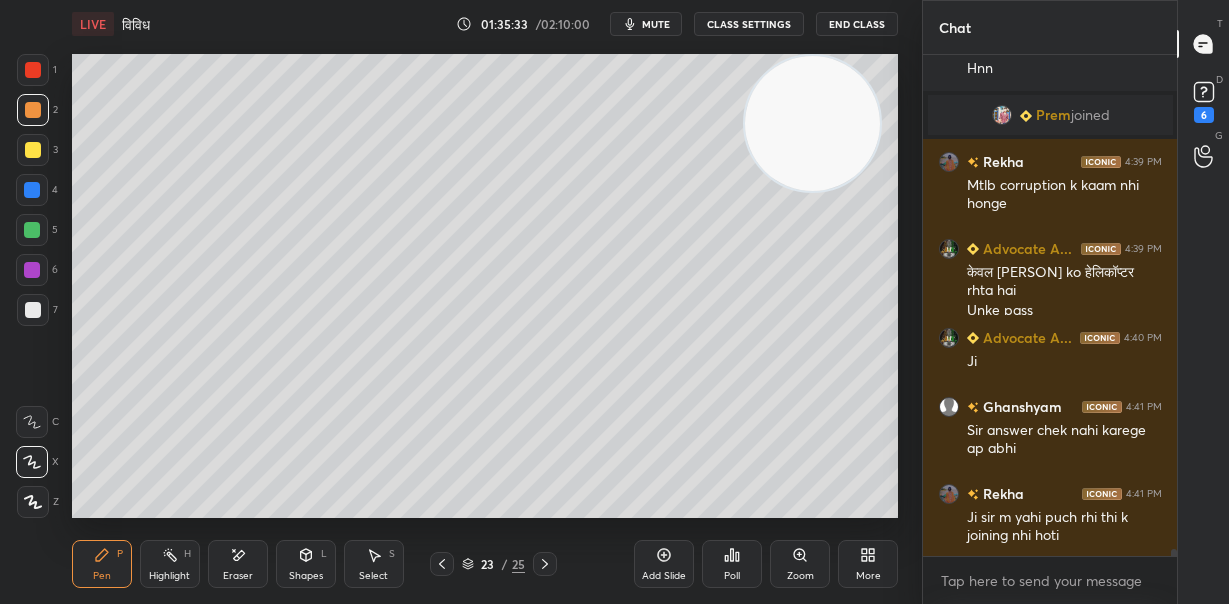scroll, scrollTop: 36556, scrollLeft: 0, axis: vertical 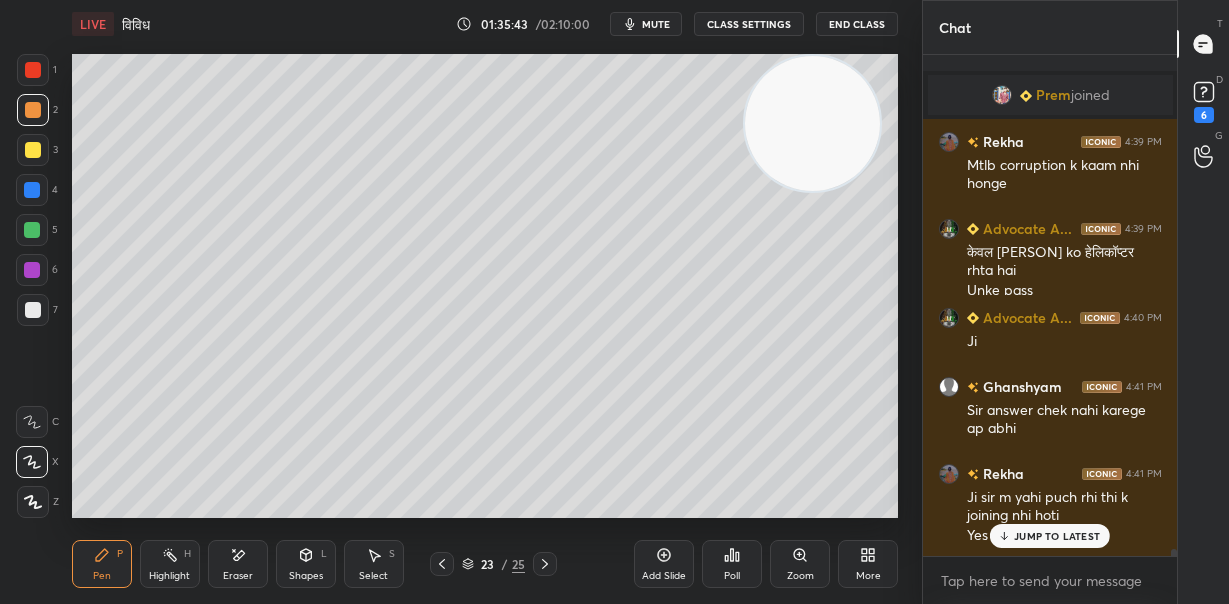 drag, startPoint x: 34, startPoint y: 307, endPoint x: 55, endPoint y: 304, distance: 21.213203 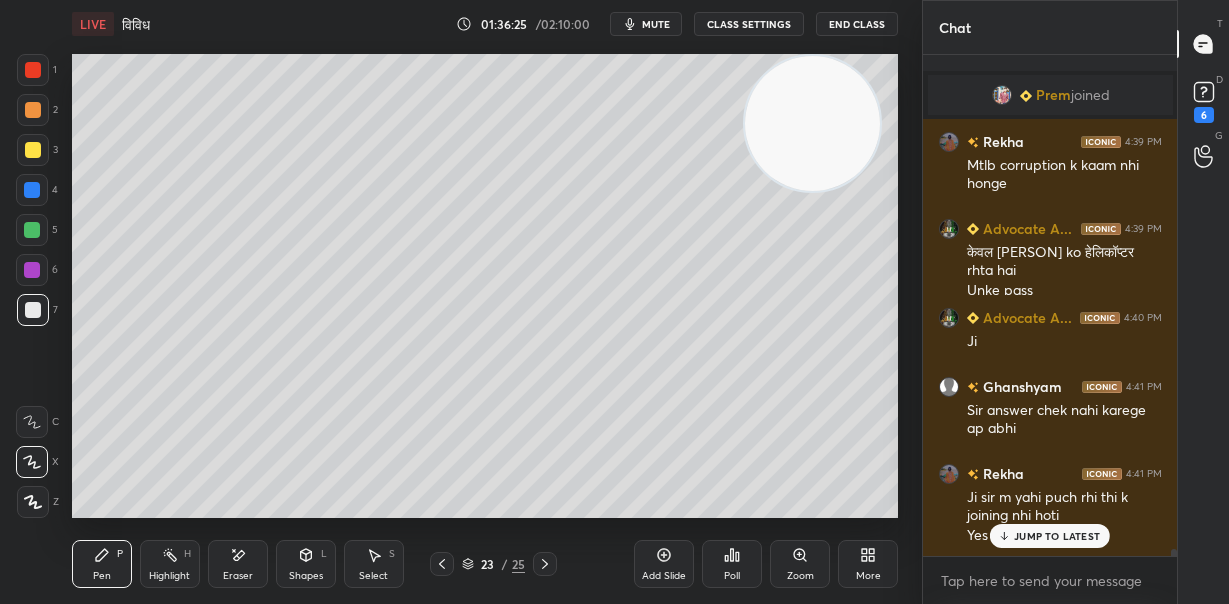 scroll, scrollTop: 36625, scrollLeft: 0, axis: vertical 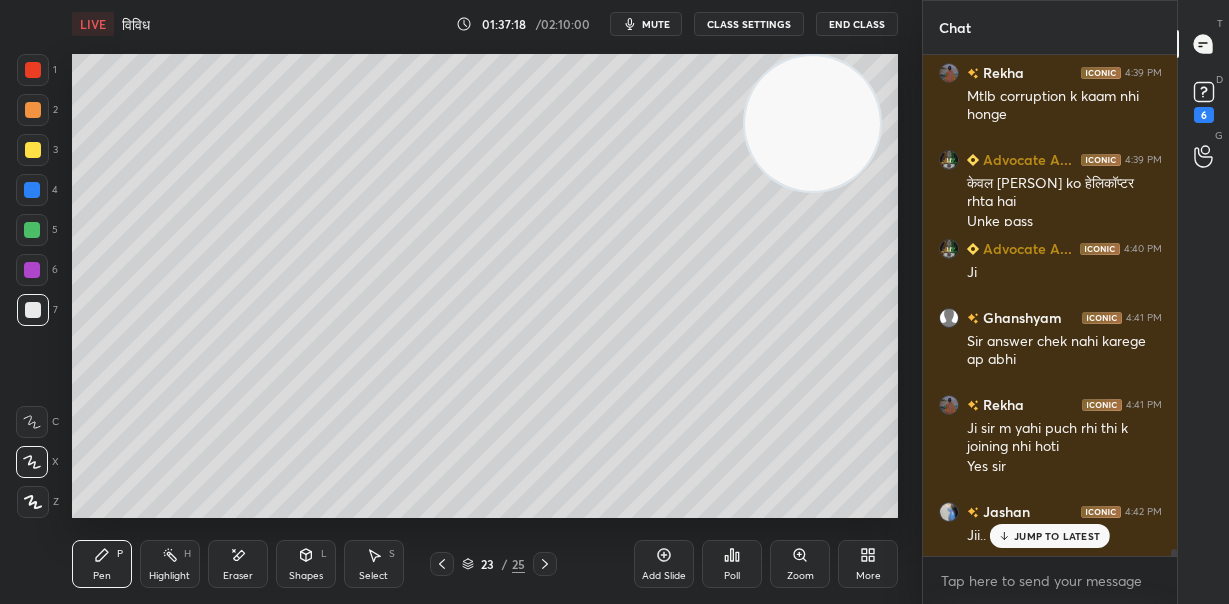 click on "JUMP TO LATEST" at bounding box center (1057, 536) 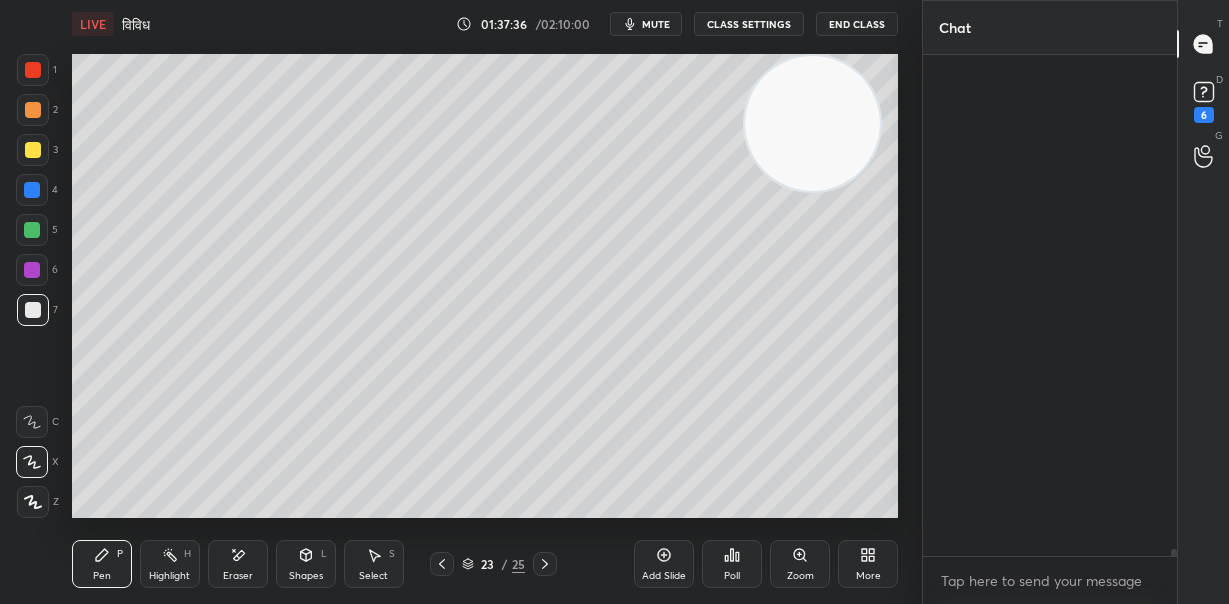 scroll, scrollTop: 0, scrollLeft: 0, axis: both 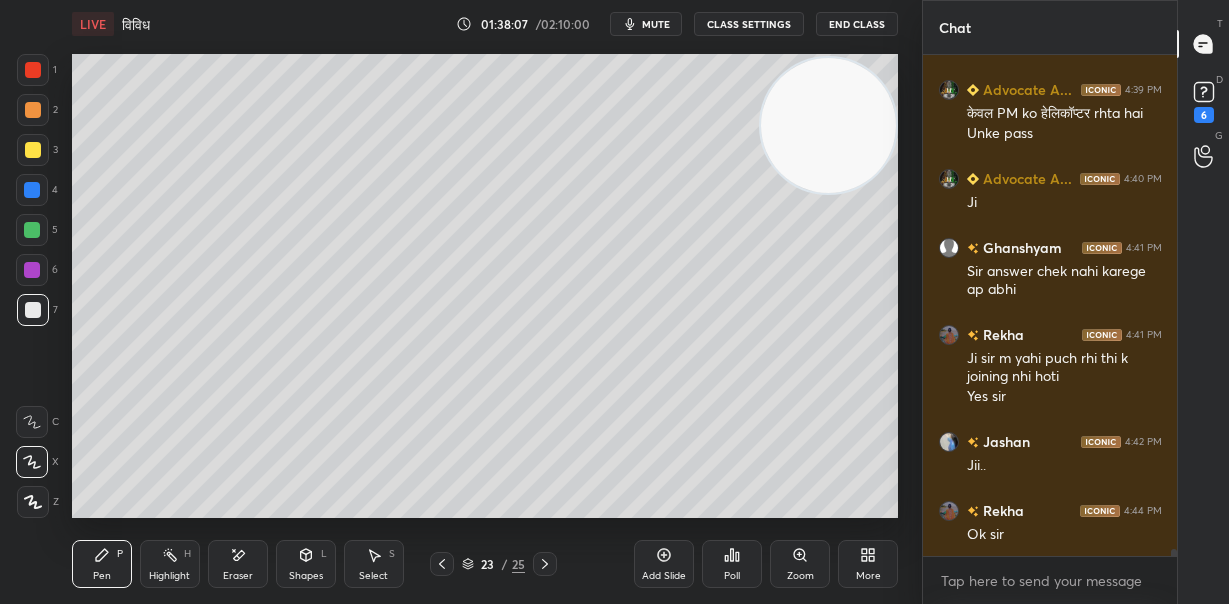 drag, startPoint x: 808, startPoint y: 149, endPoint x: 835, endPoint y: 151, distance: 27.073973 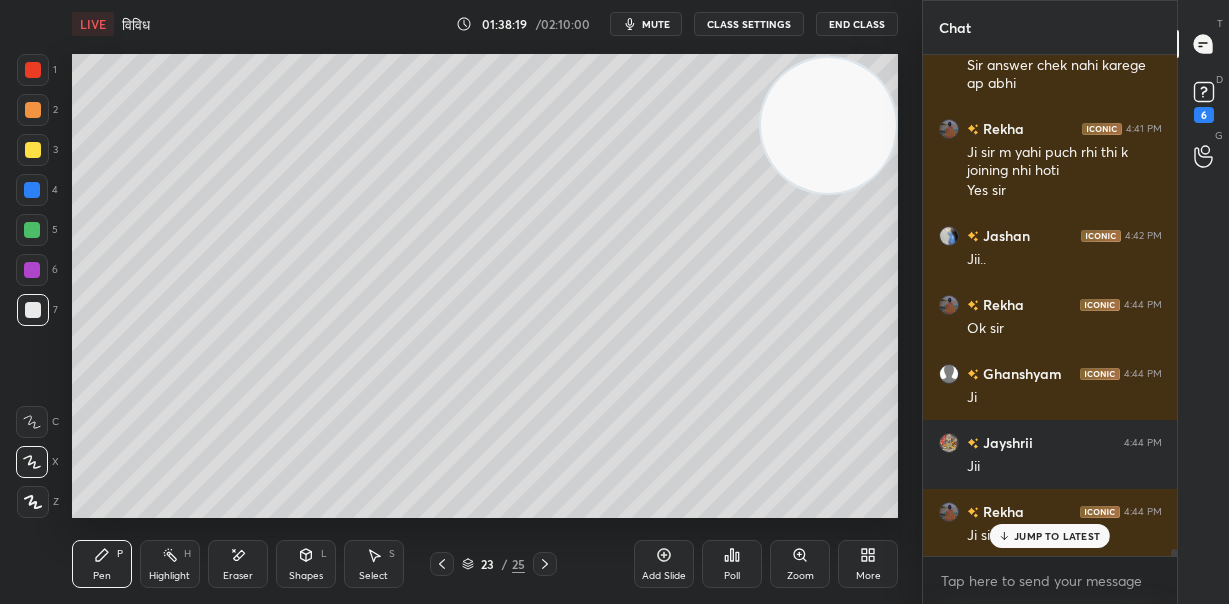 scroll, scrollTop: 36970, scrollLeft: 0, axis: vertical 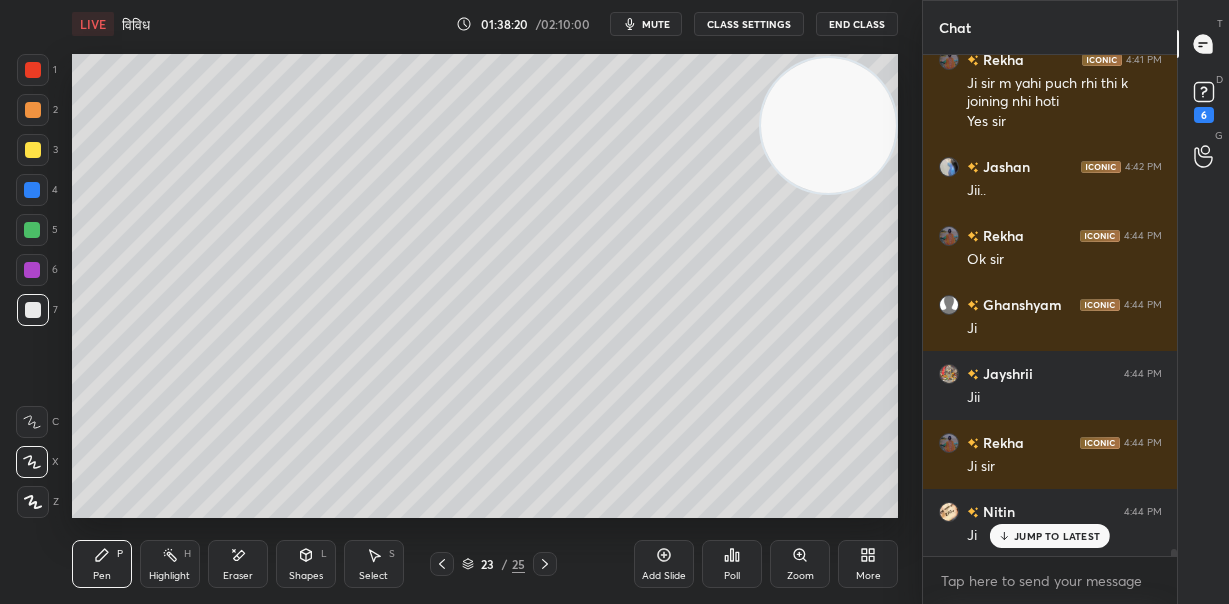 click on "JUMP TO LATEST" at bounding box center (1050, 536) 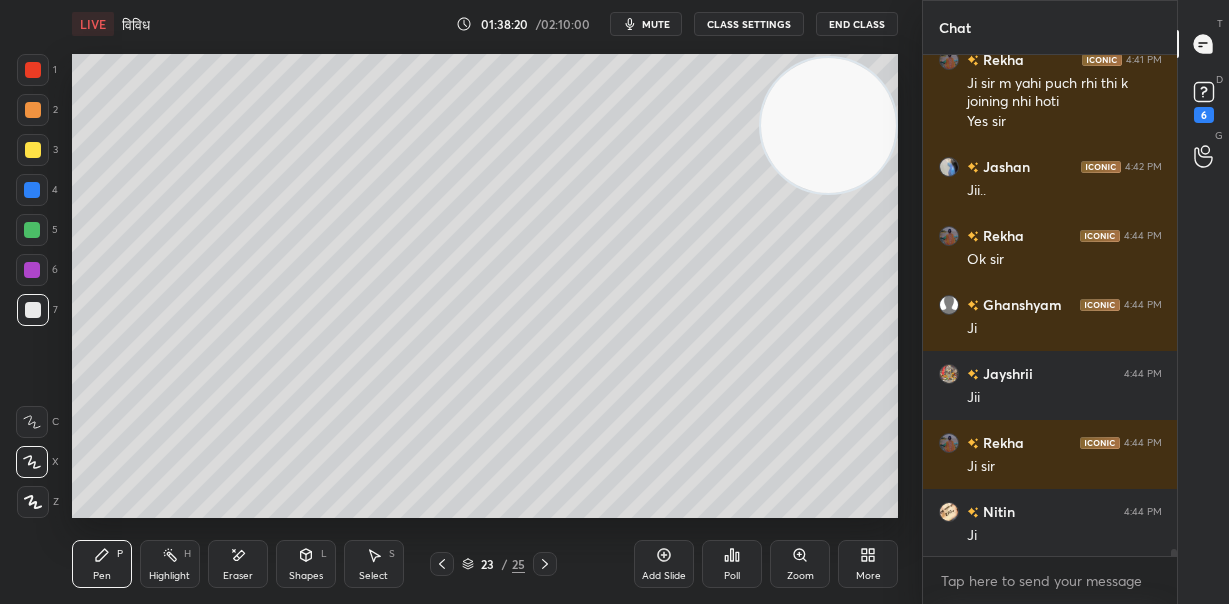scroll, scrollTop: 37040, scrollLeft: 0, axis: vertical 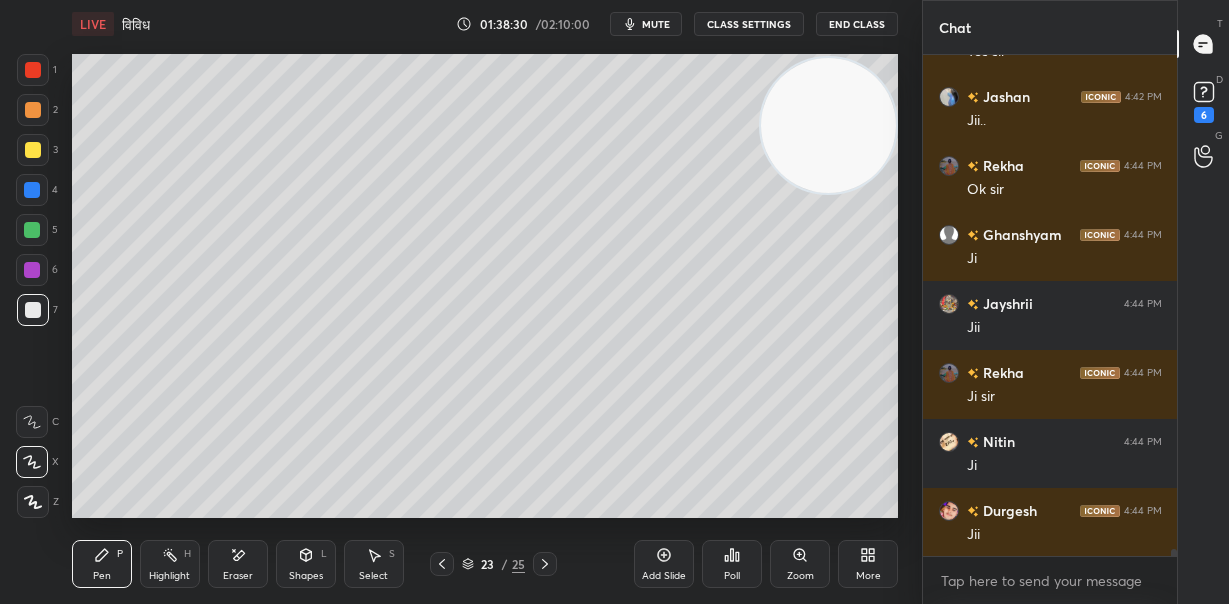 click 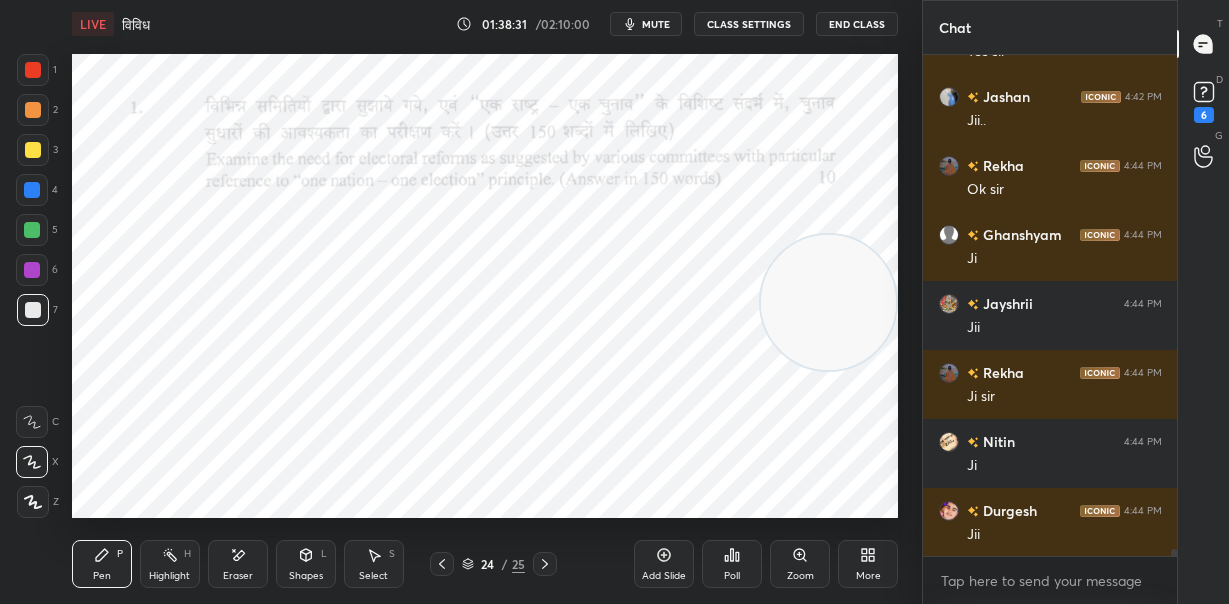 drag, startPoint x: 808, startPoint y: 130, endPoint x: 830, endPoint y: 307, distance: 178.36198 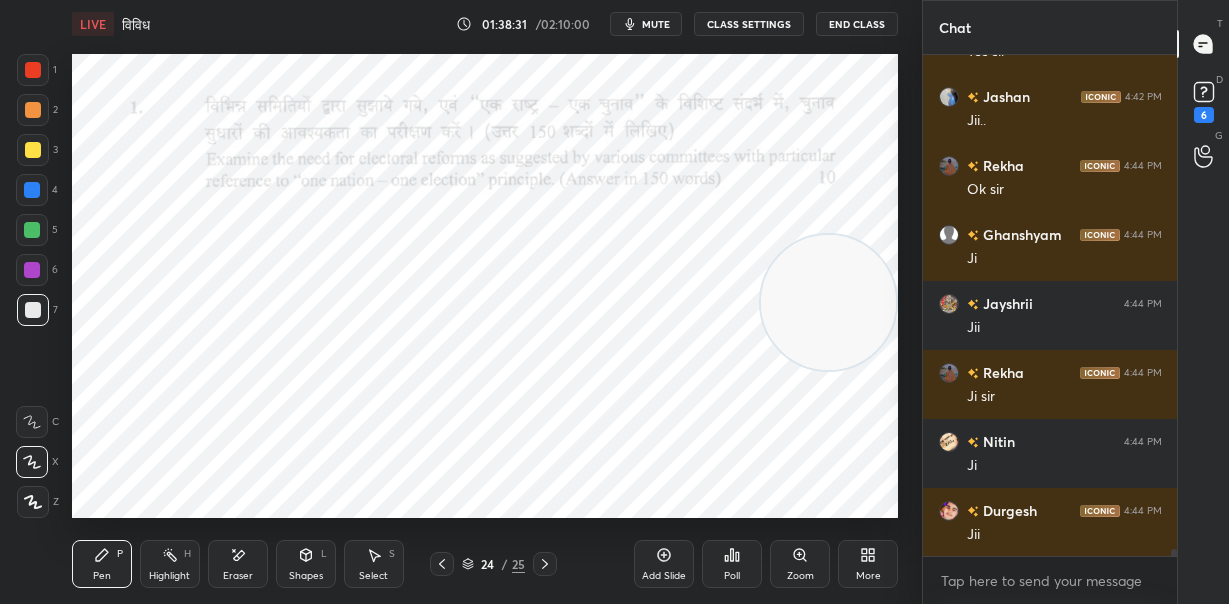 click at bounding box center [828, 302] 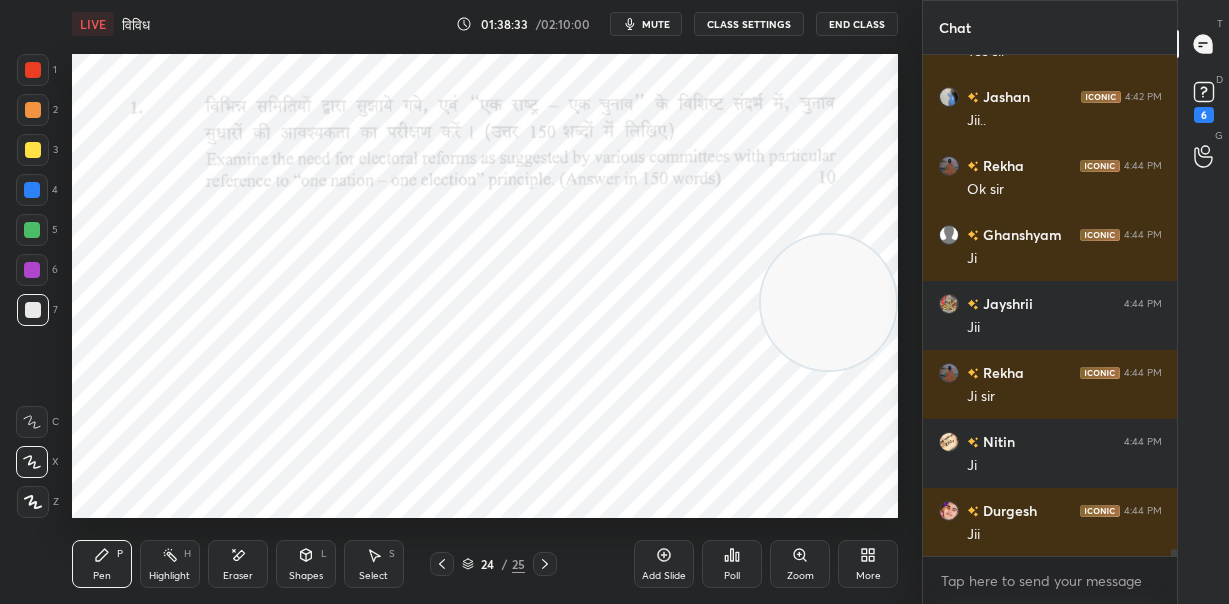 scroll, scrollTop: 37109, scrollLeft: 0, axis: vertical 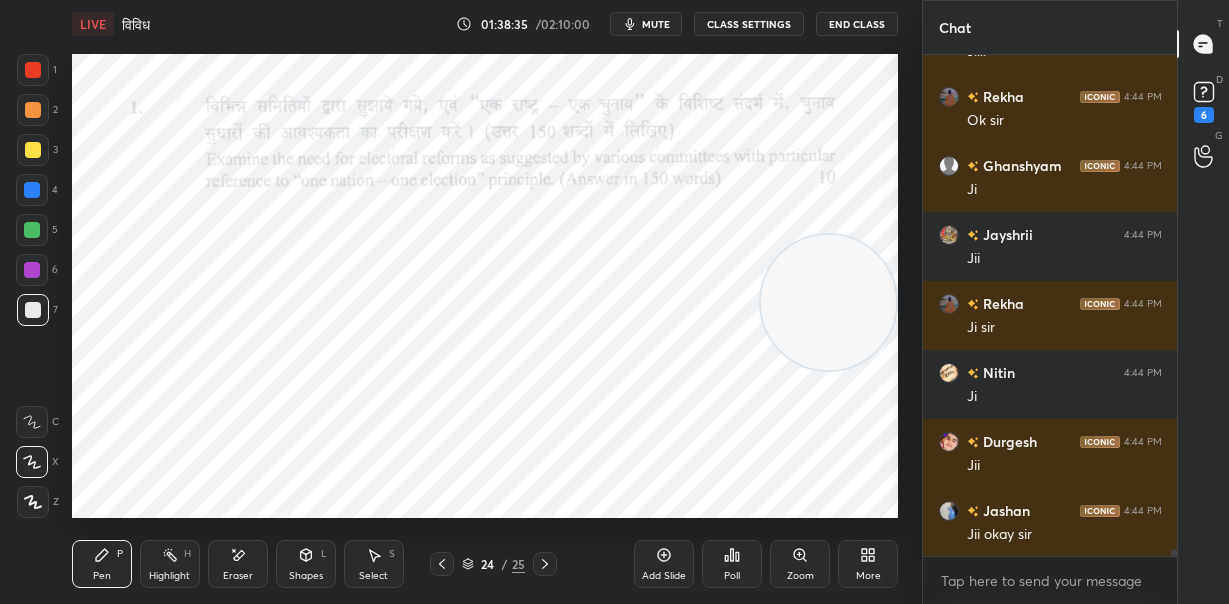 click at bounding box center (33, 70) 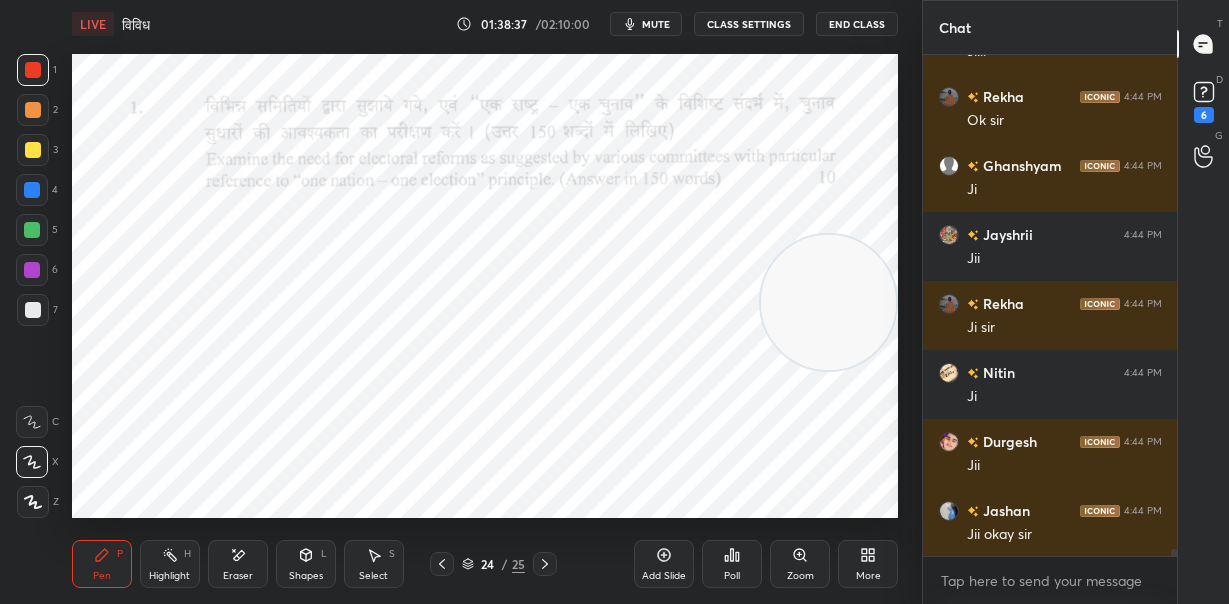 scroll, scrollTop: 37178, scrollLeft: 0, axis: vertical 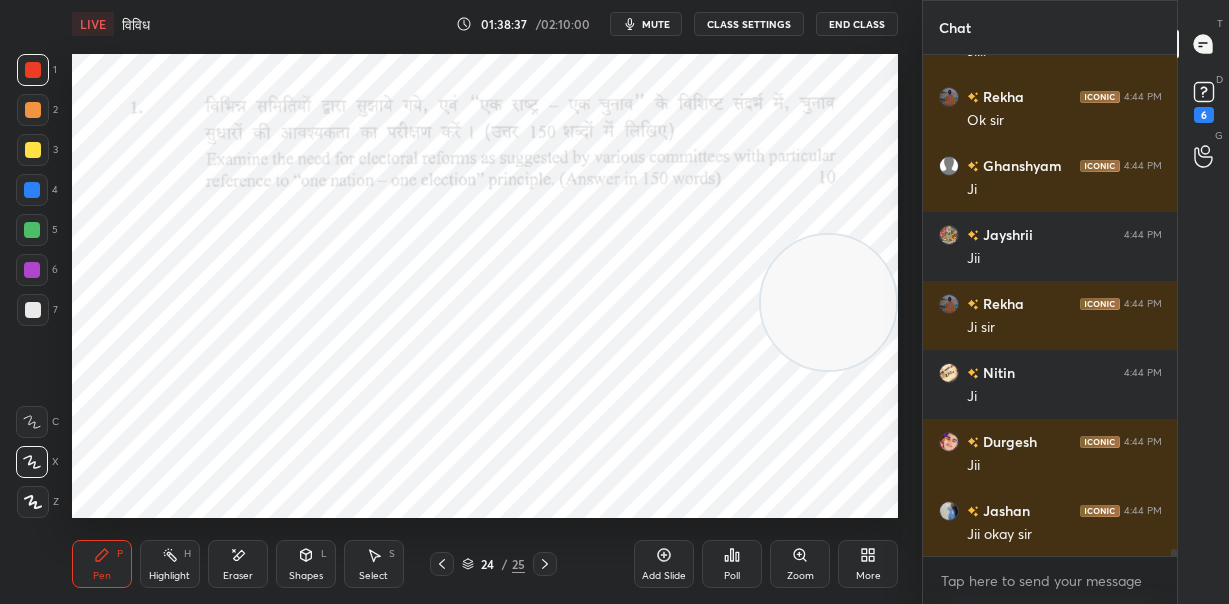 click at bounding box center (828, 302) 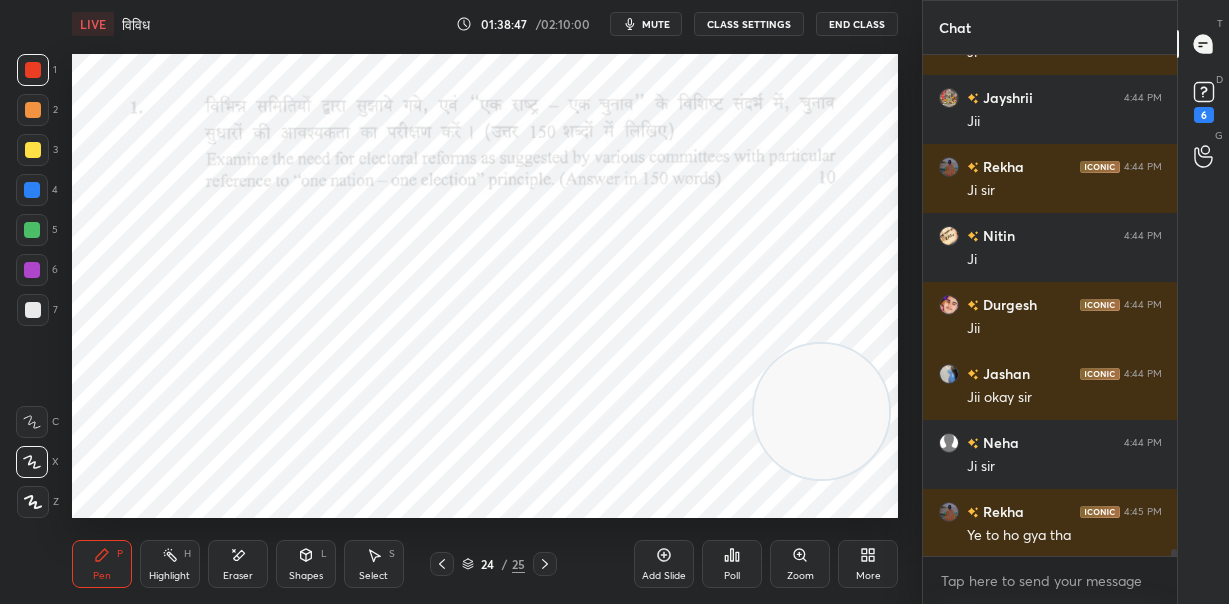 scroll, scrollTop: 37315, scrollLeft: 0, axis: vertical 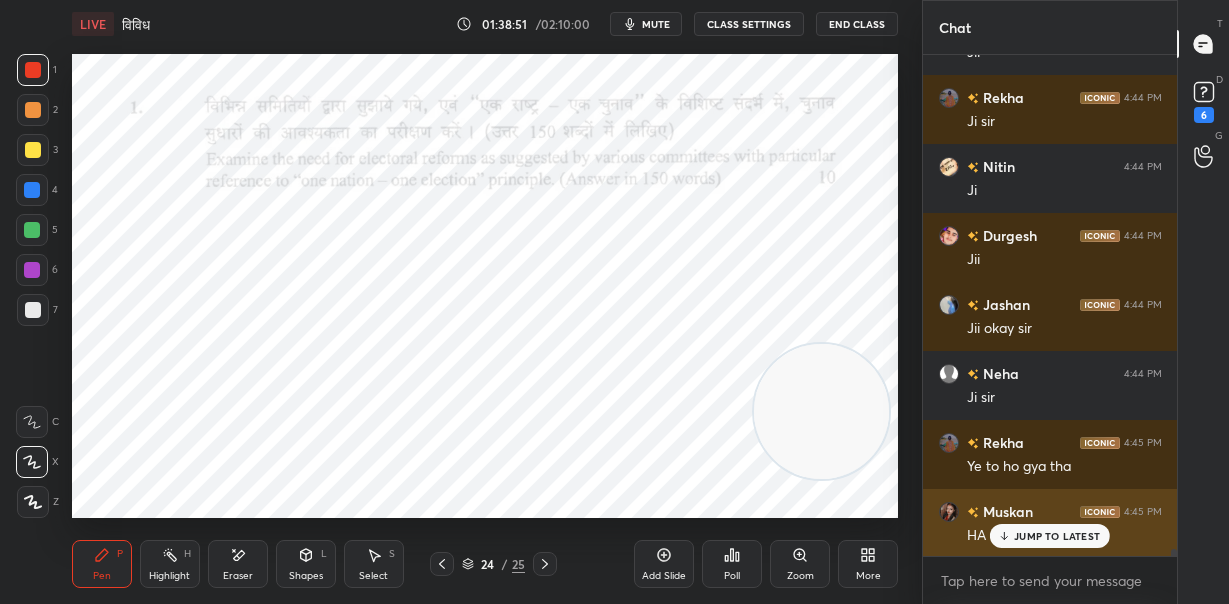 click on "JUMP TO LATEST" at bounding box center [1057, 536] 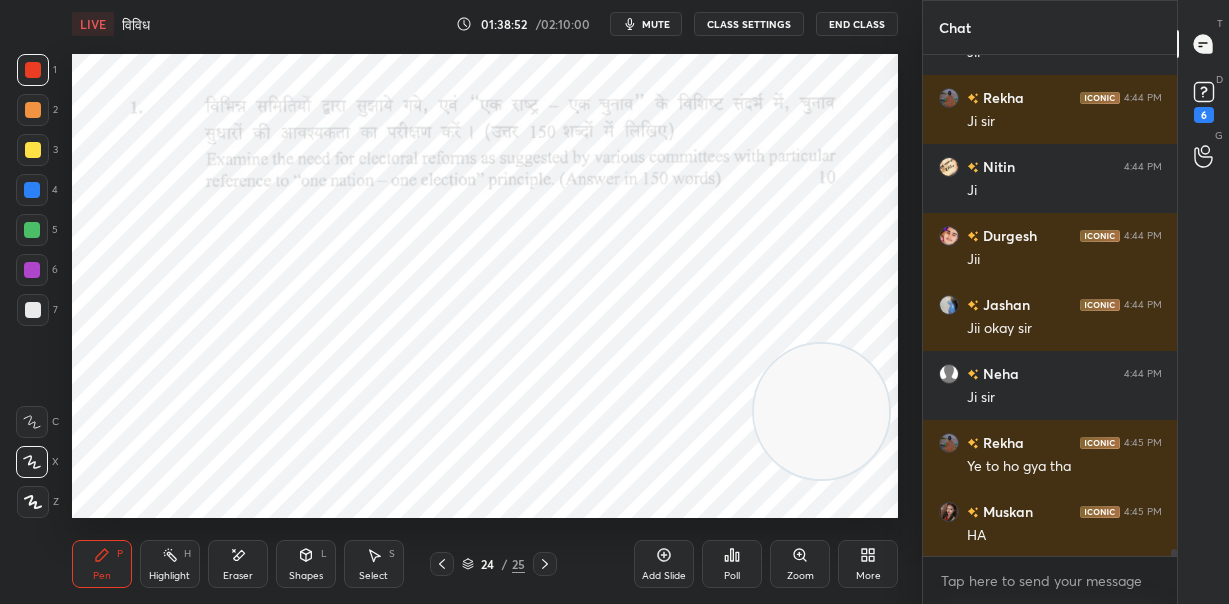 click 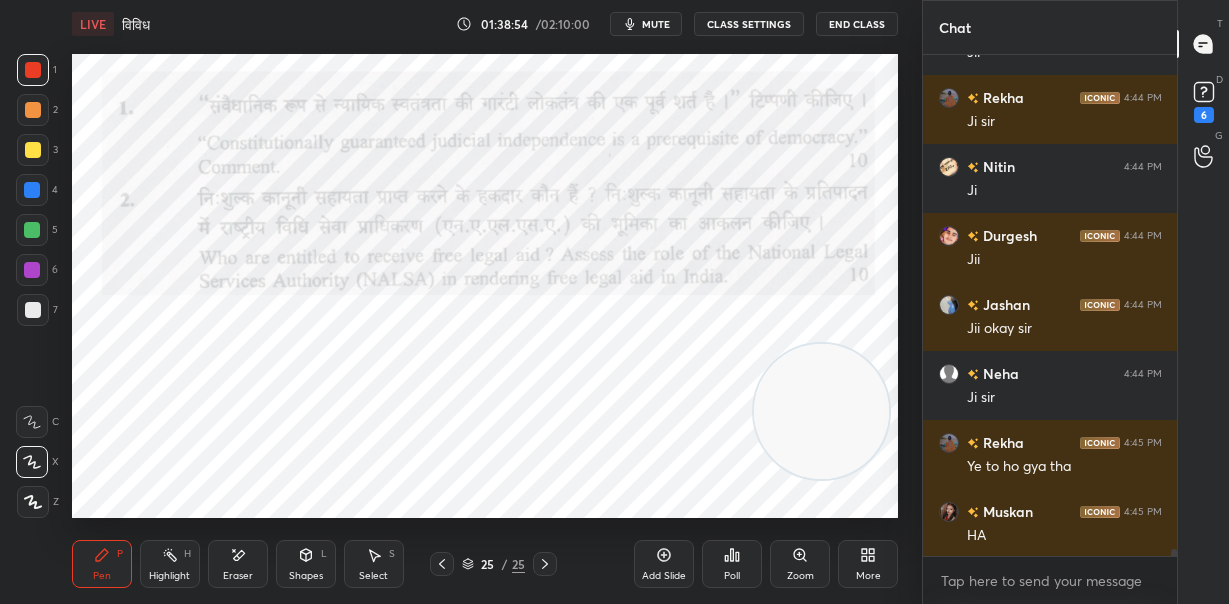 drag, startPoint x: 840, startPoint y: 411, endPoint x: 631, endPoint y: 490, distance: 223.43231 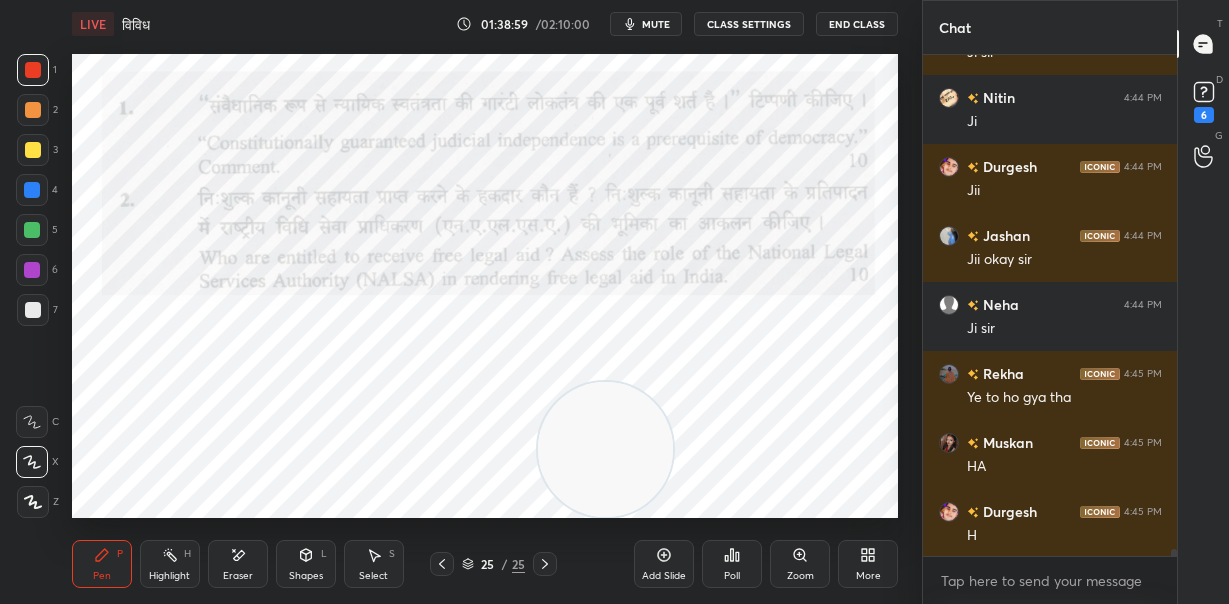 scroll, scrollTop: 37454, scrollLeft: 0, axis: vertical 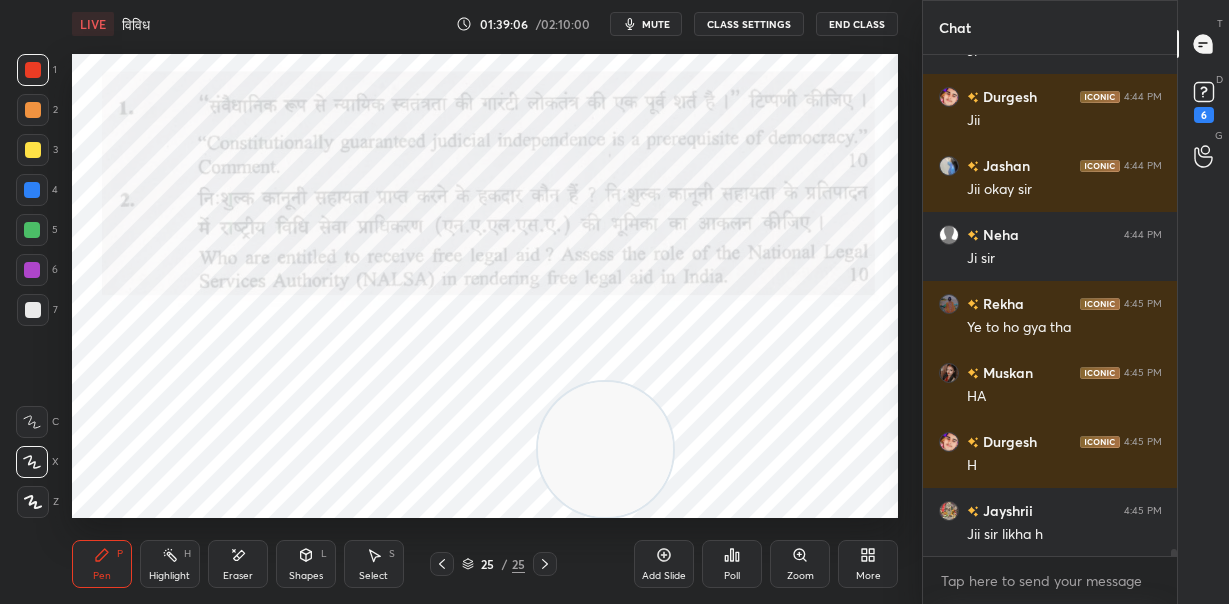 click at bounding box center (32, 190) 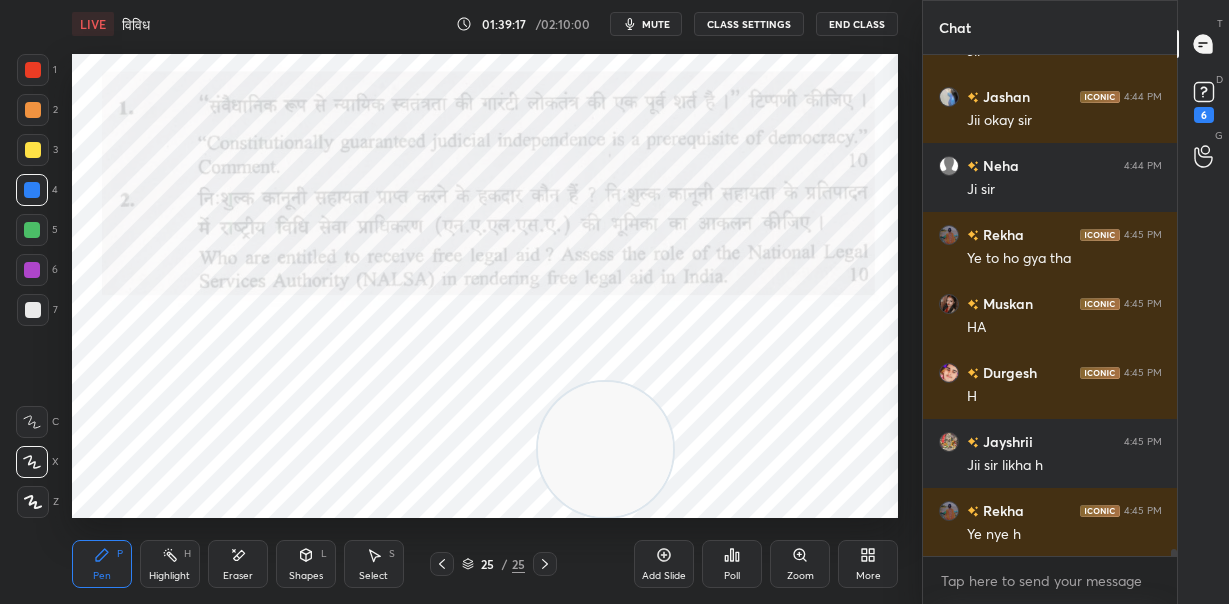 scroll, scrollTop: 37592, scrollLeft: 0, axis: vertical 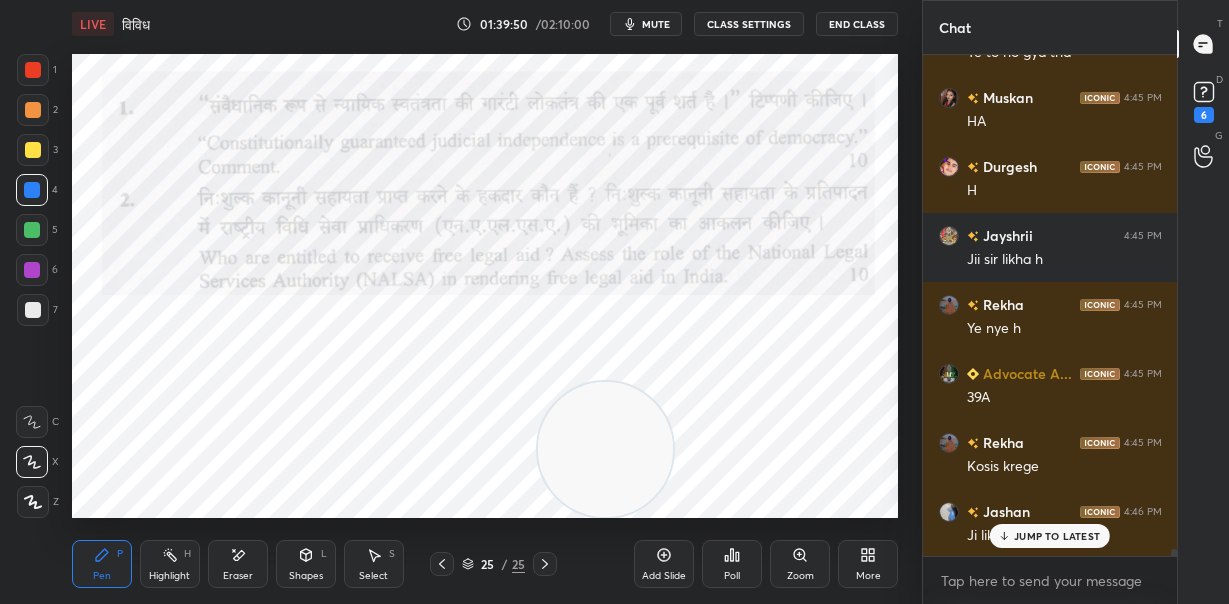 click on "Eraser" at bounding box center [238, 576] 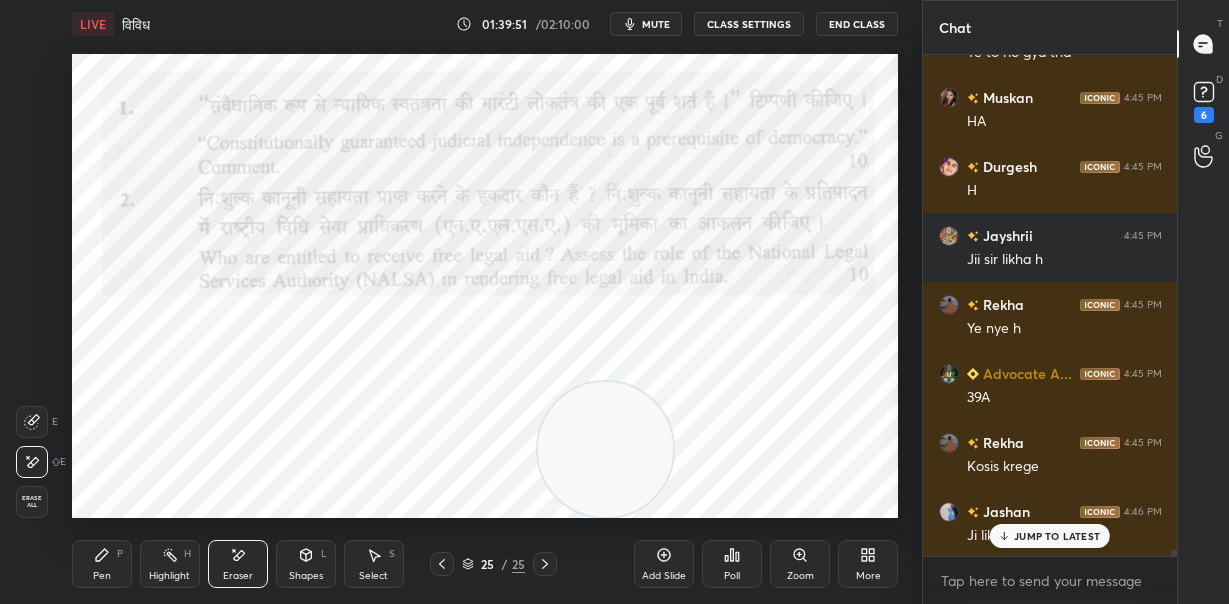click on "Erase all" at bounding box center (32, 502) 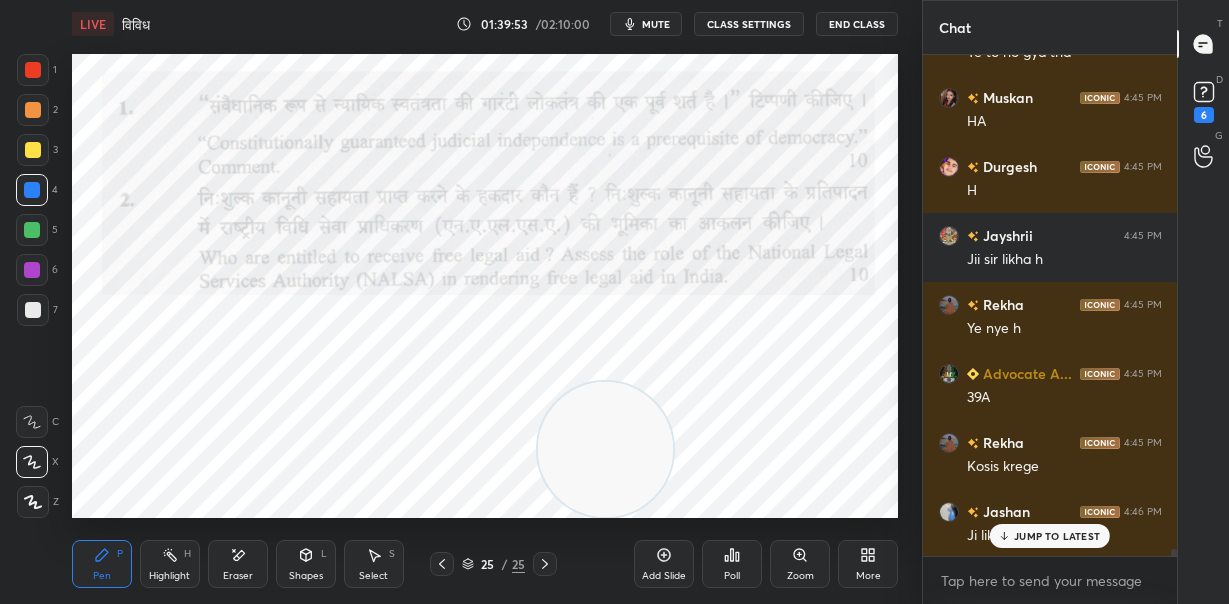 click on "JUMP TO LATEST" at bounding box center (1057, 536) 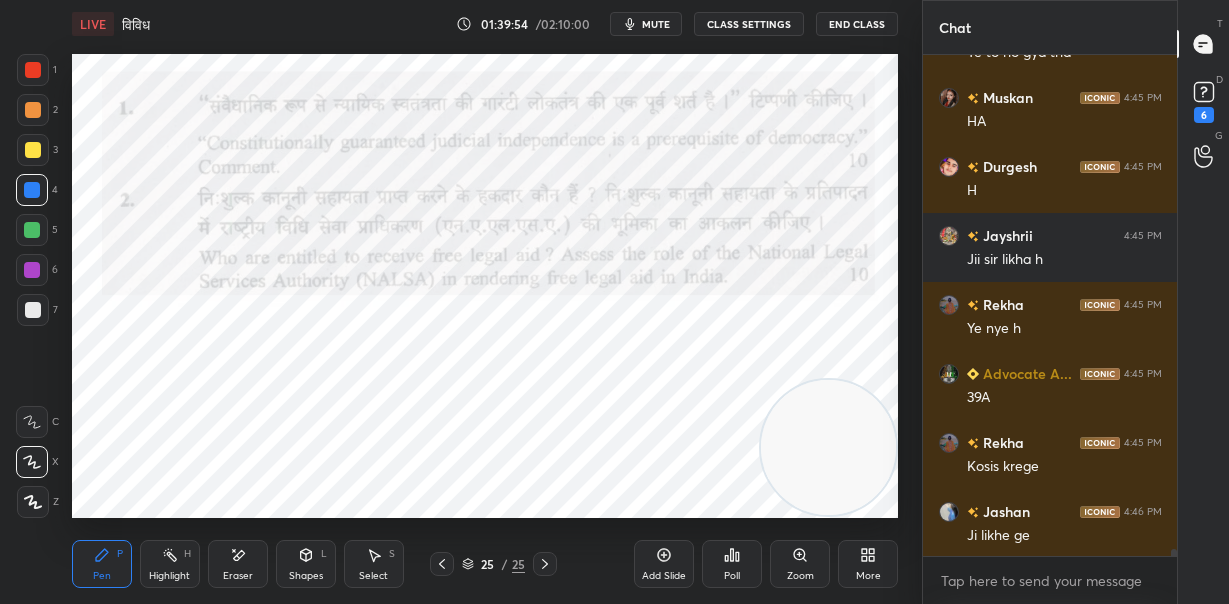 drag, startPoint x: 631, startPoint y: 464, endPoint x: 866, endPoint y: 462, distance: 235.00851 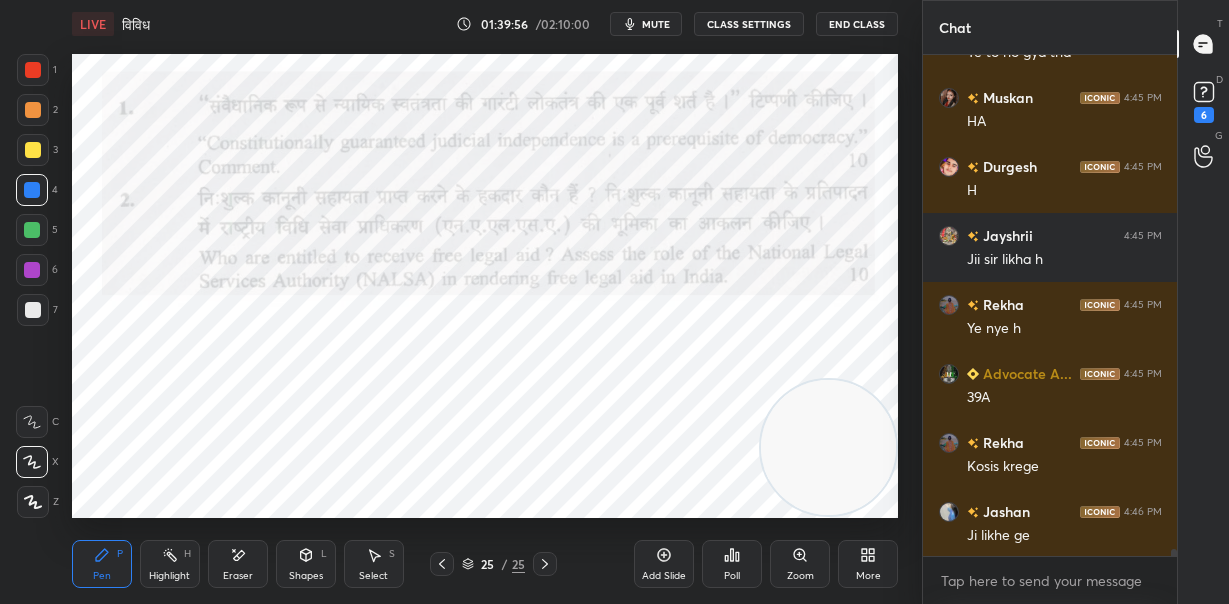 scroll, scrollTop: 37799, scrollLeft: 0, axis: vertical 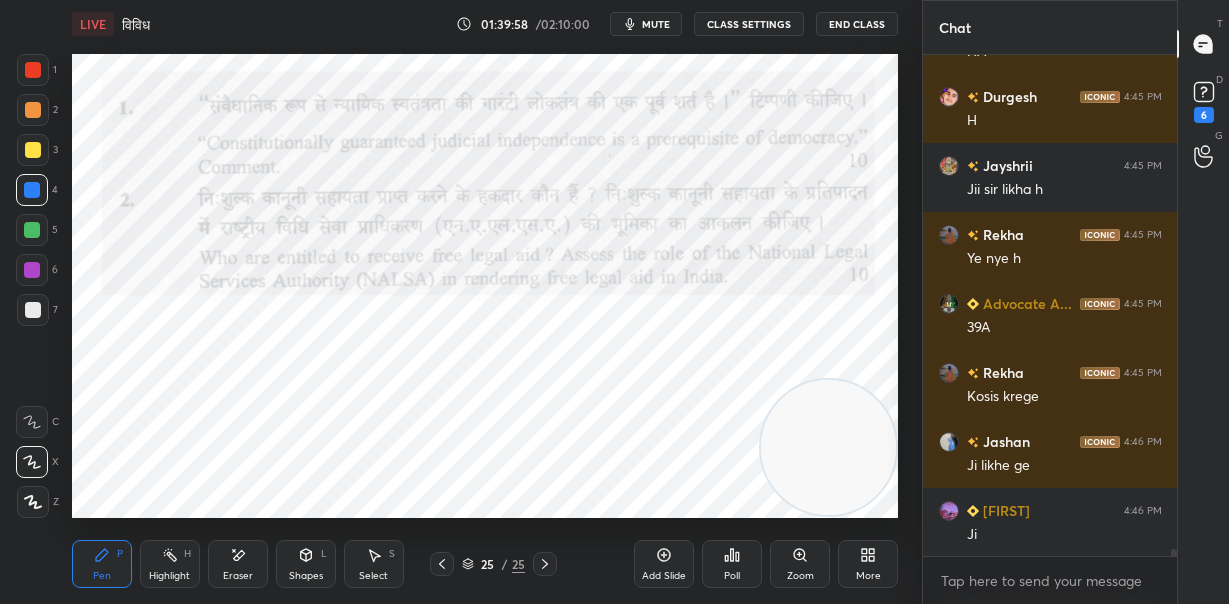 click 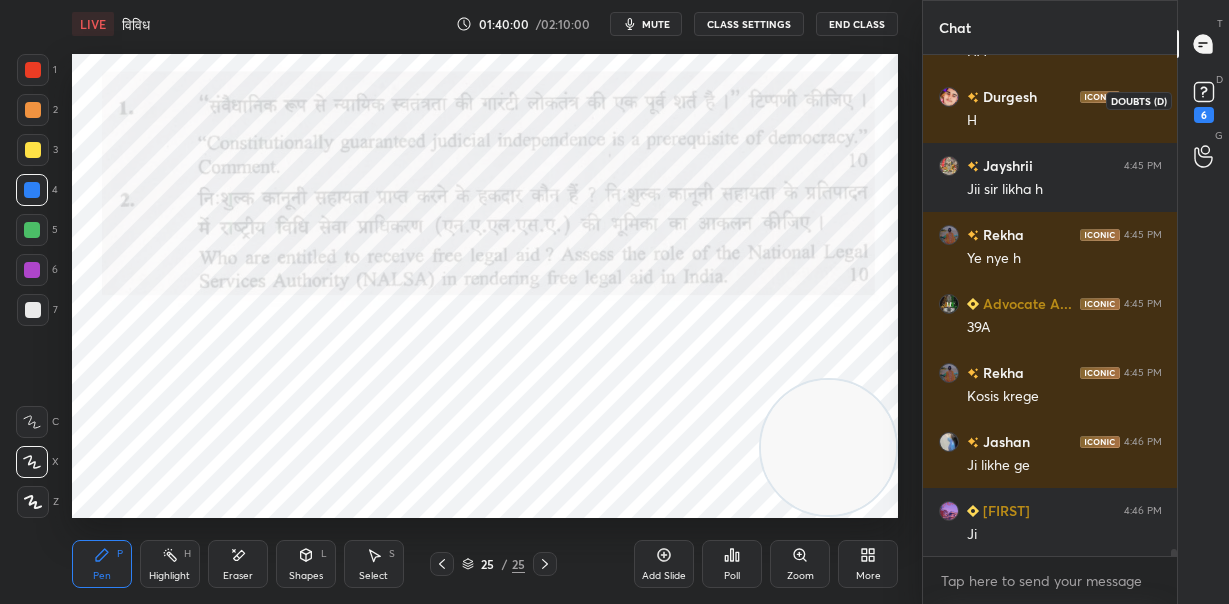 click 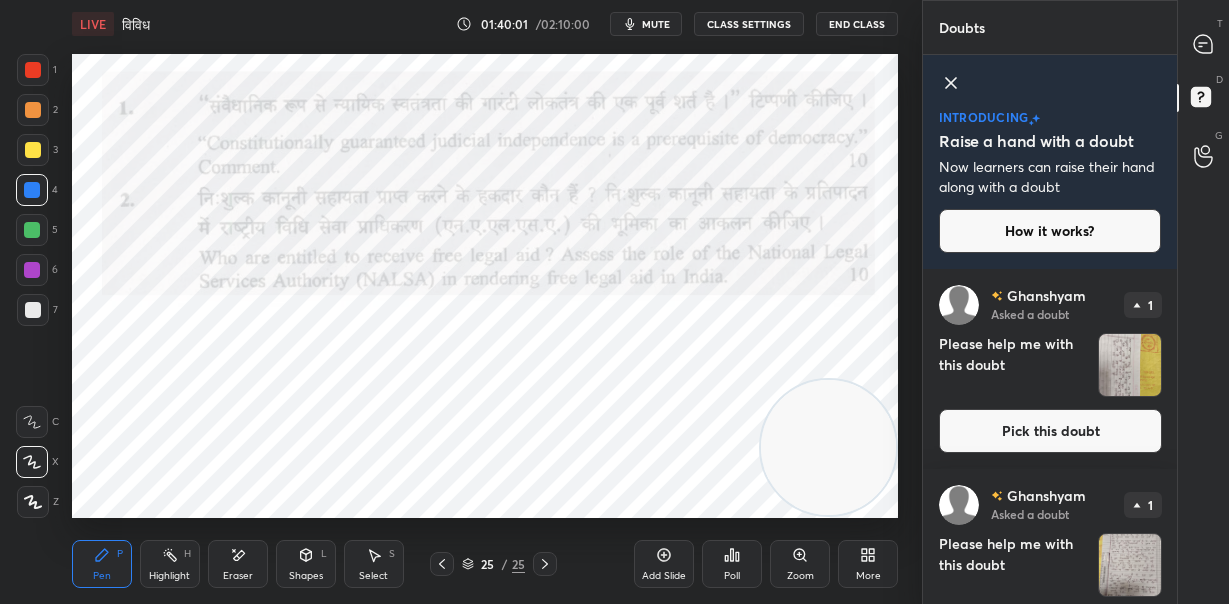 click at bounding box center [1130, 365] 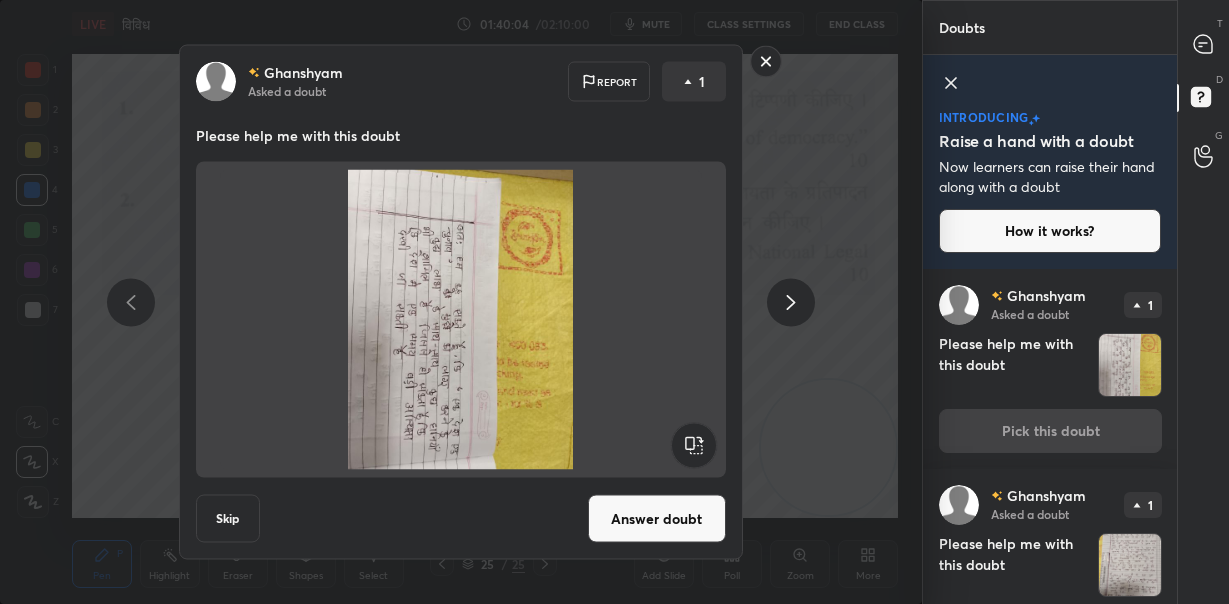 click 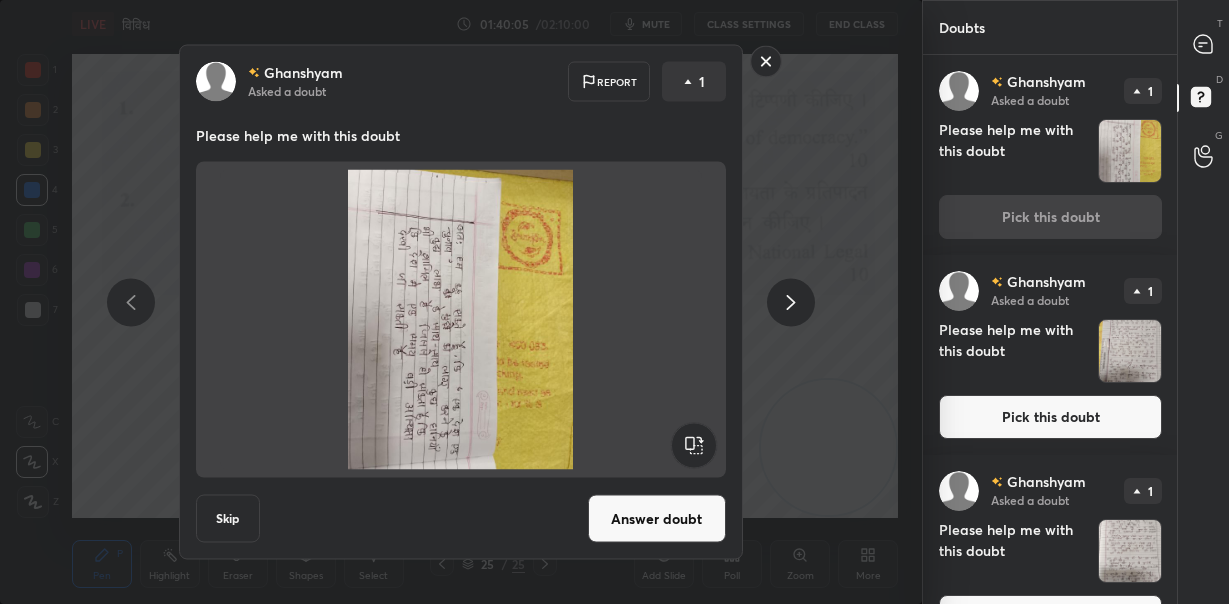 click 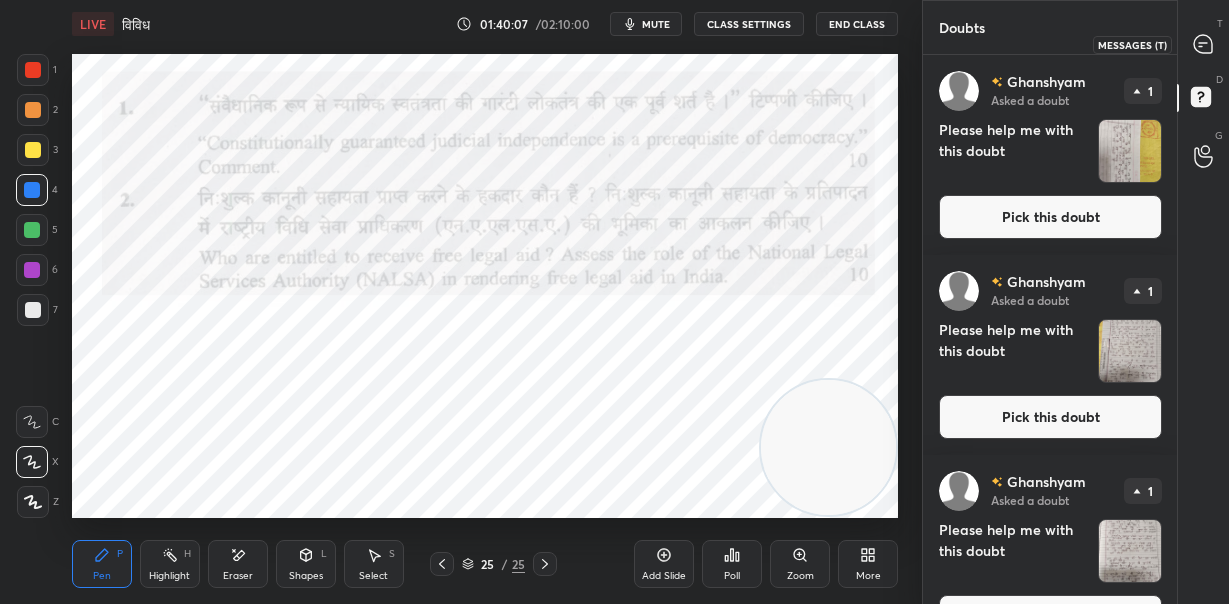 click 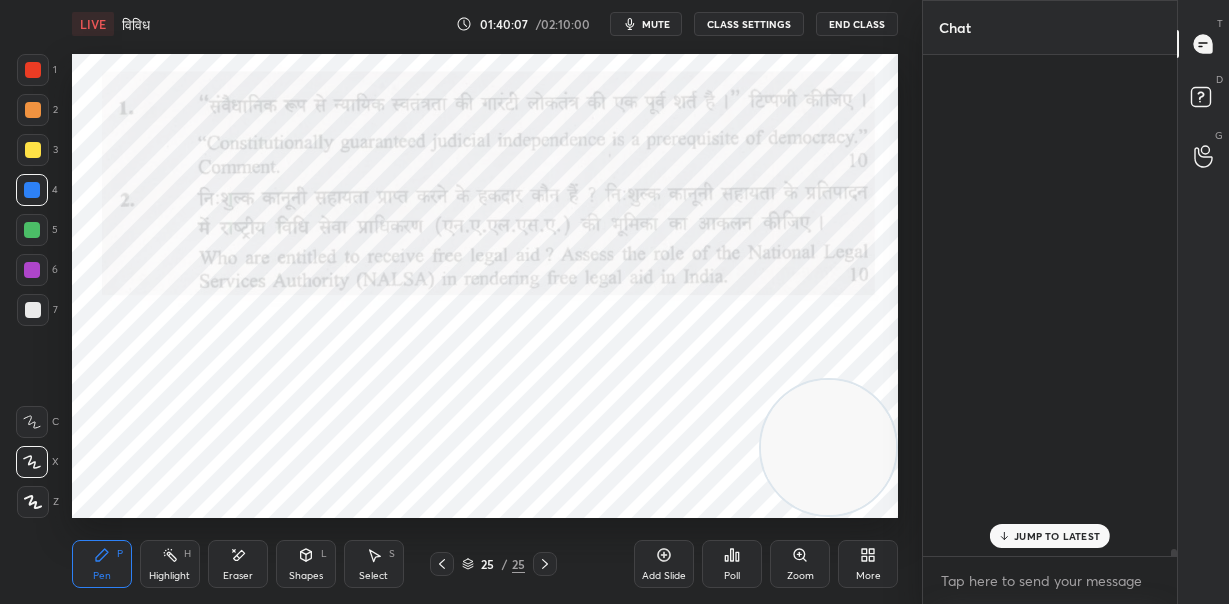 scroll, scrollTop: 38344, scrollLeft: 0, axis: vertical 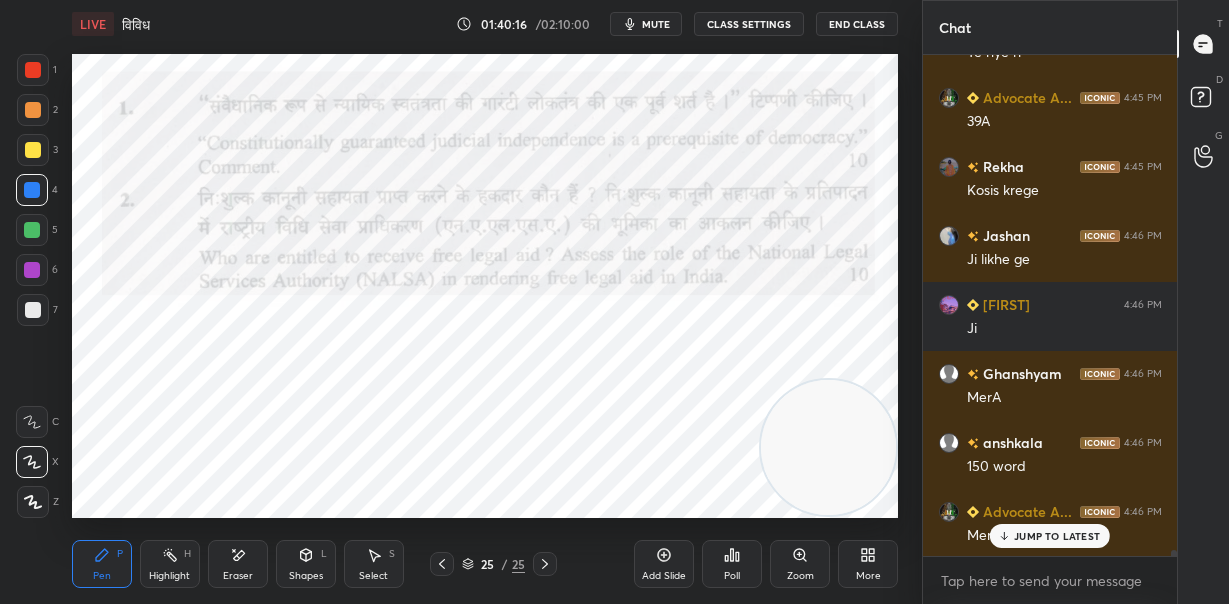 drag, startPoint x: 231, startPoint y: 579, endPoint x: 248, endPoint y: 571, distance: 18.788294 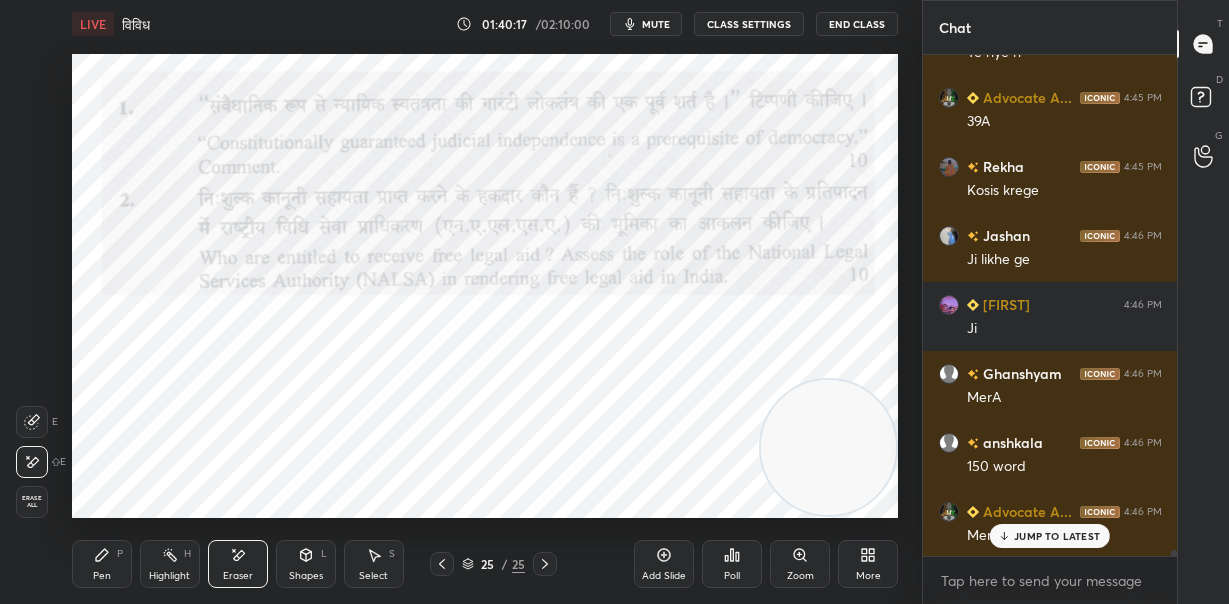 scroll, scrollTop: 38522, scrollLeft: 0, axis: vertical 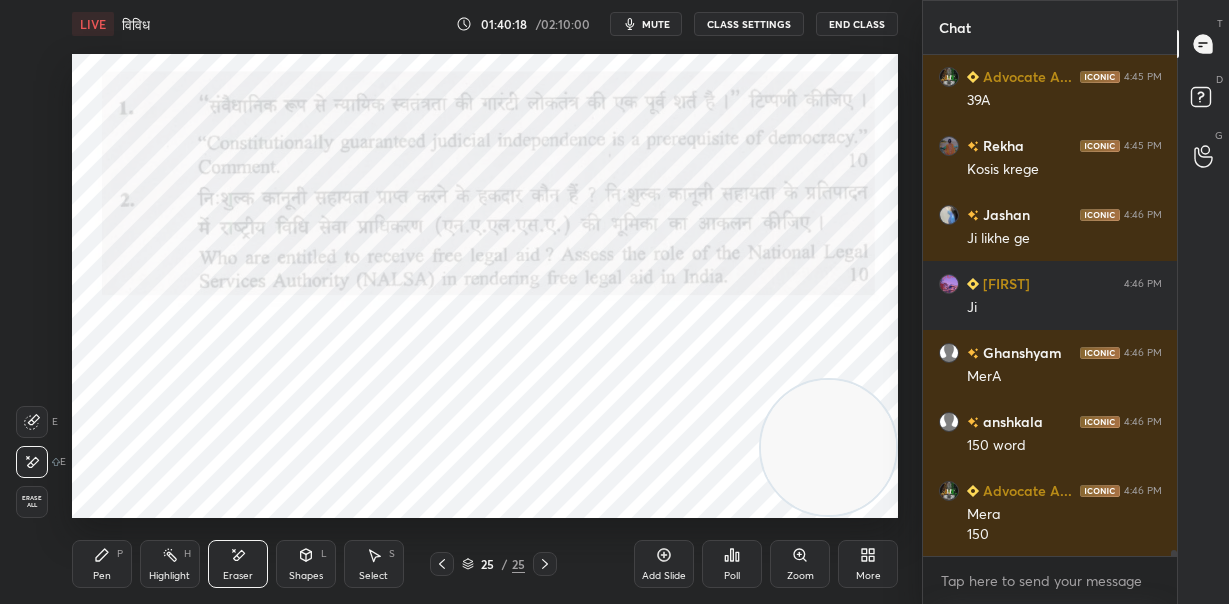 click on "Pen P" at bounding box center [102, 564] 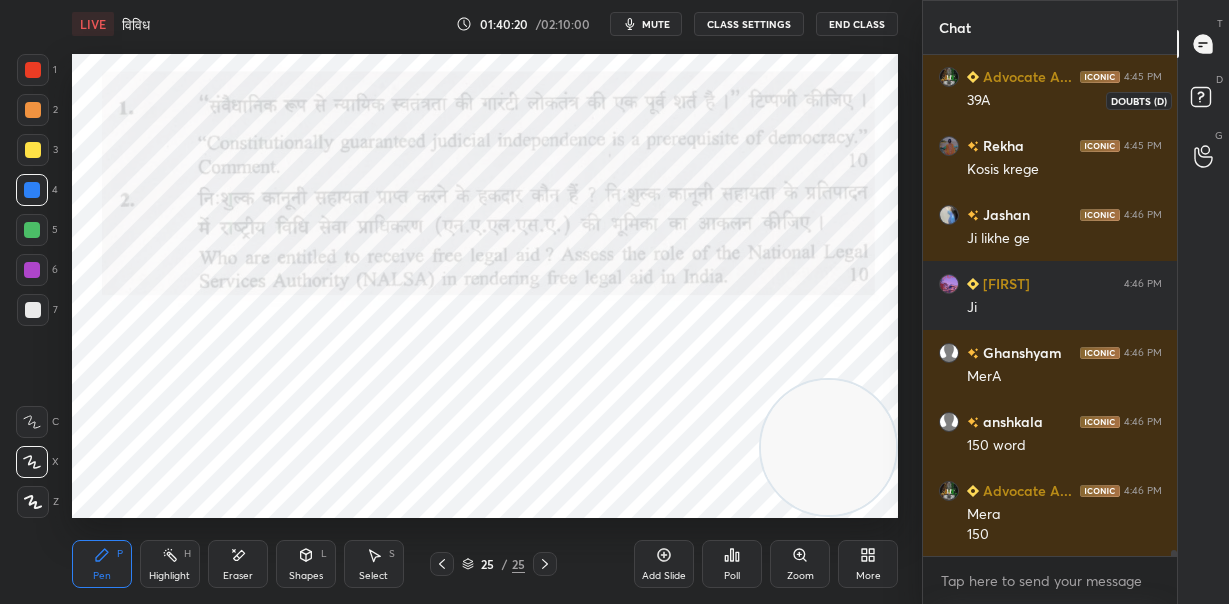 click 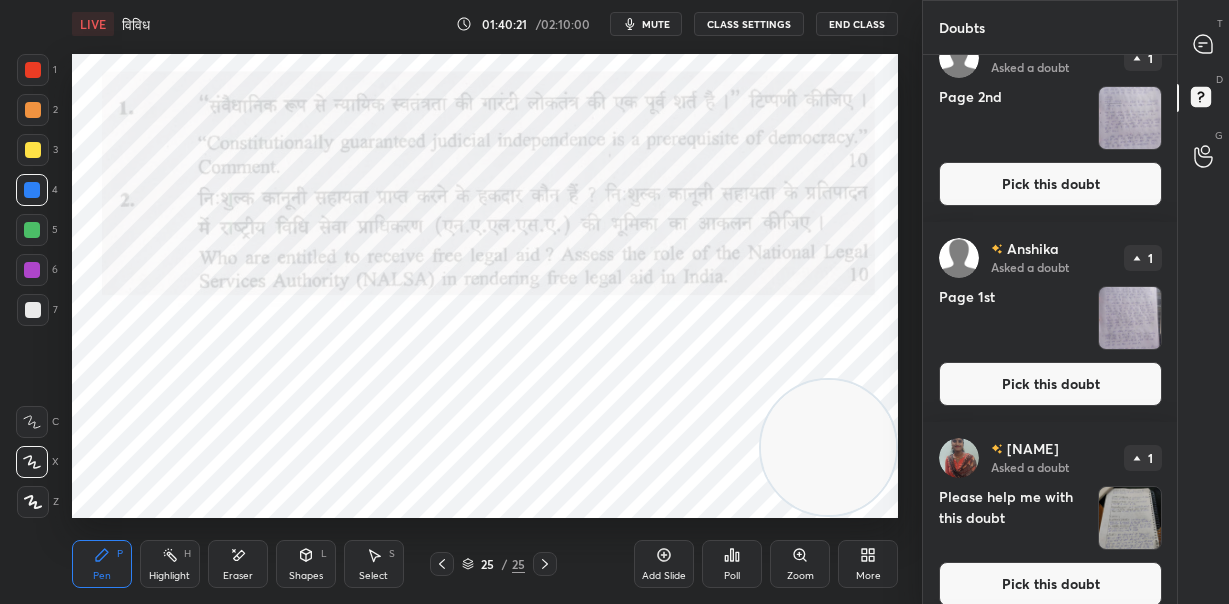 scroll, scrollTop: 1450, scrollLeft: 0, axis: vertical 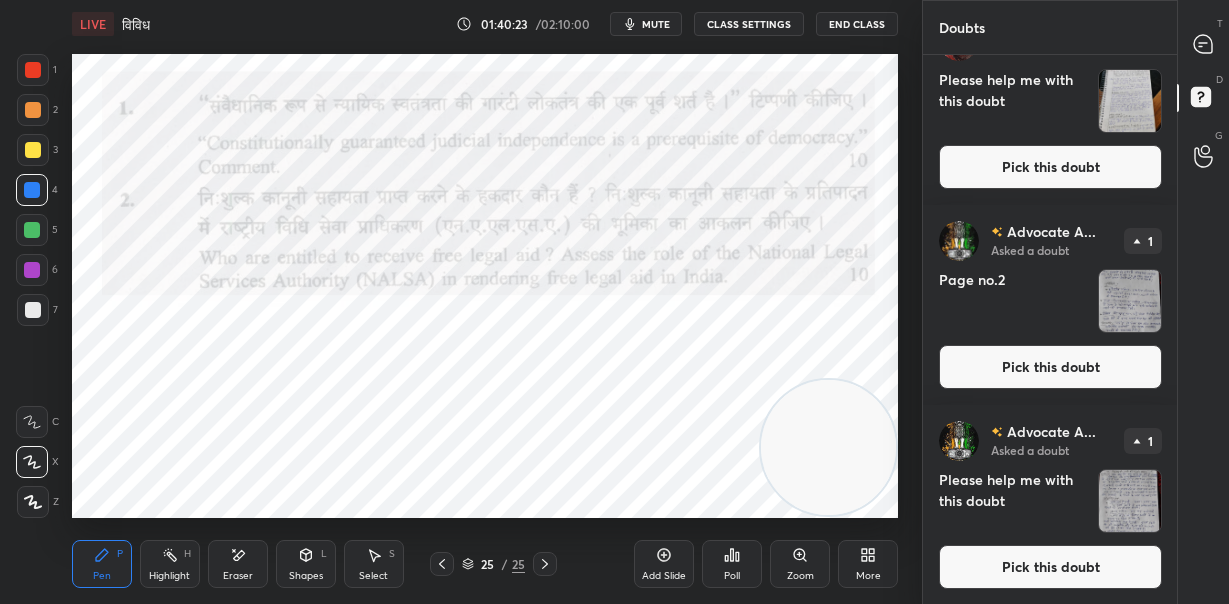click at bounding box center [1130, 501] 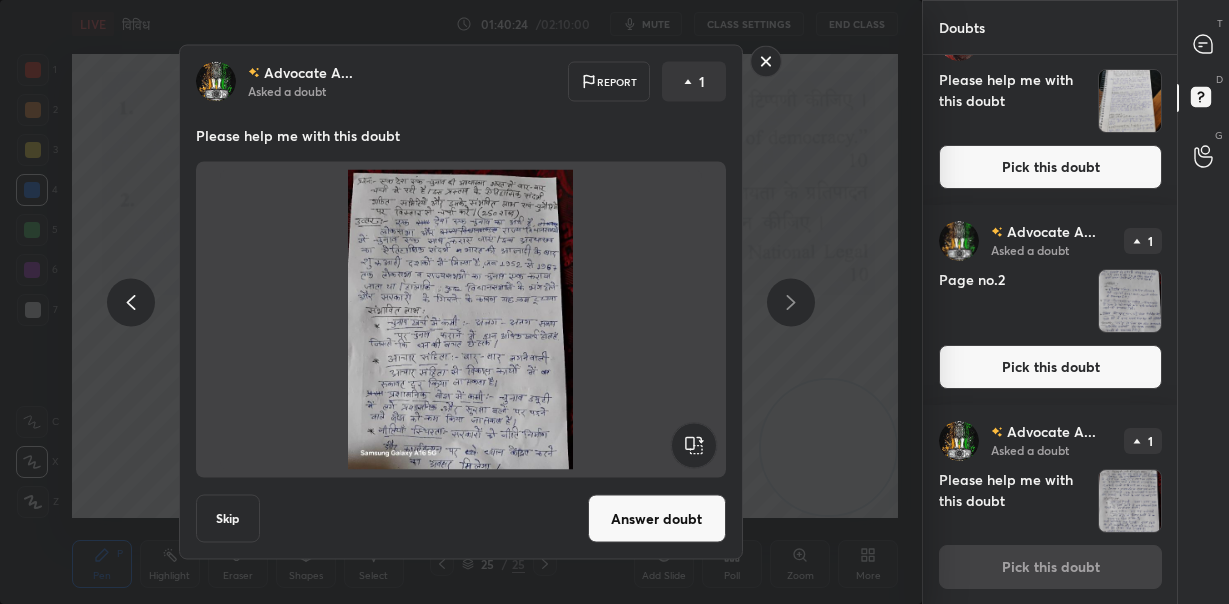 click on "Answer doubt" at bounding box center (657, 519) 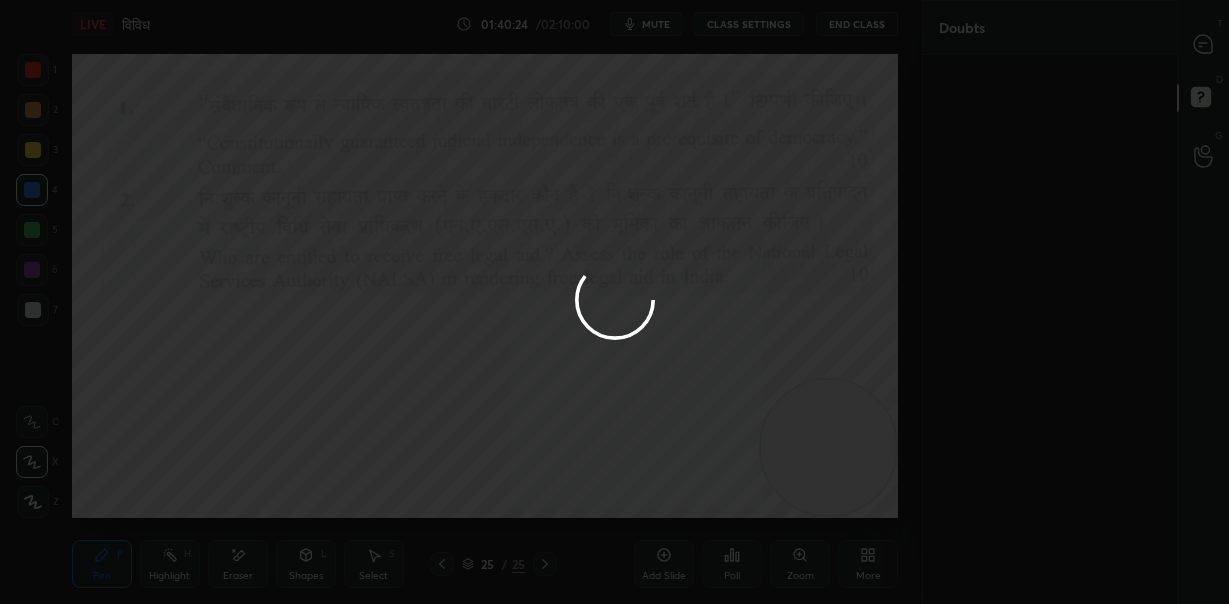 scroll, scrollTop: 0, scrollLeft: 0, axis: both 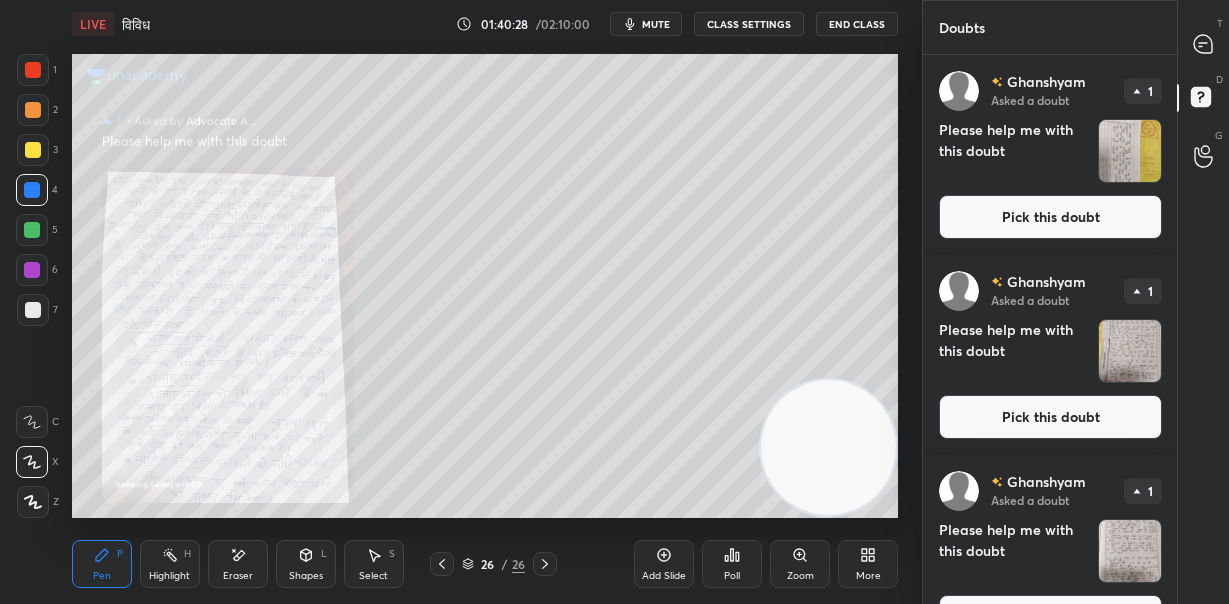 click on "Zoom" at bounding box center [800, 564] 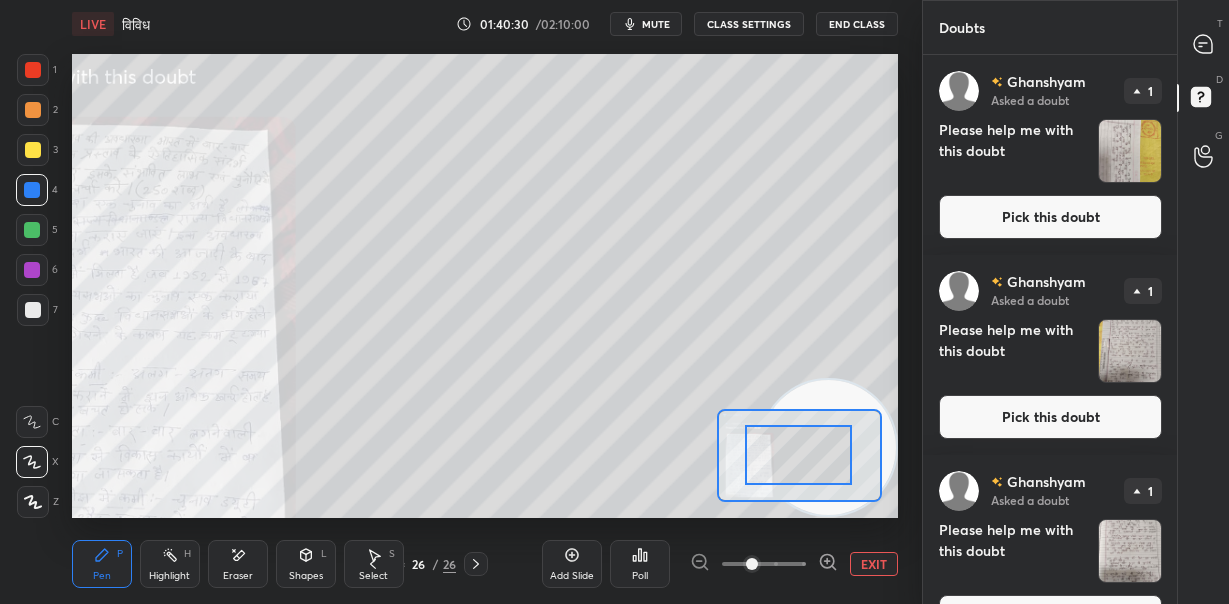 drag, startPoint x: 800, startPoint y: 468, endPoint x: 774, endPoint y: 467, distance: 26.019224 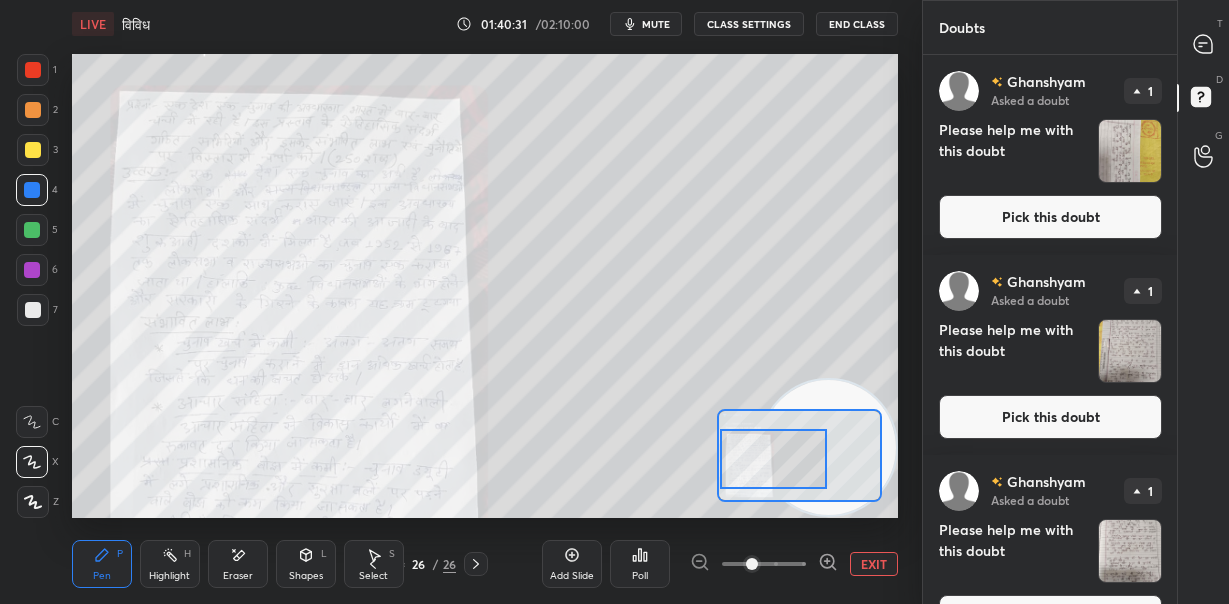 drag, startPoint x: 785, startPoint y: 462, endPoint x: 760, endPoint y: 466, distance: 25.317978 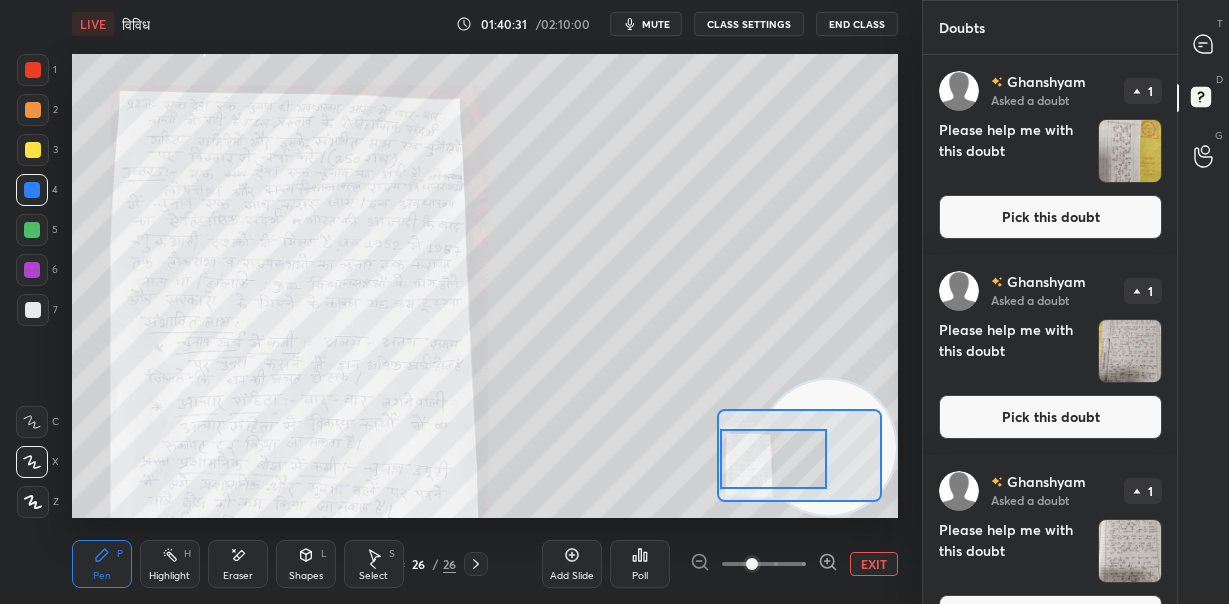 click at bounding box center (774, 458) 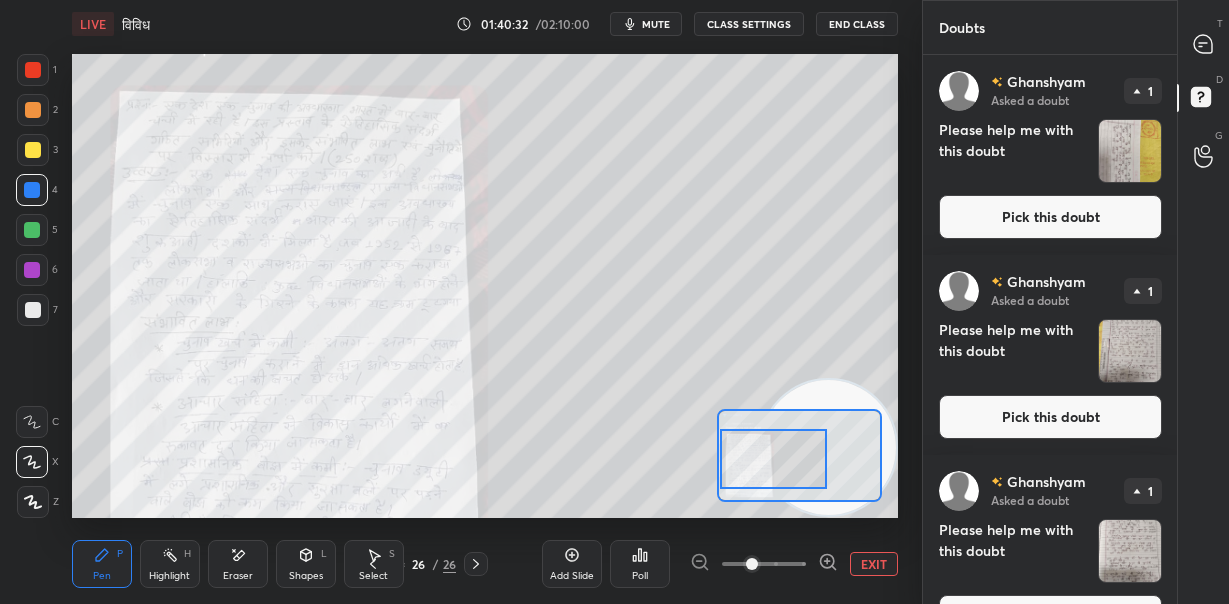 click 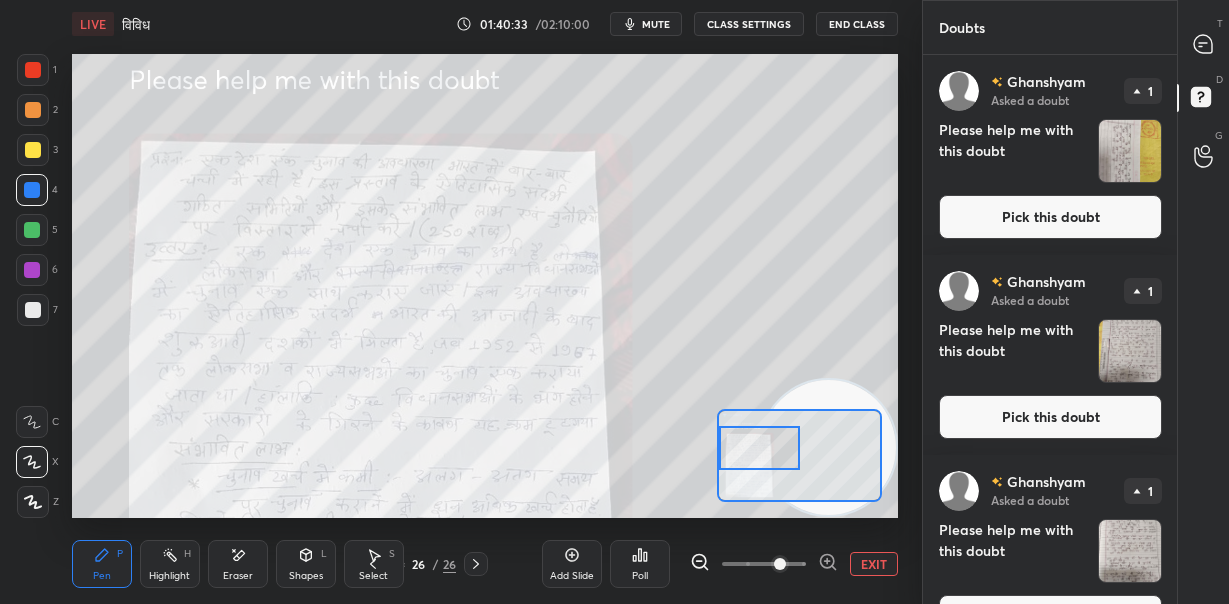 drag, startPoint x: 786, startPoint y: 464, endPoint x: 763, endPoint y: 453, distance: 25.495098 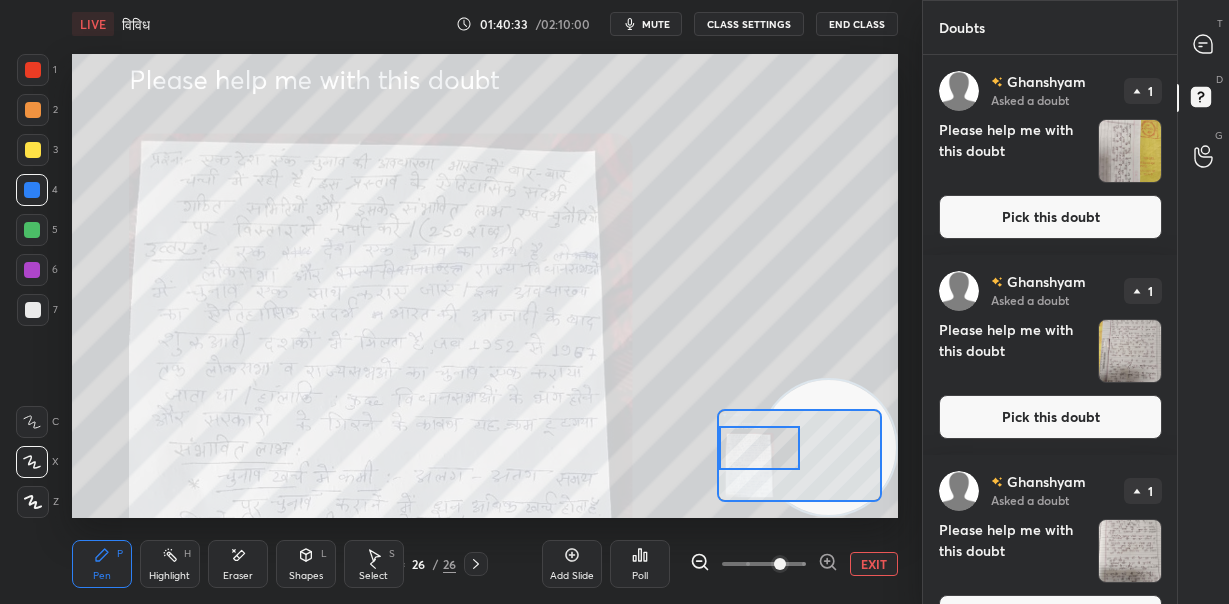 click at bounding box center (759, 448) 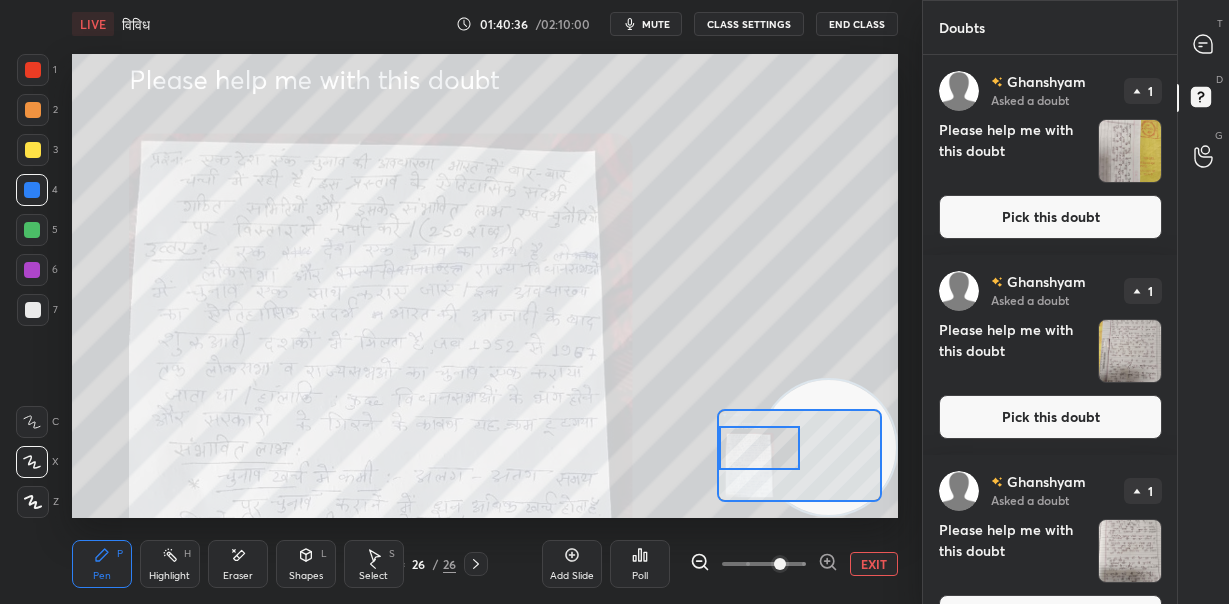 click at bounding box center [33, 110] 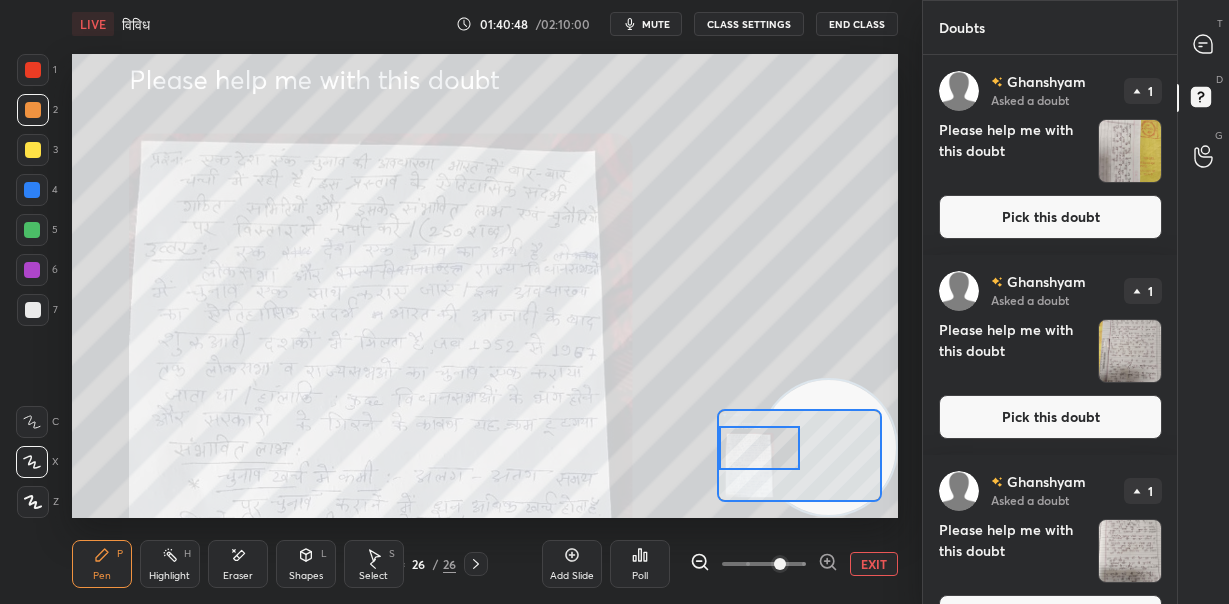 click at bounding box center [32, 422] 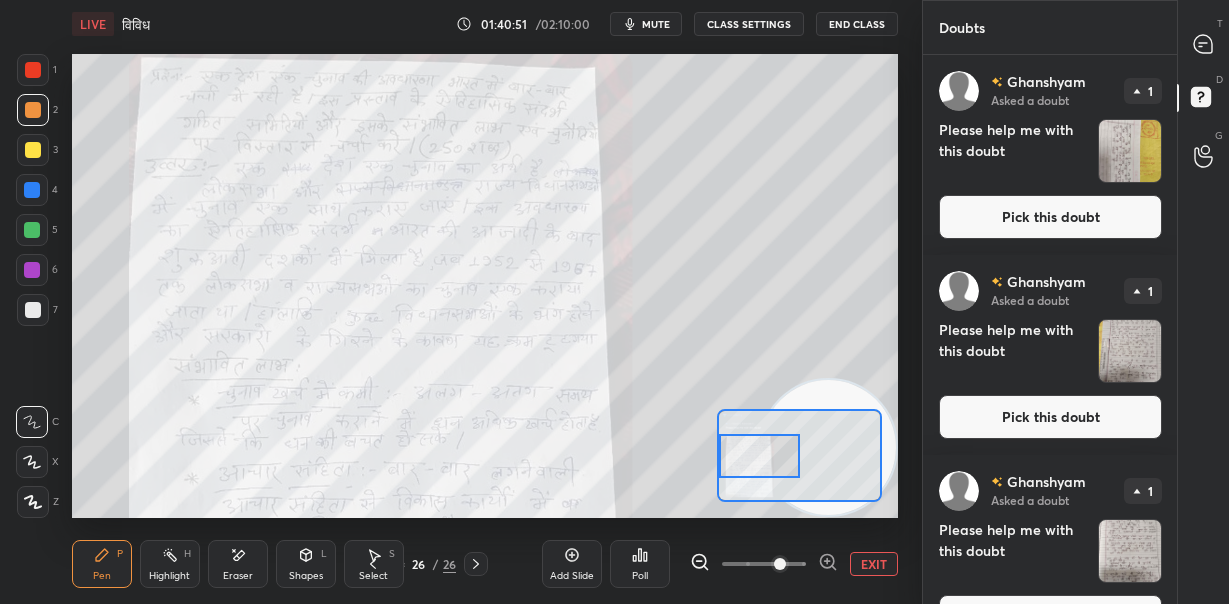 click at bounding box center (759, 456) 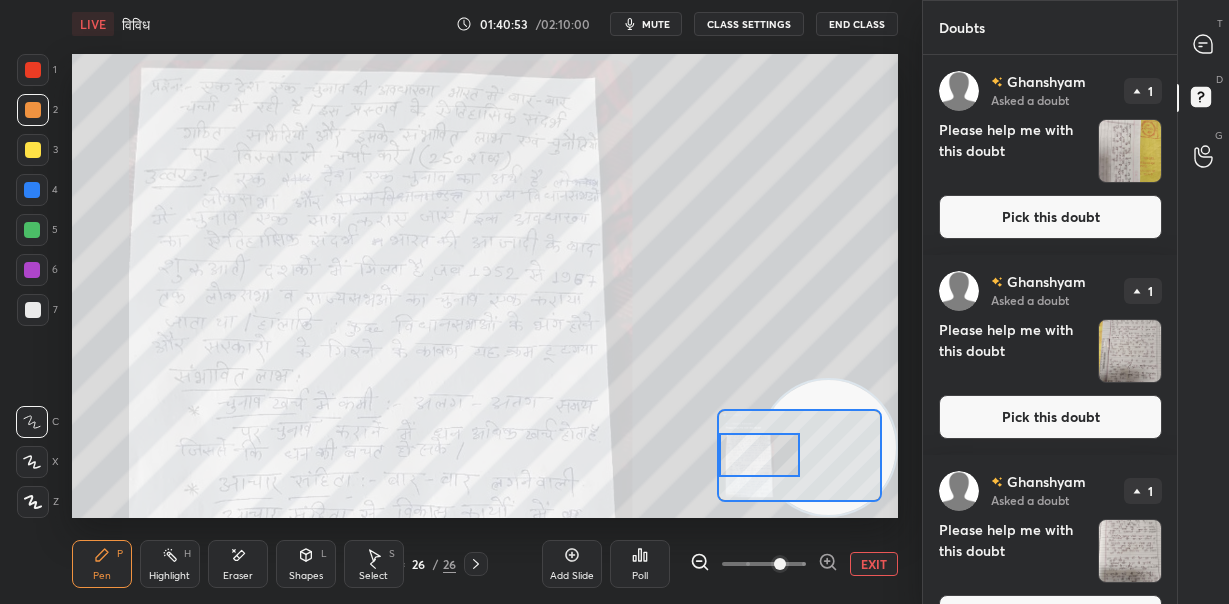 click at bounding box center (33, 70) 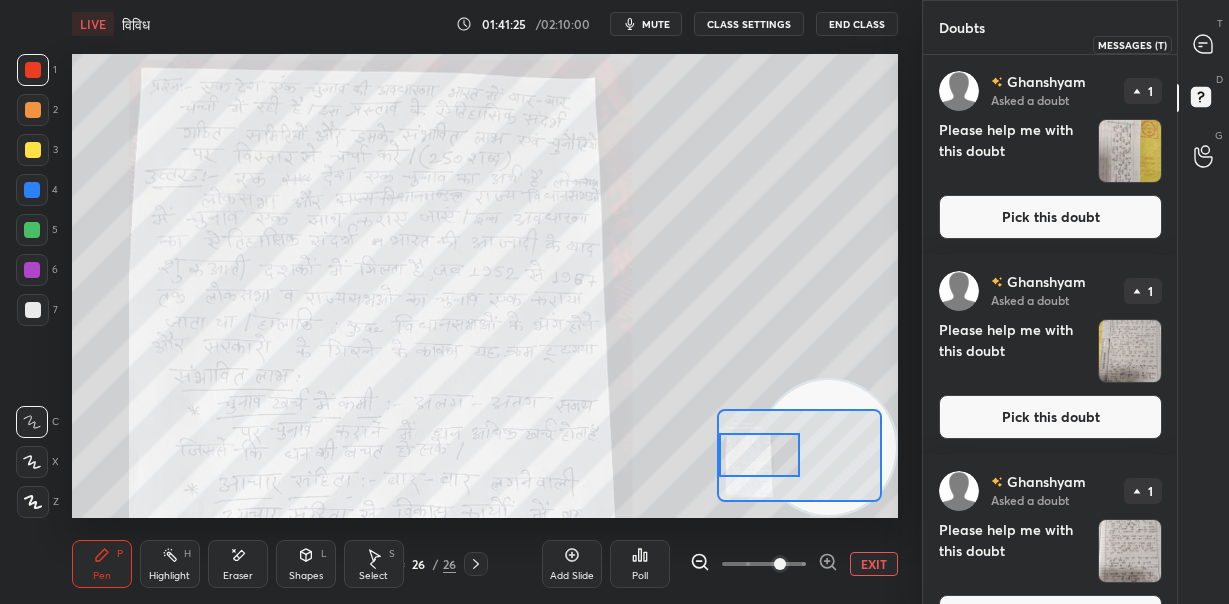 click 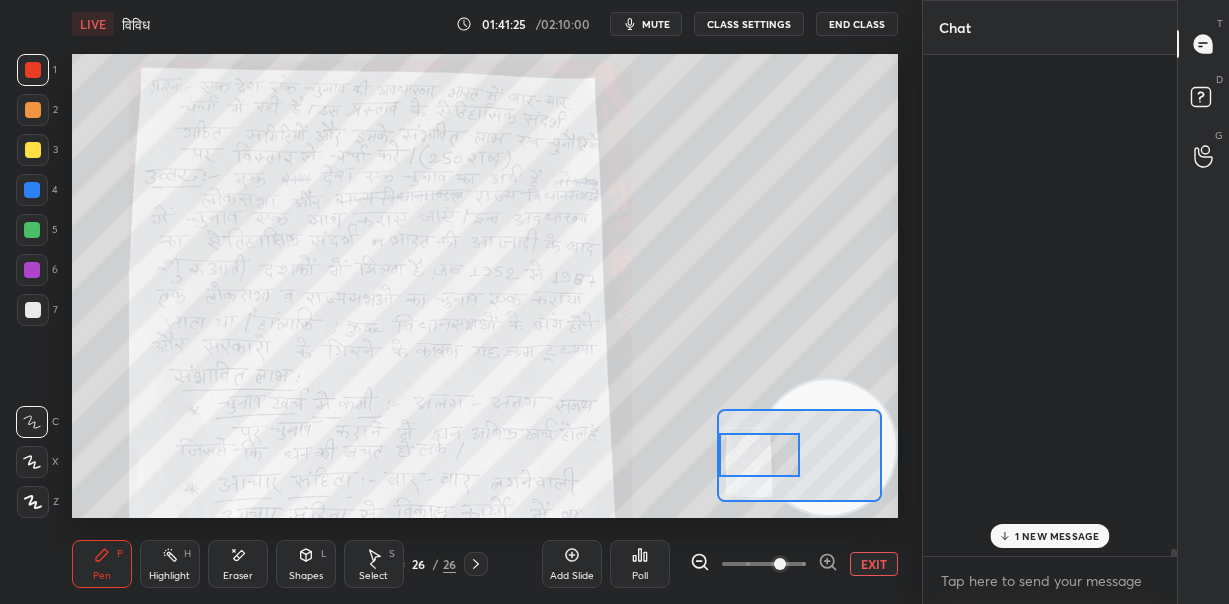 scroll, scrollTop: 38625, scrollLeft: 0, axis: vertical 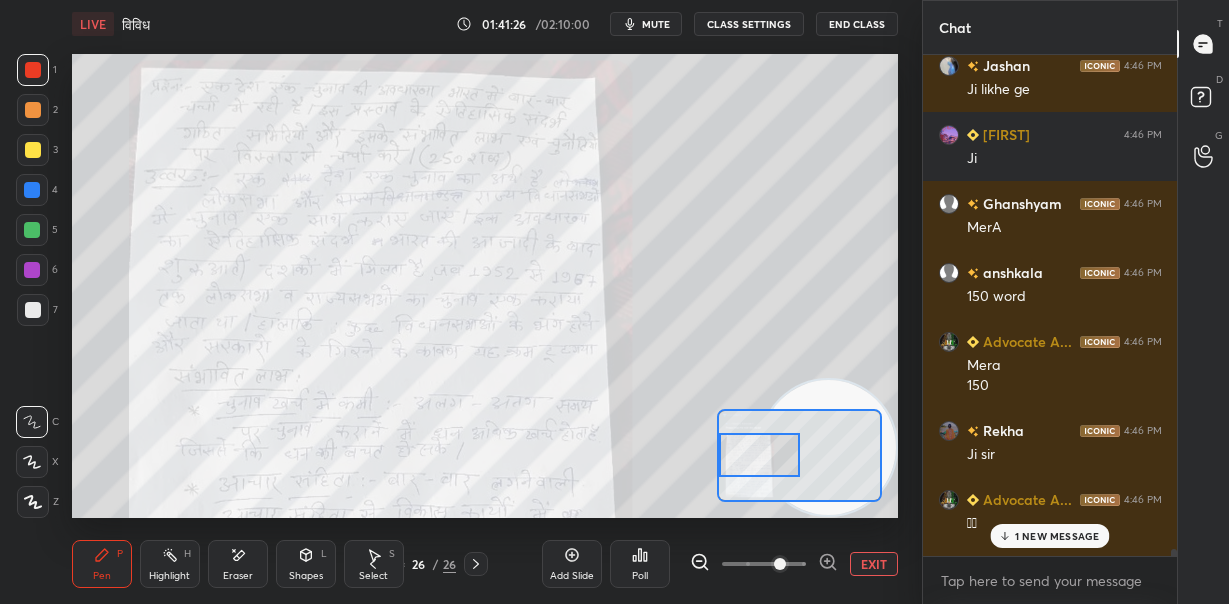 click on "1 NEW MESSAGE" at bounding box center [1057, 536] 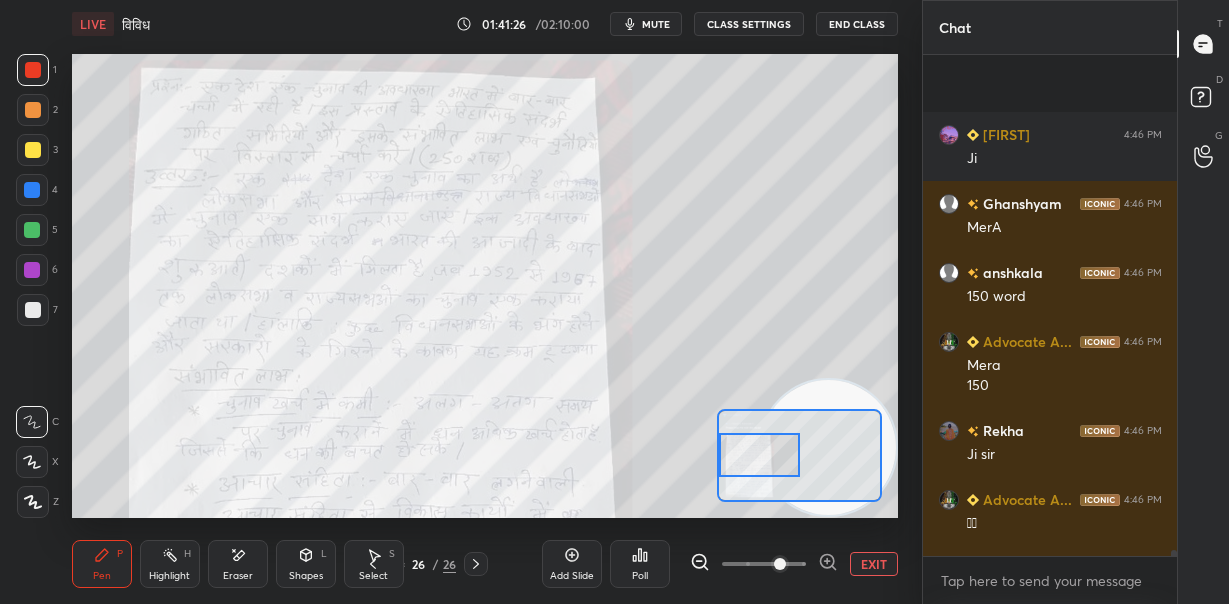 scroll, scrollTop: 38769, scrollLeft: 0, axis: vertical 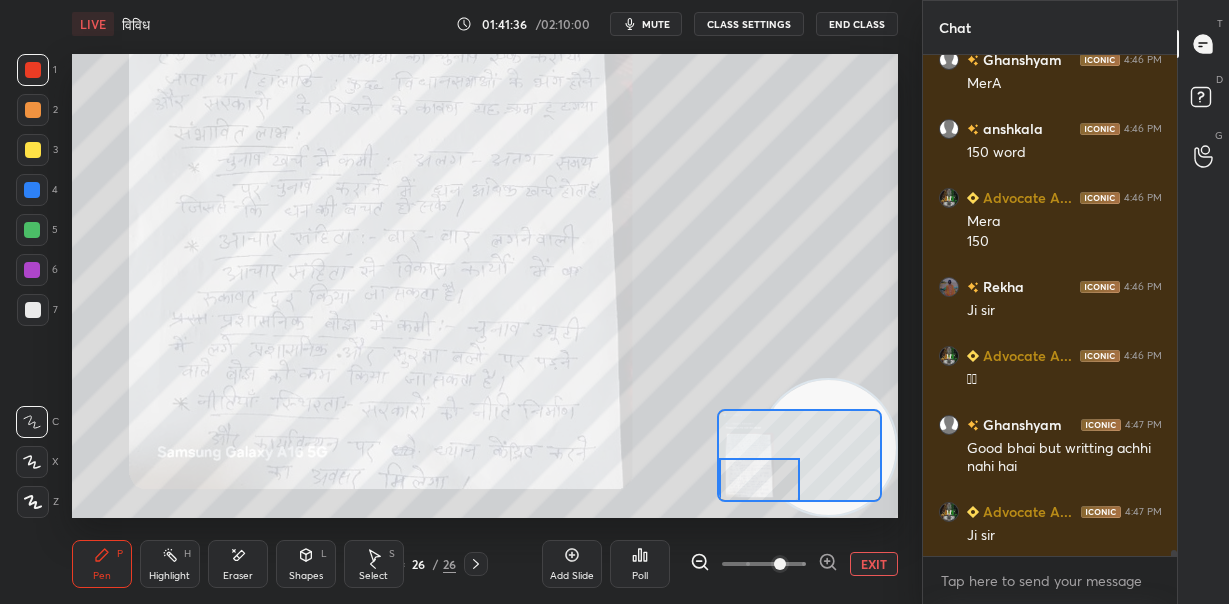 drag, startPoint x: 753, startPoint y: 460, endPoint x: 748, endPoint y: 480, distance: 20.615528 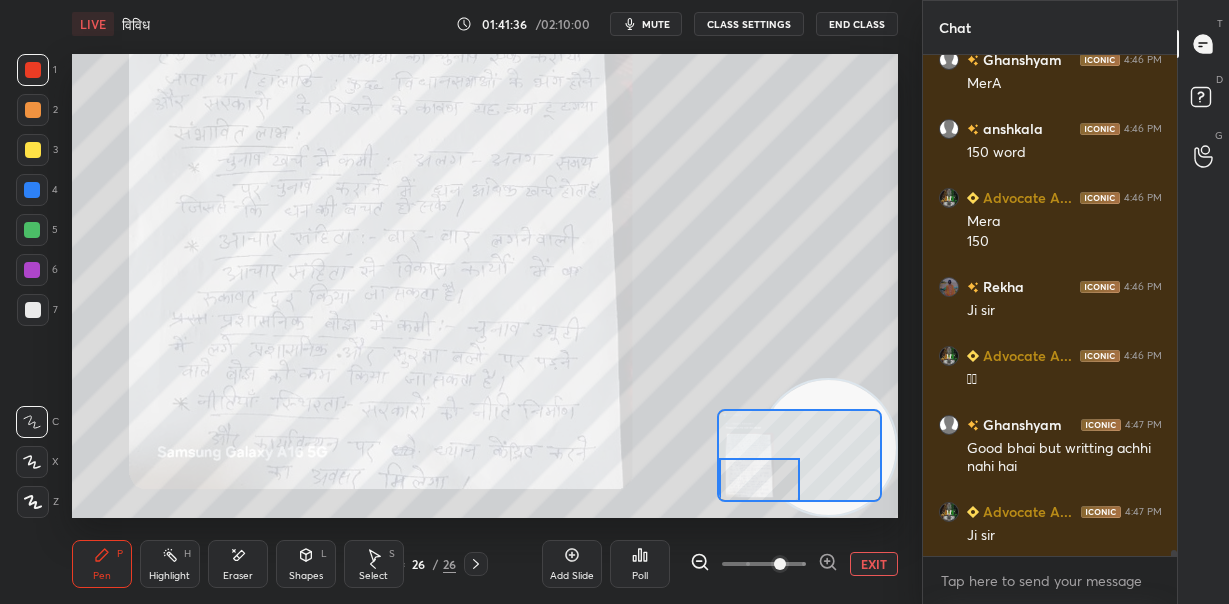 click at bounding box center (759, 480) 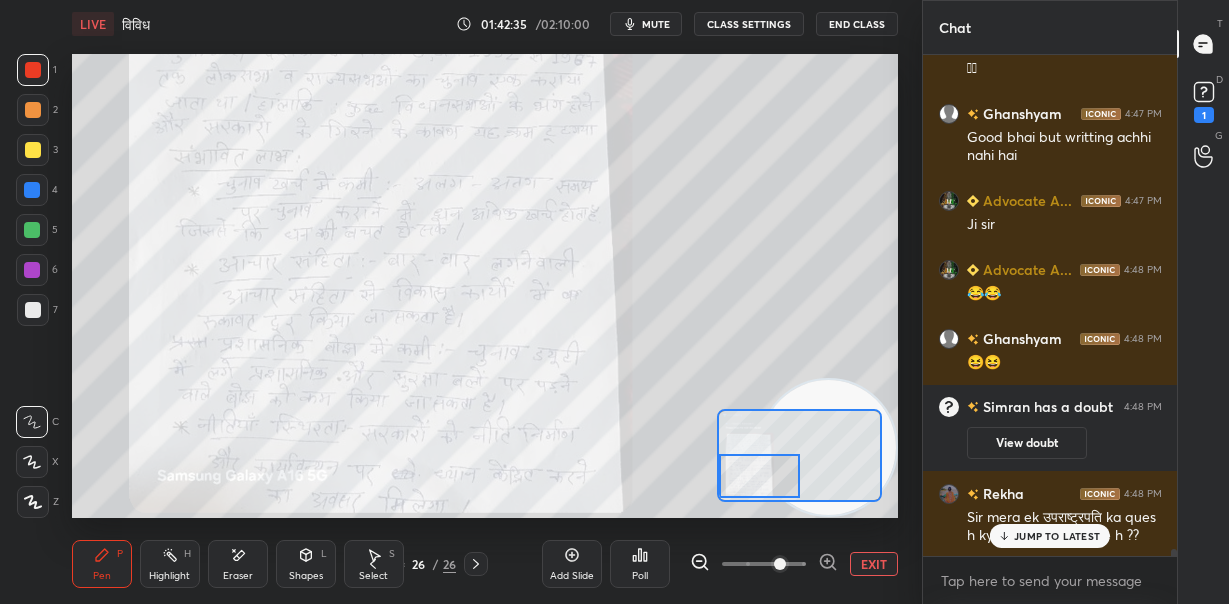 scroll, scrollTop: 36931, scrollLeft: 0, axis: vertical 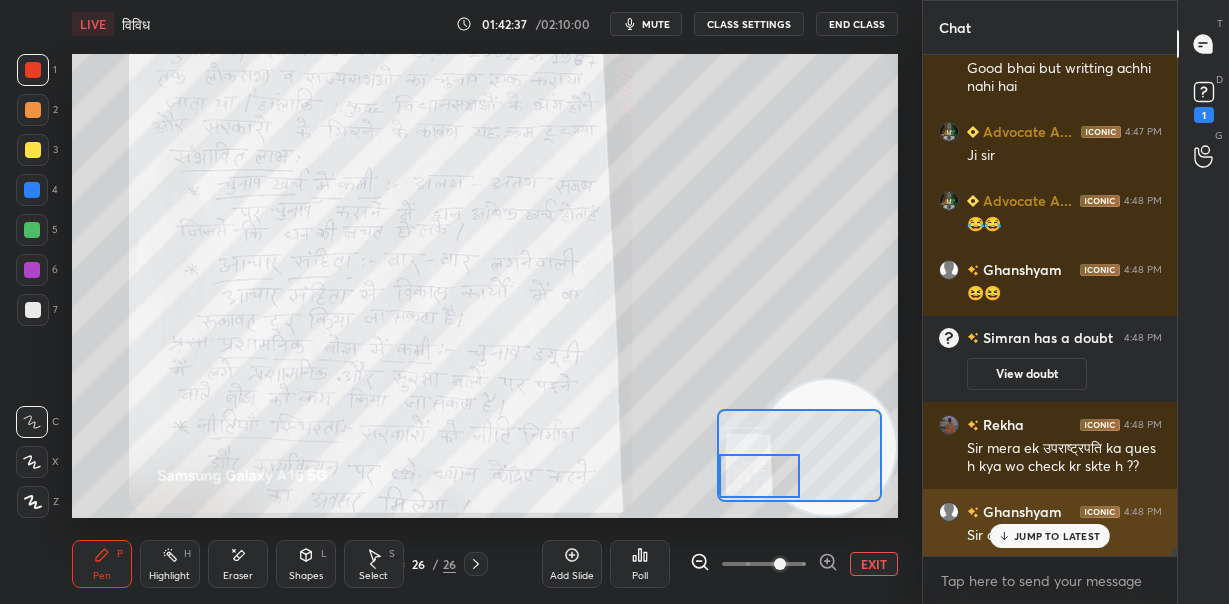 click on "JUMP TO LATEST" at bounding box center (1057, 536) 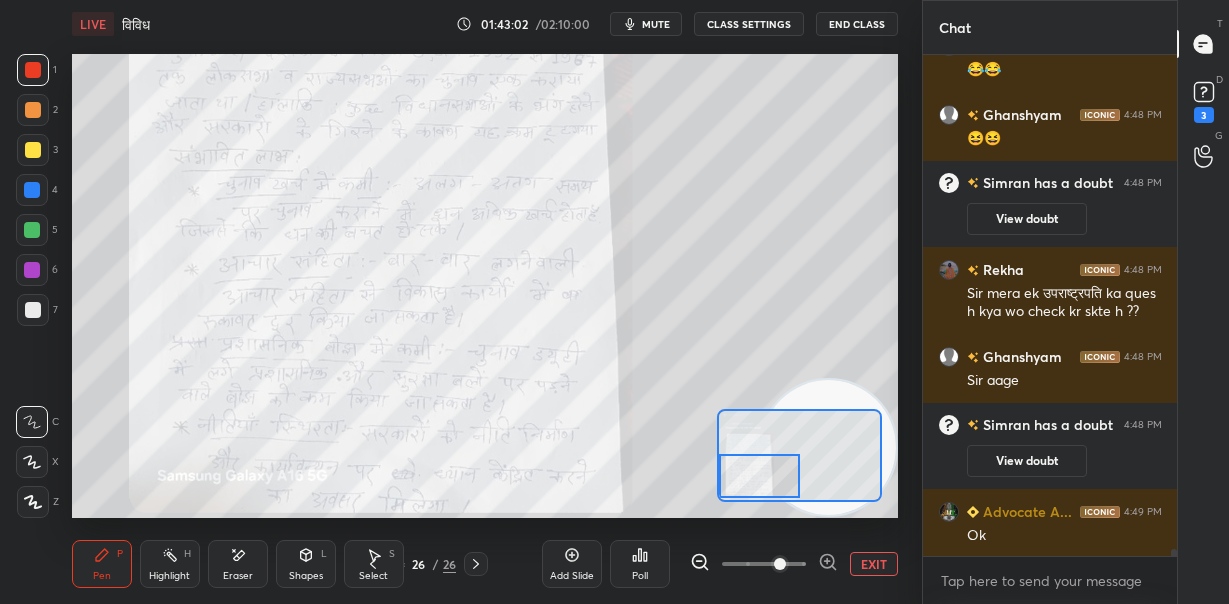 scroll, scrollTop: 37116, scrollLeft: 0, axis: vertical 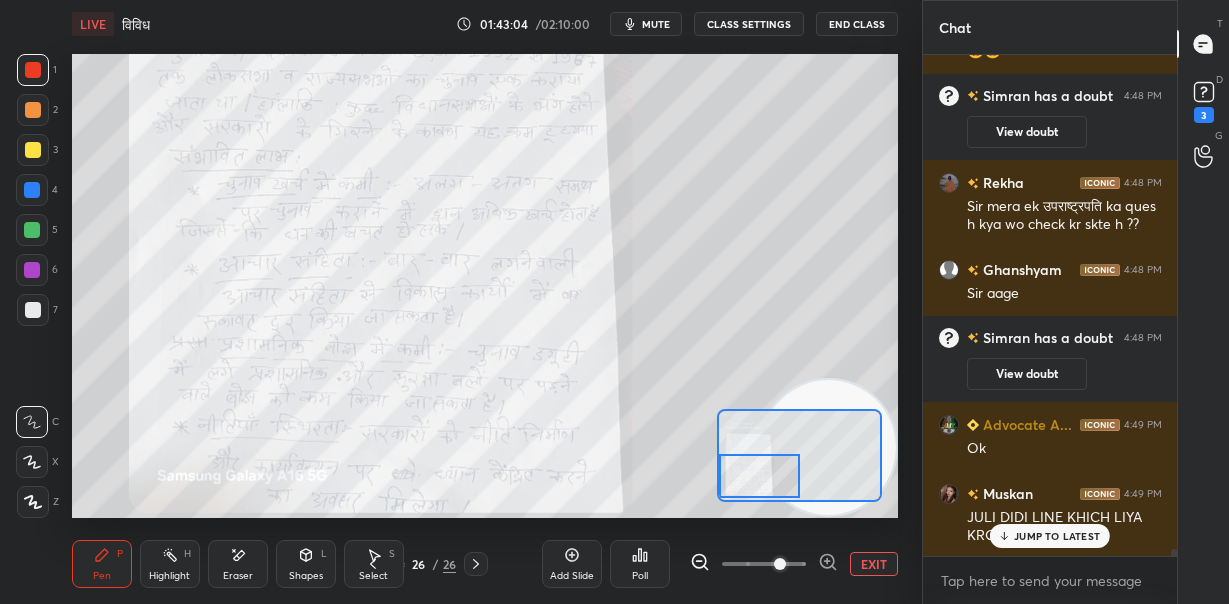 click 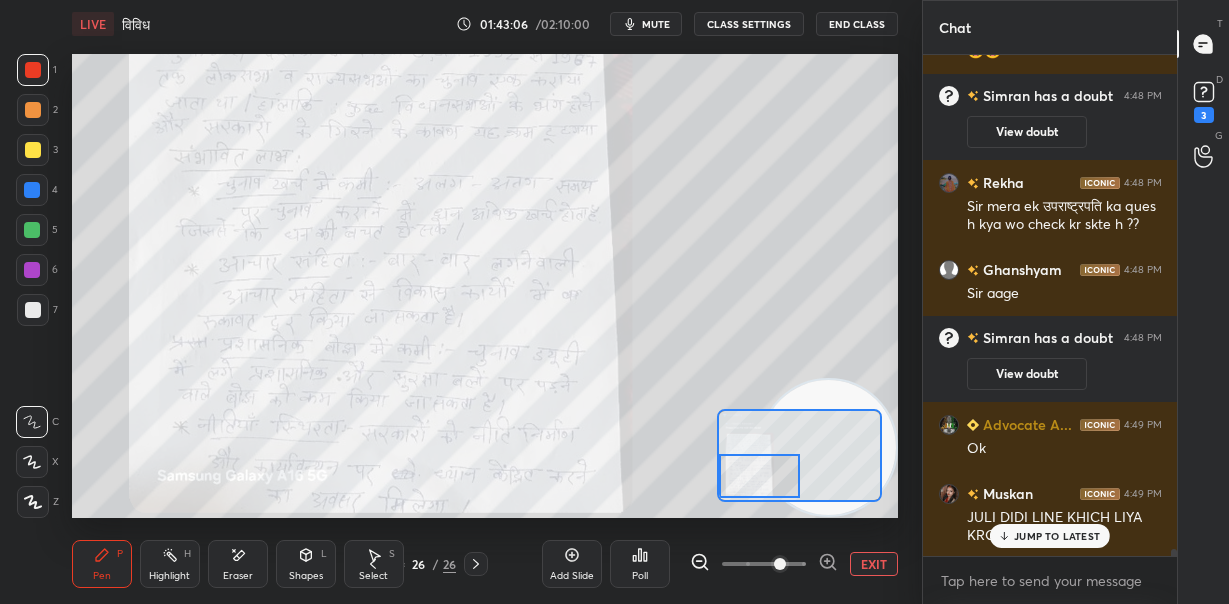 click on "JUMP TO LATEST" at bounding box center (1057, 536) 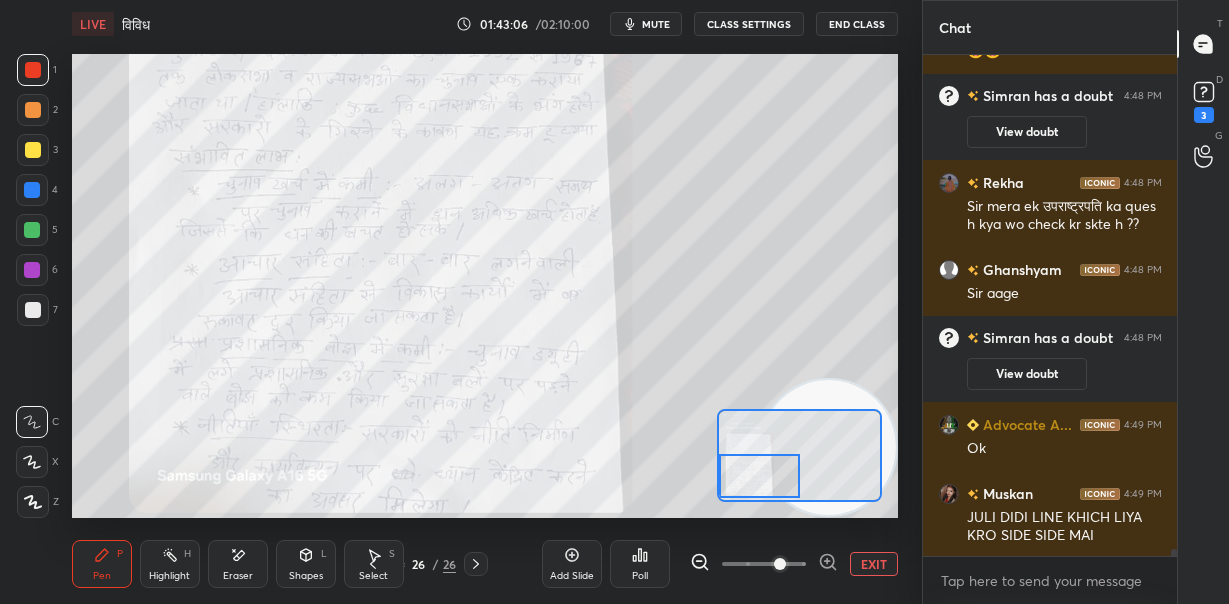 scroll, scrollTop: 37288, scrollLeft: 0, axis: vertical 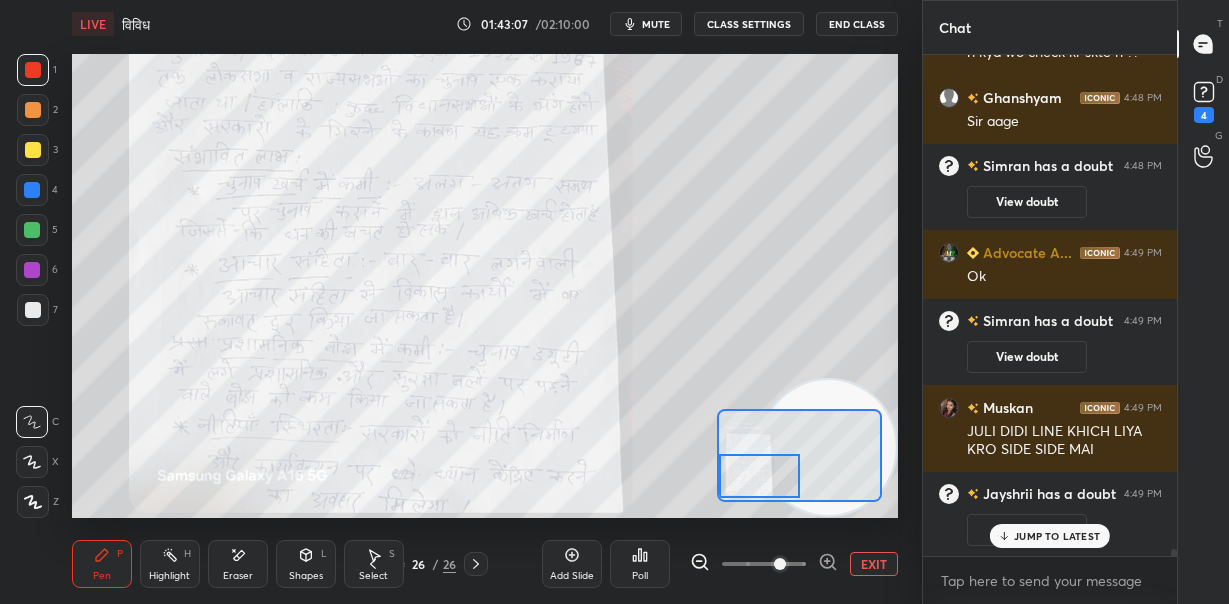 click on "EXIT" at bounding box center (874, 564) 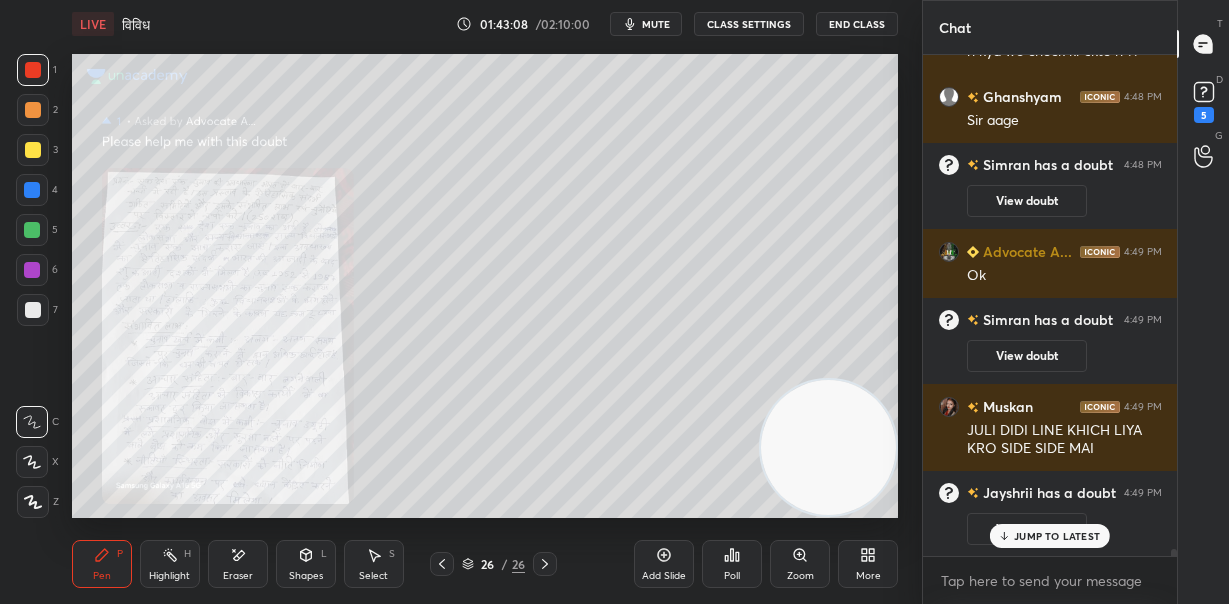 scroll, scrollTop: 37212, scrollLeft: 0, axis: vertical 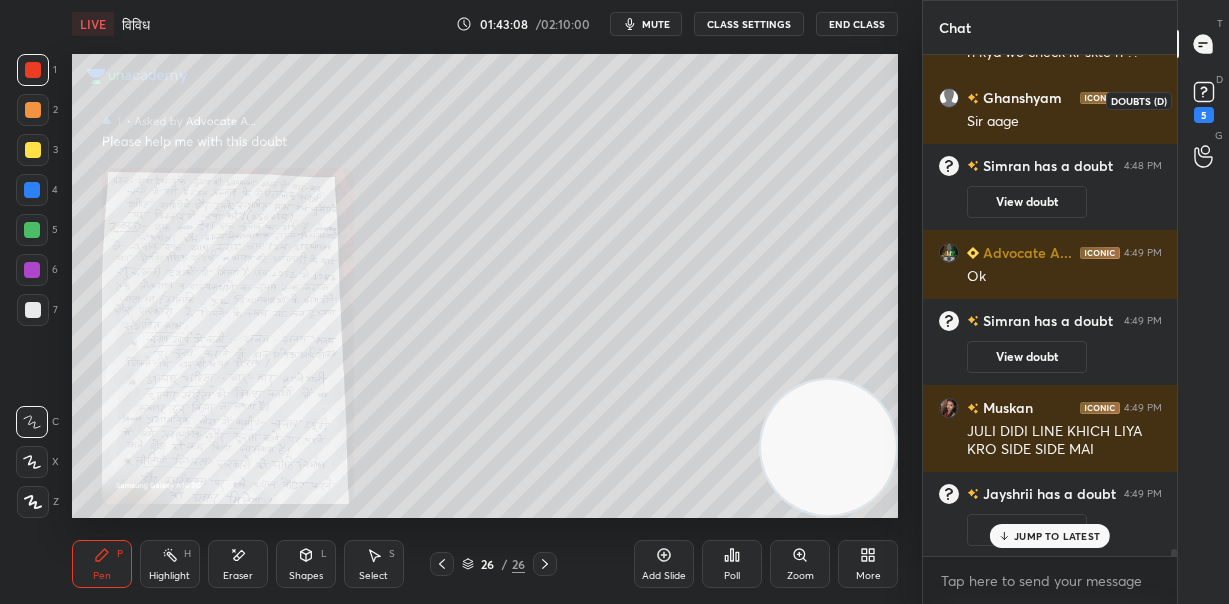 click 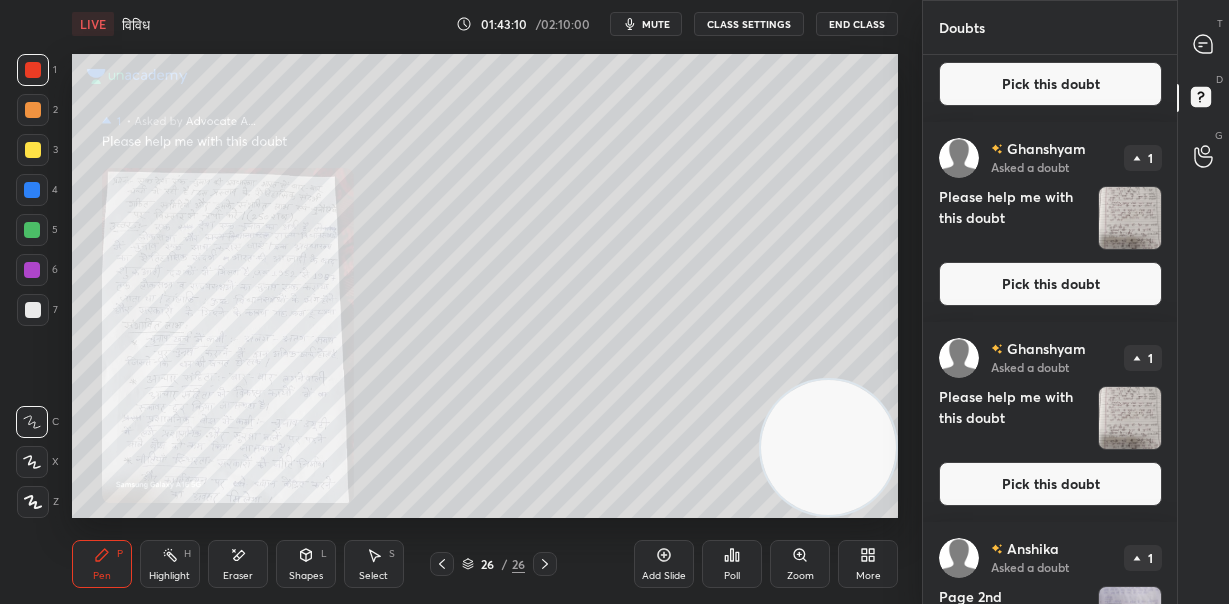 scroll, scrollTop: 2250, scrollLeft: 0, axis: vertical 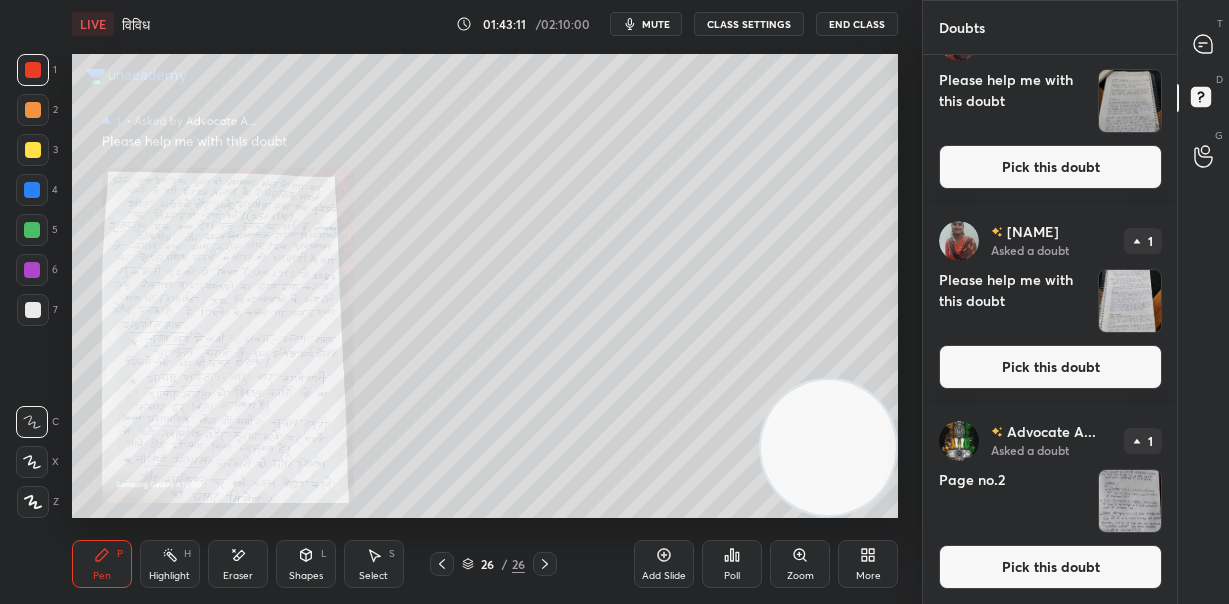 click at bounding box center (1130, 501) 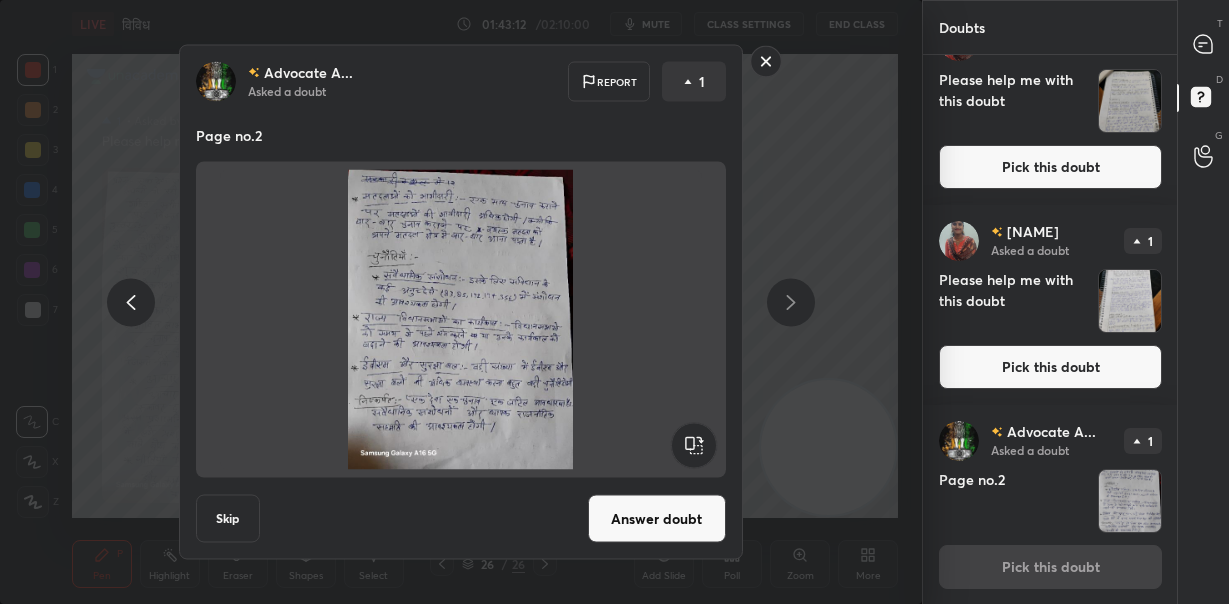 click on "Answer doubt" at bounding box center (657, 519) 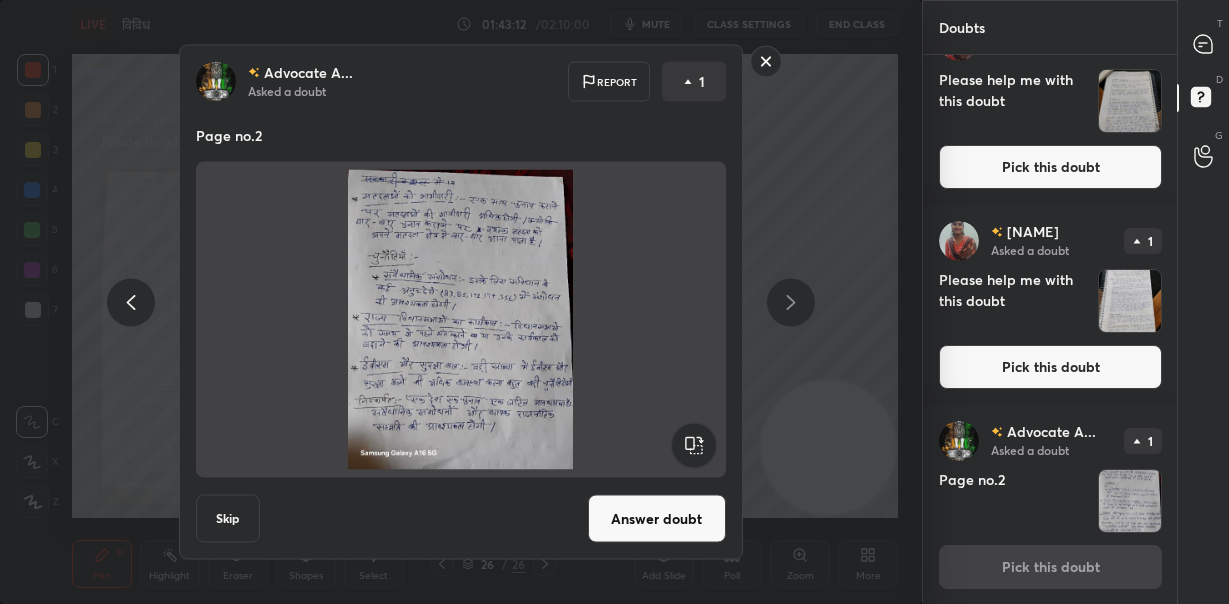 scroll, scrollTop: 0, scrollLeft: 0, axis: both 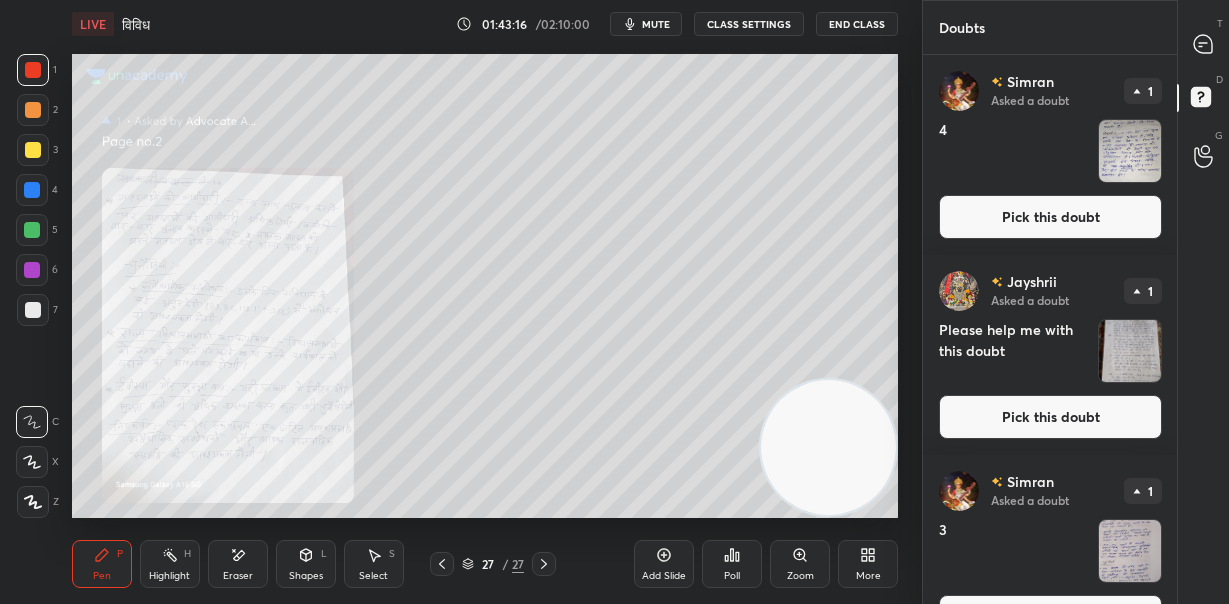 click on "Zoom" at bounding box center (800, 564) 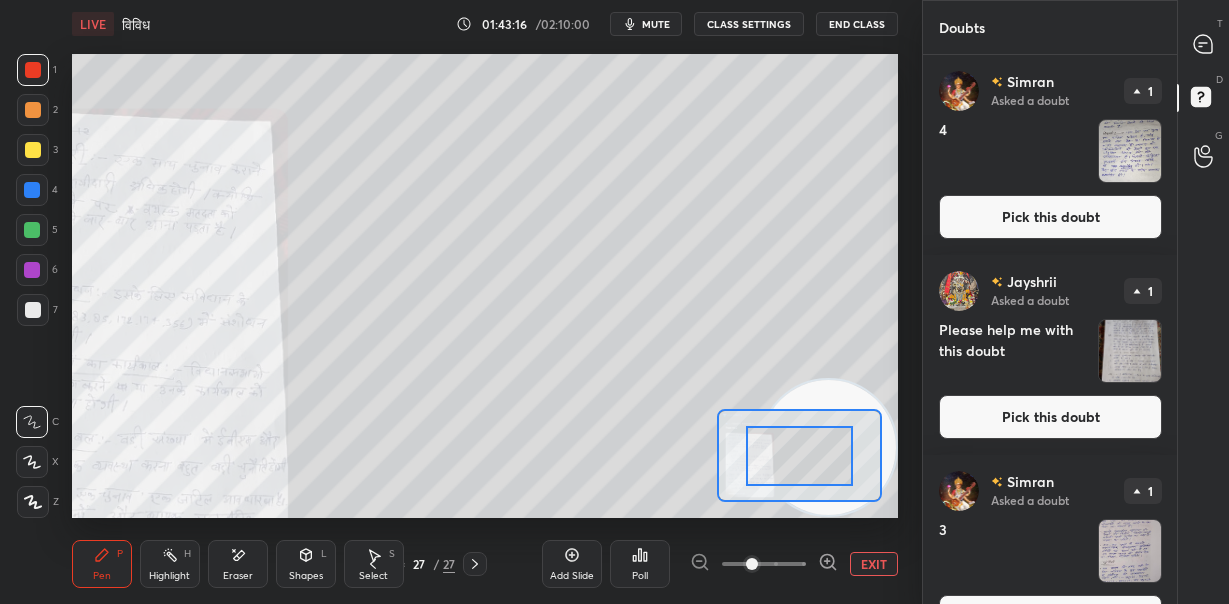 click at bounding box center (764, 564) 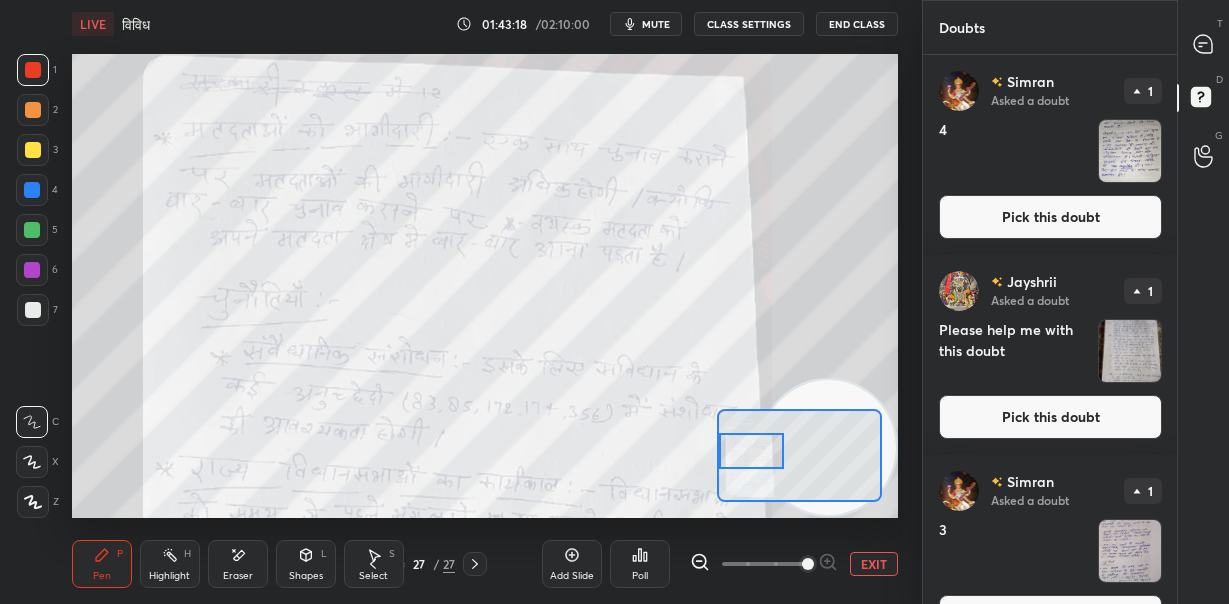 drag, startPoint x: 790, startPoint y: 462, endPoint x: 732, endPoint y: 457, distance: 58.21512 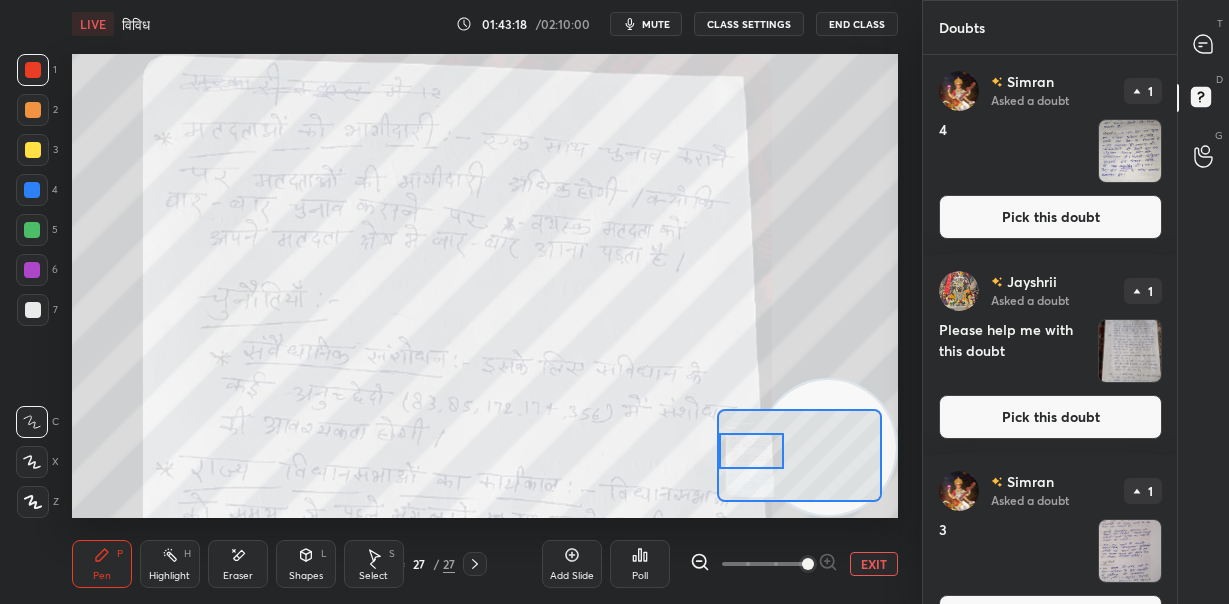 click at bounding box center (751, 451) 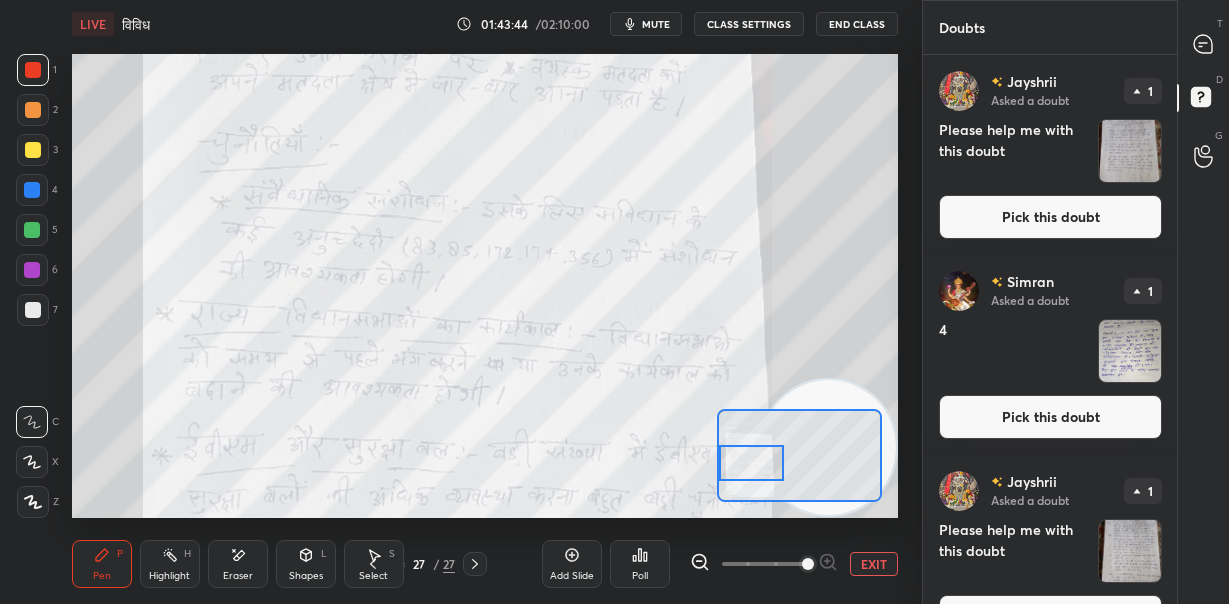 drag, startPoint x: 749, startPoint y: 453, endPoint x: 748, endPoint y: 465, distance: 12.0415945 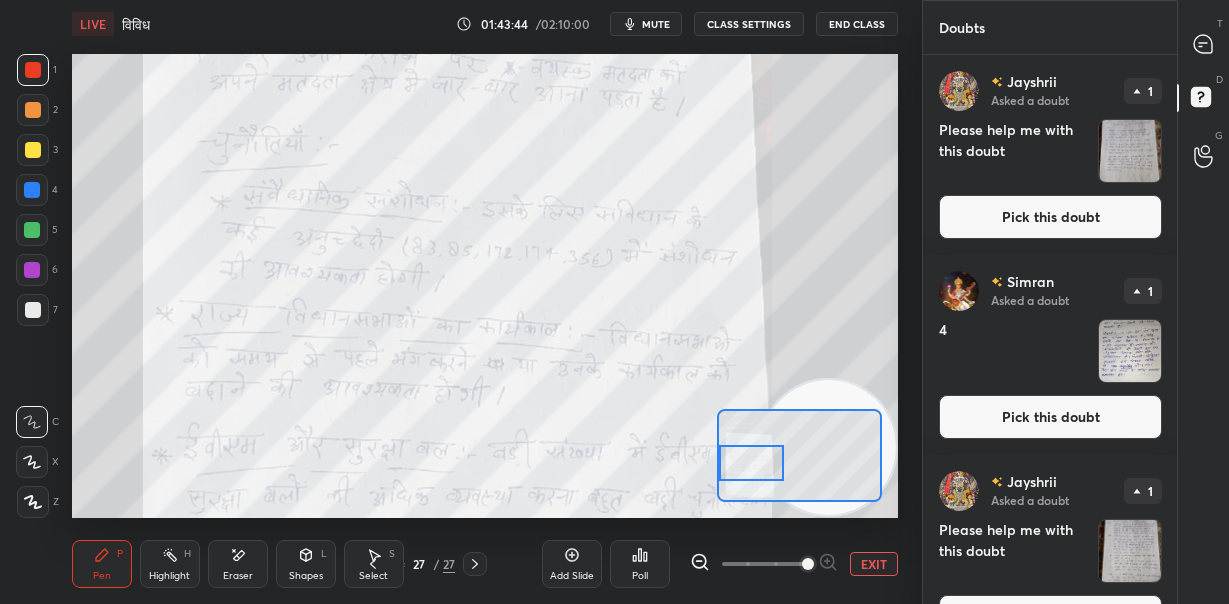 click at bounding box center [751, 463] 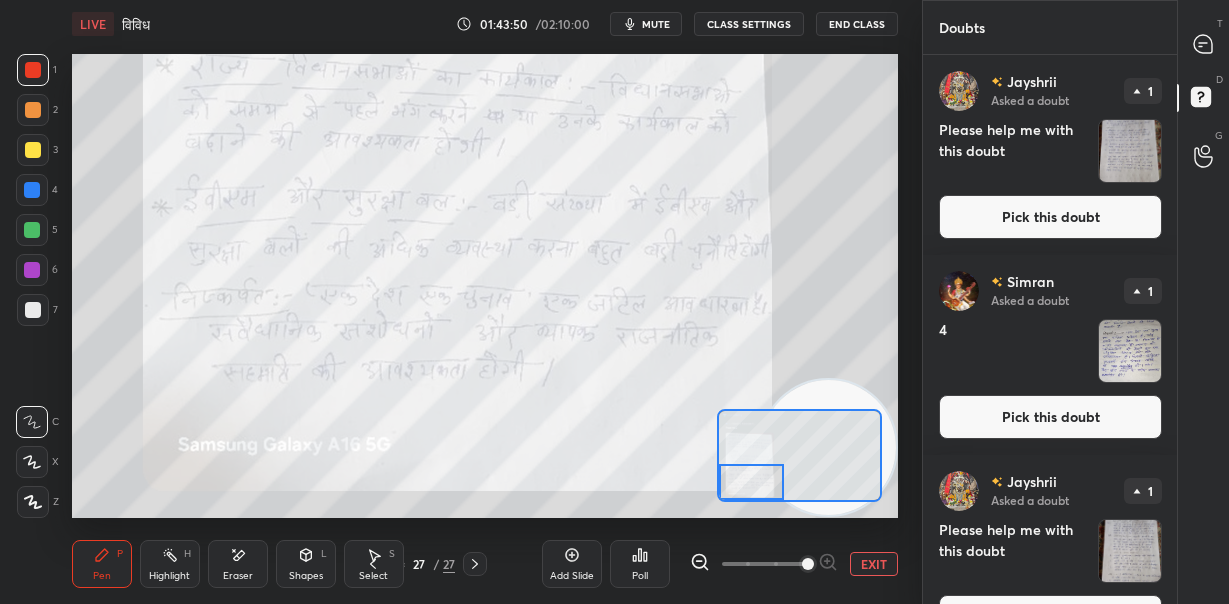 drag, startPoint x: 757, startPoint y: 468, endPoint x: 757, endPoint y: 487, distance: 19 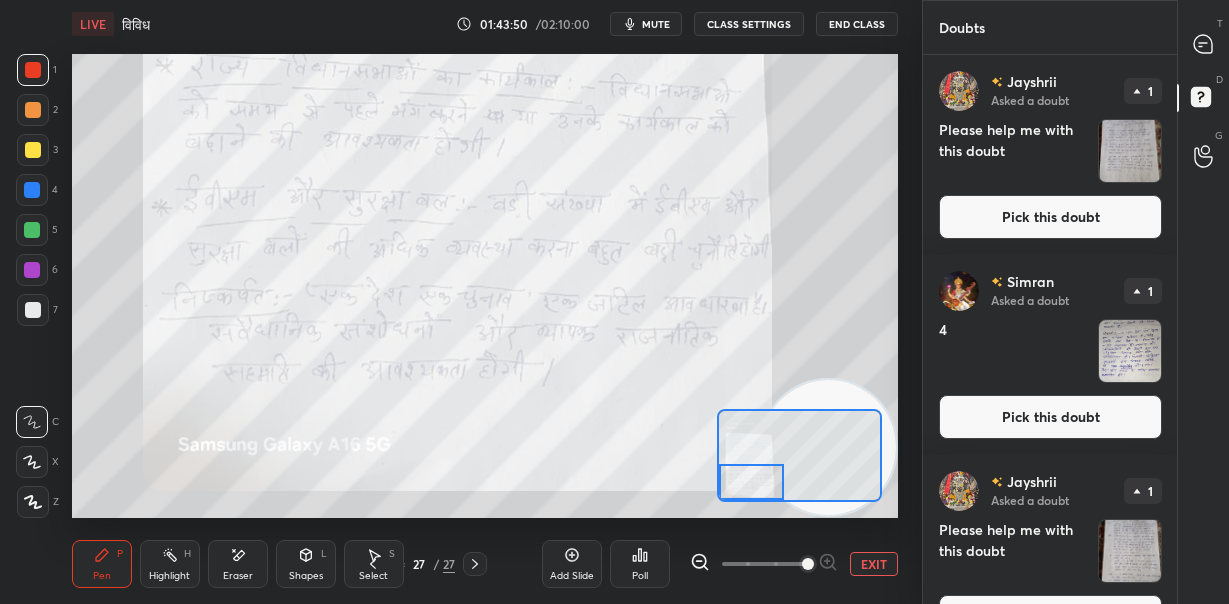 click at bounding box center [751, 482] 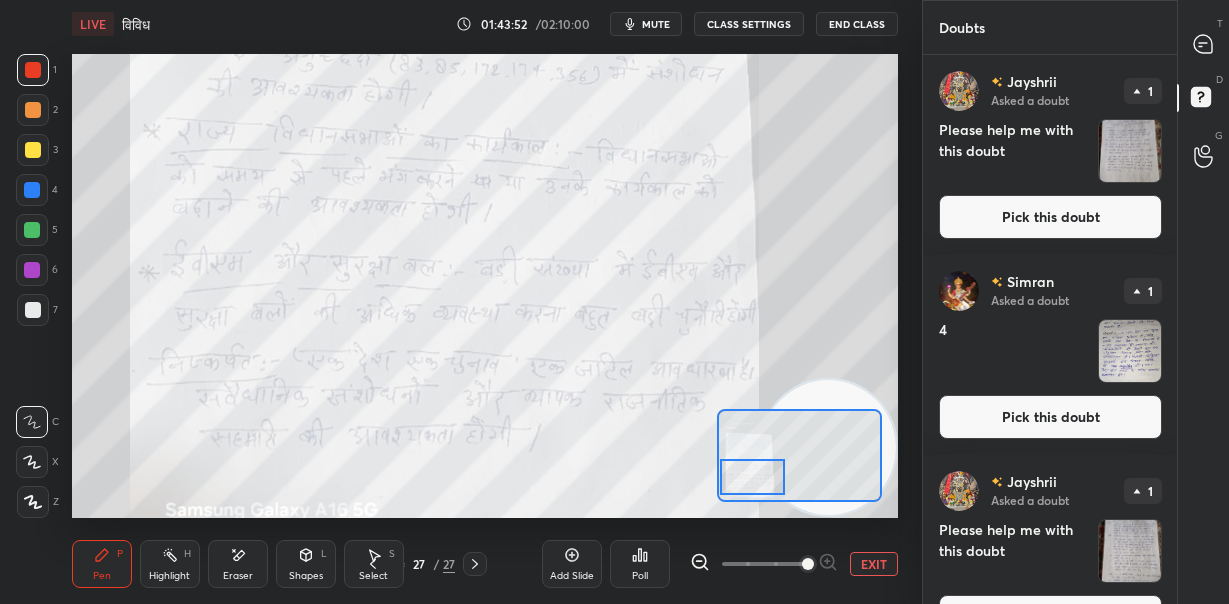 click at bounding box center [752, 477] 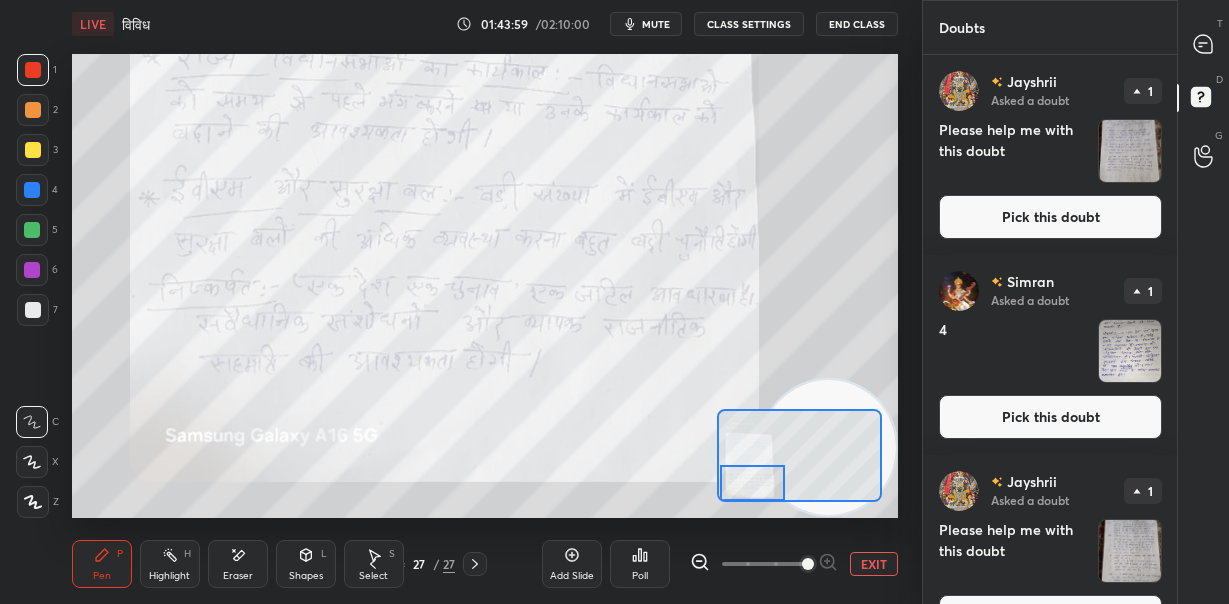 click at bounding box center (752, 483) 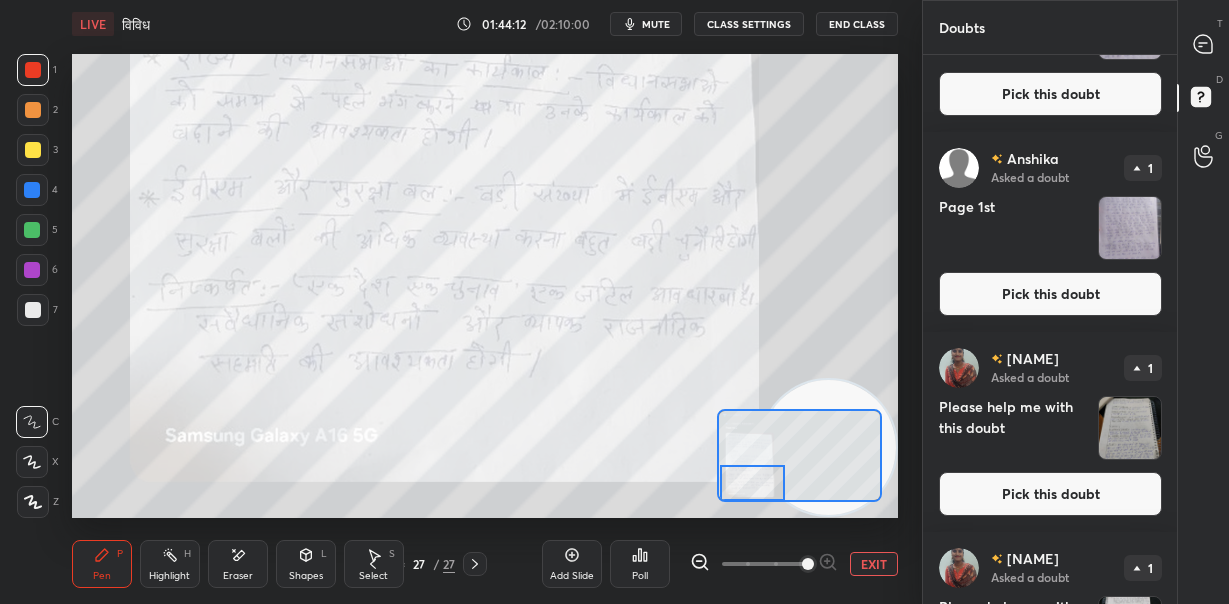 scroll, scrollTop: 2250, scrollLeft: 0, axis: vertical 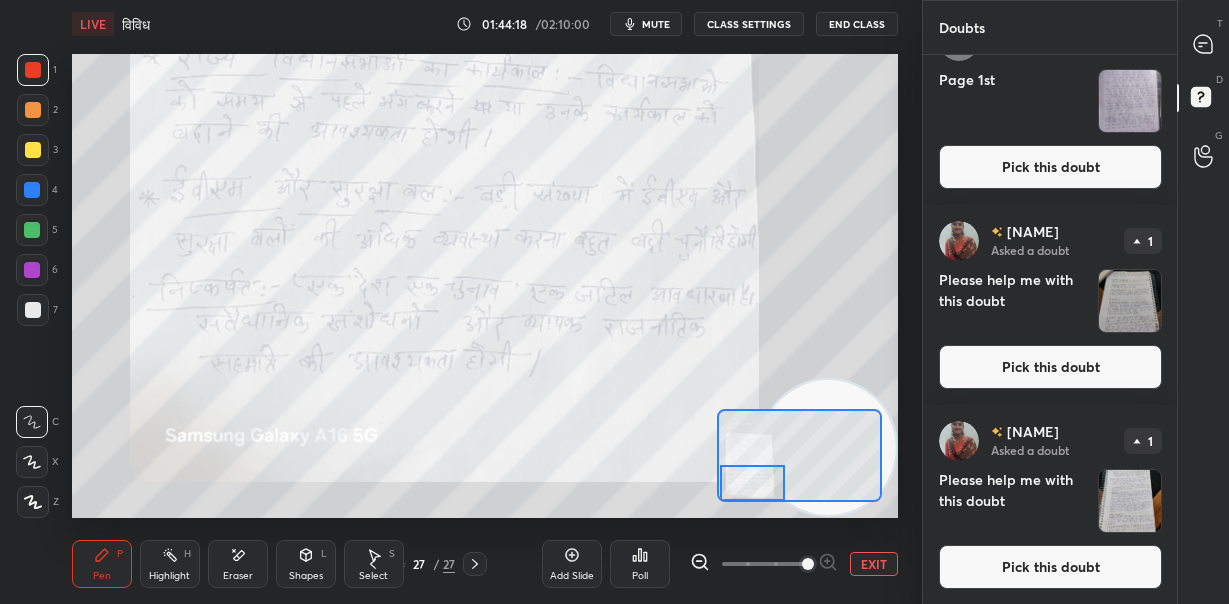 click on "EXIT" at bounding box center [874, 564] 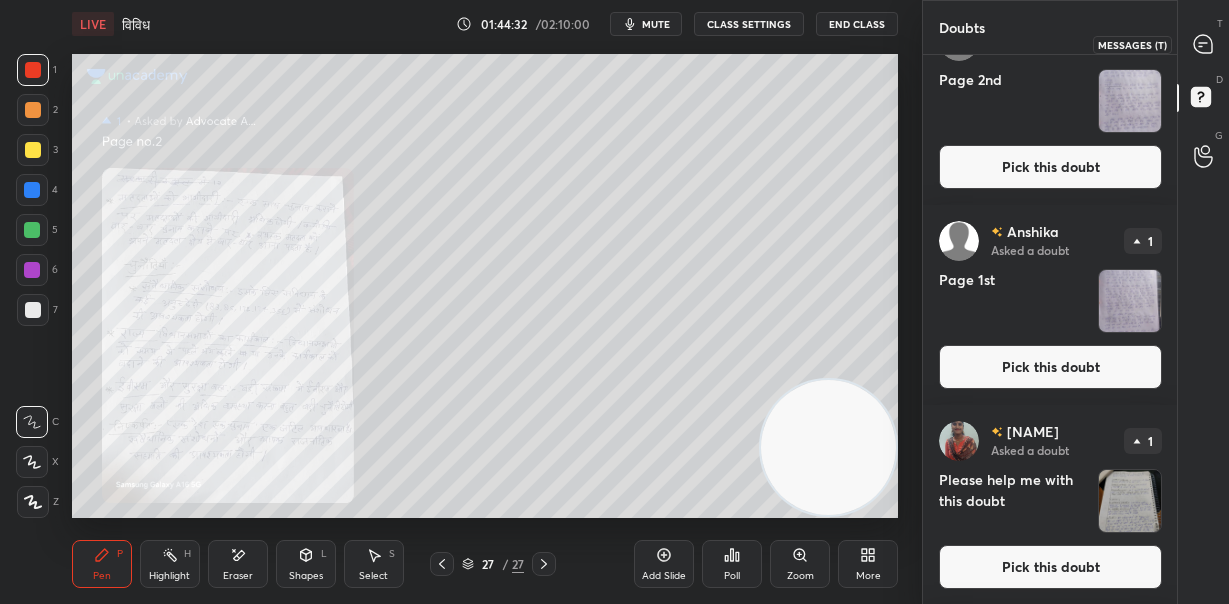 drag, startPoint x: 1198, startPoint y: 44, endPoint x: 1186, endPoint y: 90, distance: 47.539455 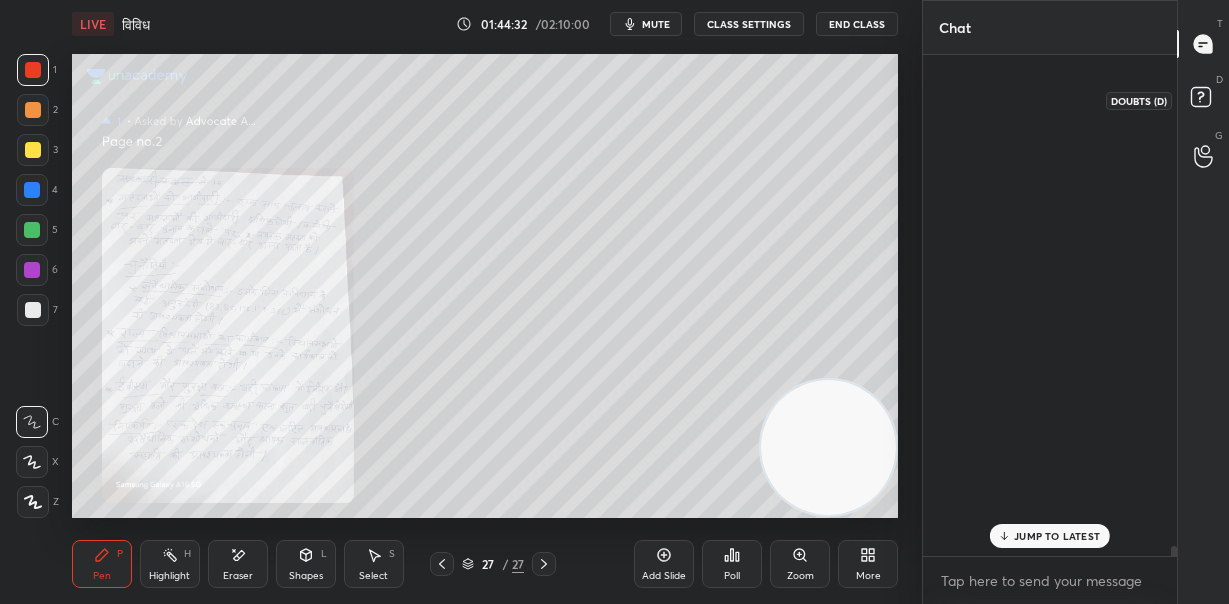 scroll, scrollTop: 38108, scrollLeft: 0, axis: vertical 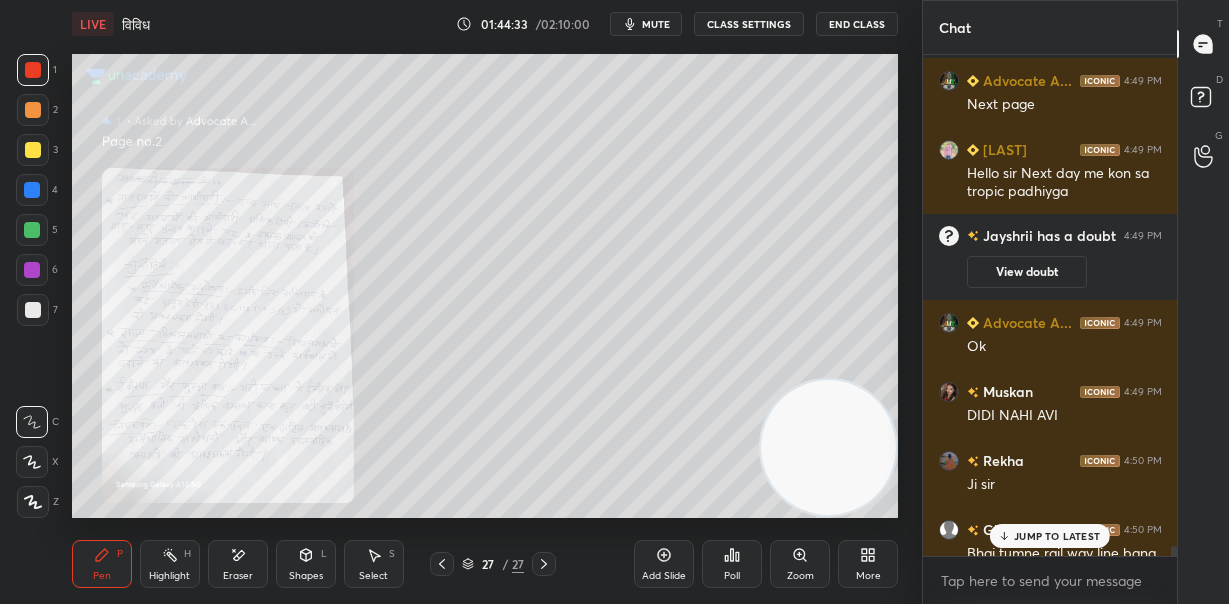 click on "JUMP TO LATEST" at bounding box center (1057, 536) 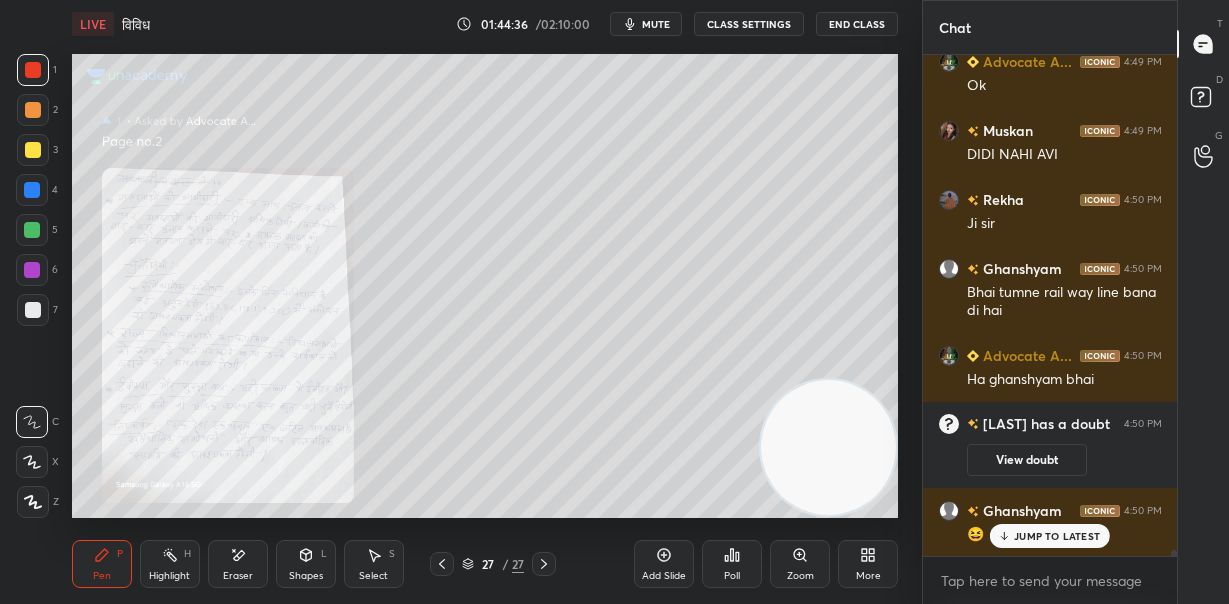 scroll, scrollTop: 38437, scrollLeft: 0, axis: vertical 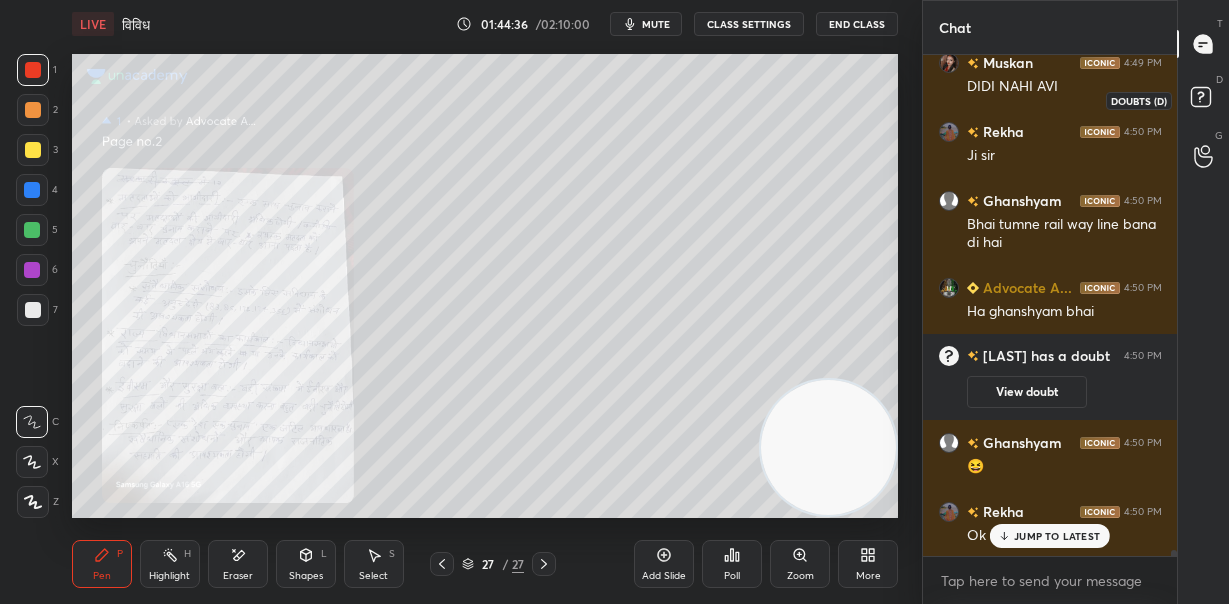 click 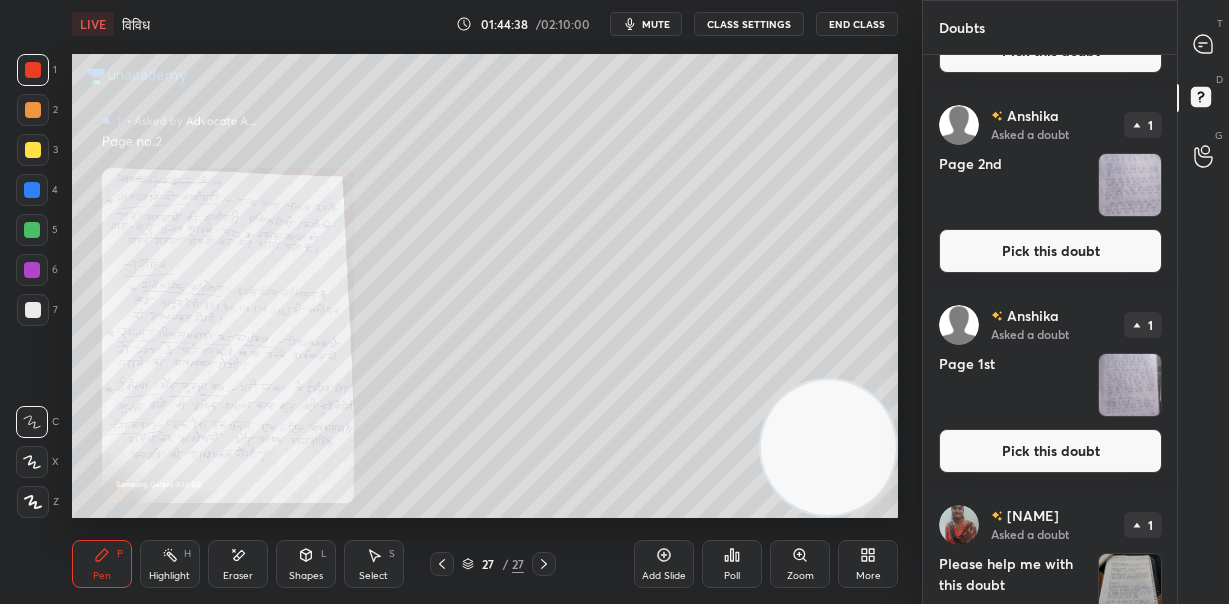 scroll, scrollTop: 2450, scrollLeft: 0, axis: vertical 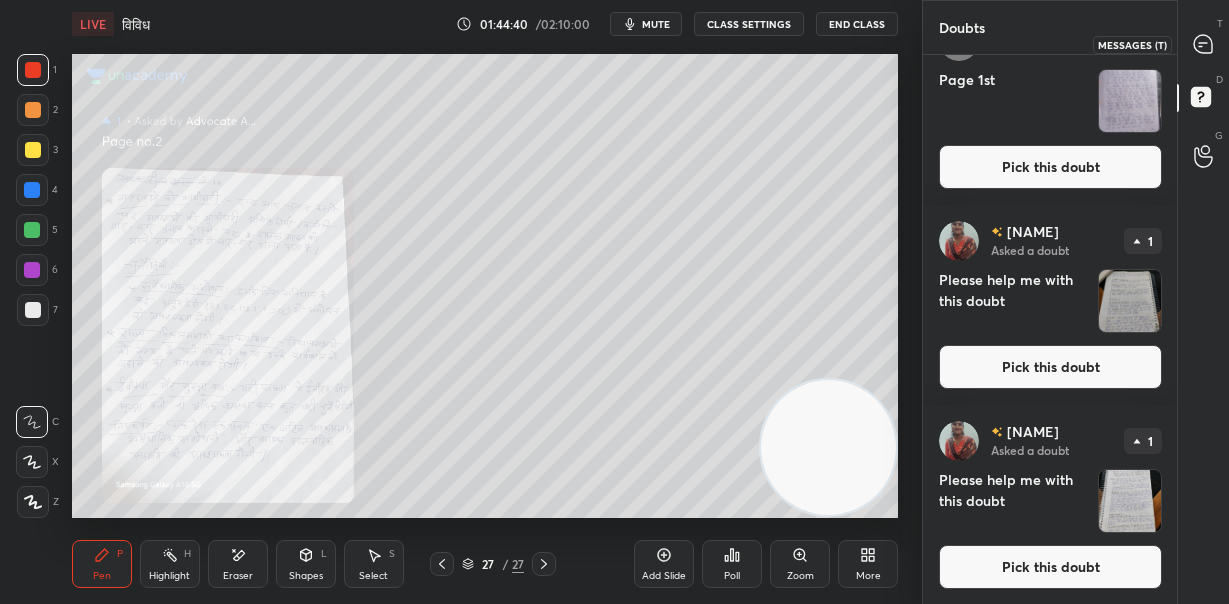 click 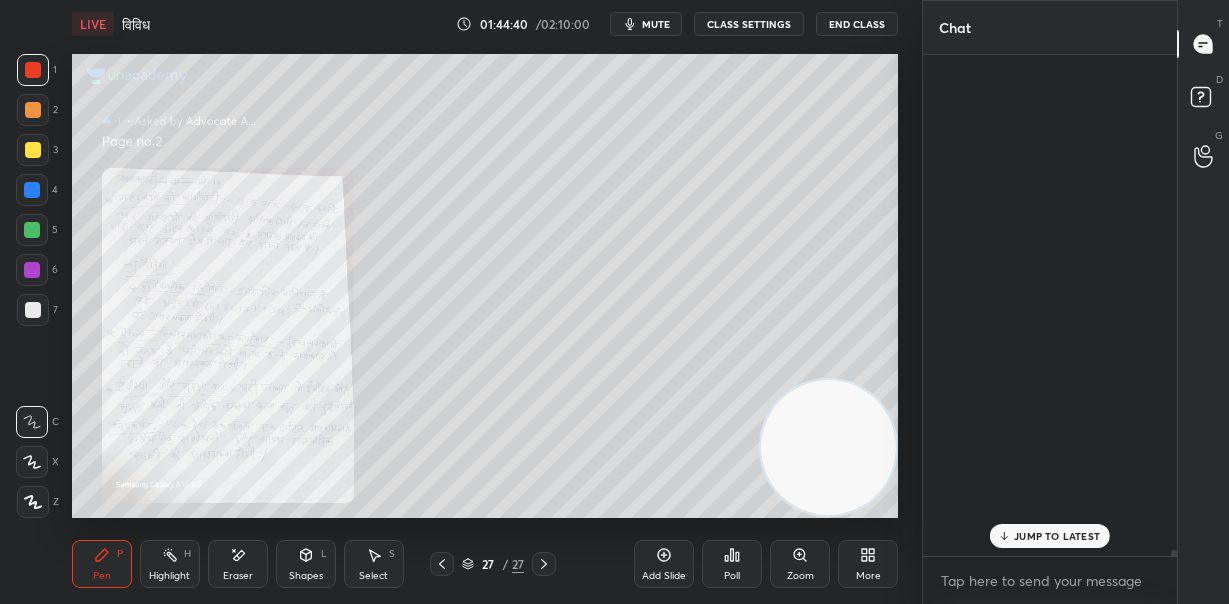 scroll, scrollTop: 38437, scrollLeft: 0, axis: vertical 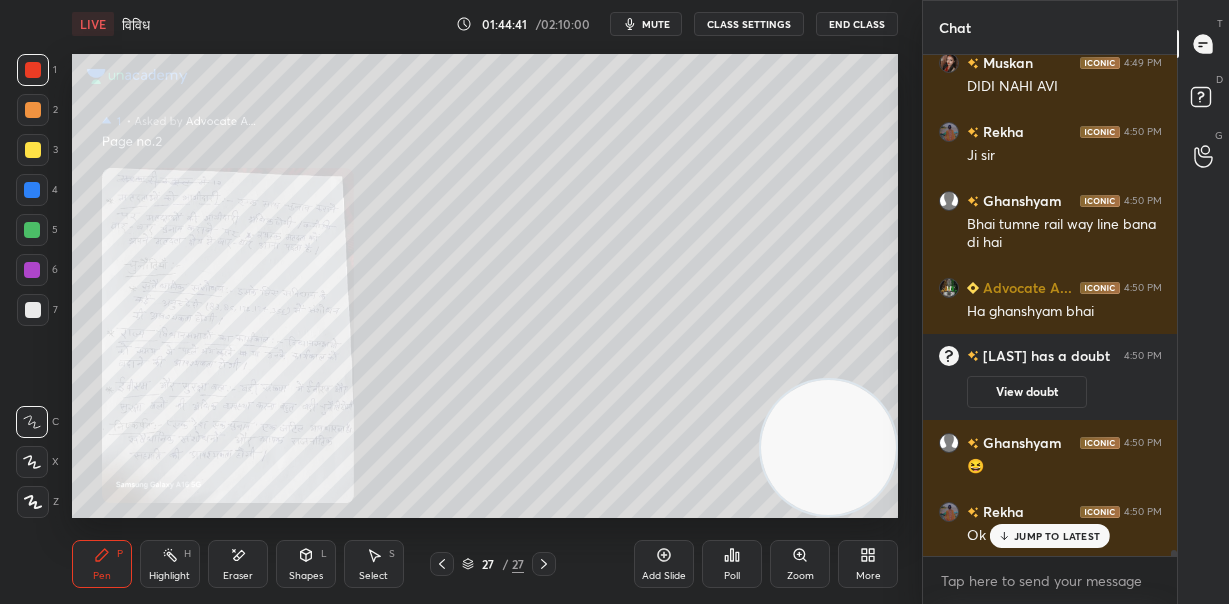 click on "JUMP TO LATEST" at bounding box center (1057, 536) 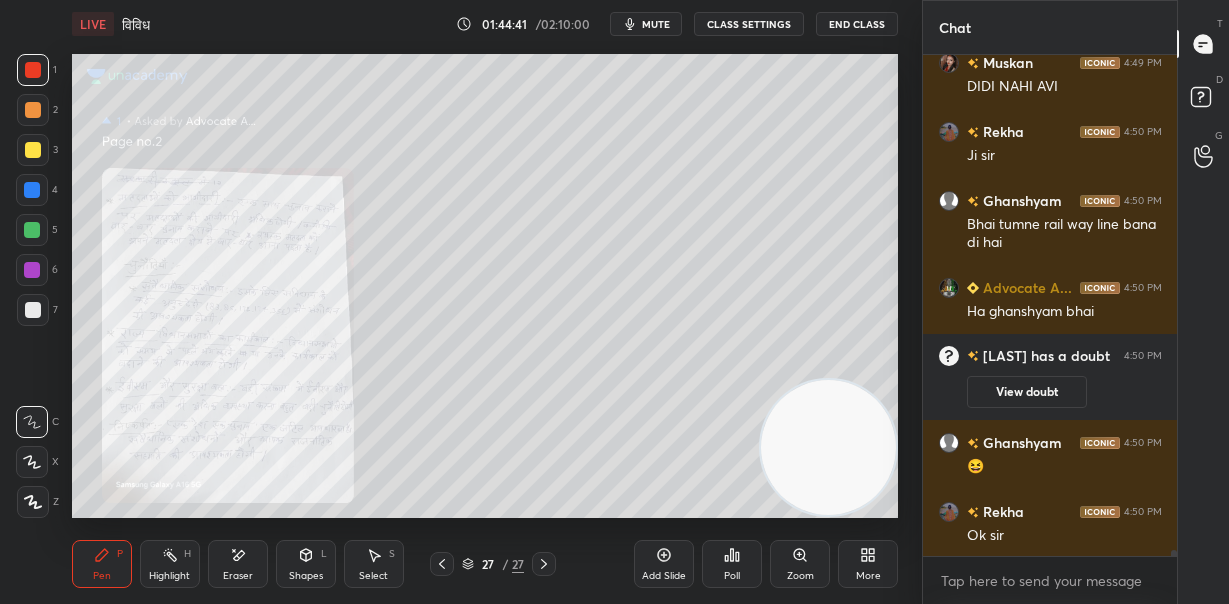 scroll, scrollTop: 38506, scrollLeft: 0, axis: vertical 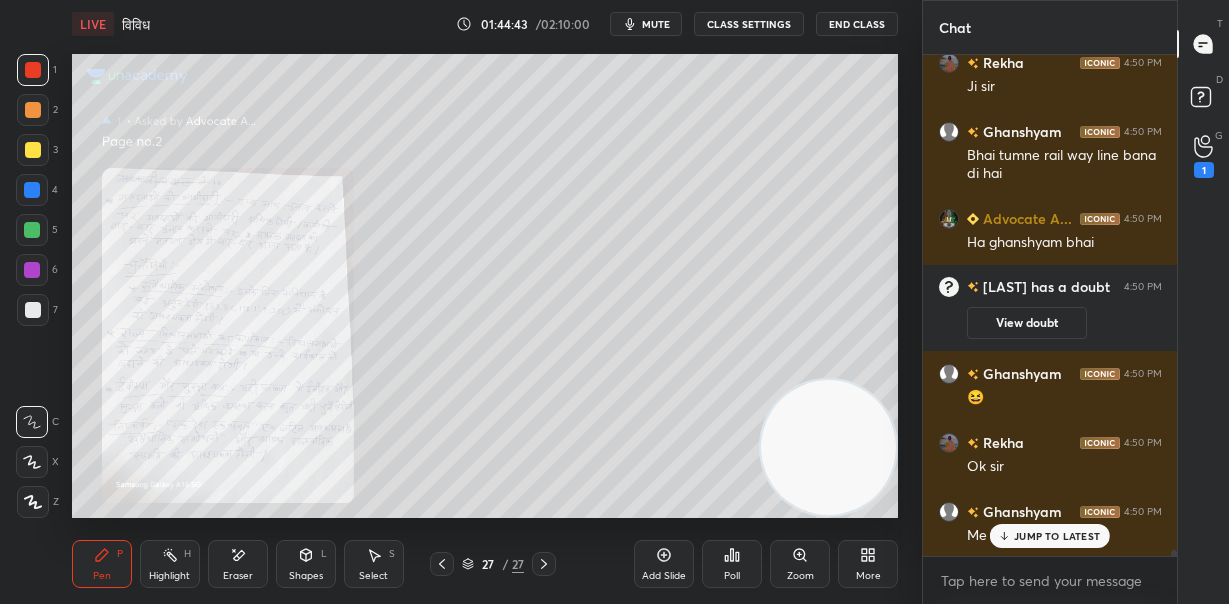 click on "JUMP TO LATEST" at bounding box center [1057, 536] 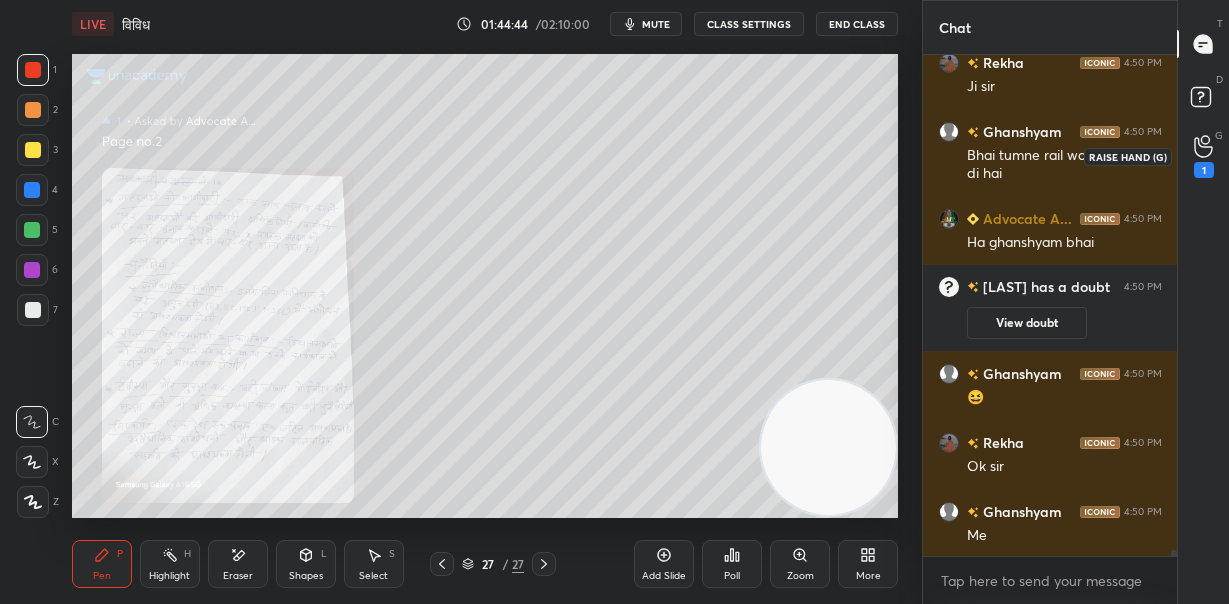 click 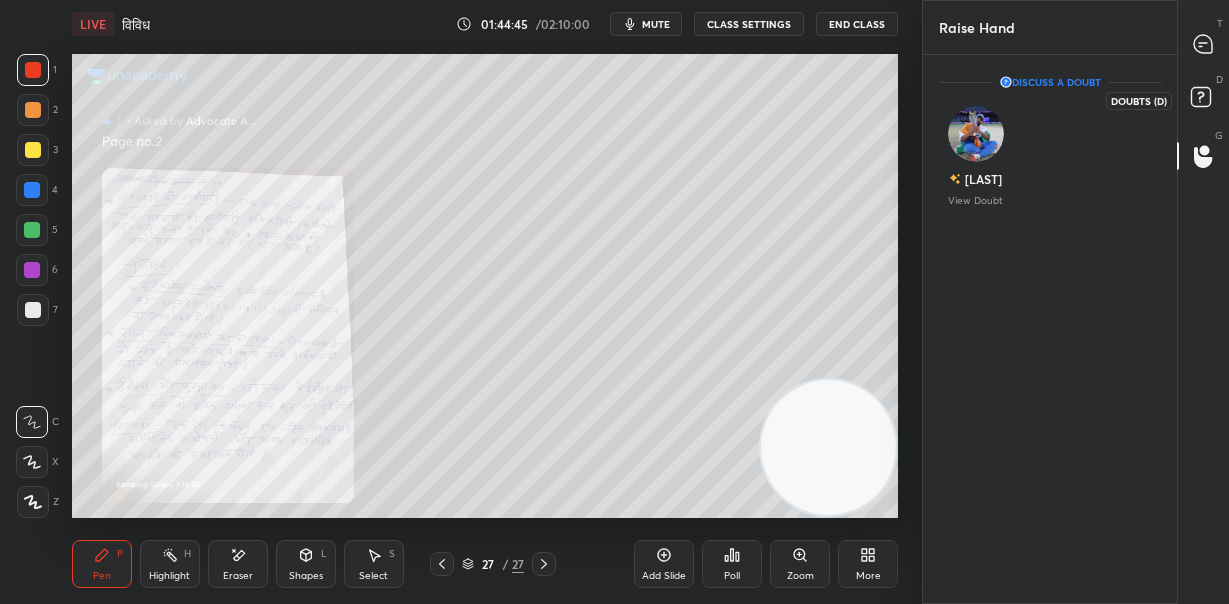 click 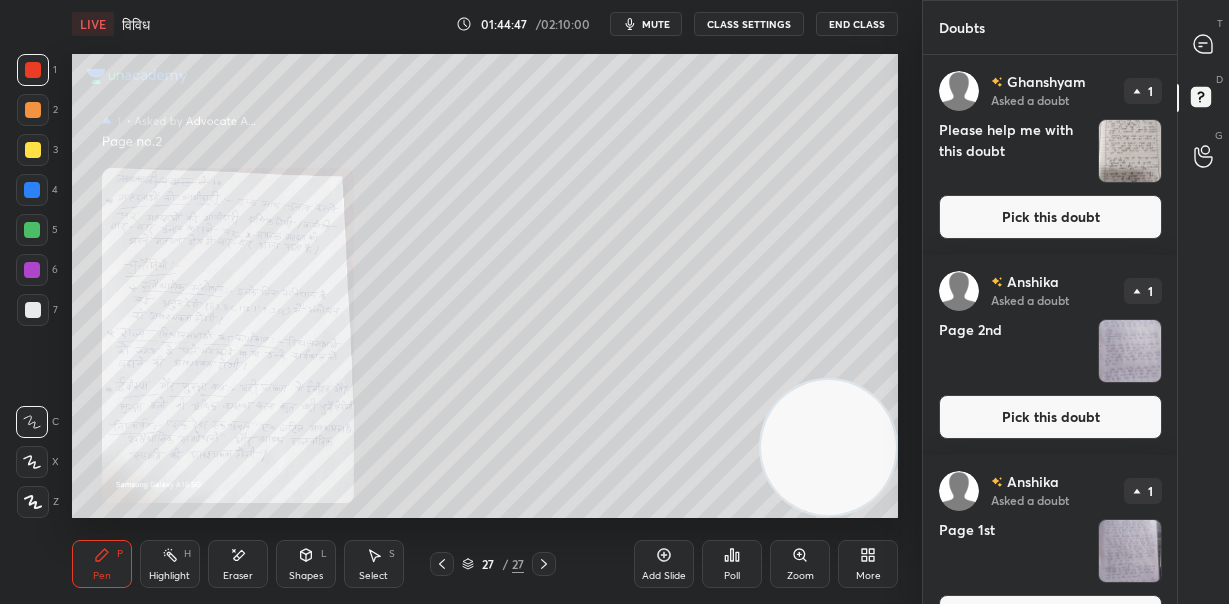 scroll, scrollTop: 2450, scrollLeft: 0, axis: vertical 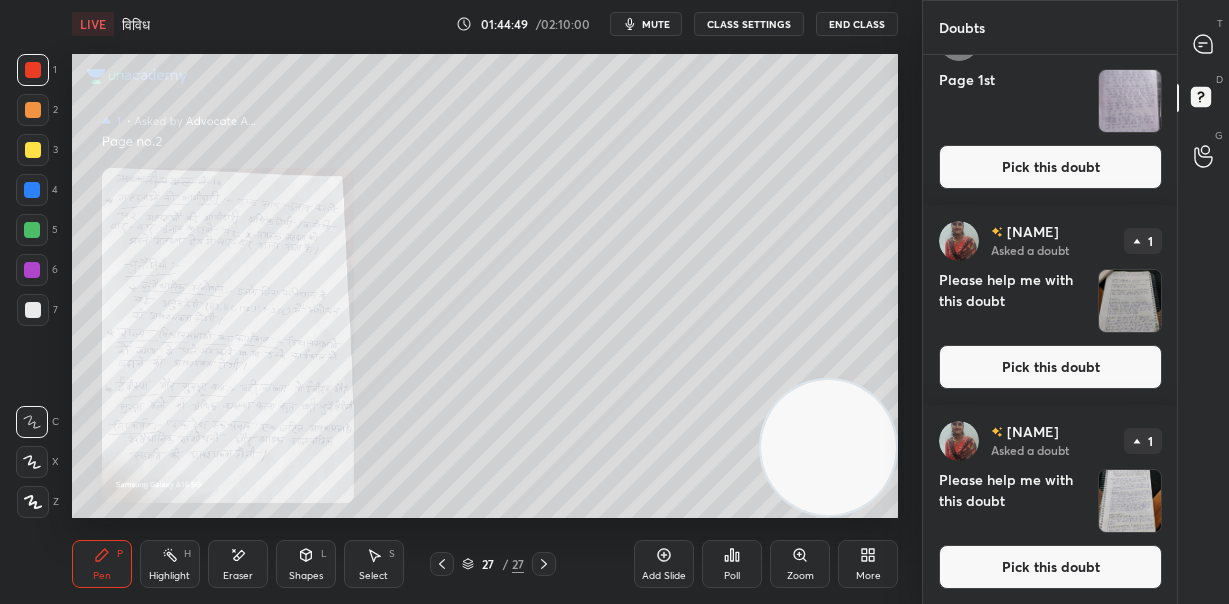 click at bounding box center [1130, 501] 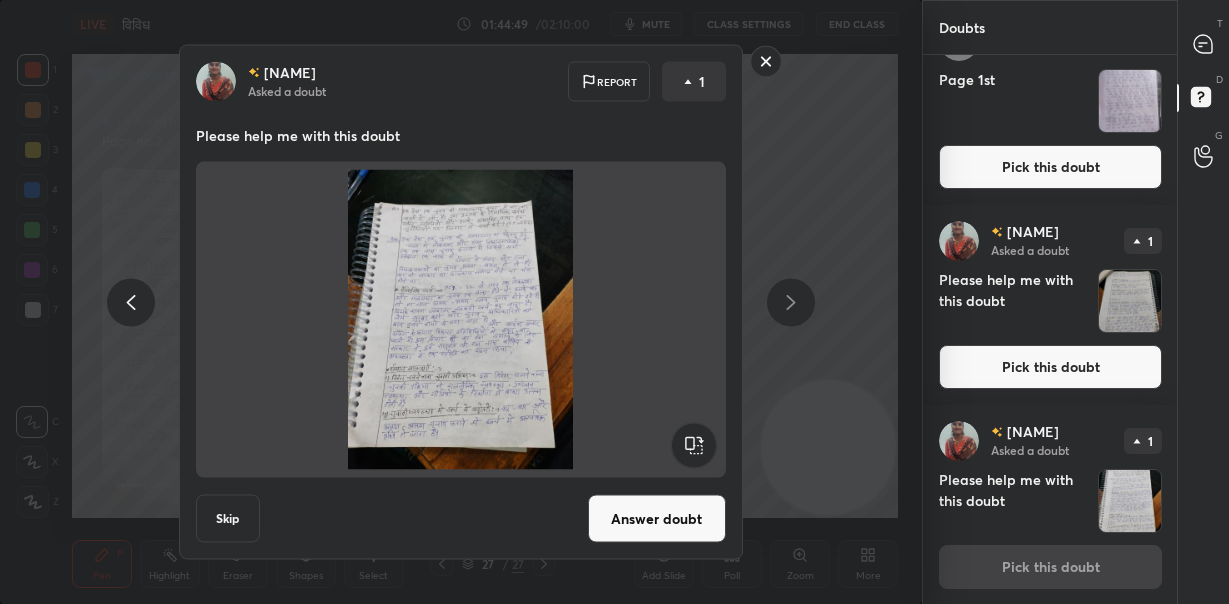 scroll, scrollTop: 2449, scrollLeft: 0, axis: vertical 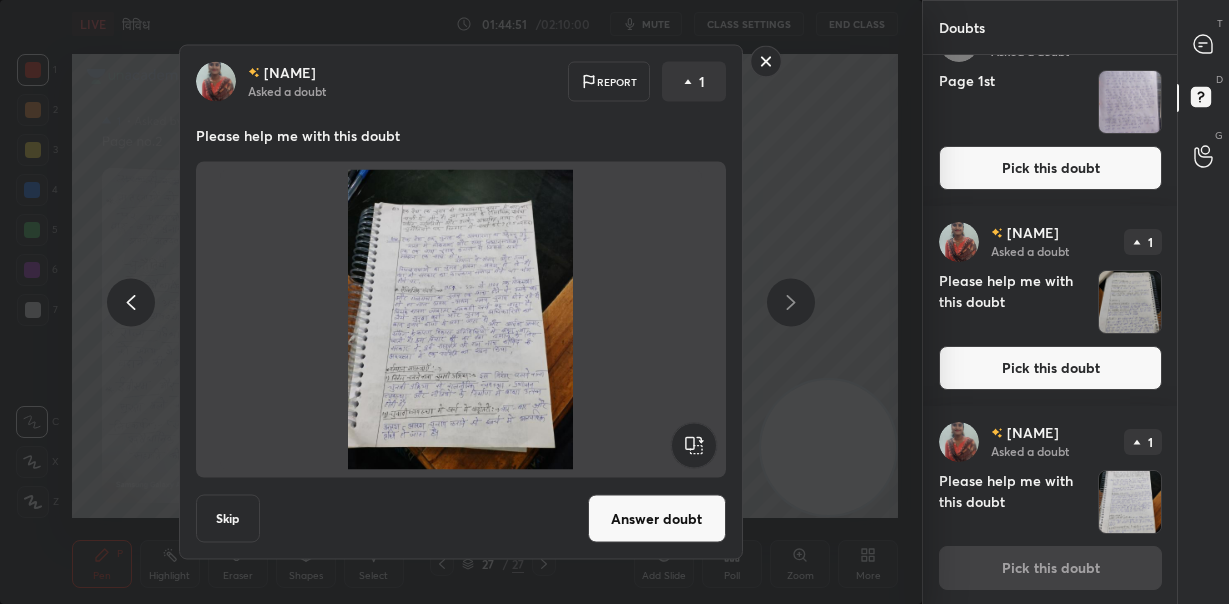 click on "Answer doubt" at bounding box center (657, 519) 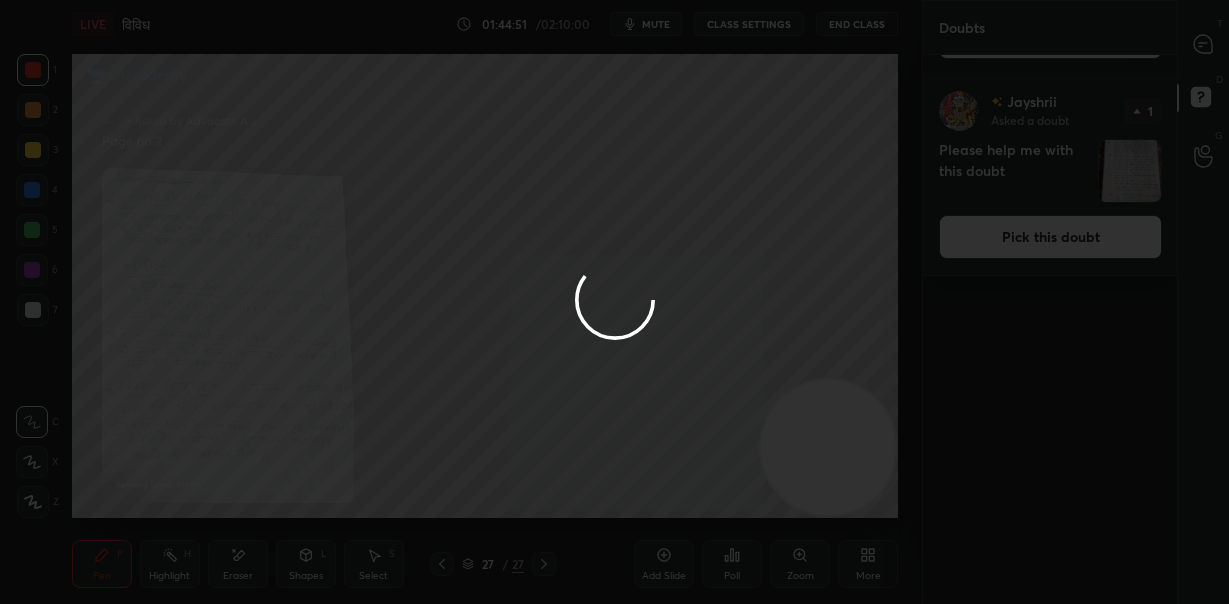 scroll, scrollTop: 0, scrollLeft: 0, axis: both 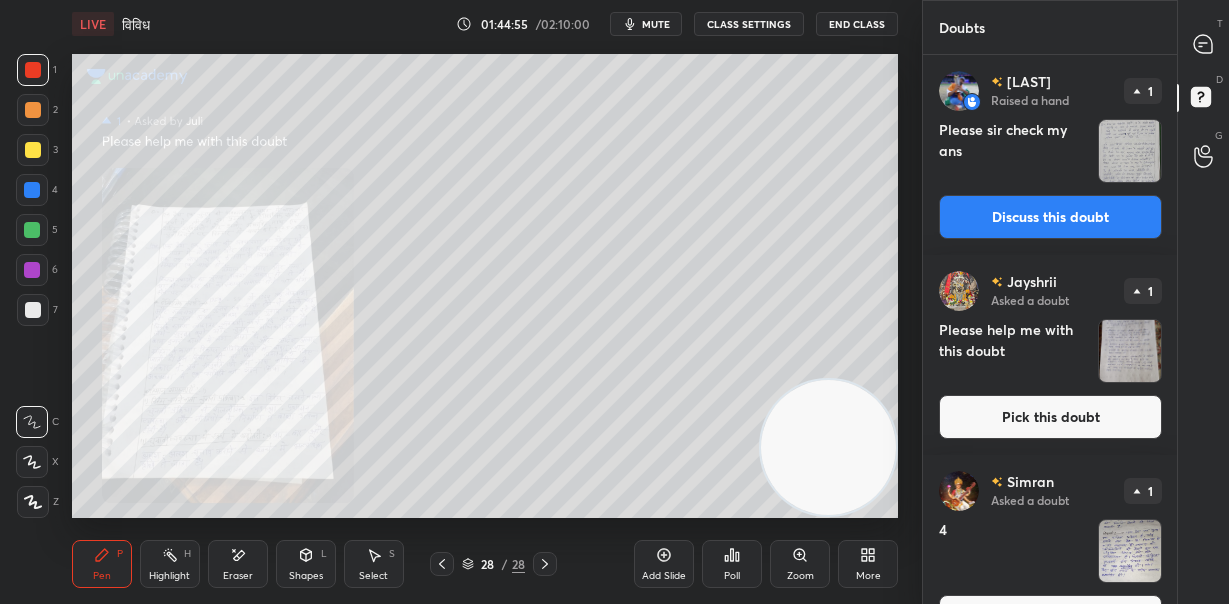 click 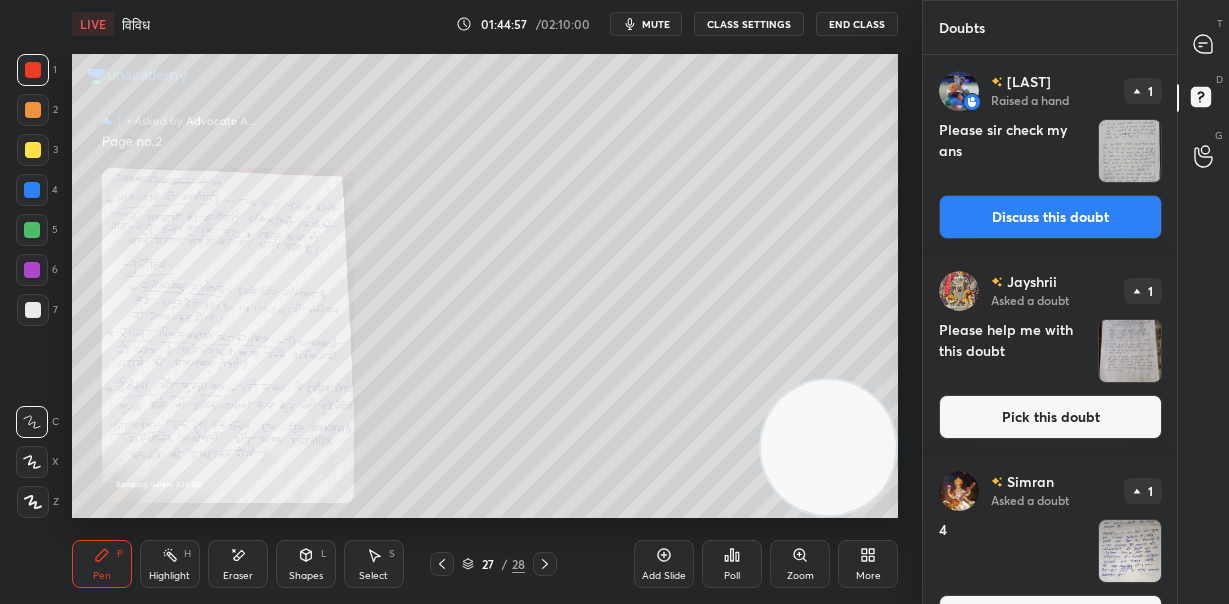 click 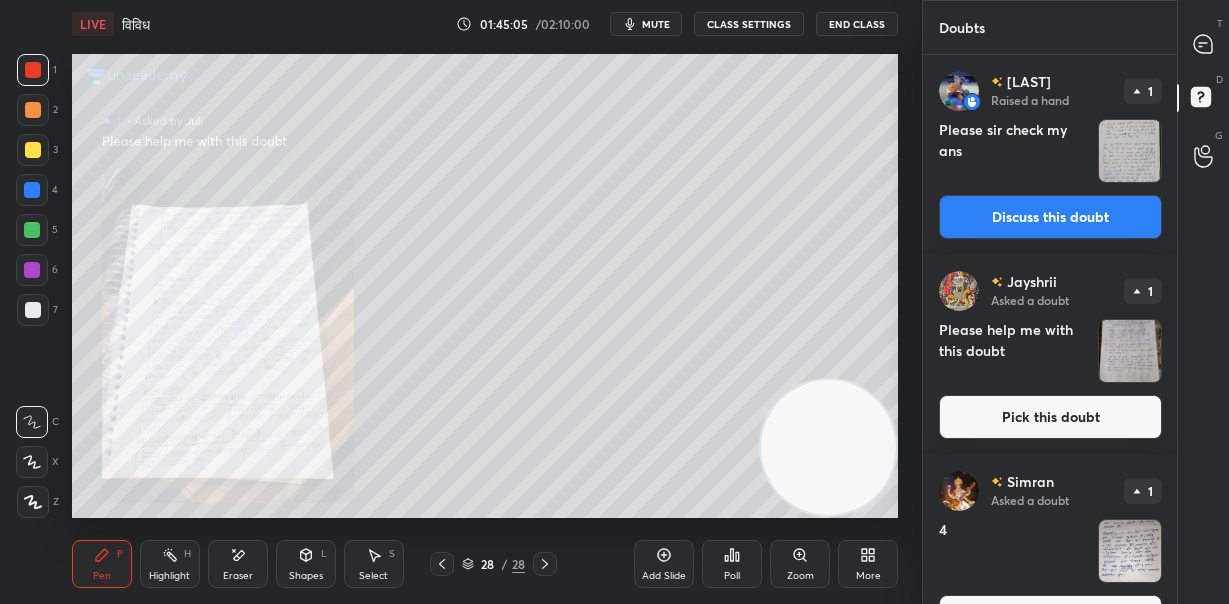 click 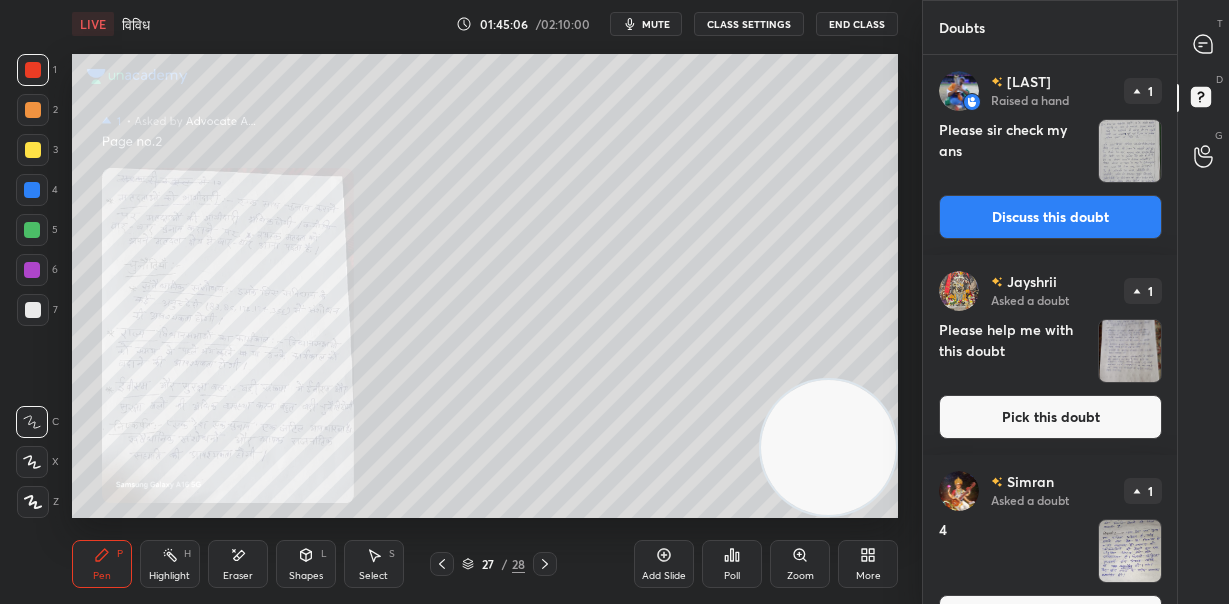 click 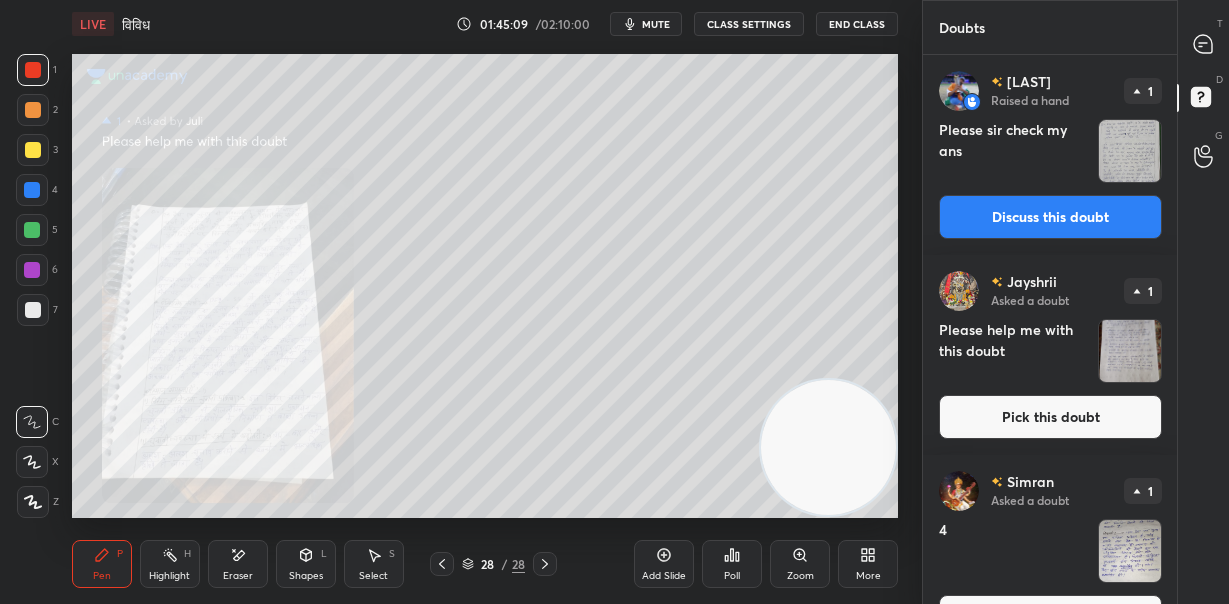 click 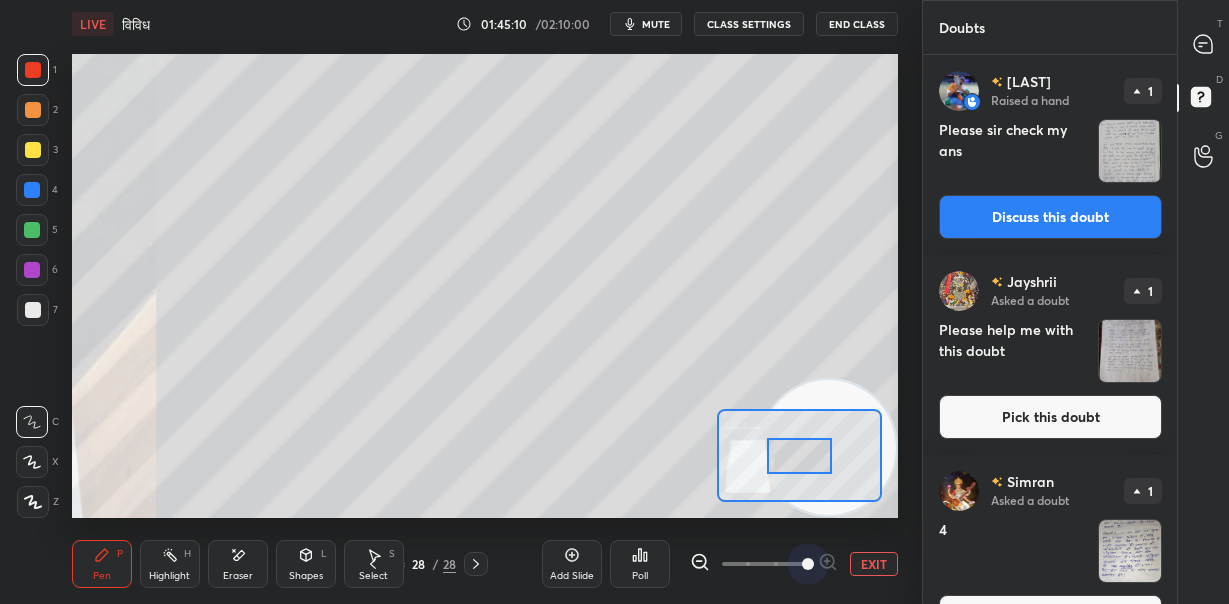 click at bounding box center (764, 564) 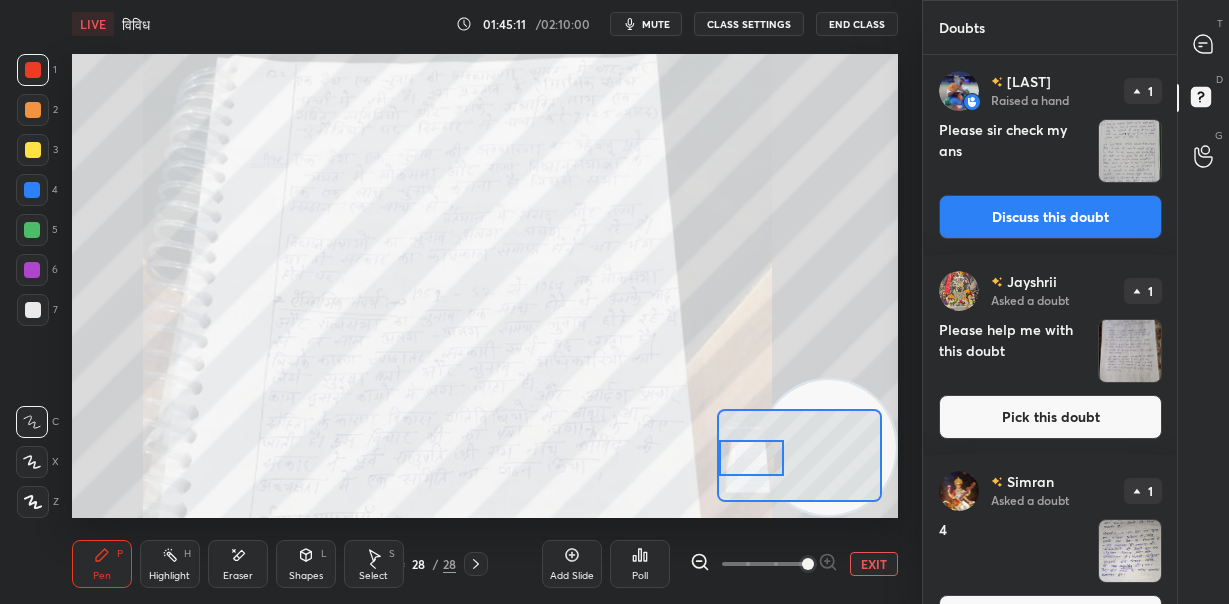click on "Setting up your live class Poll for   secs No correct answer Start poll" at bounding box center [485, 286] 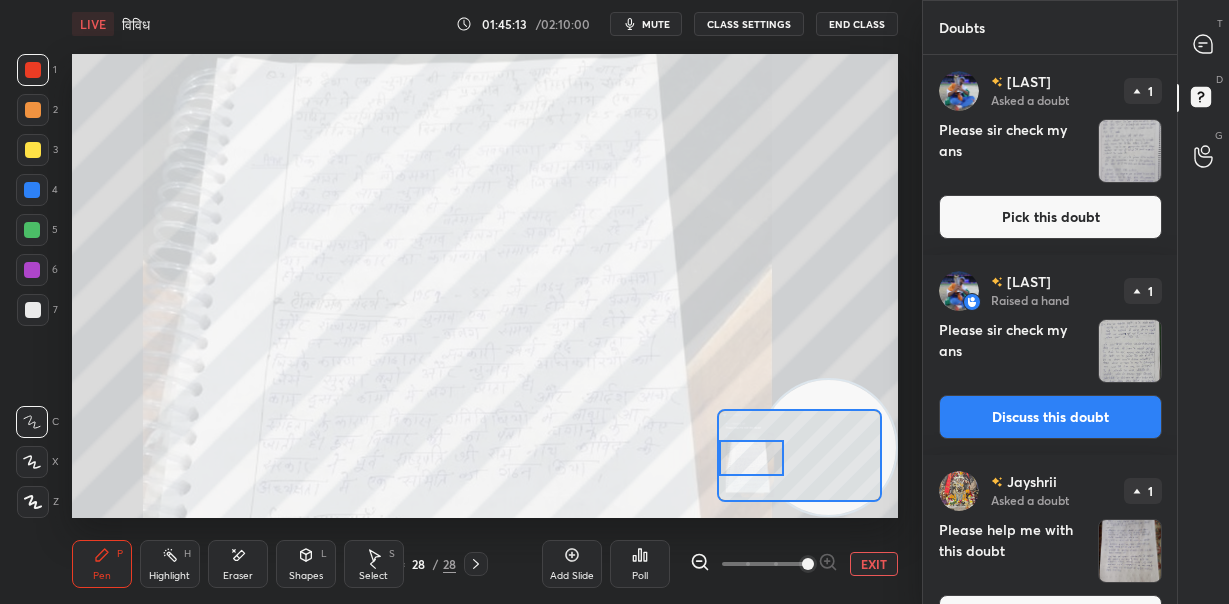 click at bounding box center [808, 564] 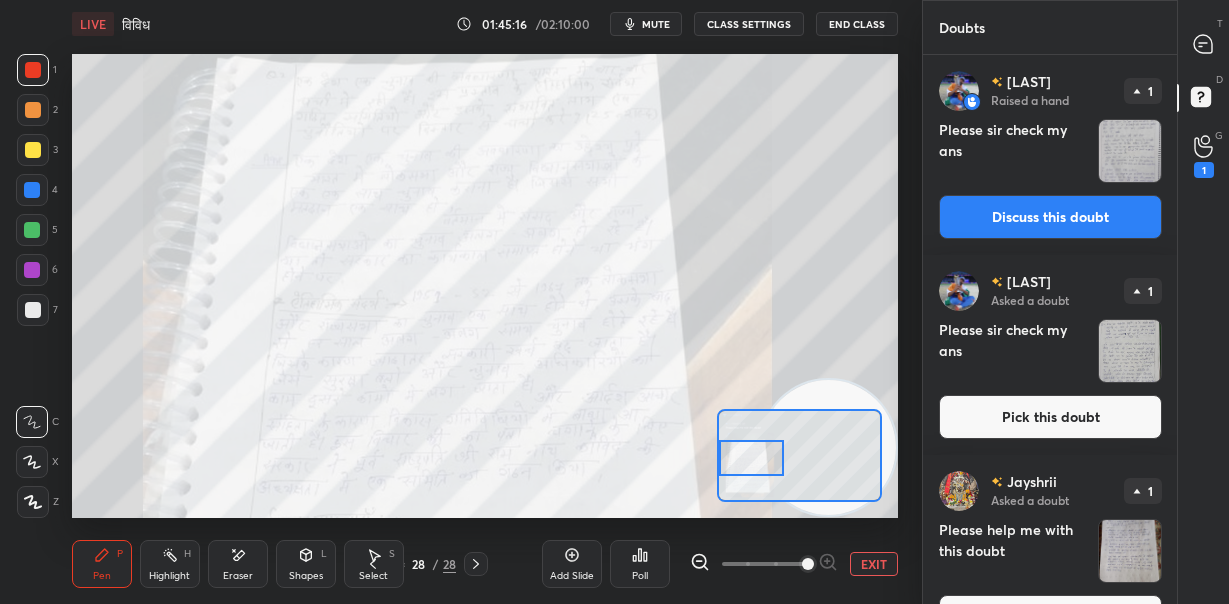 click on "EXIT" at bounding box center [874, 564] 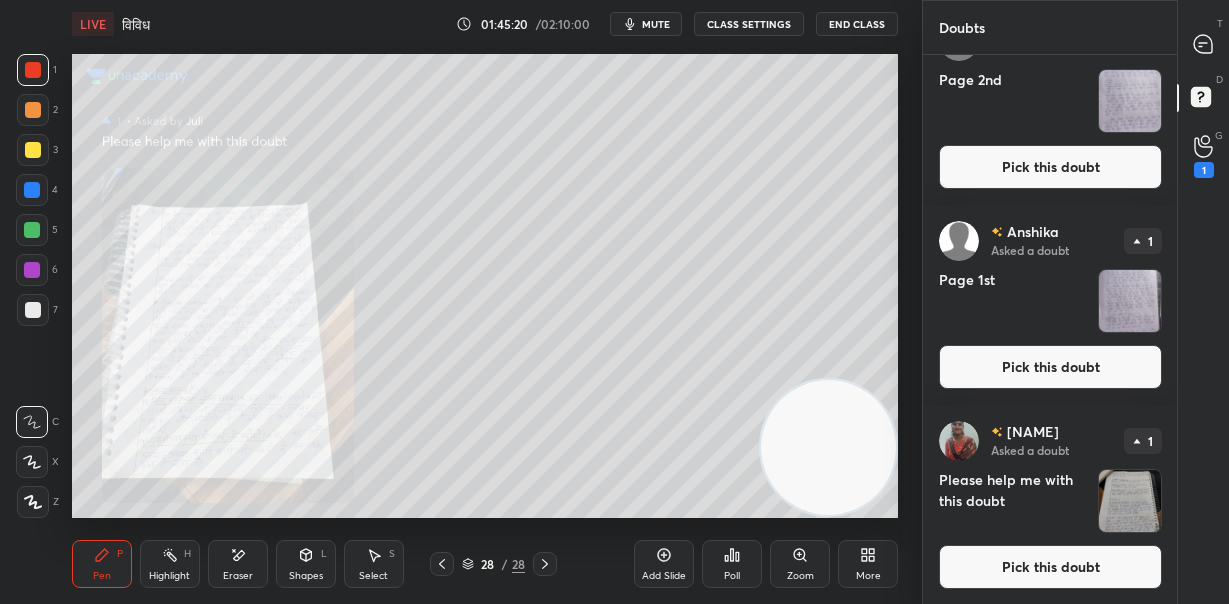 scroll, scrollTop: 2284, scrollLeft: 0, axis: vertical 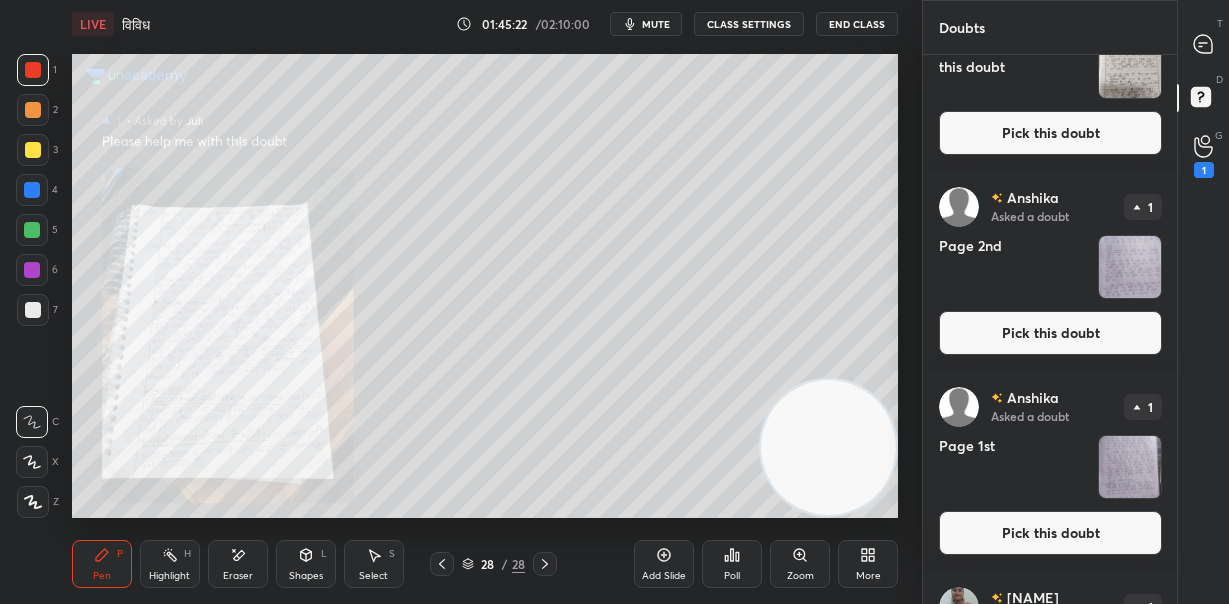 click at bounding box center [1130, 467] 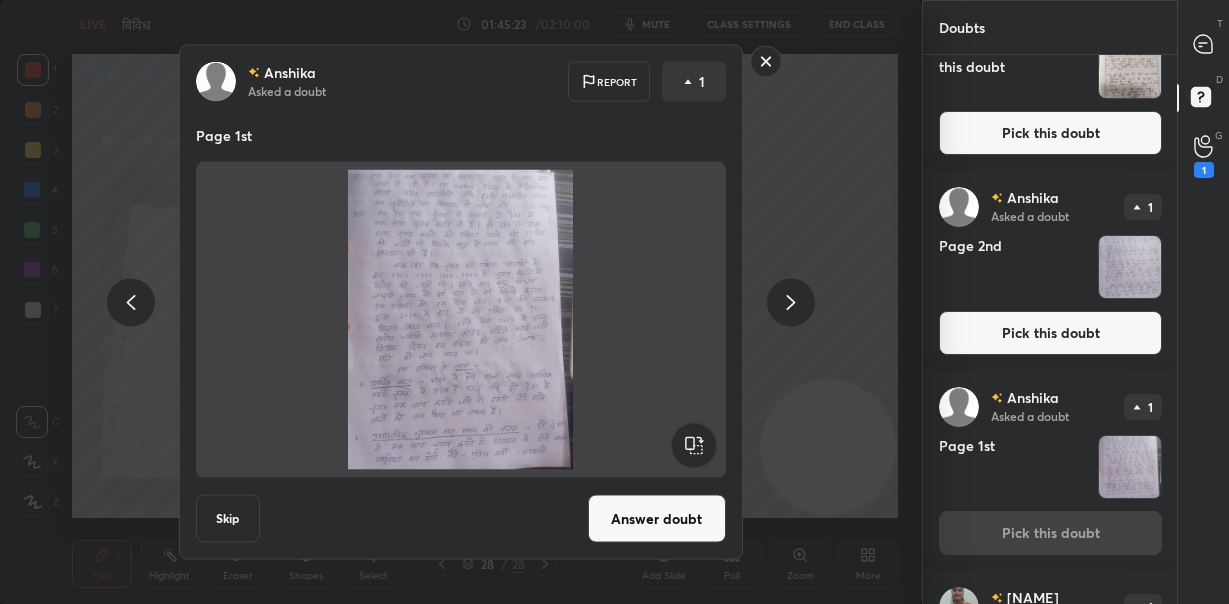 click on "Answer doubt" at bounding box center (657, 519) 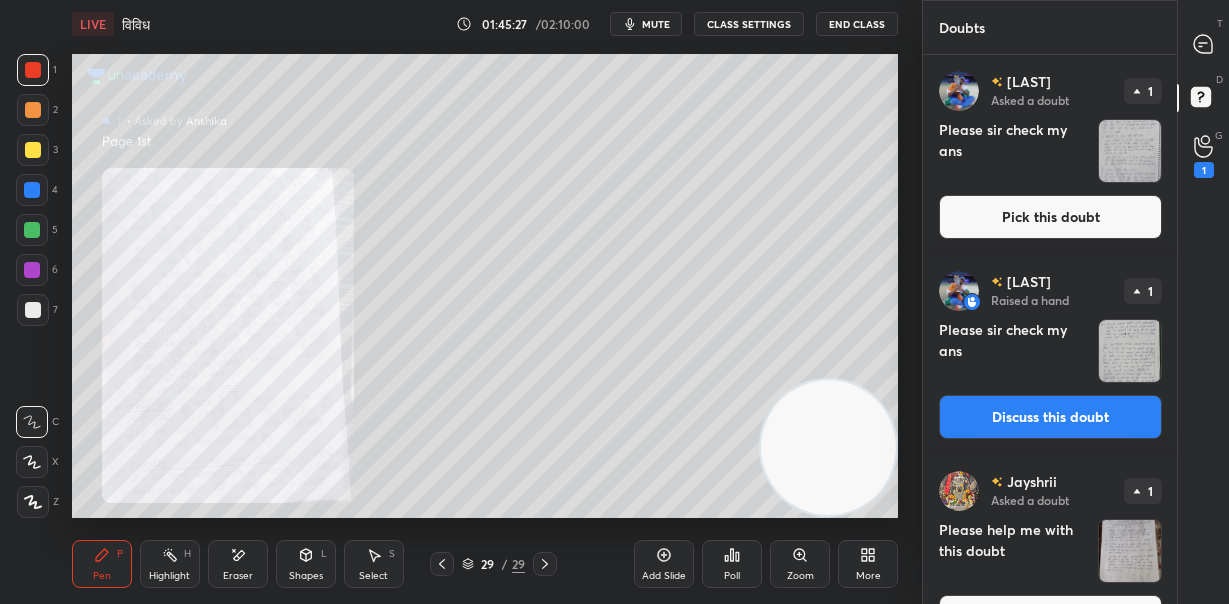 click on "Zoom" at bounding box center (800, 564) 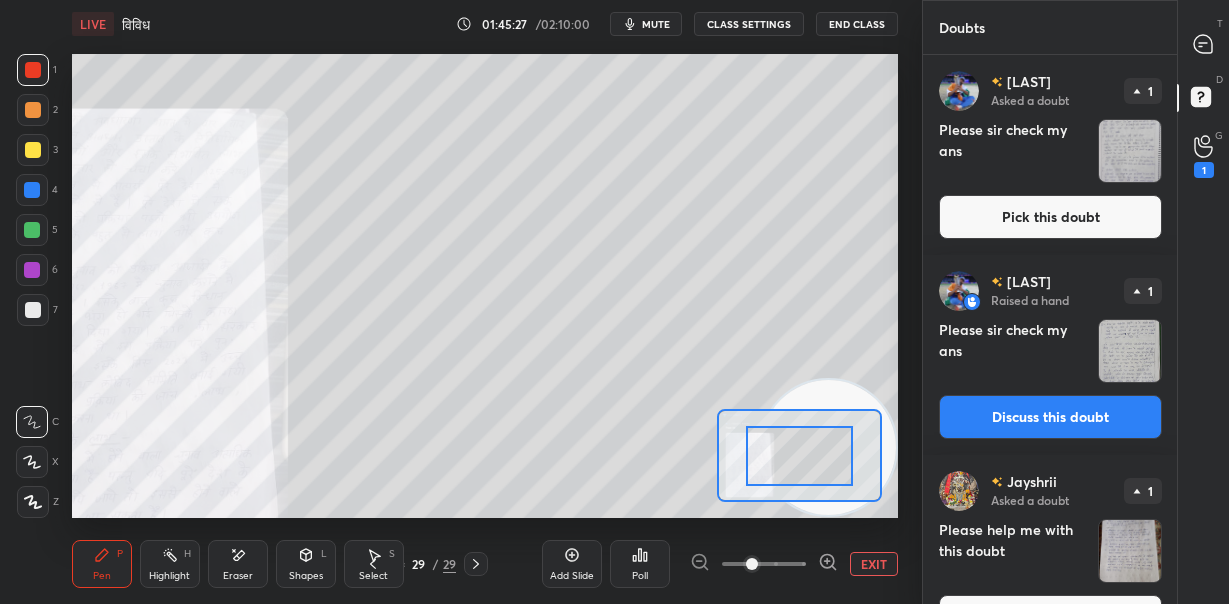 click at bounding box center [764, 564] 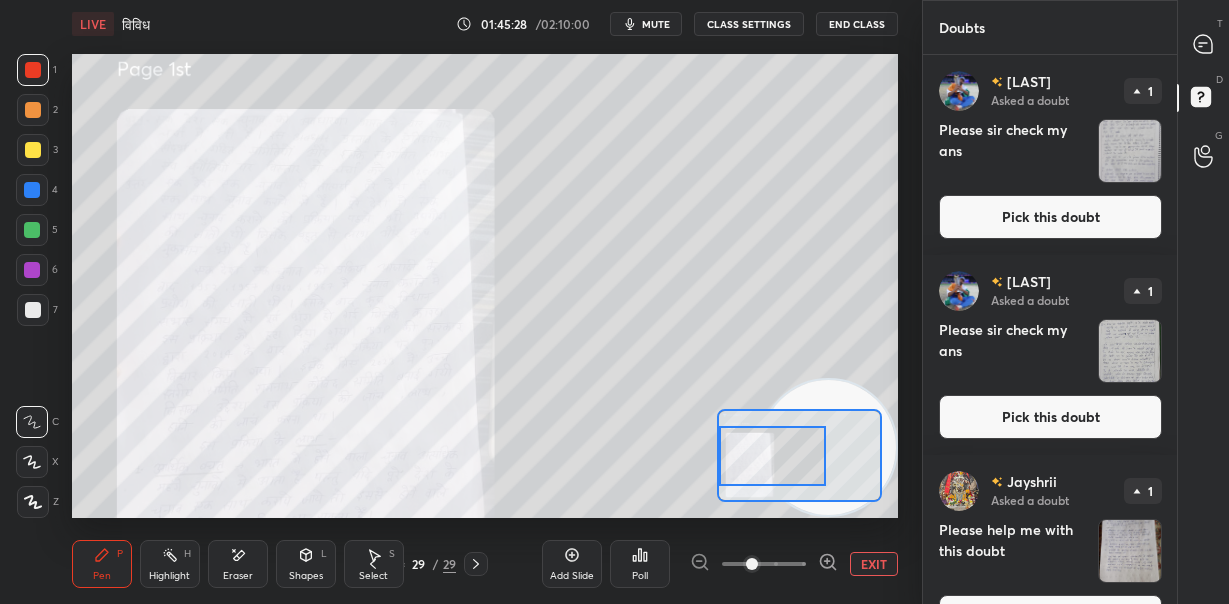 drag, startPoint x: 751, startPoint y: 457, endPoint x: 723, endPoint y: 457, distance: 28 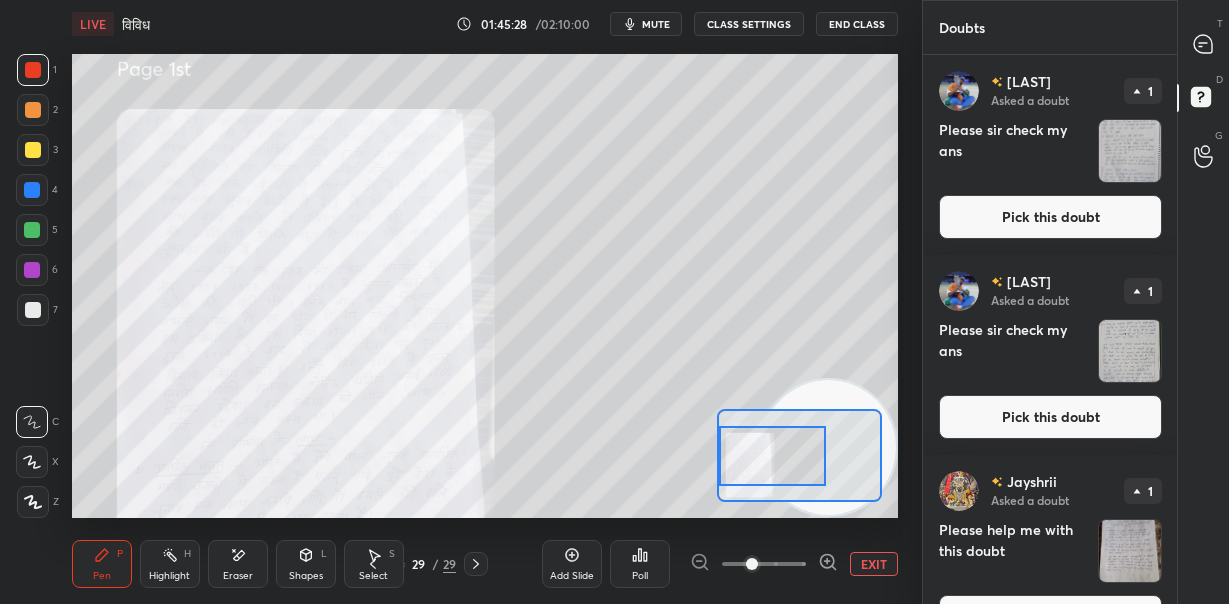 click at bounding box center (773, 455) 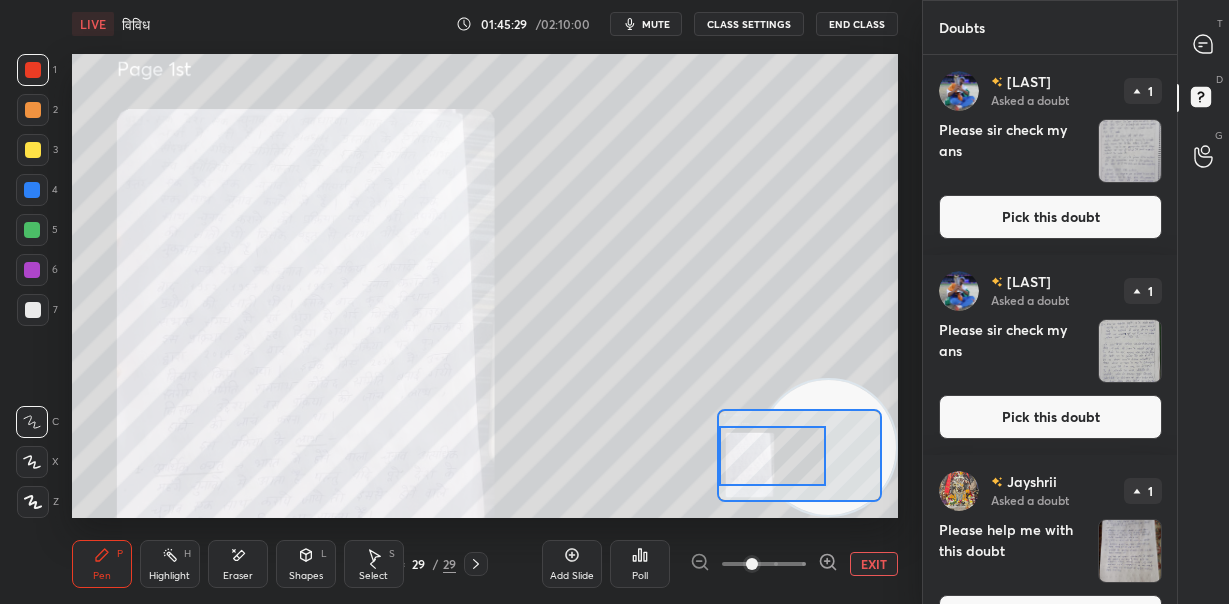 click 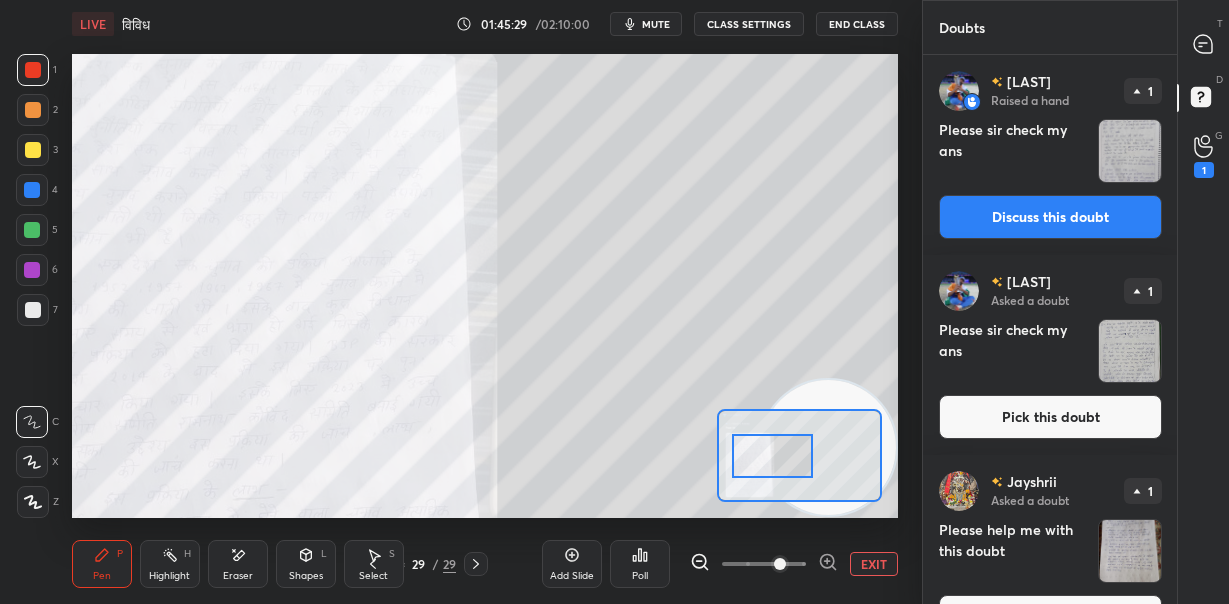 click 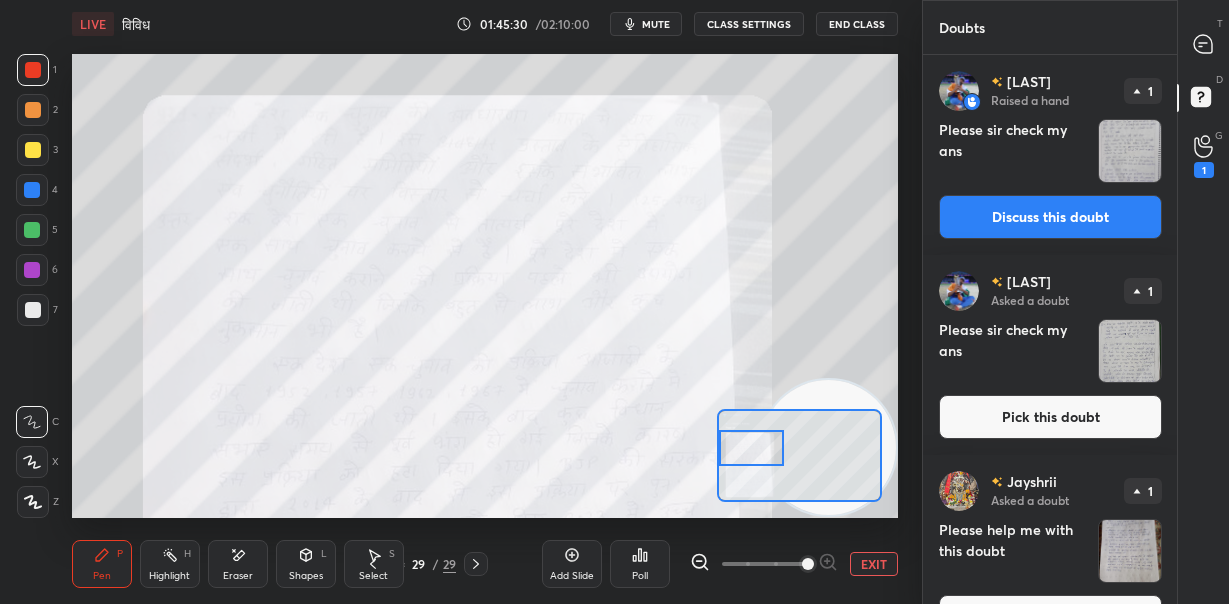 drag, startPoint x: 784, startPoint y: 457, endPoint x: 740, endPoint y: 449, distance: 44.72136 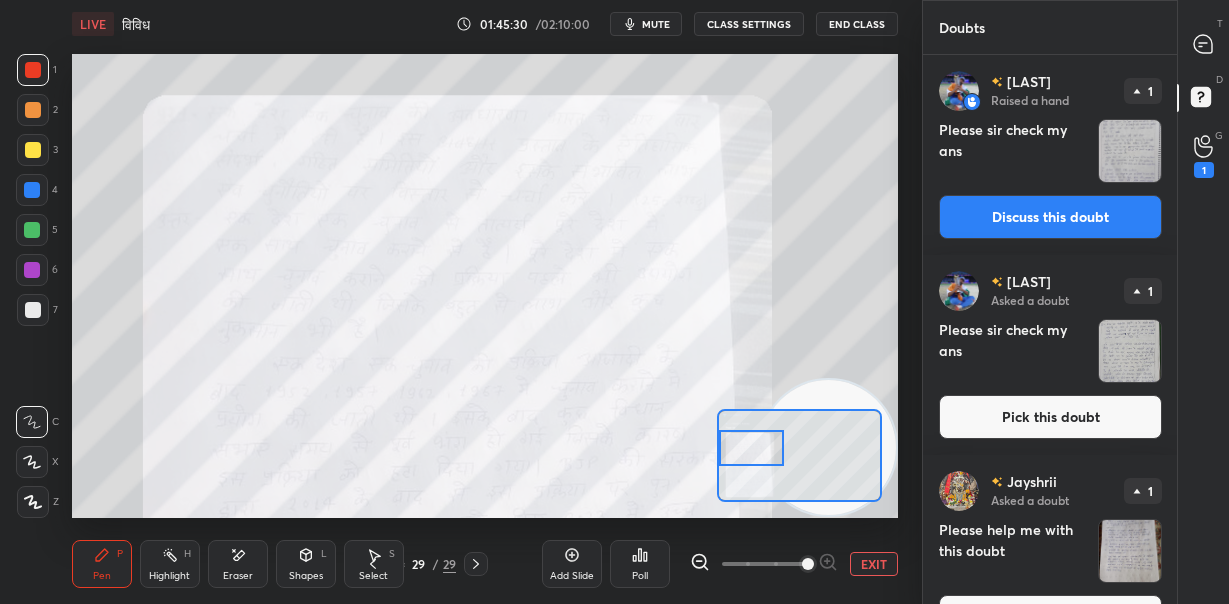click at bounding box center (751, 448) 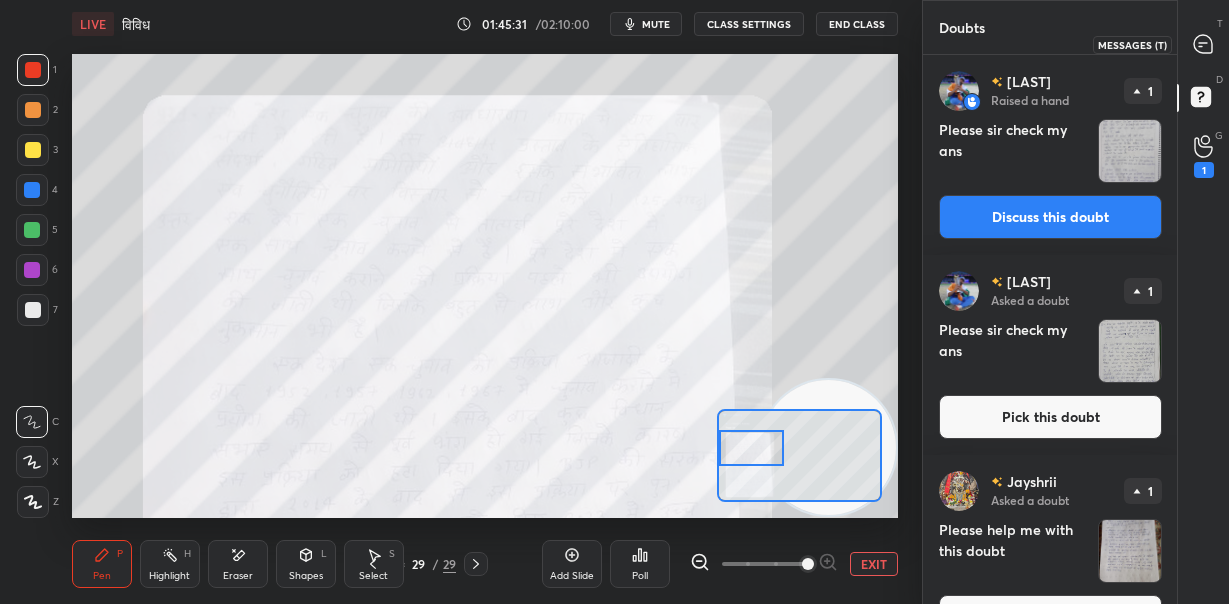 click 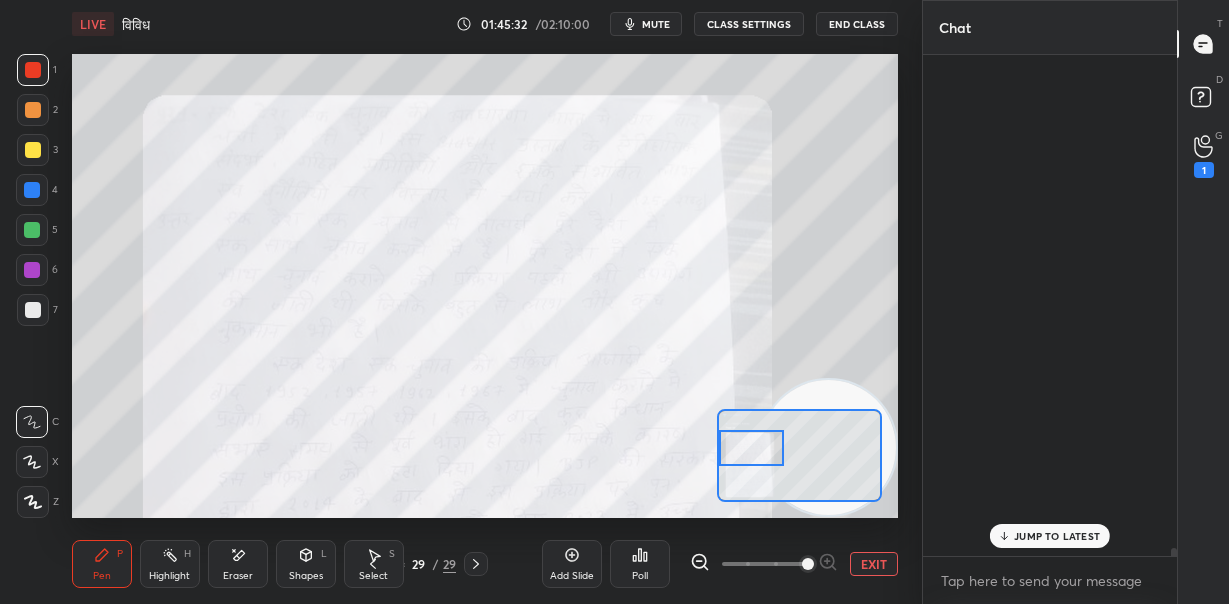 scroll, scrollTop: 38707, scrollLeft: 0, axis: vertical 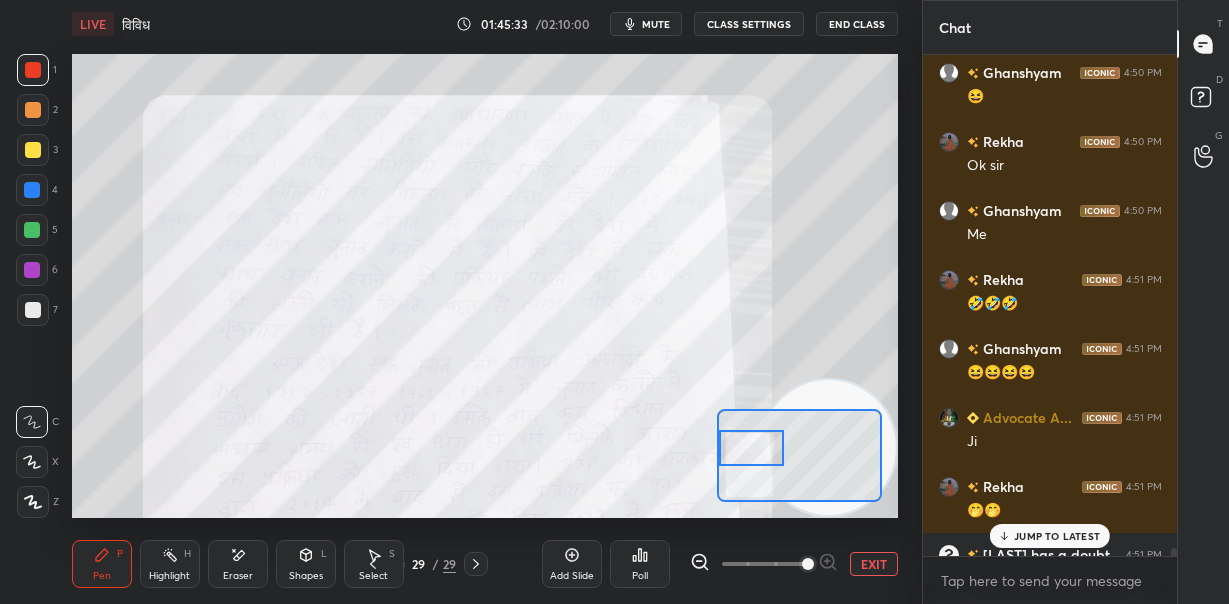 click on "JUMP TO LATEST" at bounding box center [1057, 536] 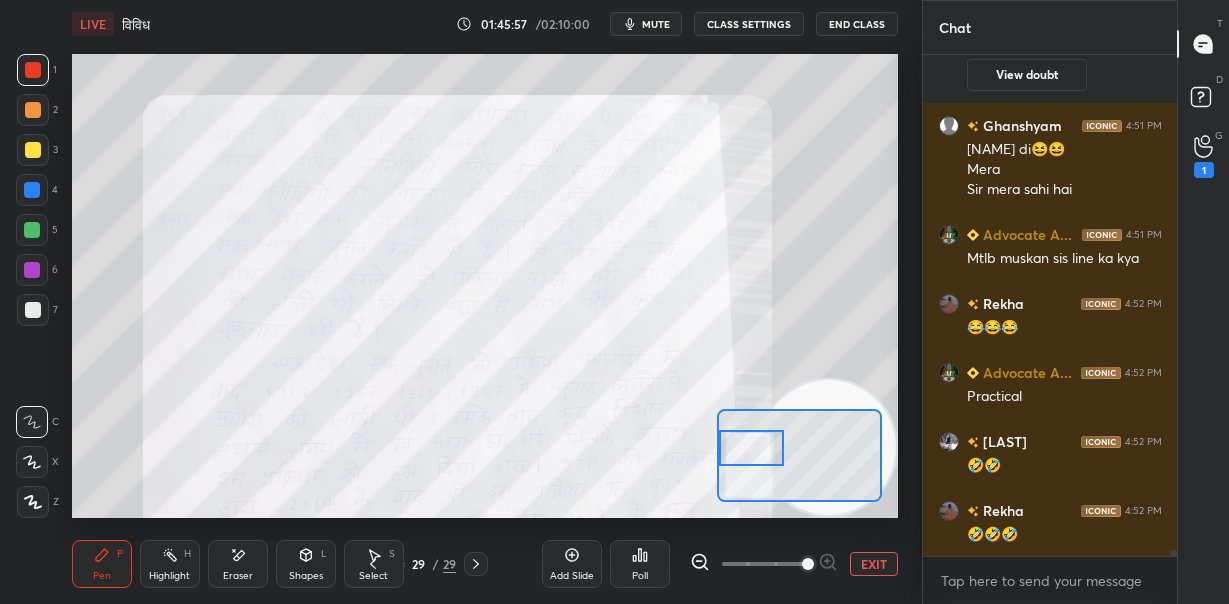 scroll, scrollTop: 38362, scrollLeft: 0, axis: vertical 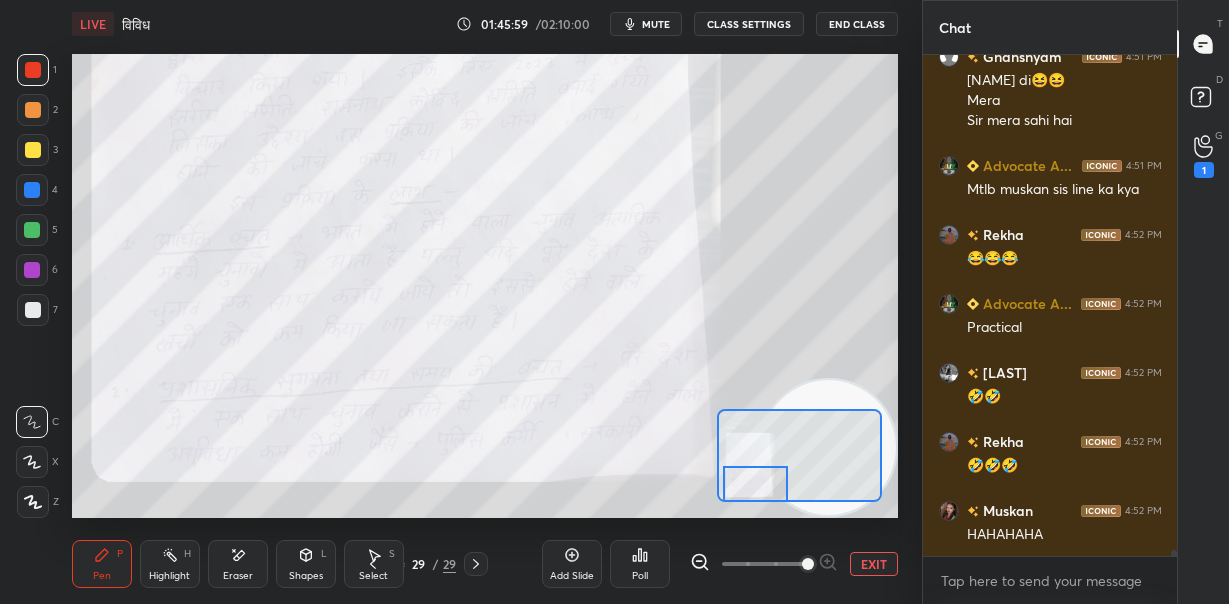 drag, startPoint x: 755, startPoint y: 442, endPoint x: 759, endPoint y: 478, distance: 36.221542 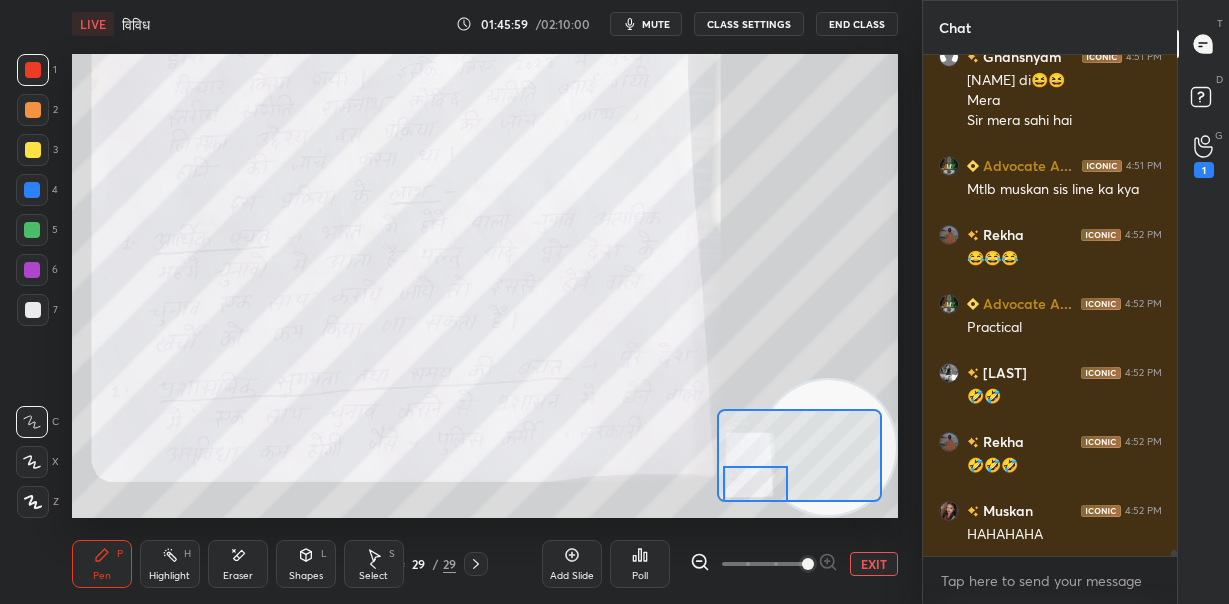 click at bounding box center [755, 484] 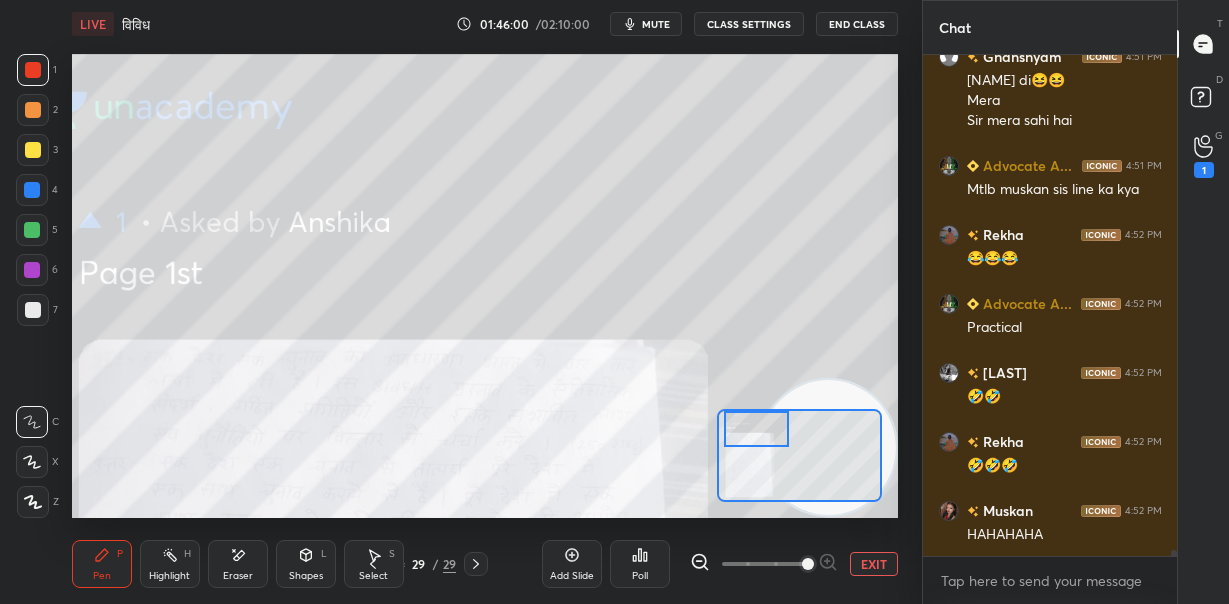 drag, startPoint x: 752, startPoint y: 478, endPoint x: 753, endPoint y: 420, distance: 58.00862 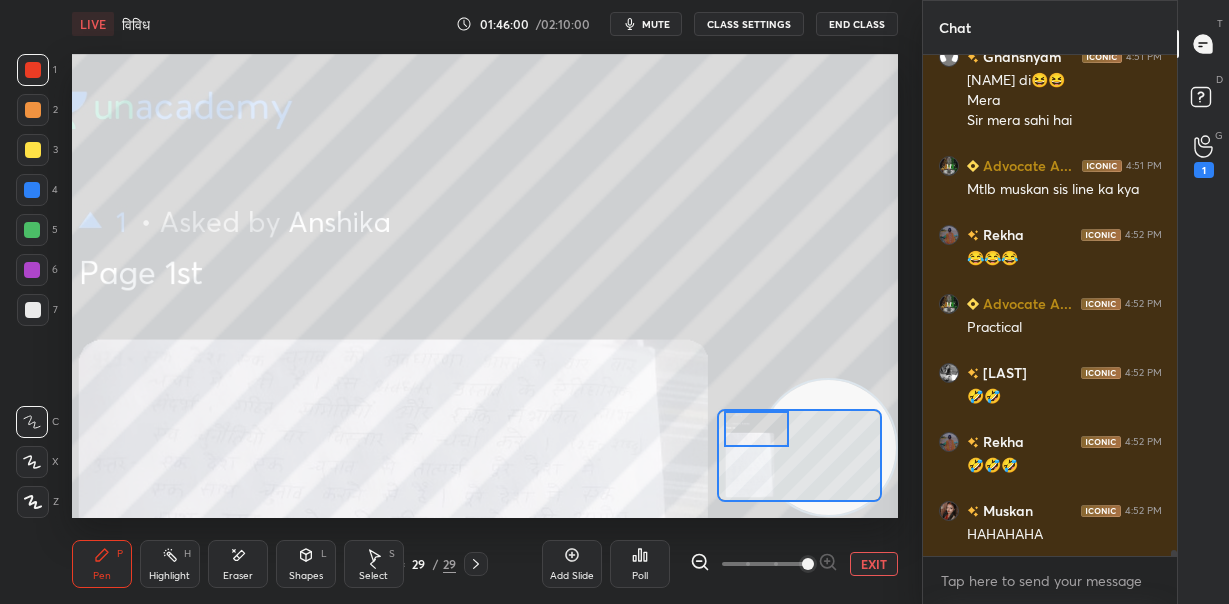 click at bounding box center (756, 429) 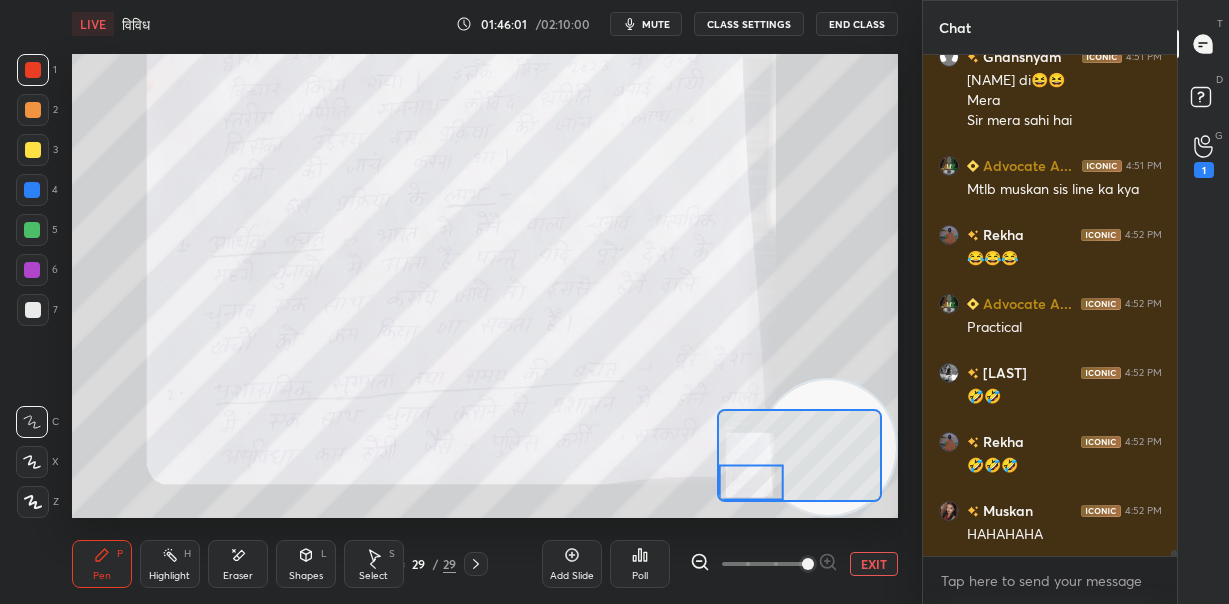 click at bounding box center [799, 455] 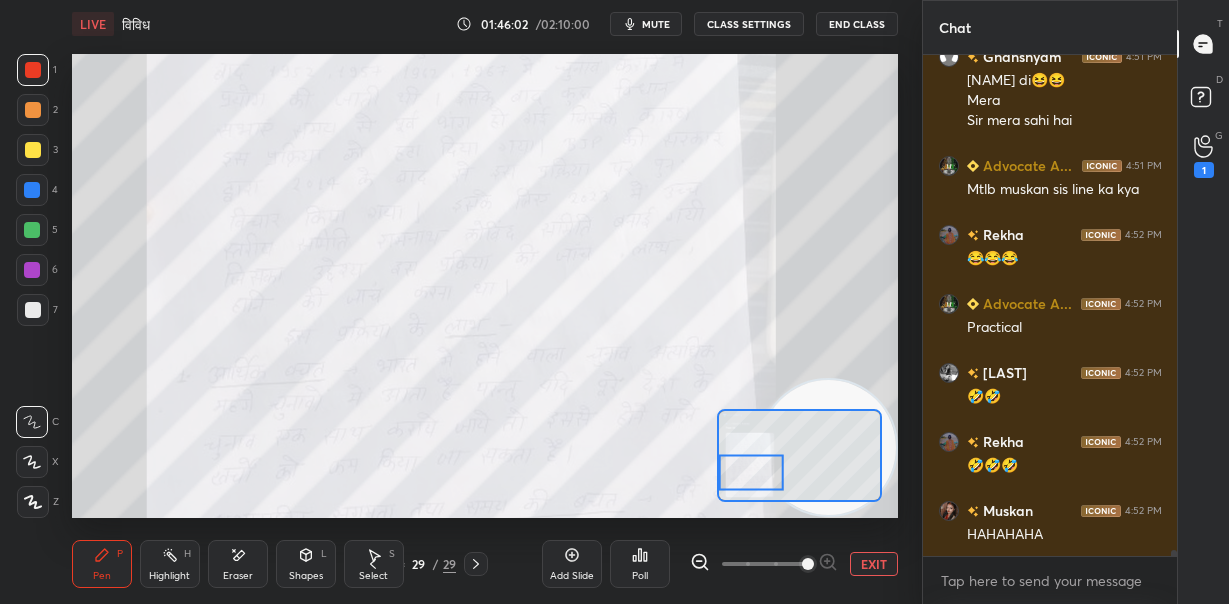 click on "EXIT" at bounding box center [874, 564] 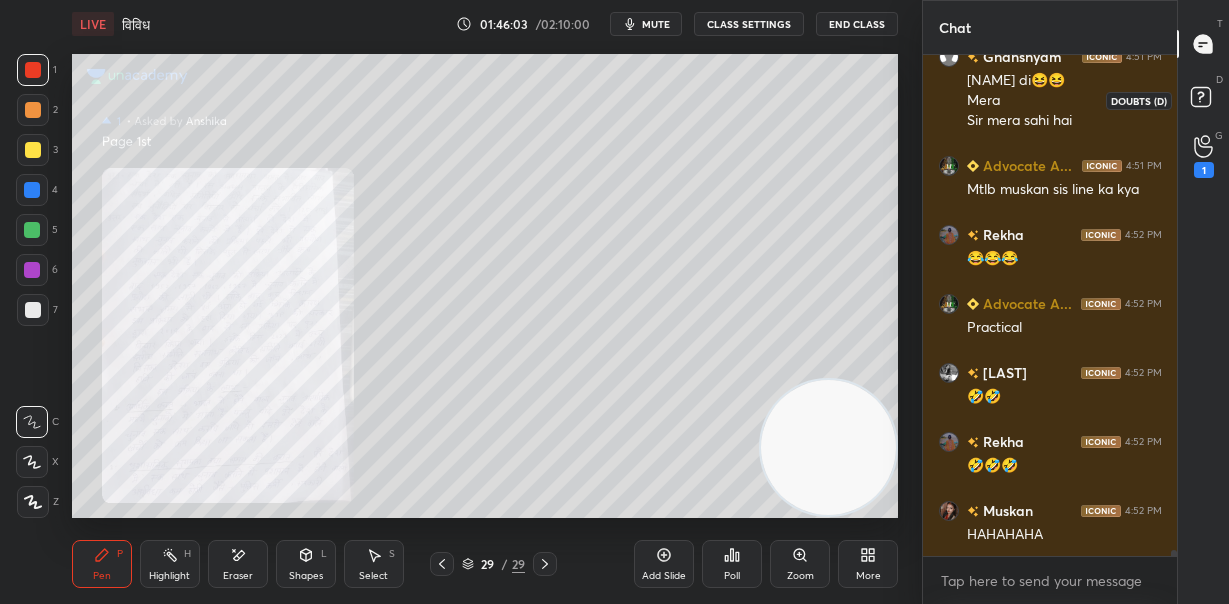 click 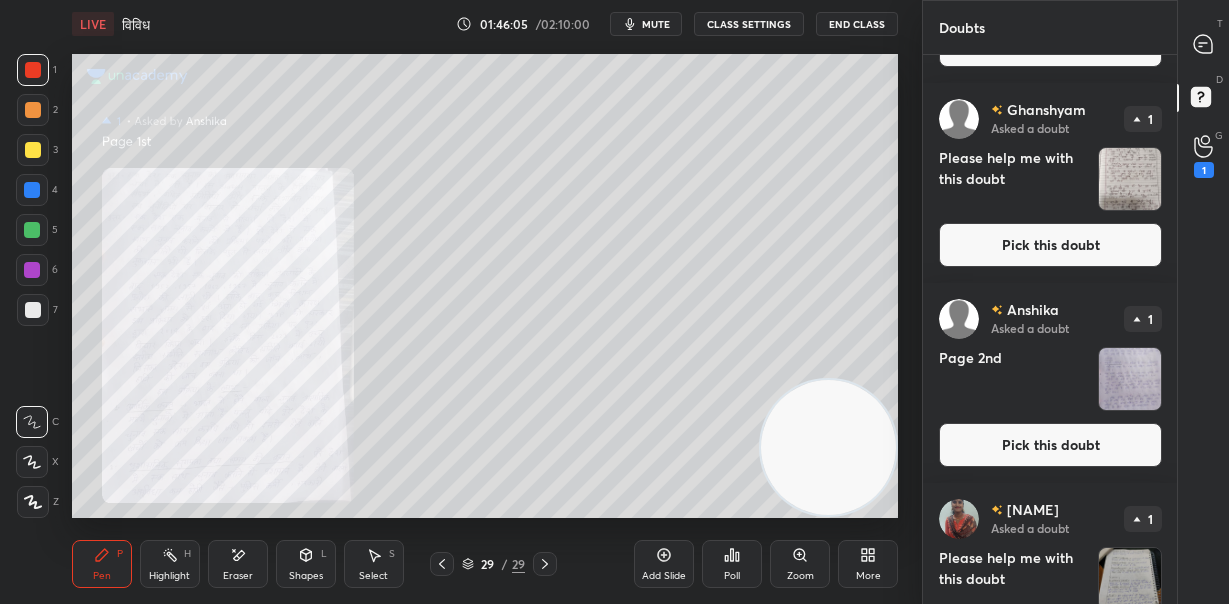 scroll, scrollTop: 2083, scrollLeft: 0, axis: vertical 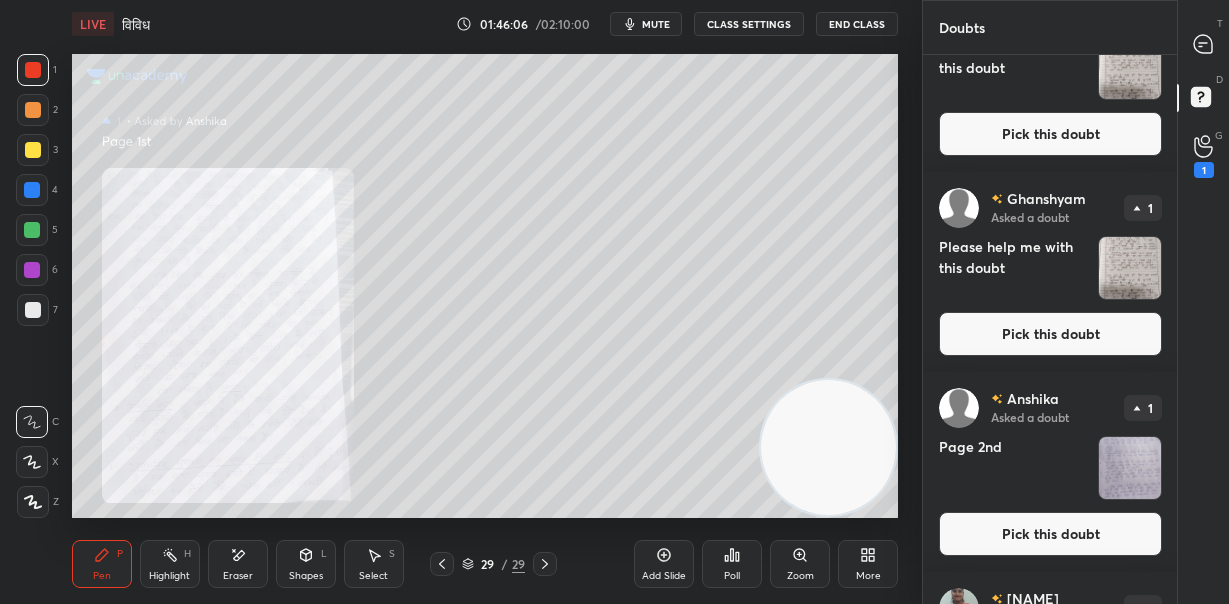 click at bounding box center [1130, 468] 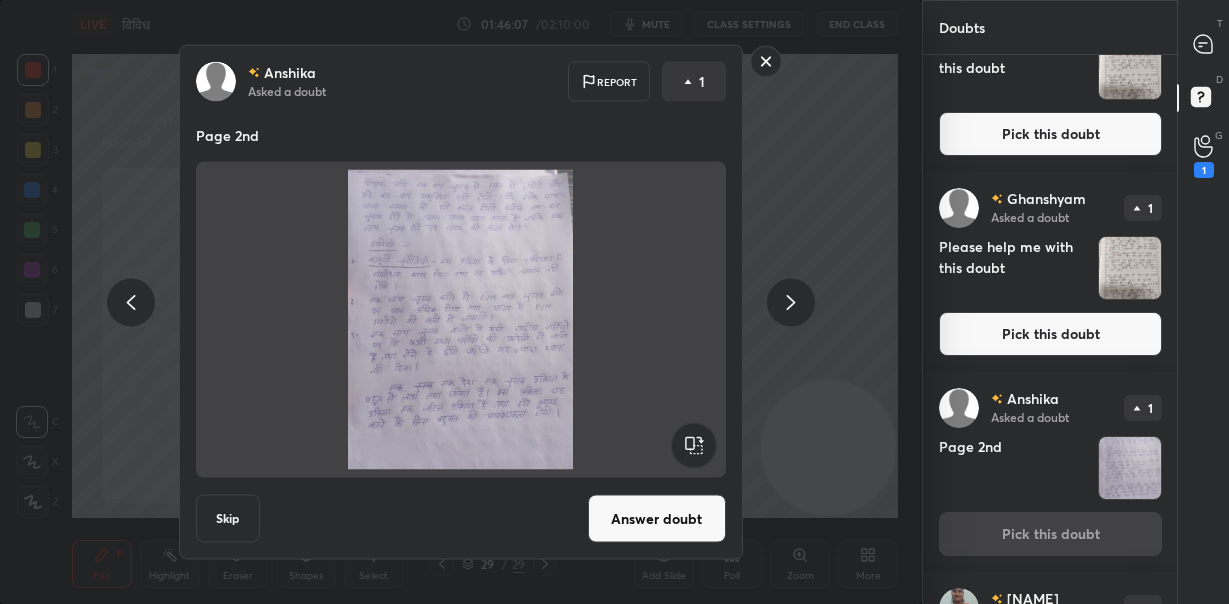 click 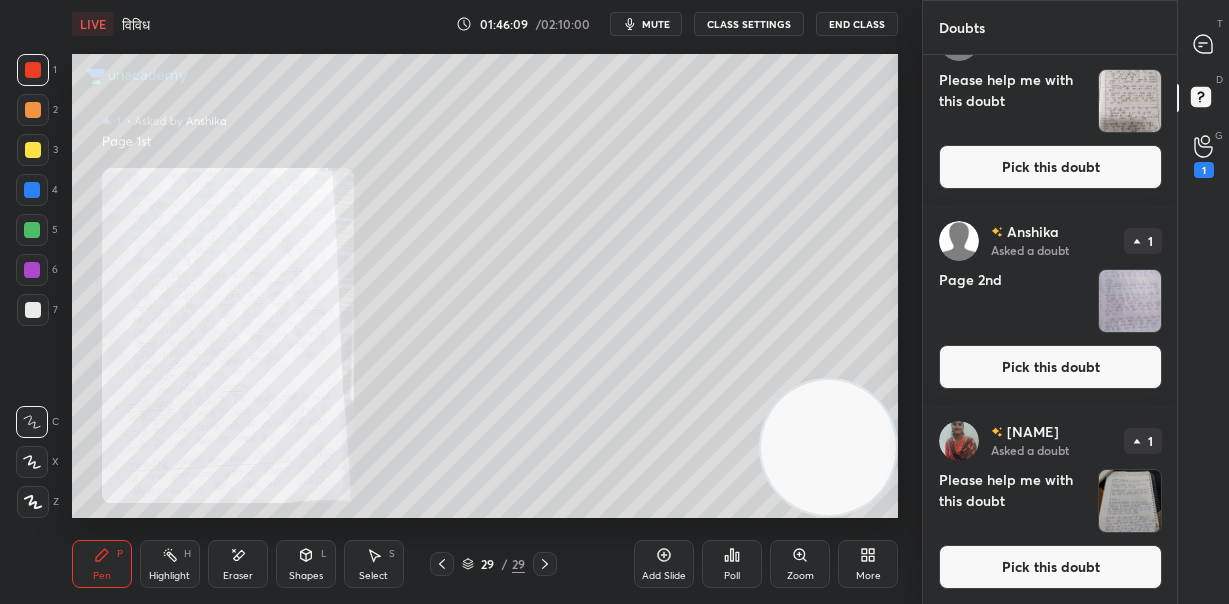 scroll, scrollTop: 2083, scrollLeft: 0, axis: vertical 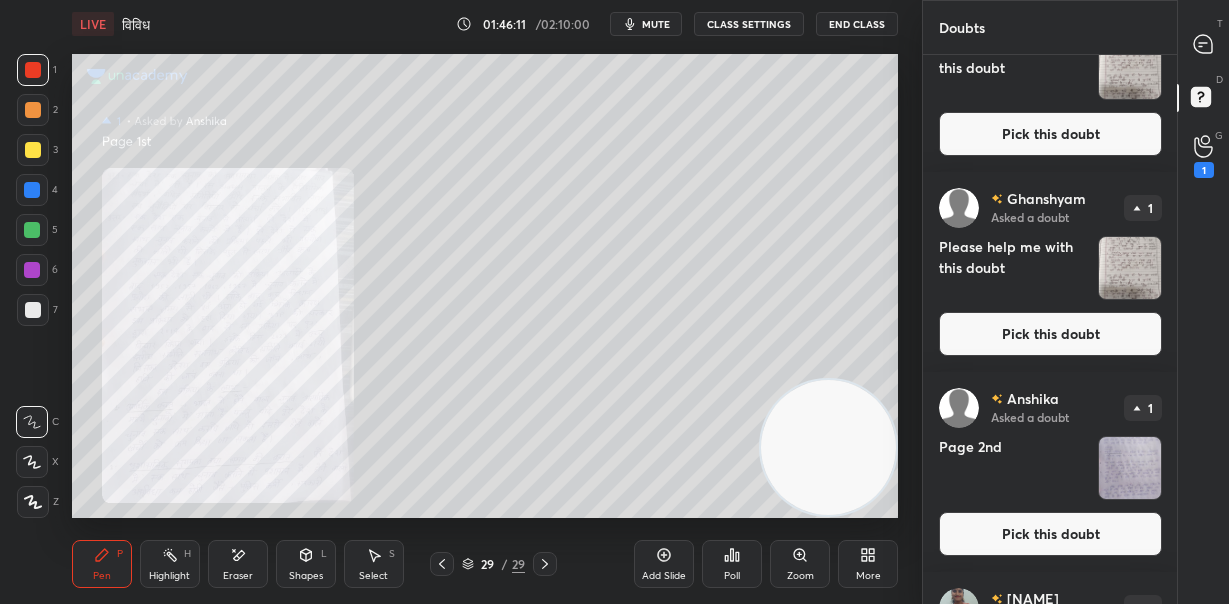 click at bounding box center (1130, 268) 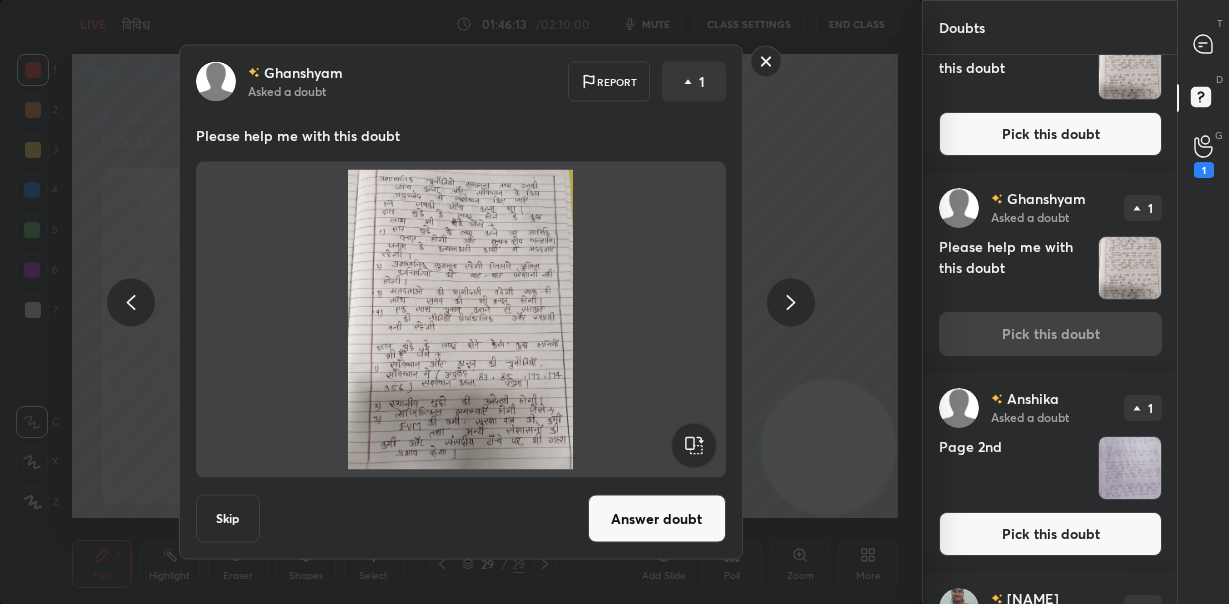 click on "Answer doubt" at bounding box center (657, 519) 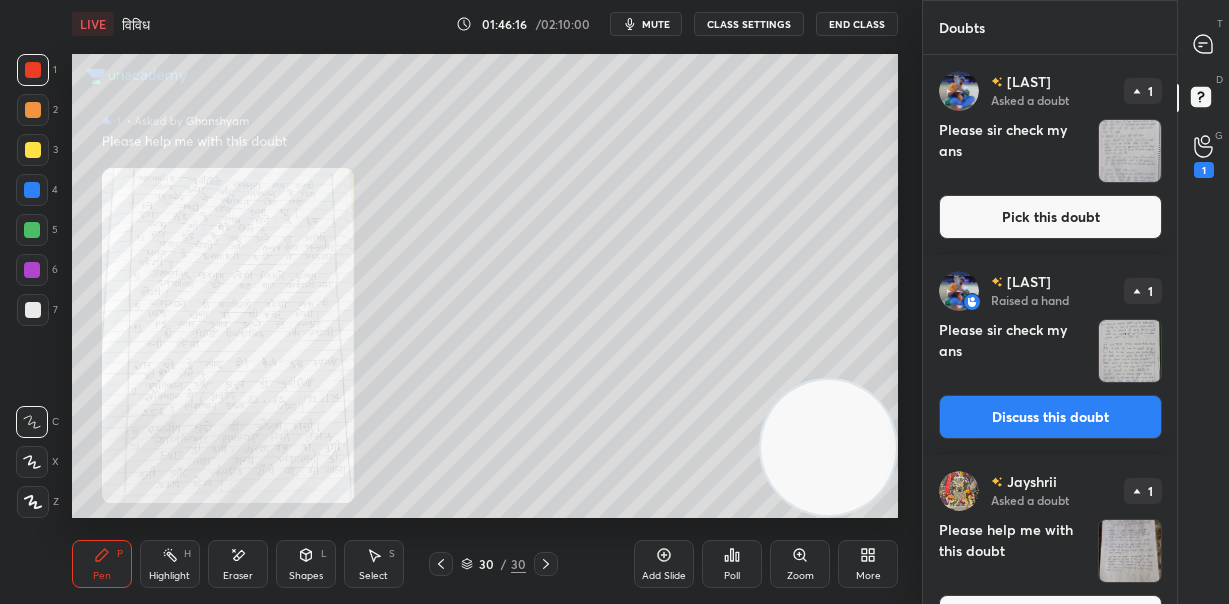 click at bounding box center (1130, 351) 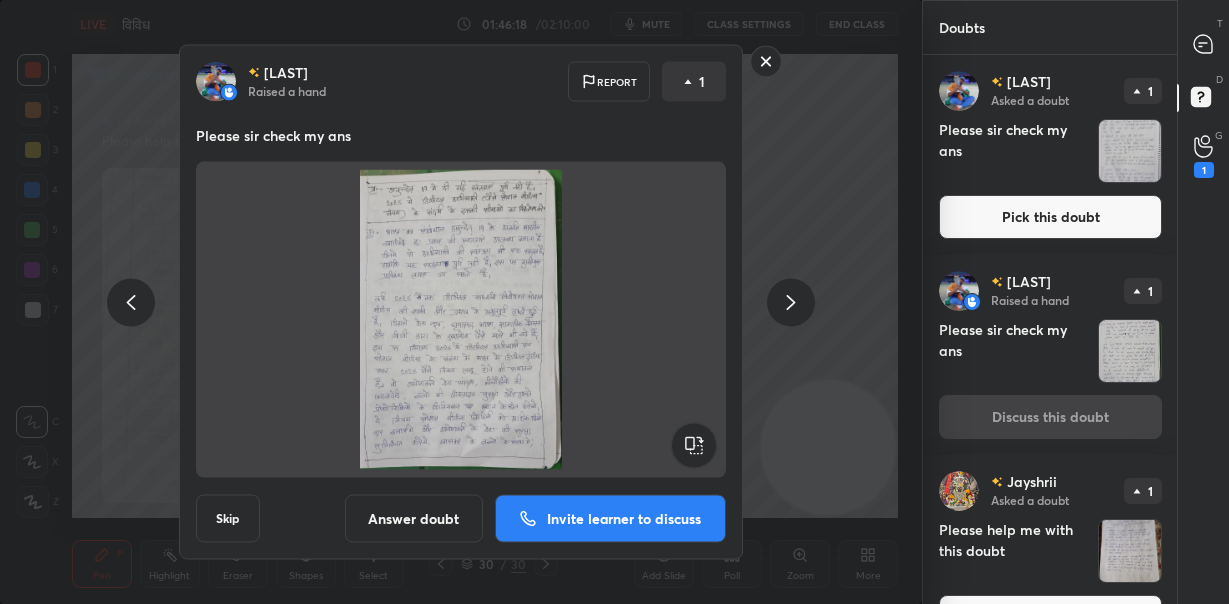 click 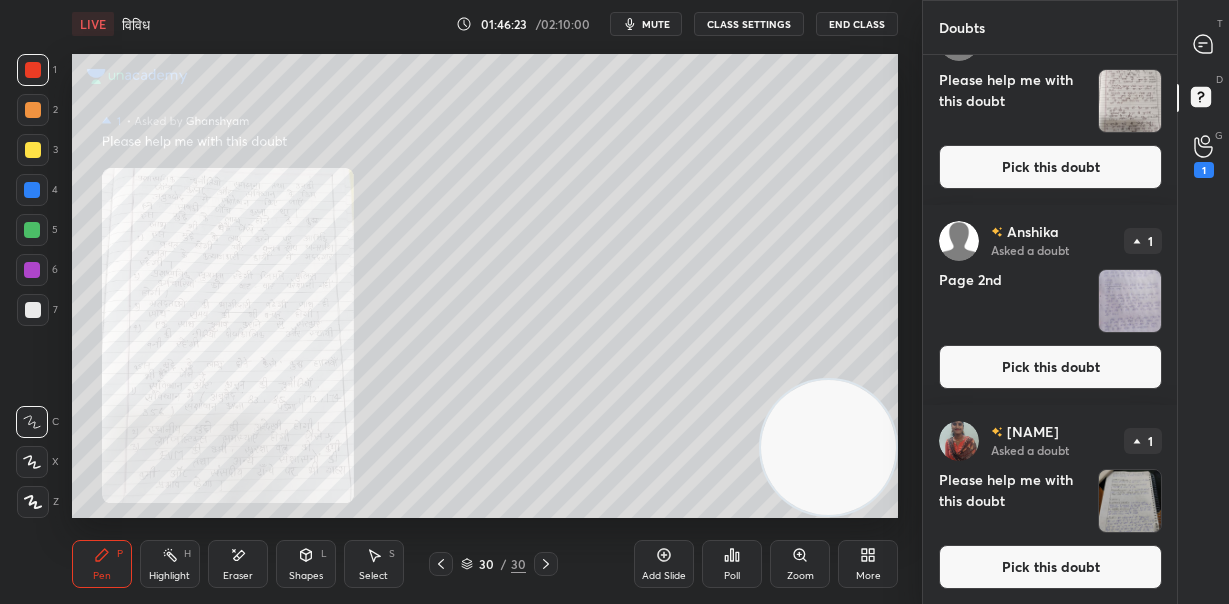 scroll, scrollTop: 2083, scrollLeft: 0, axis: vertical 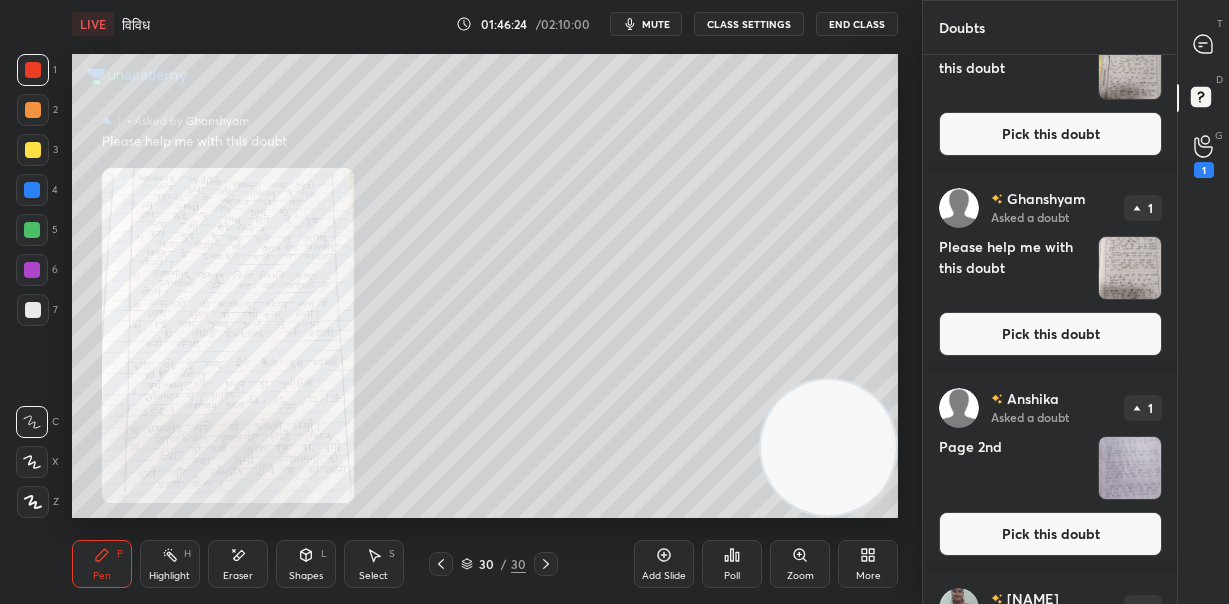click at bounding box center [1130, 268] 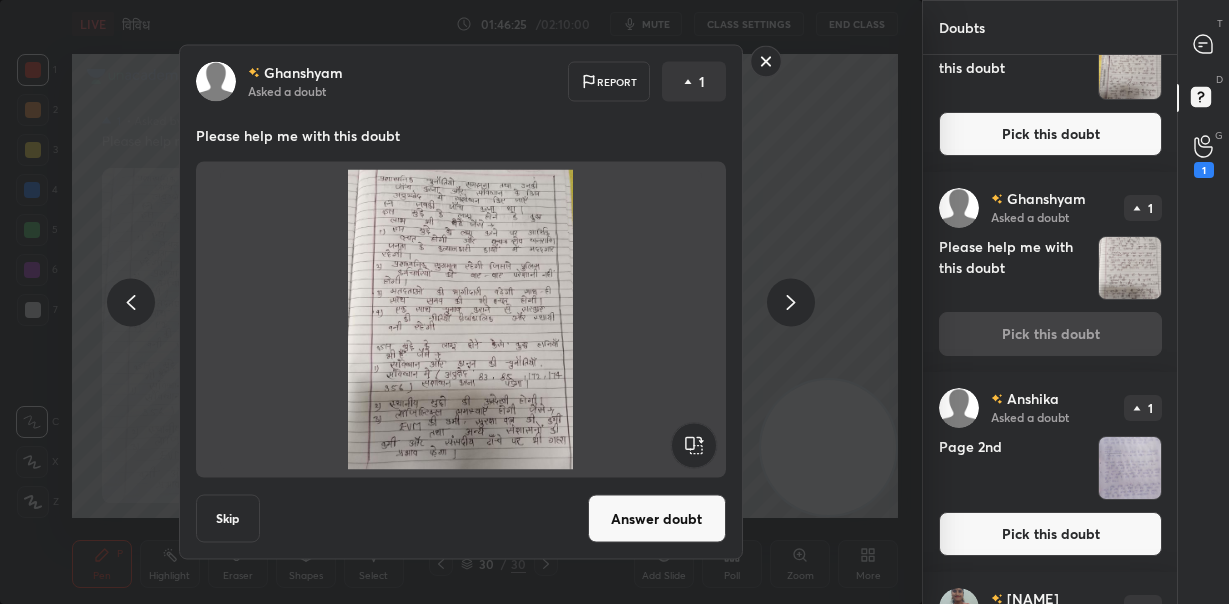 click on "Answer doubt" at bounding box center (657, 519) 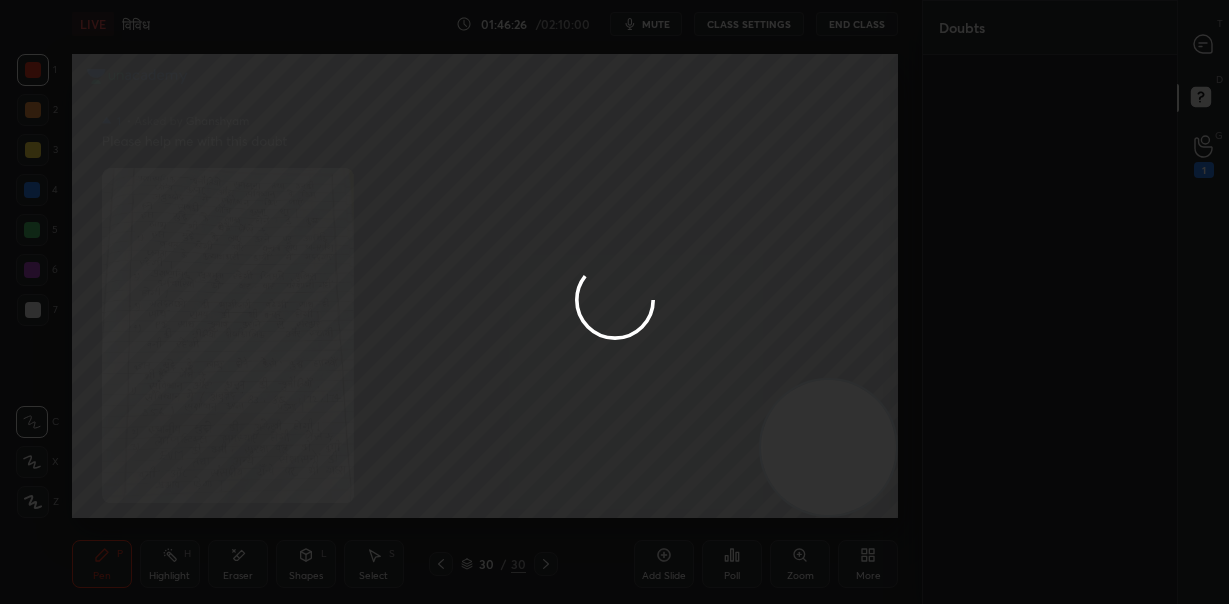 scroll, scrollTop: 0, scrollLeft: 0, axis: both 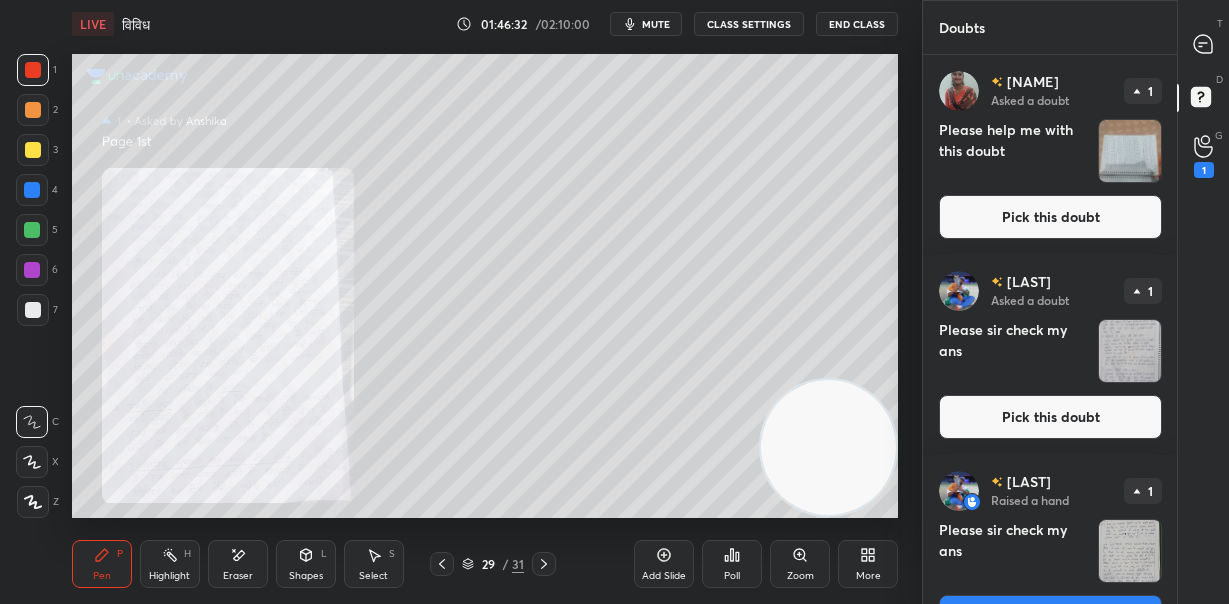 click 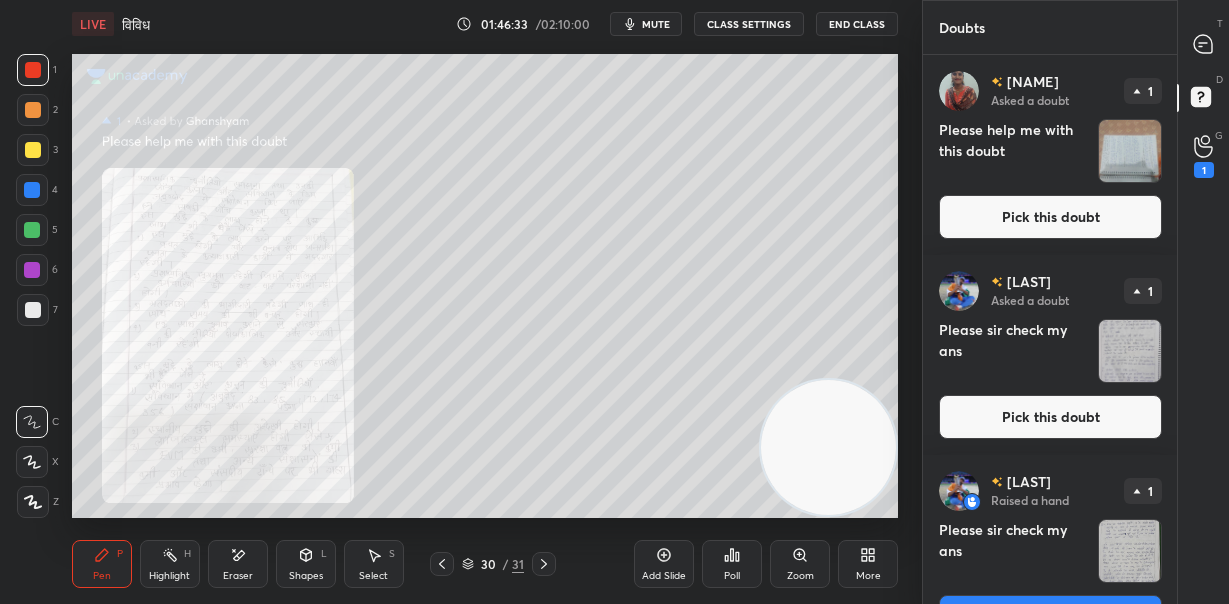 click 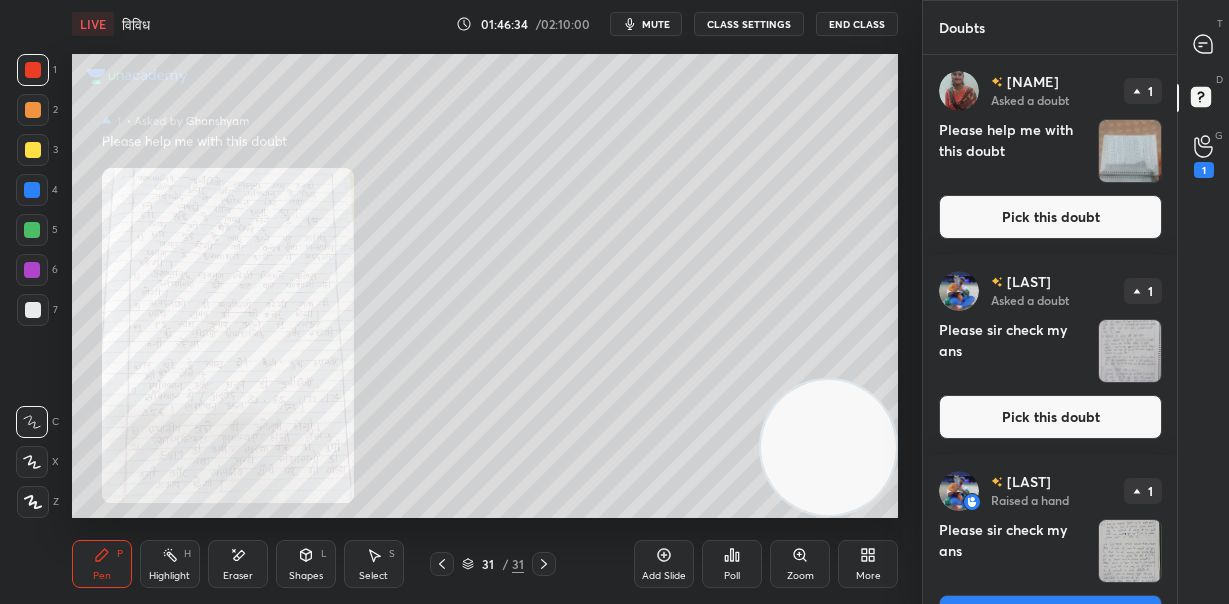 click 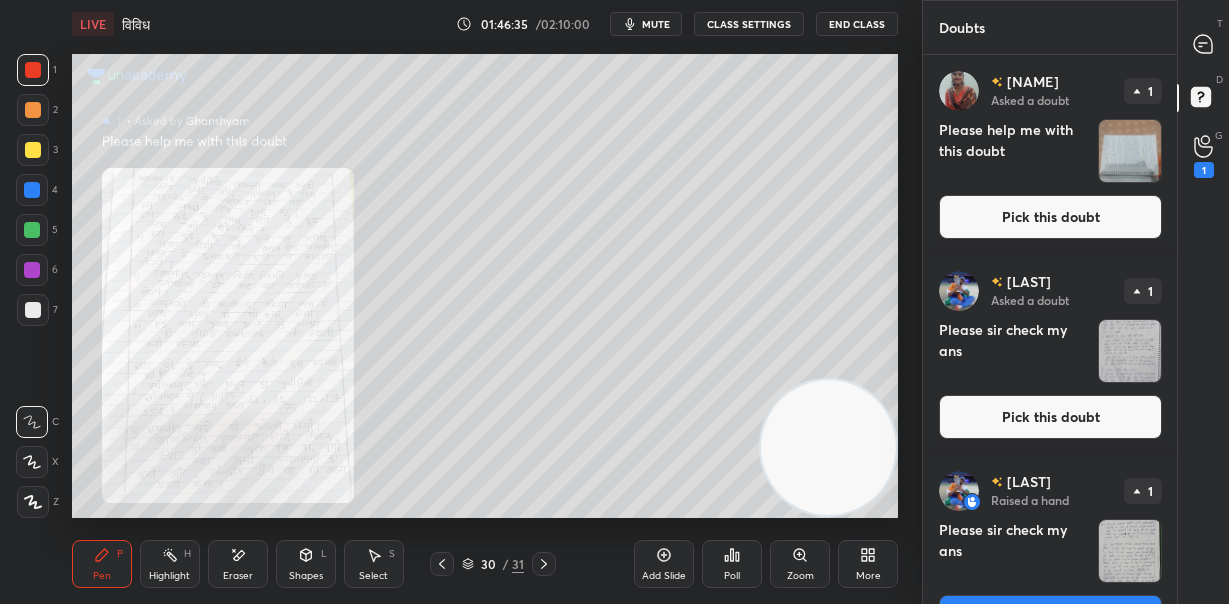 click 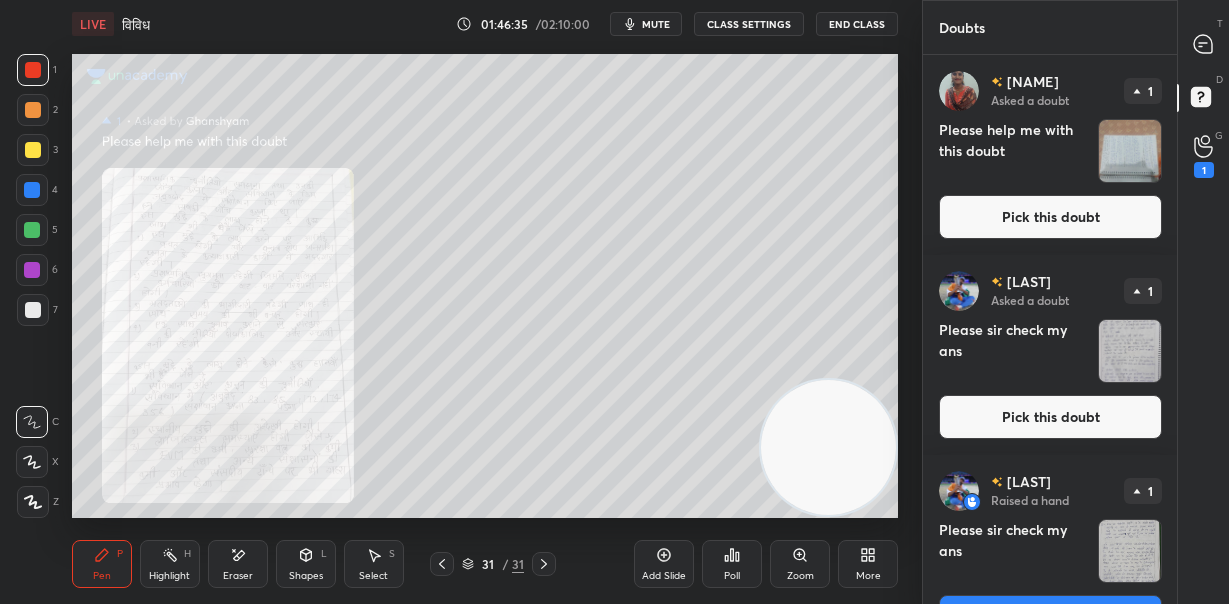 click 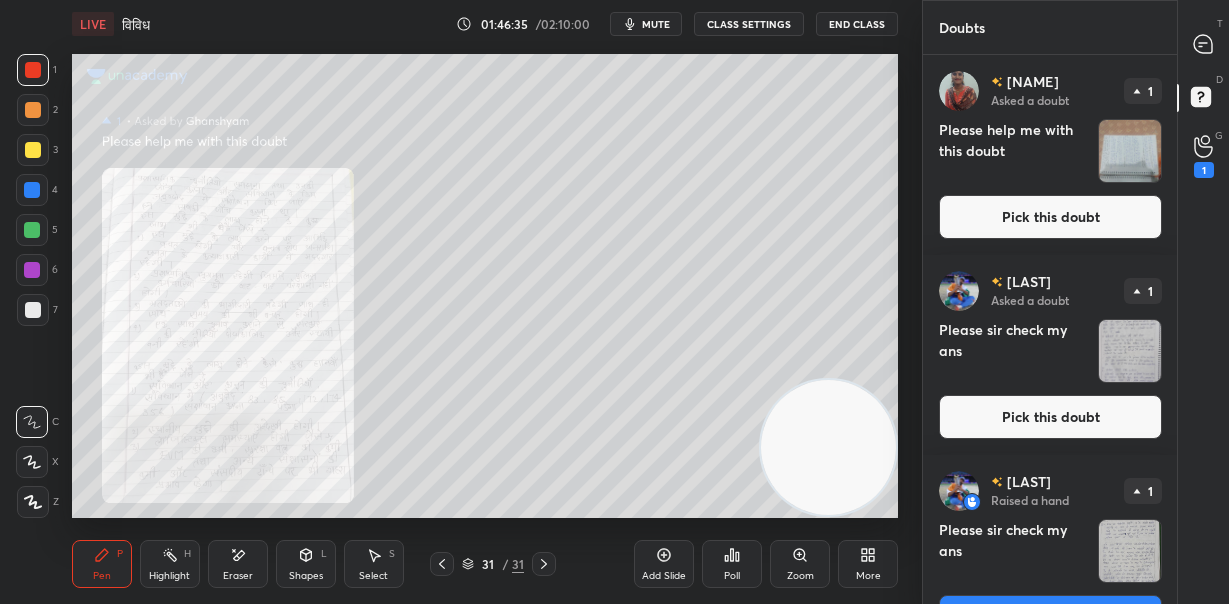 click 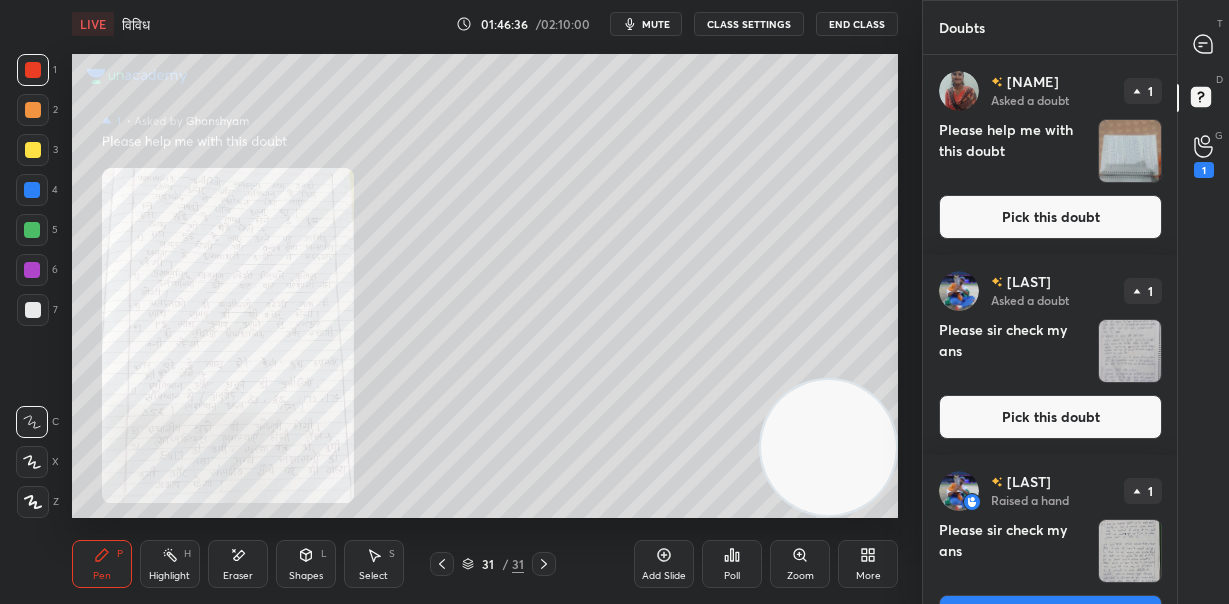 click 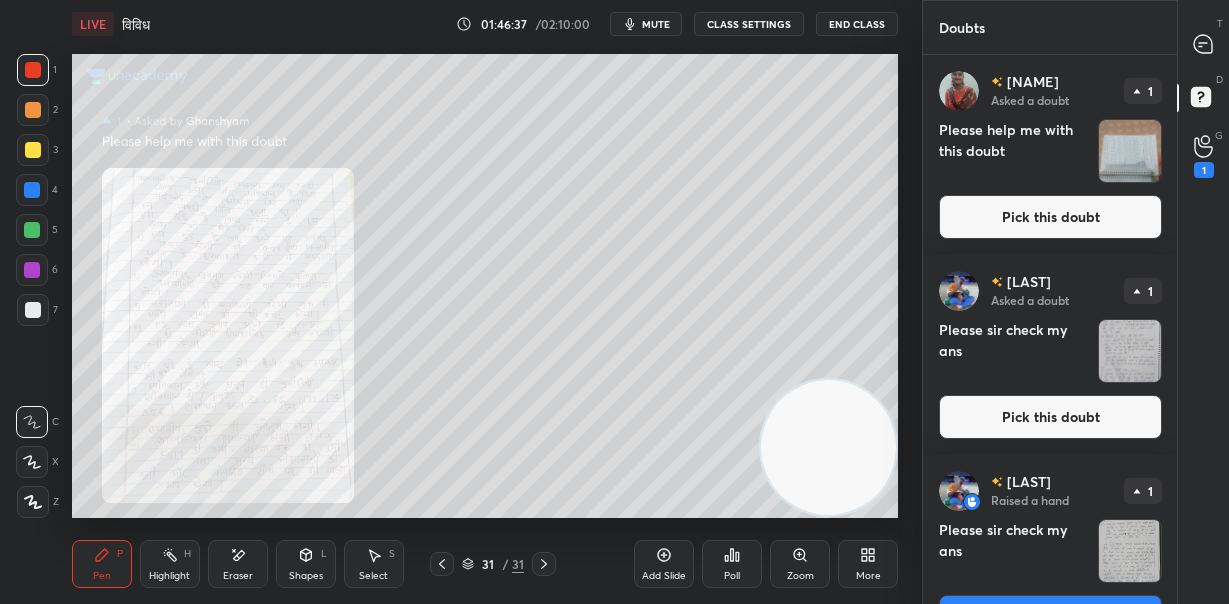 click 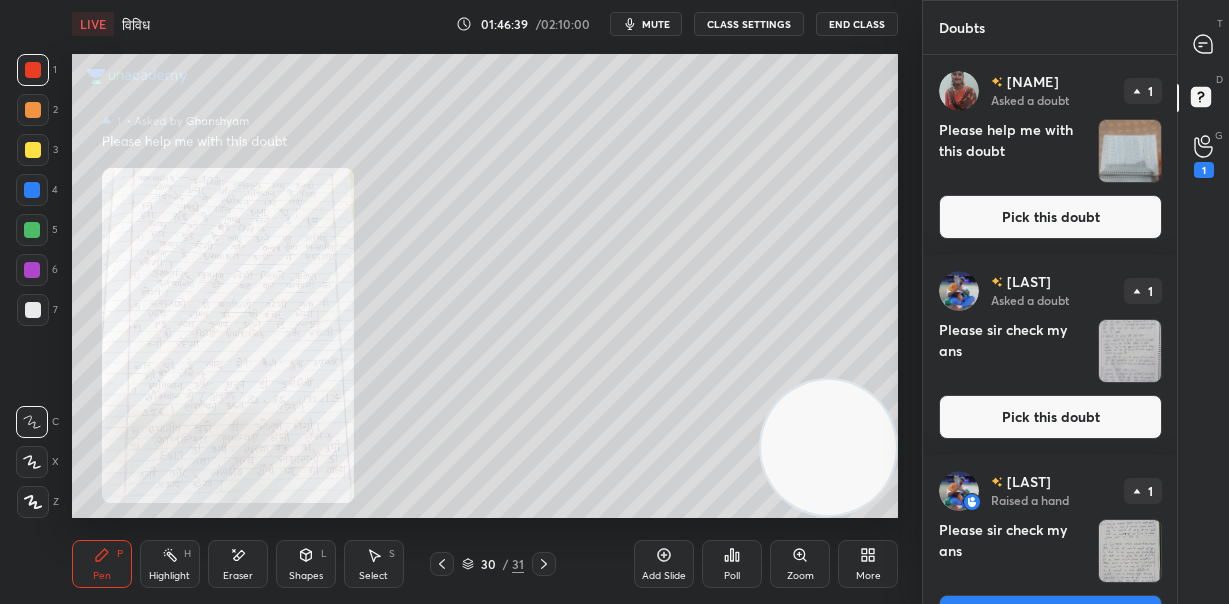 click on "Zoom" at bounding box center (800, 576) 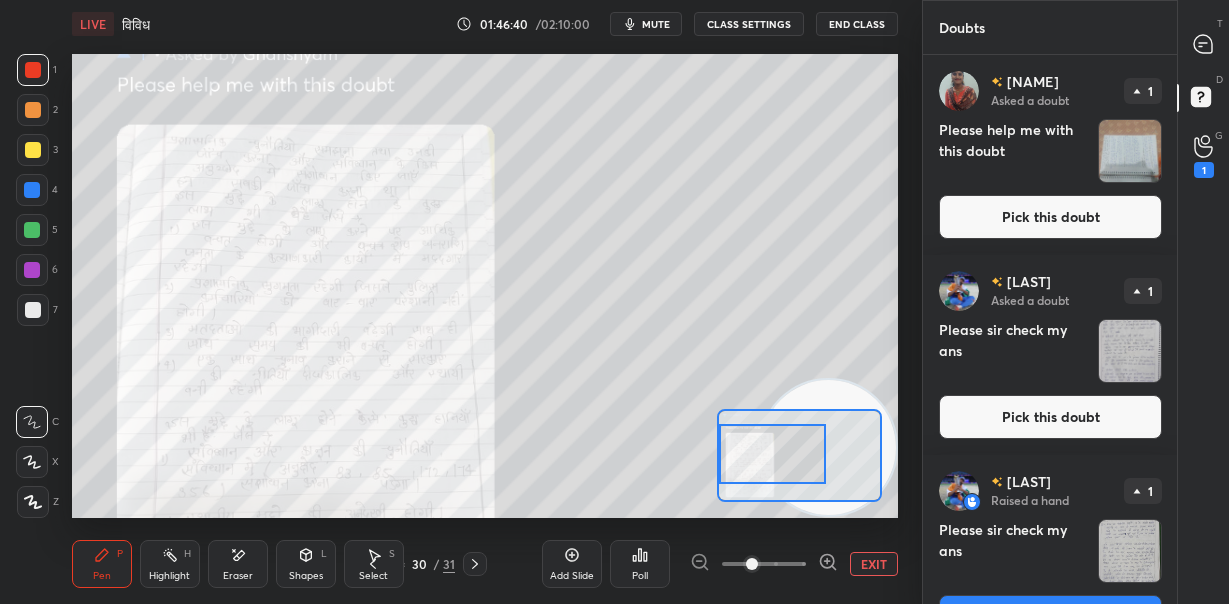 drag, startPoint x: 791, startPoint y: 471, endPoint x: 760, endPoint y: 470, distance: 31.016125 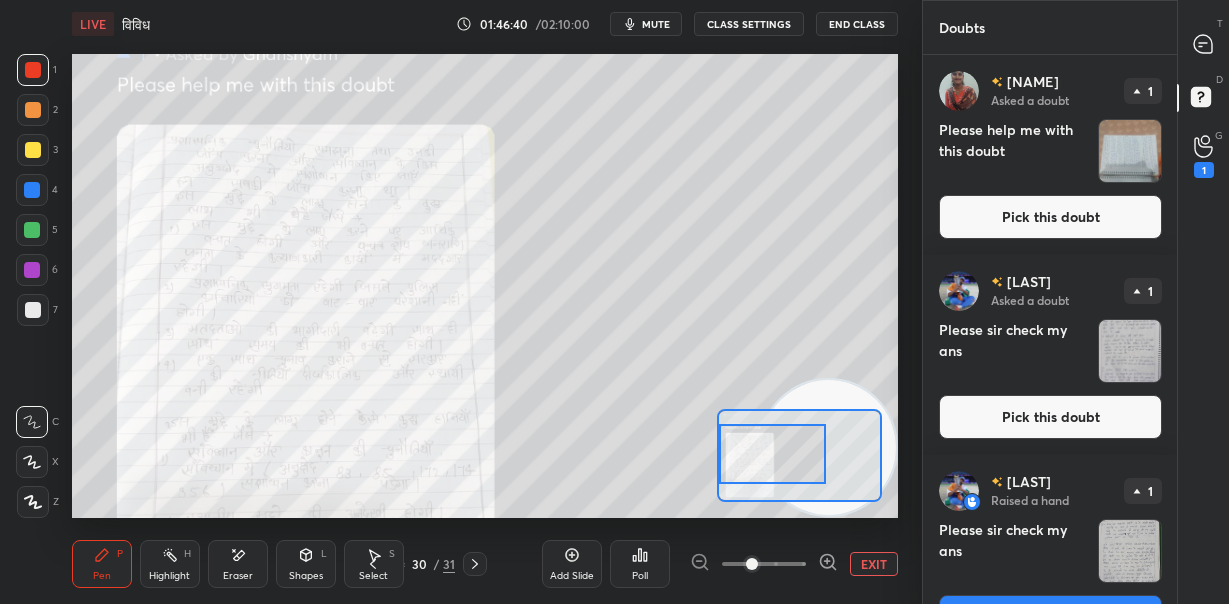 click at bounding box center (773, 453) 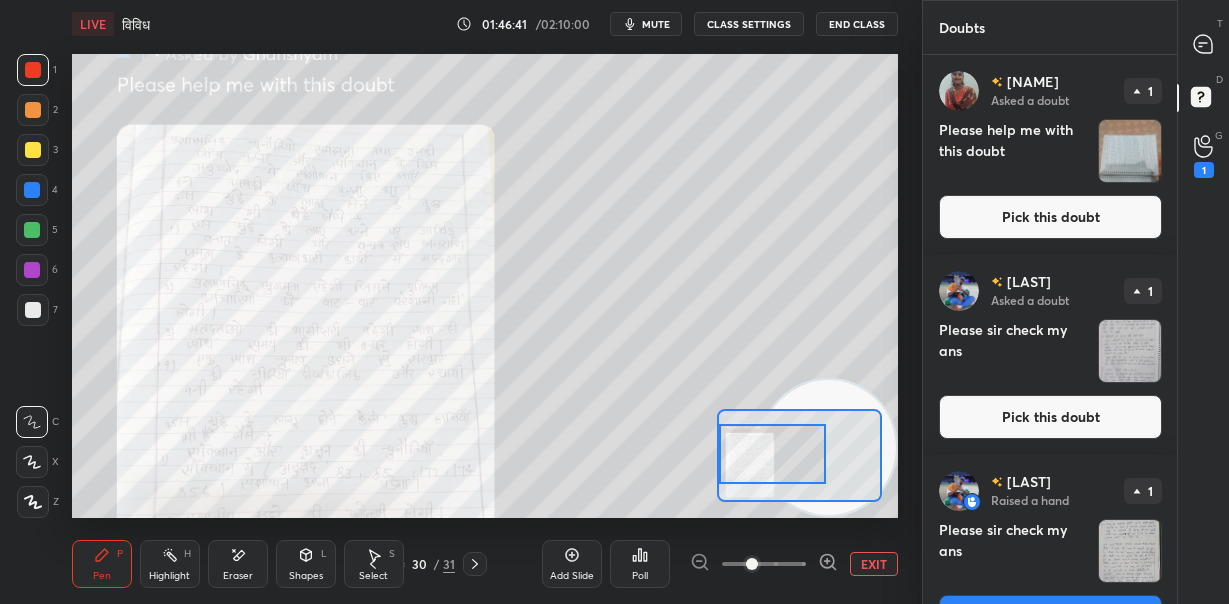 click on "EXIT" at bounding box center [874, 564] 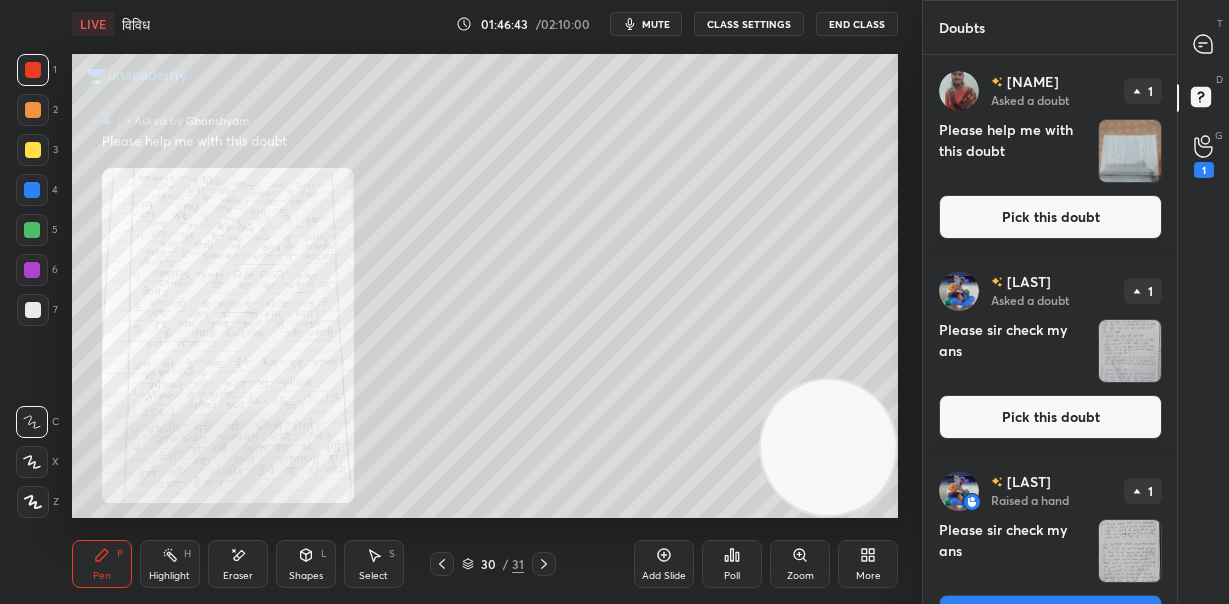 click on "Zoom" at bounding box center (800, 564) 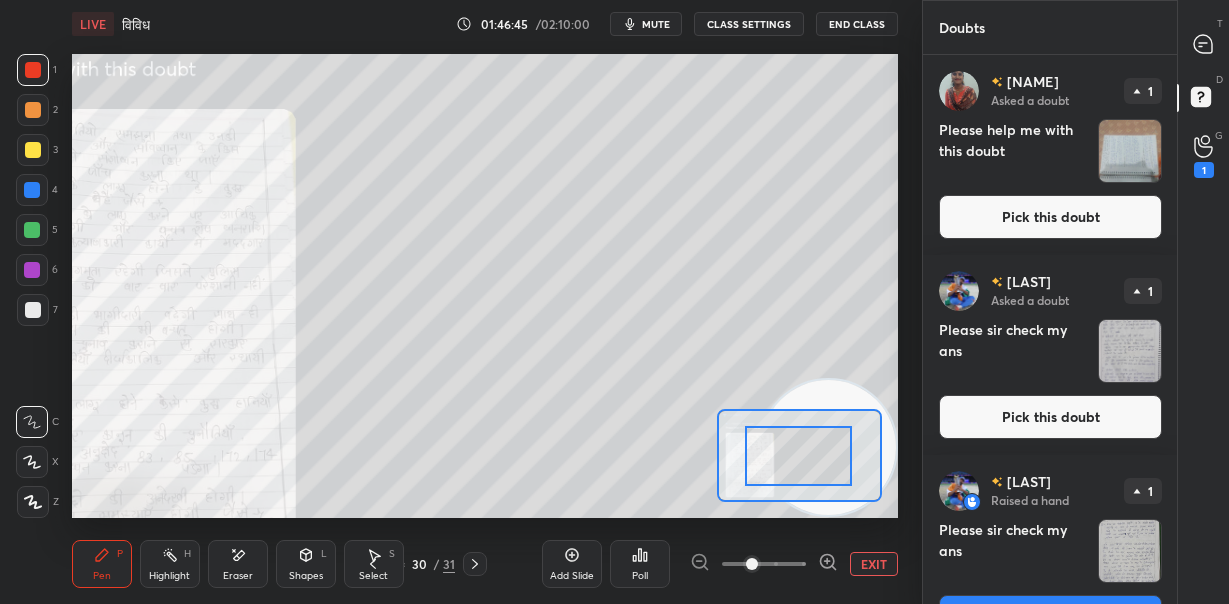 click 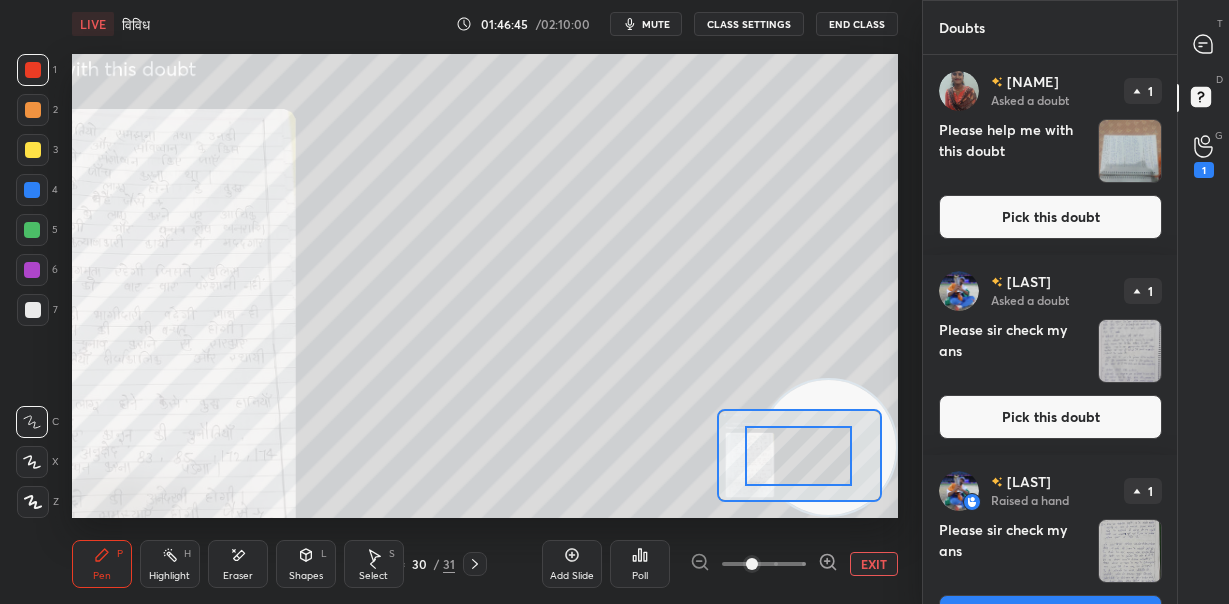 click 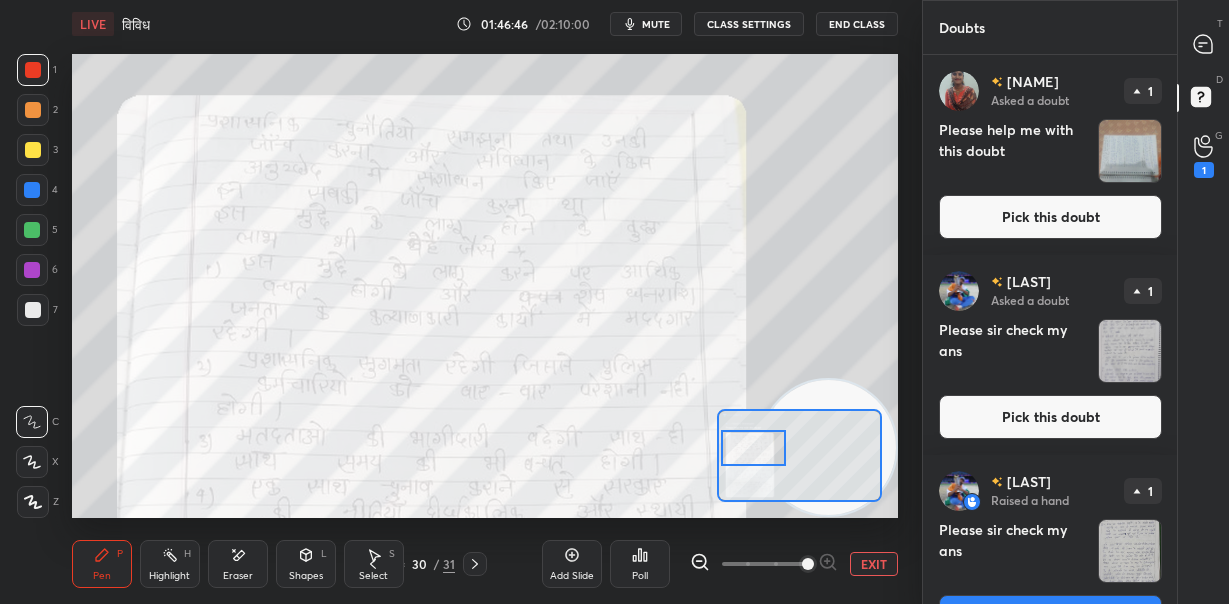 drag, startPoint x: 795, startPoint y: 457, endPoint x: 750, endPoint y: 449, distance: 45.705578 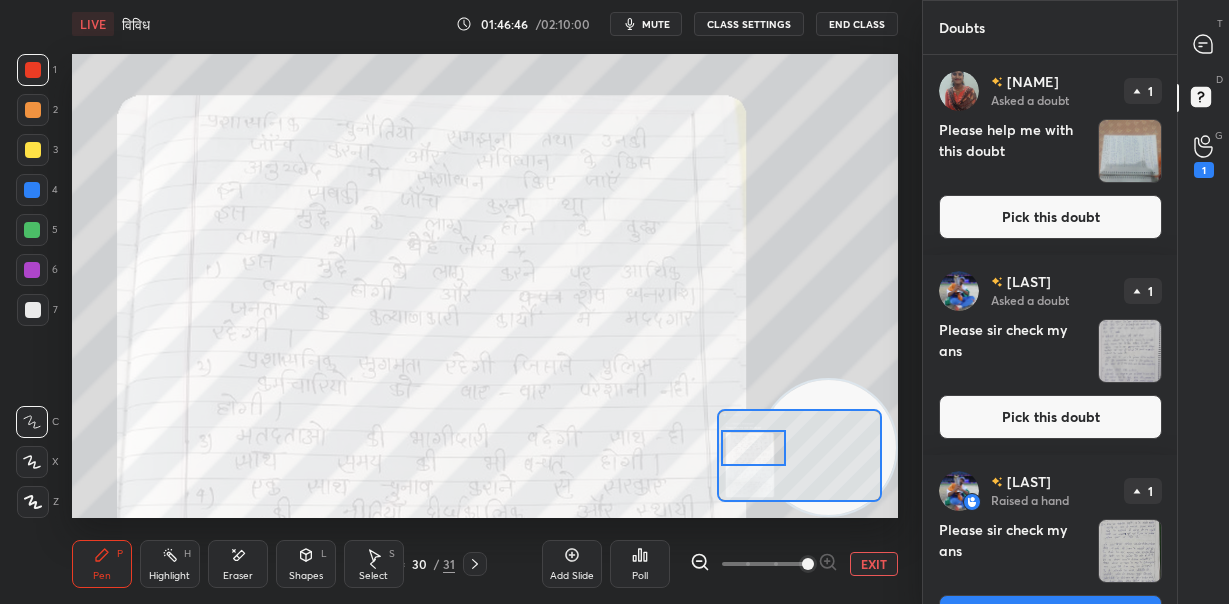 click at bounding box center (753, 448) 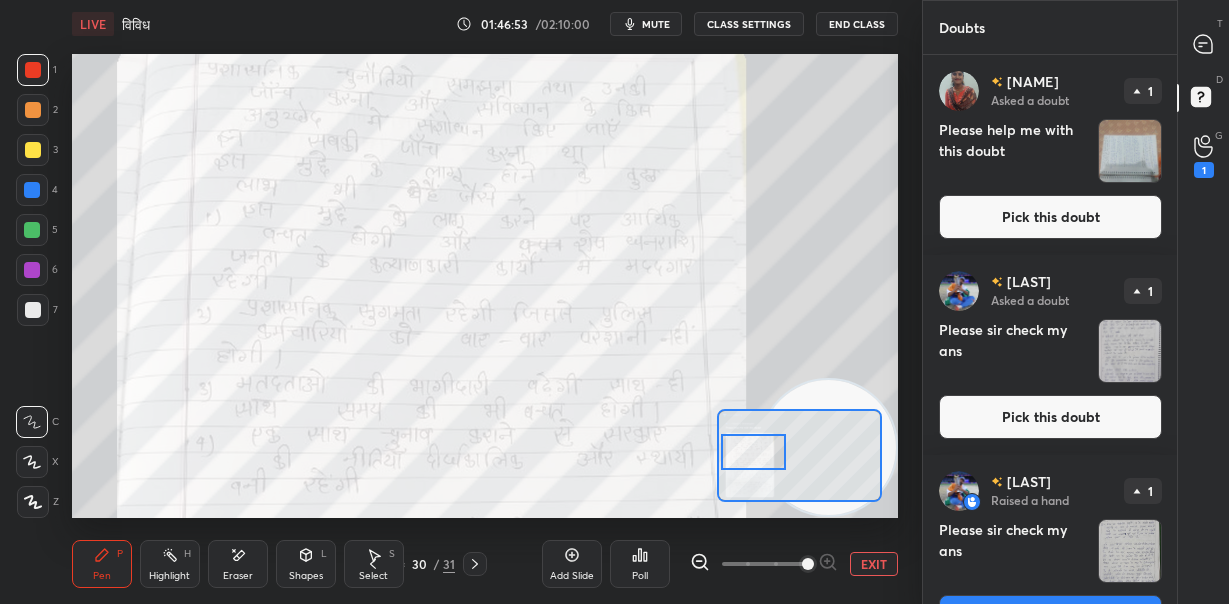click at bounding box center (753, 452) 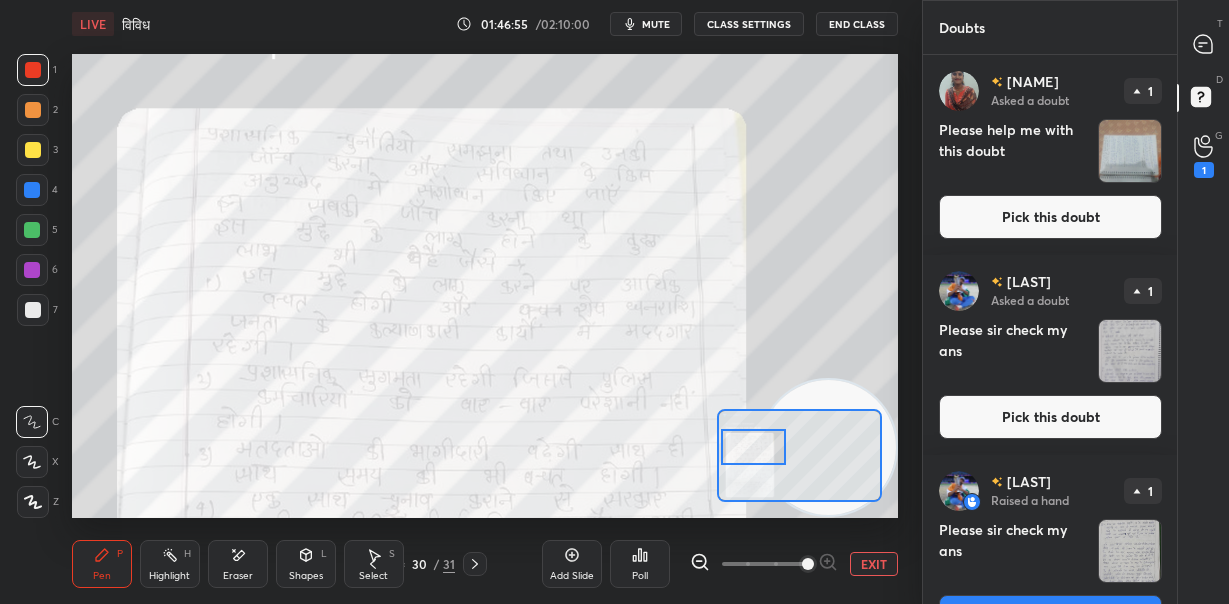 click on "EXIT" at bounding box center [874, 564] 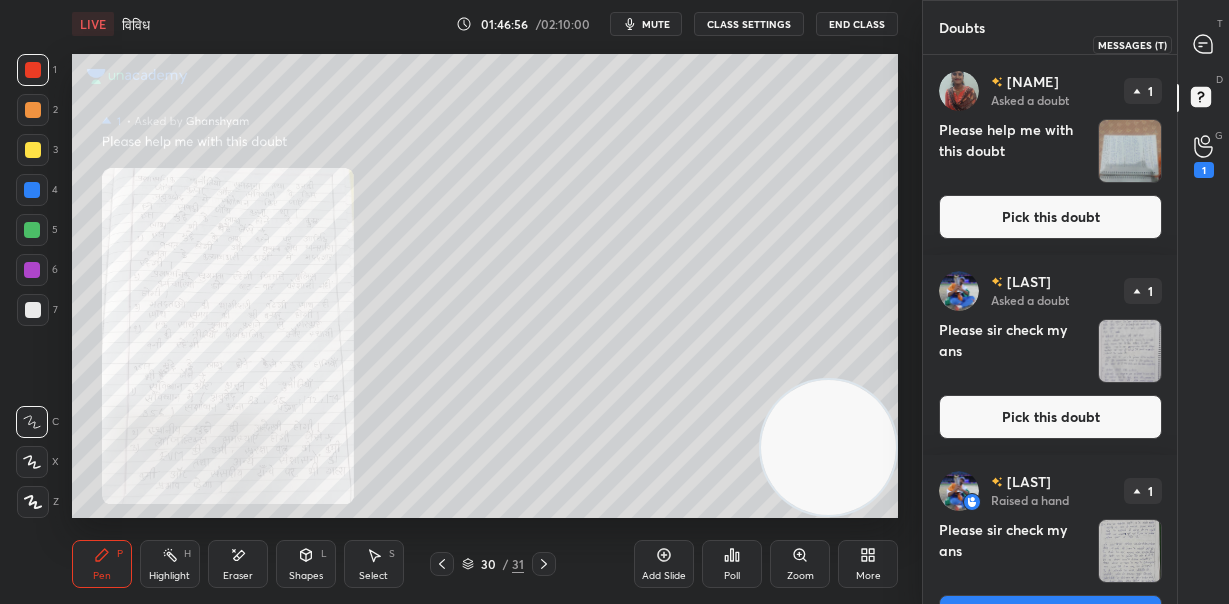 click 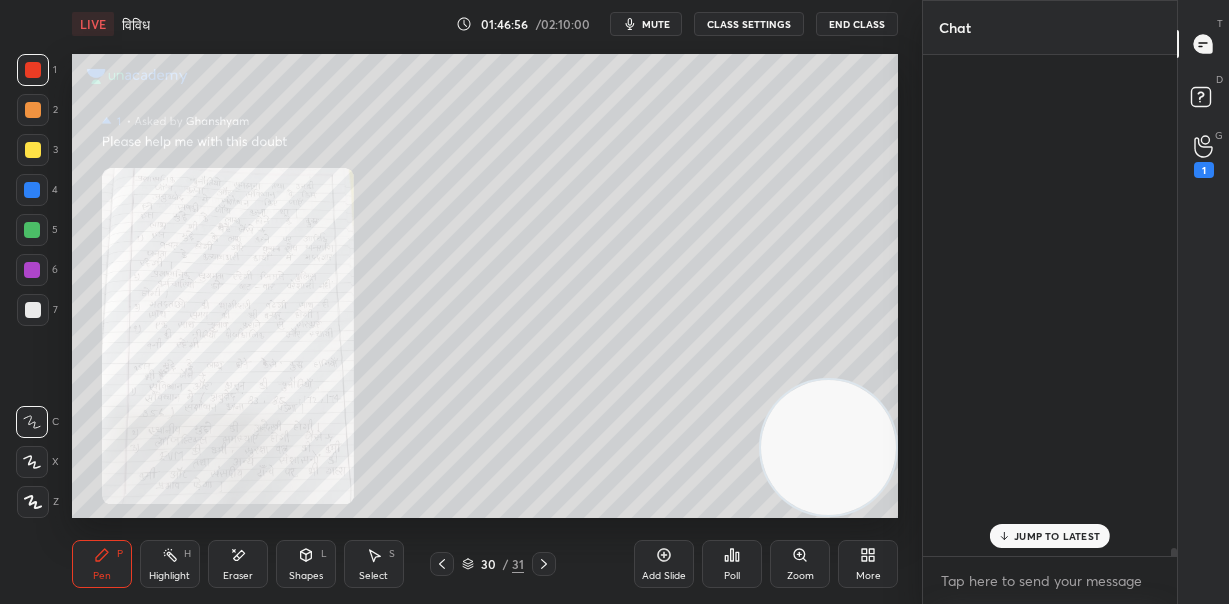 scroll, scrollTop: 38958, scrollLeft: 0, axis: vertical 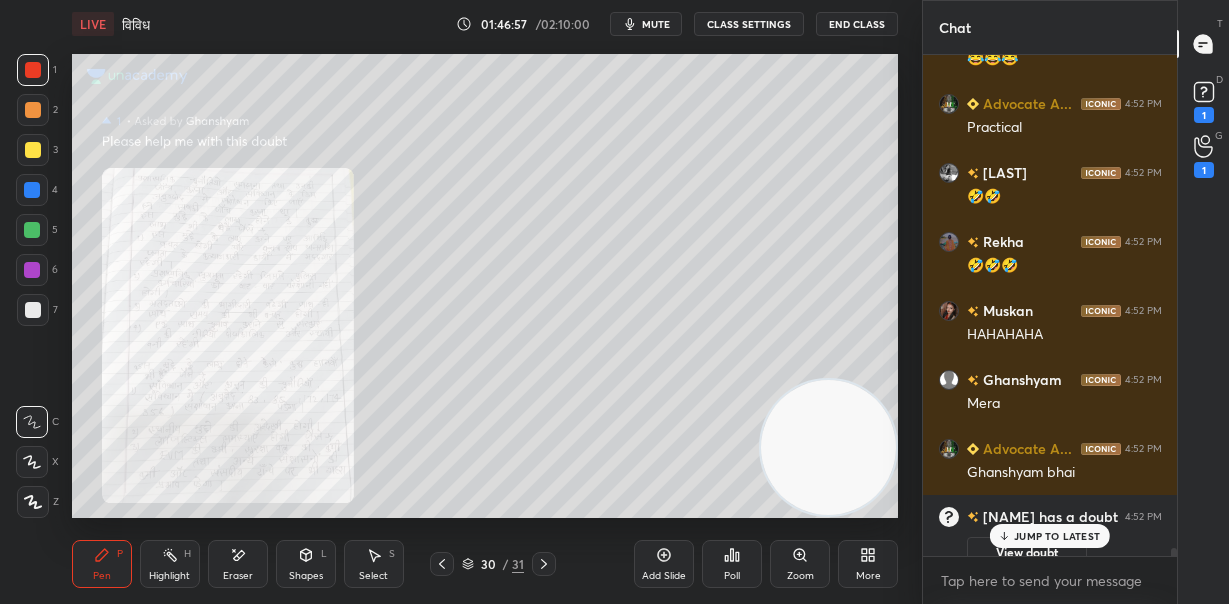 click on "JUMP TO LATEST" at bounding box center (1057, 536) 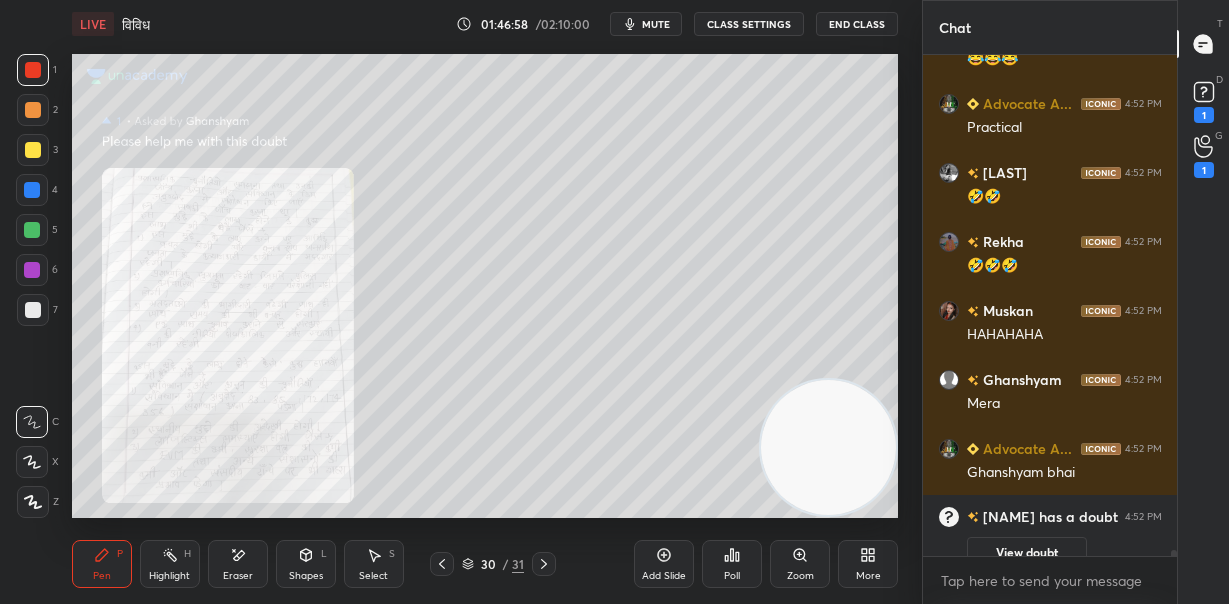 scroll, scrollTop: 39050, scrollLeft: 0, axis: vertical 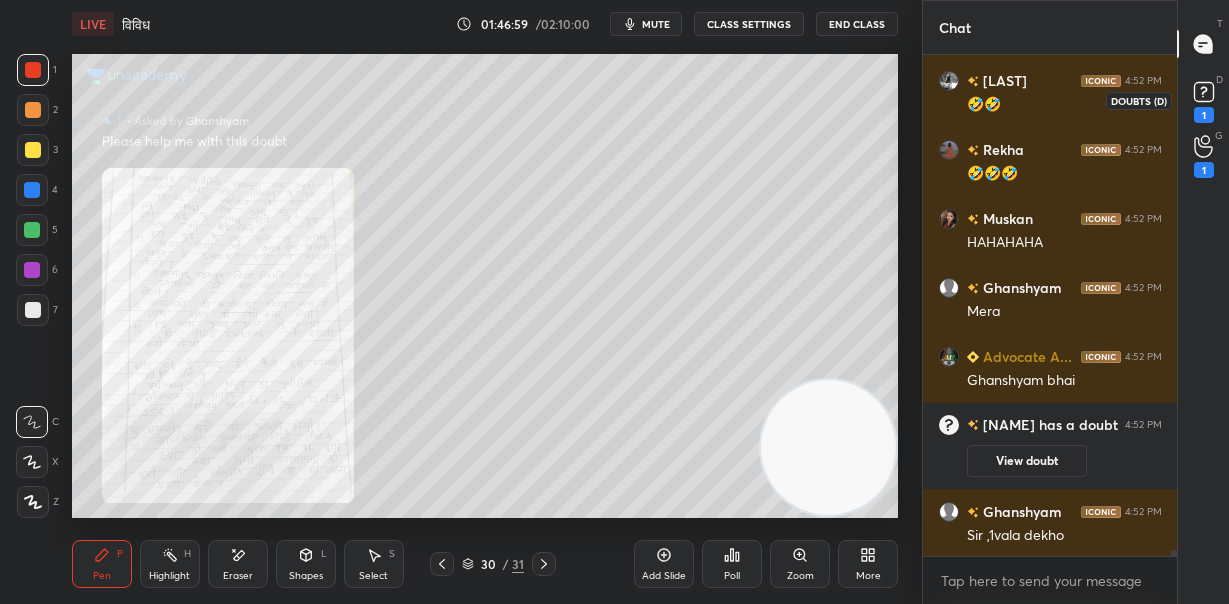 click 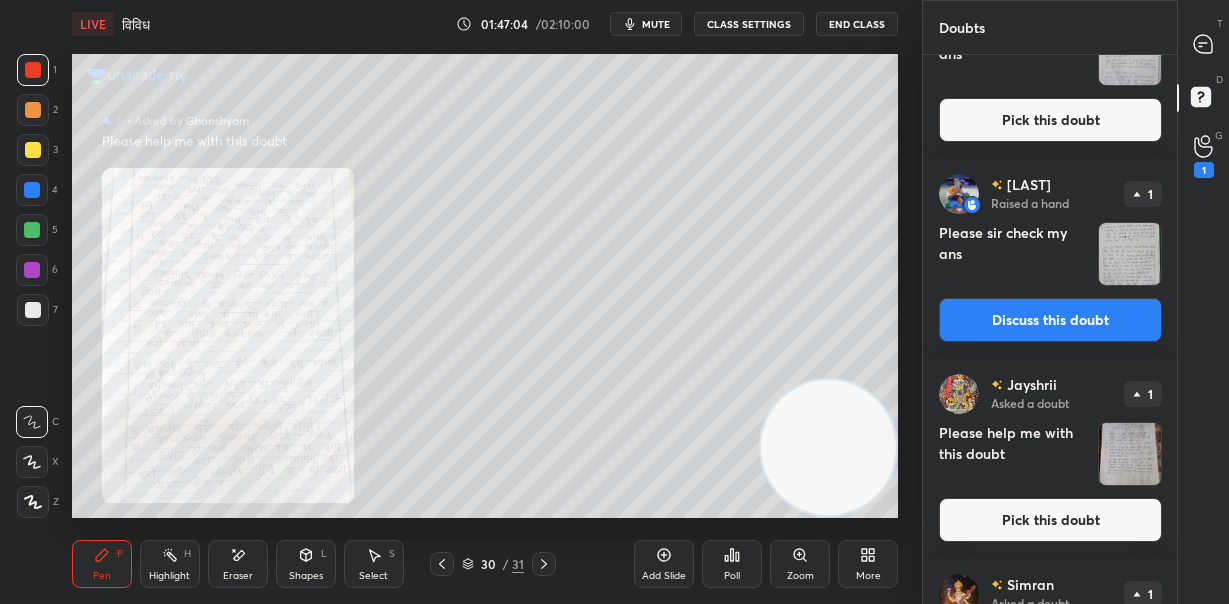 scroll, scrollTop: 499, scrollLeft: 0, axis: vertical 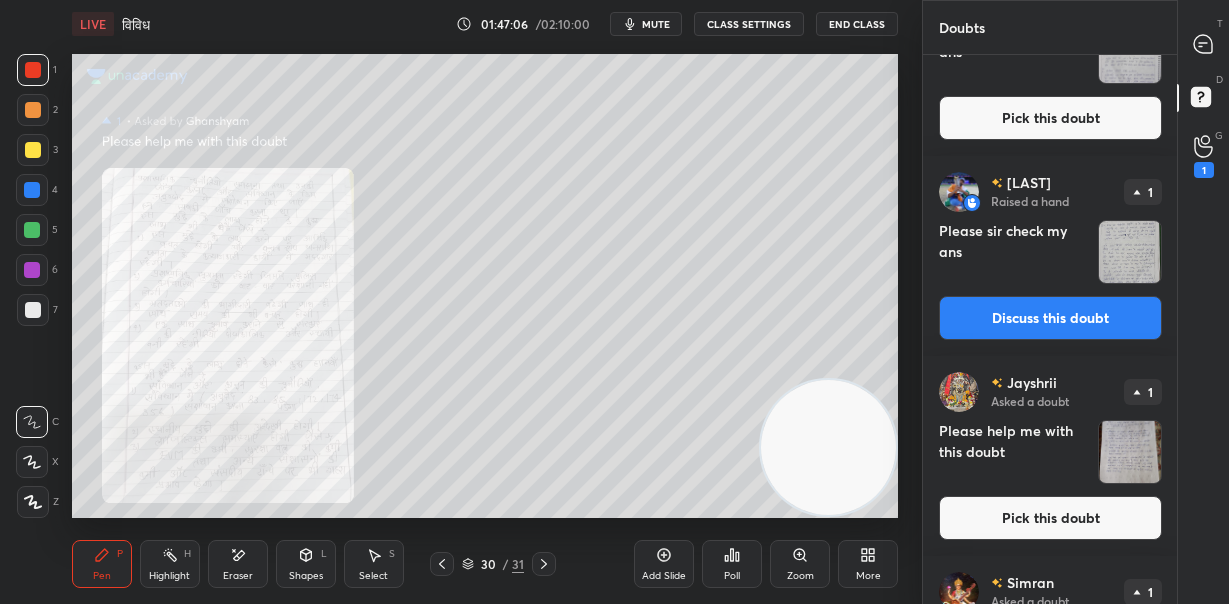 click at bounding box center (1130, 252) 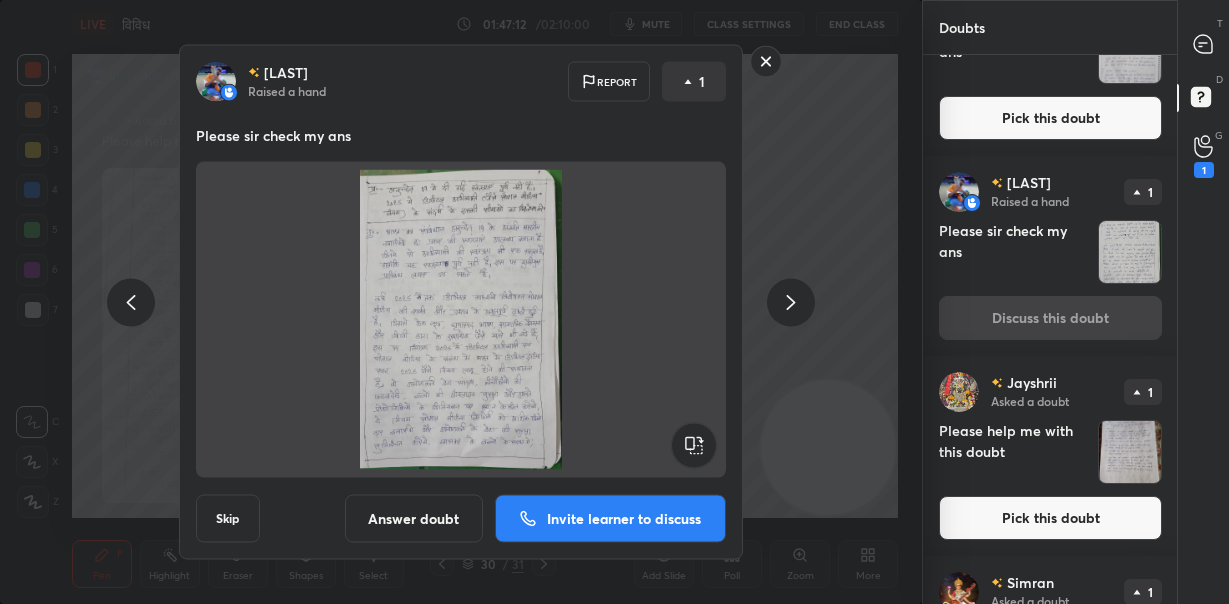 click on "Answer doubt" at bounding box center (414, 519) 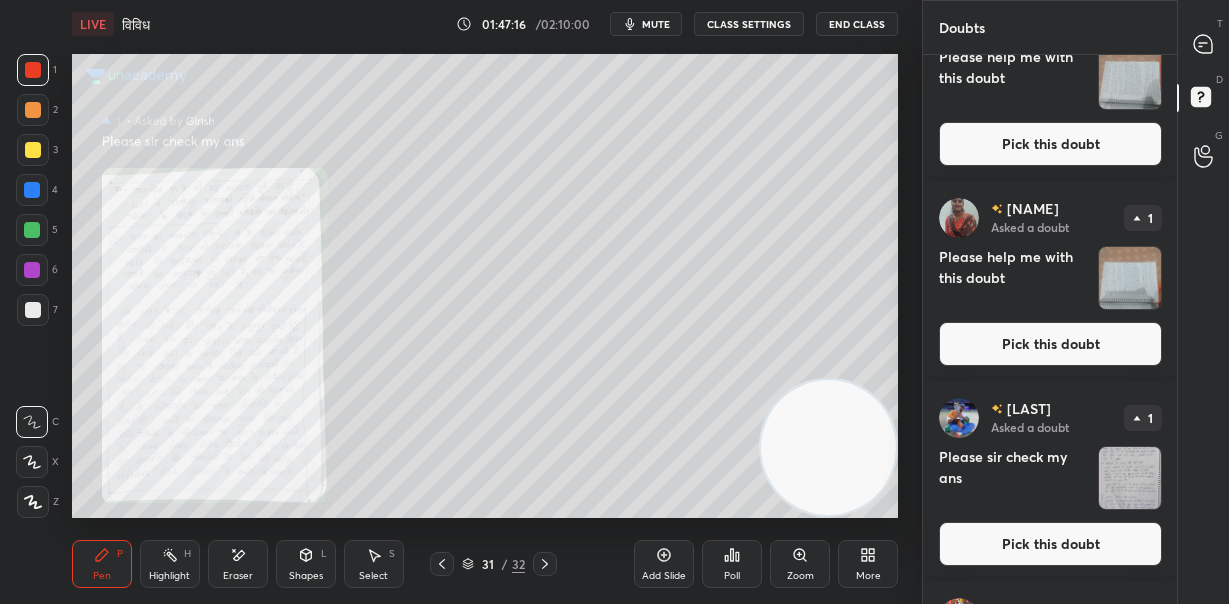 scroll, scrollTop: 167, scrollLeft: 0, axis: vertical 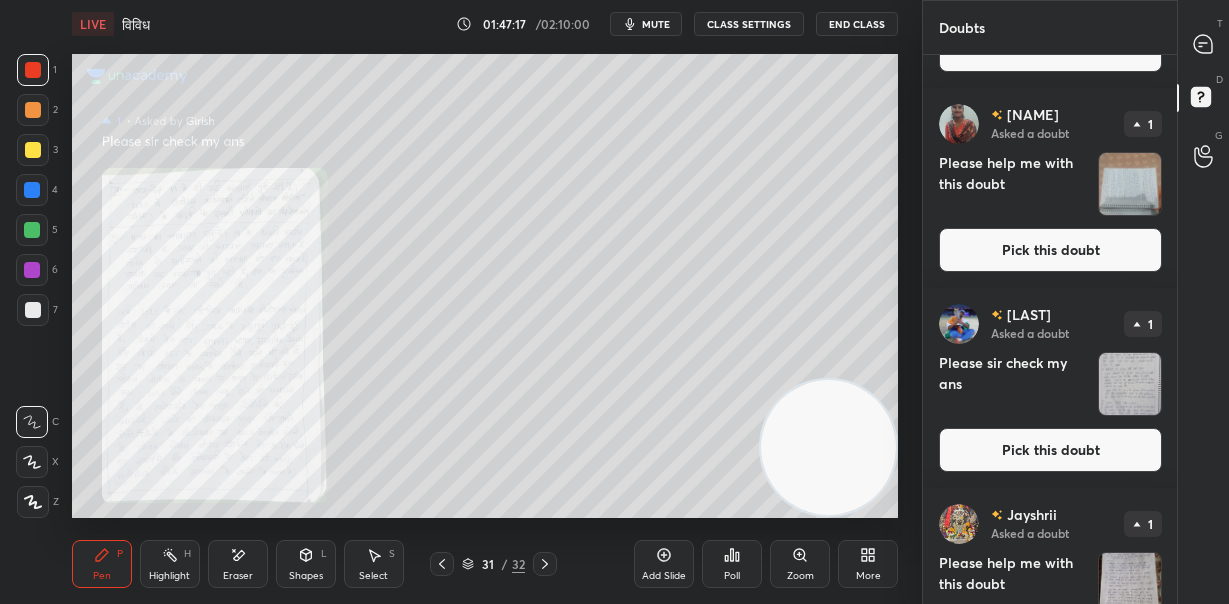 click at bounding box center (1130, 384) 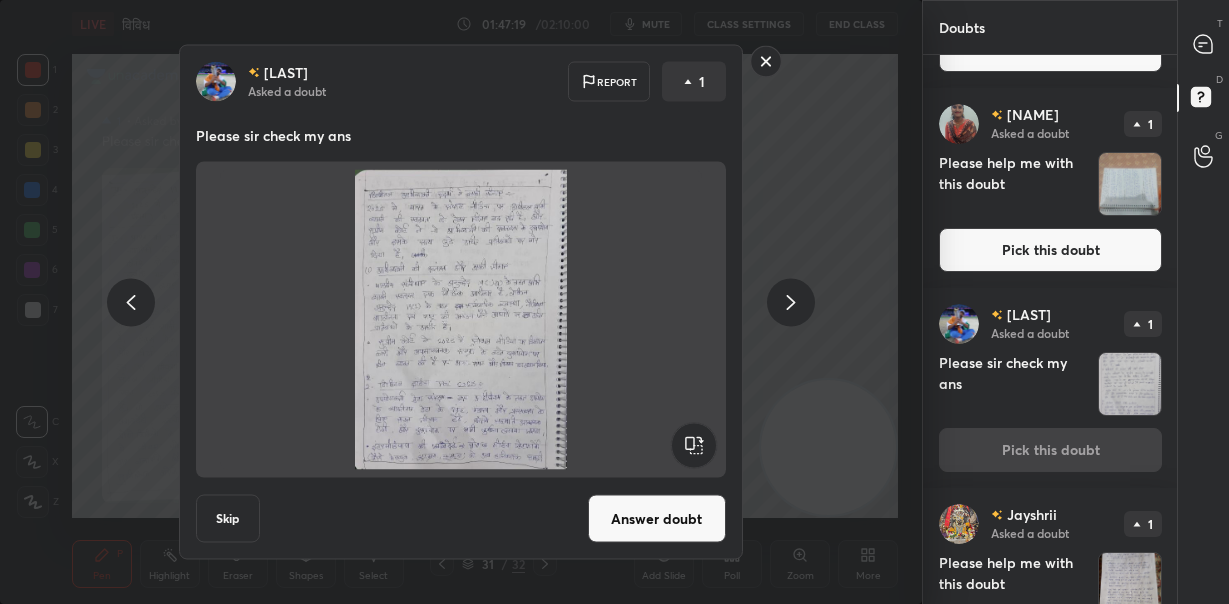click on "Answer doubt" at bounding box center [657, 519] 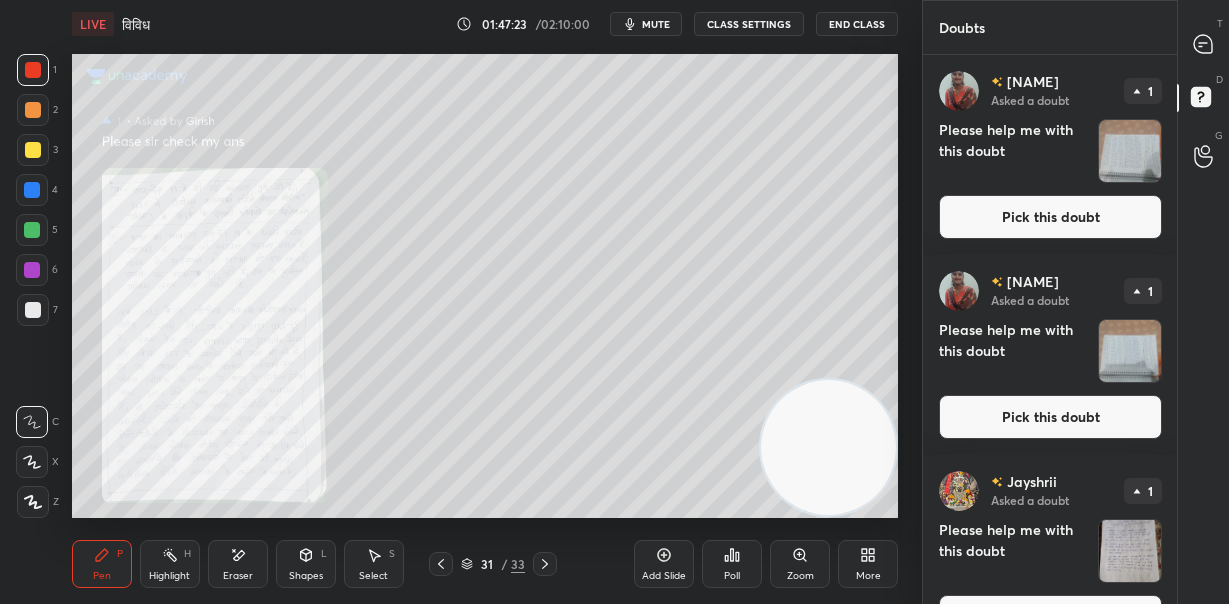 click on "Zoom" at bounding box center (800, 564) 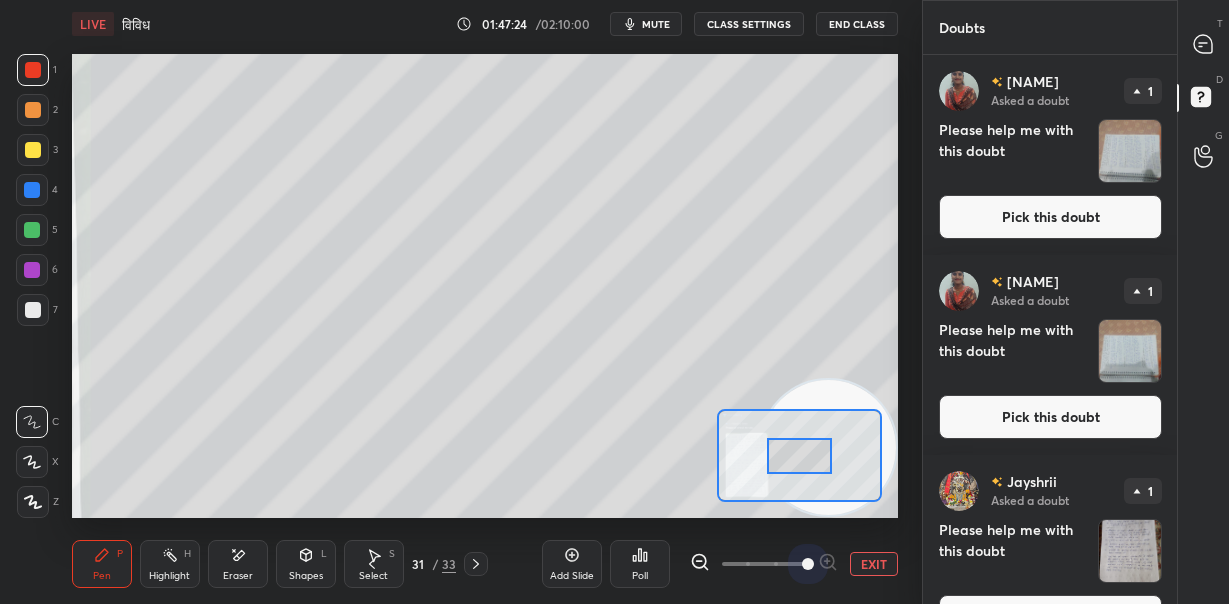 click at bounding box center [764, 564] 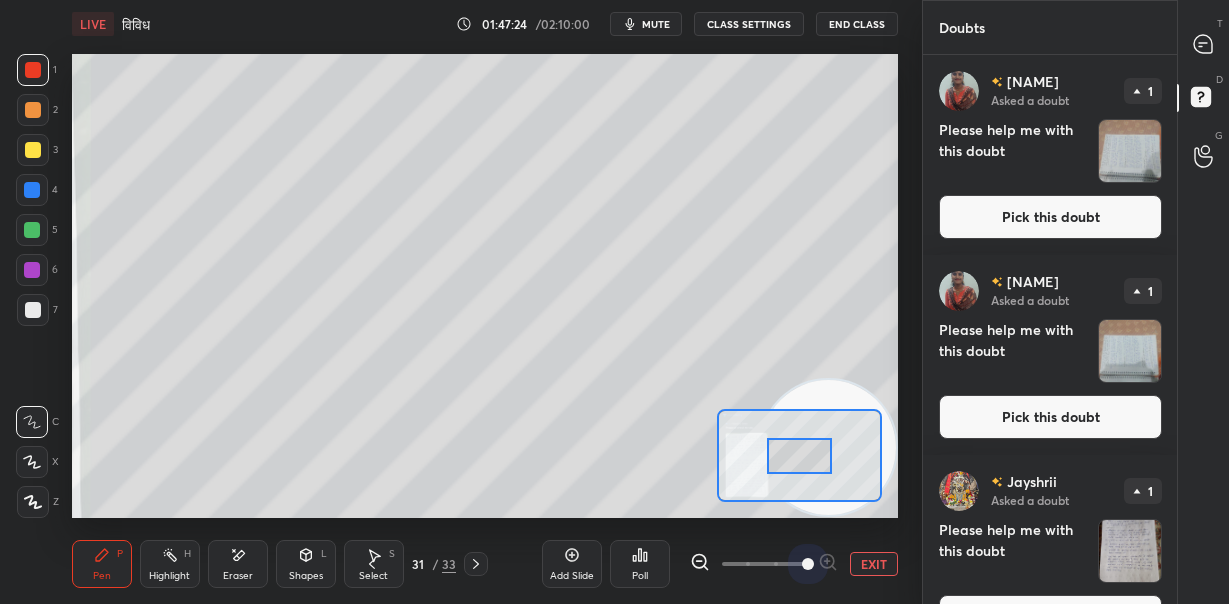click at bounding box center [808, 564] 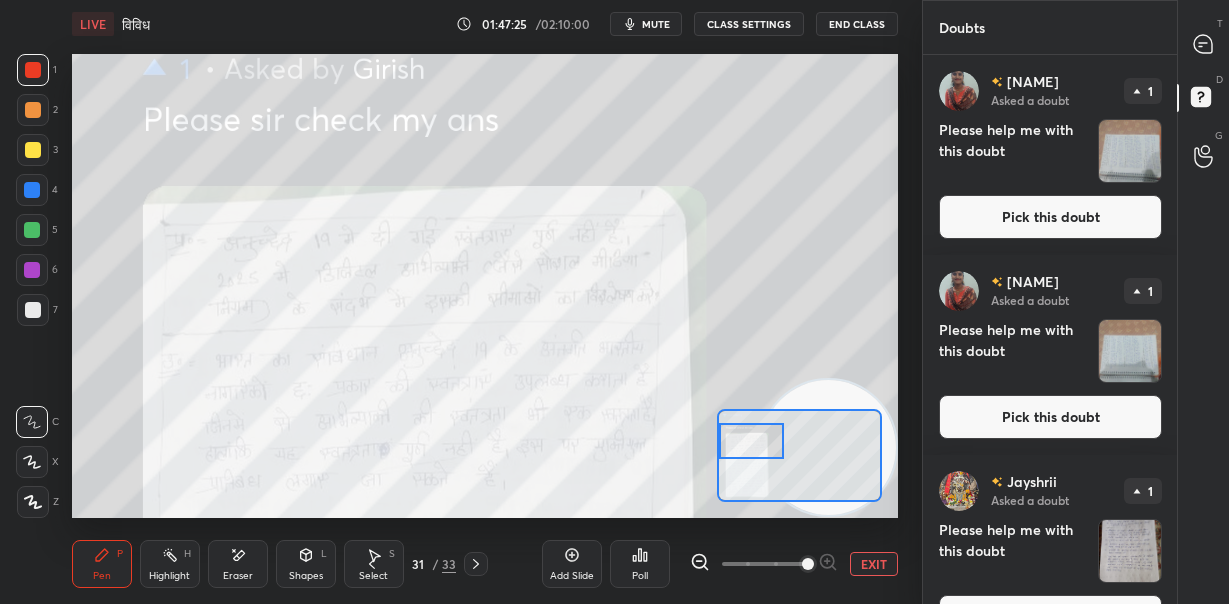 drag, startPoint x: 808, startPoint y: 461, endPoint x: 748, endPoint y: 446, distance: 61.846584 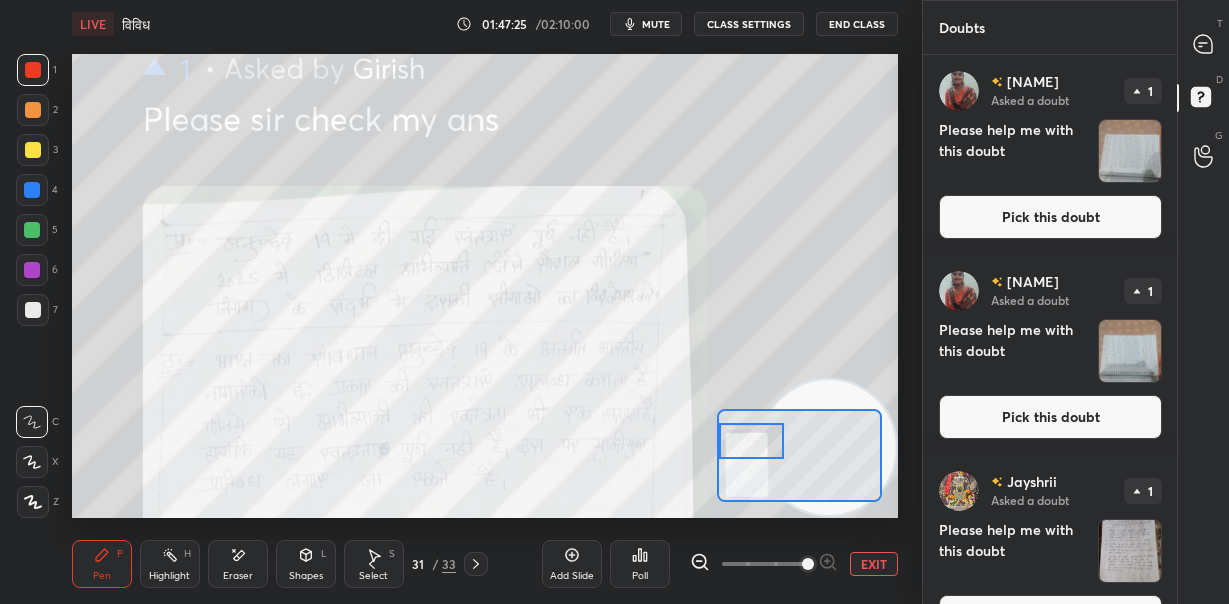 click at bounding box center (751, 441) 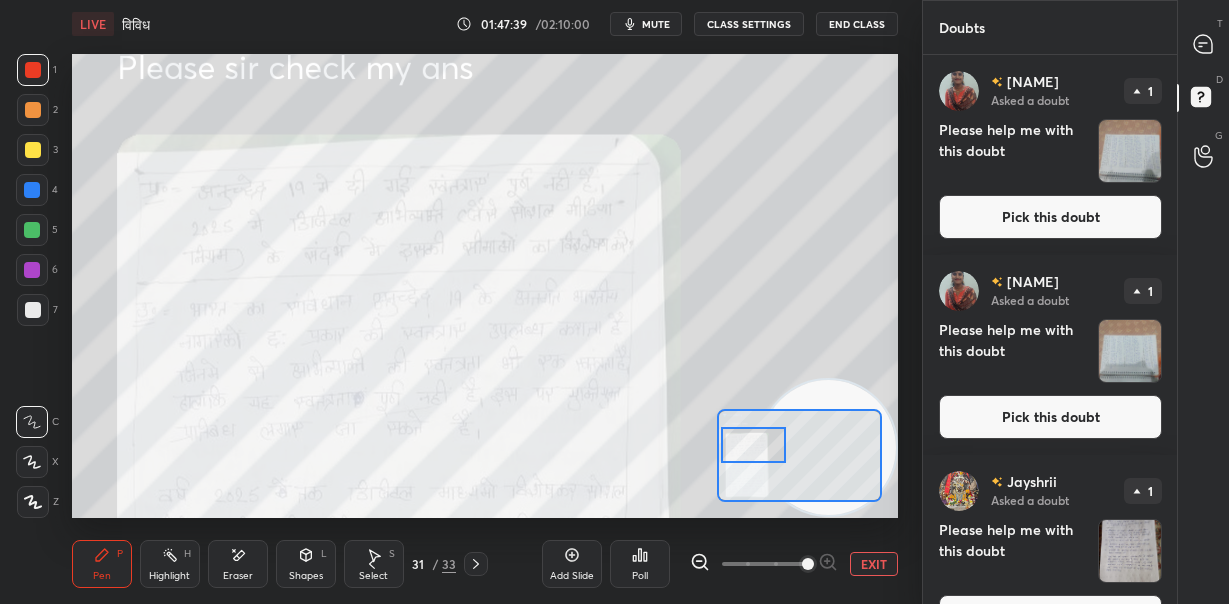 click at bounding box center (753, 445) 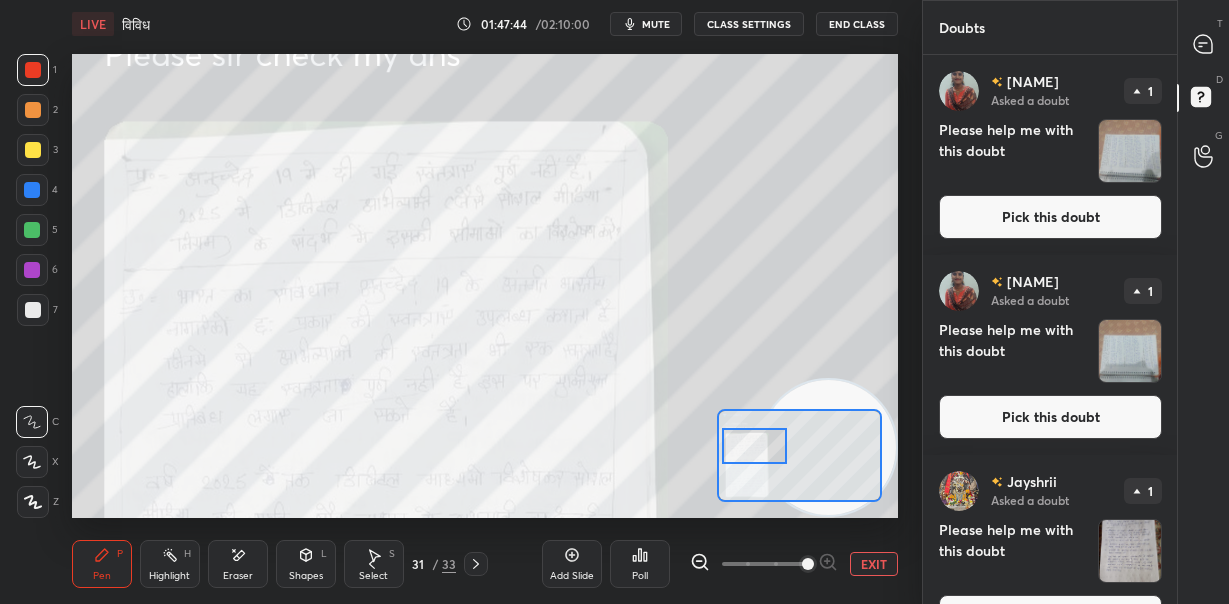drag, startPoint x: 238, startPoint y: 562, endPoint x: 245, endPoint y: 525, distance: 37.65634 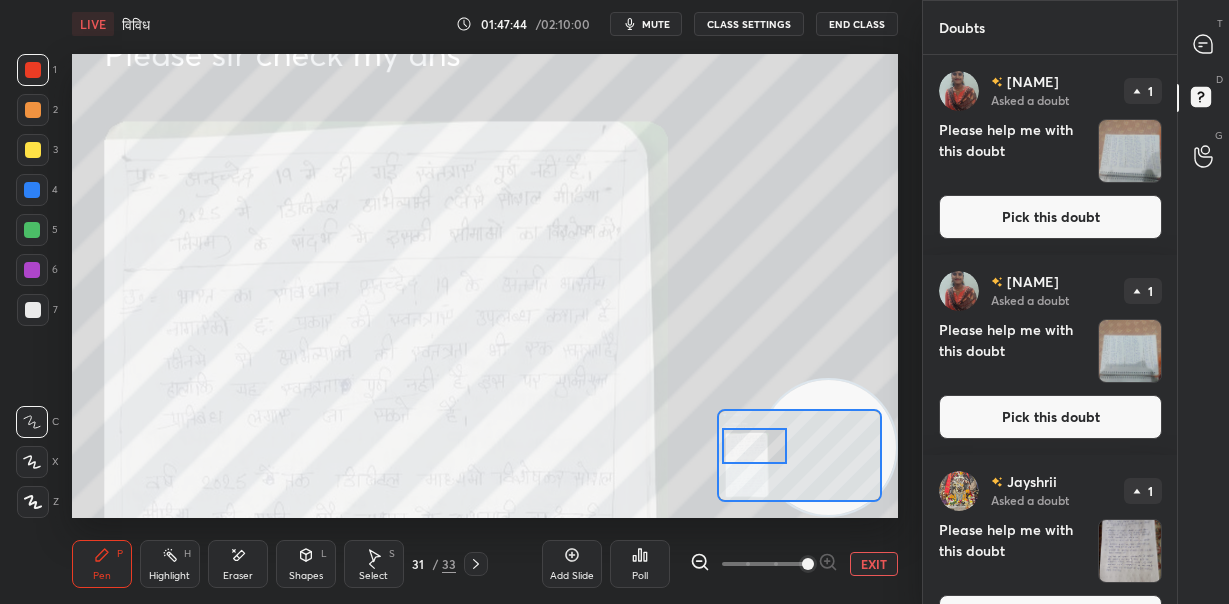 click 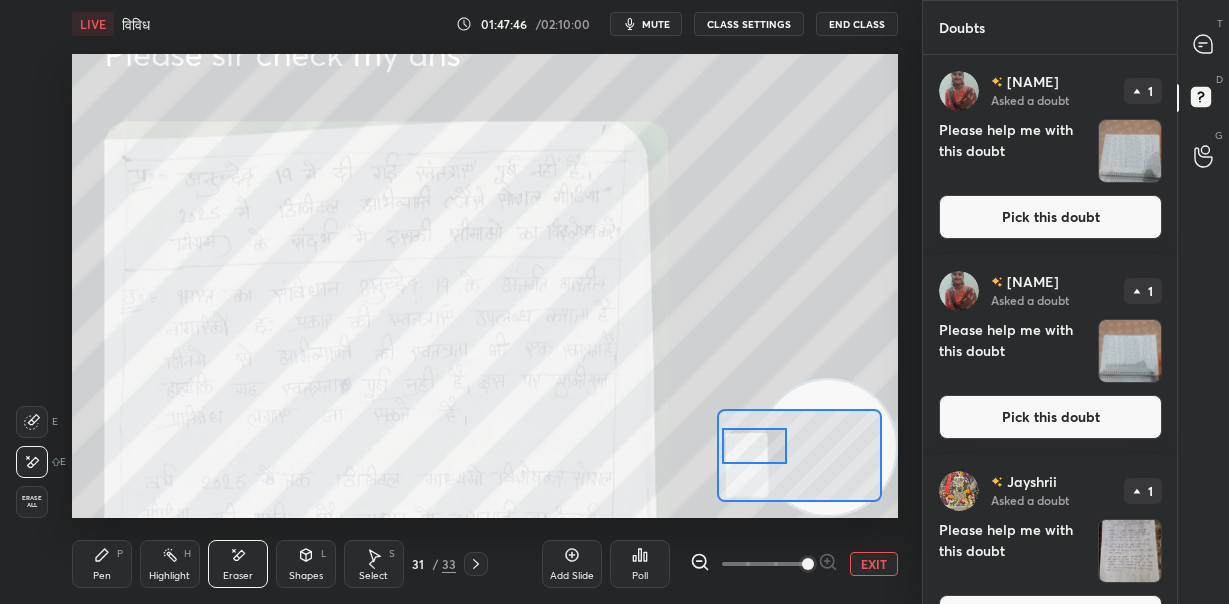 click on "Pen P" at bounding box center [102, 564] 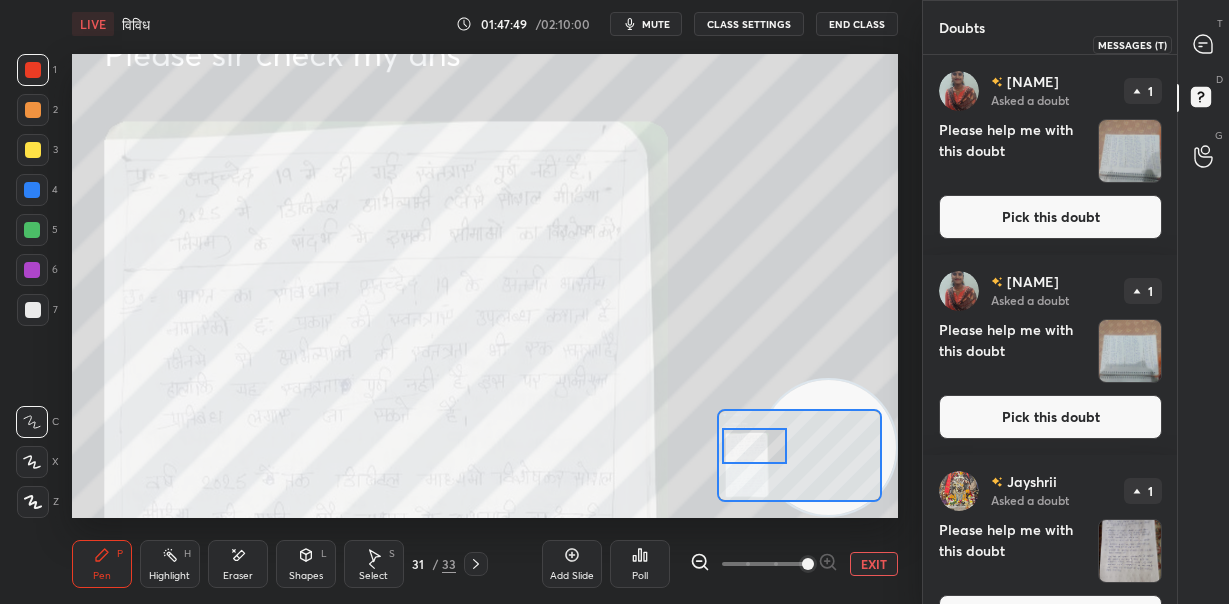 click 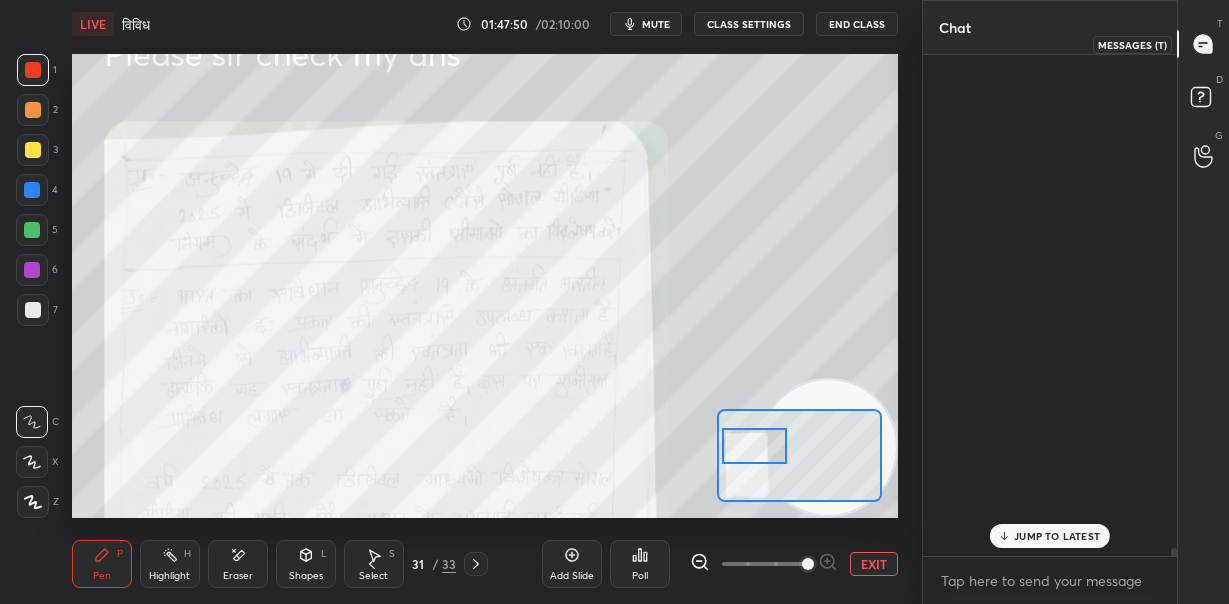 scroll, scrollTop: 39029, scrollLeft: 0, axis: vertical 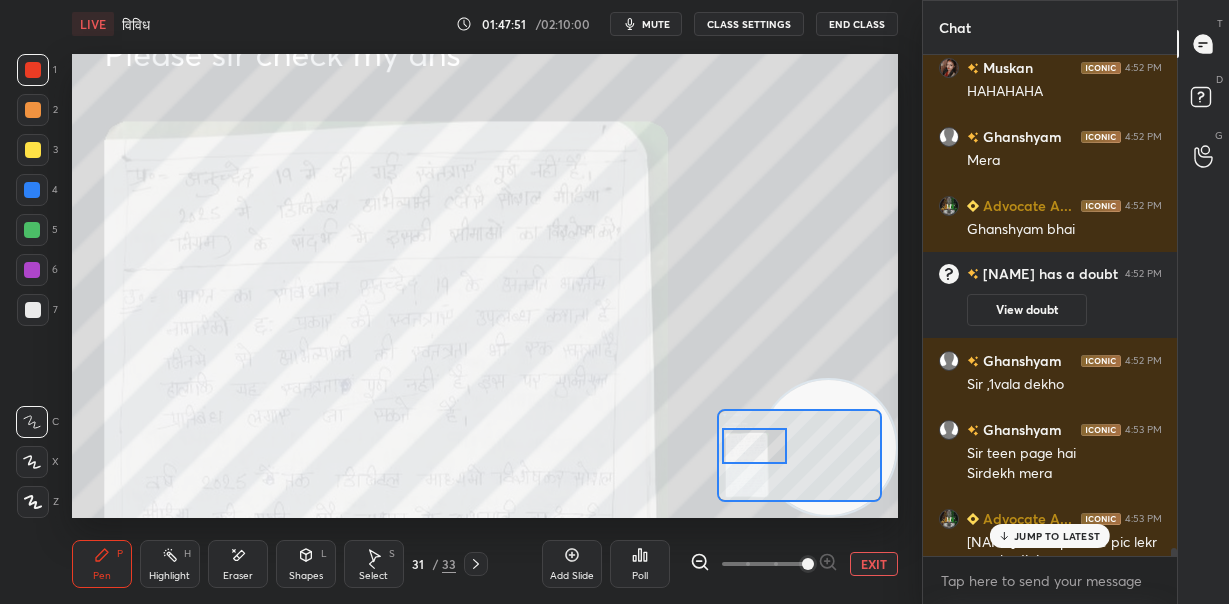 click on "JUMP TO LATEST" at bounding box center (1057, 536) 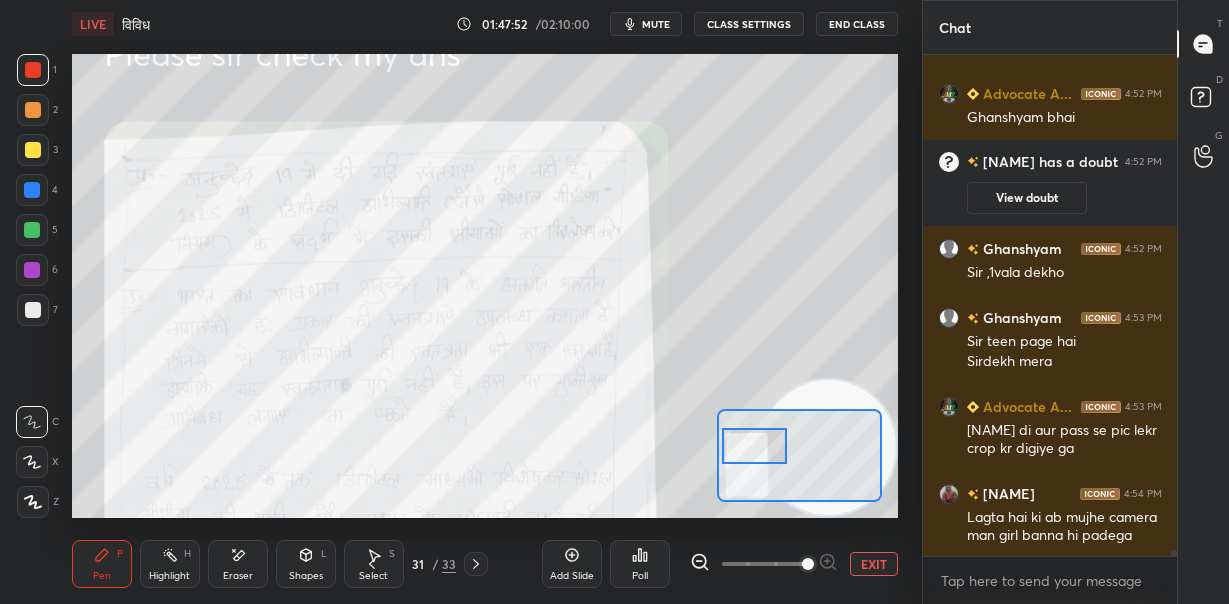 scroll, scrollTop: 39210, scrollLeft: 0, axis: vertical 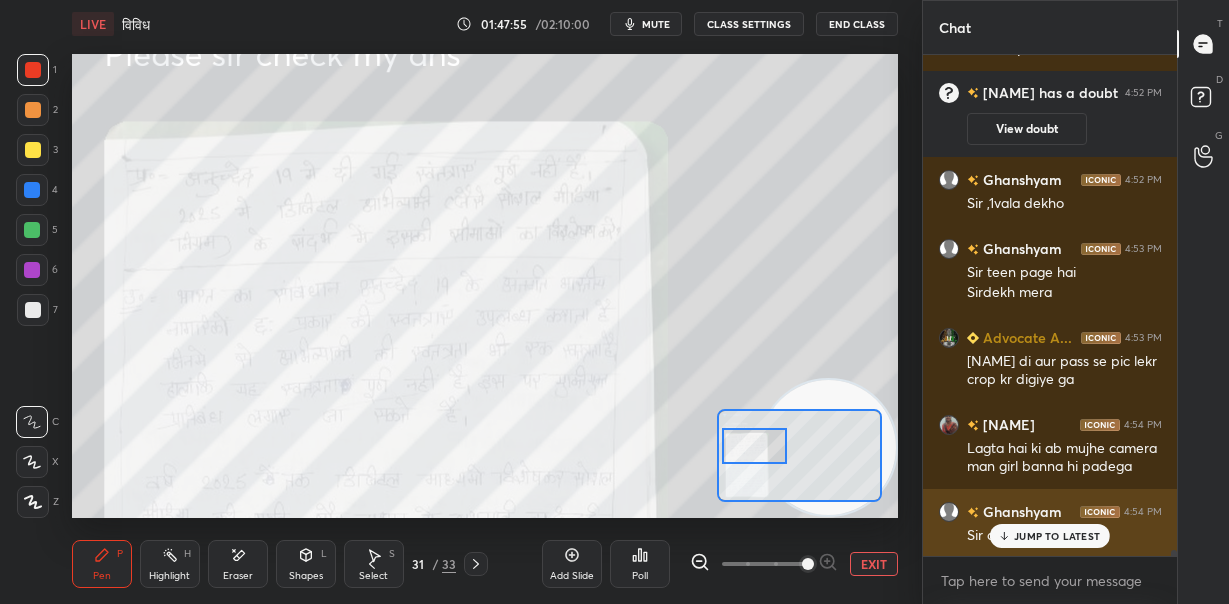 click on "JUMP TO LATEST" at bounding box center (1050, 536) 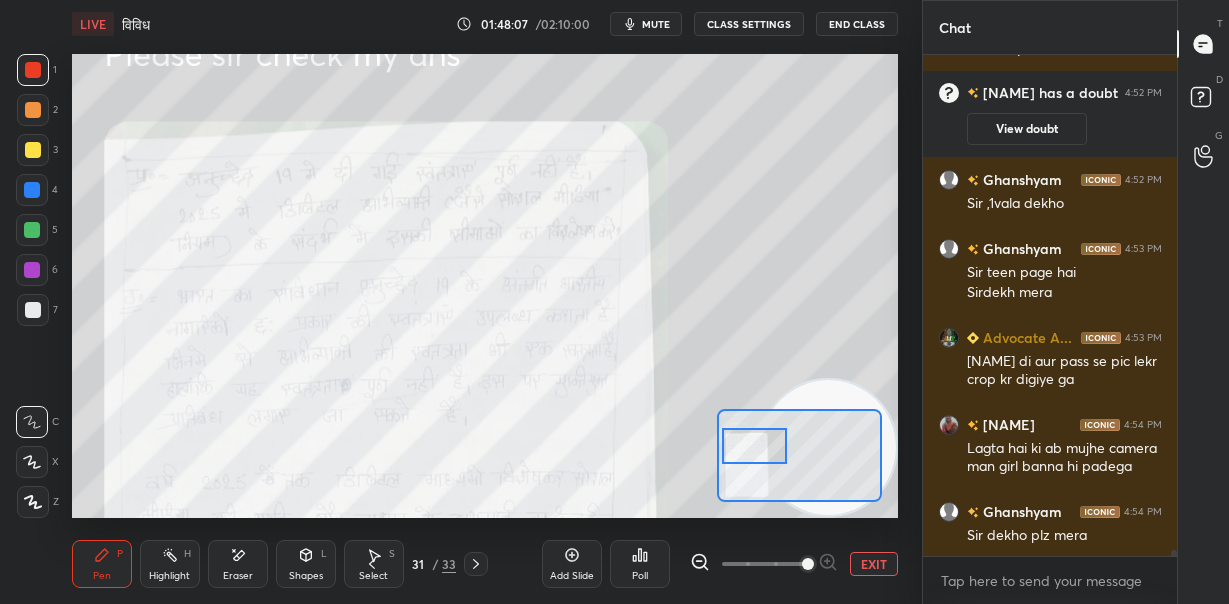 scroll, scrollTop: 39280, scrollLeft: 0, axis: vertical 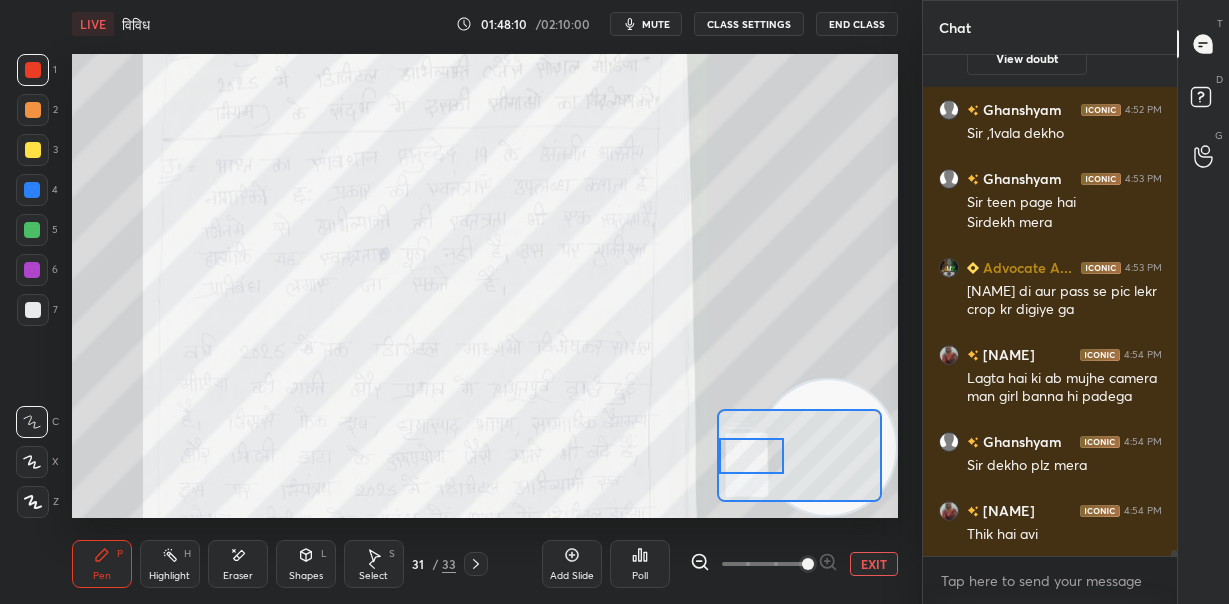 drag, startPoint x: 753, startPoint y: 449, endPoint x: 750, endPoint y: 460, distance: 11.401754 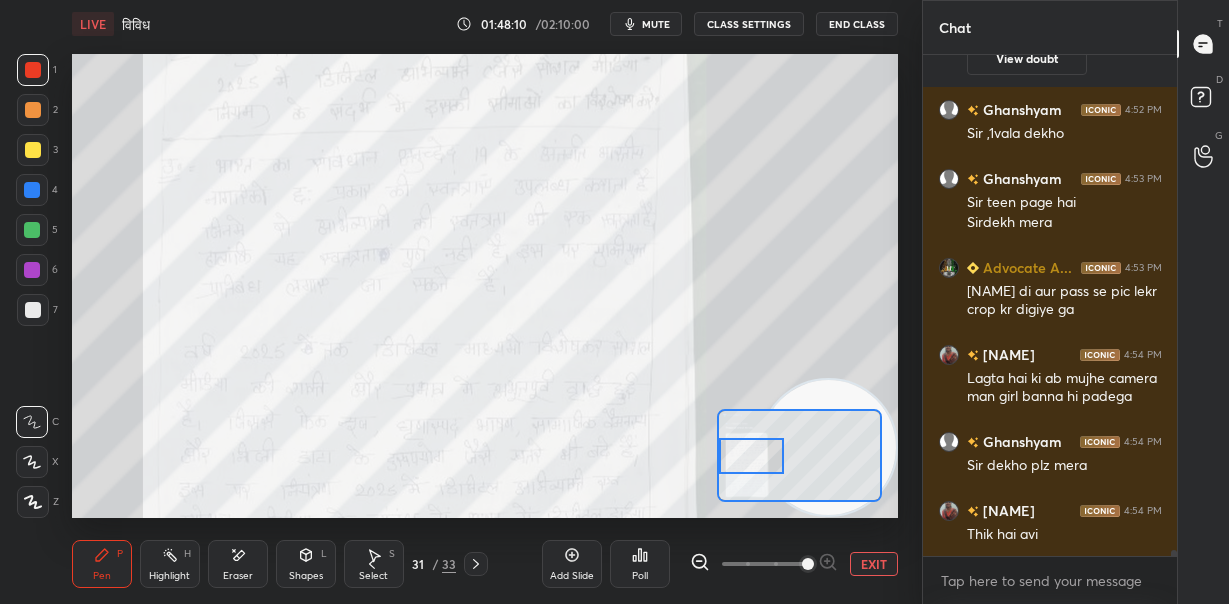 click at bounding box center (751, 456) 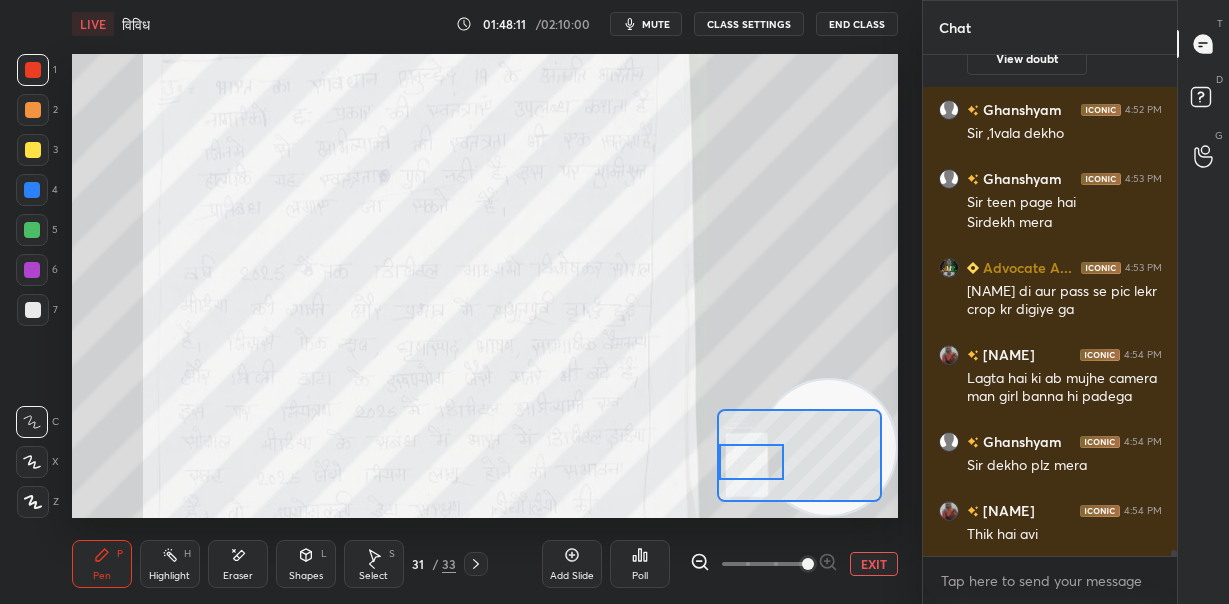 click at bounding box center (751, 462) 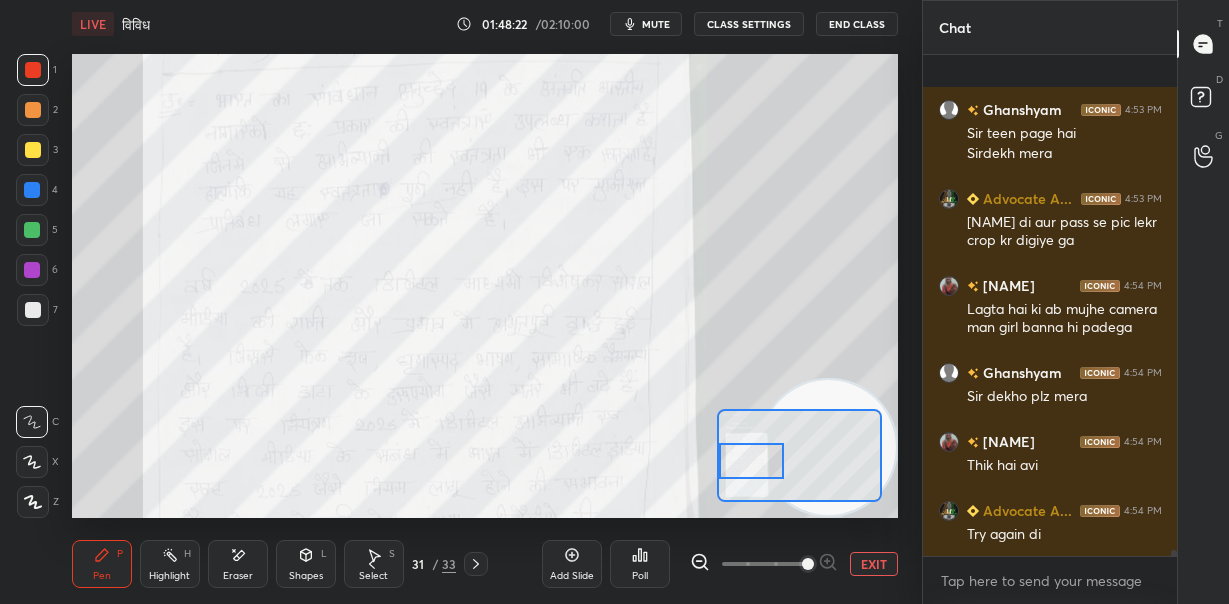 scroll, scrollTop: 39418, scrollLeft: 0, axis: vertical 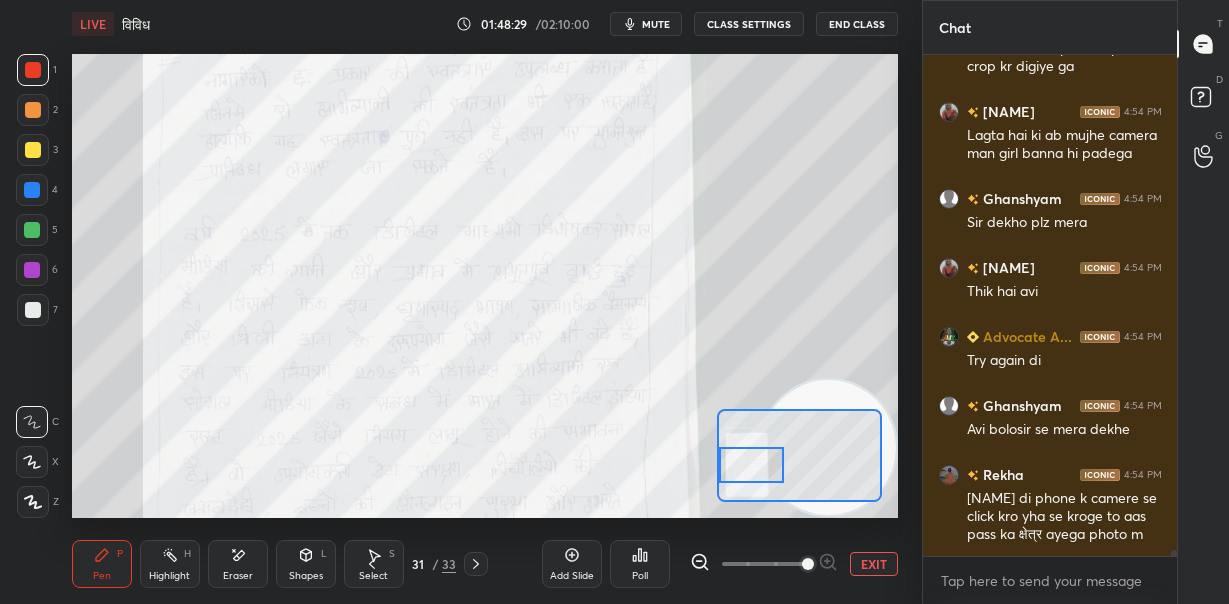 click at bounding box center [751, 465] 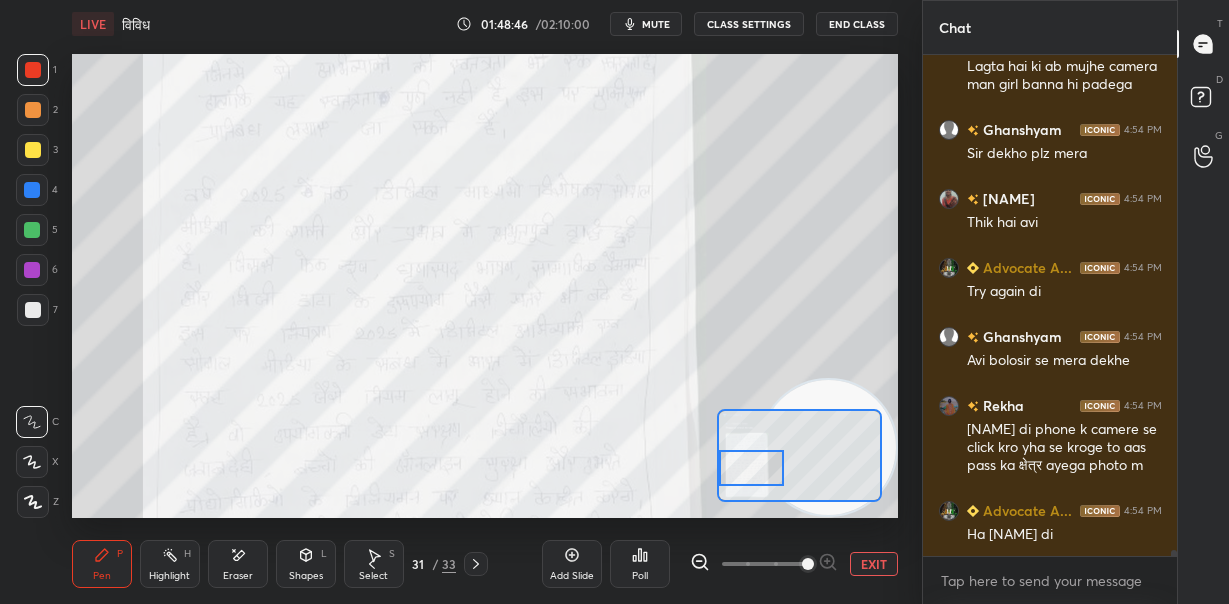 scroll, scrollTop: 39660, scrollLeft: 0, axis: vertical 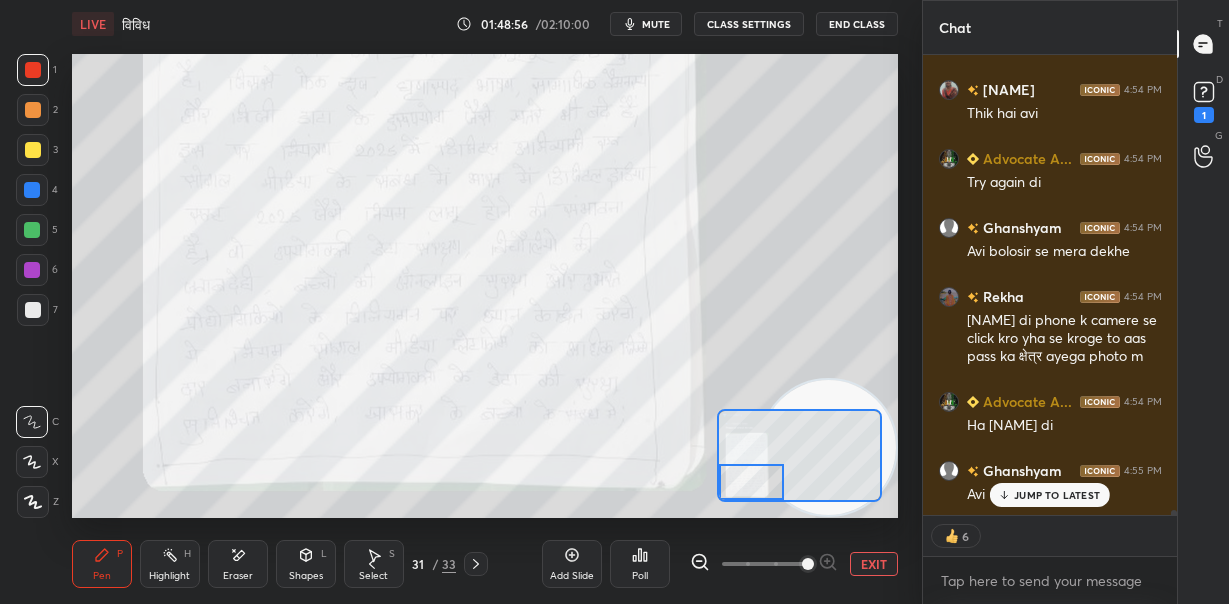 drag, startPoint x: 742, startPoint y: 466, endPoint x: 733, endPoint y: 480, distance: 16.643316 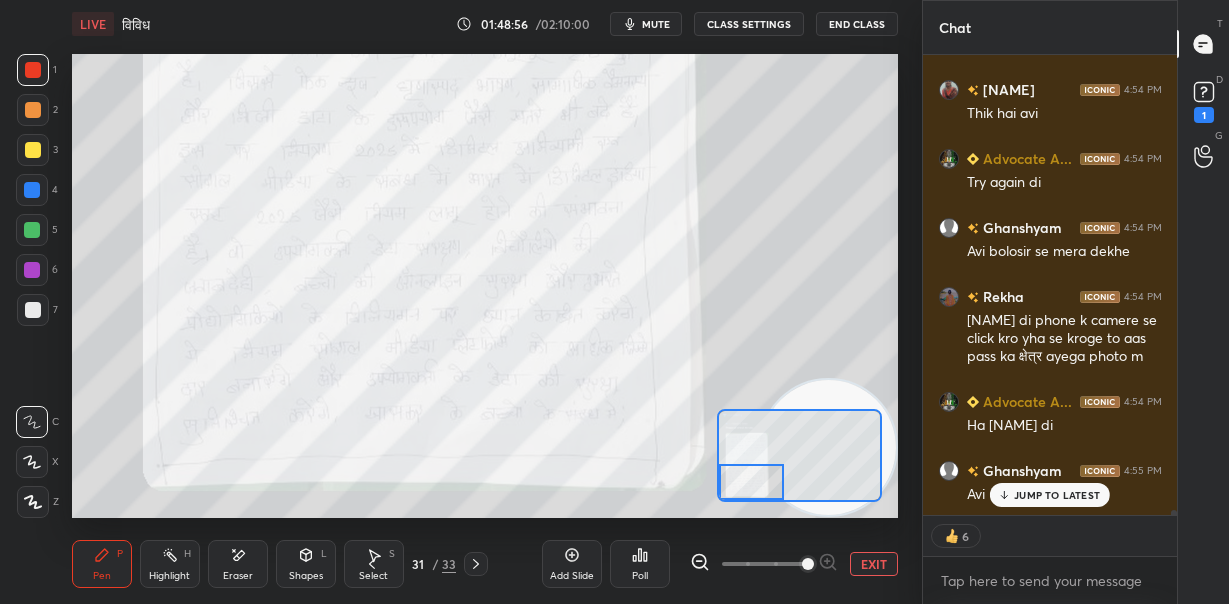 click at bounding box center (751, 482) 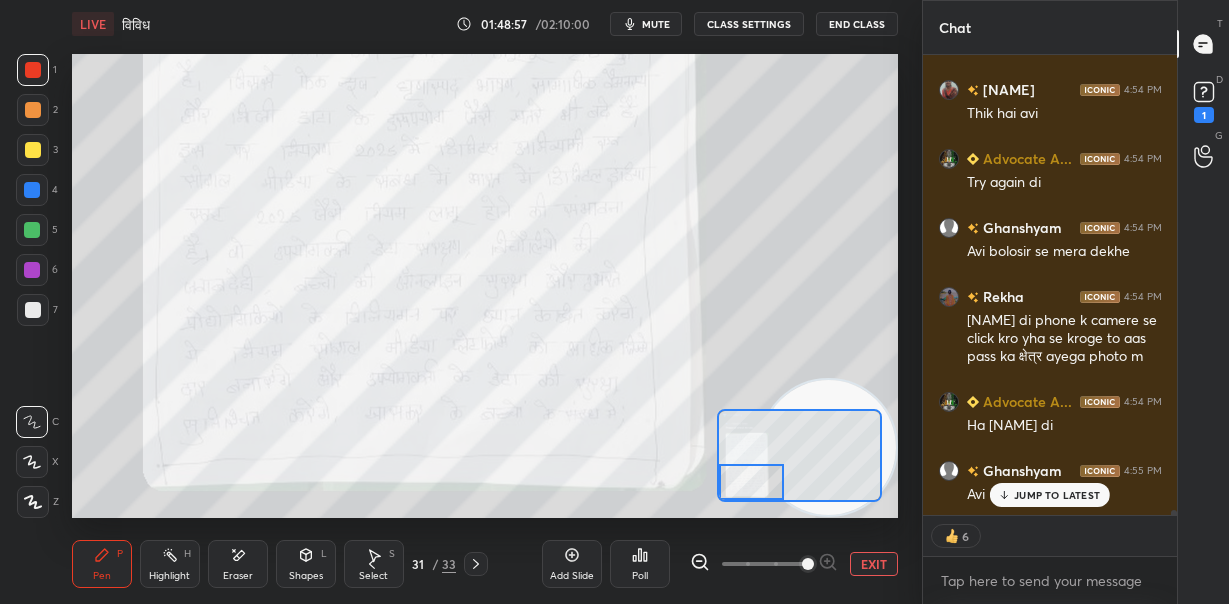 scroll, scrollTop: 7, scrollLeft: 7, axis: both 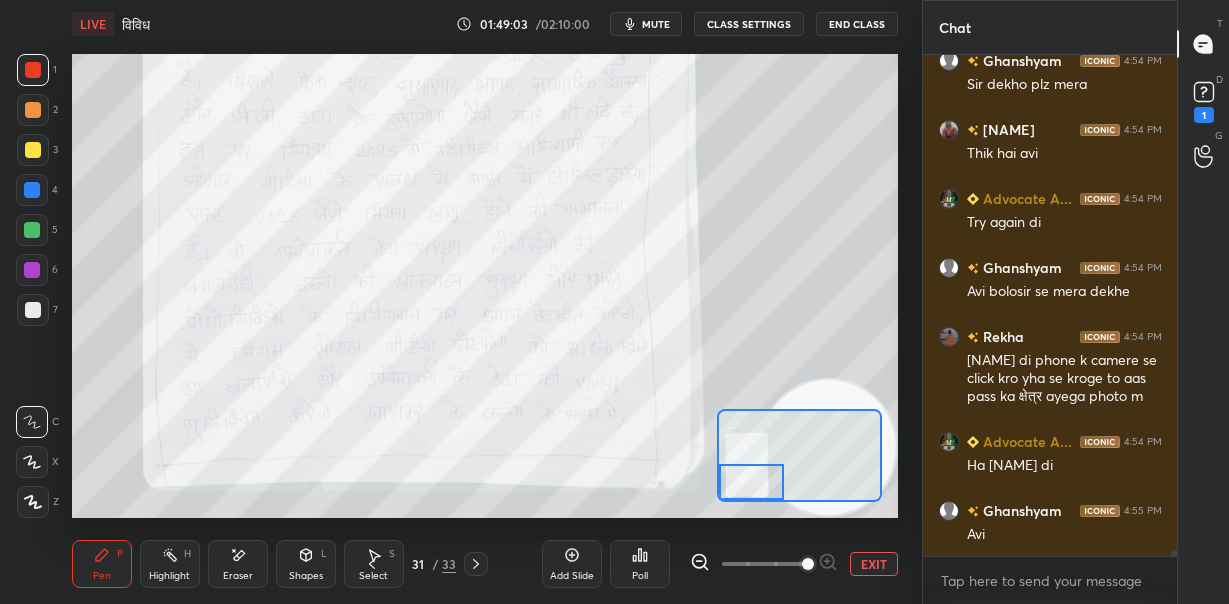 click on "Eraser" at bounding box center (238, 564) 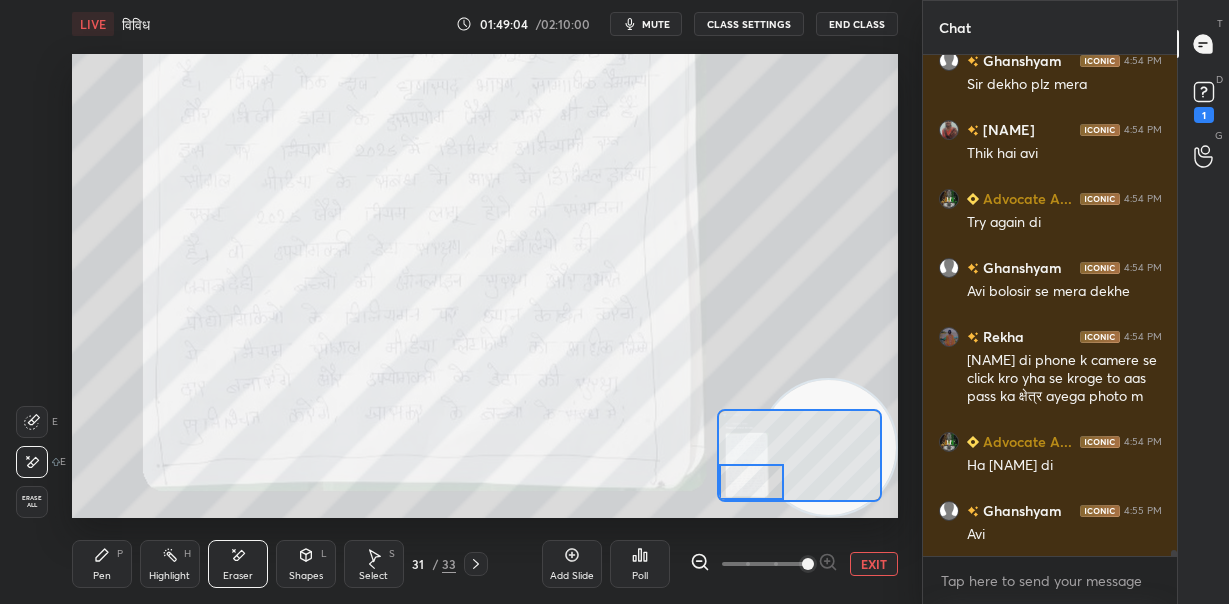 click on "Erase all" at bounding box center (32, 502) 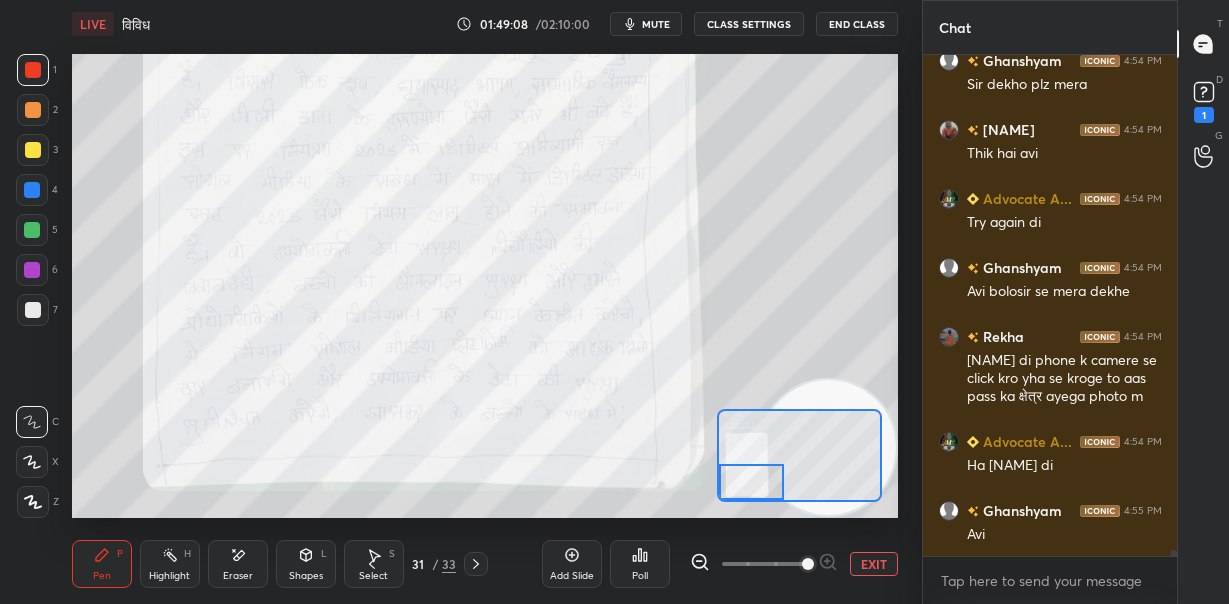 scroll, scrollTop: 470, scrollLeft: 248, axis: both 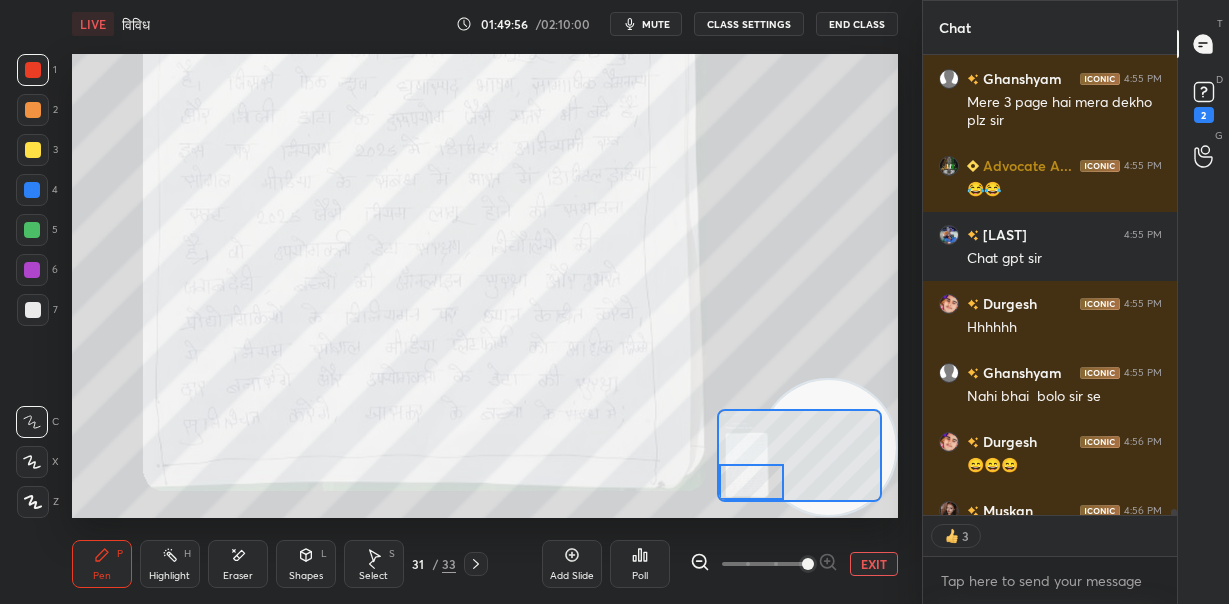drag, startPoint x: 244, startPoint y: 567, endPoint x: 278, endPoint y: 535, distance: 46.69047 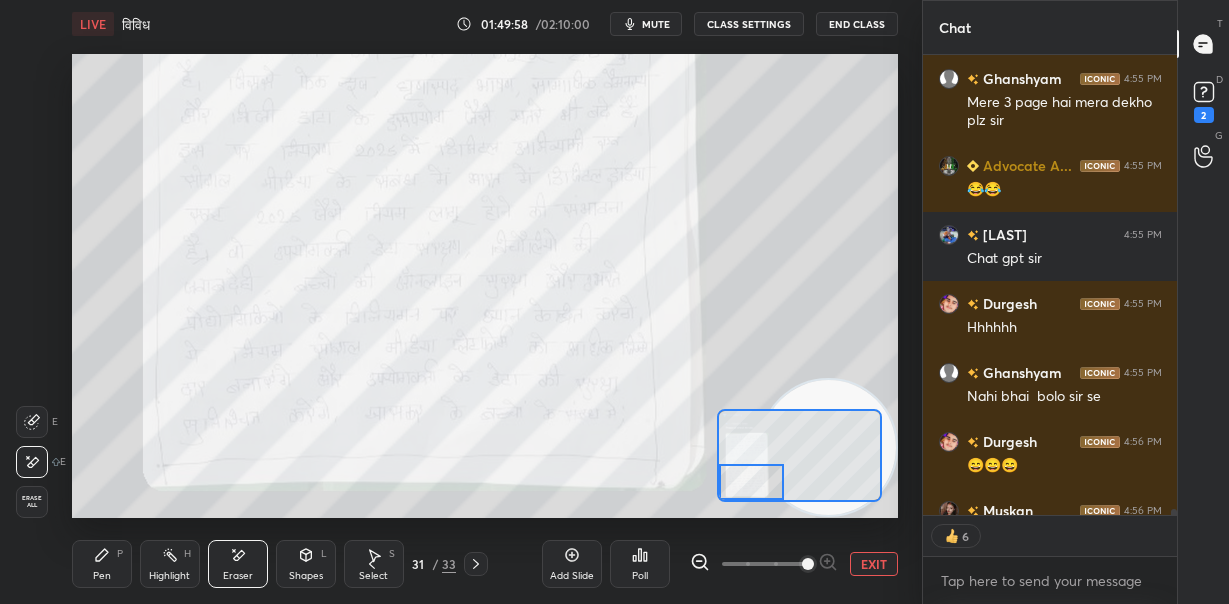scroll, scrollTop: 40378, scrollLeft: 0, axis: vertical 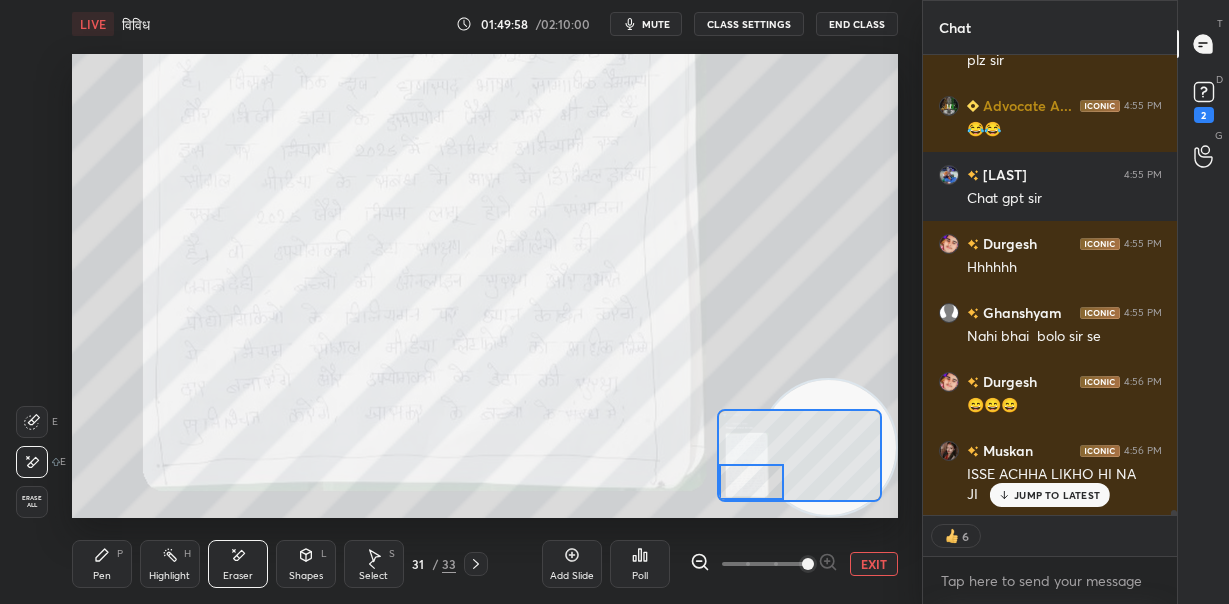 drag, startPoint x: 111, startPoint y: 557, endPoint x: 146, endPoint y: 543, distance: 37.696156 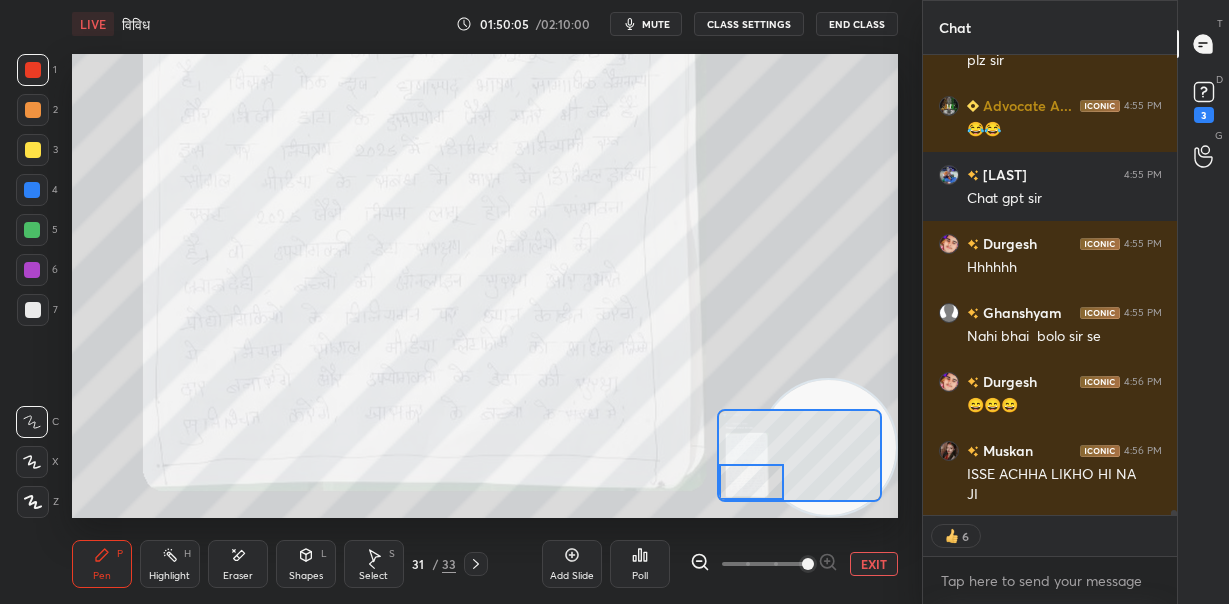 scroll, scrollTop: 40448, scrollLeft: 0, axis: vertical 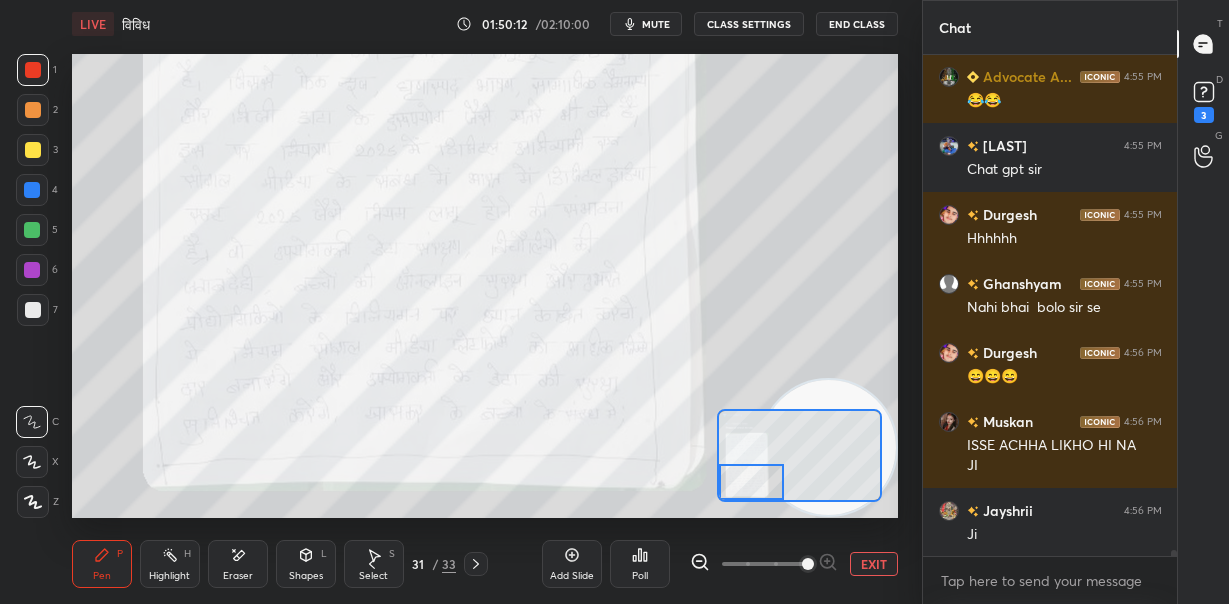 click 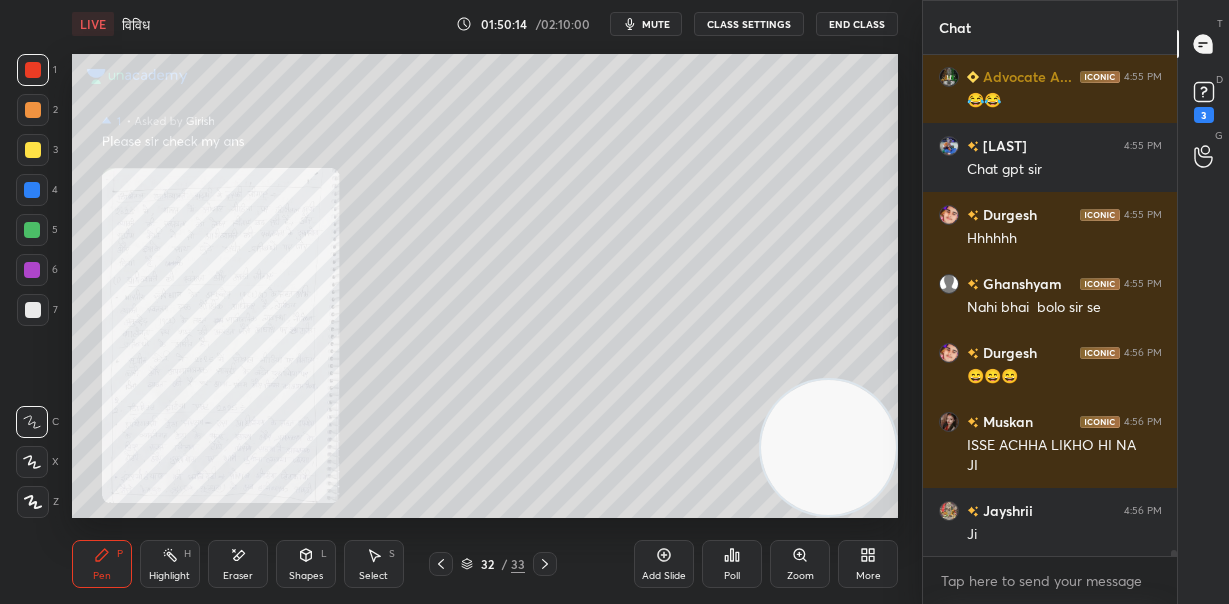 click on "Zoom" at bounding box center [800, 564] 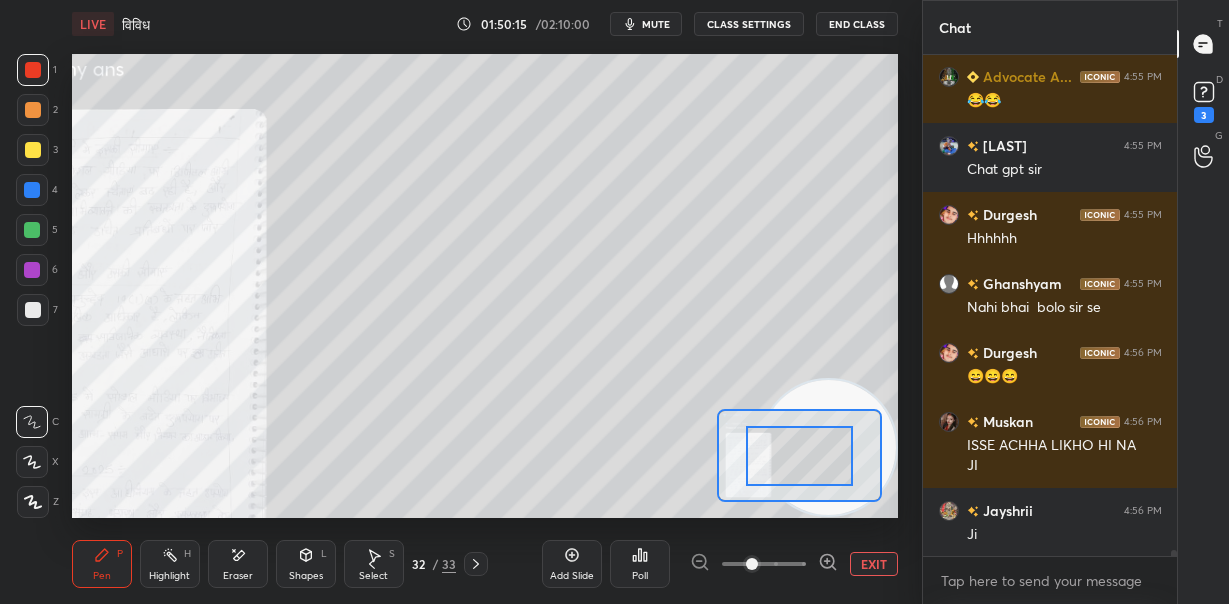 click 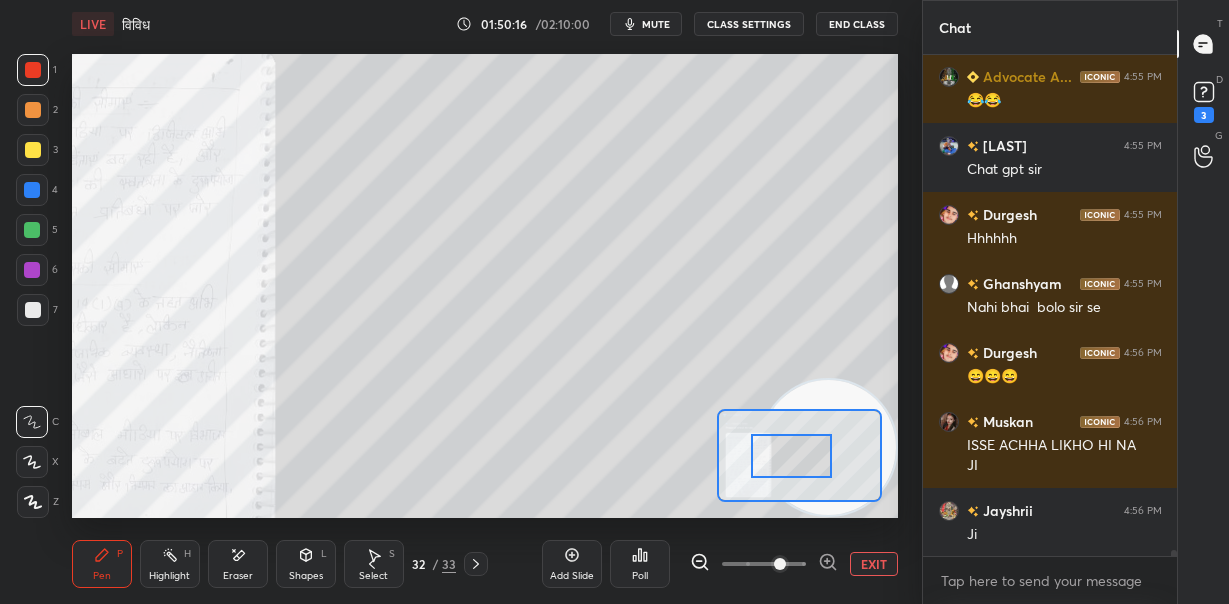 drag, startPoint x: 806, startPoint y: 453, endPoint x: 780, endPoint y: 449, distance: 26.305893 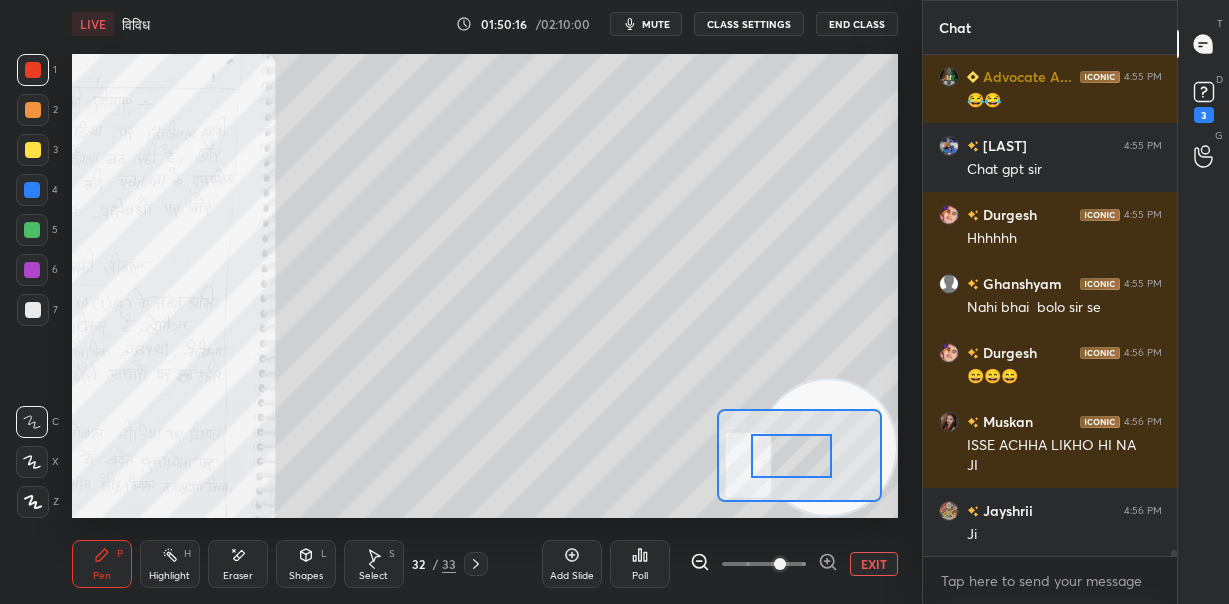 click at bounding box center [791, 456] 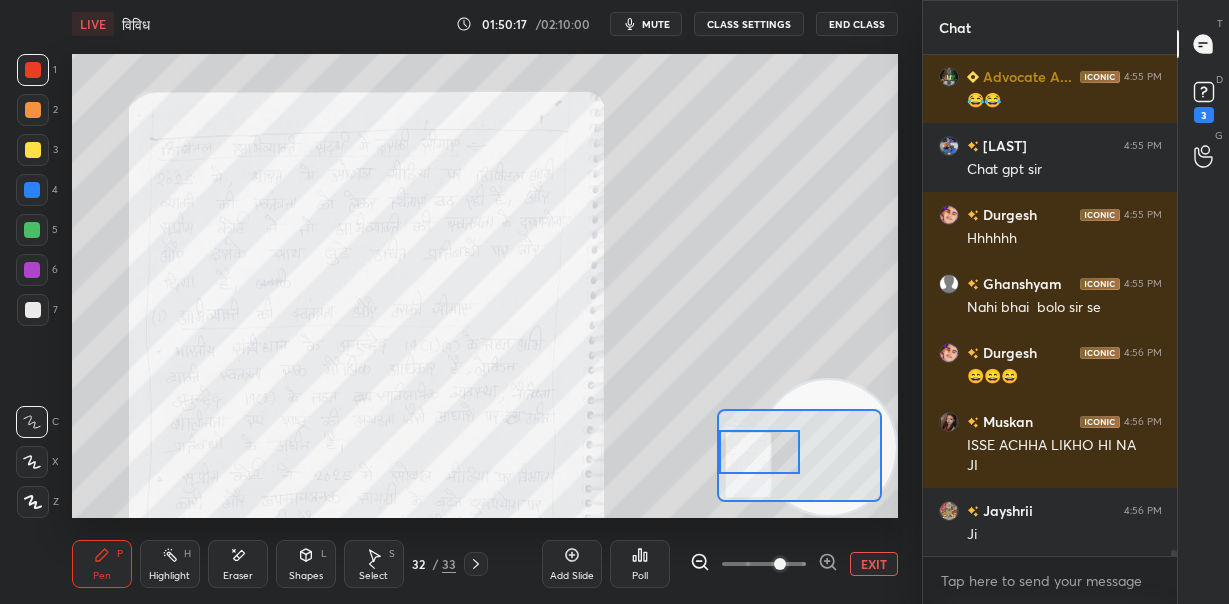 click at bounding box center (759, 452) 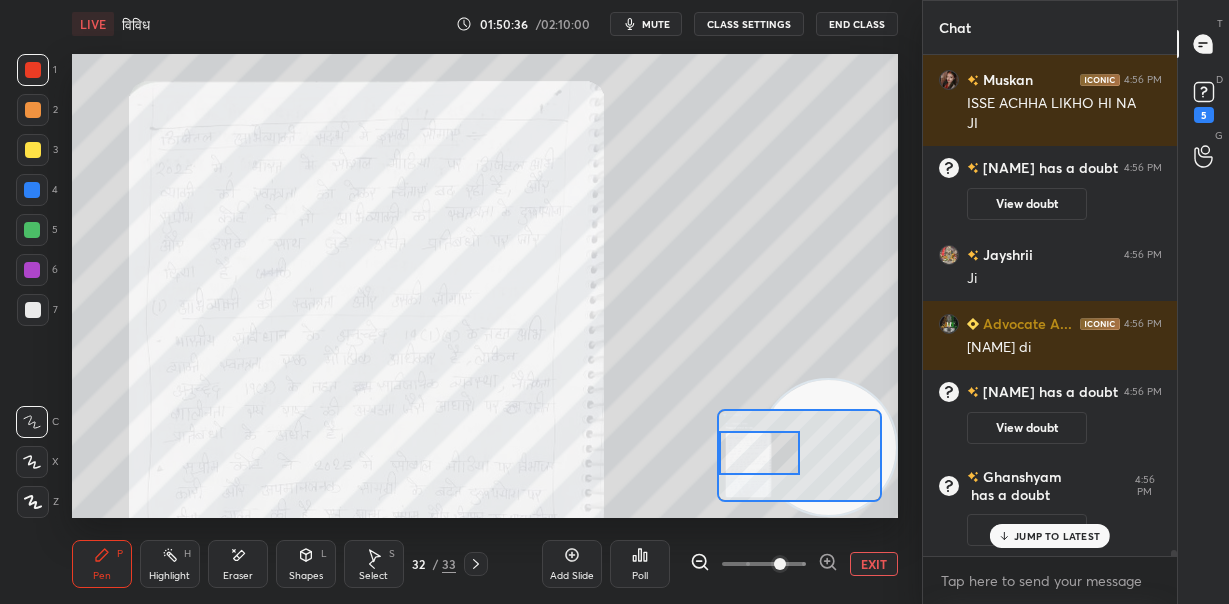 scroll, scrollTop: 39827, scrollLeft: 0, axis: vertical 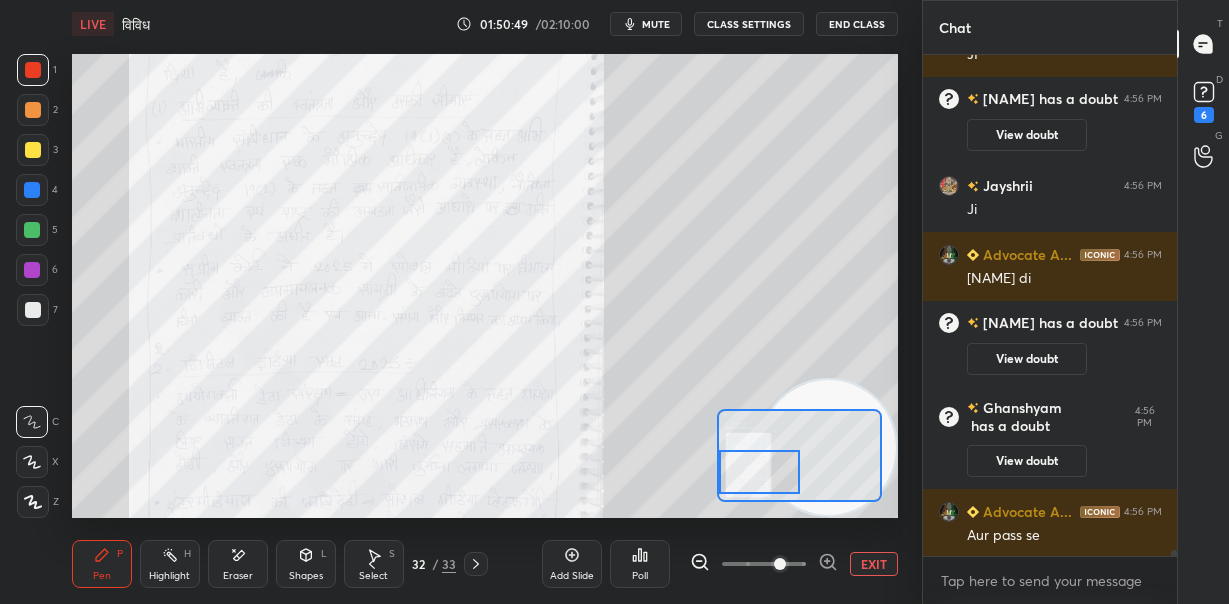 drag, startPoint x: 774, startPoint y: 469, endPoint x: 717, endPoint y: 469, distance: 57 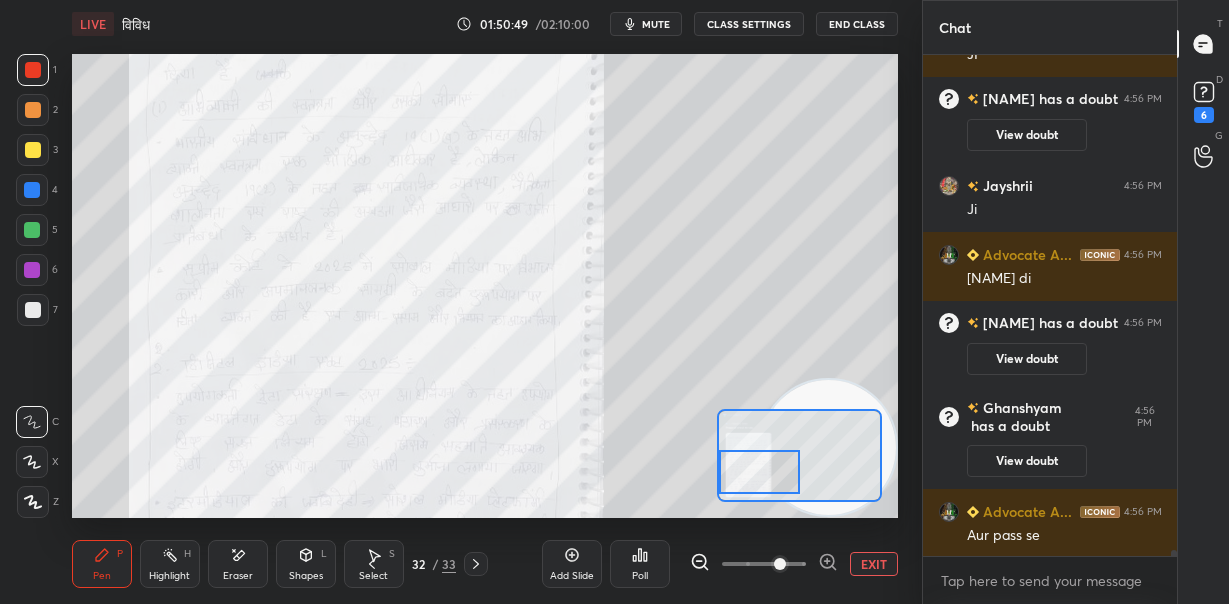 click at bounding box center [759, 472] 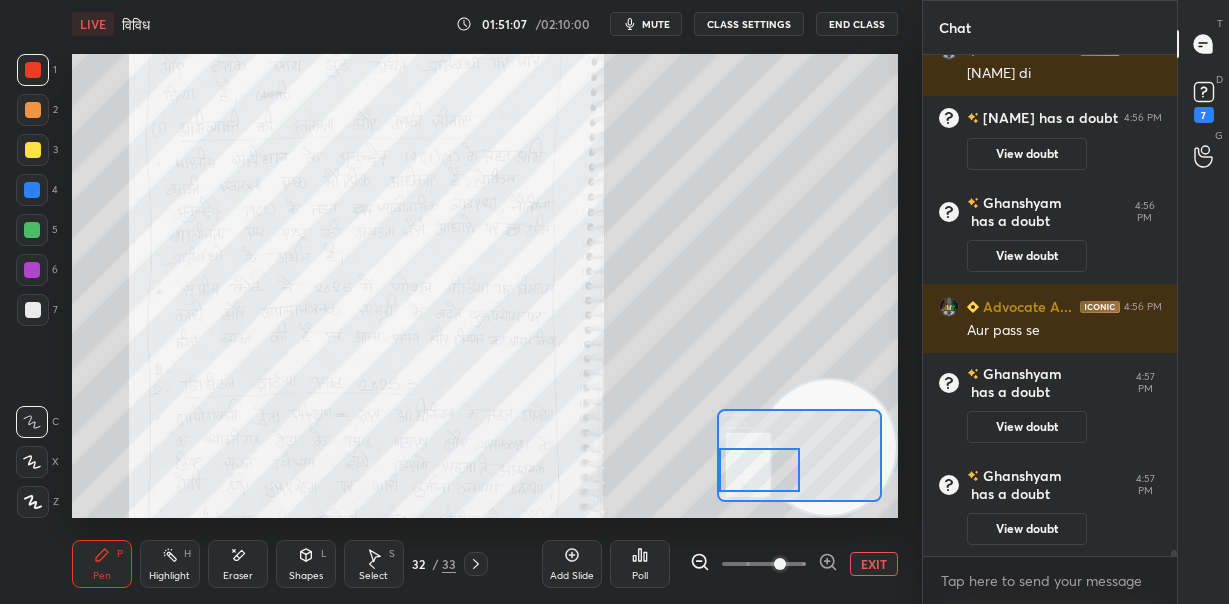scroll, scrollTop: 39914, scrollLeft: 0, axis: vertical 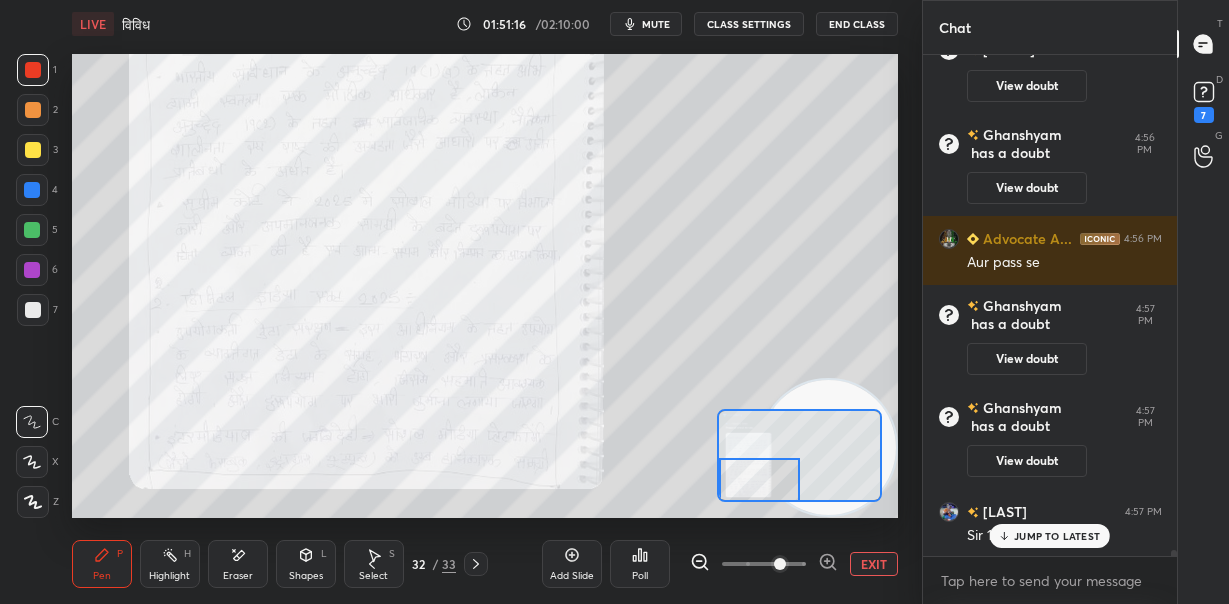 drag, startPoint x: 756, startPoint y: 449, endPoint x: 745, endPoint y: 462, distance: 17.029387 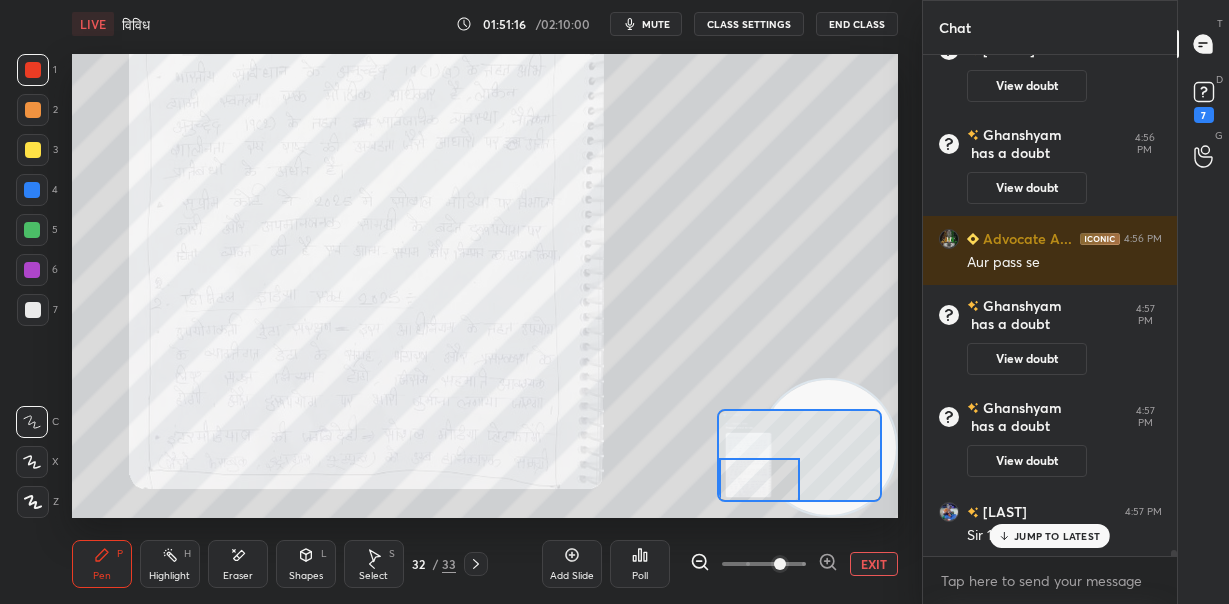 click at bounding box center (759, 480) 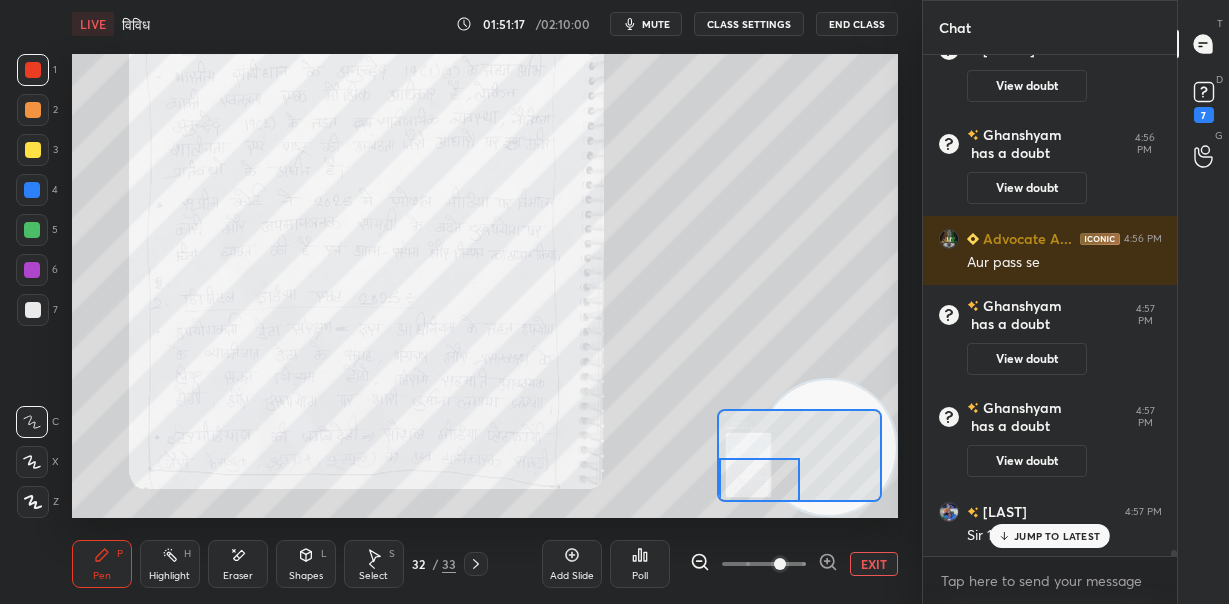 scroll, scrollTop: 40019, scrollLeft: 0, axis: vertical 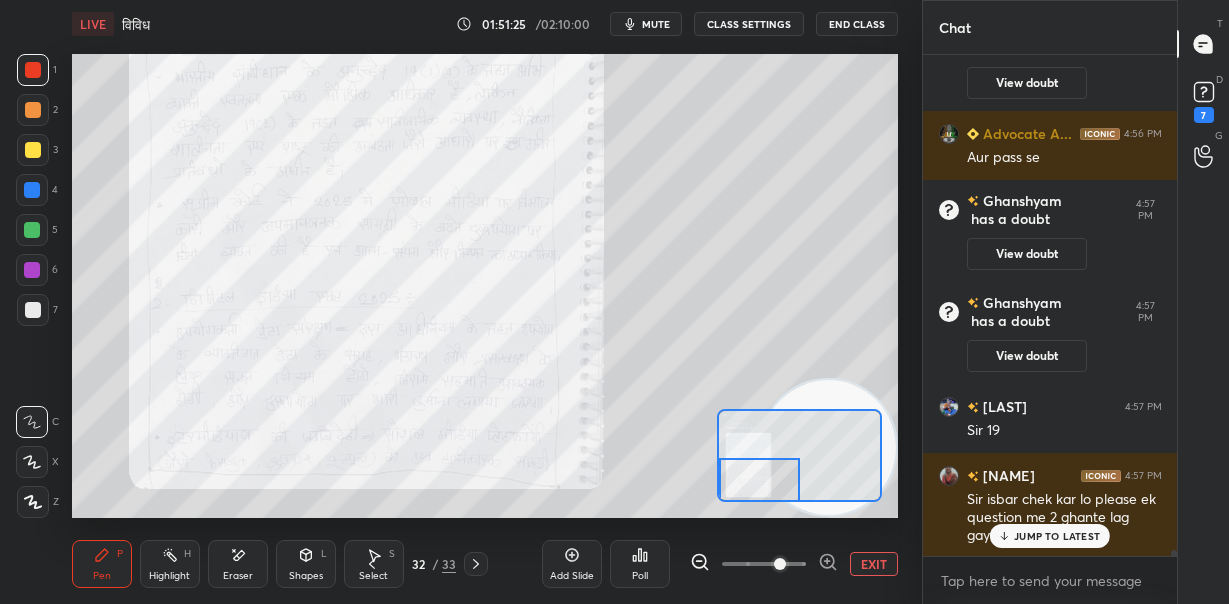 click 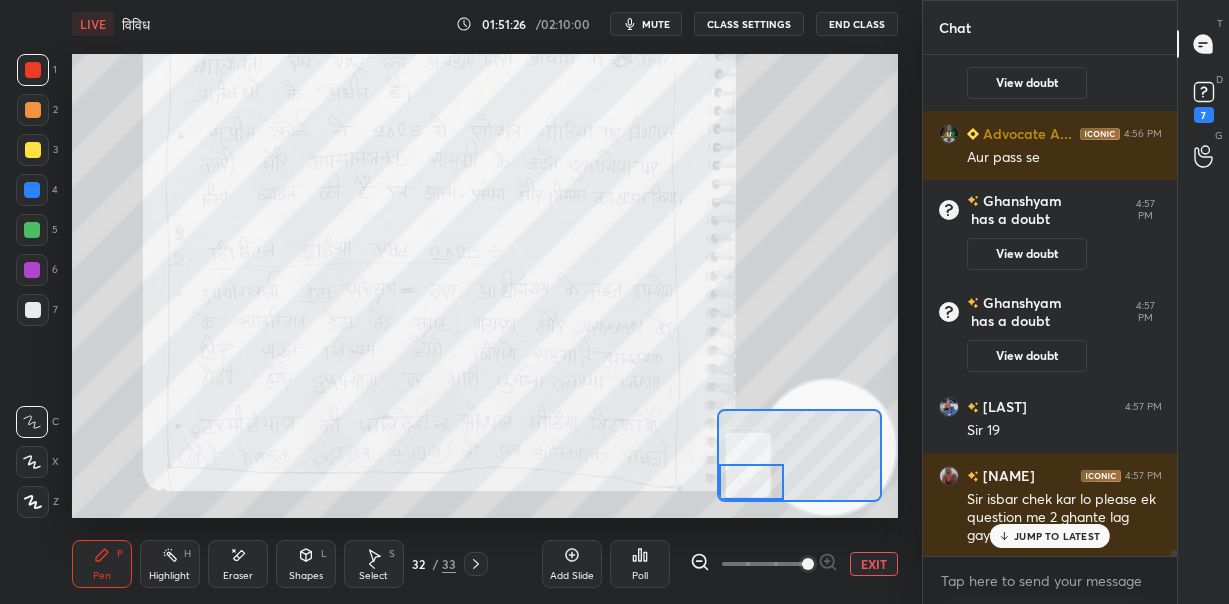 drag, startPoint x: 766, startPoint y: 476, endPoint x: 727, endPoint y: 484, distance: 39.812057 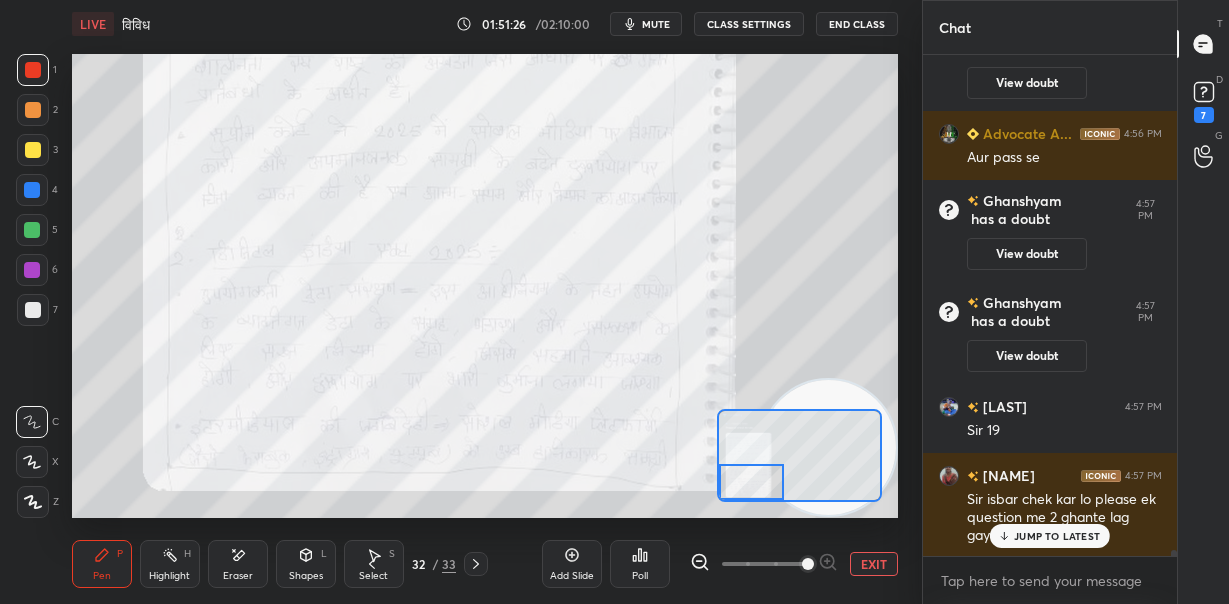 click at bounding box center [751, 482] 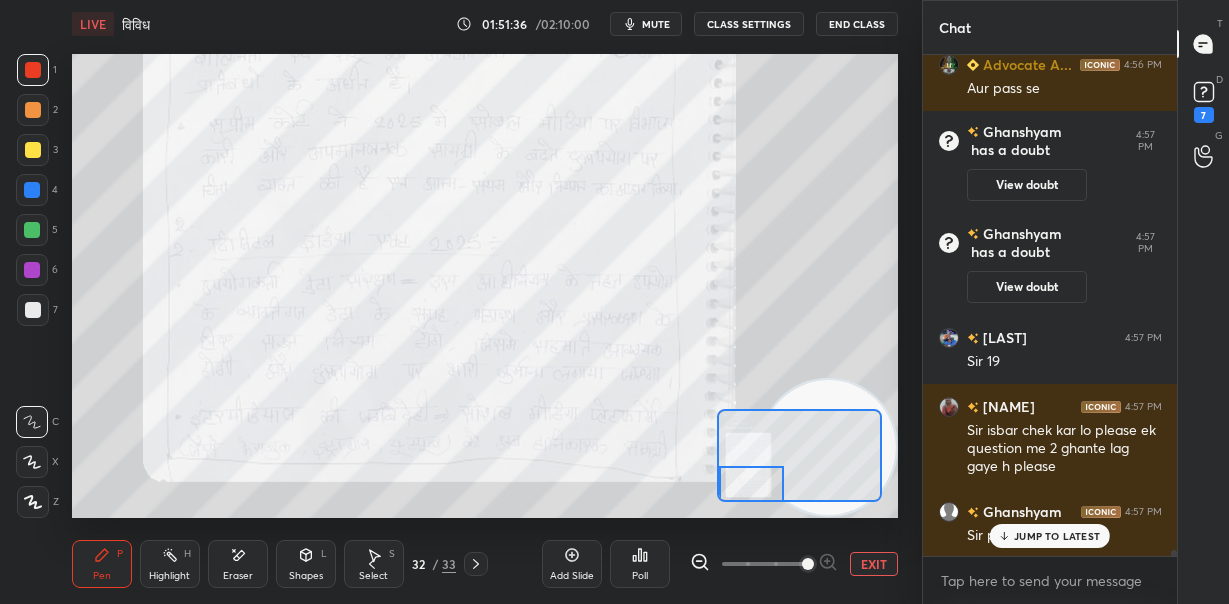 scroll, scrollTop: 40176, scrollLeft: 0, axis: vertical 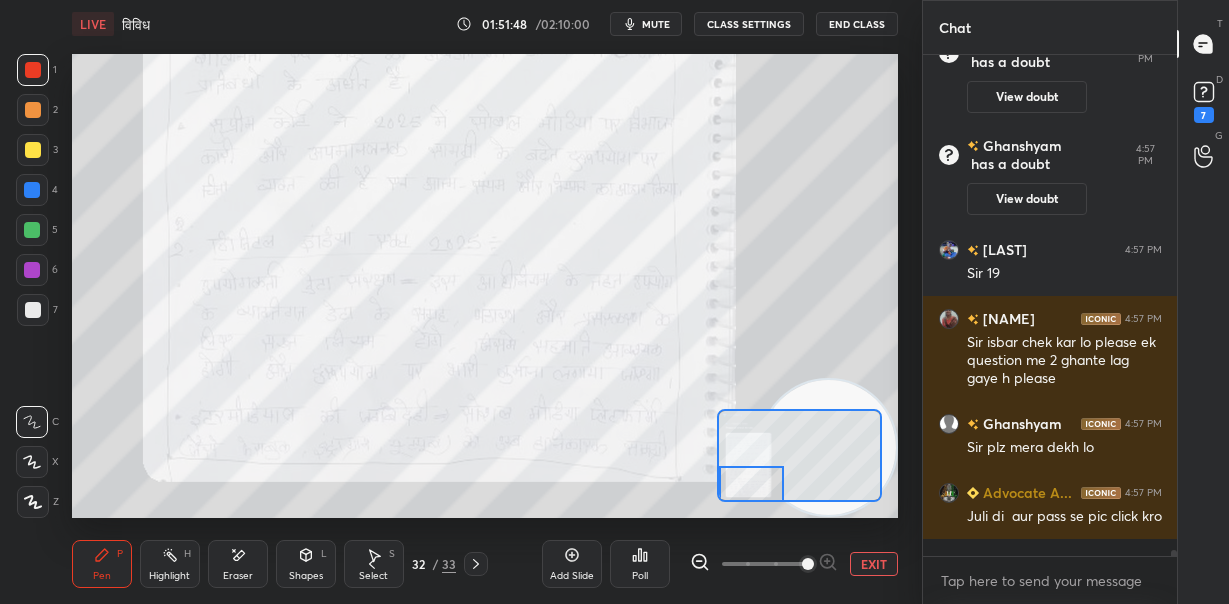 click on "EXIT" at bounding box center [874, 564] 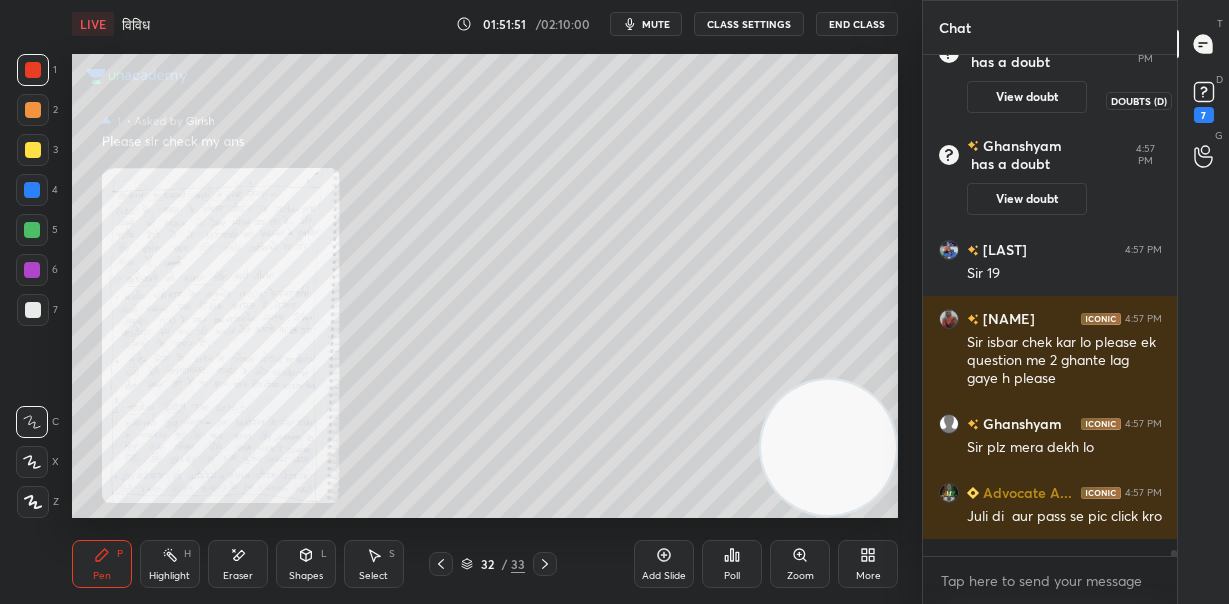 click 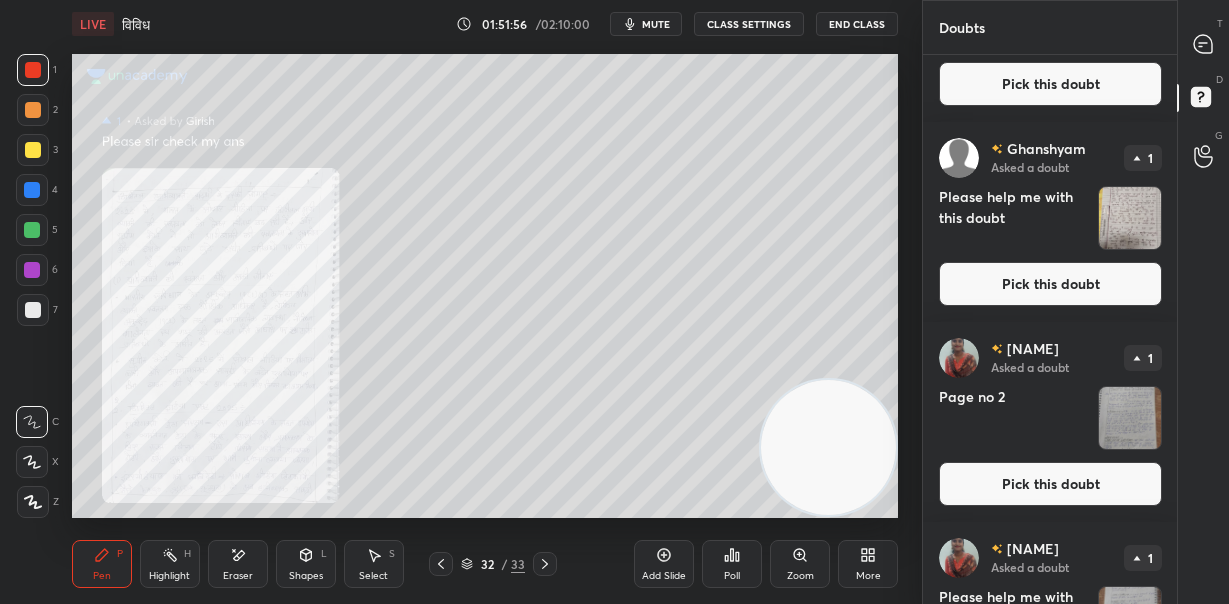 scroll, scrollTop: 166, scrollLeft: 0, axis: vertical 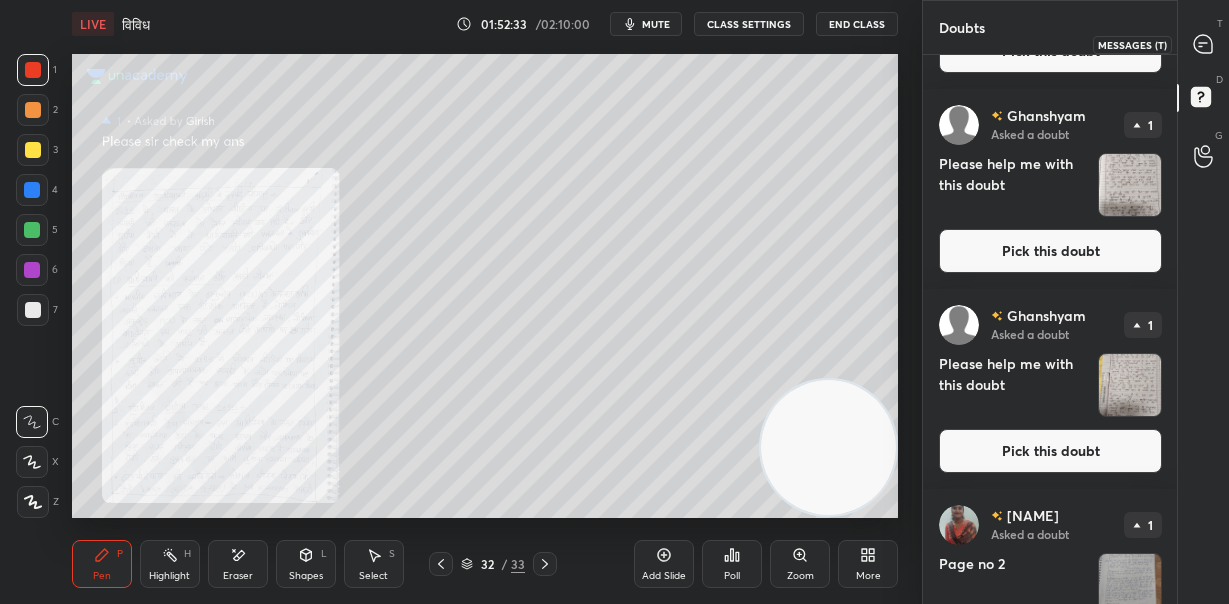 click 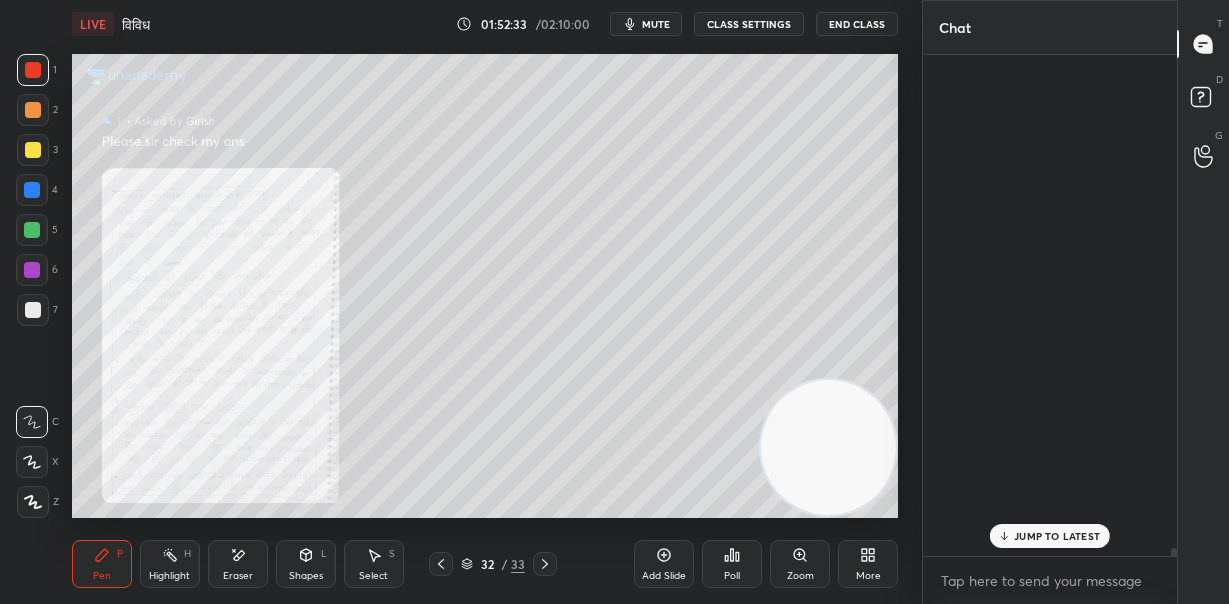 scroll, scrollTop: 41121, scrollLeft: 0, axis: vertical 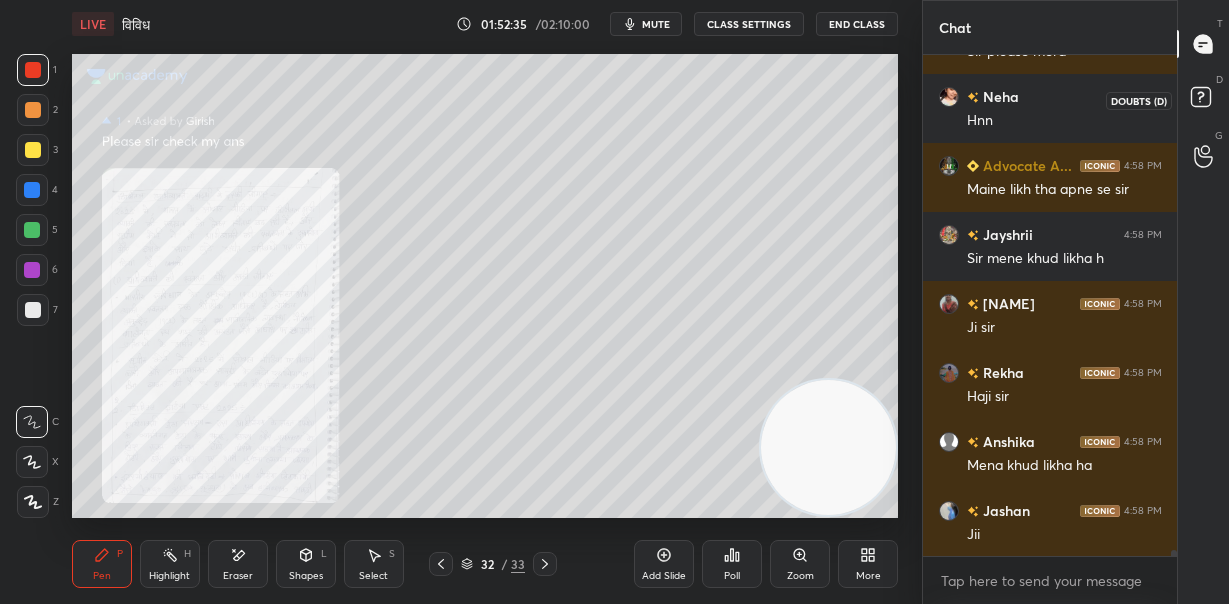 click 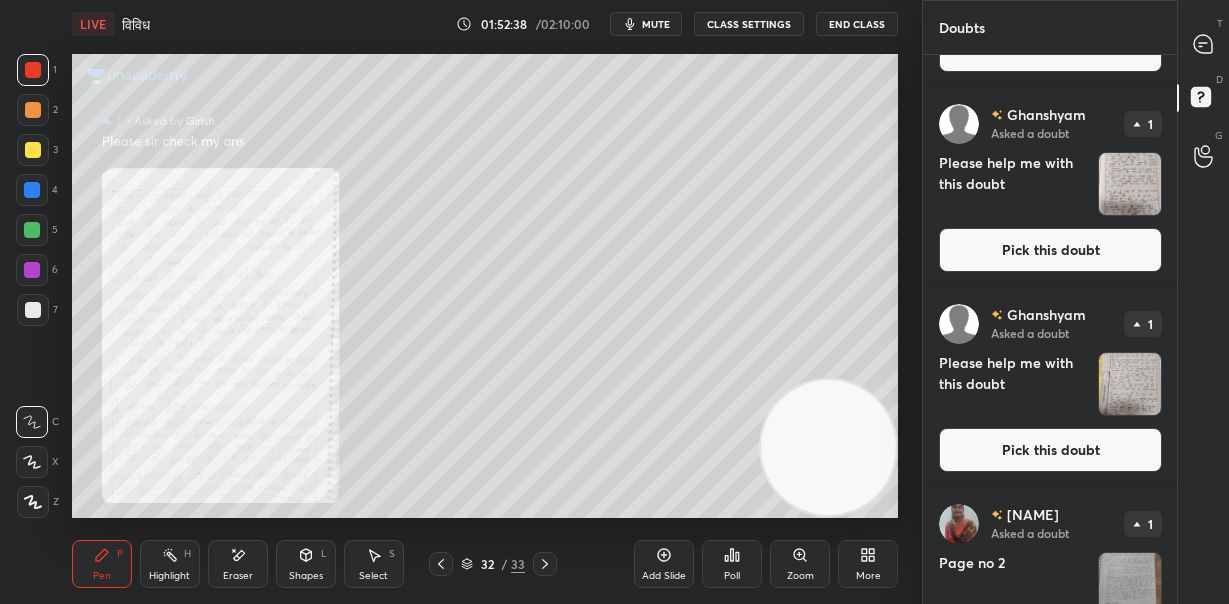 scroll, scrollTop: 0, scrollLeft: 0, axis: both 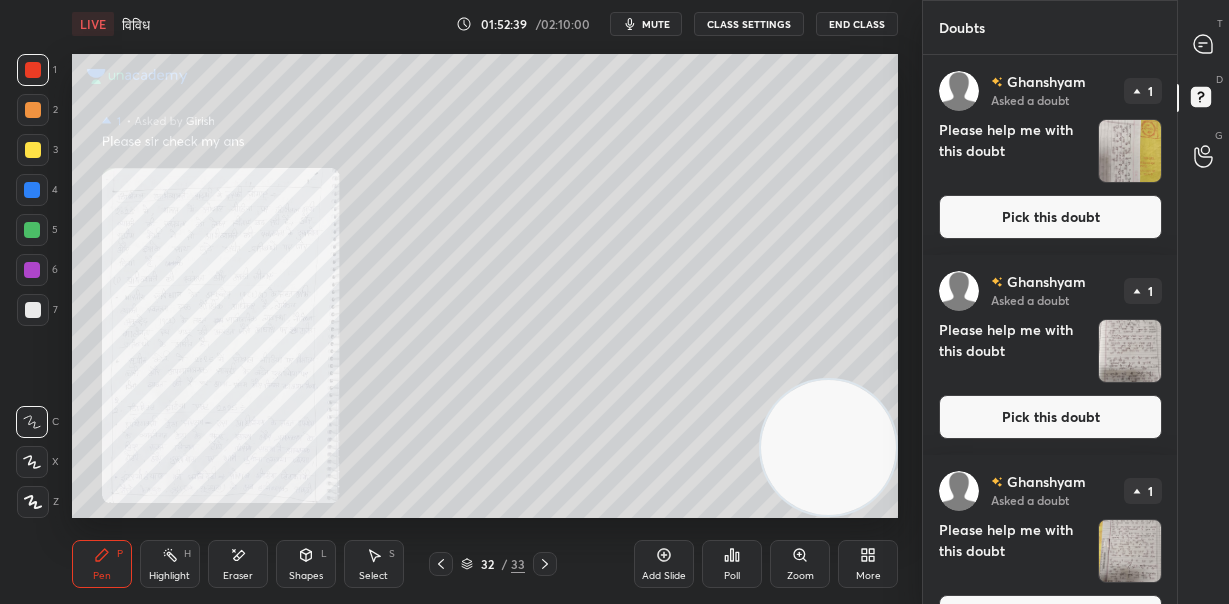 click at bounding box center [1130, 351] 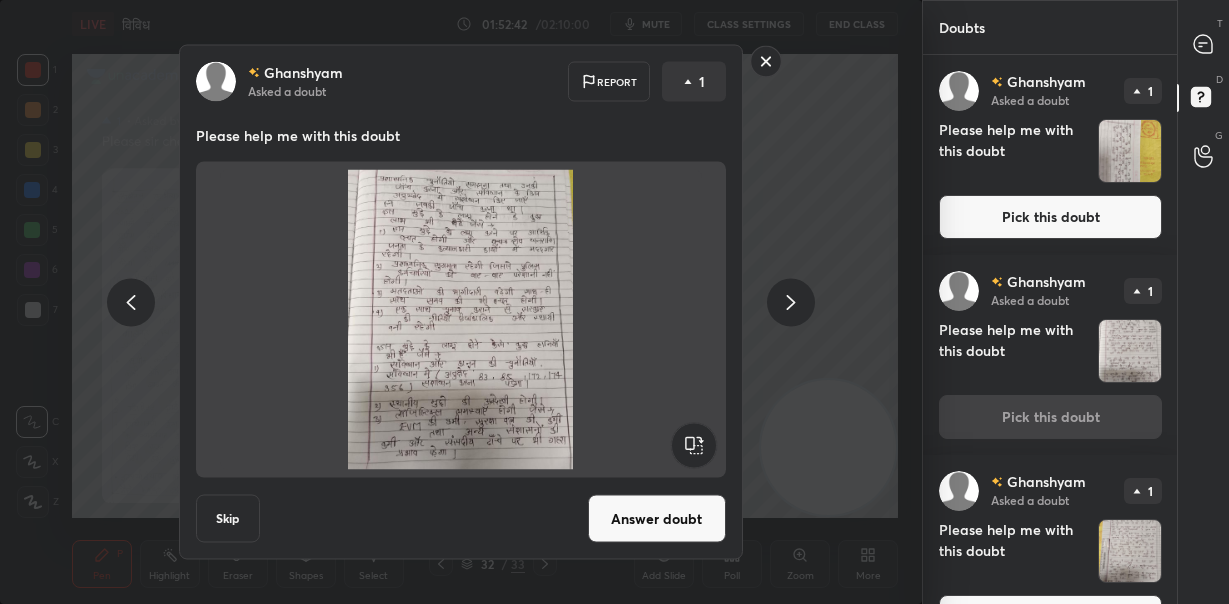 click on "Answer doubt" at bounding box center (657, 519) 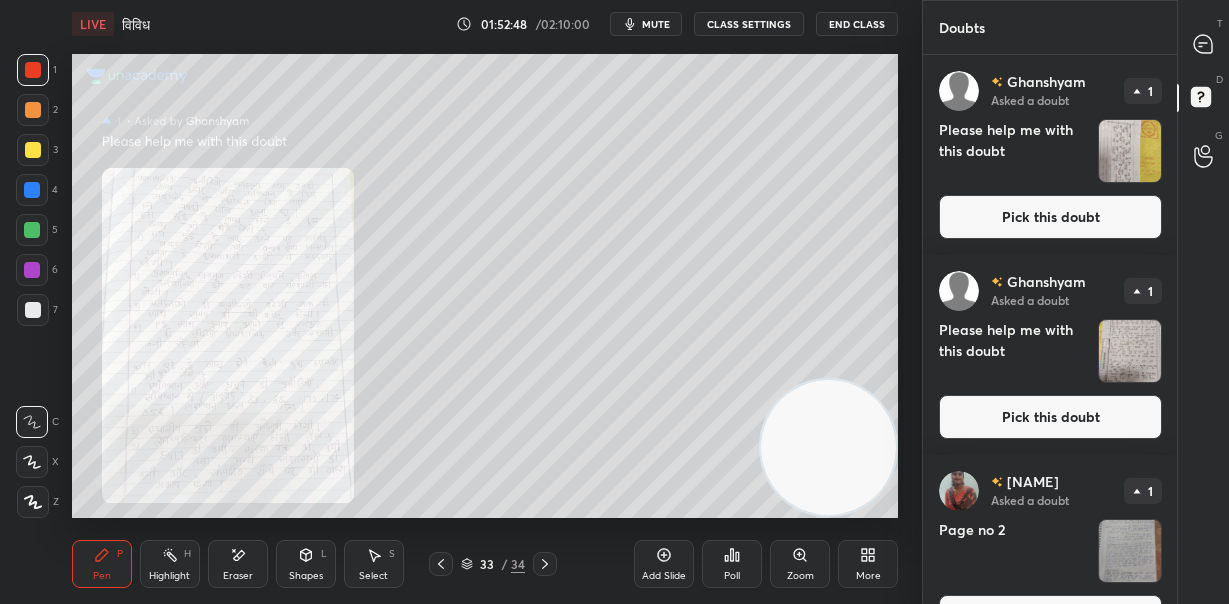 click at bounding box center (1130, 351) 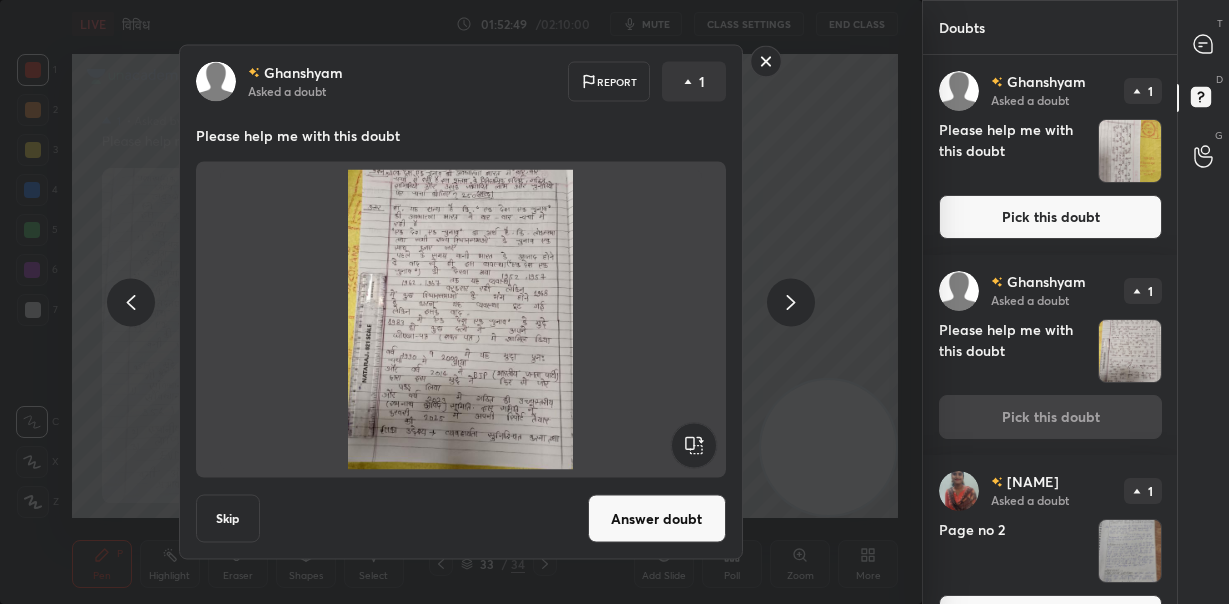 click on "Answer doubt" at bounding box center [657, 519] 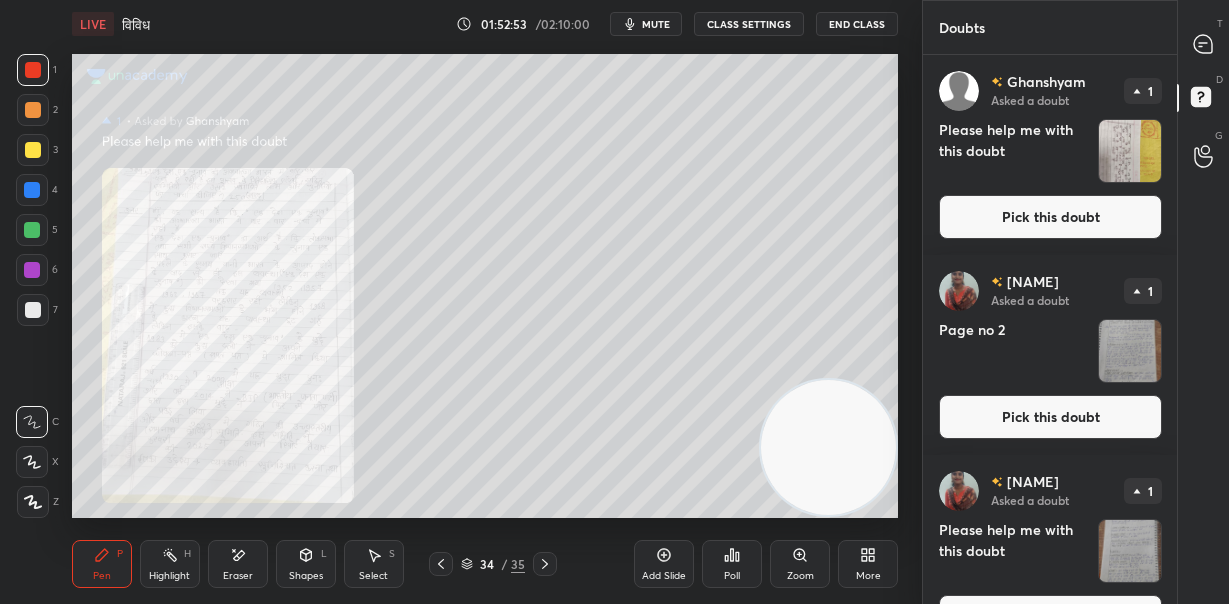 click 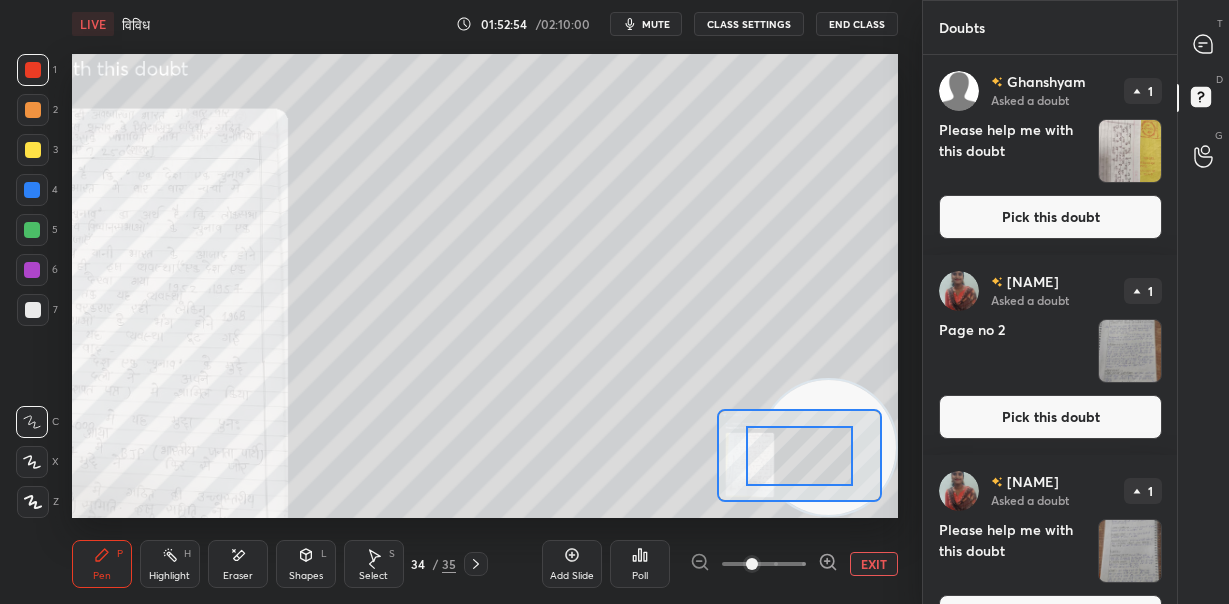click 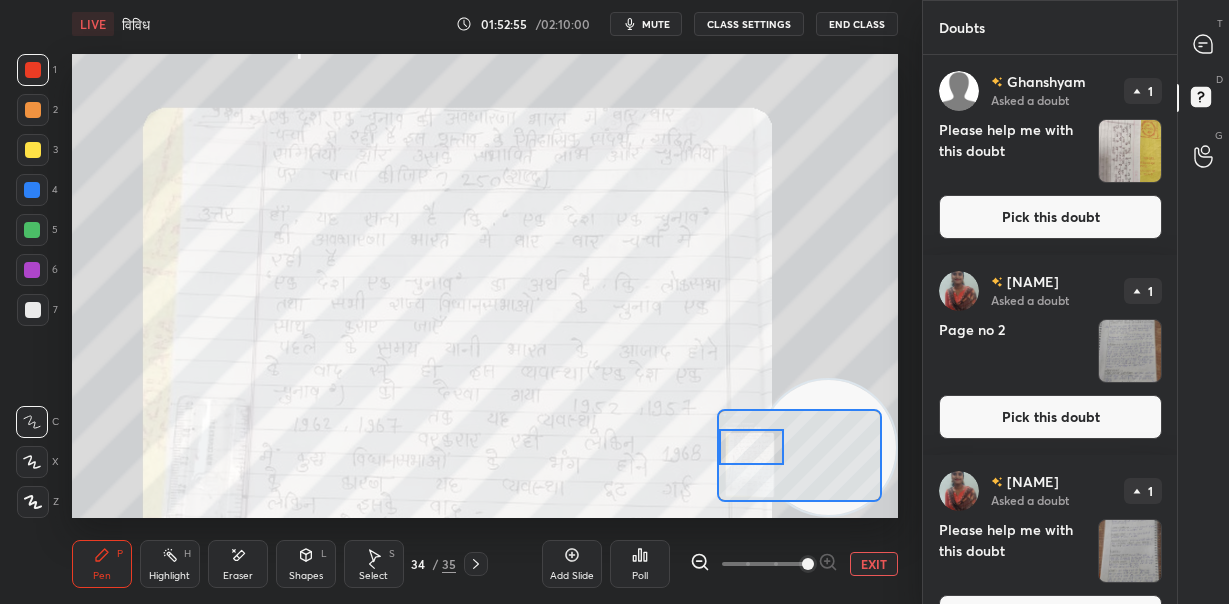 drag, startPoint x: 770, startPoint y: 454, endPoint x: 752, endPoint y: 451, distance: 18.248287 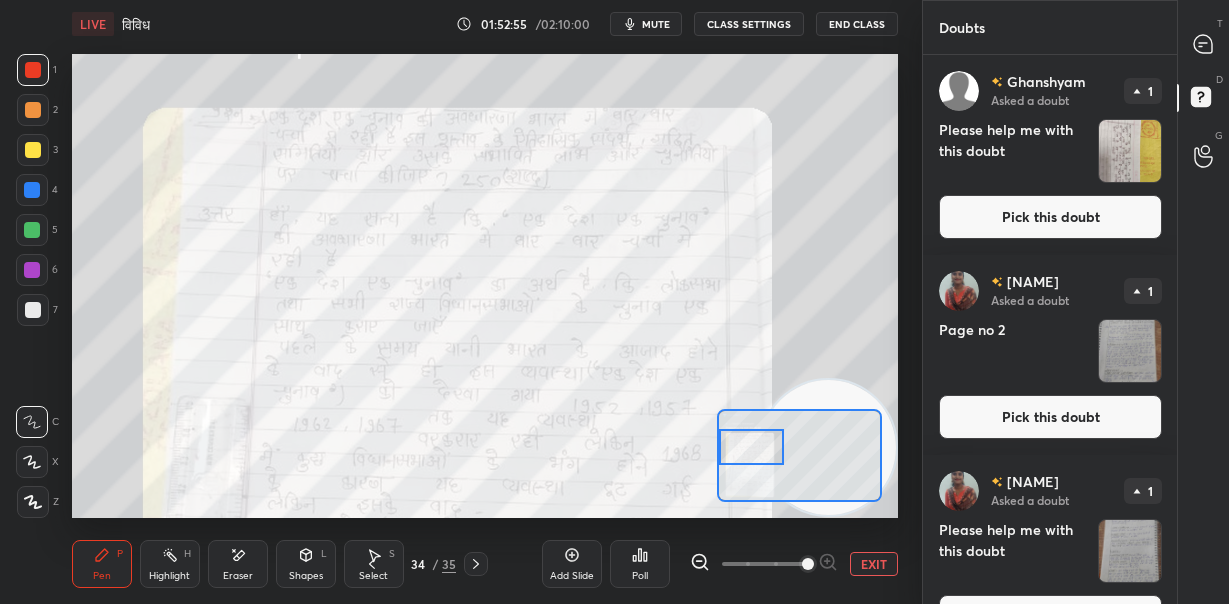 click at bounding box center (751, 447) 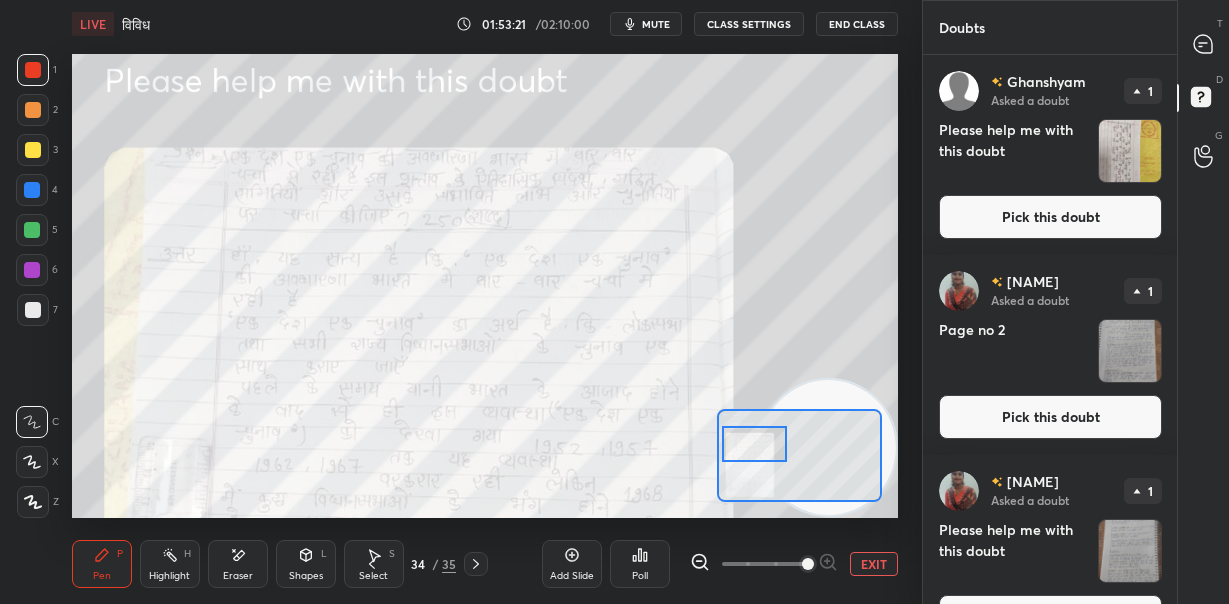 click at bounding box center (754, 444) 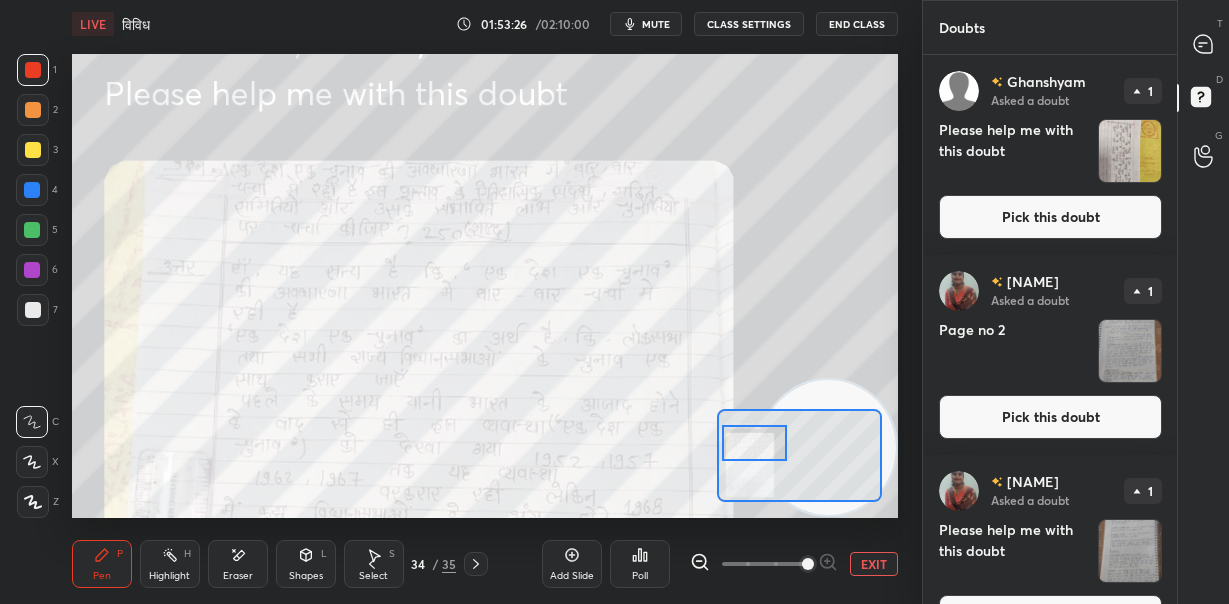 click at bounding box center (754, 443) 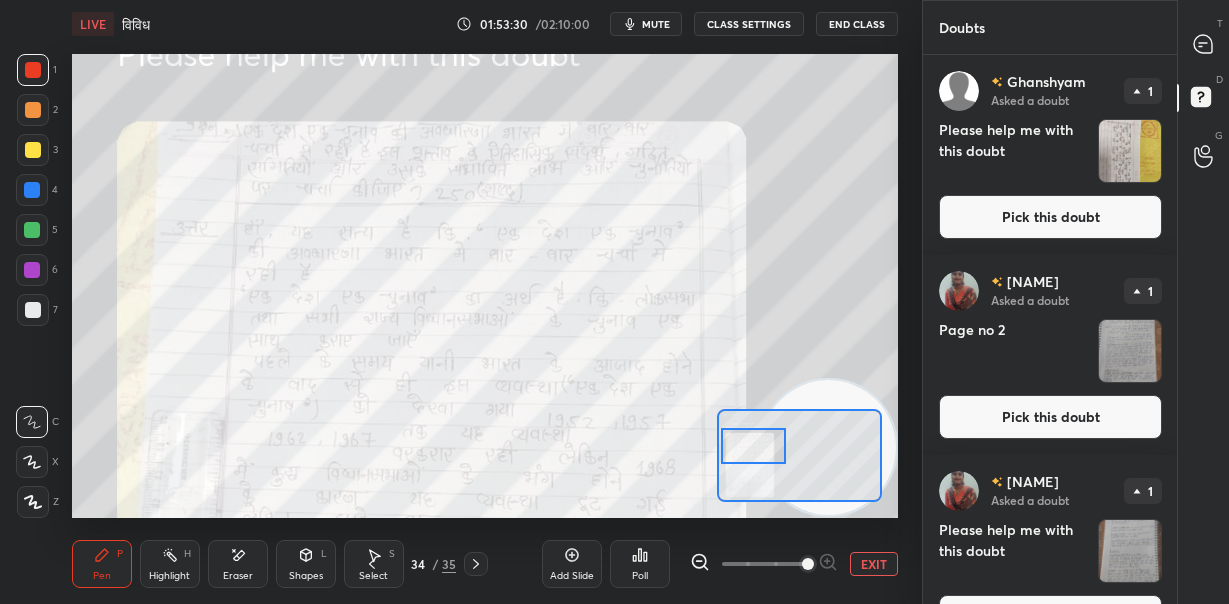 click 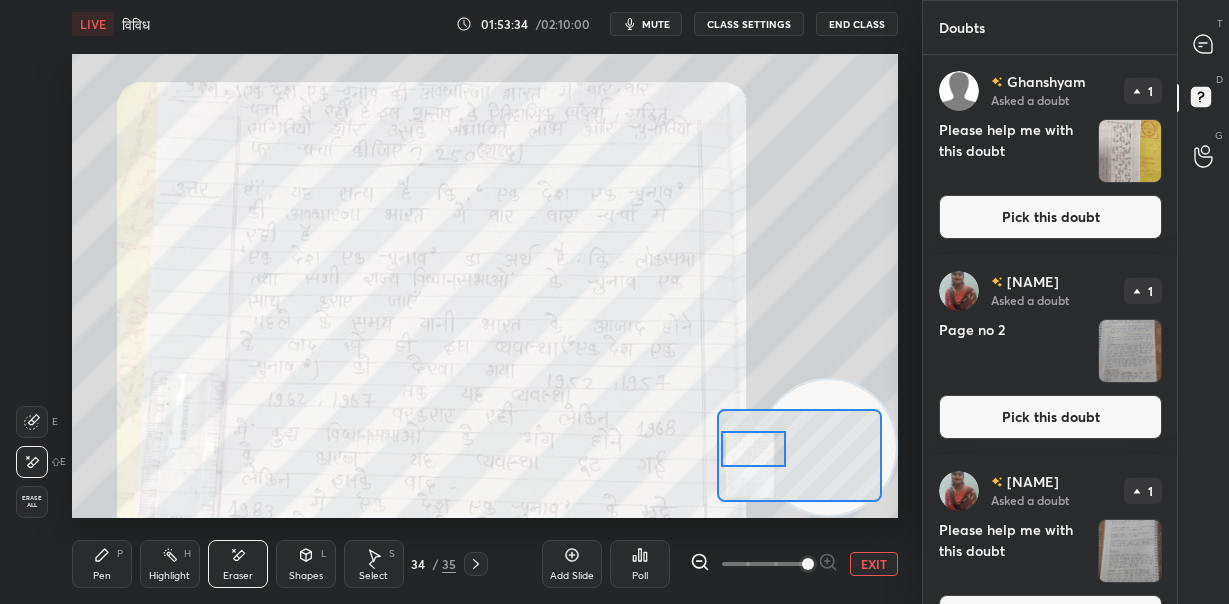 click at bounding box center [753, 449] 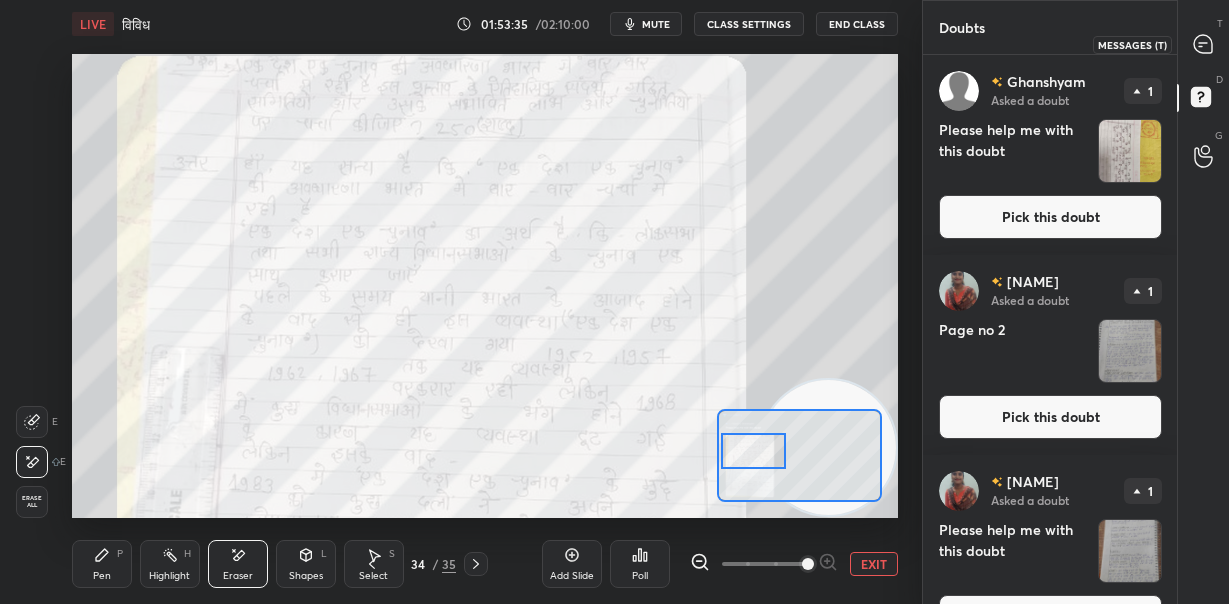 click 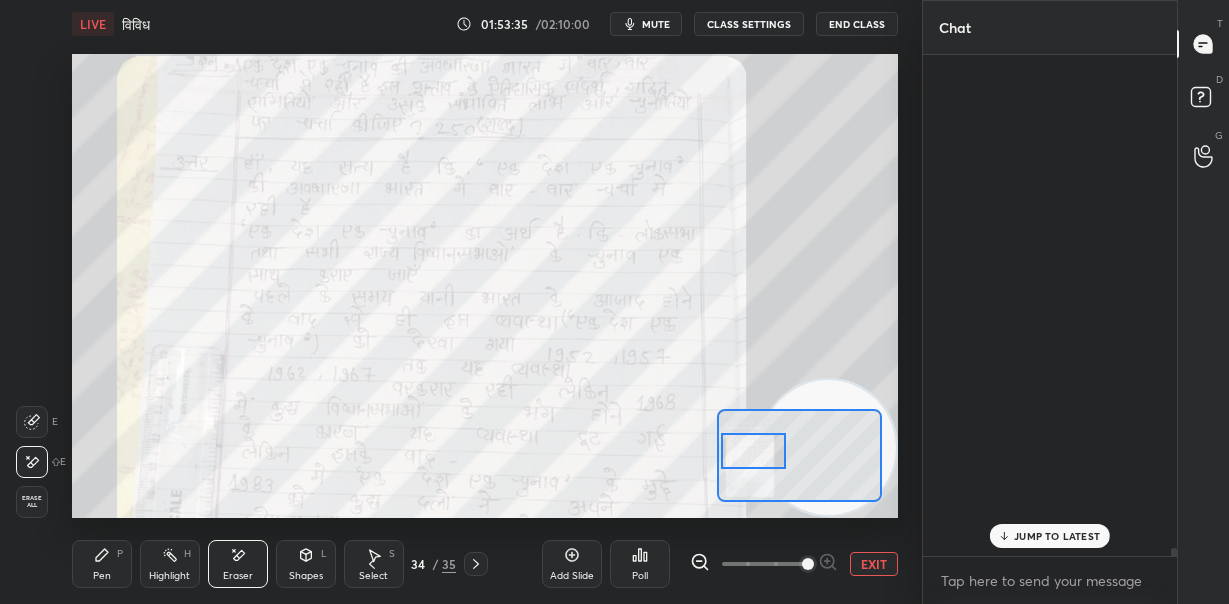 scroll, scrollTop: 41489, scrollLeft: 0, axis: vertical 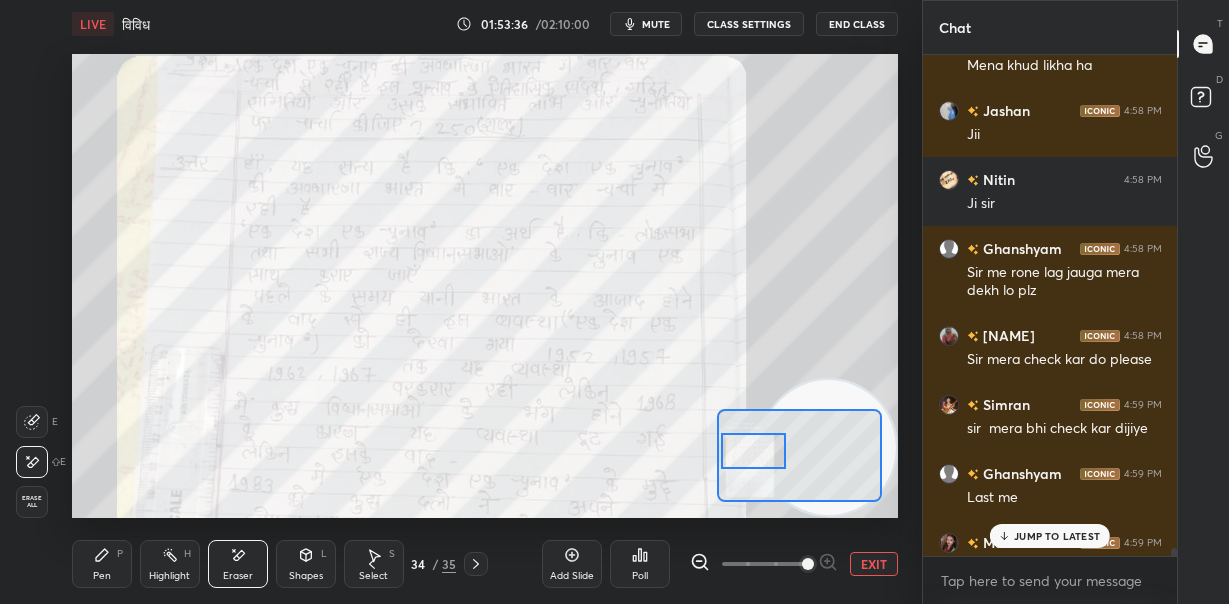 click on "JUMP TO LATEST" at bounding box center [1057, 536] 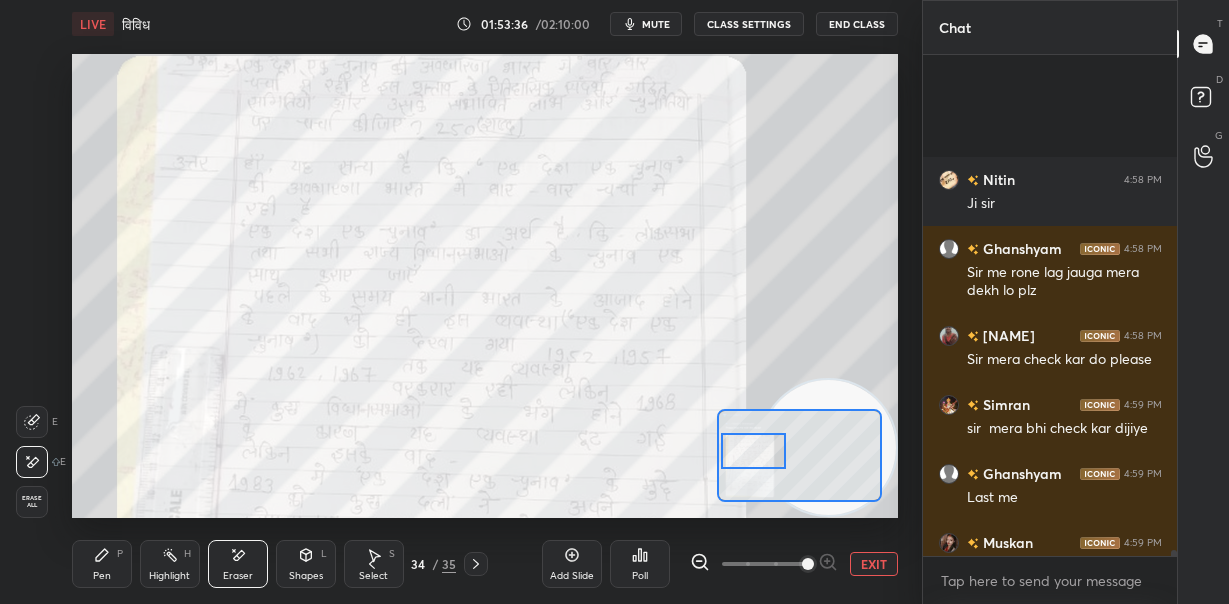 scroll, scrollTop: 41694, scrollLeft: 0, axis: vertical 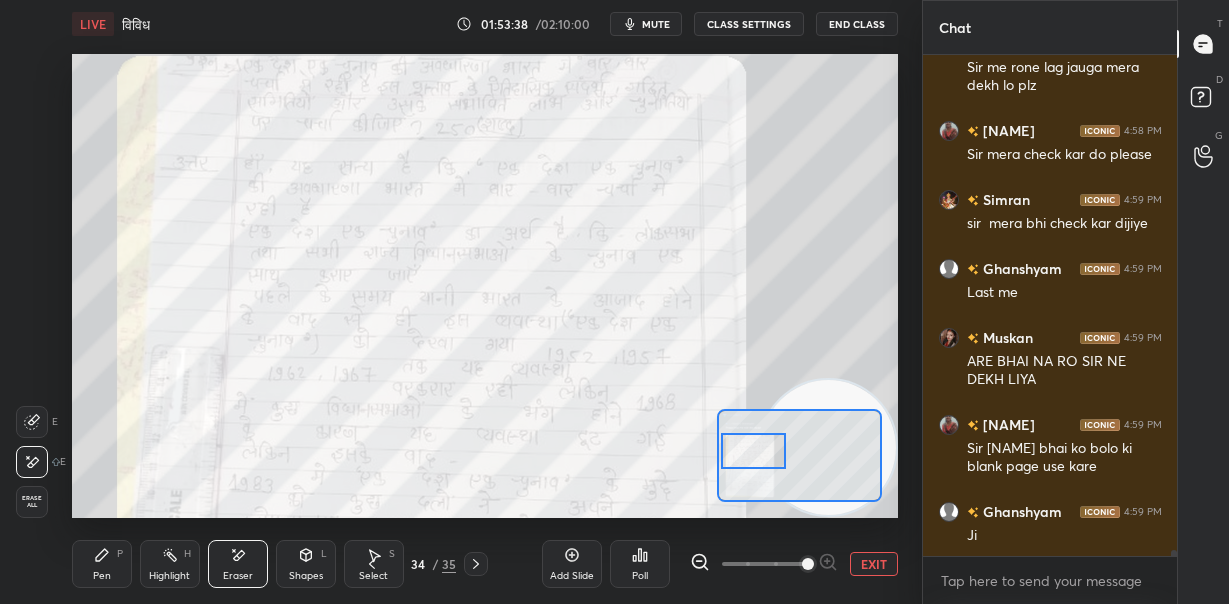 click on "Pen P" at bounding box center (102, 564) 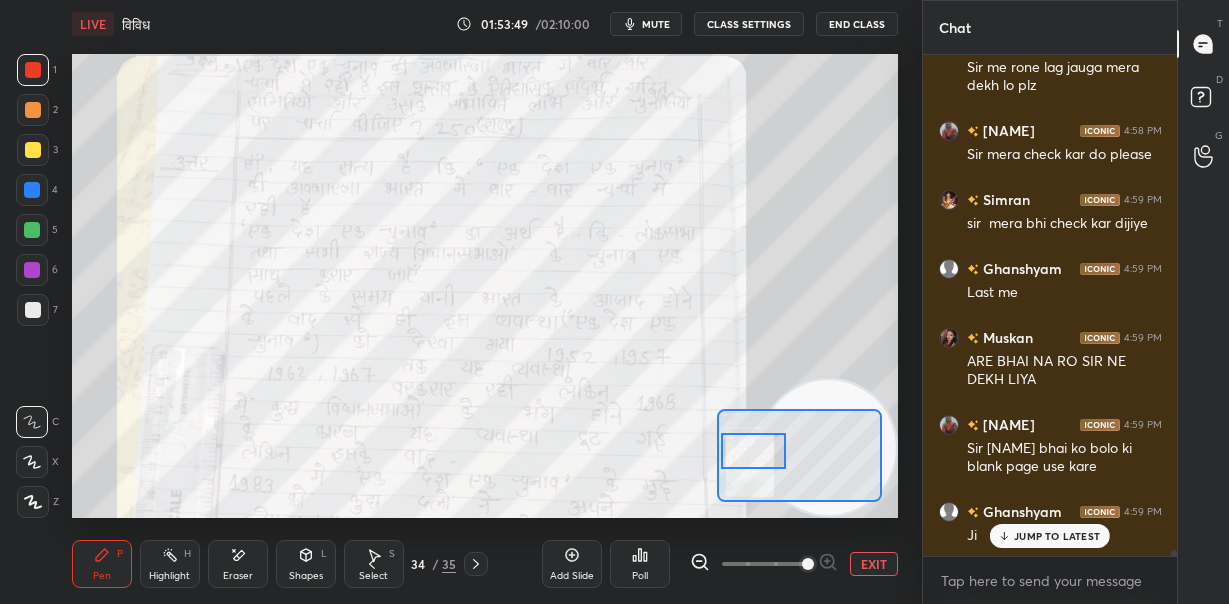 scroll, scrollTop: 41763, scrollLeft: 0, axis: vertical 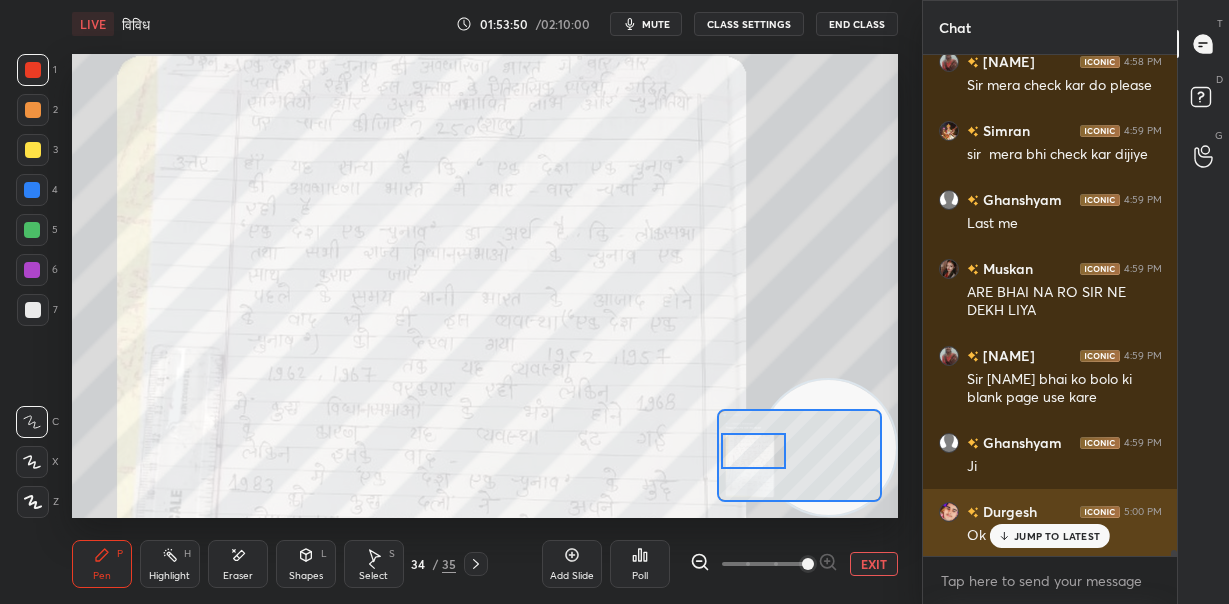 click on "JUMP TO LATEST" at bounding box center (1050, 536) 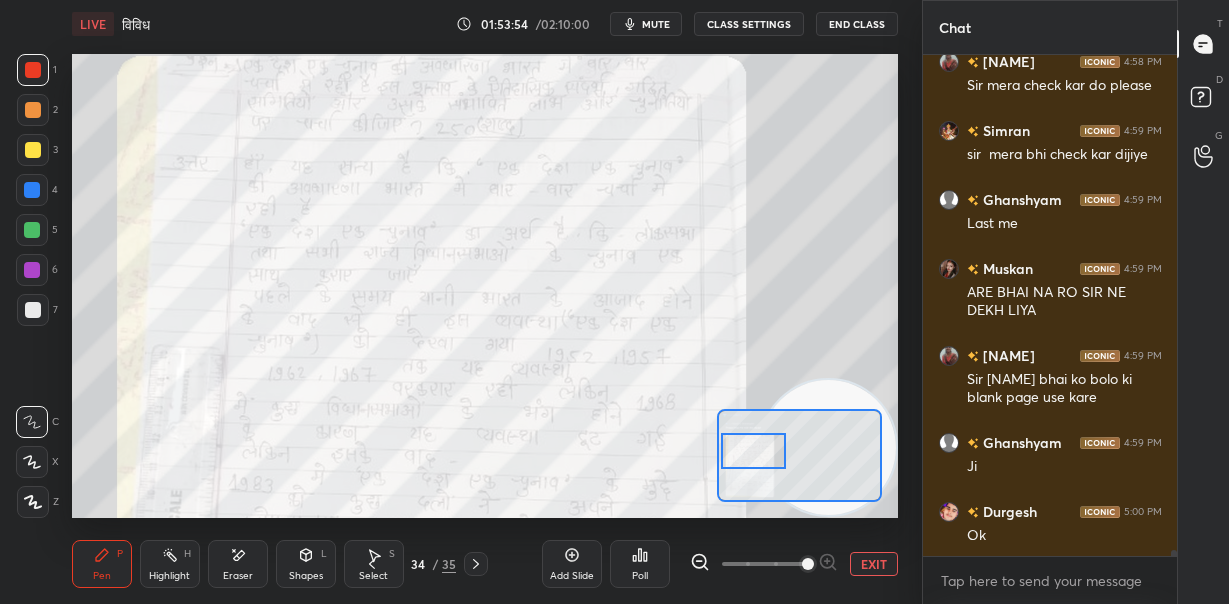 scroll, scrollTop: 41832, scrollLeft: 0, axis: vertical 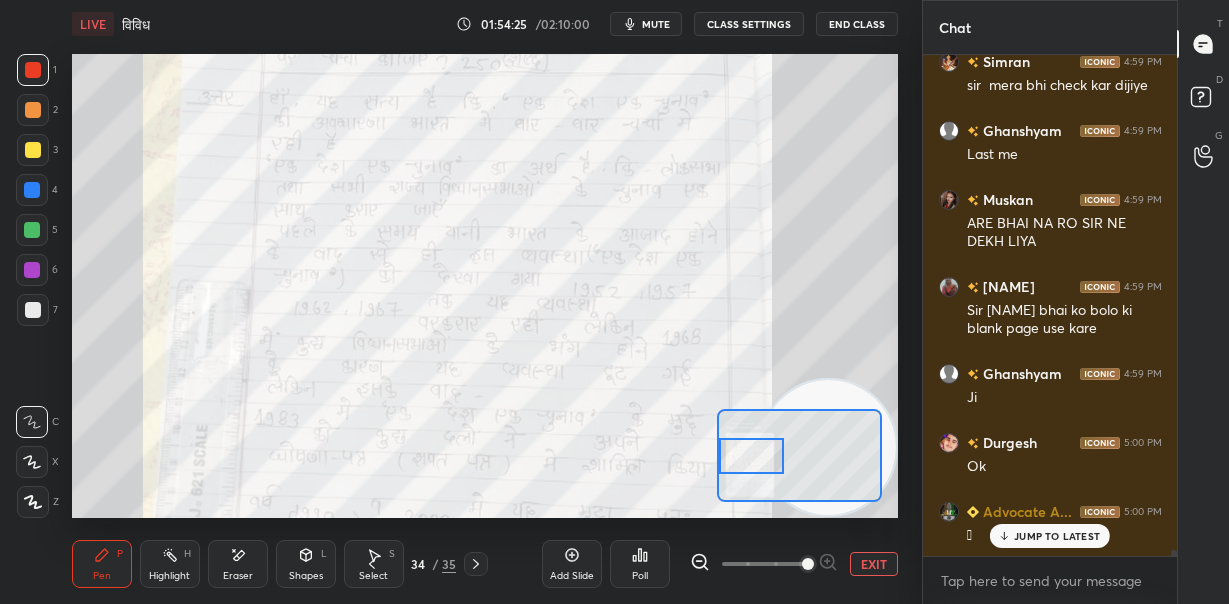 click at bounding box center [751, 456] 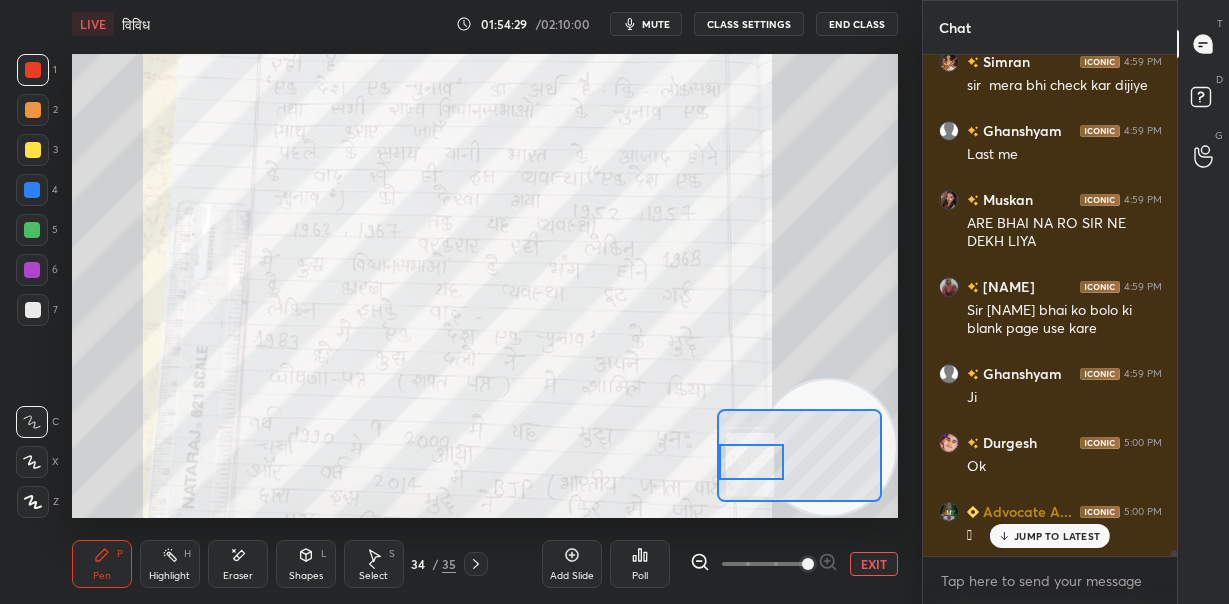 click at bounding box center (751, 462) 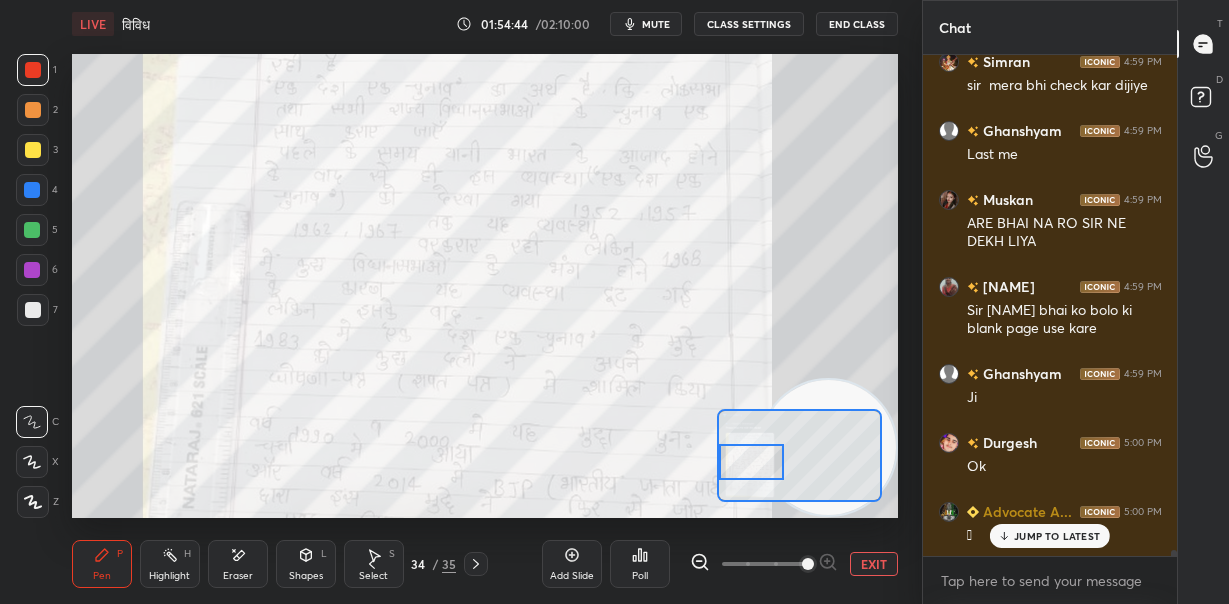 click on "Eraser" at bounding box center (238, 576) 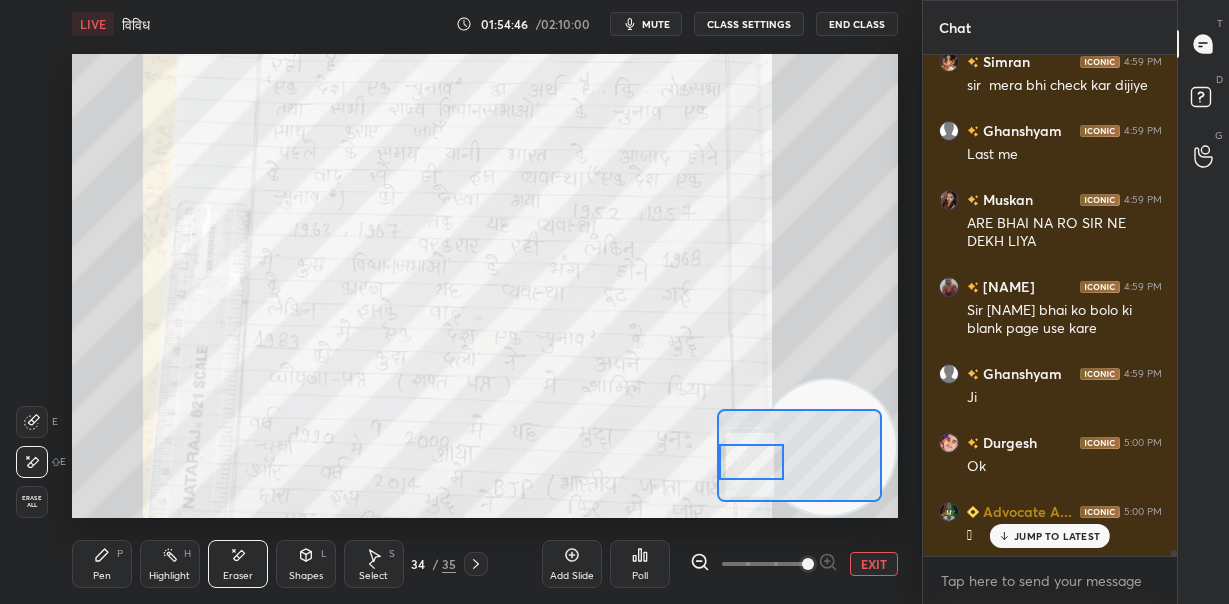 click on "Erase all" at bounding box center [32, 502] 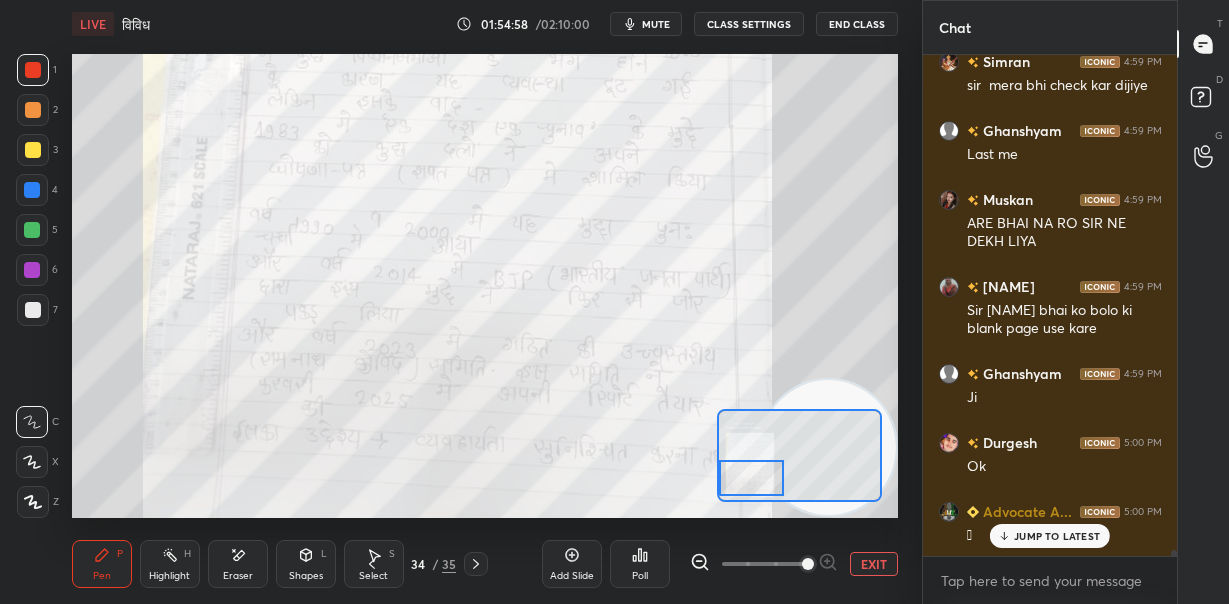 drag, startPoint x: 763, startPoint y: 464, endPoint x: 757, endPoint y: 473, distance: 10.816654 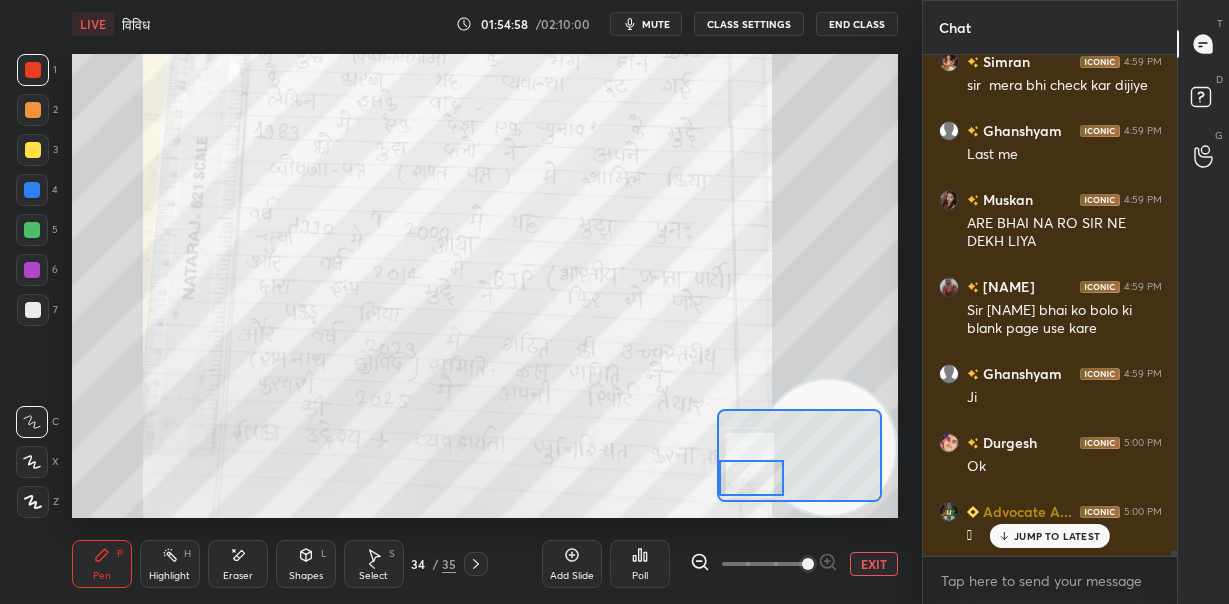 click at bounding box center [751, 478] 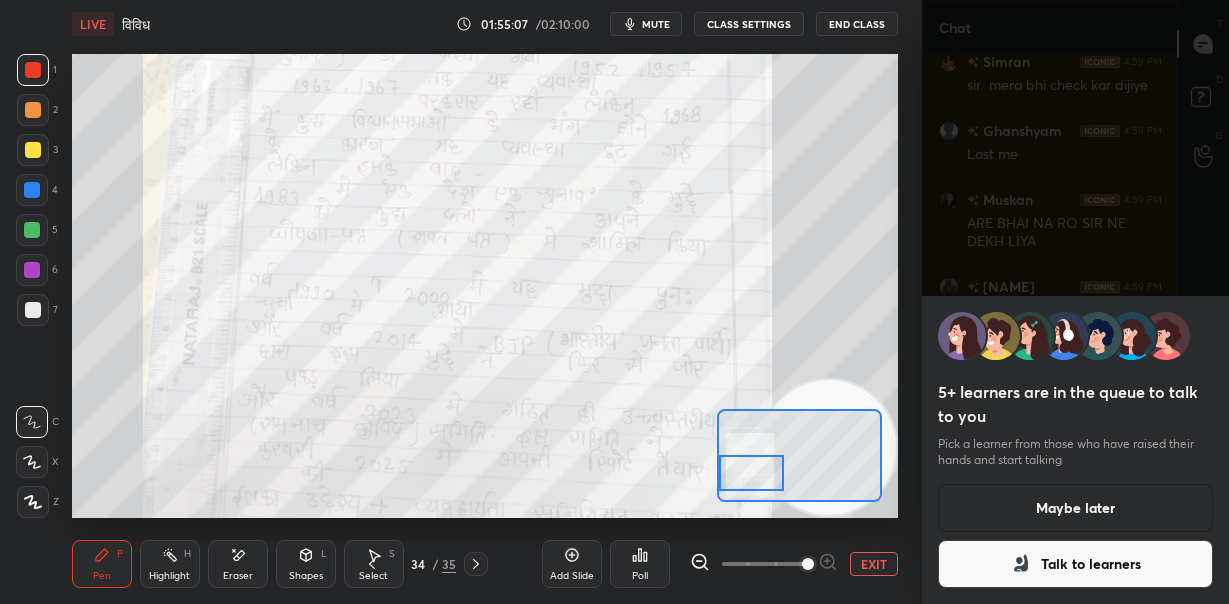click on "Talk to learners" at bounding box center [1075, 564] 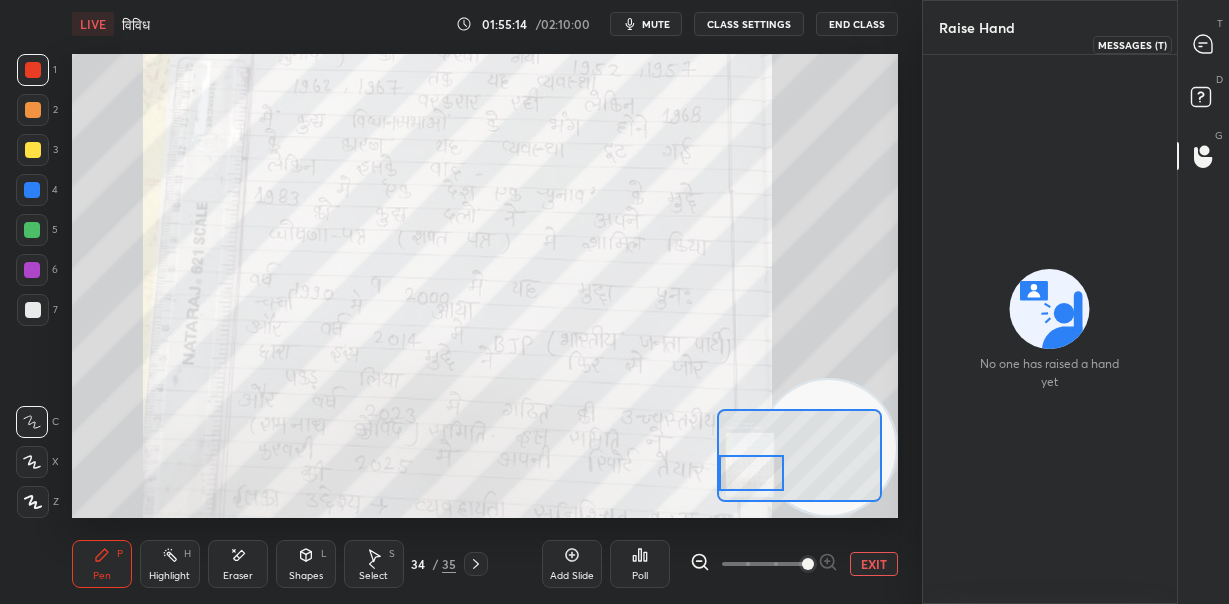 drag, startPoint x: 1207, startPoint y: 49, endPoint x: 1196, endPoint y: 54, distance: 12.083046 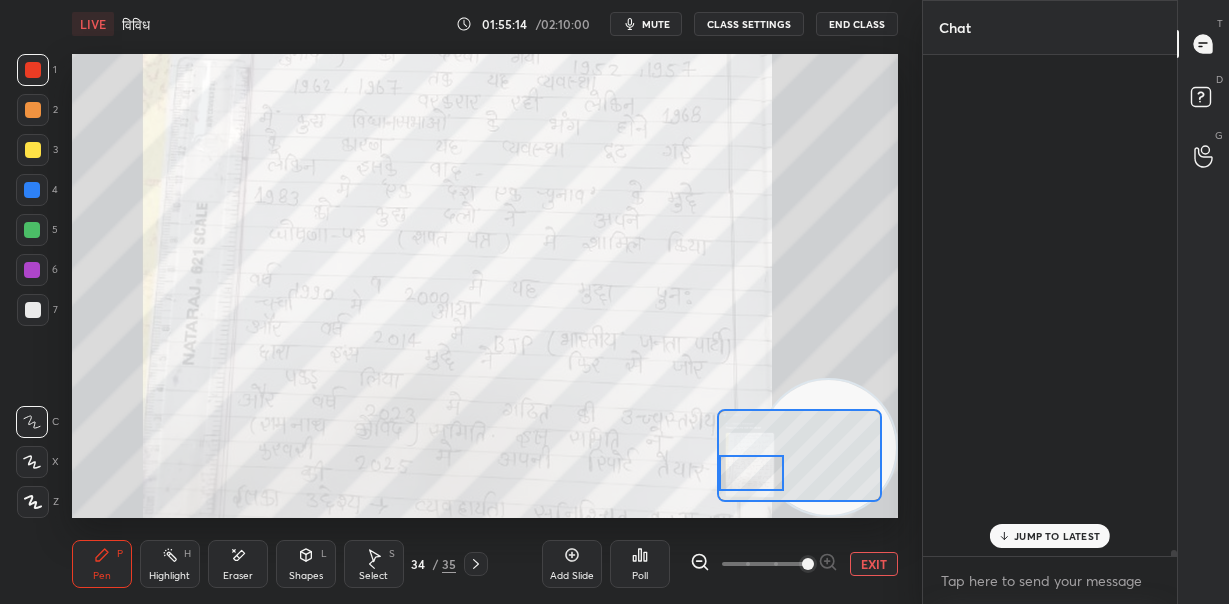 scroll, scrollTop: 41882, scrollLeft: 0, axis: vertical 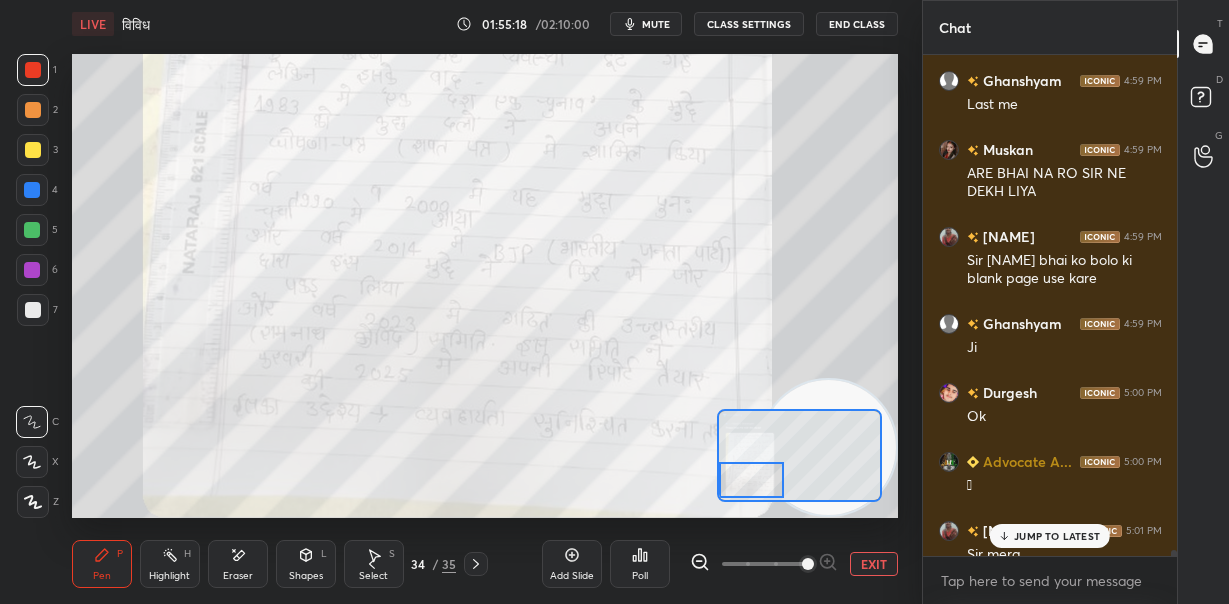 drag, startPoint x: 763, startPoint y: 479, endPoint x: 723, endPoint y: 474, distance: 40.311287 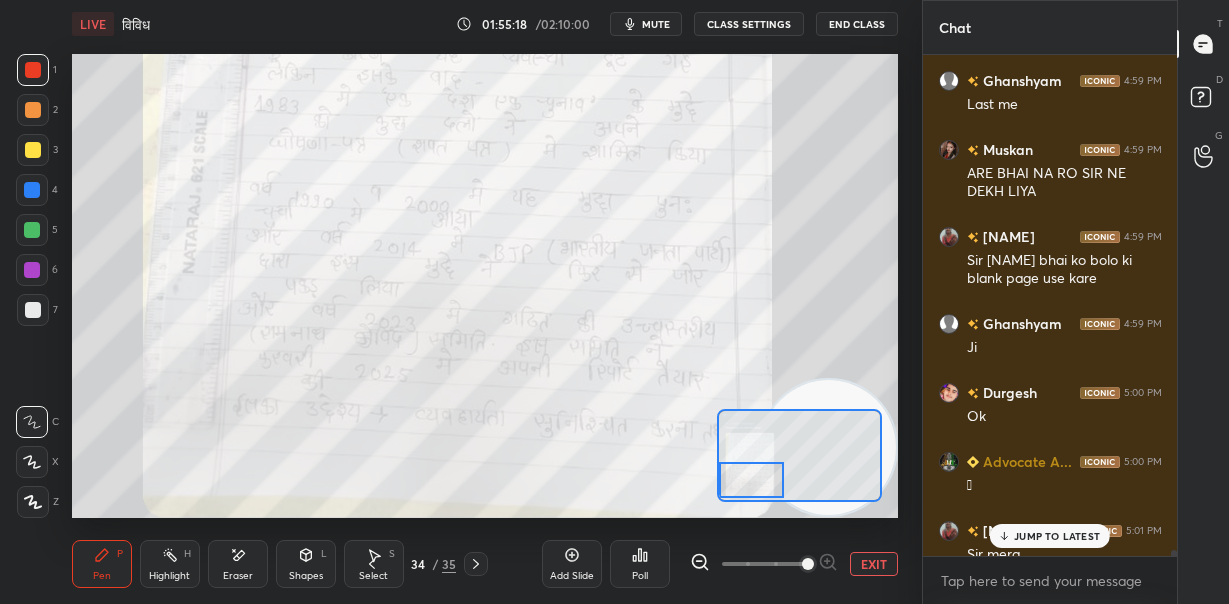 click at bounding box center (751, 480) 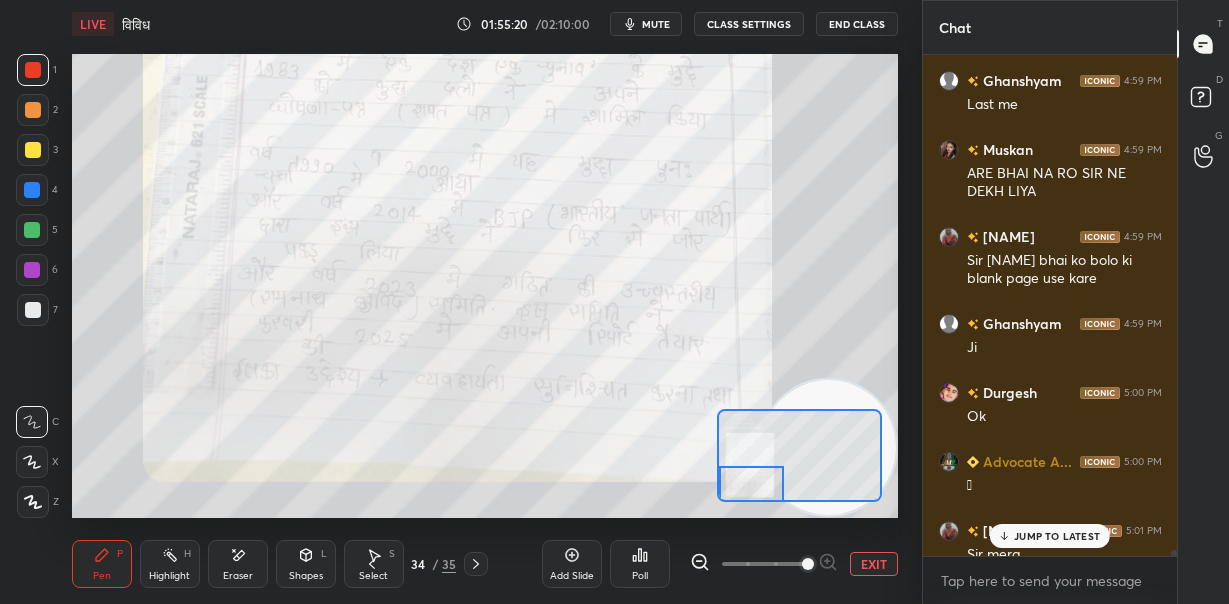 click on "EXIT" at bounding box center [874, 564] 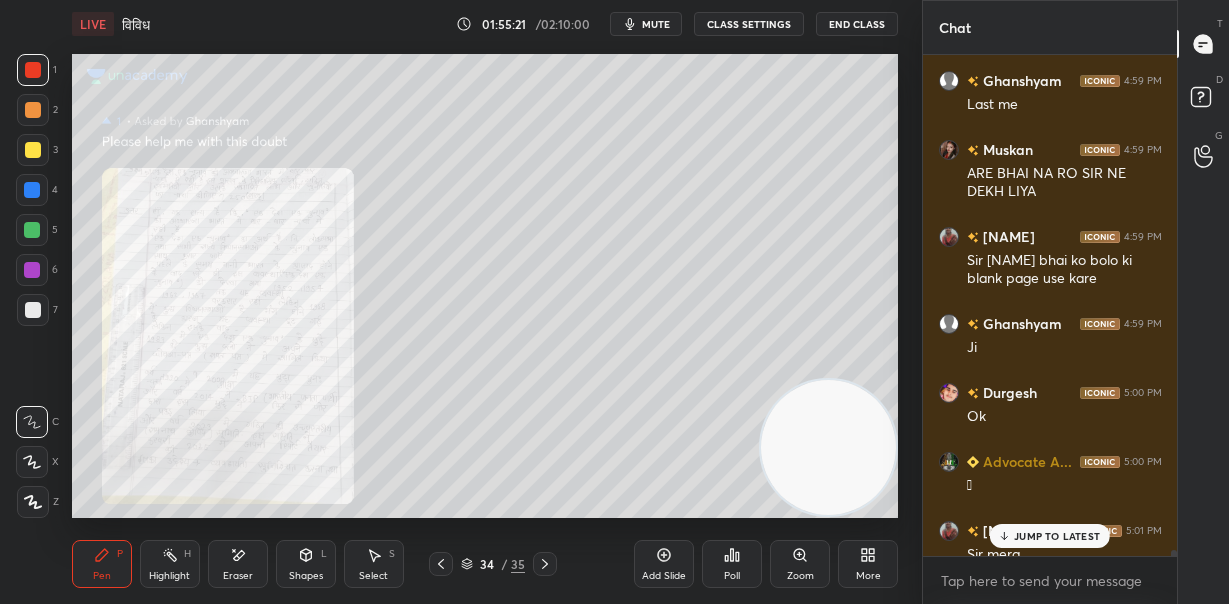 click 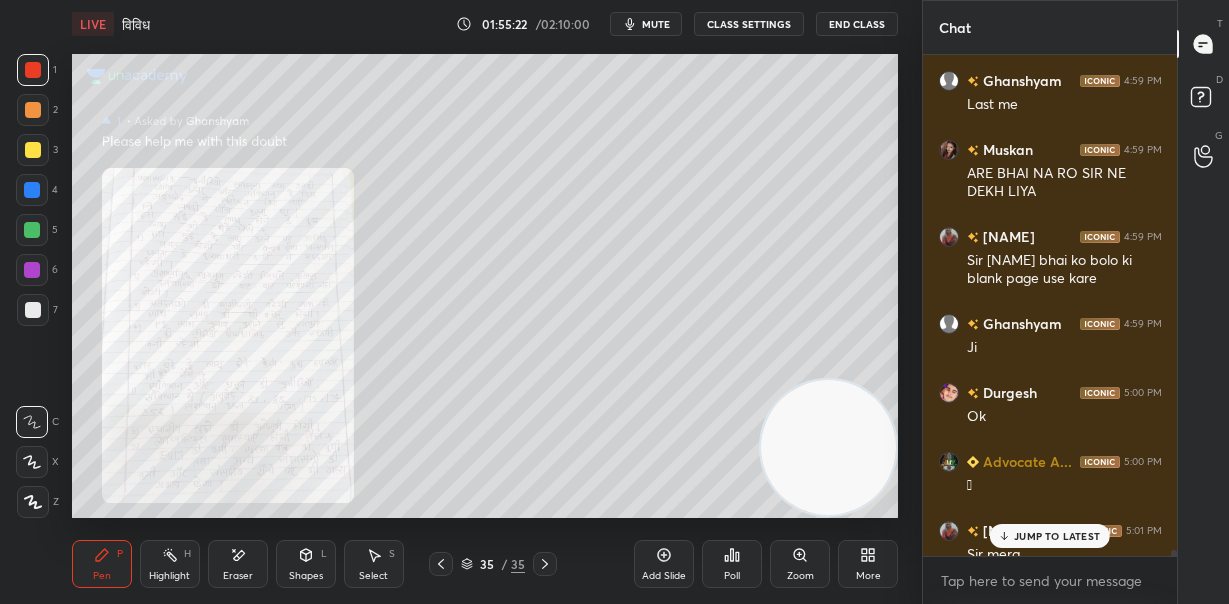 click 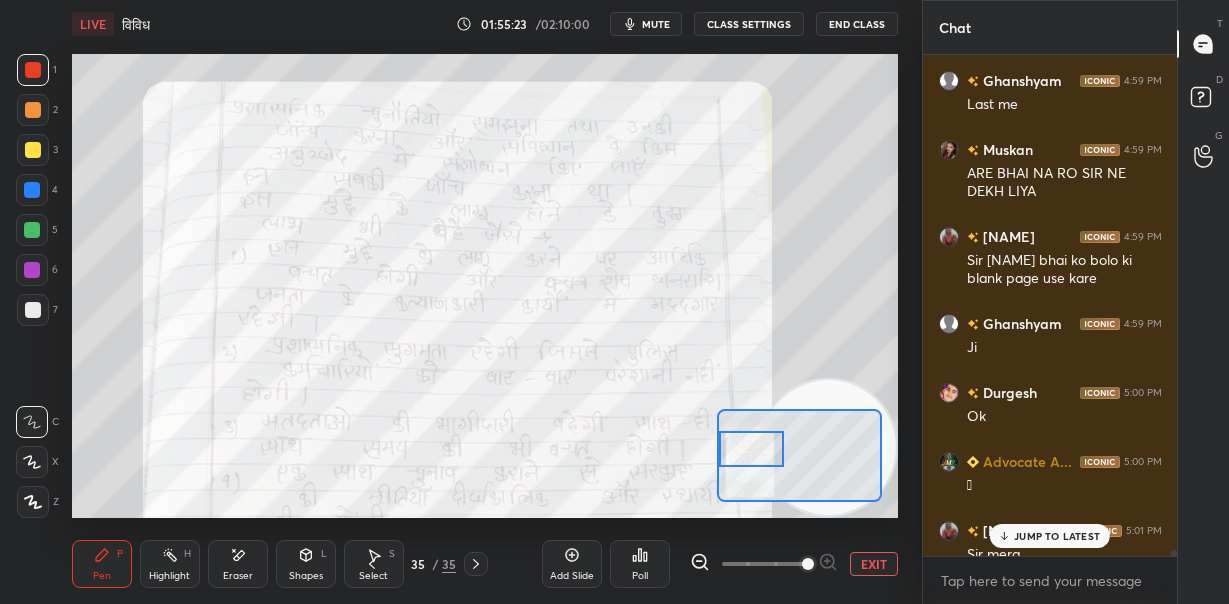 drag, startPoint x: 794, startPoint y: 454, endPoint x: 716, endPoint y: 448, distance: 78.23043 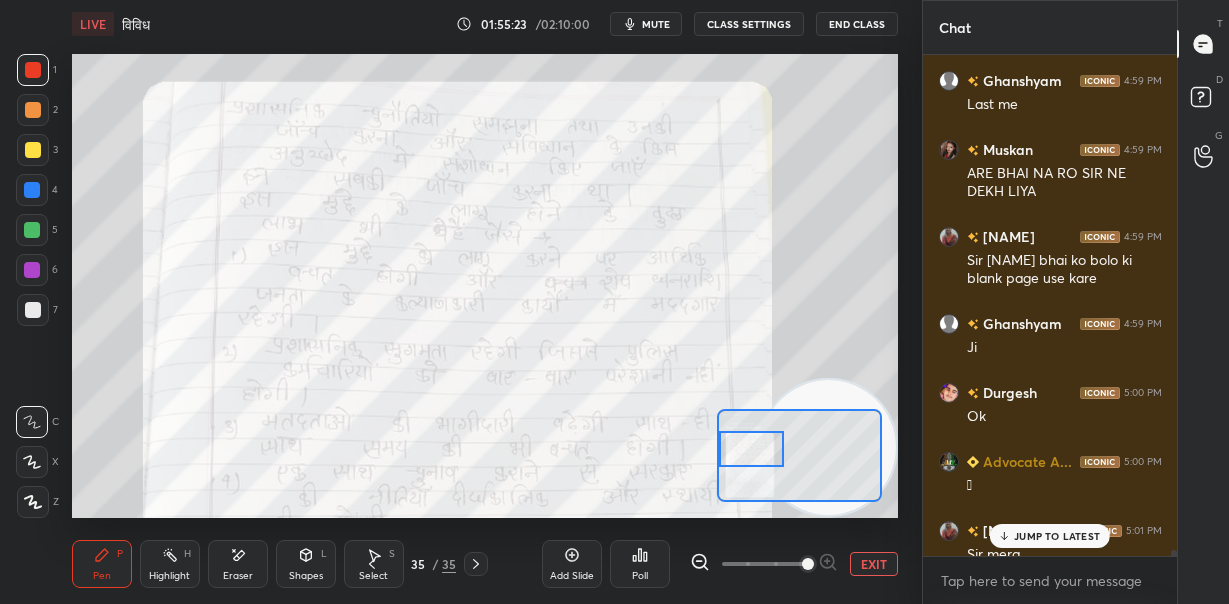 click at bounding box center (799, 455) 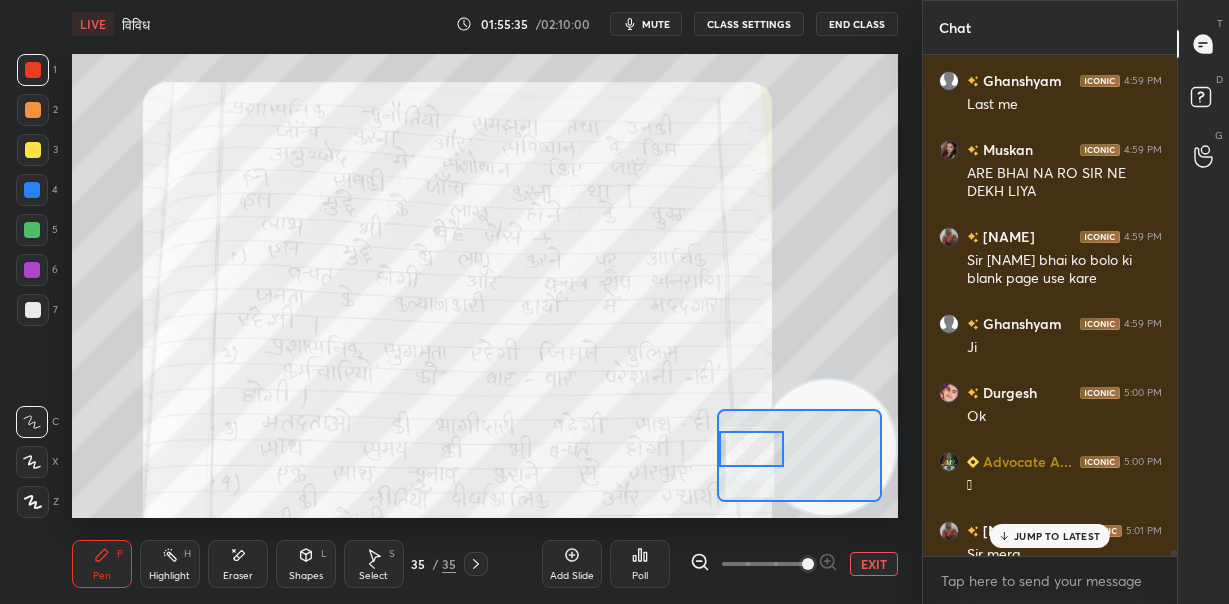 click at bounding box center [751, 449] 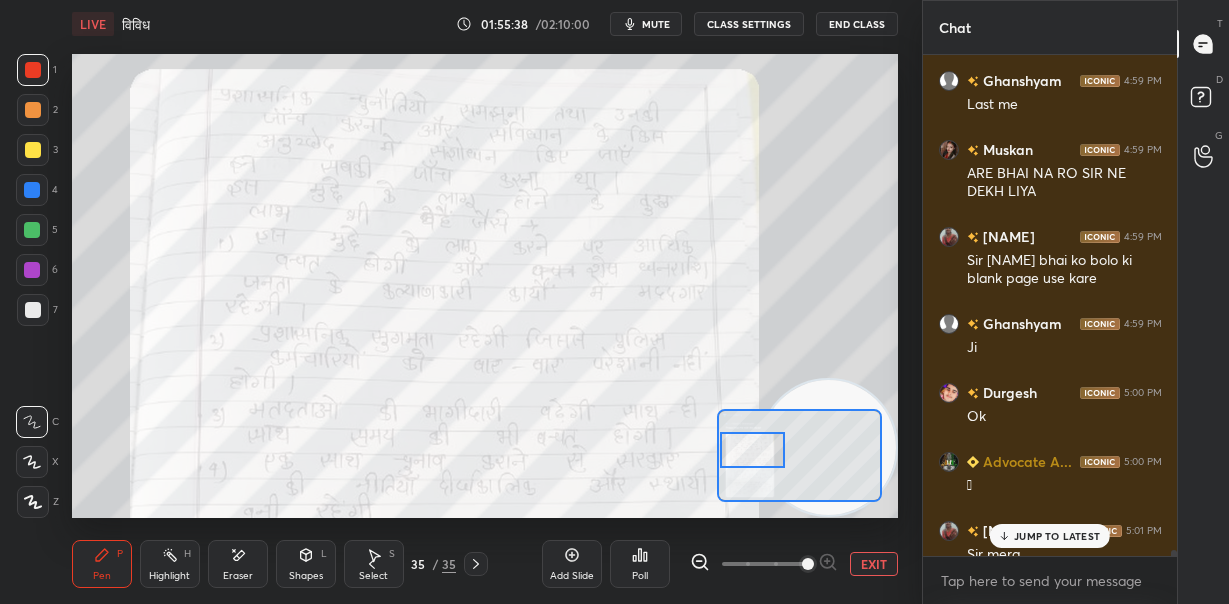 click at bounding box center (752, 450) 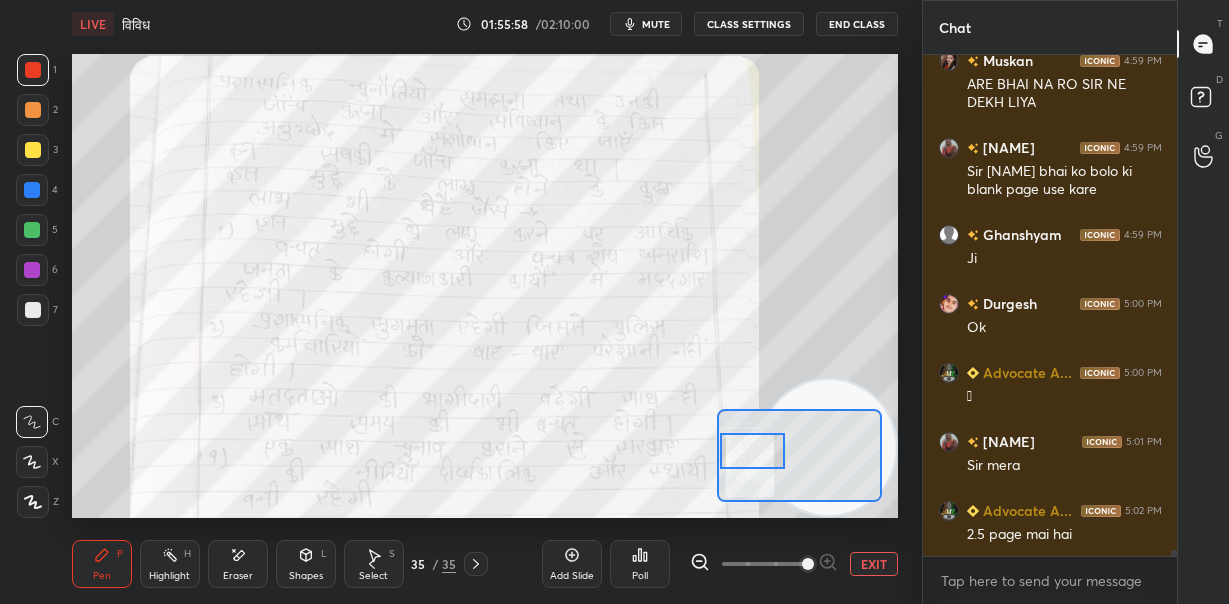 scroll, scrollTop: 42040, scrollLeft: 0, axis: vertical 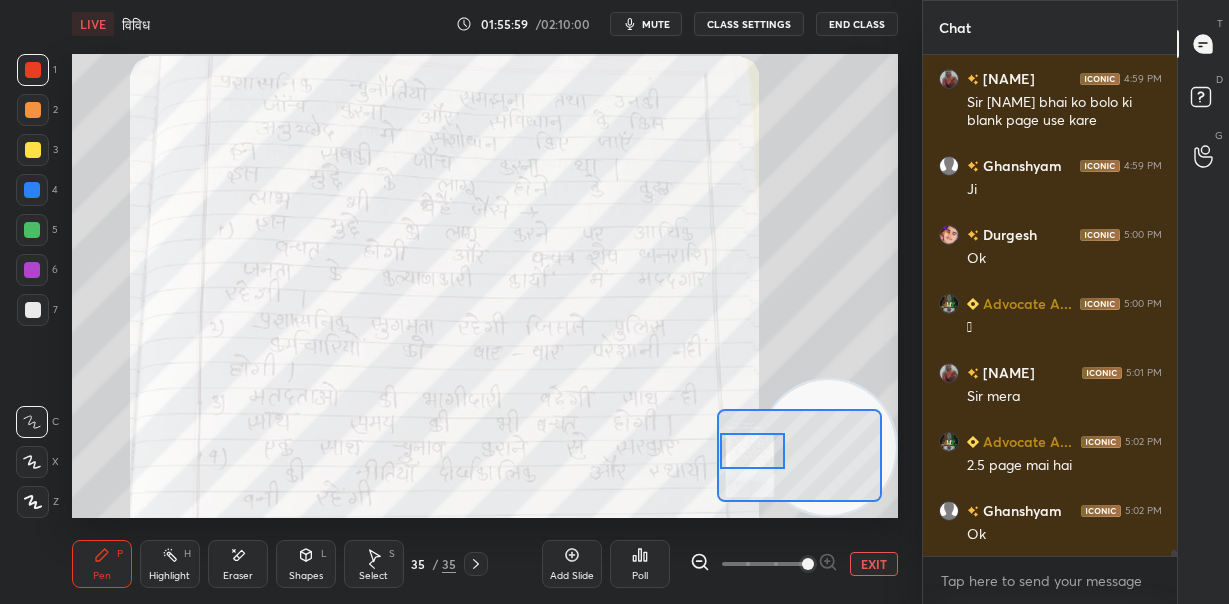 click on "EXIT" at bounding box center [874, 564] 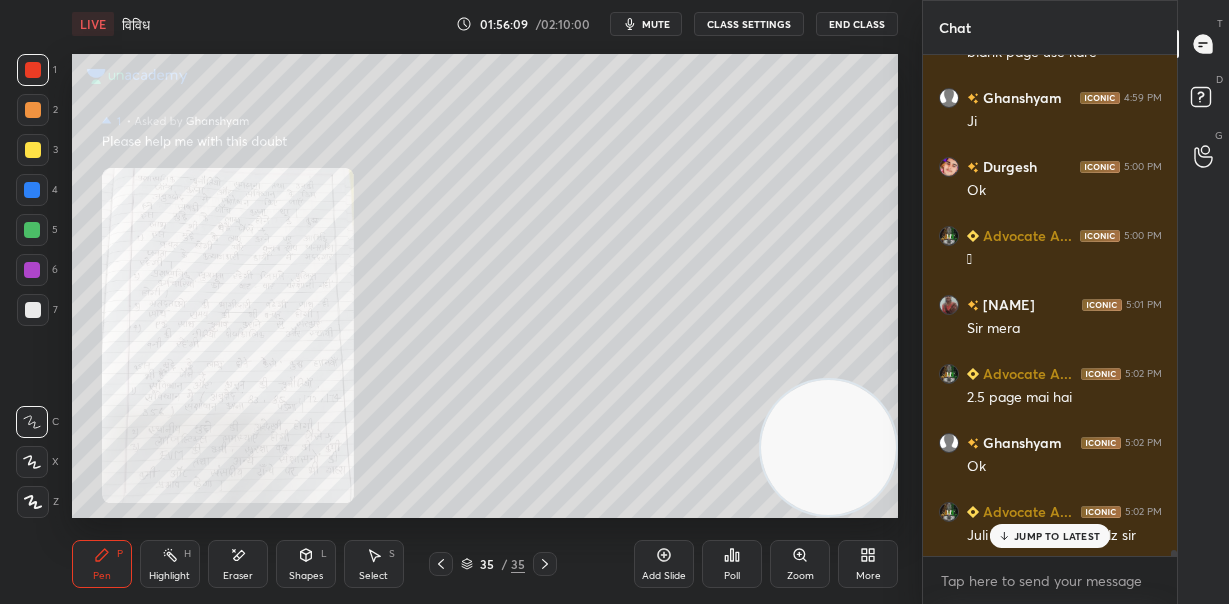 scroll, scrollTop: 42177, scrollLeft: 0, axis: vertical 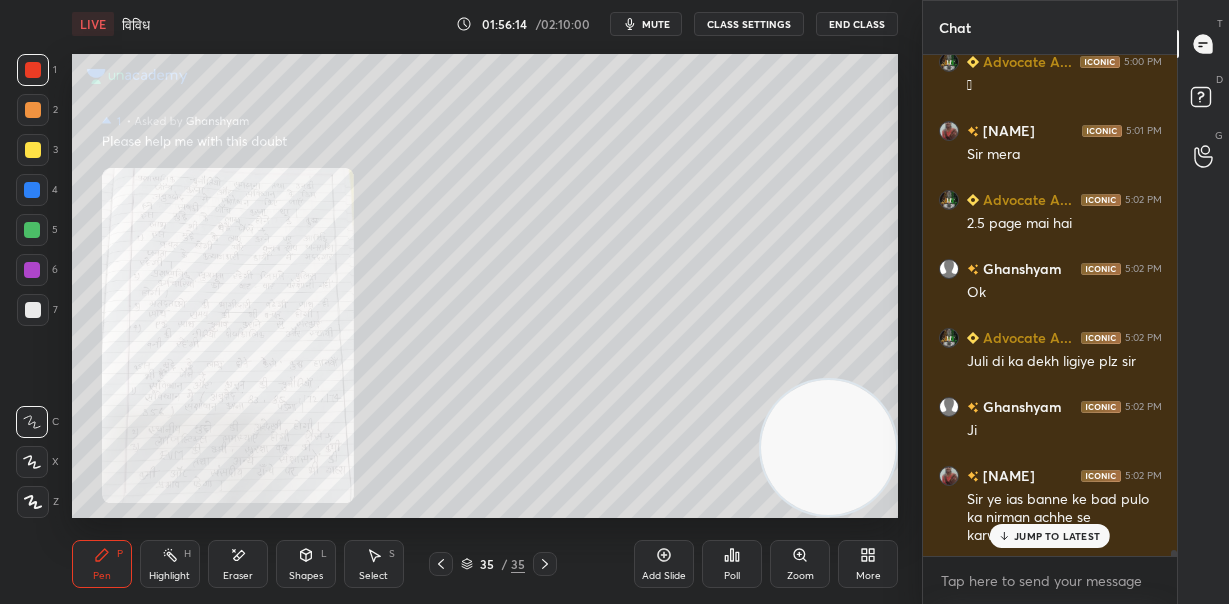 click on "JUMP TO LATEST" at bounding box center [1057, 536] 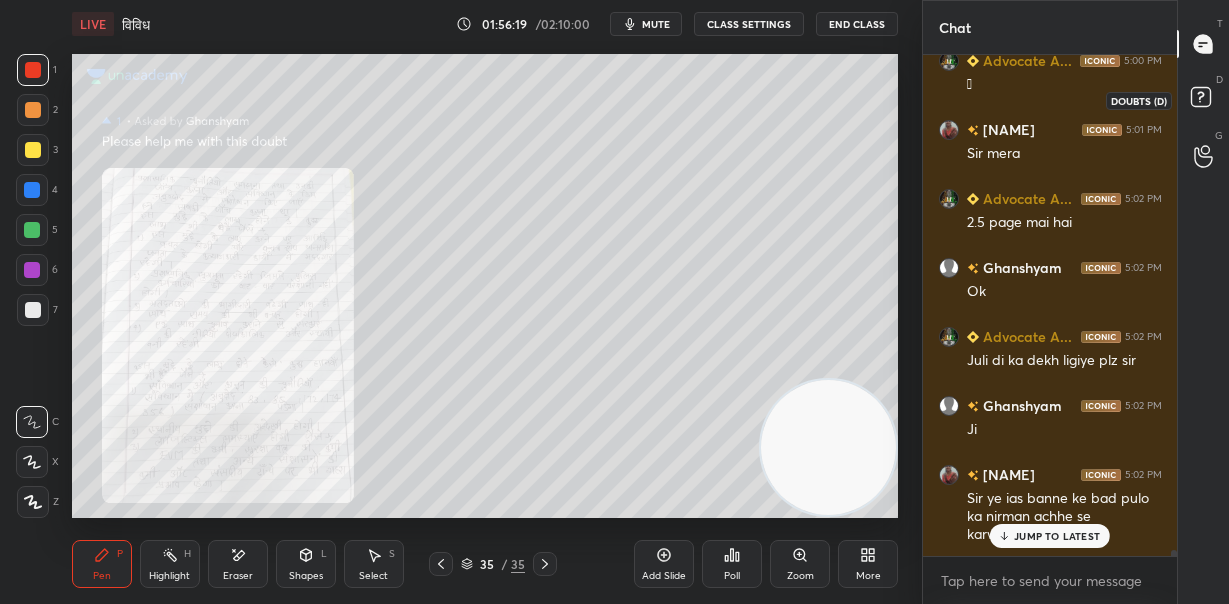 scroll, scrollTop: 42369, scrollLeft: 0, axis: vertical 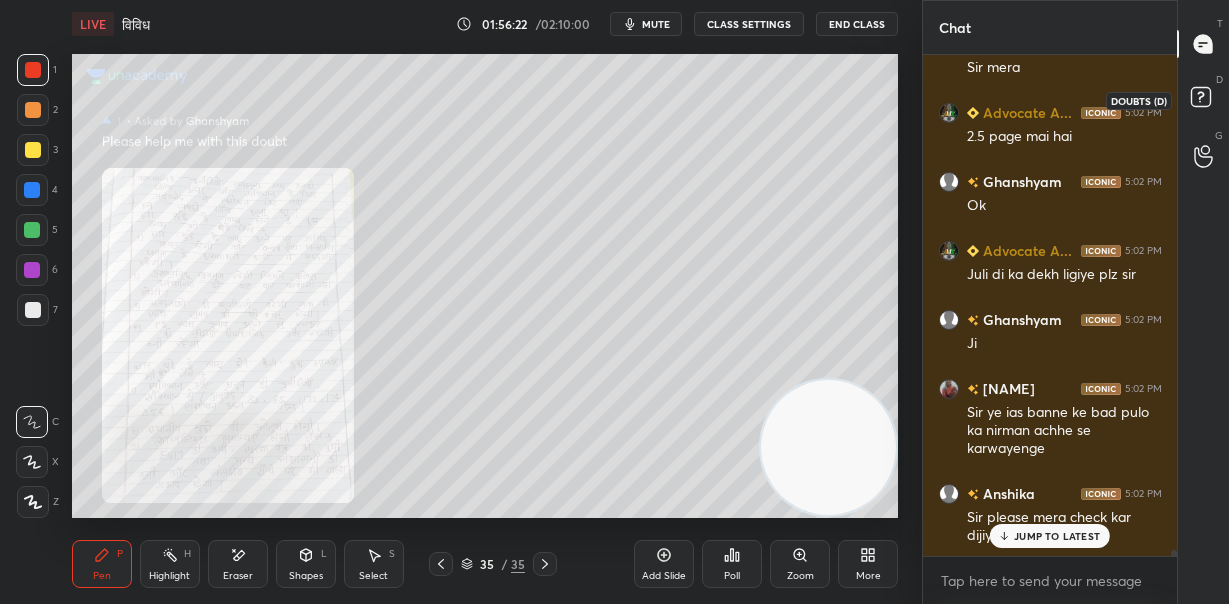 click 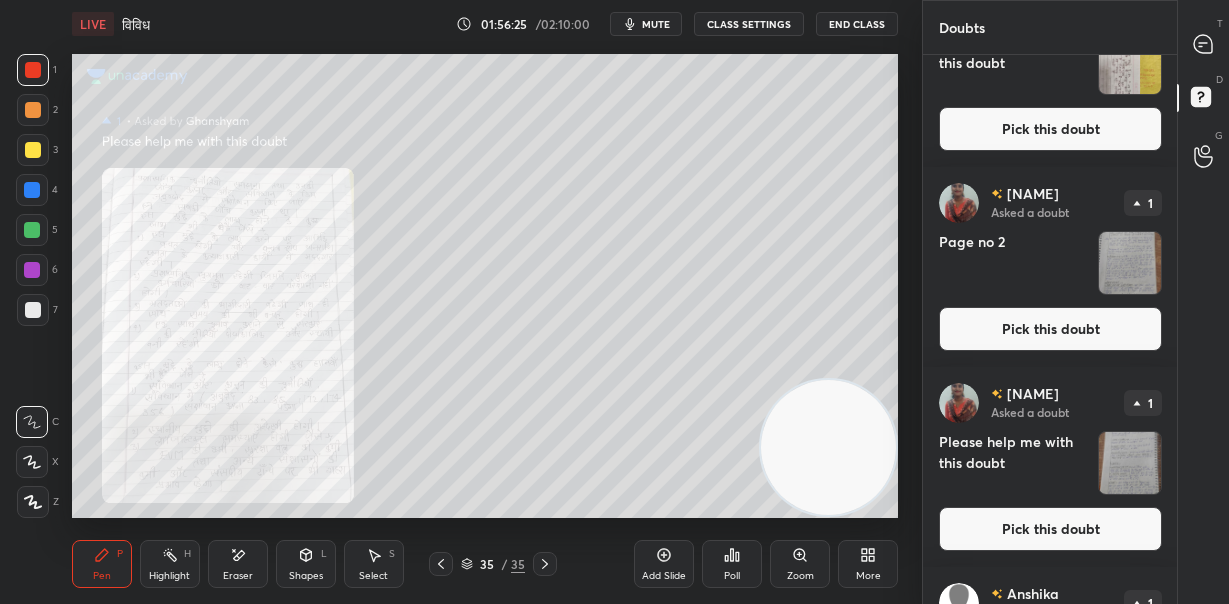 scroll, scrollTop: 166, scrollLeft: 0, axis: vertical 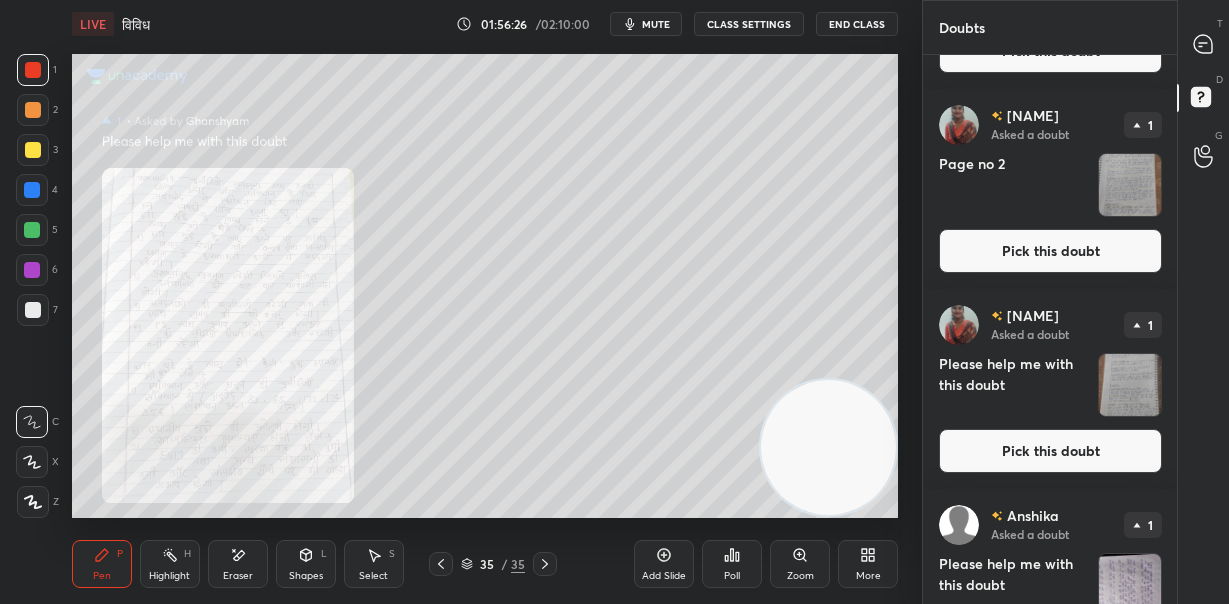 click at bounding box center [1130, 385] 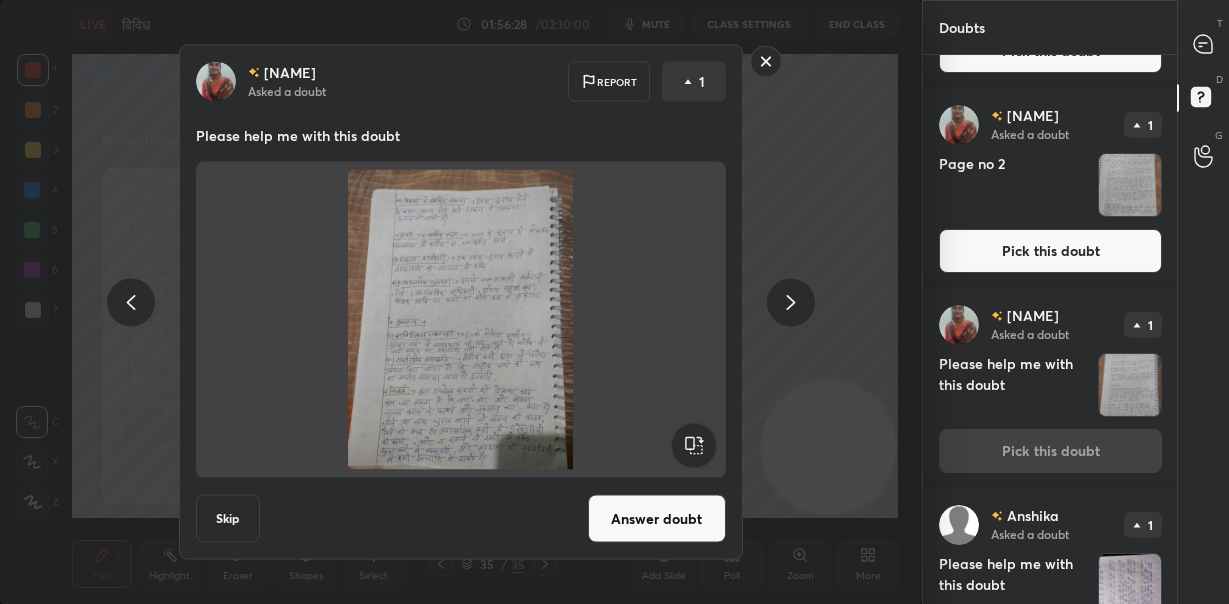 click on "Answer doubt" at bounding box center (657, 519) 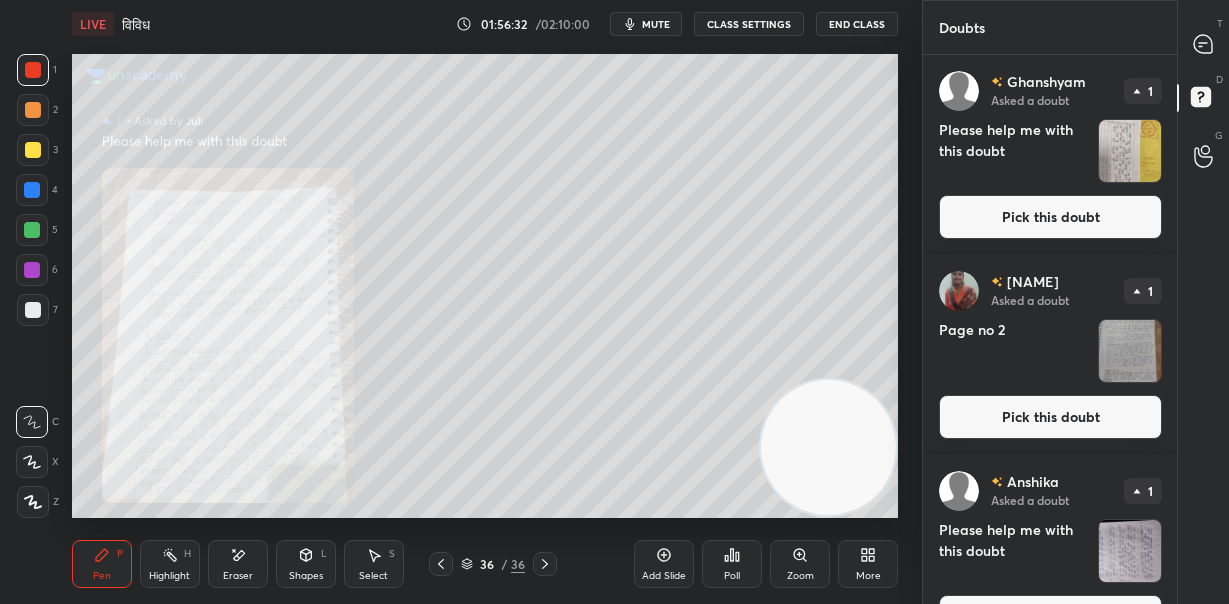 click 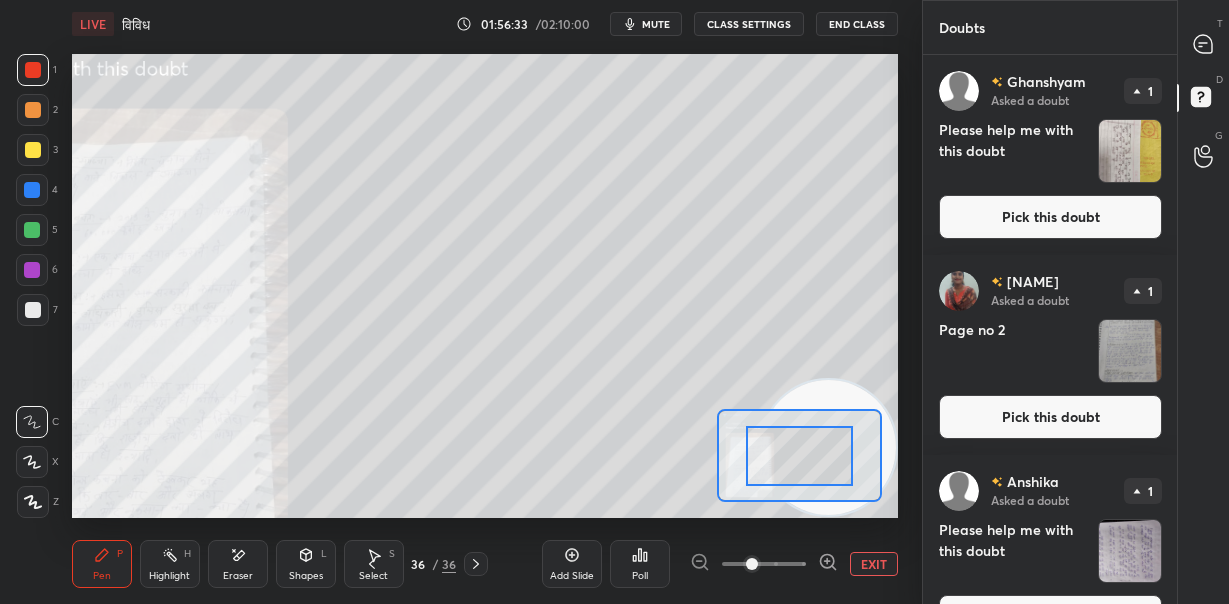 click at bounding box center (764, 564) 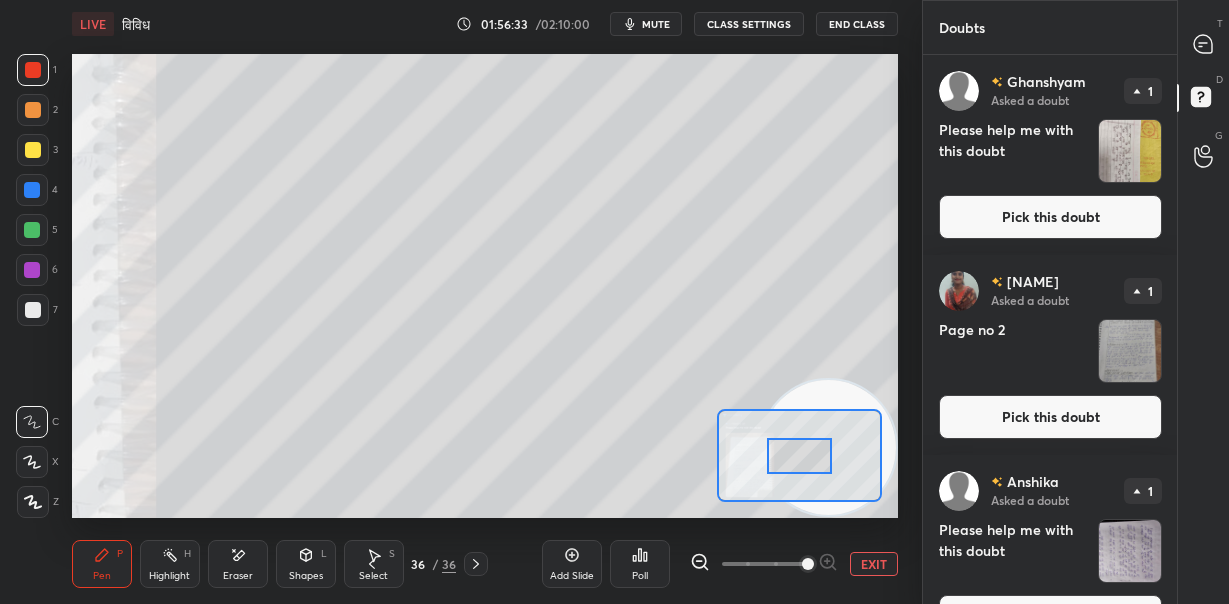 click at bounding box center (799, 456) 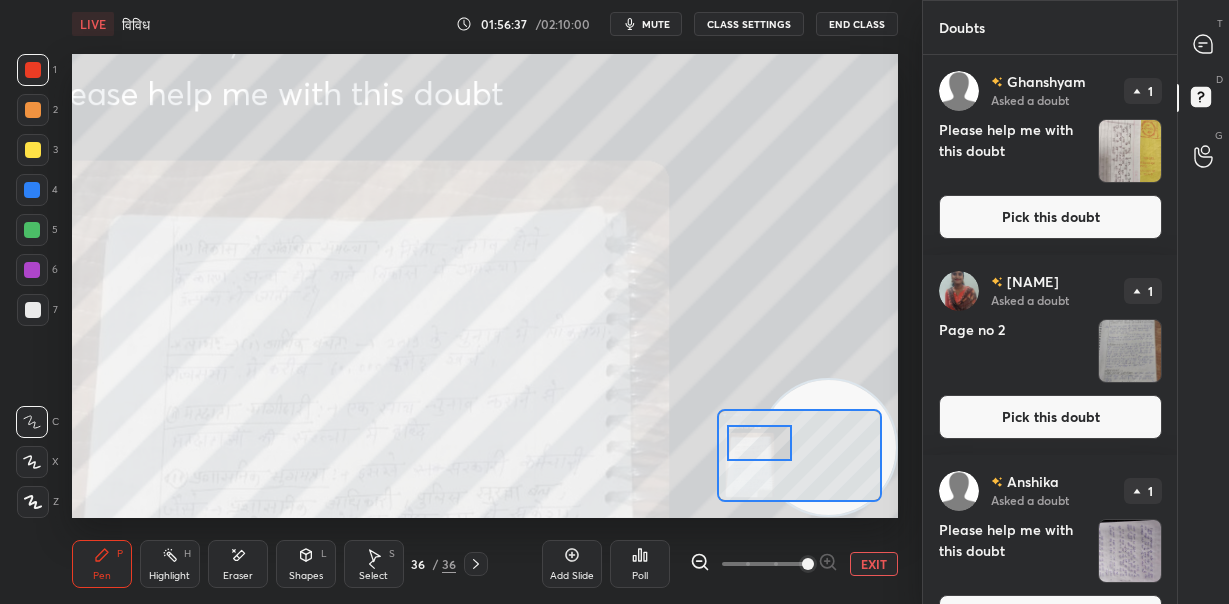 drag, startPoint x: 800, startPoint y: 469, endPoint x: 764, endPoint y: 452, distance: 39.812057 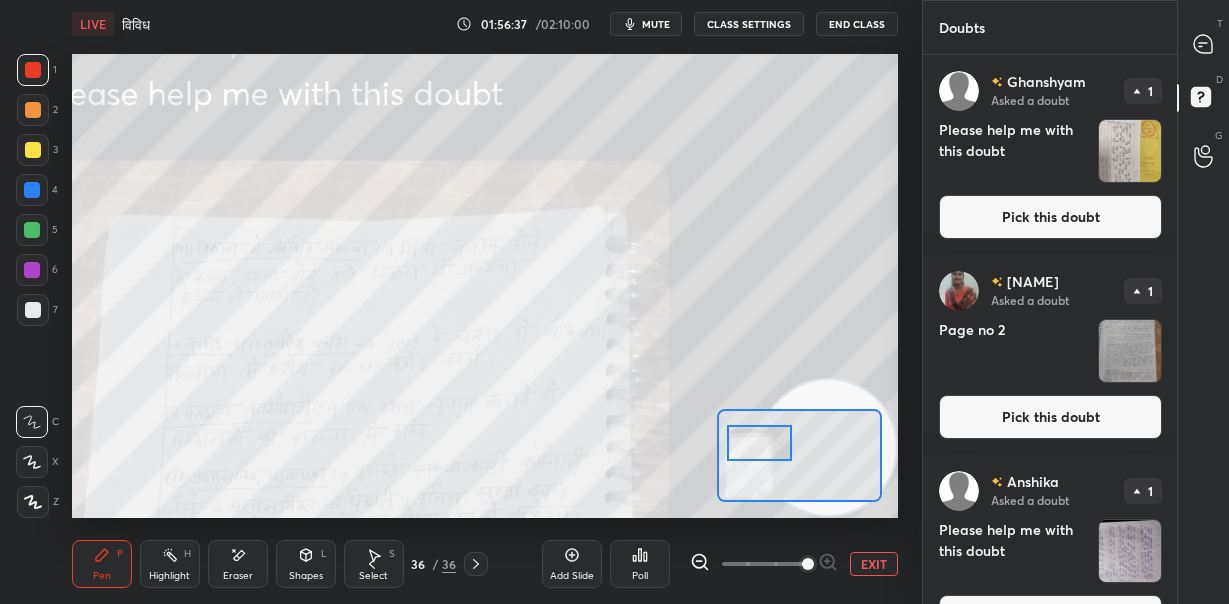 click at bounding box center [759, 443] 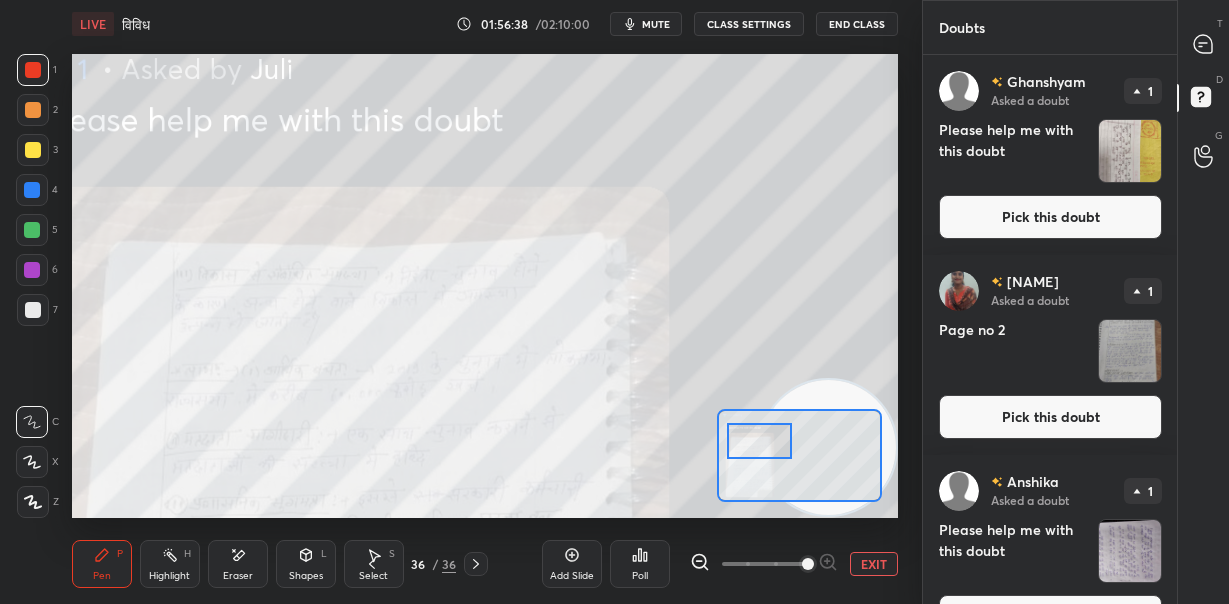 click on "EXIT" at bounding box center (874, 564) 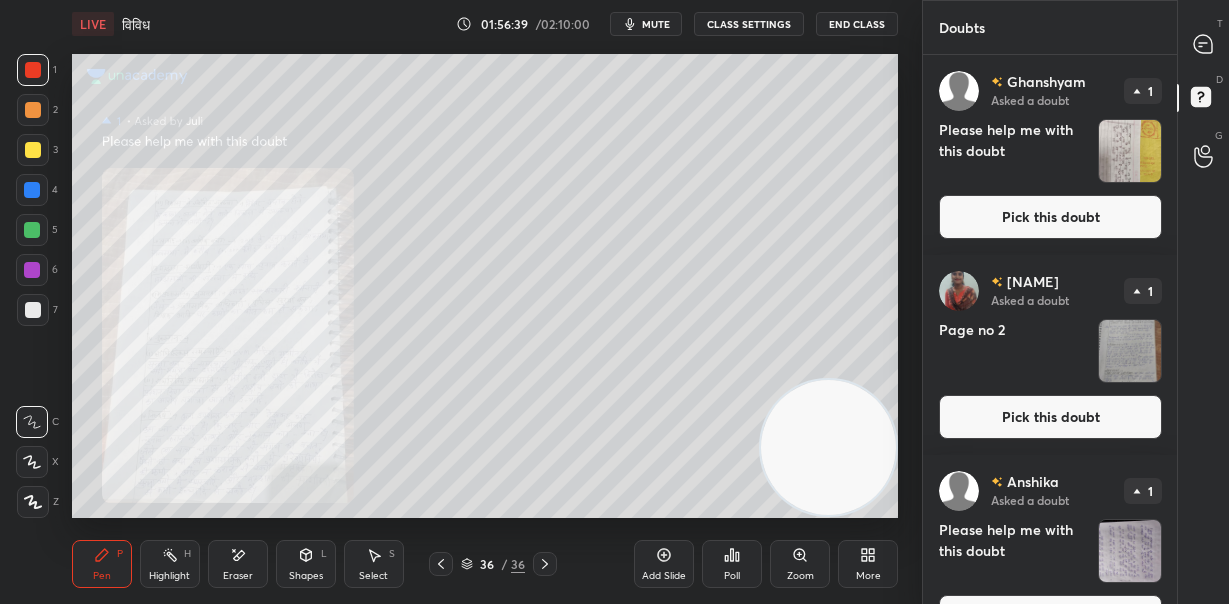 click at bounding box center (1130, 351) 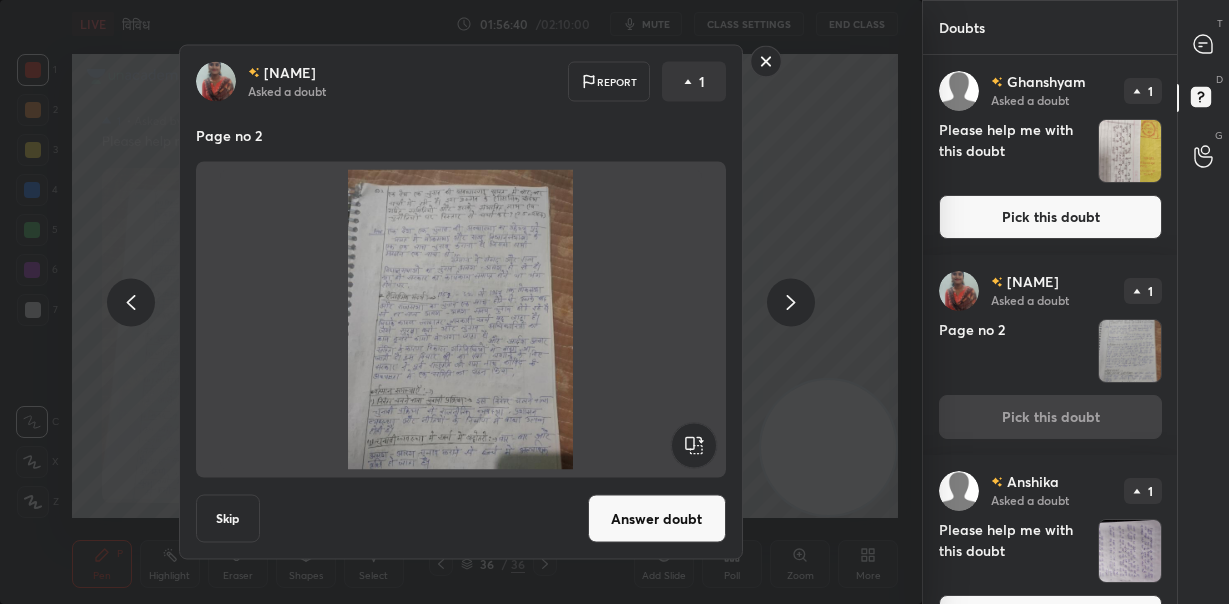 click on "Answer doubt" at bounding box center (657, 519) 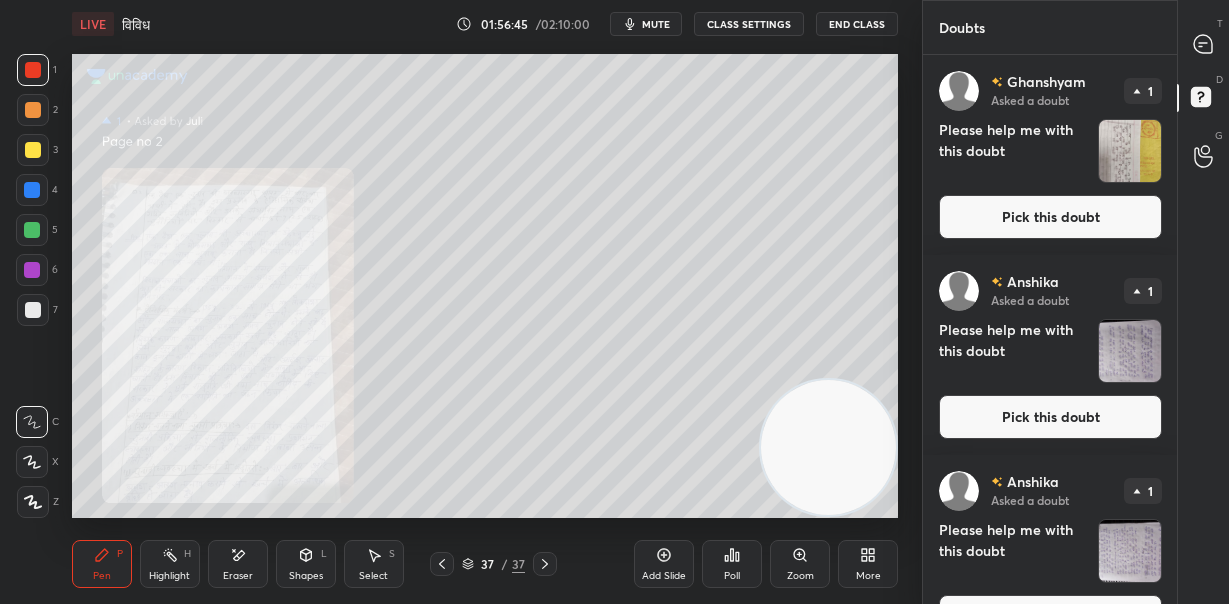 click on "Zoom" at bounding box center [800, 564] 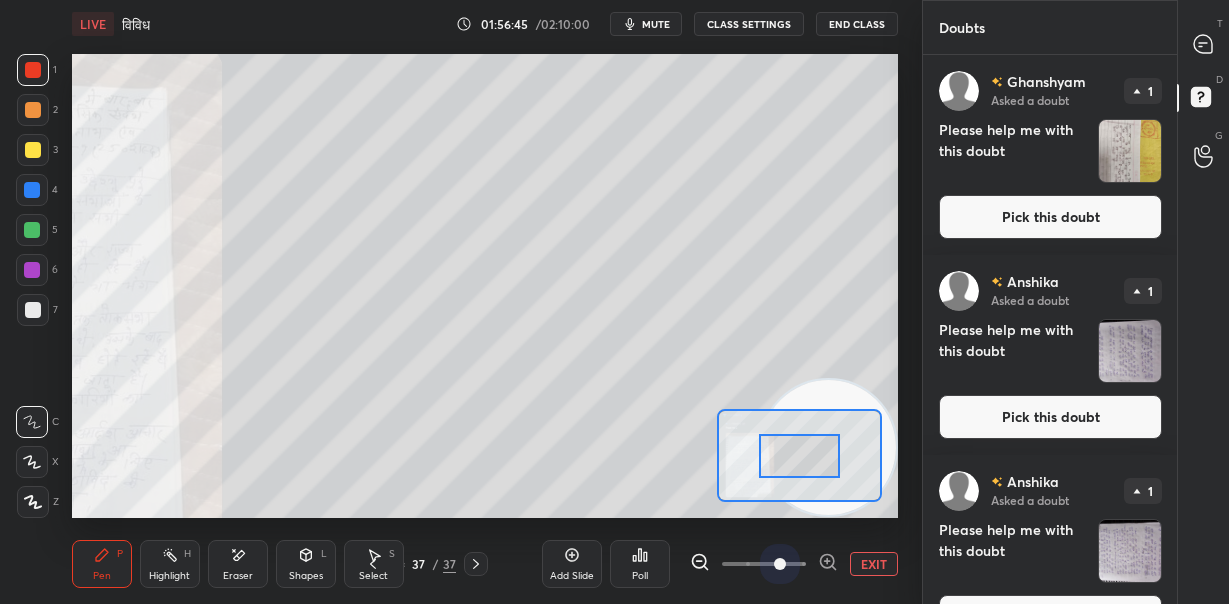 click at bounding box center [764, 564] 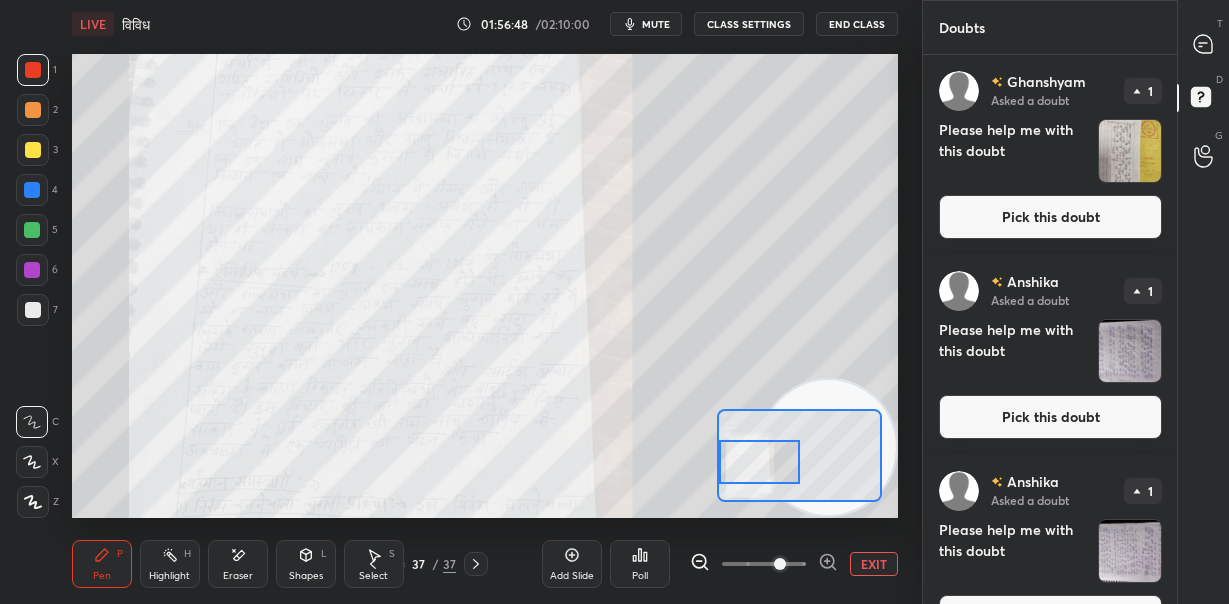 drag, startPoint x: 789, startPoint y: 459, endPoint x: 740, endPoint y: 465, distance: 49.365982 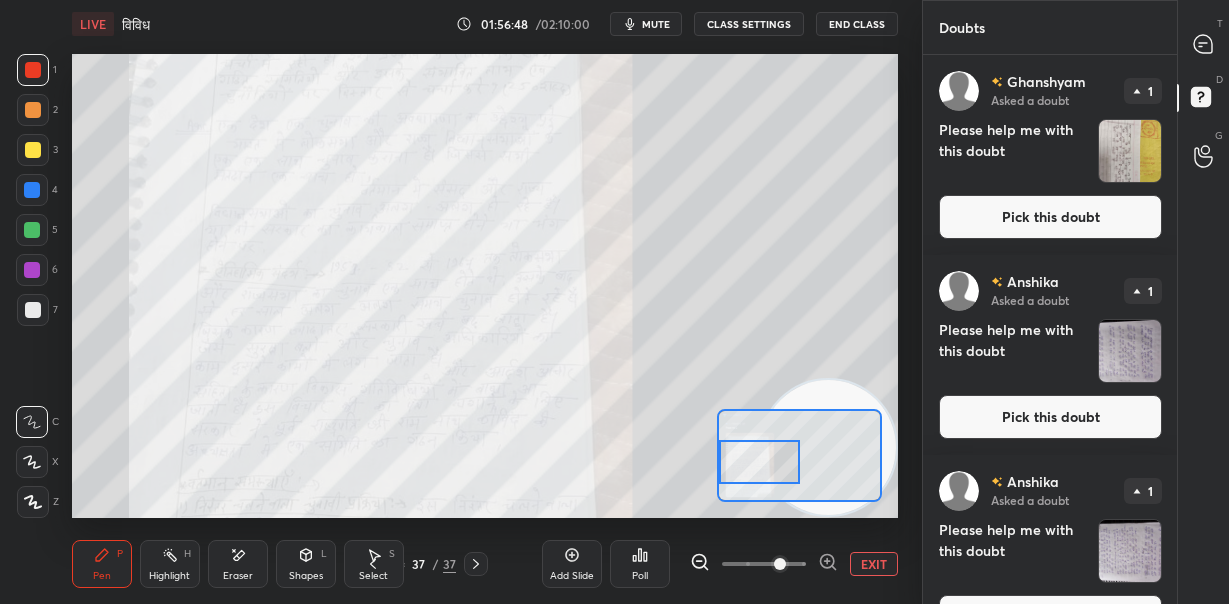 click at bounding box center (759, 462) 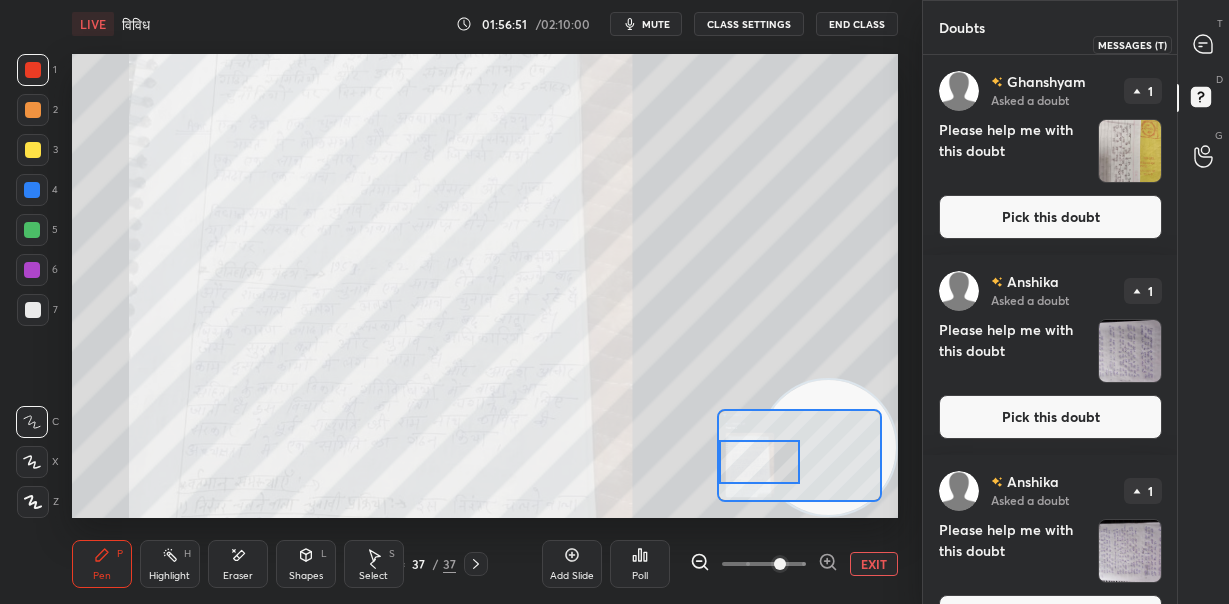 click 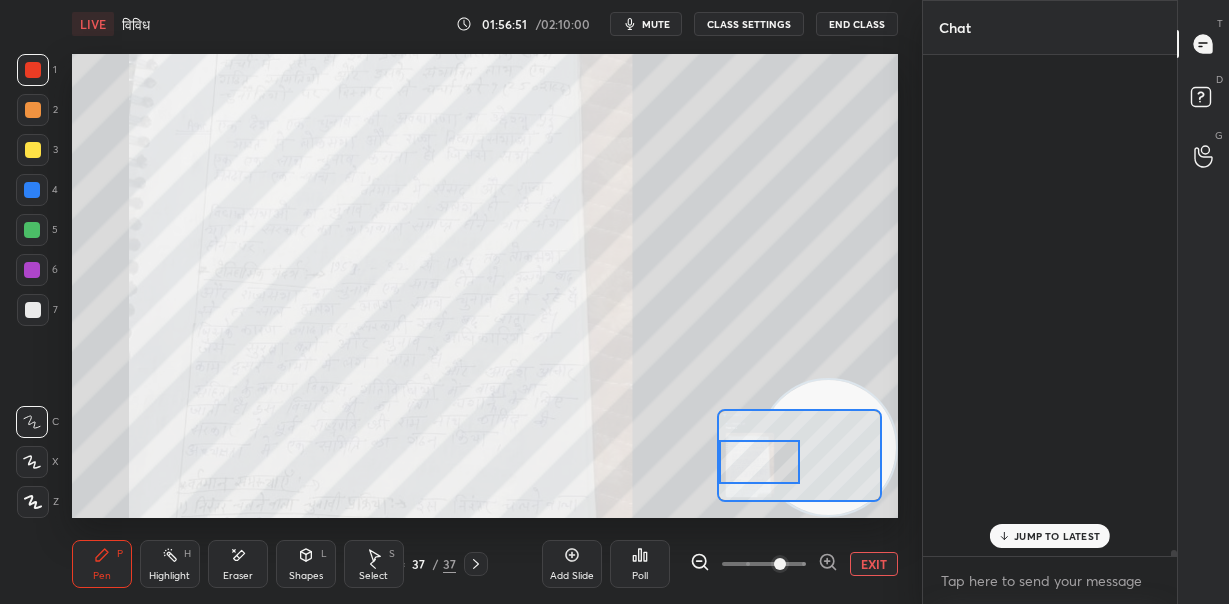 scroll, scrollTop: 42229, scrollLeft: 0, axis: vertical 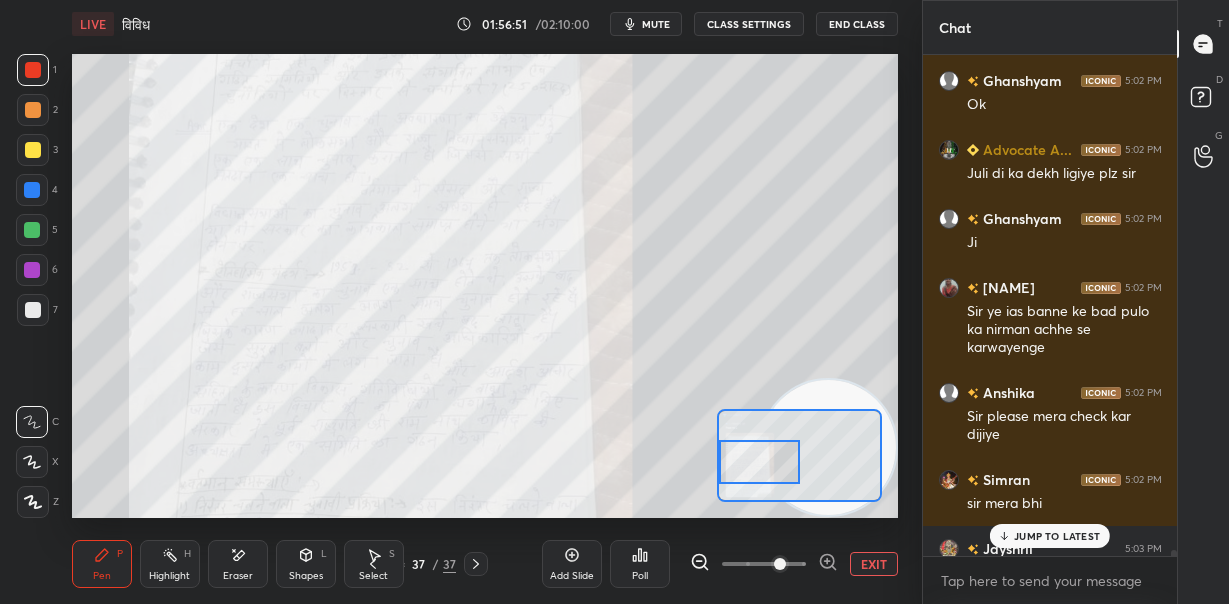 click on "JUMP TO LATEST" at bounding box center (1057, 536) 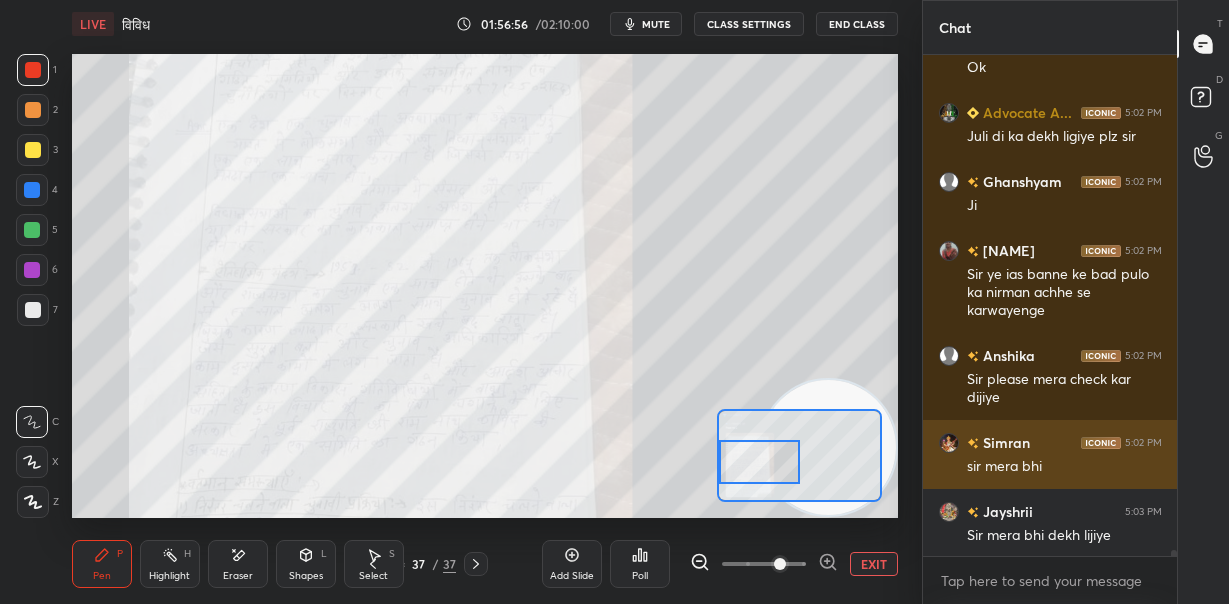 scroll, scrollTop: 42336, scrollLeft: 0, axis: vertical 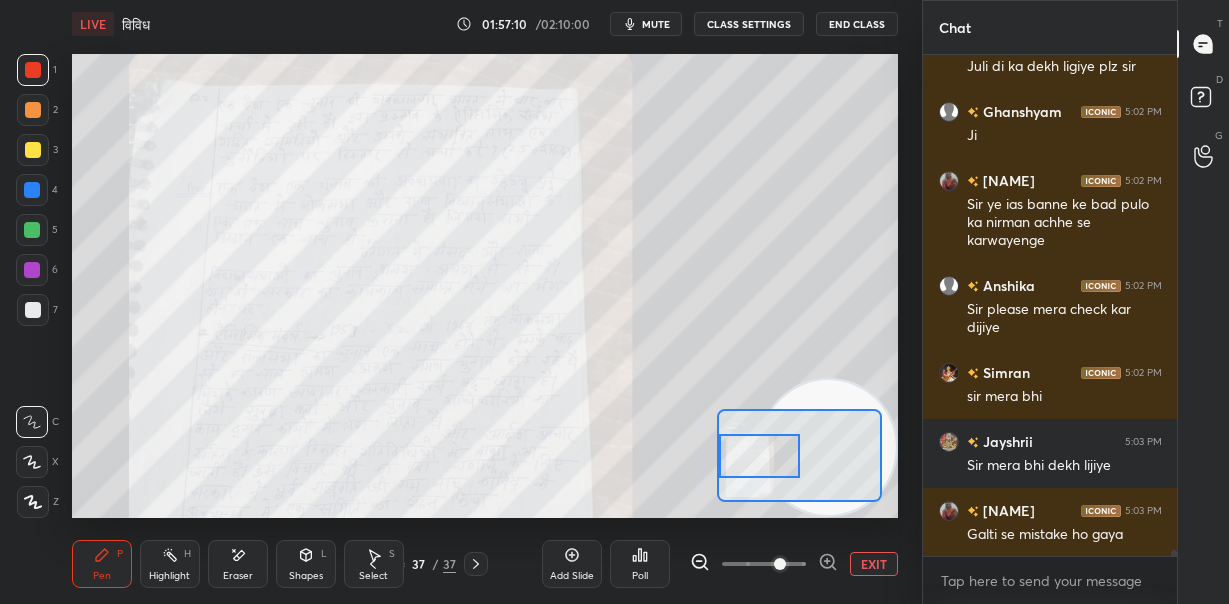 drag, startPoint x: 771, startPoint y: 467, endPoint x: 765, endPoint y: 454, distance: 14.3178215 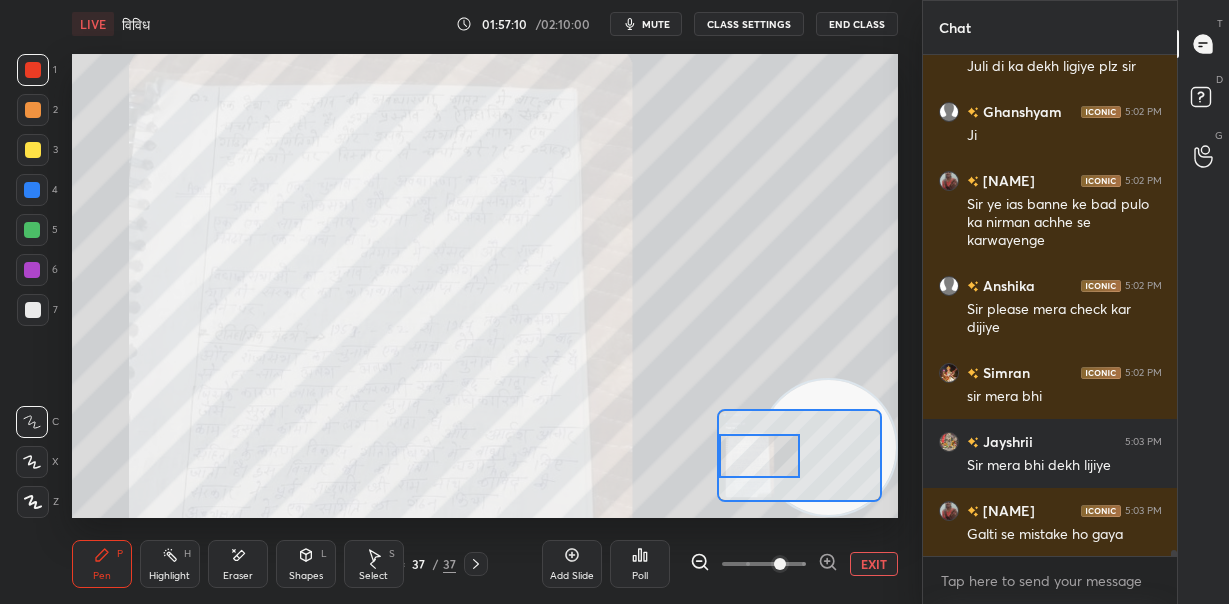 click at bounding box center [759, 456] 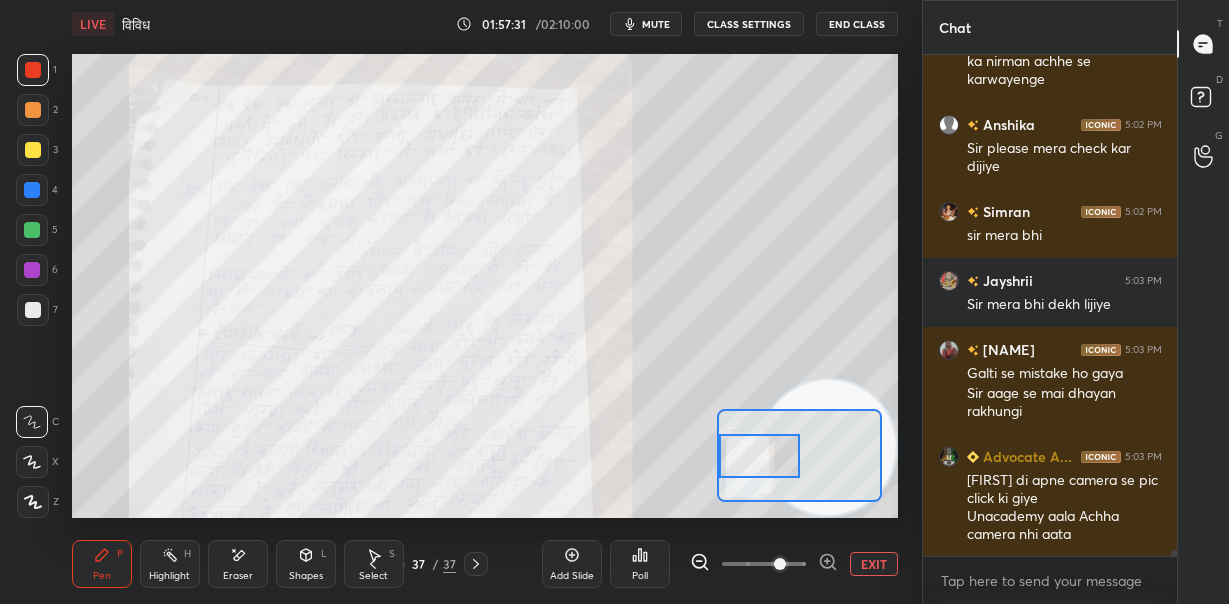 scroll, scrollTop: 42565, scrollLeft: 0, axis: vertical 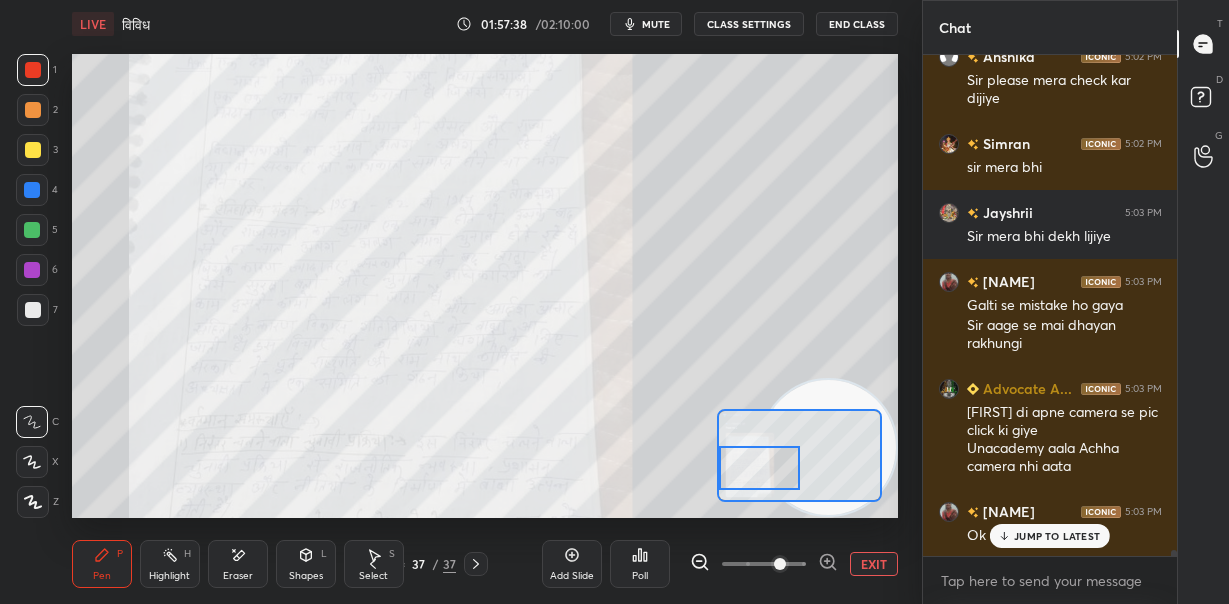 click at bounding box center [759, 468] 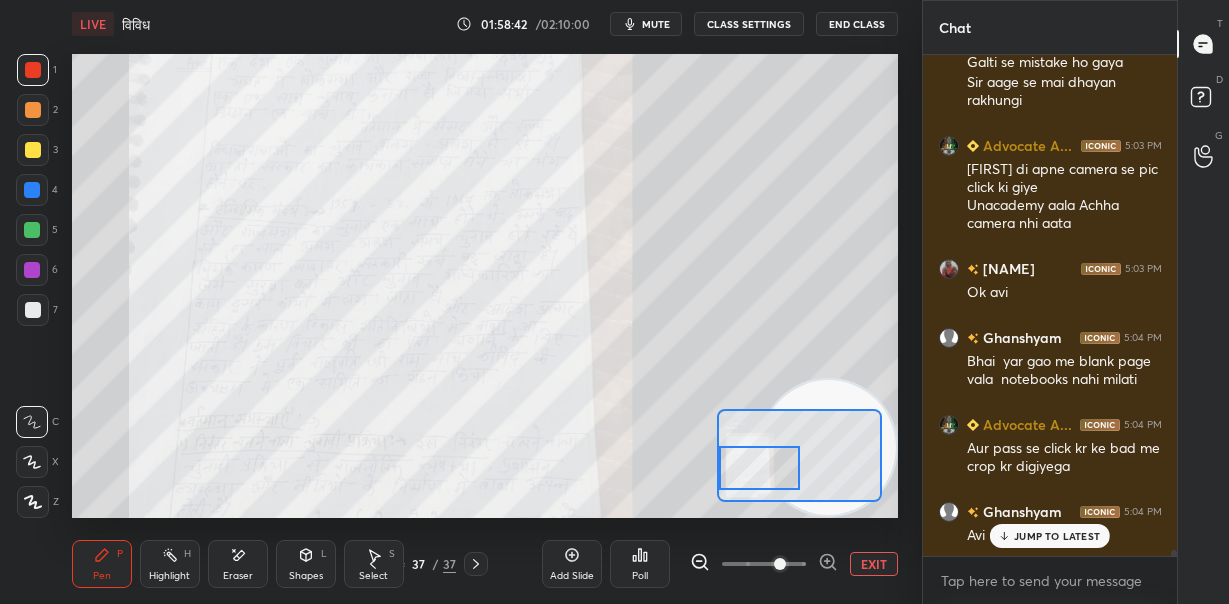 scroll, scrollTop: 42878, scrollLeft: 0, axis: vertical 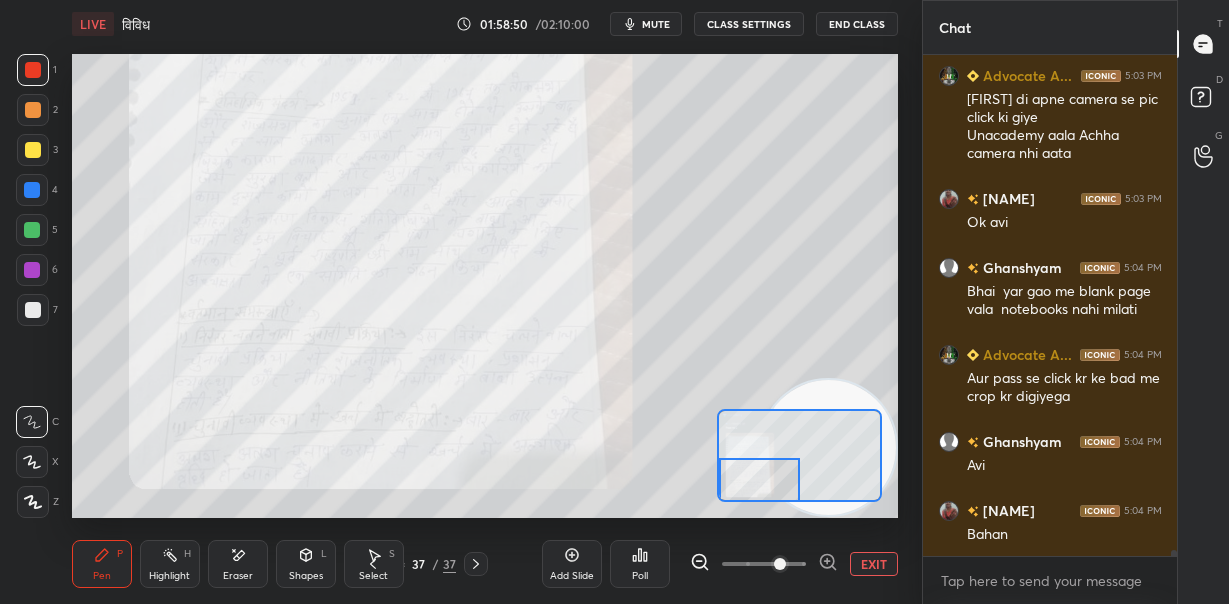 drag, startPoint x: 753, startPoint y: 481, endPoint x: 728, endPoint y: 489, distance: 26.24881 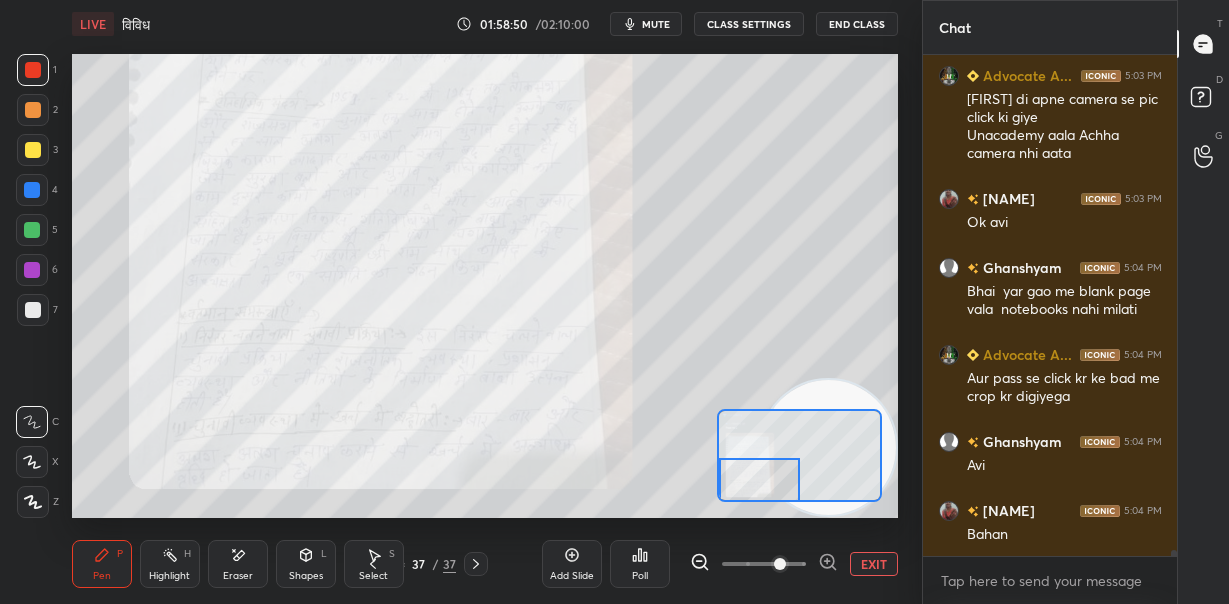 click at bounding box center (759, 480) 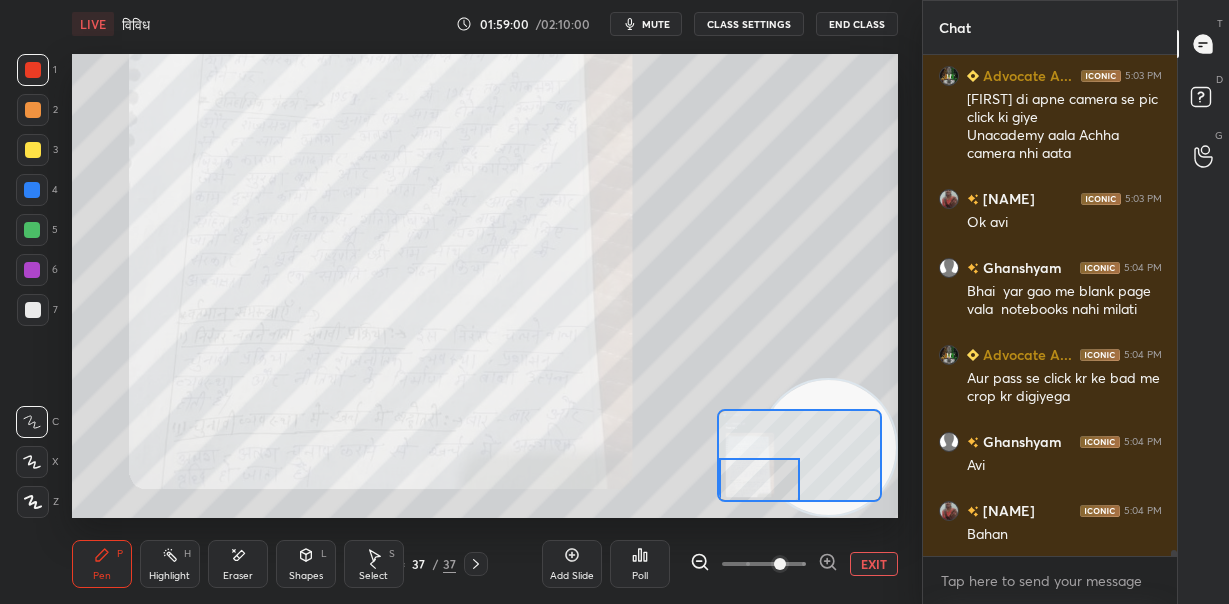 scroll, scrollTop: 42965, scrollLeft: 0, axis: vertical 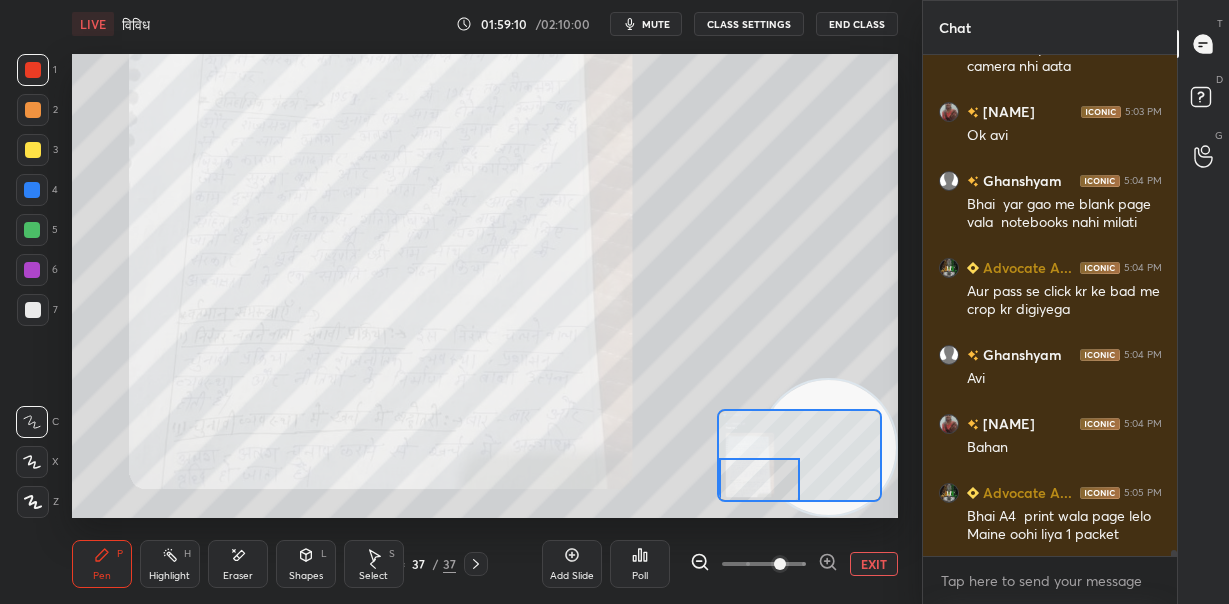 click 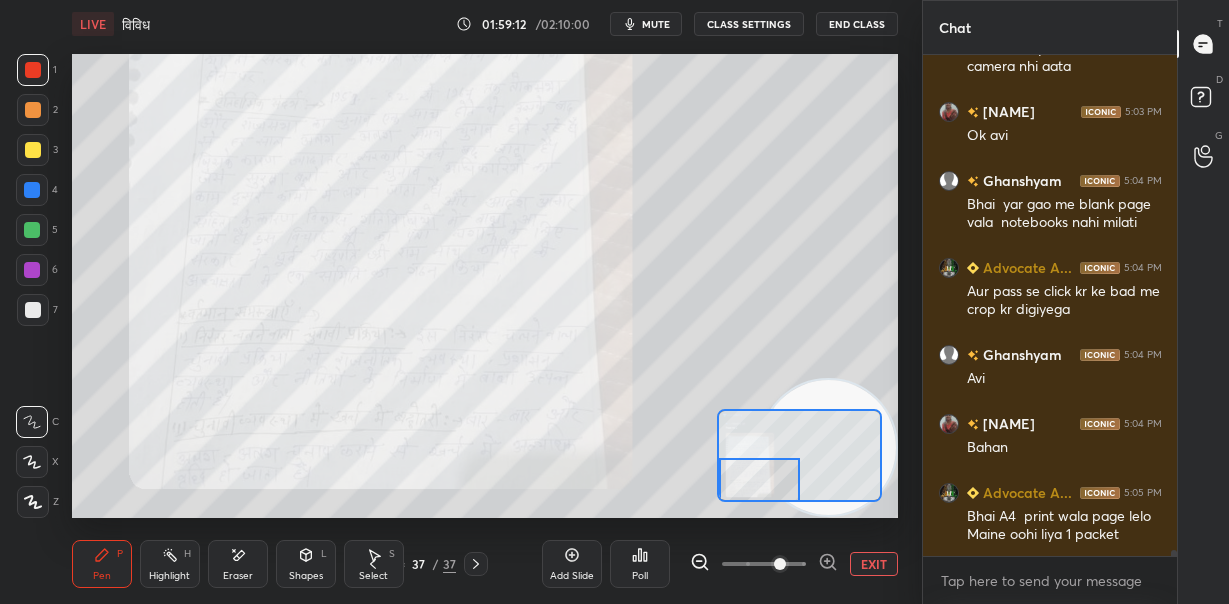 click 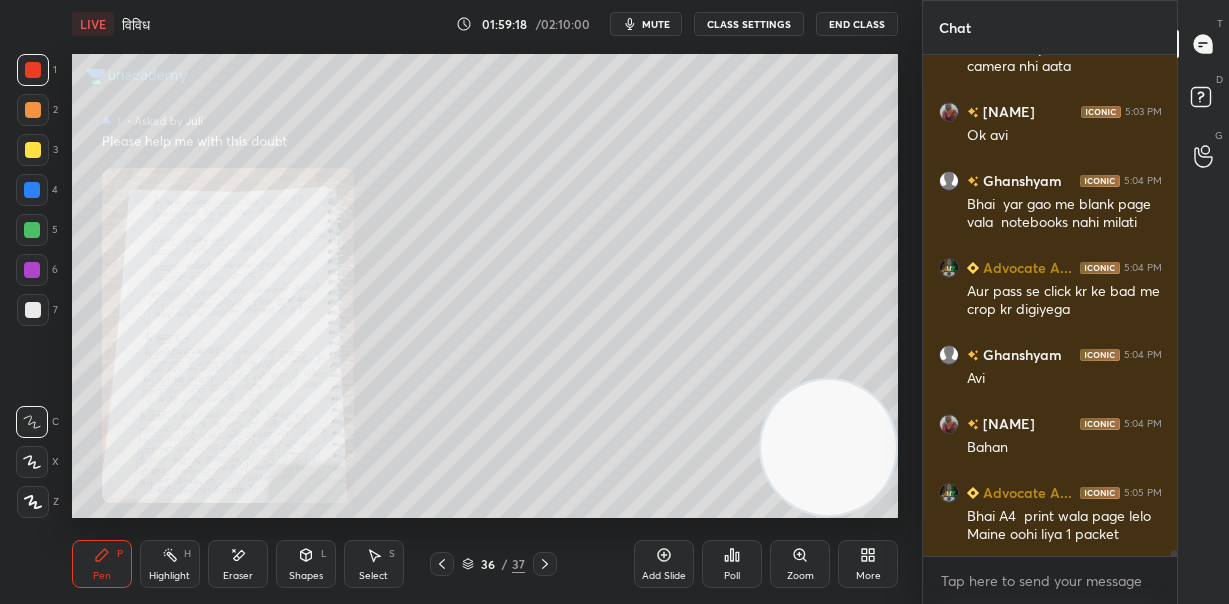 click 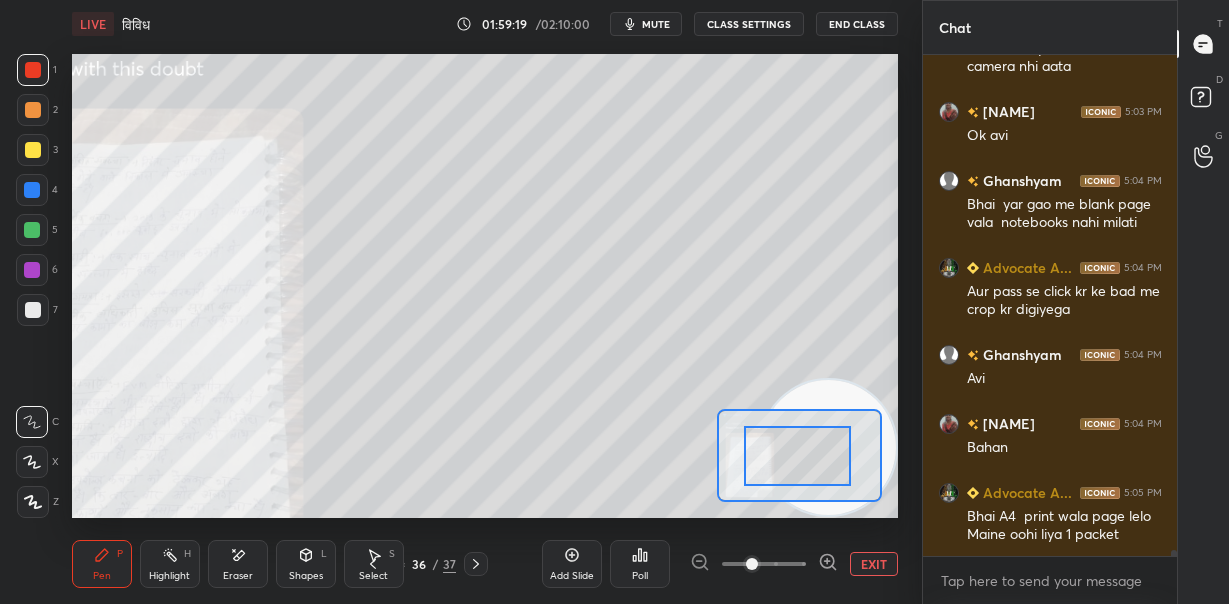 drag, startPoint x: 807, startPoint y: 467, endPoint x: 754, endPoint y: 464, distance: 53.08484 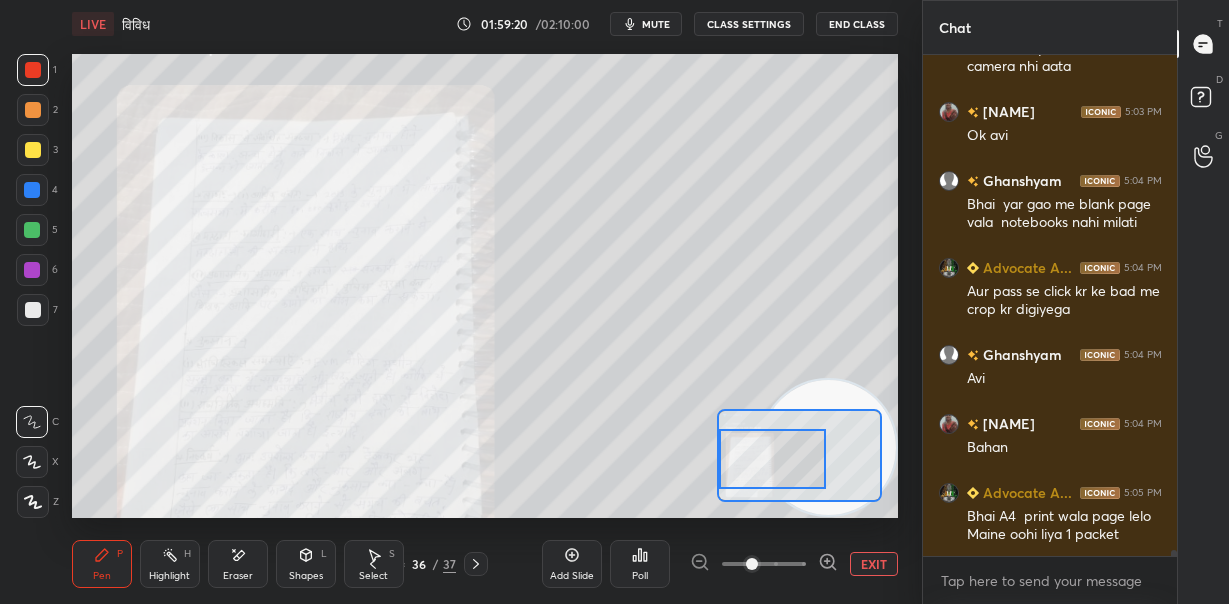 drag, startPoint x: 780, startPoint y: 460, endPoint x: 745, endPoint y: 462, distance: 35.057095 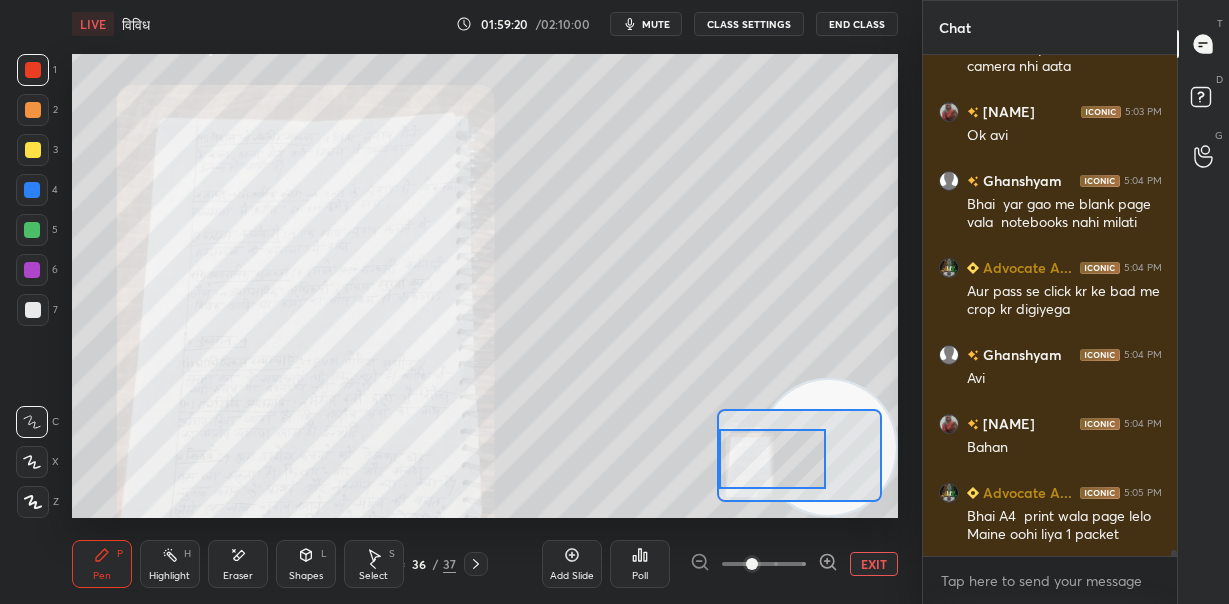 click at bounding box center (773, 458) 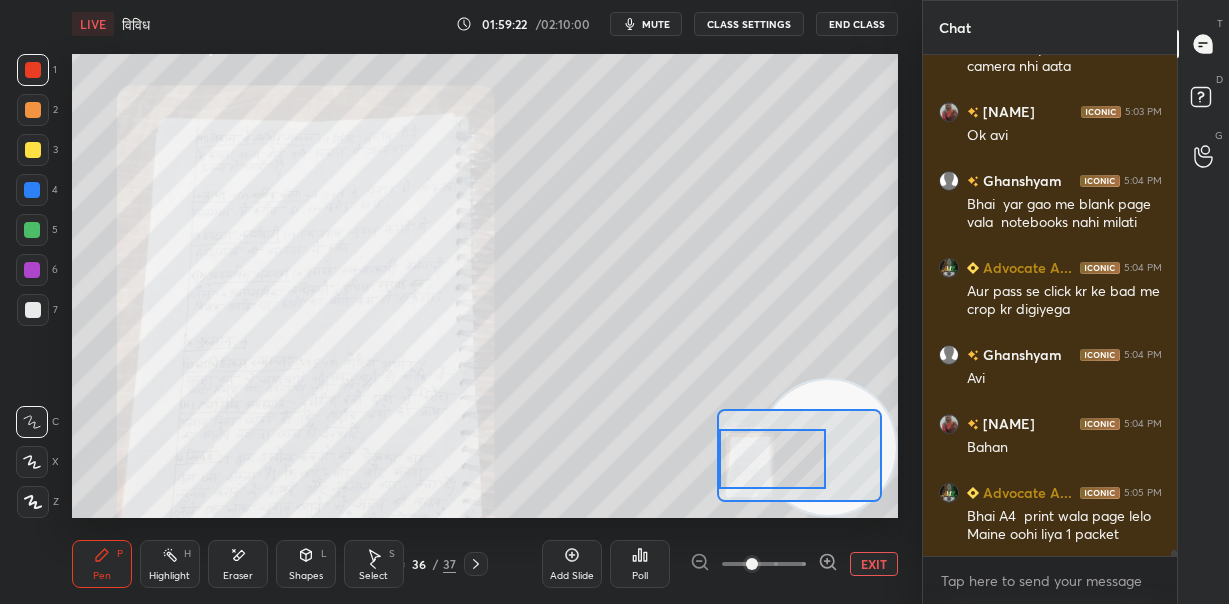 click 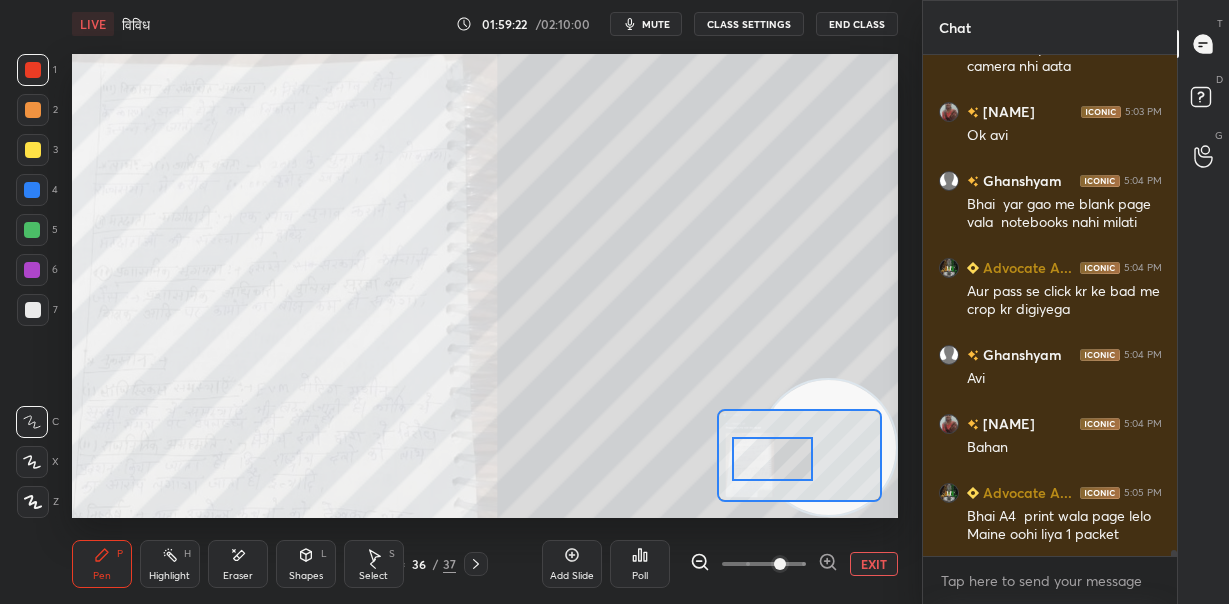 click 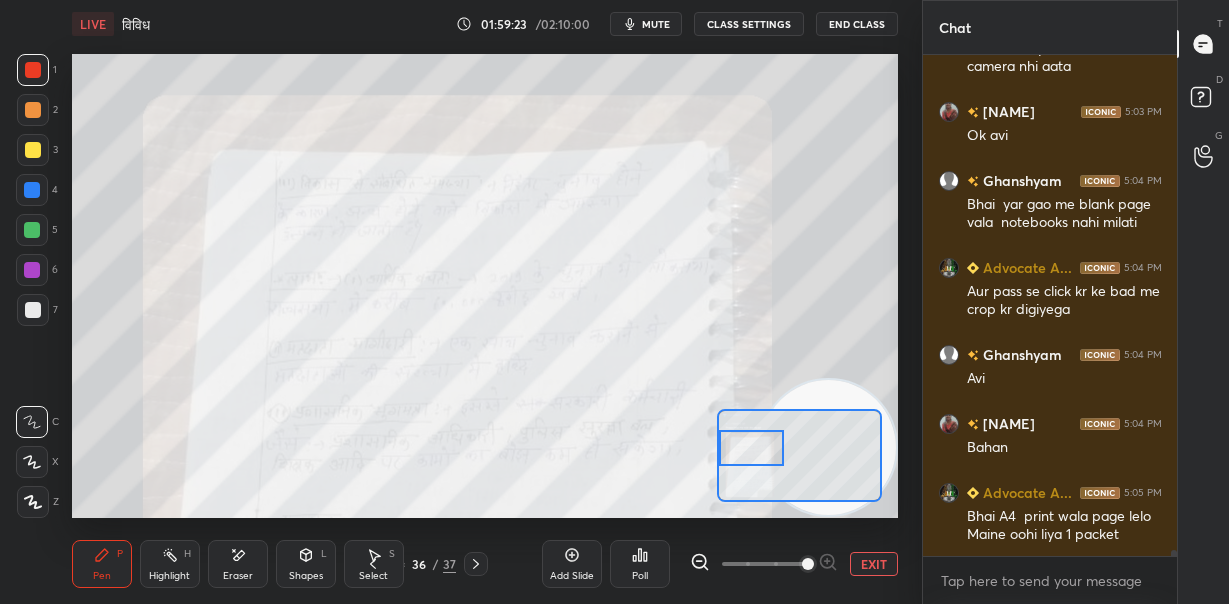 drag, startPoint x: 793, startPoint y: 457, endPoint x: 764, endPoint y: 446, distance: 31.016125 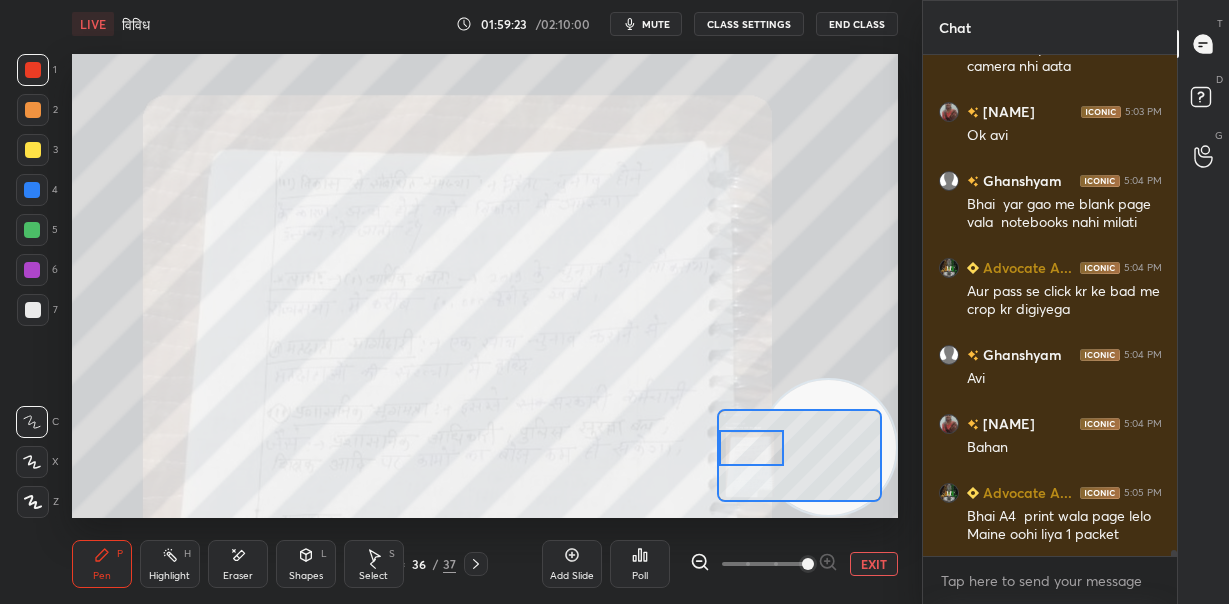click at bounding box center [751, 448] 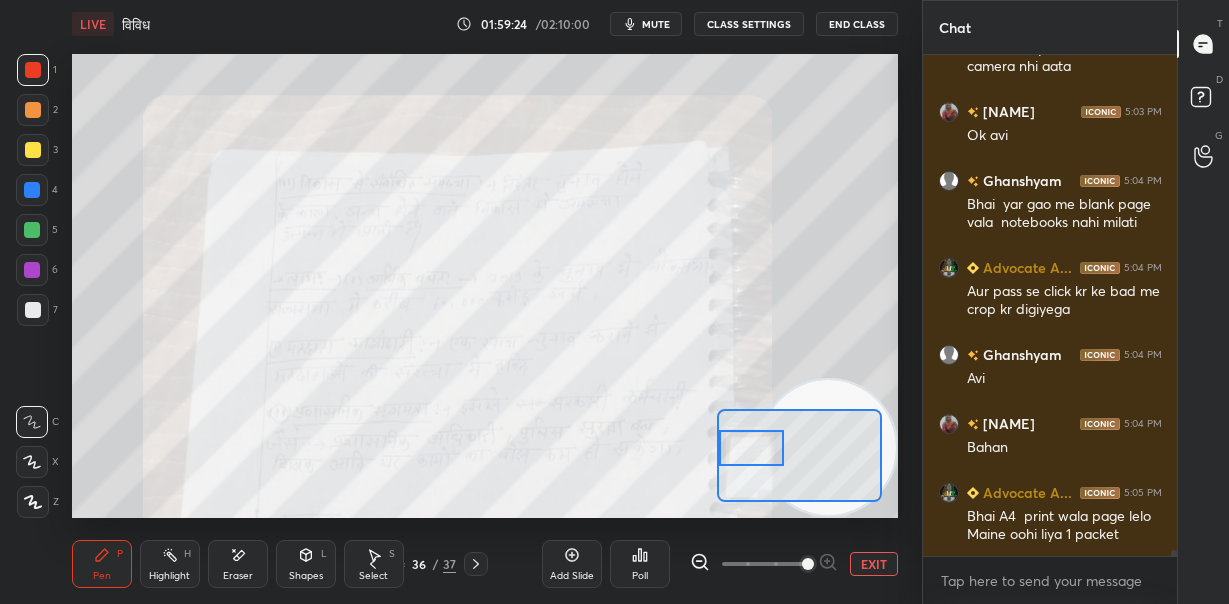 scroll, scrollTop: 43034, scrollLeft: 0, axis: vertical 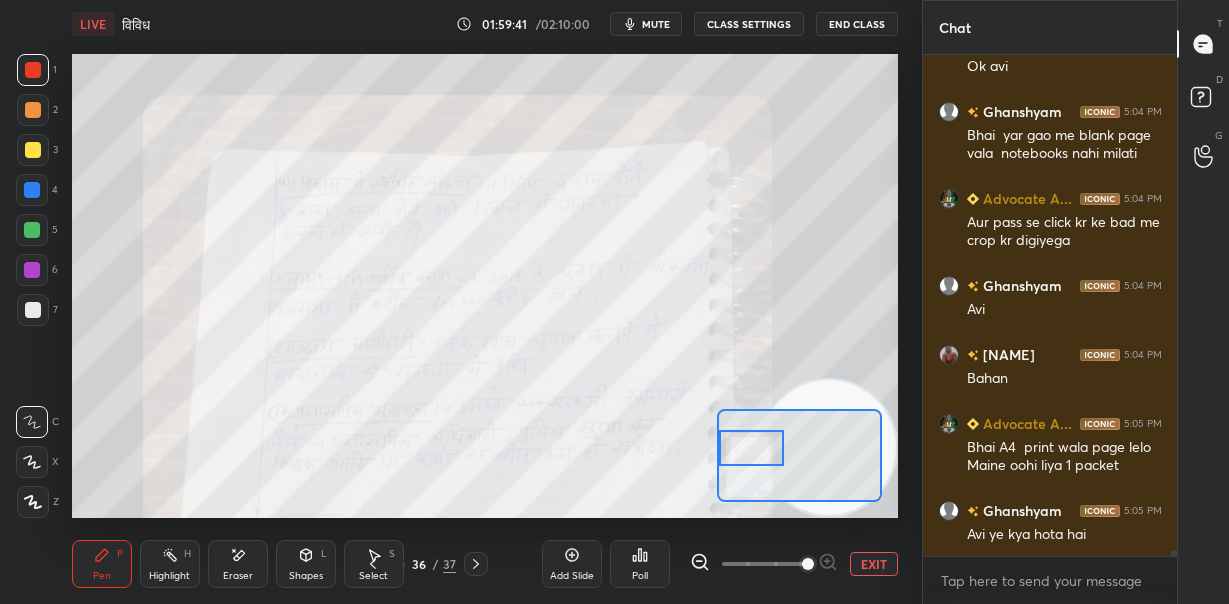 click at bounding box center [808, 564] 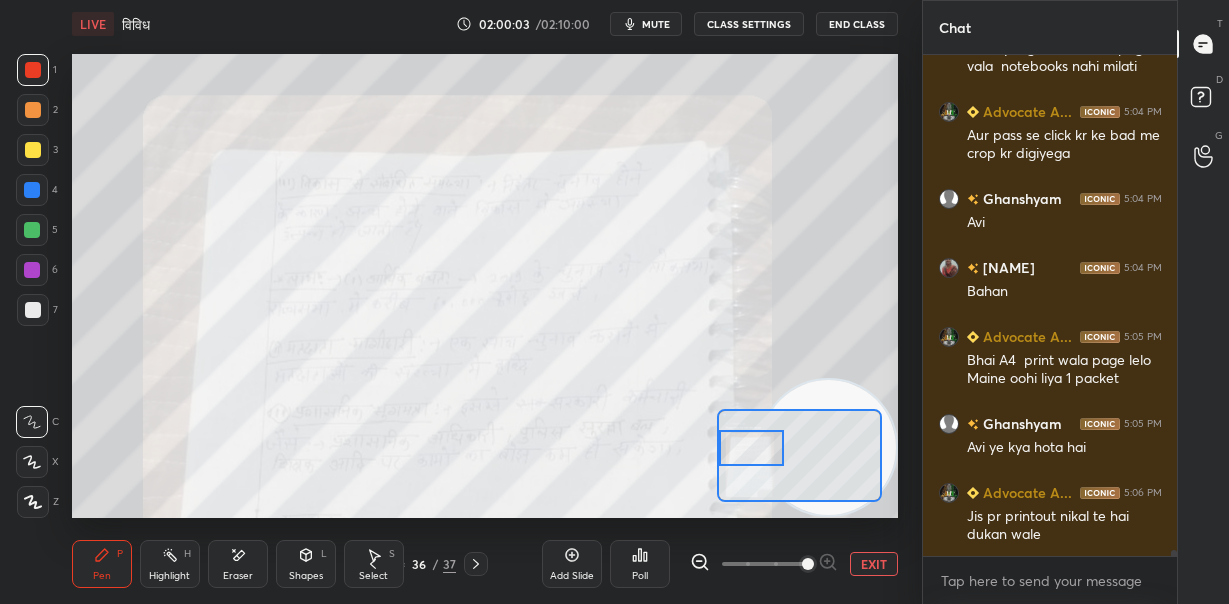 scroll, scrollTop: 43189, scrollLeft: 0, axis: vertical 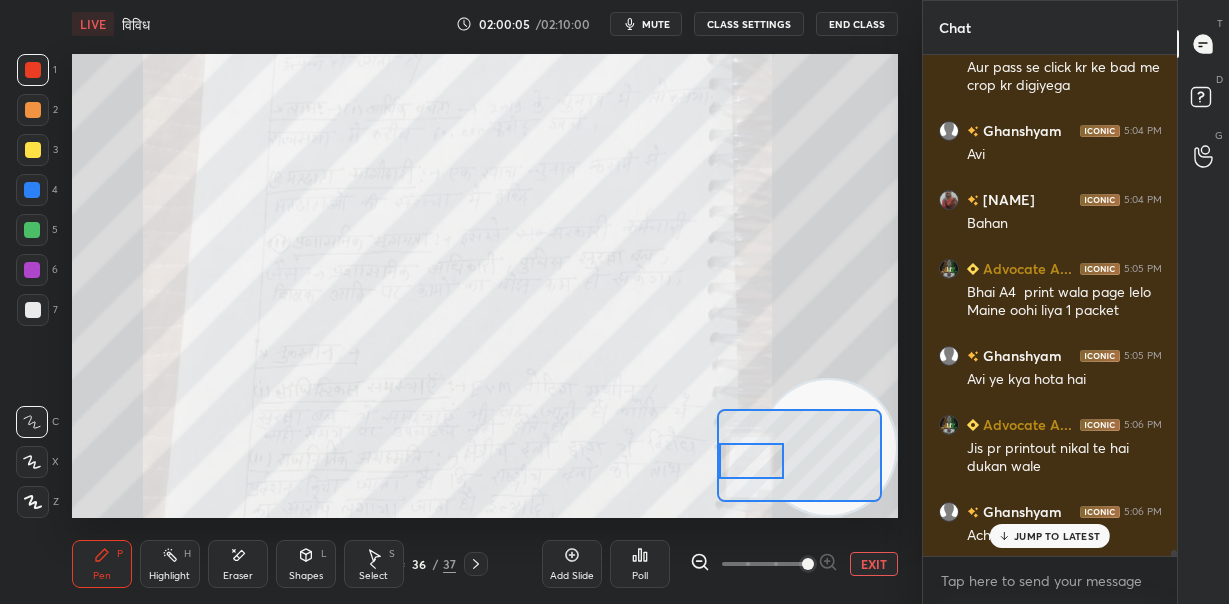 drag, startPoint x: 755, startPoint y: 458, endPoint x: 752, endPoint y: 471, distance: 13.341664 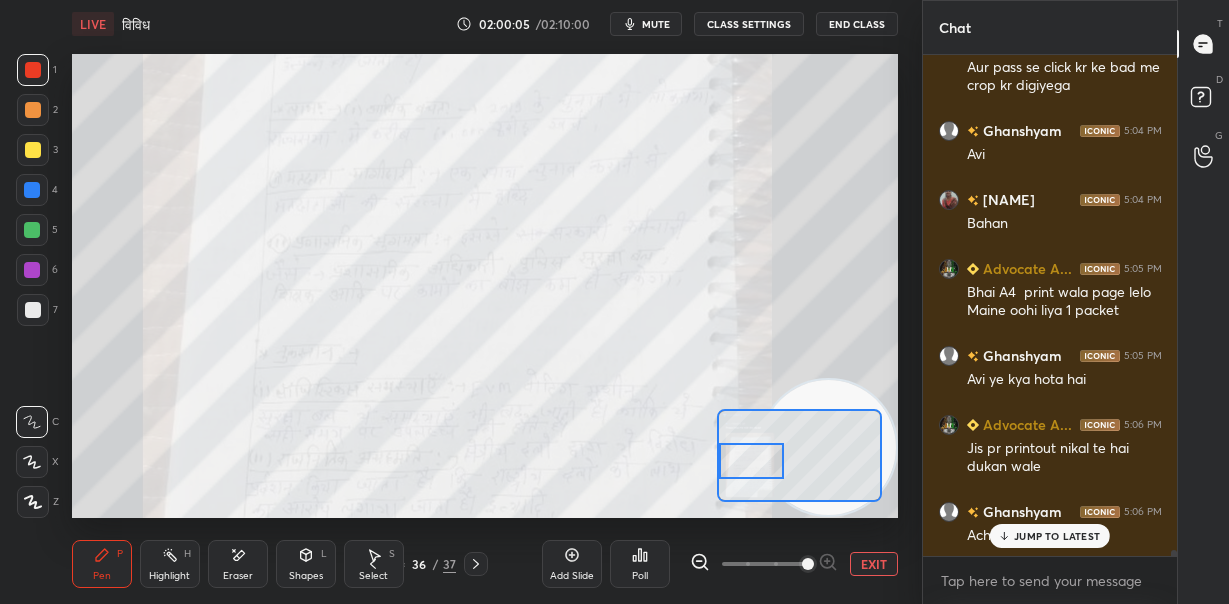 click at bounding box center (751, 461) 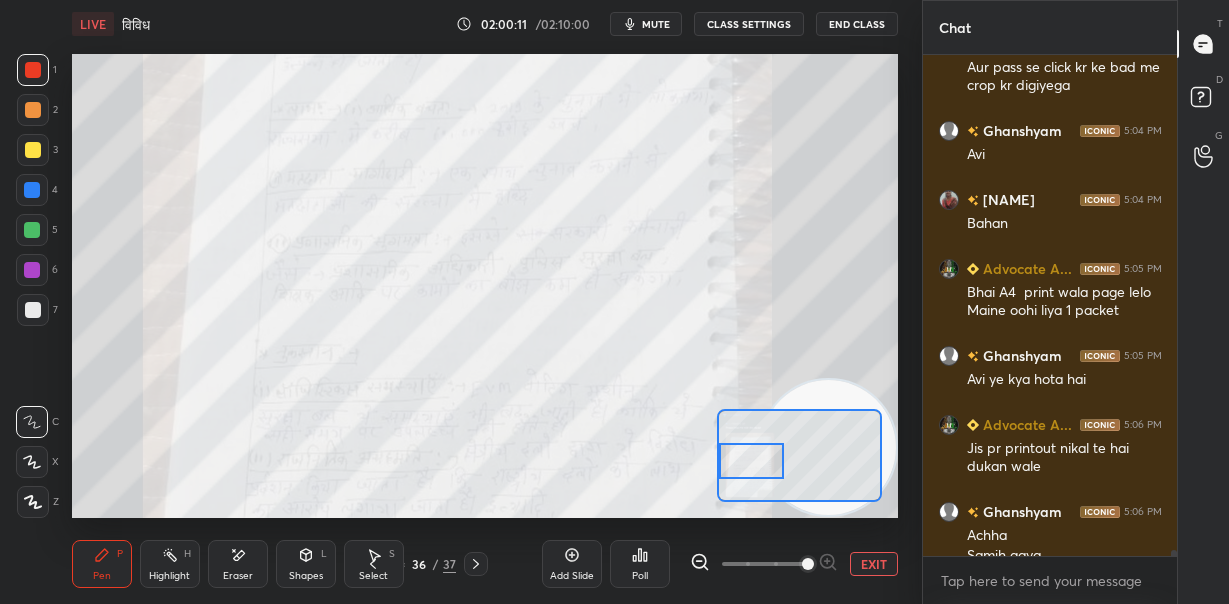 scroll, scrollTop: 43210, scrollLeft: 0, axis: vertical 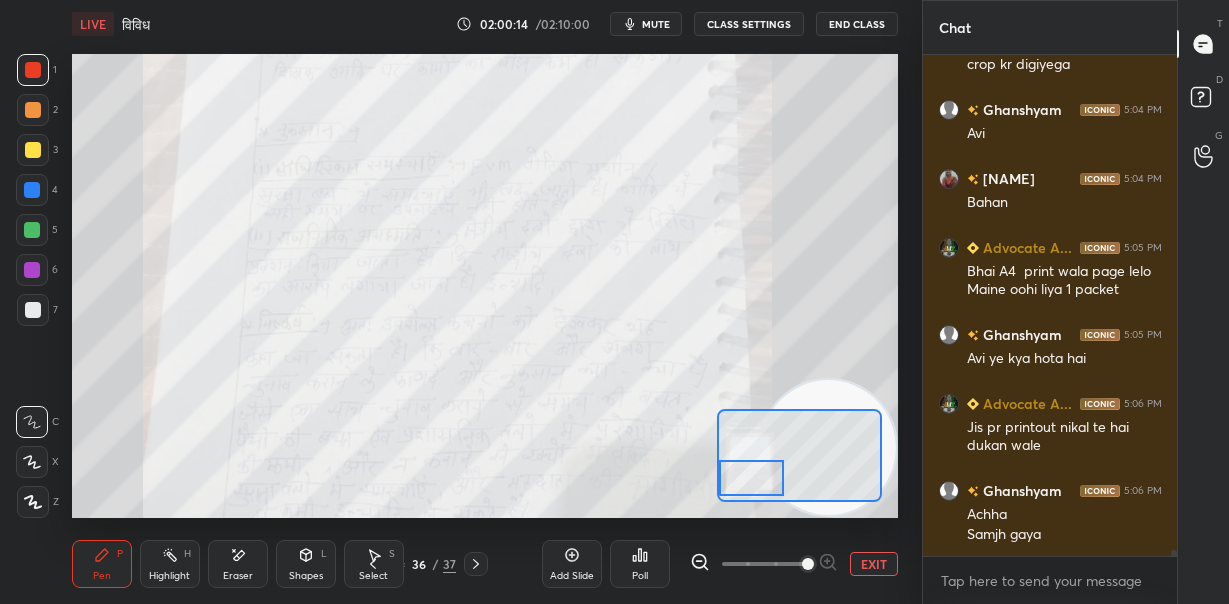 drag, startPoint x: 764, startPoint y: 463, endPoint x: 769, endPoint y: 479, distance: 16.763054 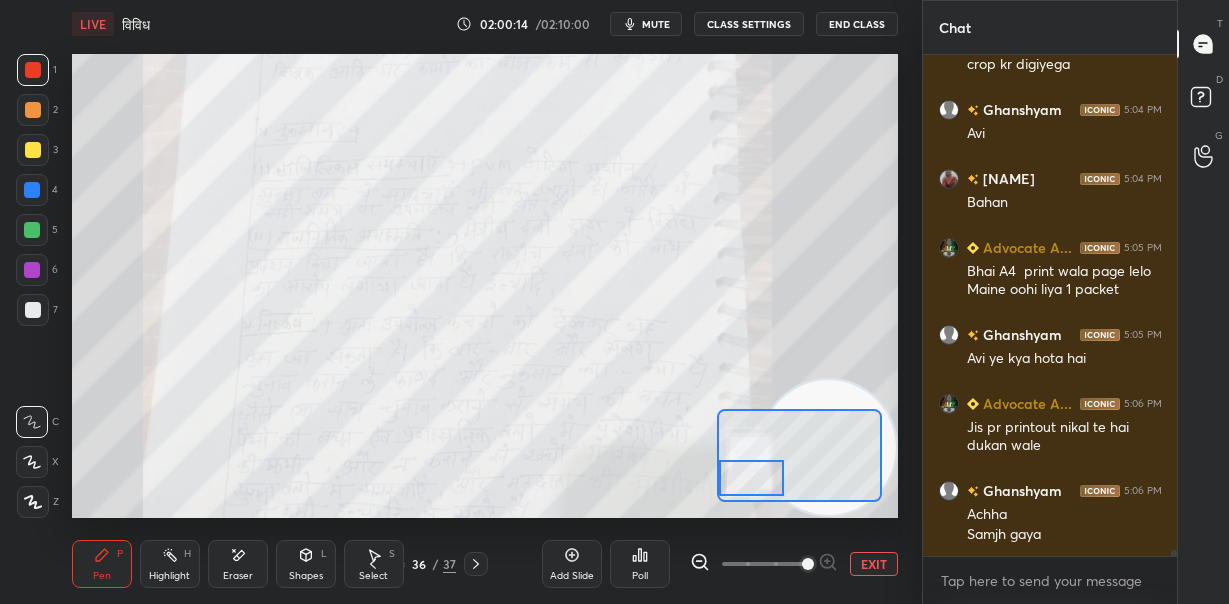 click at bounding box center [751, 478] 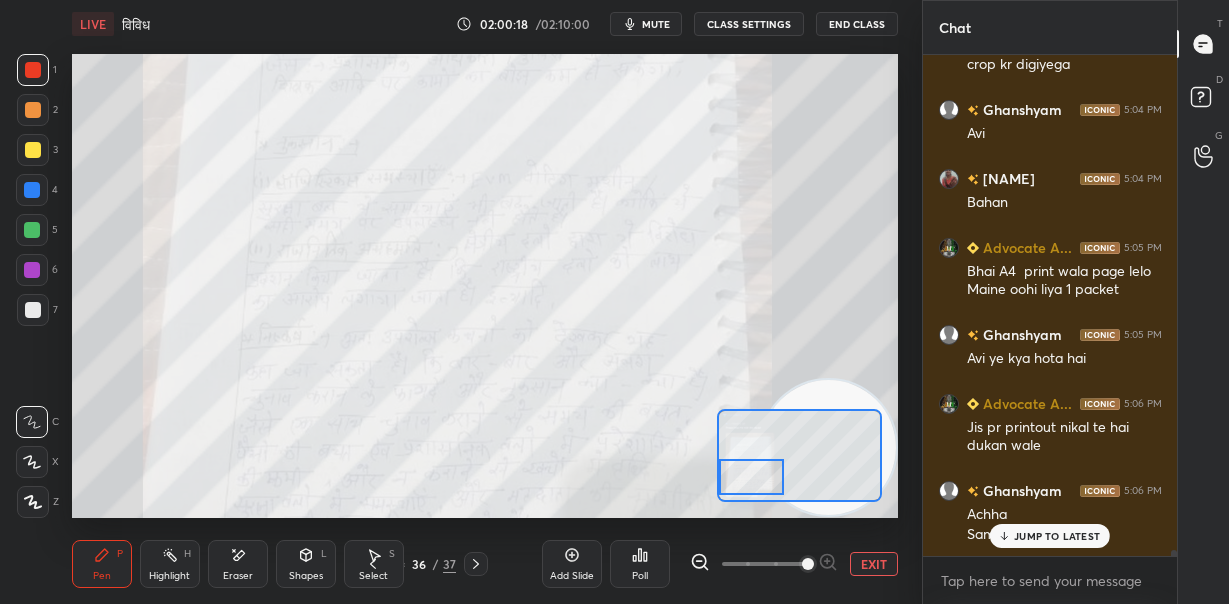 scroll, scrollTop: 43278, scrollLeft: 0, axis: vertical 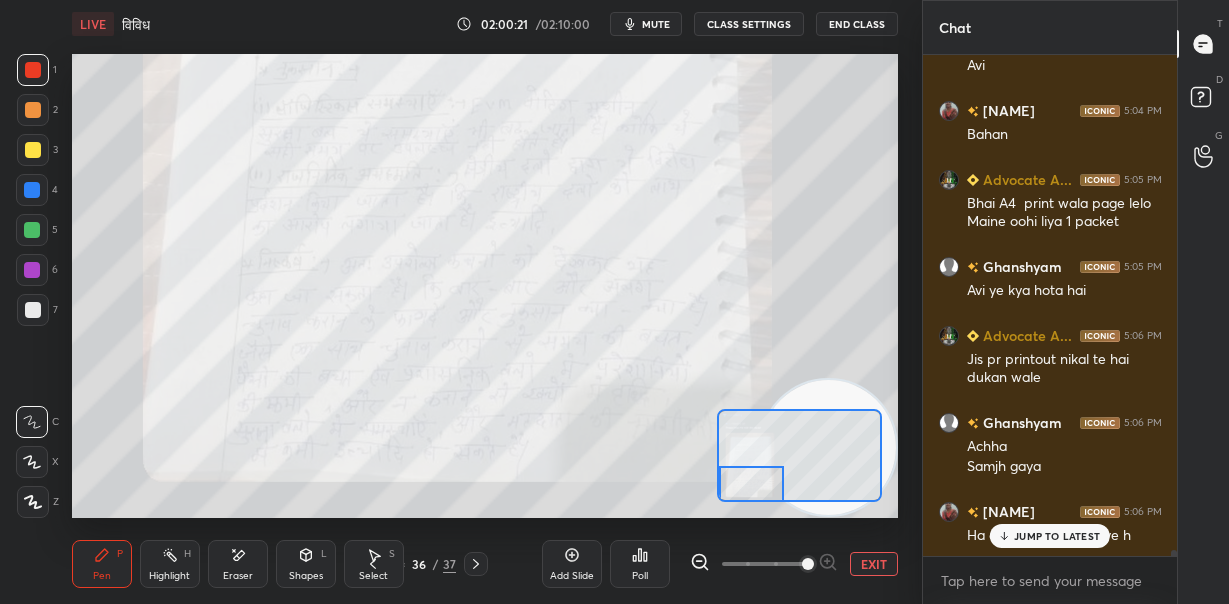 drag, startPoint x: 757, startPoint y: 480, endPoint x: 755, endPoint y: 490, distance: 10.198039 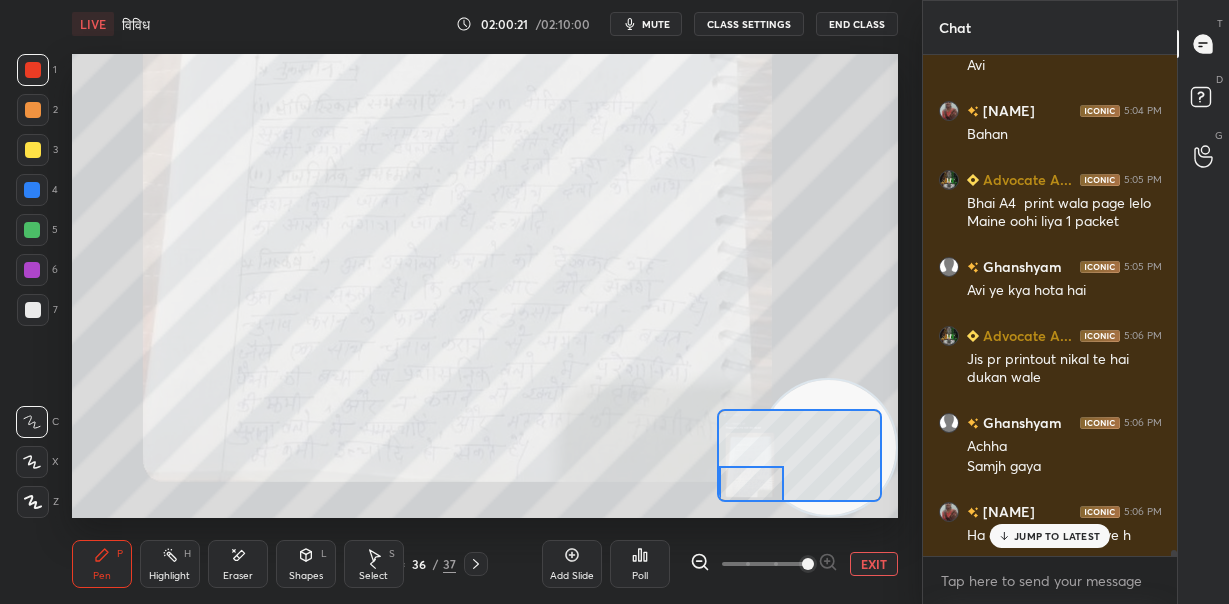 click at bounding box center (751, 484) 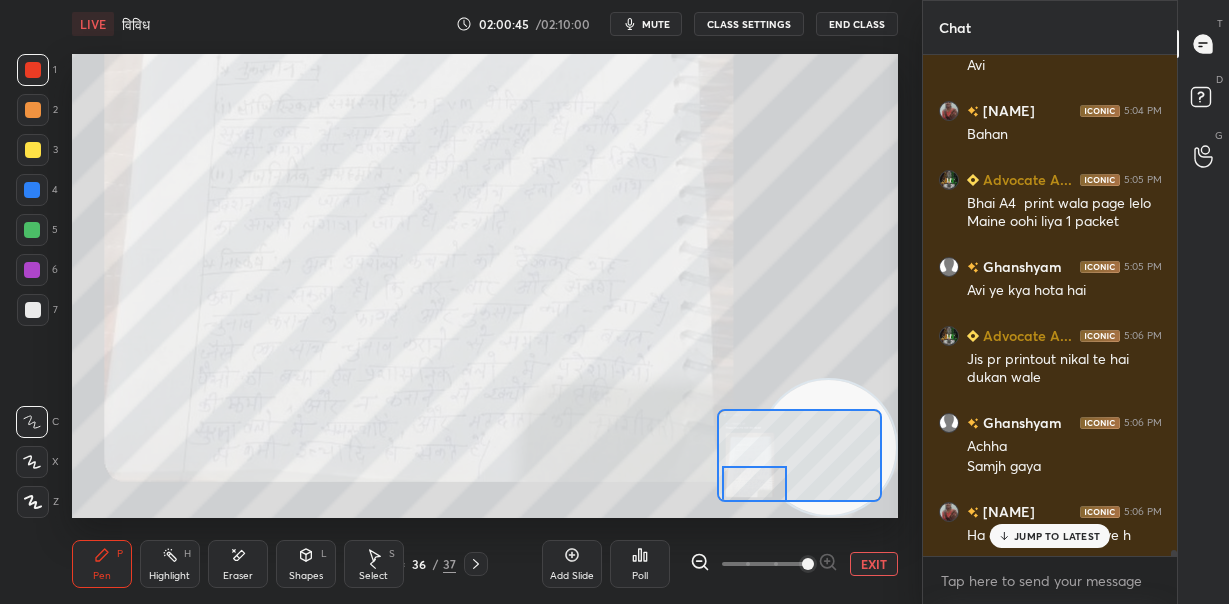 click at bounding box center (754, 484) 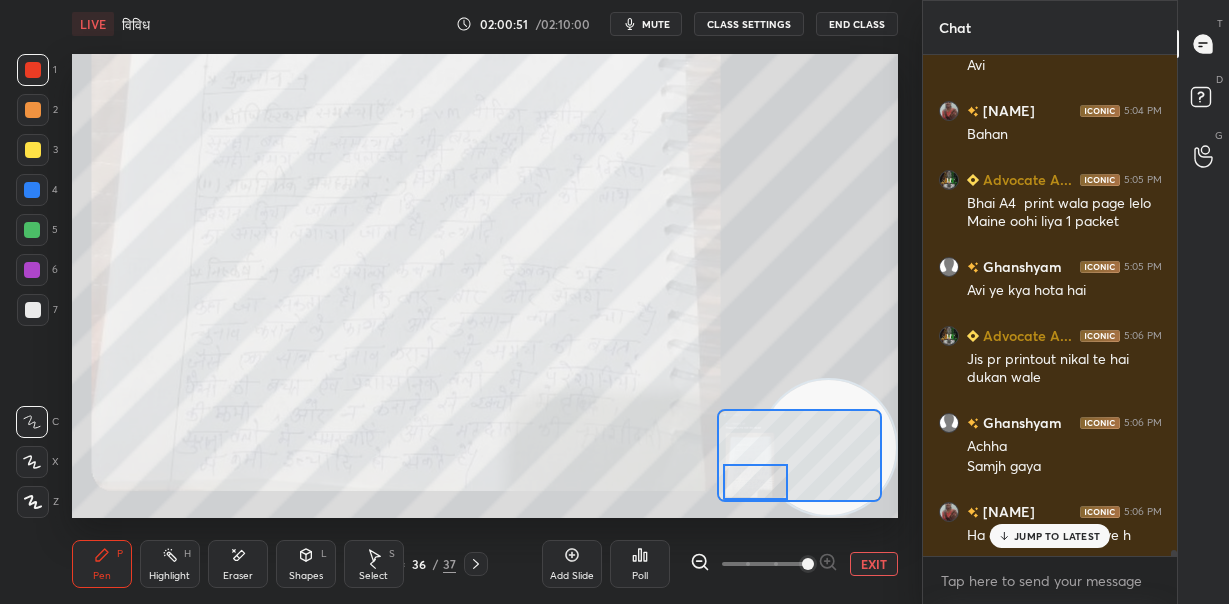 click at bounding box center (755, 482) 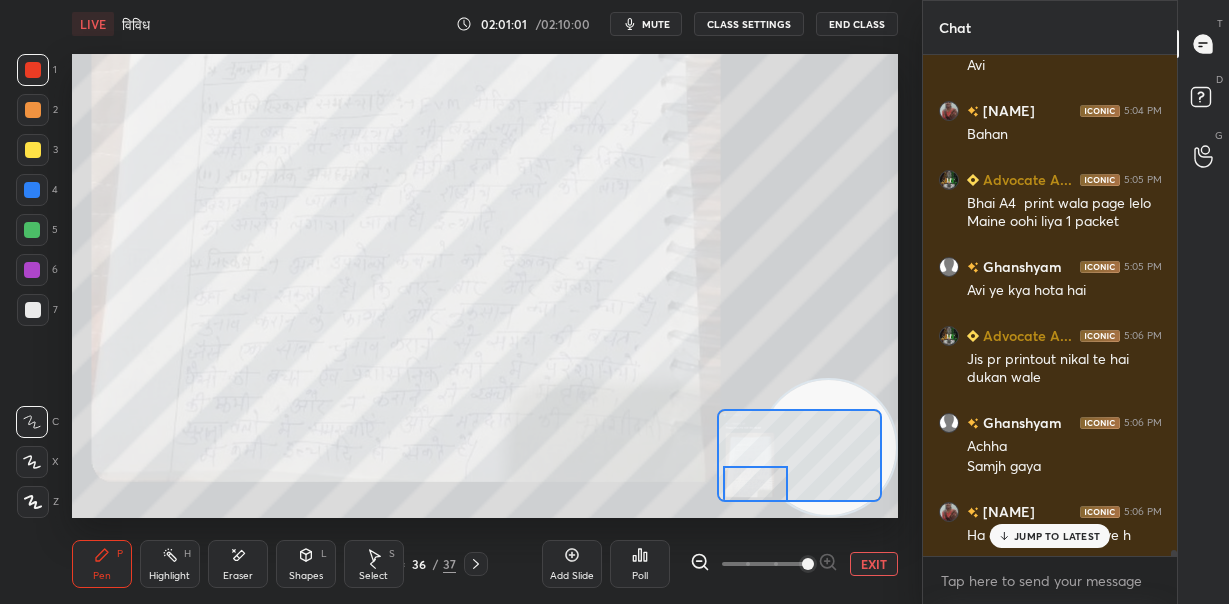scroll, scrollTop: 43365, scrollLeft: 0, axis: vertical 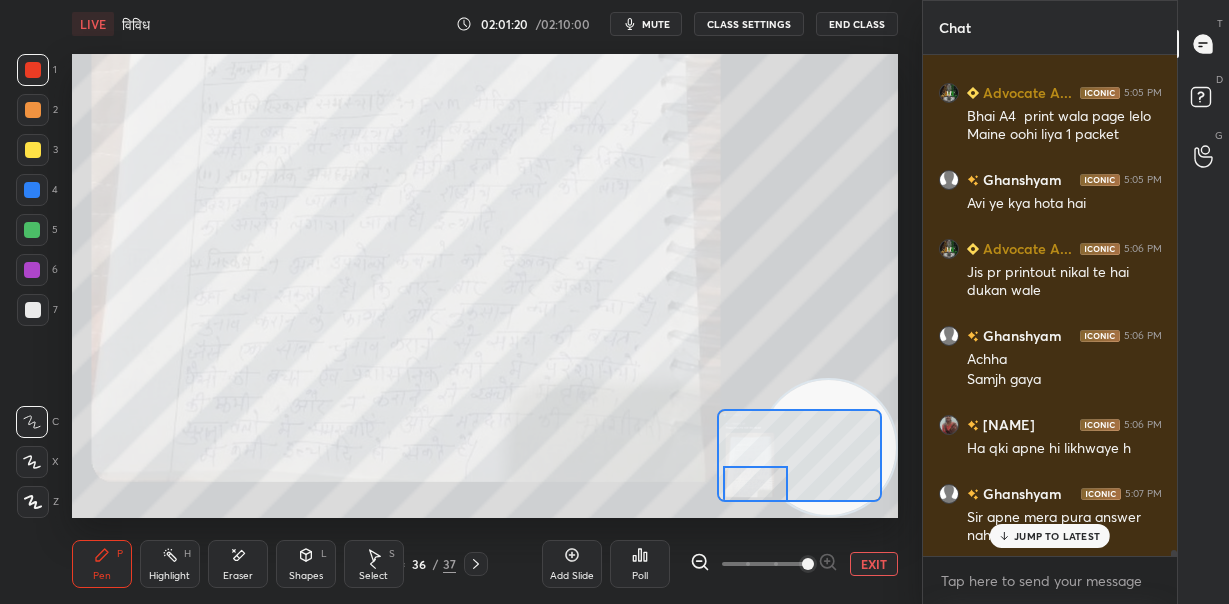 click on "JUMP TO LATEST" at bounding box center [1057, 536] 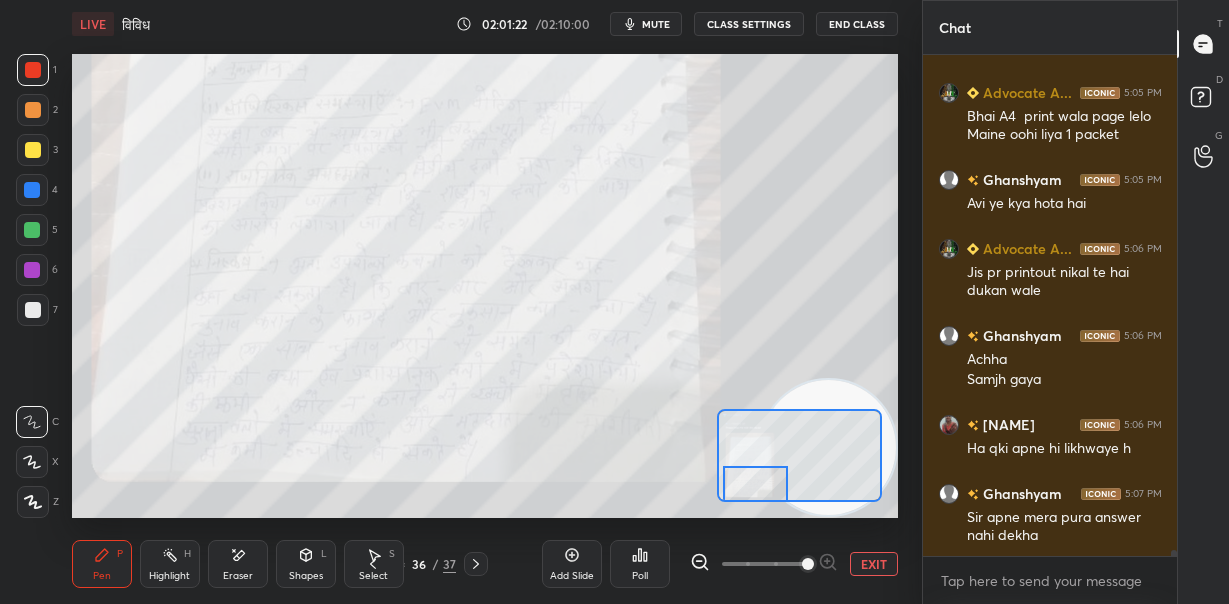 click on "EXIT" at bounding box center (874, 564) 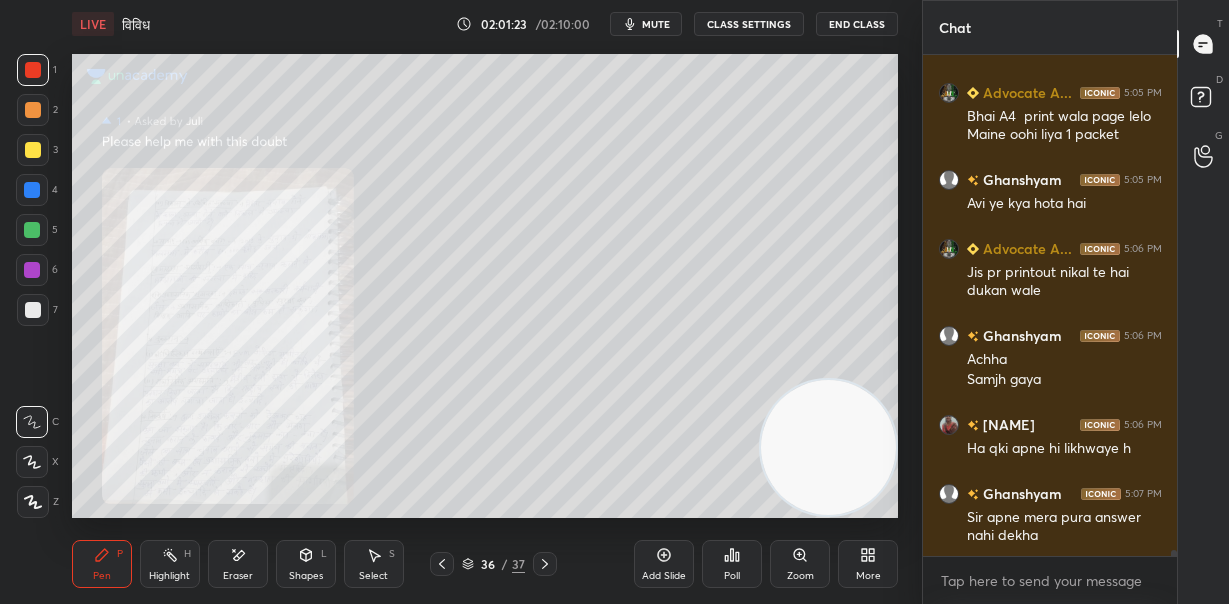 scroll, scrollTop: 43434, scrollLeft: 0, axis: vertical 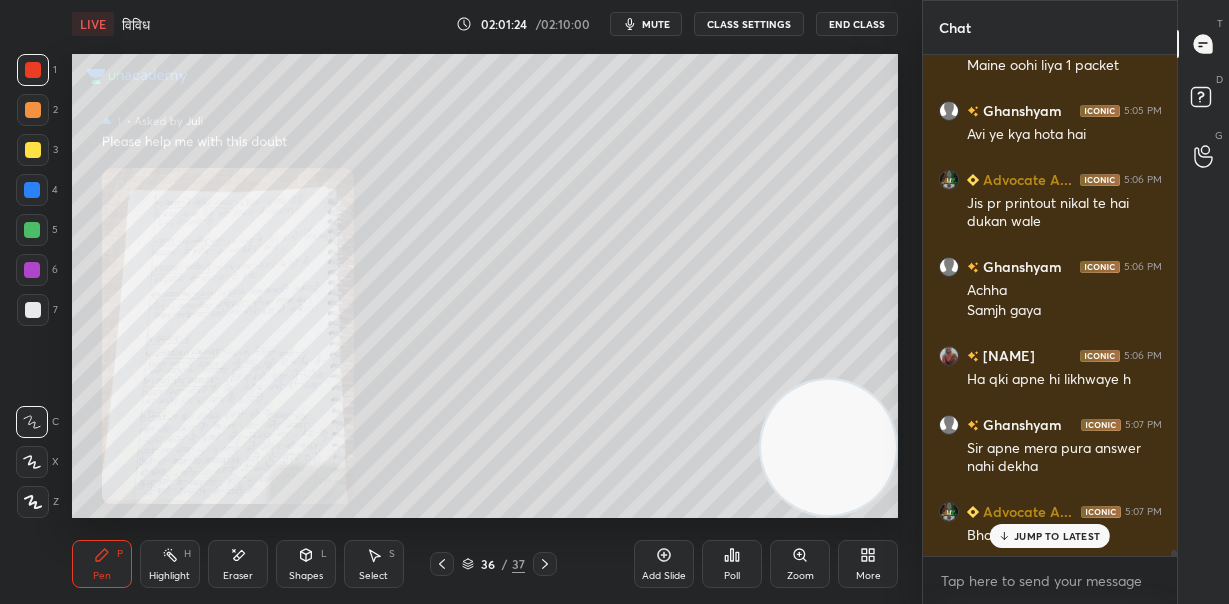 click on "JUMP TO LATEST" at bounding box center (1057, 536) 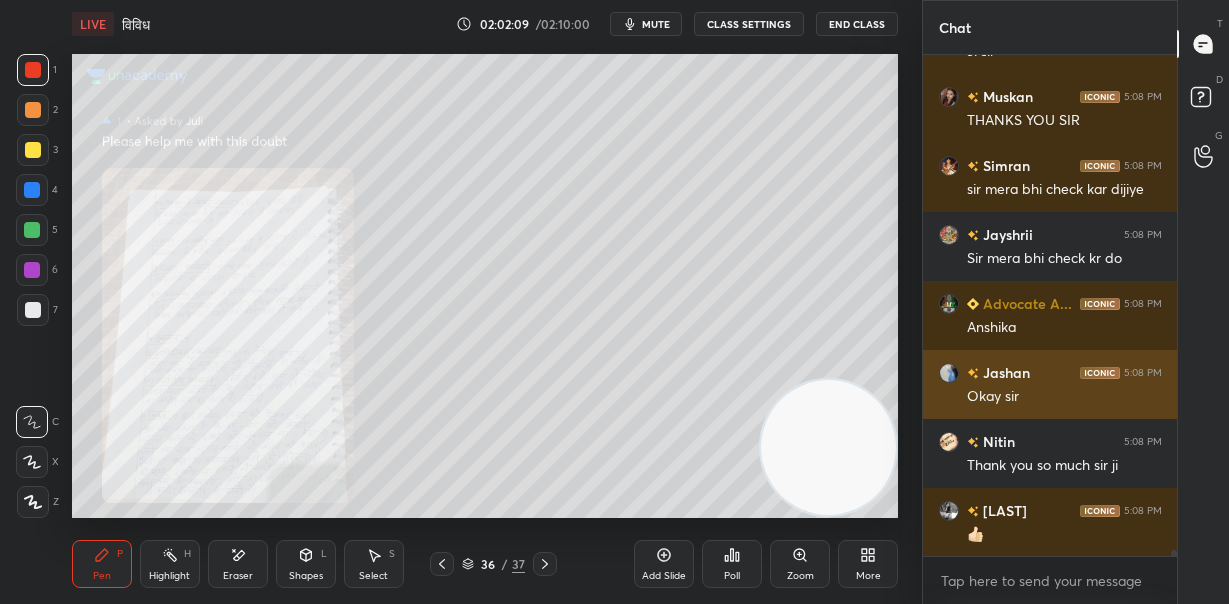scroll, scrollTop: 44332, scrollLeft: 0, axis: vertical 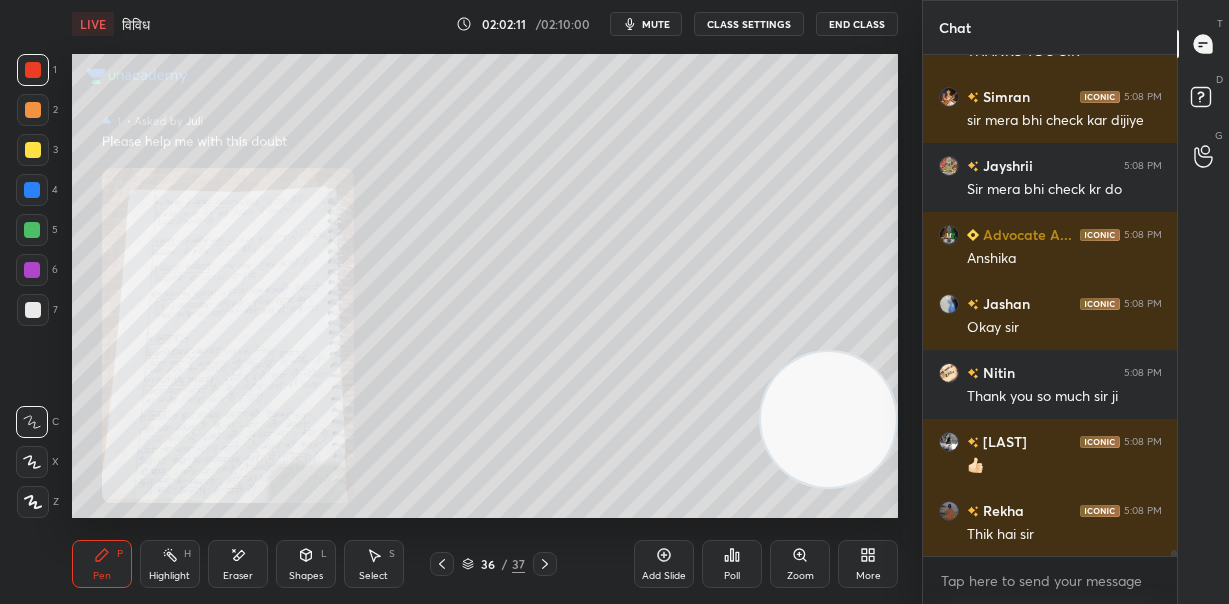 drag, startPoint x: 827, startPoint y: 430, endPoint x: 884, endPoint y: 117, distance: 318.14777 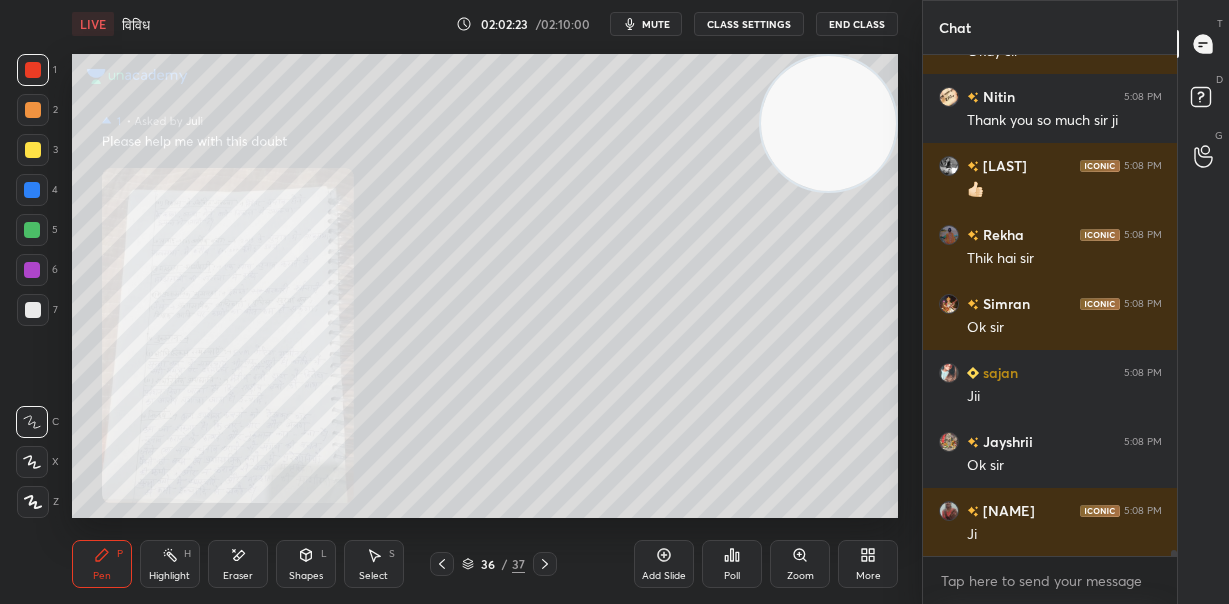 scroll, scrollTop: 44677, scrollLeft: 0, axis: vertical 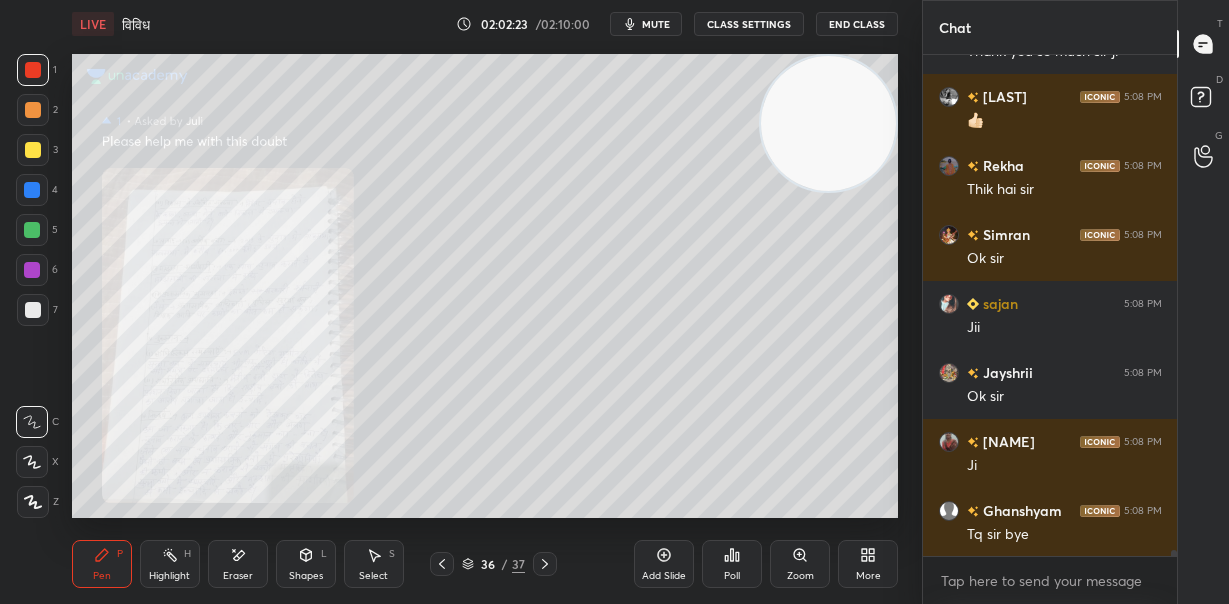 click at bounding box center (33, 310) 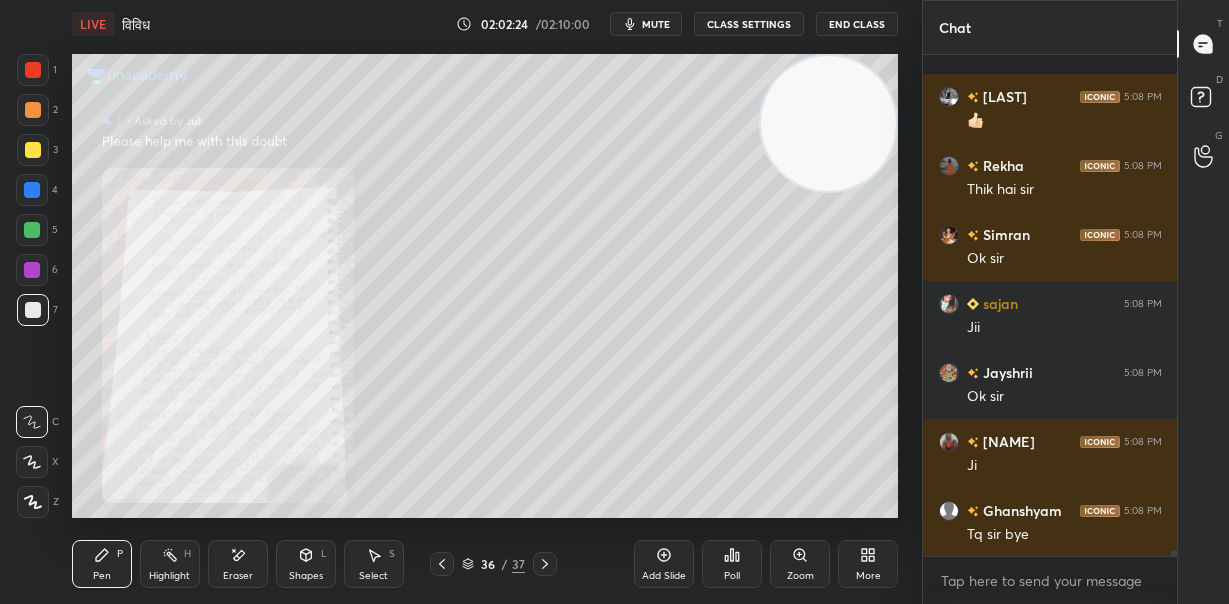 scroll, scrollTop: 44782, scrollLeft: 0, axis: vertical 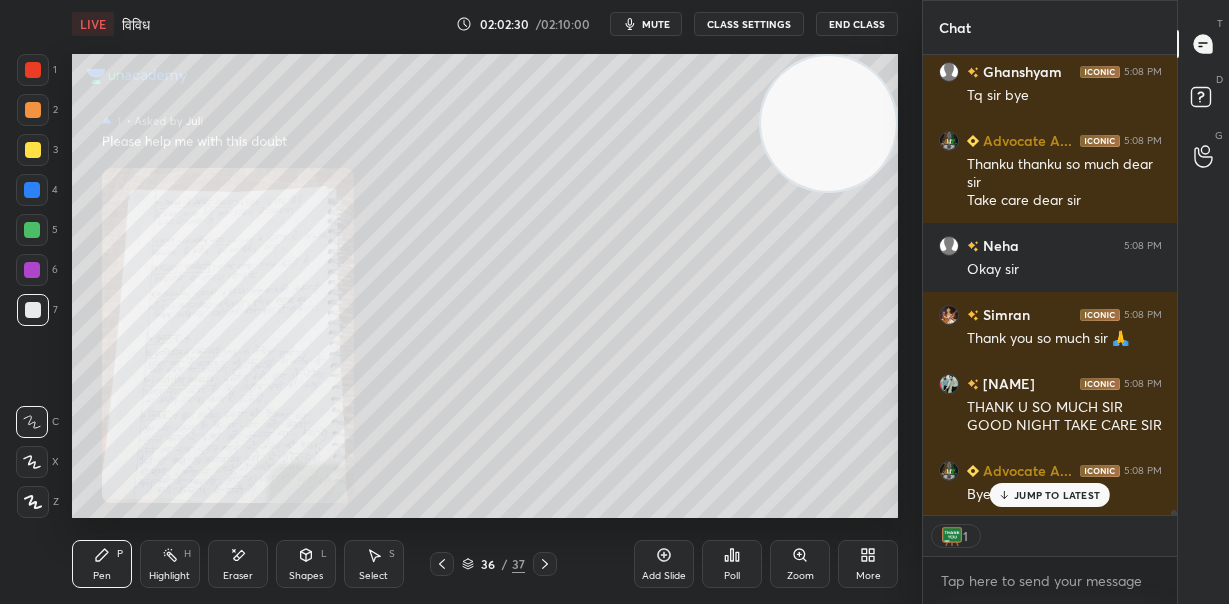 click on "End Class" at bounding box center (857, 24) 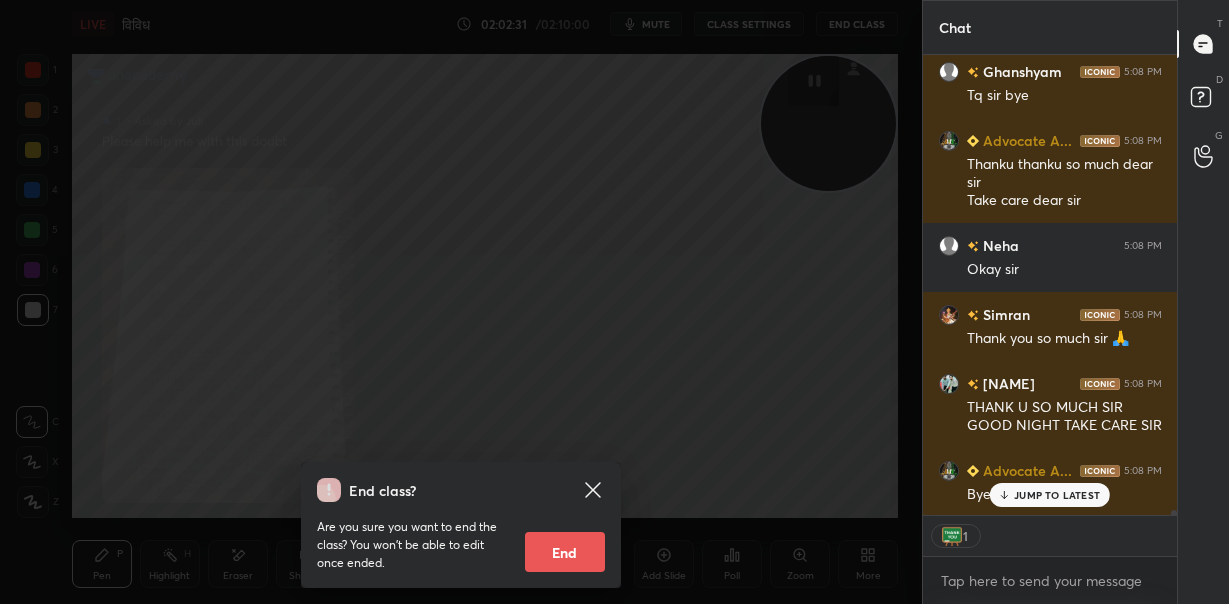 scroll, scrollTop: 45272, scrollLeft: 0, axis: vertical 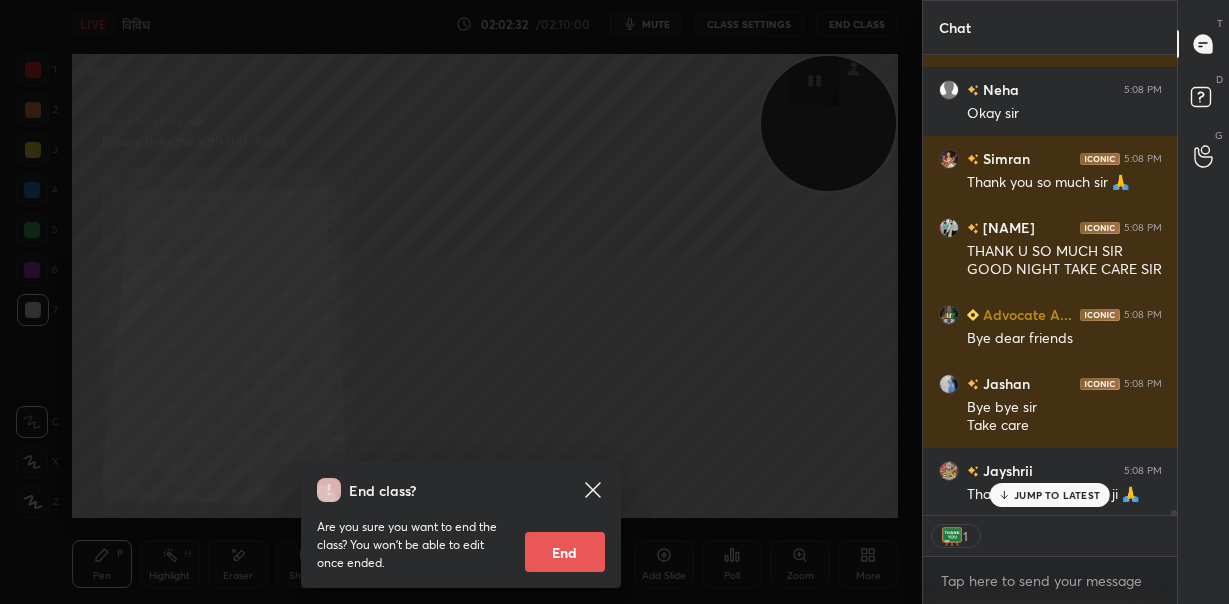 click on "End" at bounding box center [565, 552] 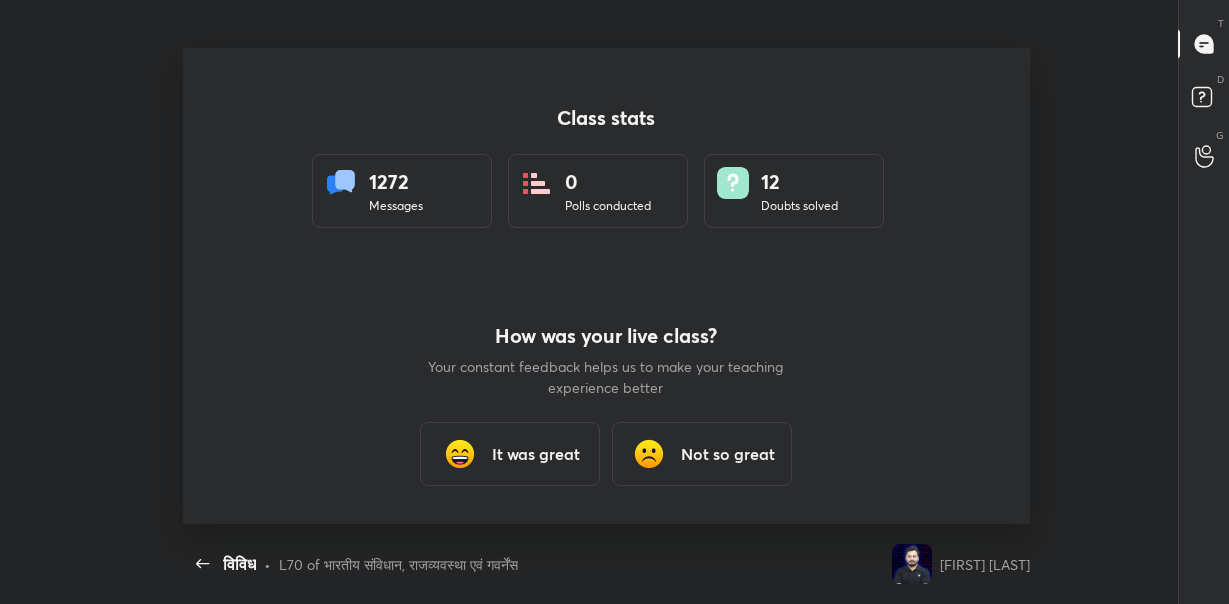 scroll, scrollTop: 99523, scrollLeft: 98905, axis: both 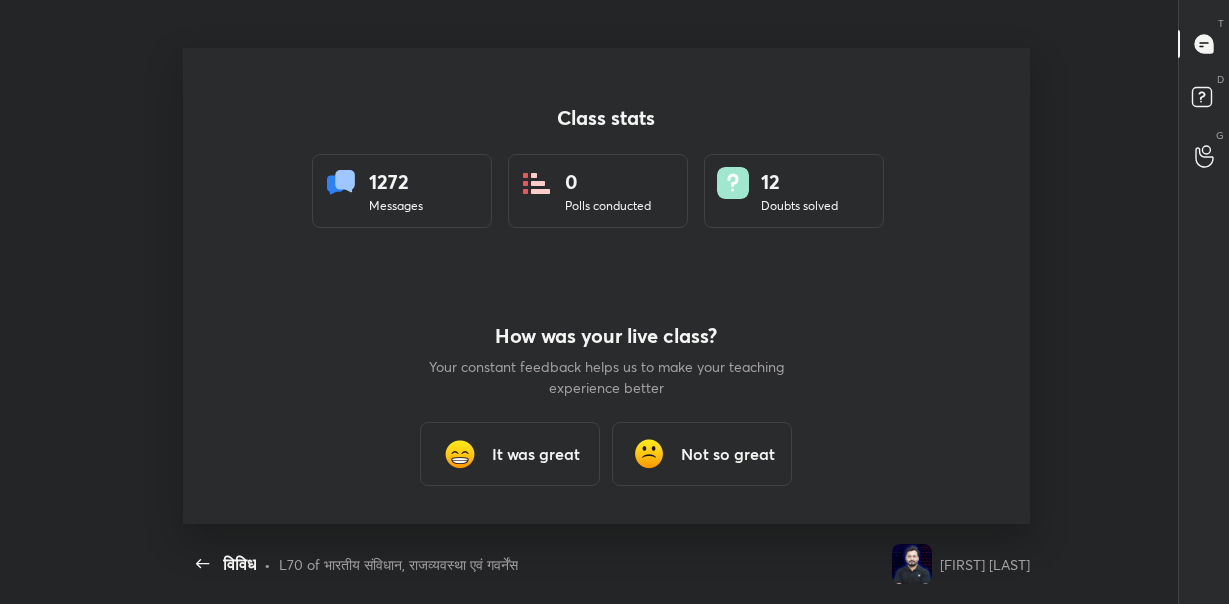 click on "It was great" at bounding box center (536, 454) 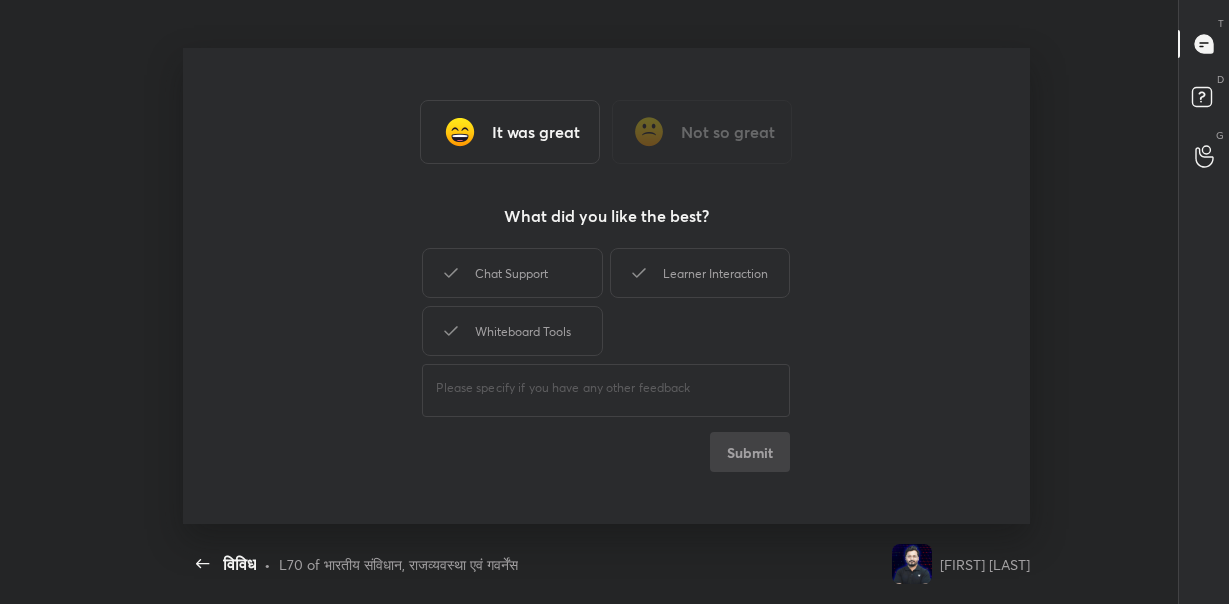 click on "Whiteboard Tools" at bounding box center [512, 331] 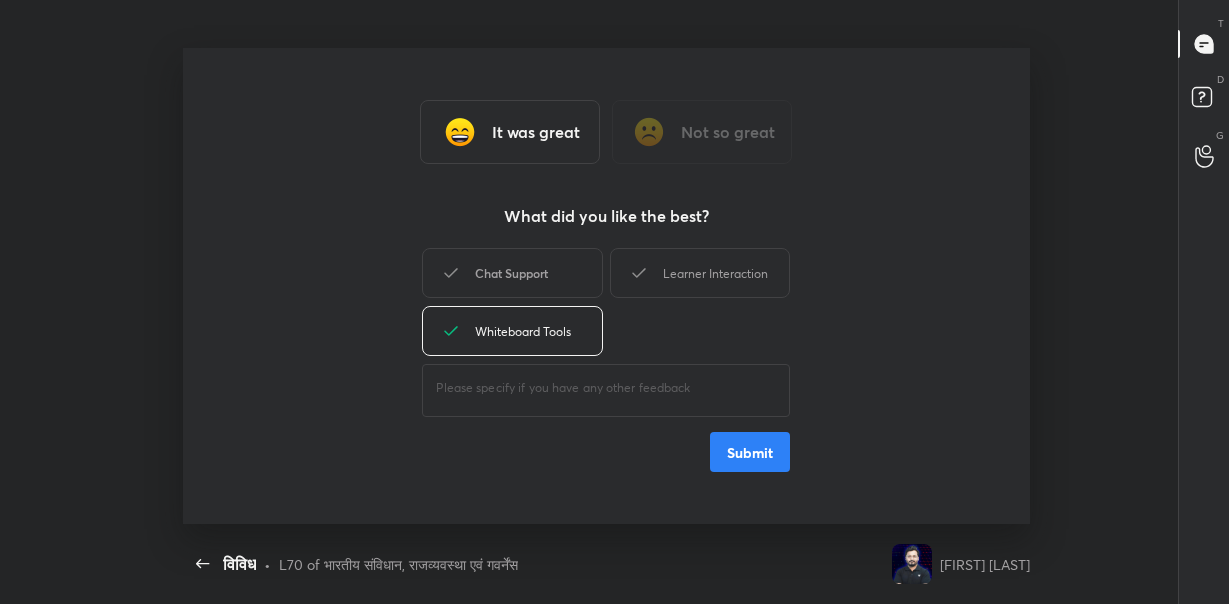 click on "Chat Support" at bounding box center [512, 273] 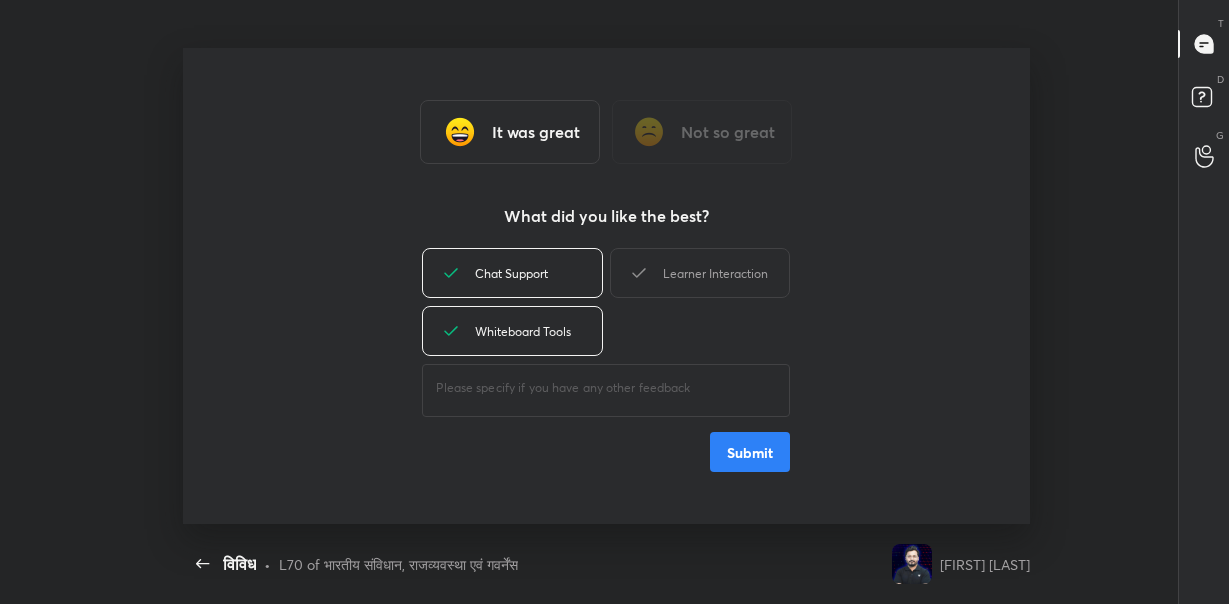 drag, startPoint x: 691, startPoint y: 268, endPoint x: 712, endPoint y: 405, distance: 138.60014 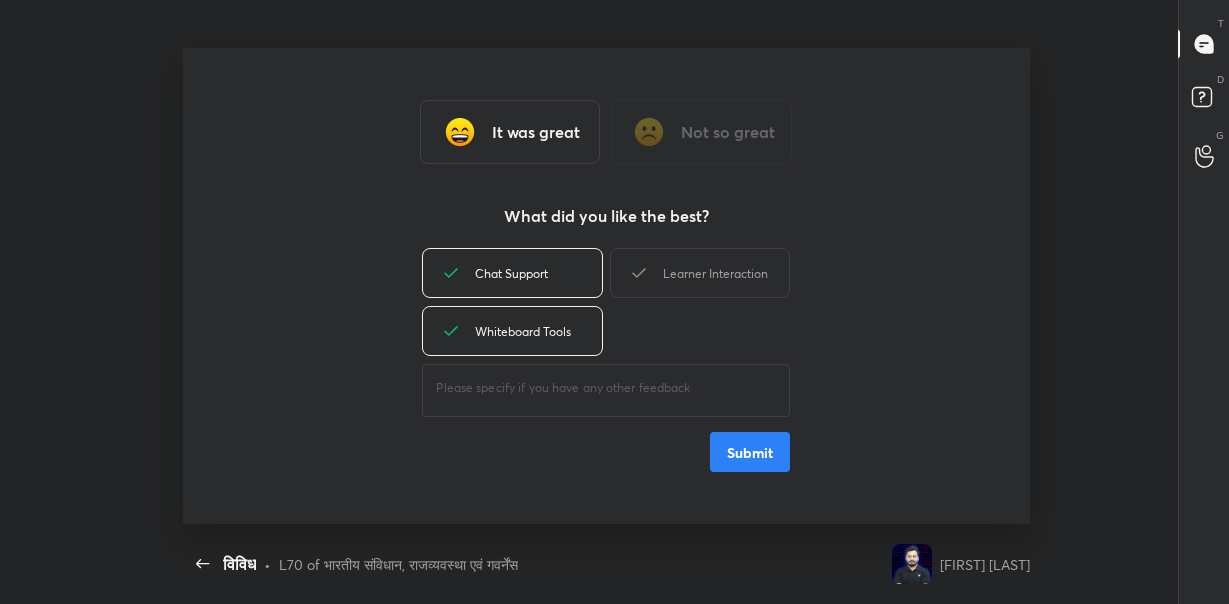 click on "Learner Interaction" at bounding box center (700, 273) 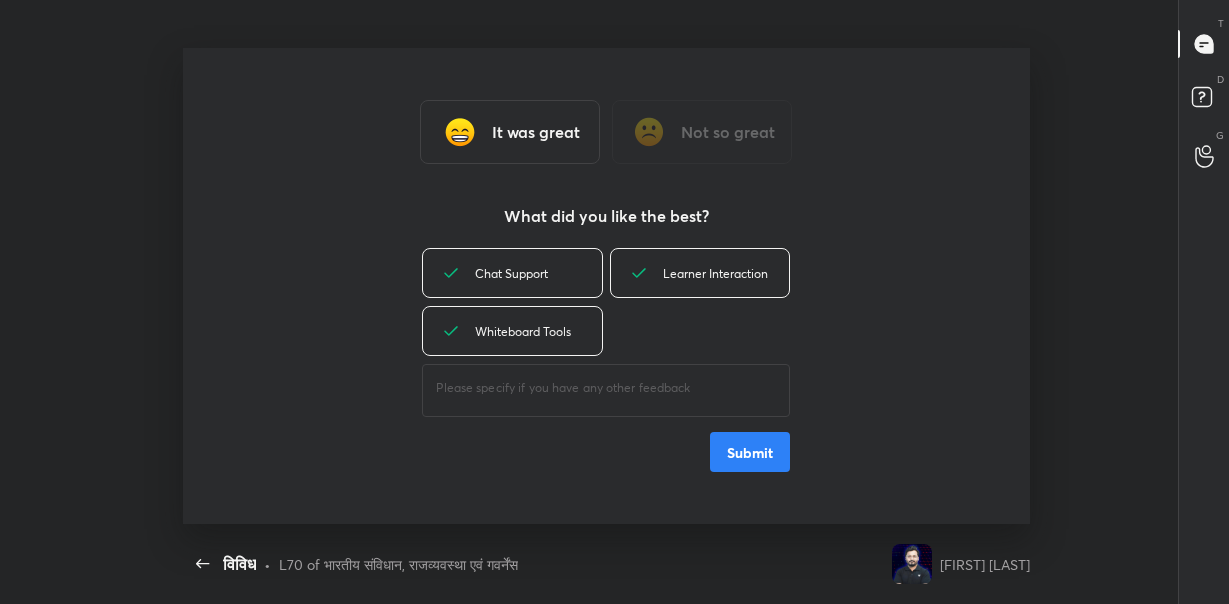 click on "Submit" at bounding box center [750, 452] 